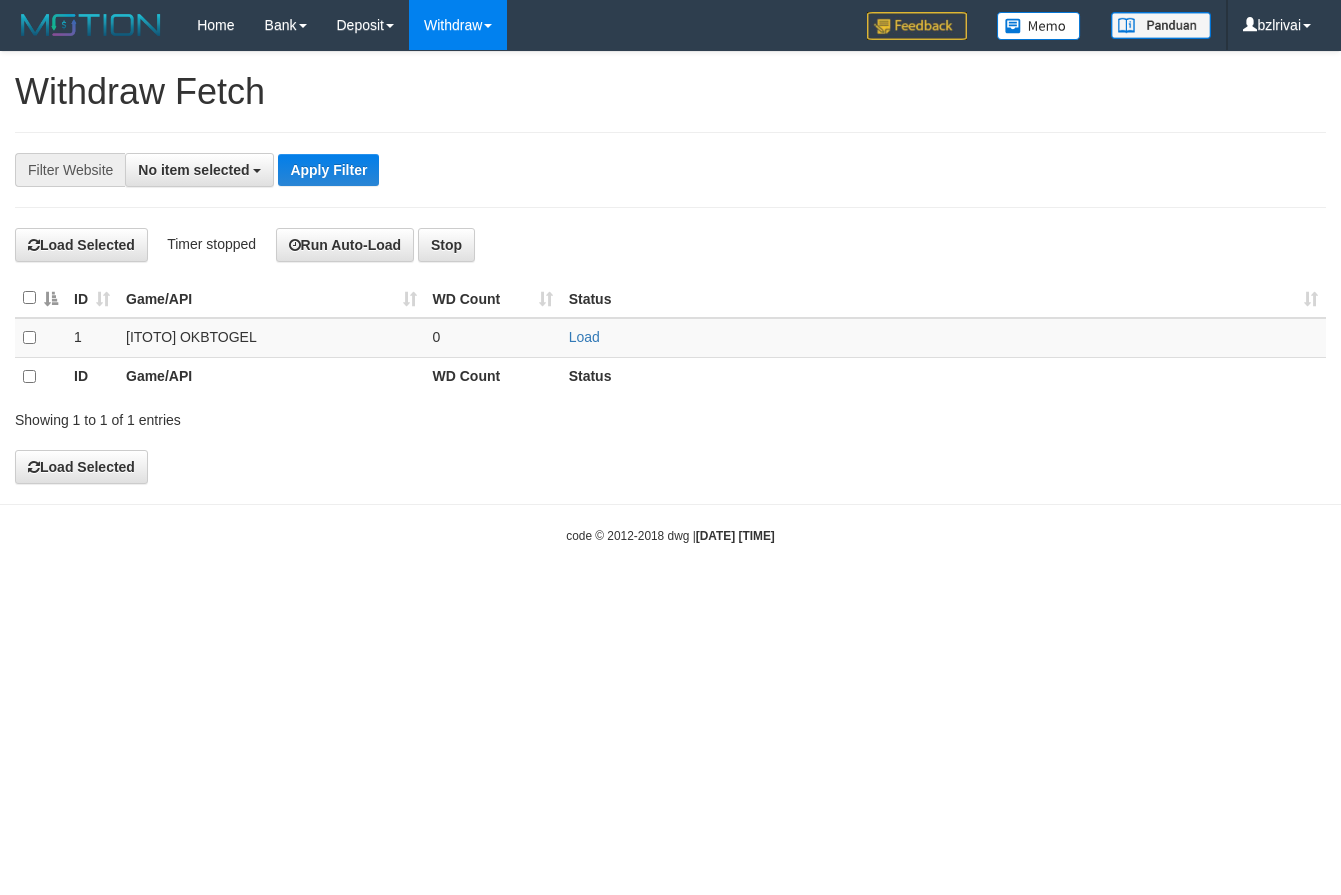 select 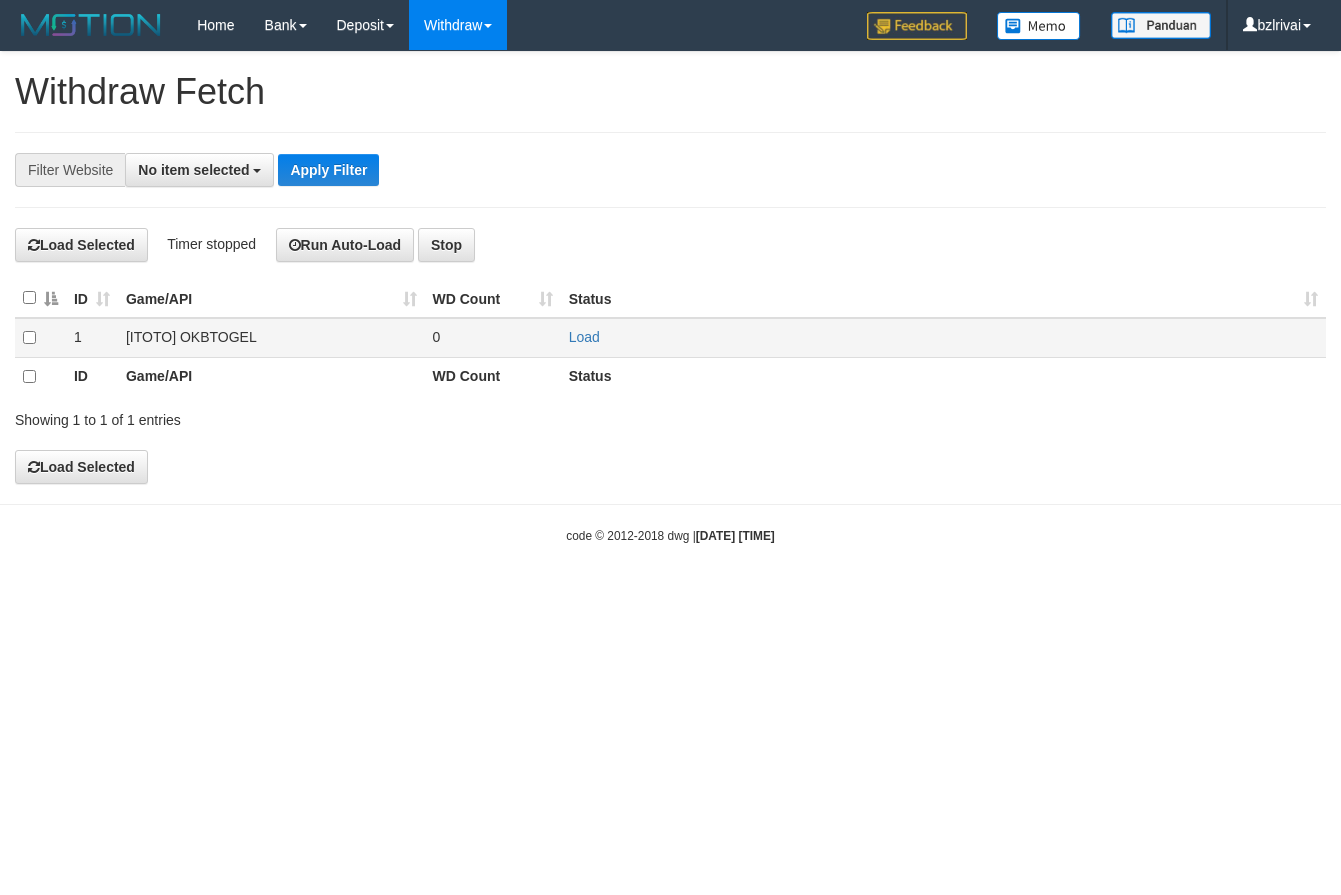 scroll, scrollTop: 0, scrollLeft: 0, axis: both 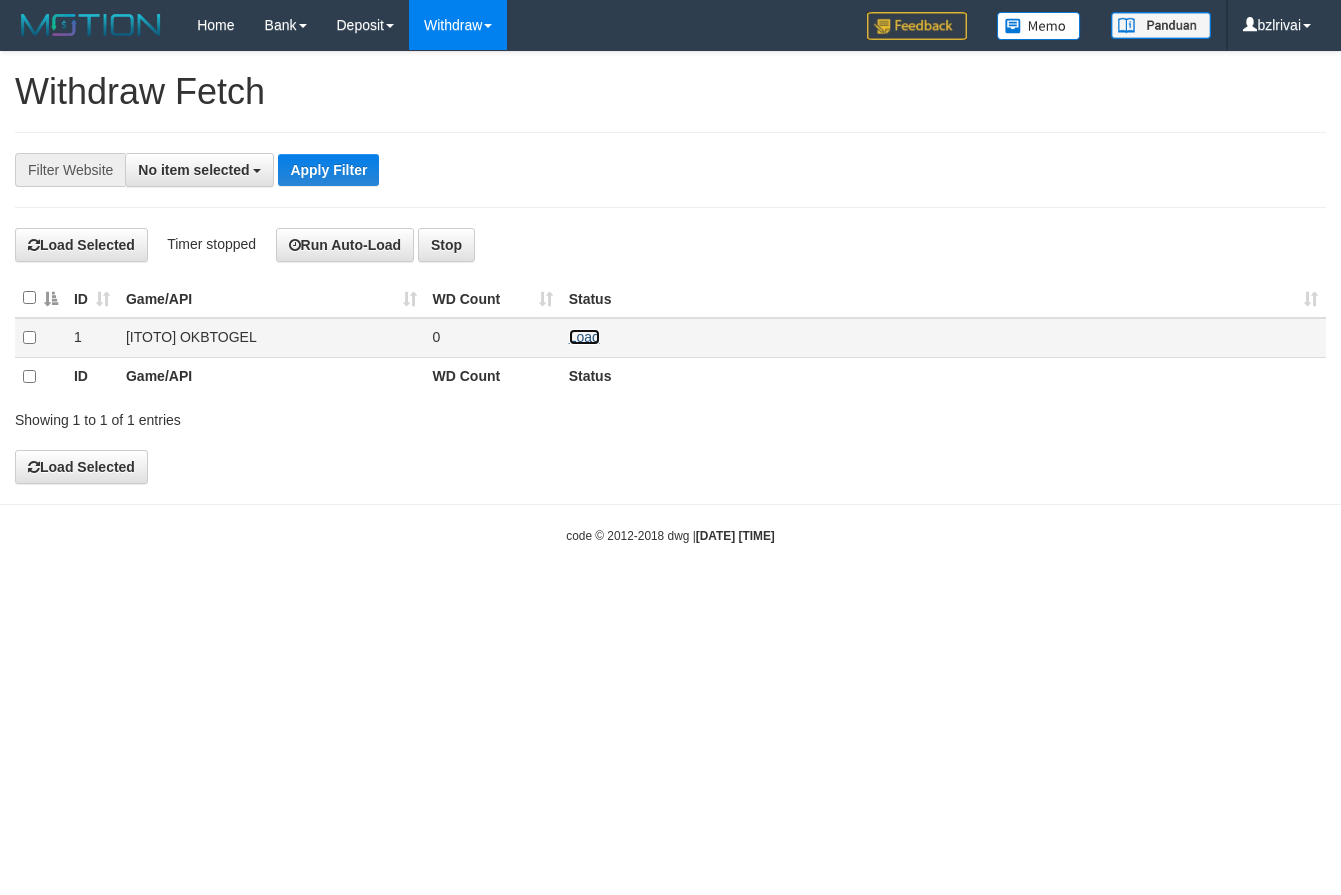 click on "Load" at bounding box center [584, 337] 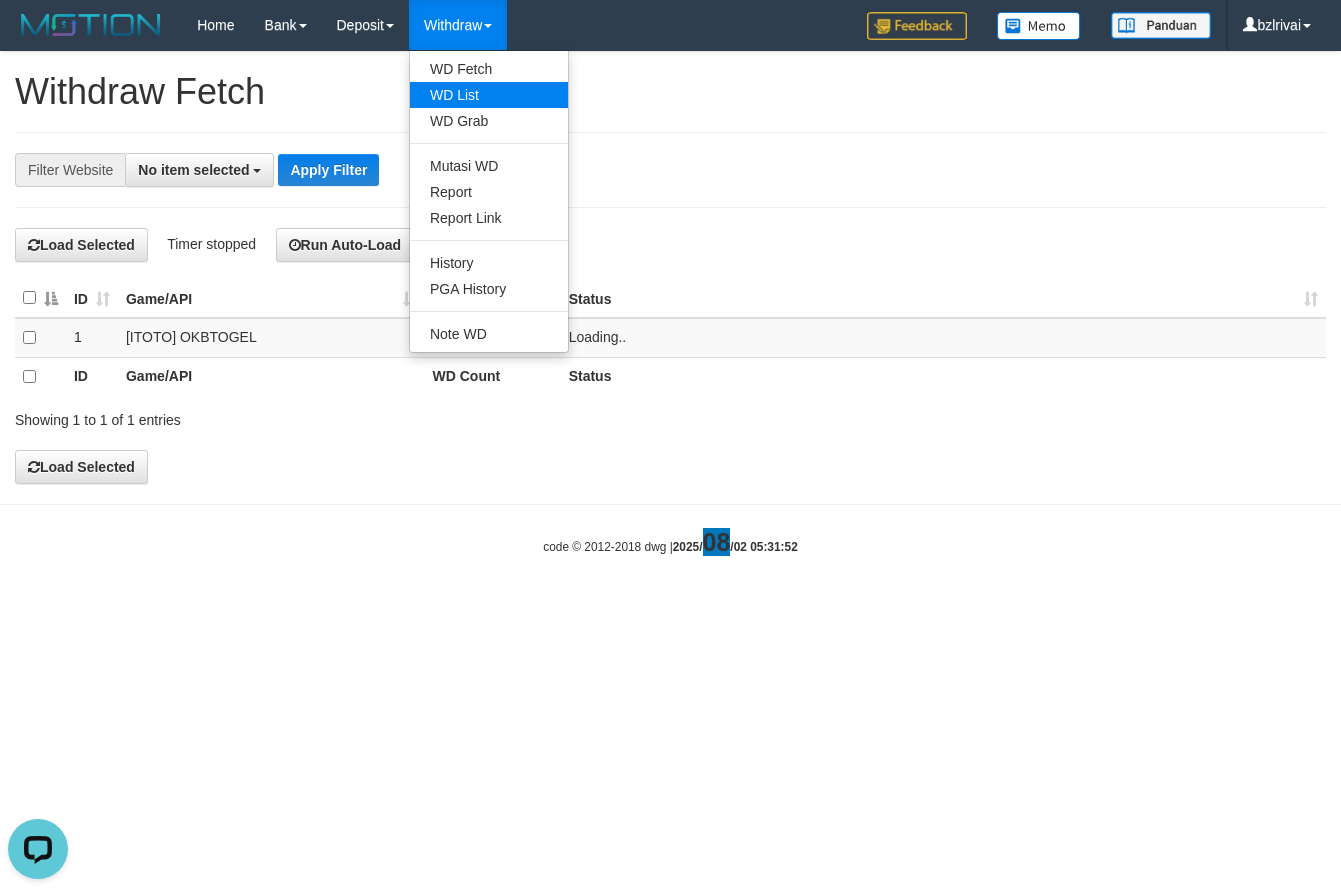 scroll, scrollTop: 0, scrollLeft: 0, axis: both 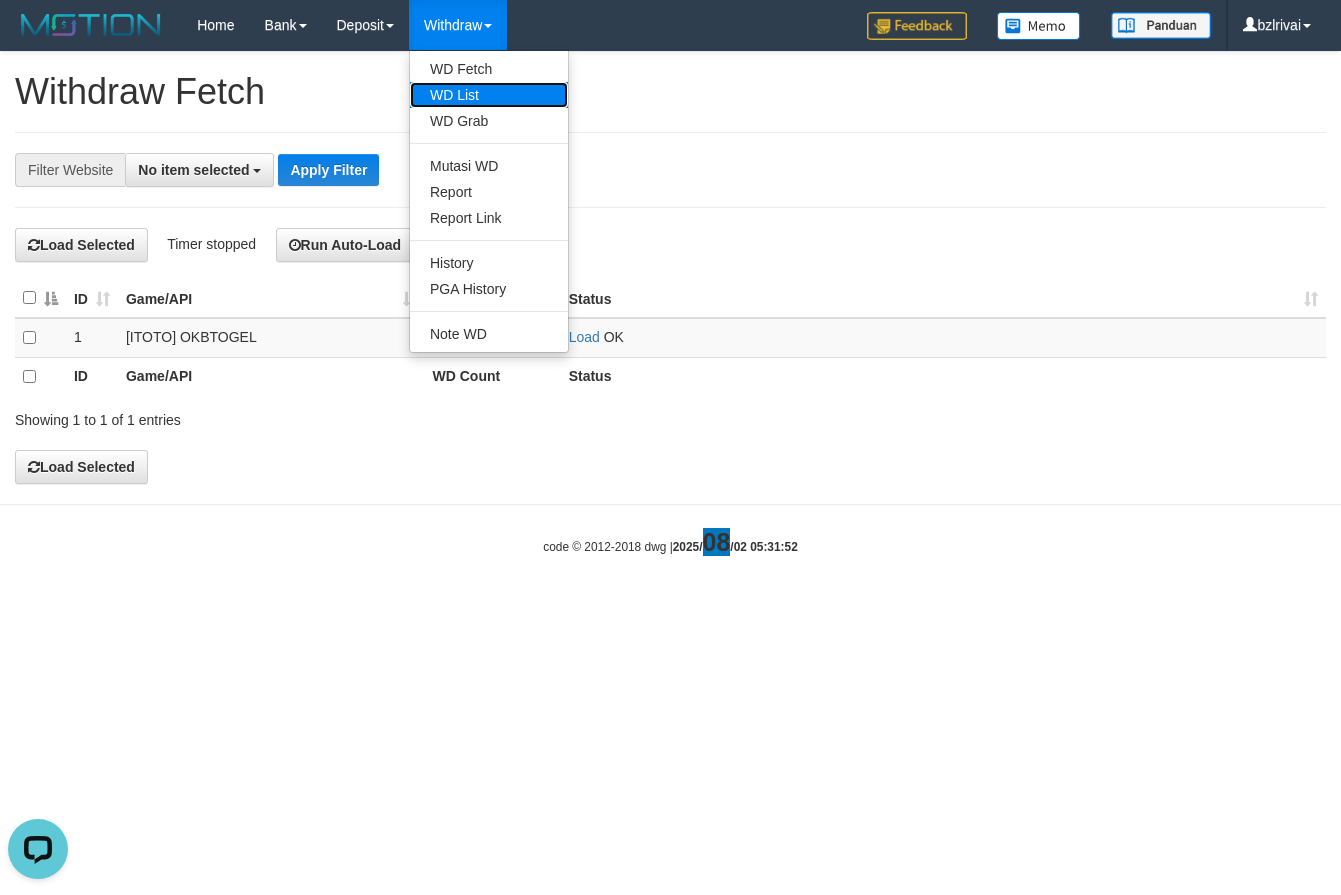 click on "WD List" at bounding box center (489, 95) 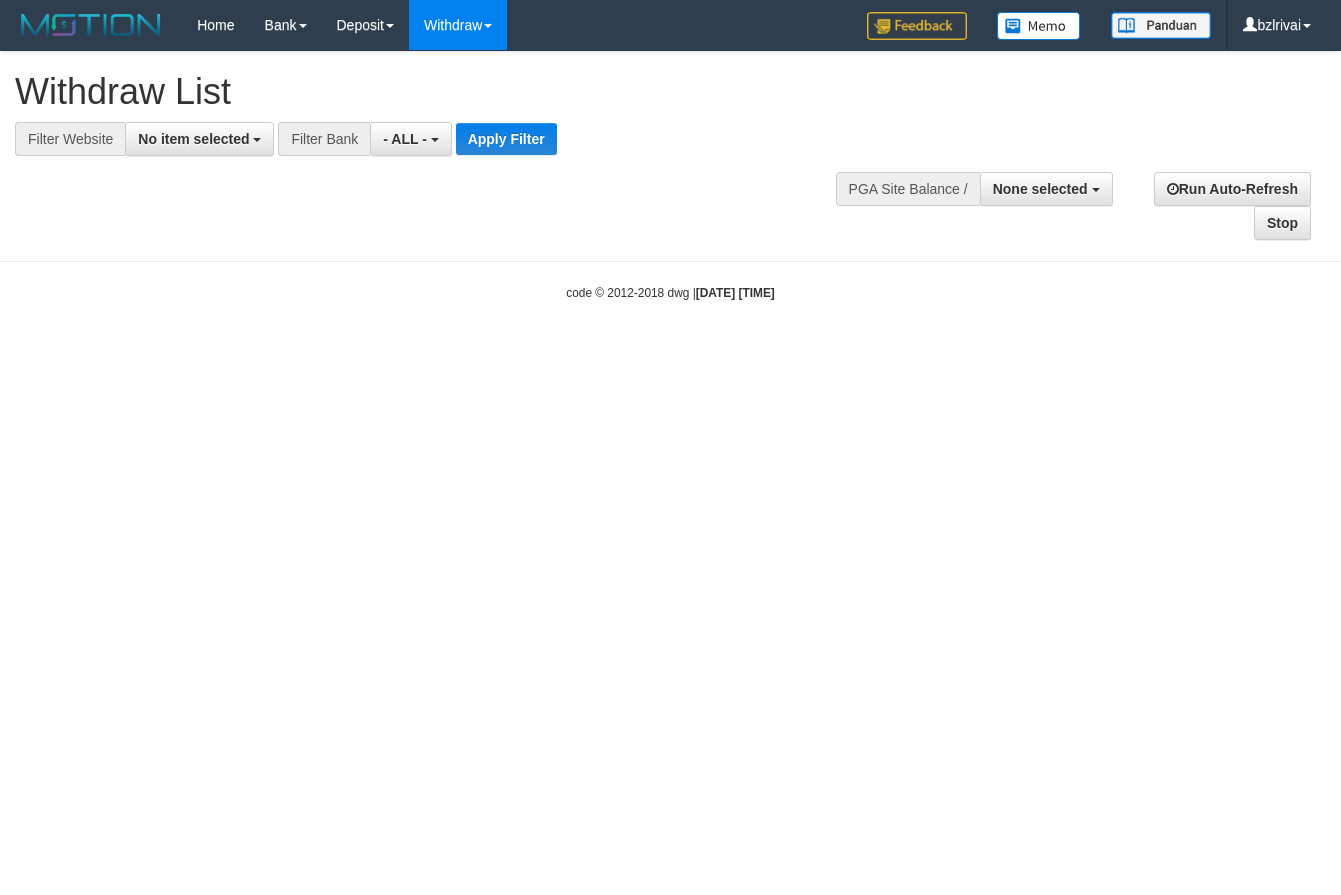 select 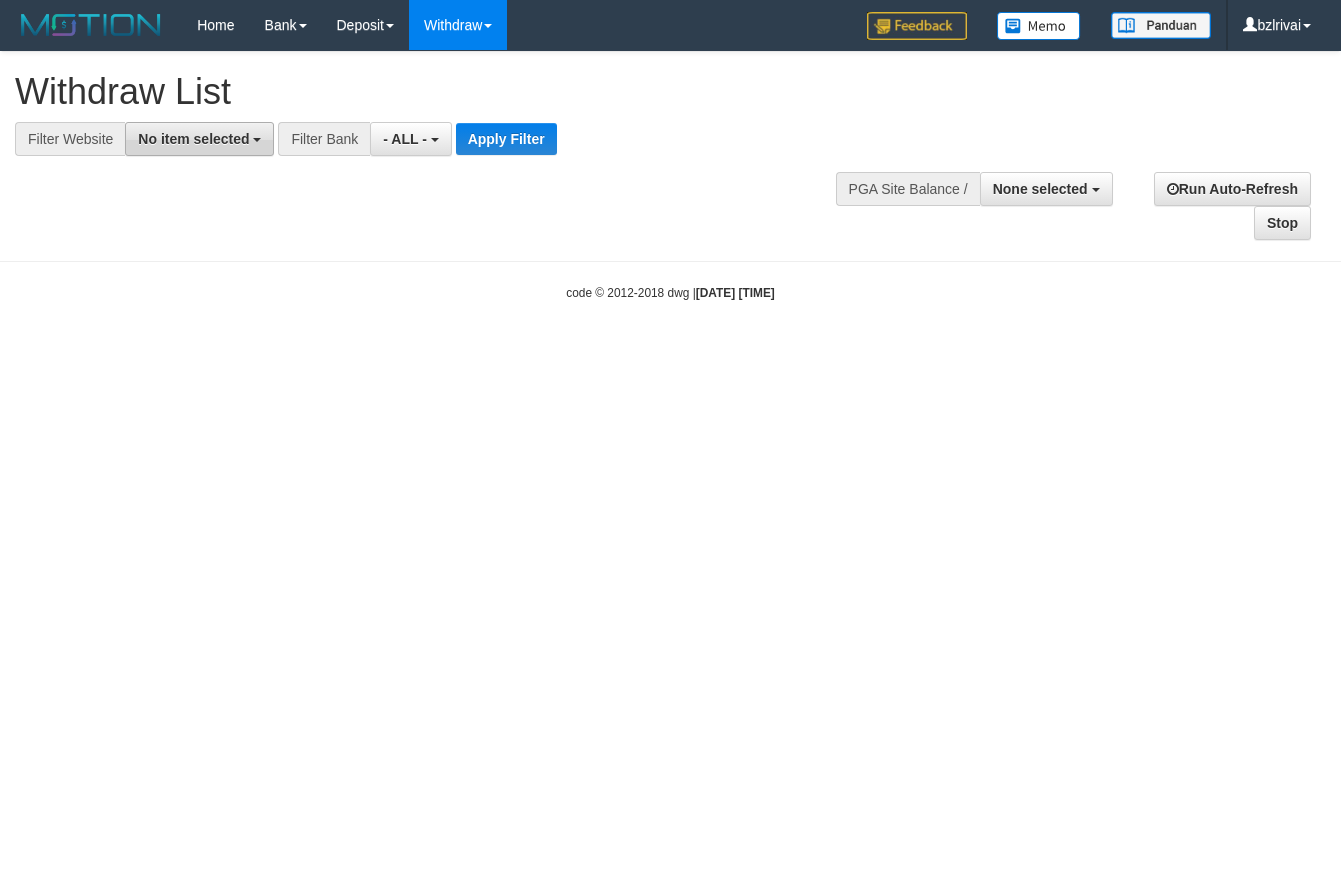 scroll, scrollTop: 0, scrollLeft: 0, axis: both 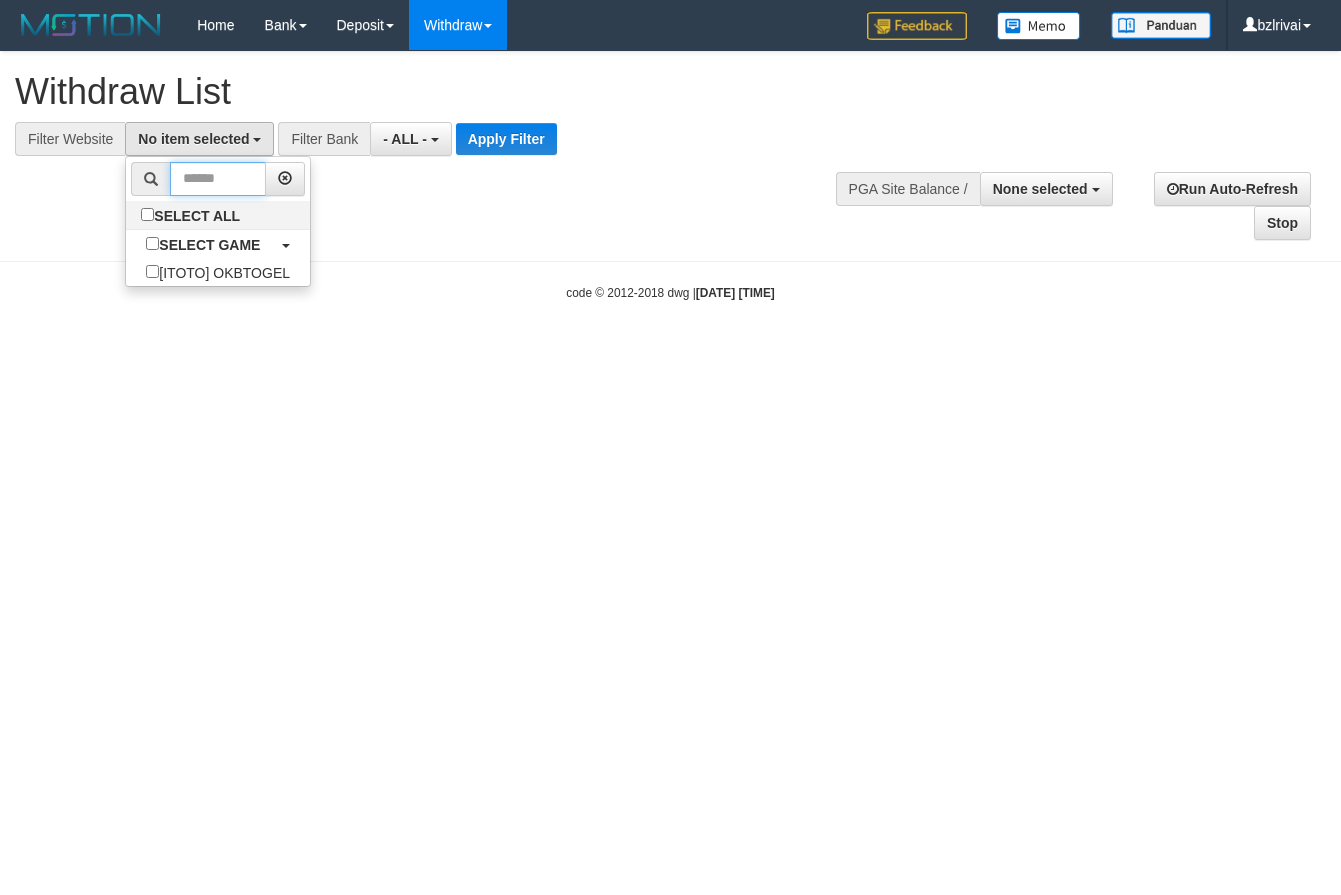 click at bounding box center (218, 179) 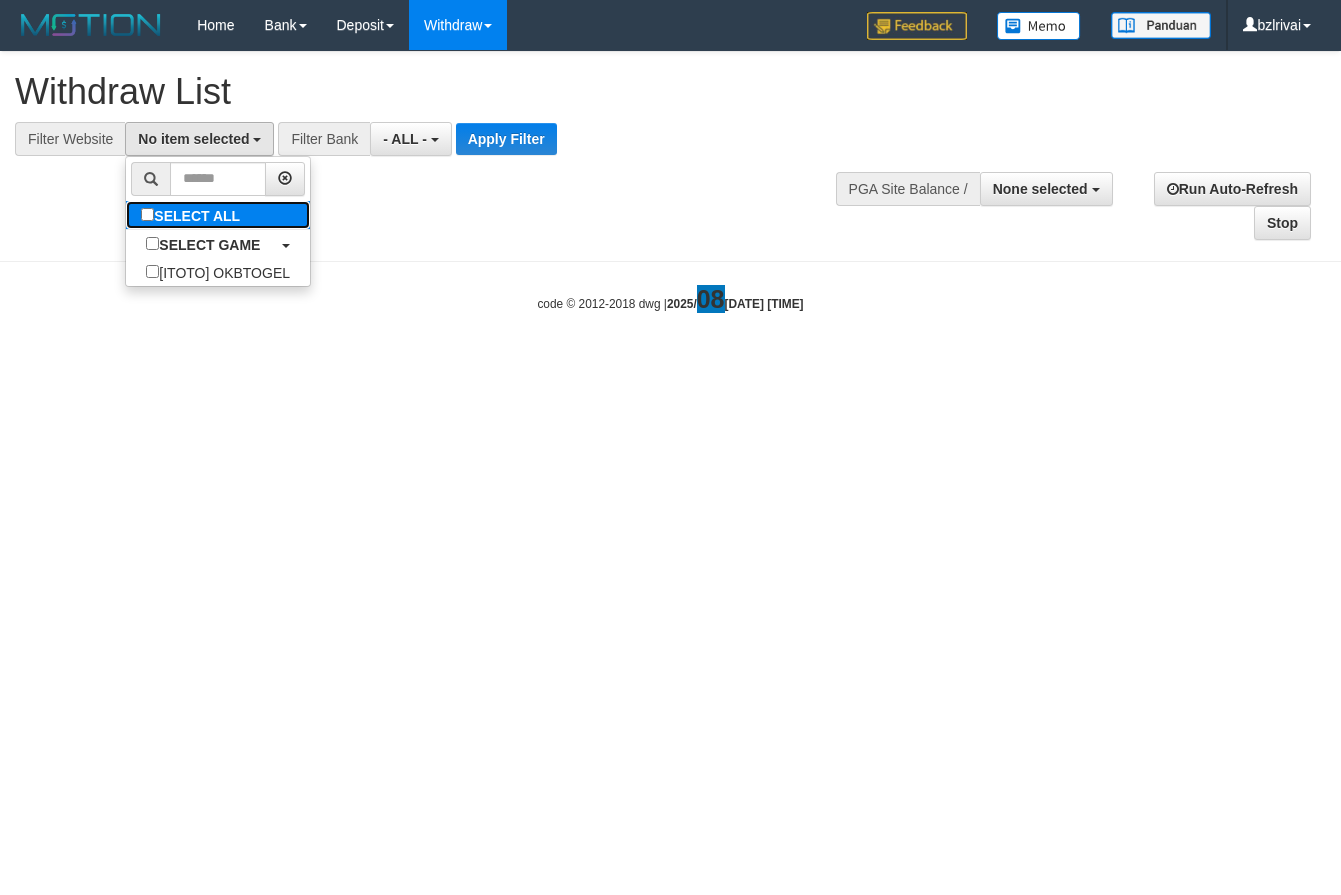 click on "SELECT ALL" at bounding box center (193, 215) 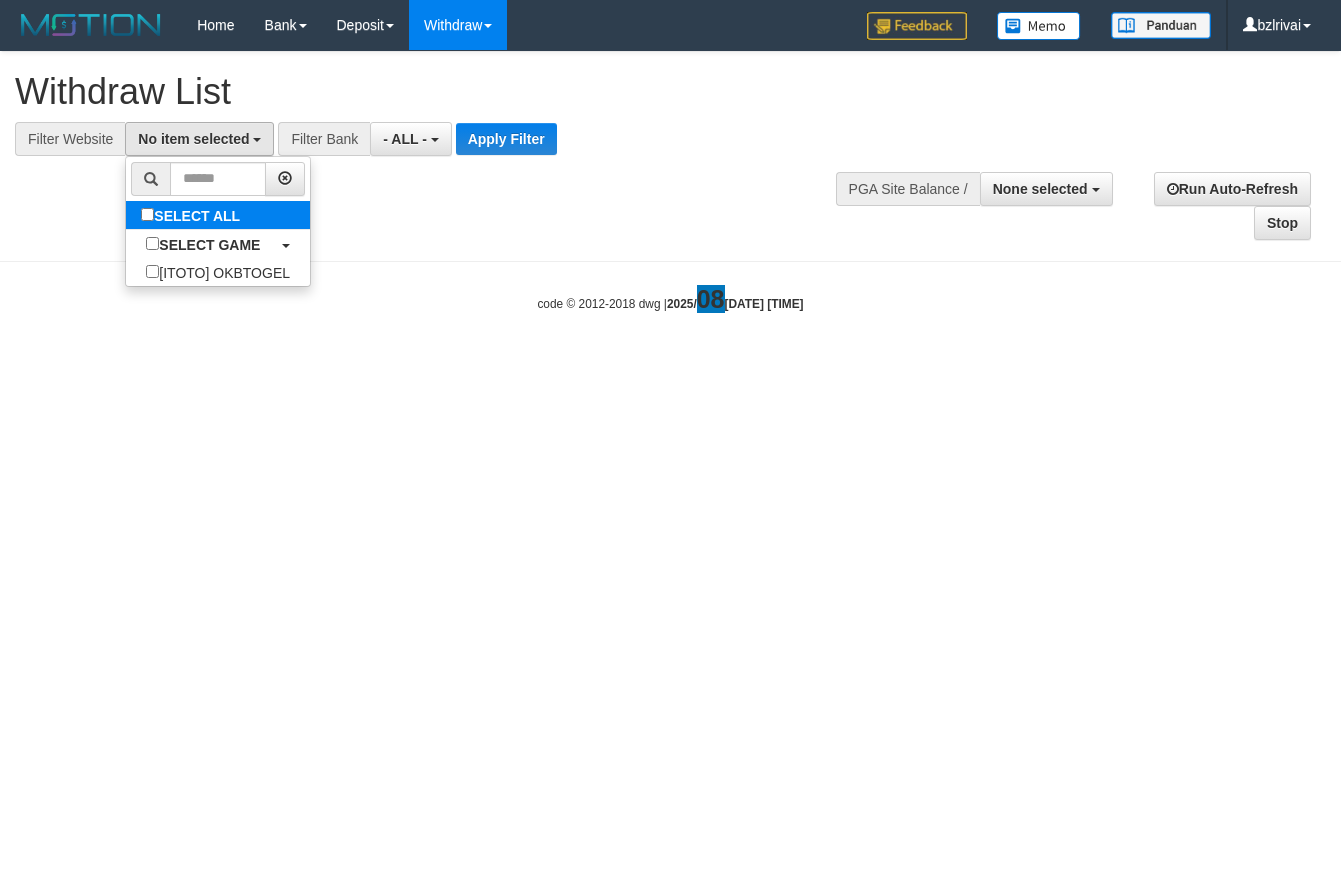 select on "****" 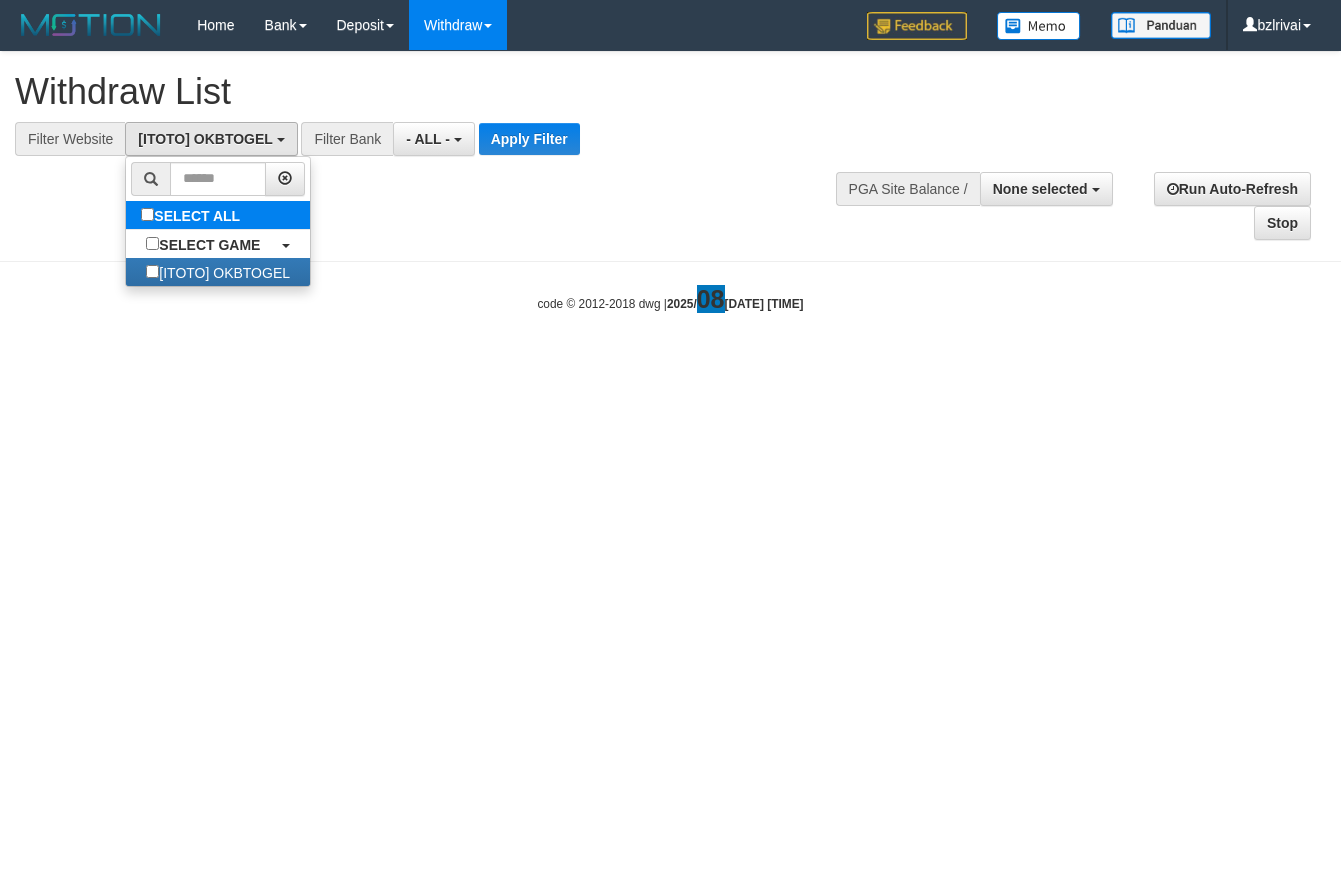 scroll, scrollTop: 18, scrollLeft: 0, axis: vertical 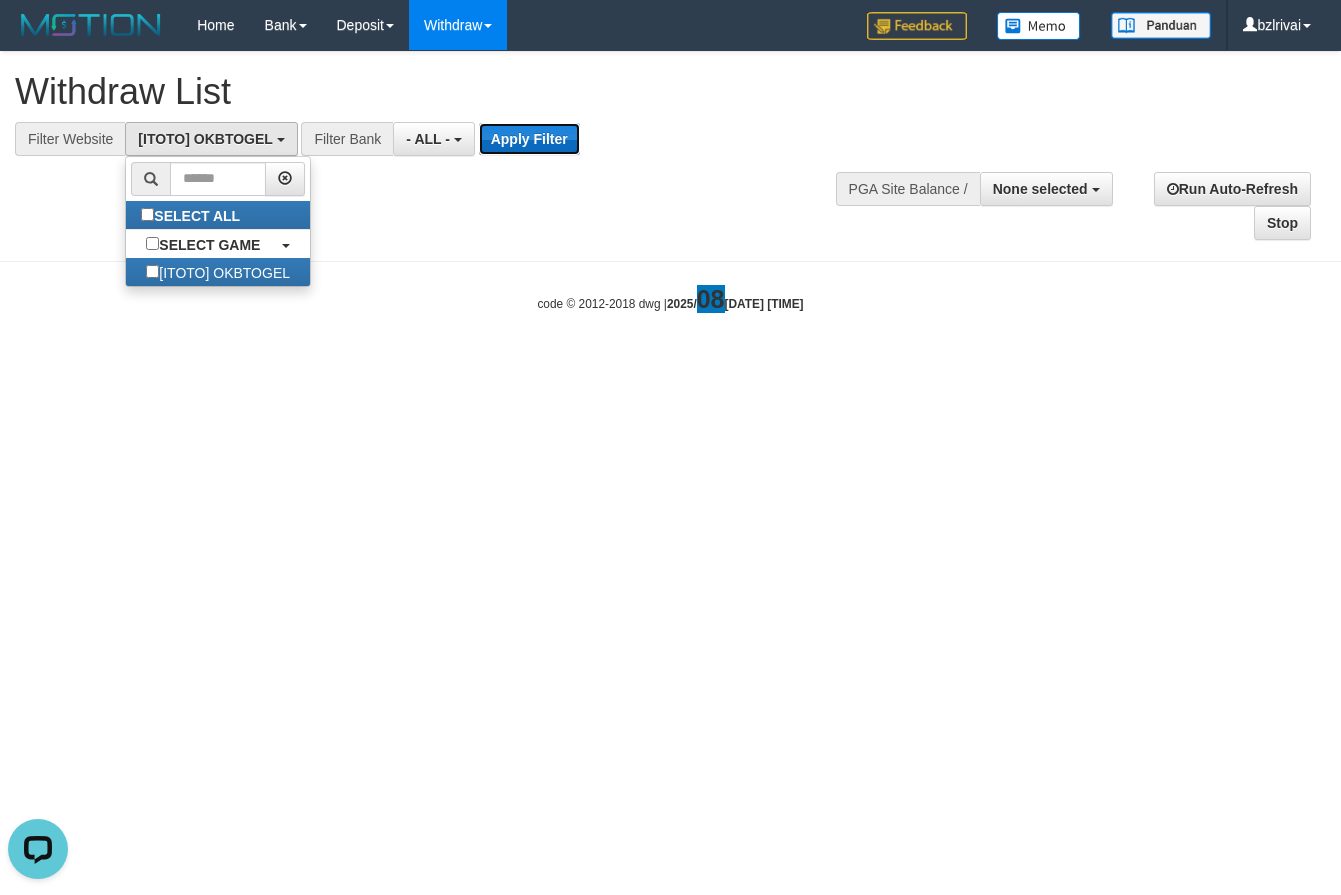 click on "Apply Filter" at bounding box center [529, 139] 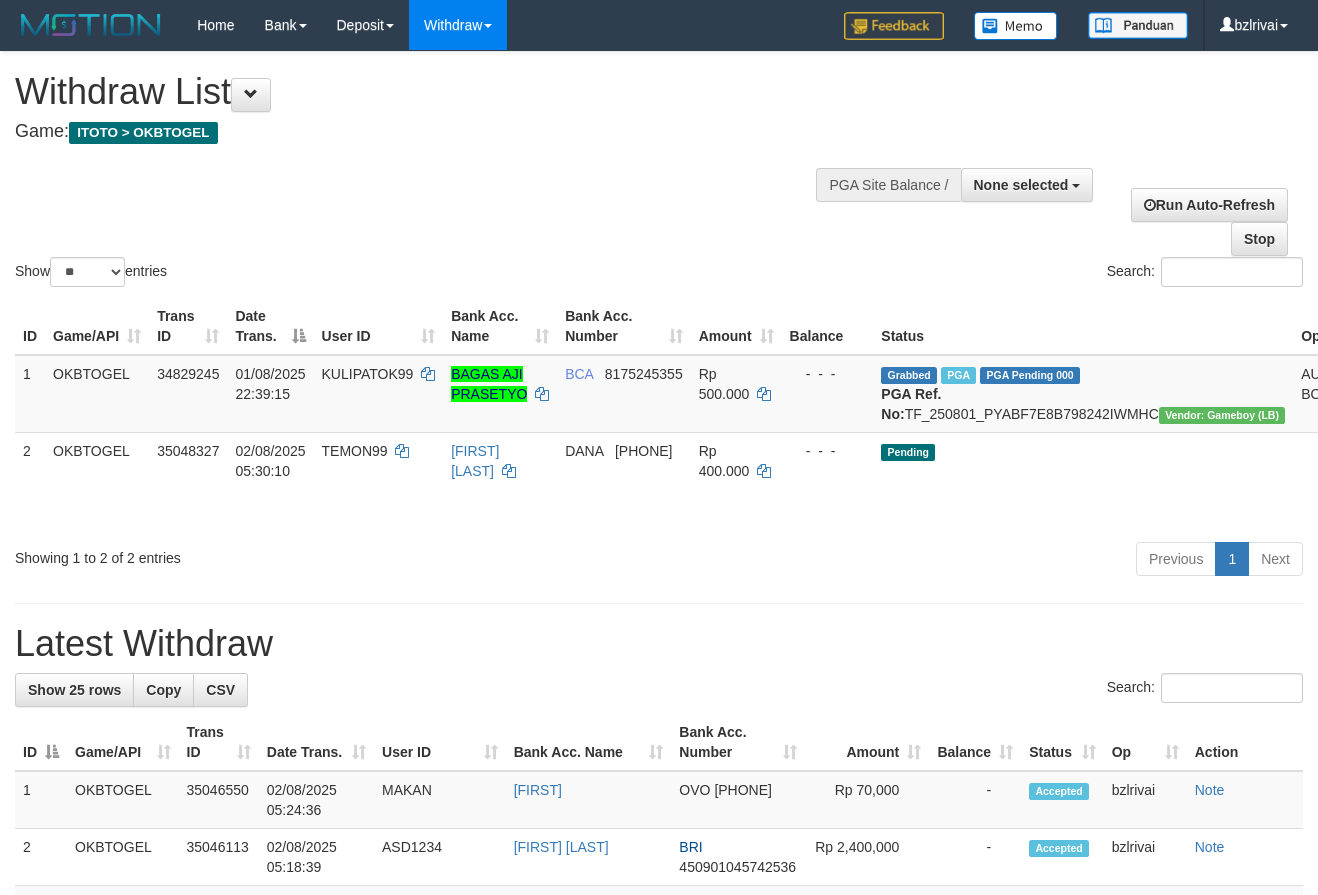 select 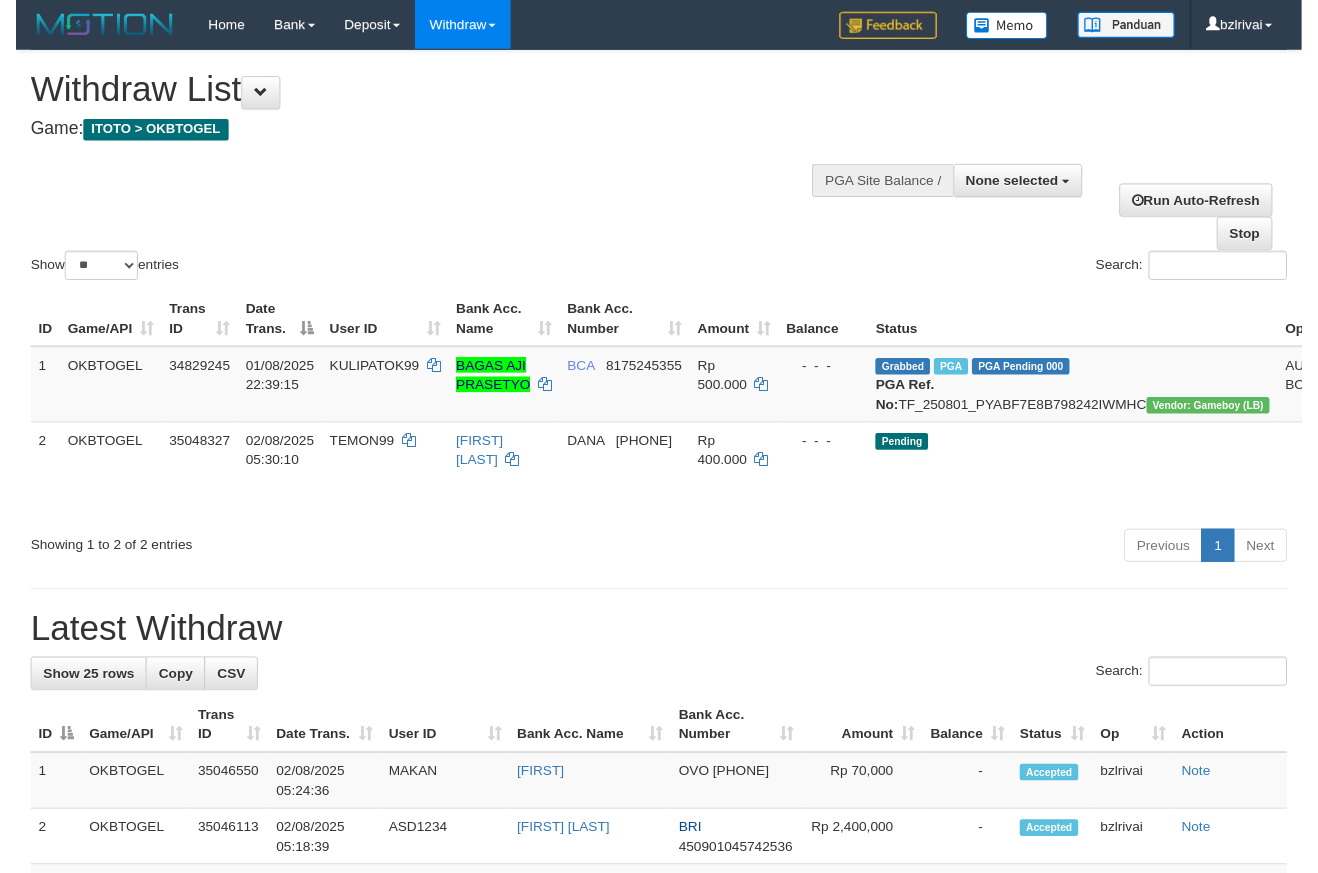scroll, scrollTop: 0, scrollLeft: 0, axis: both 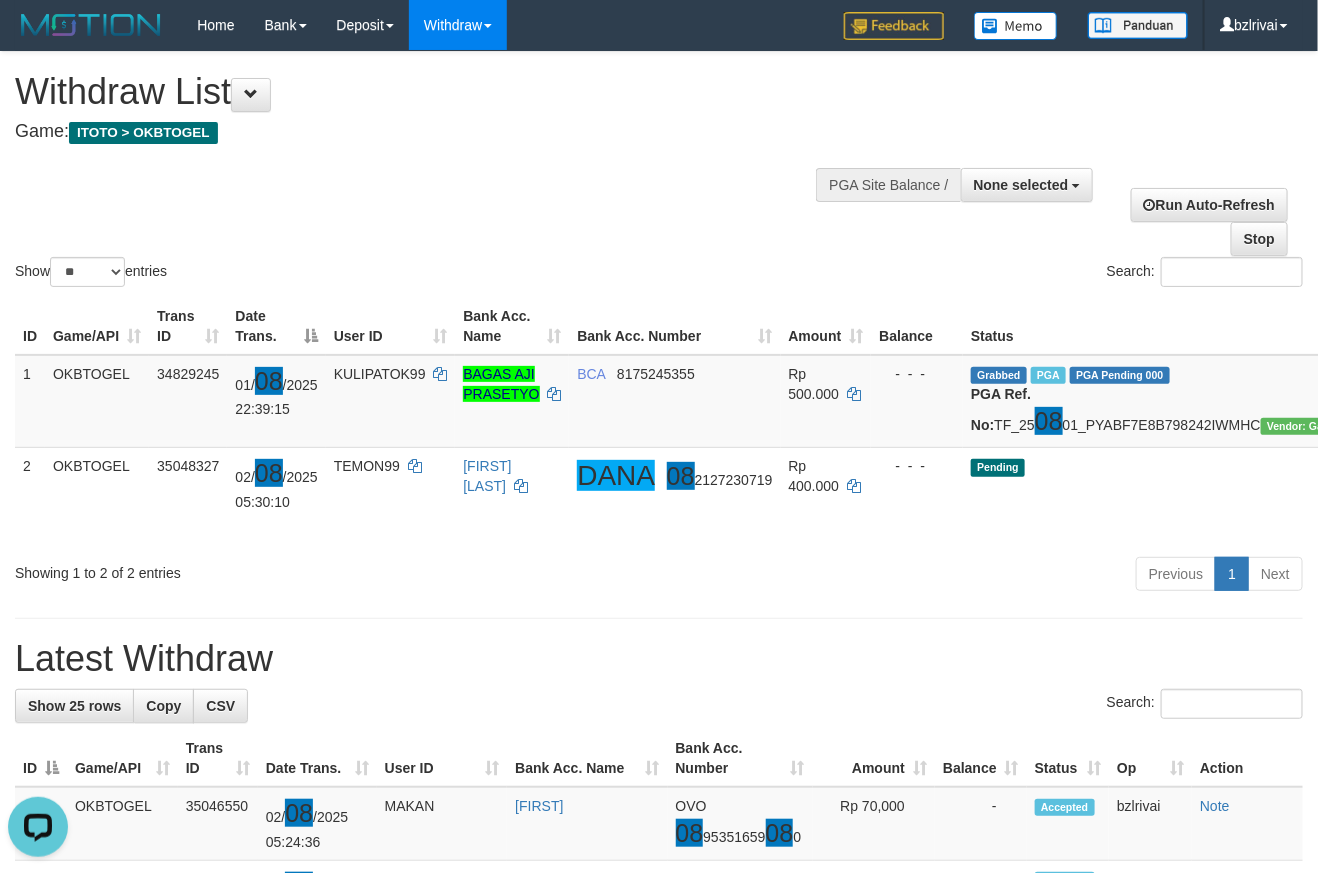drag, startPoint x: 436, startPoint y: 196, endPoint x: 556, endPoint y: 291, distance: 153.05228 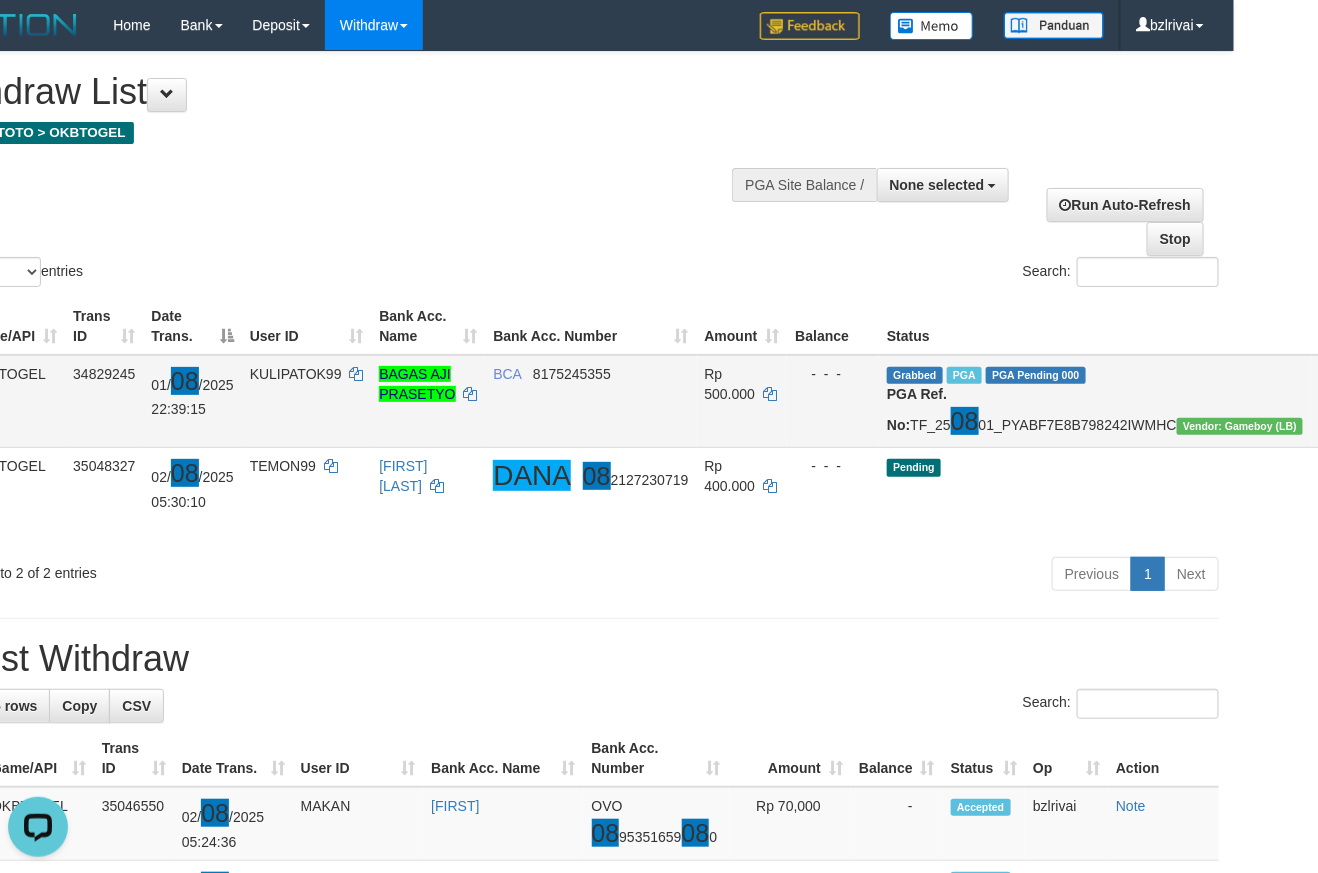 scroll, scrollTop: 0, scrollLeft: 121, axis: horizontal 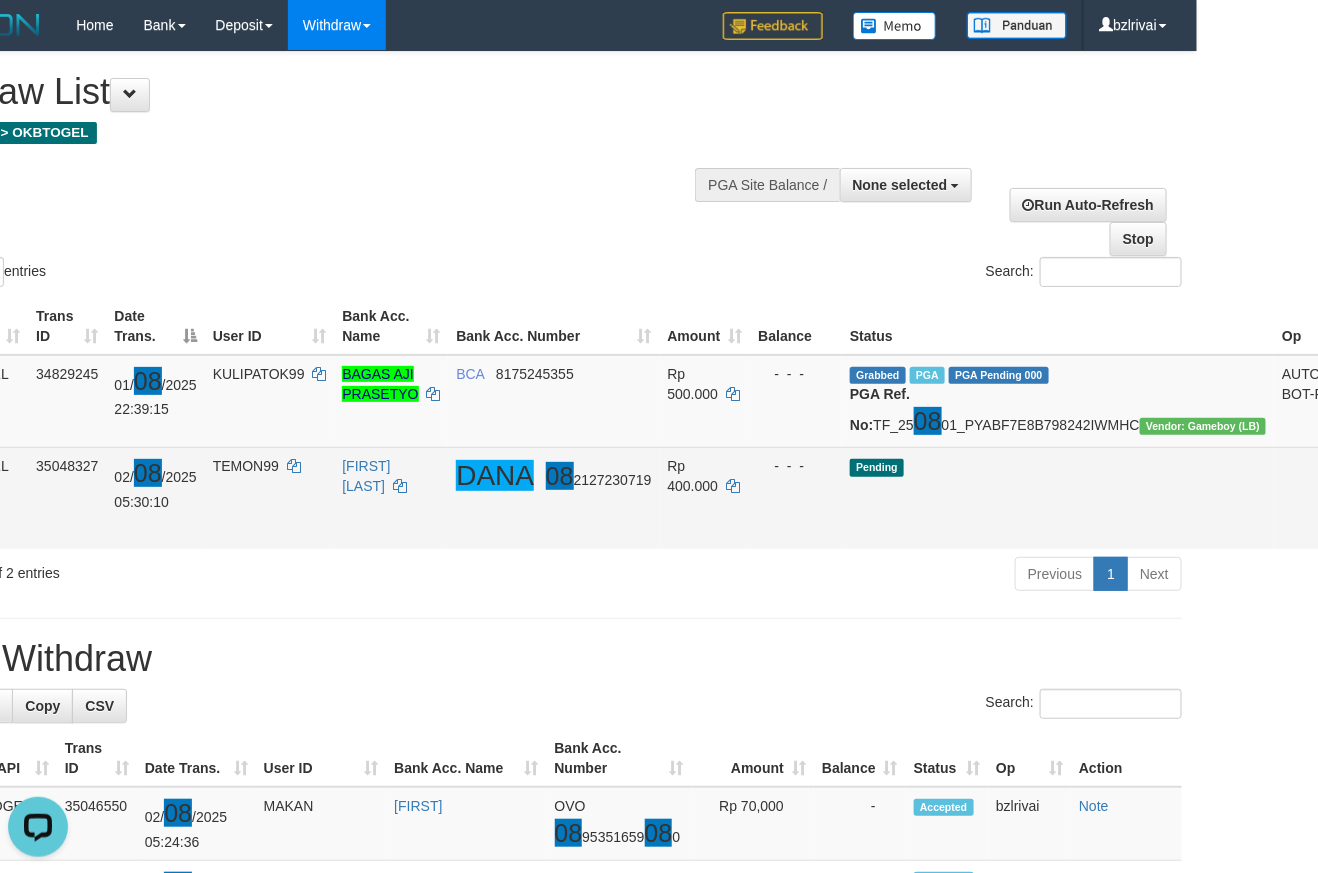 click on "Send PGA" at bounding box center [1381, 521] 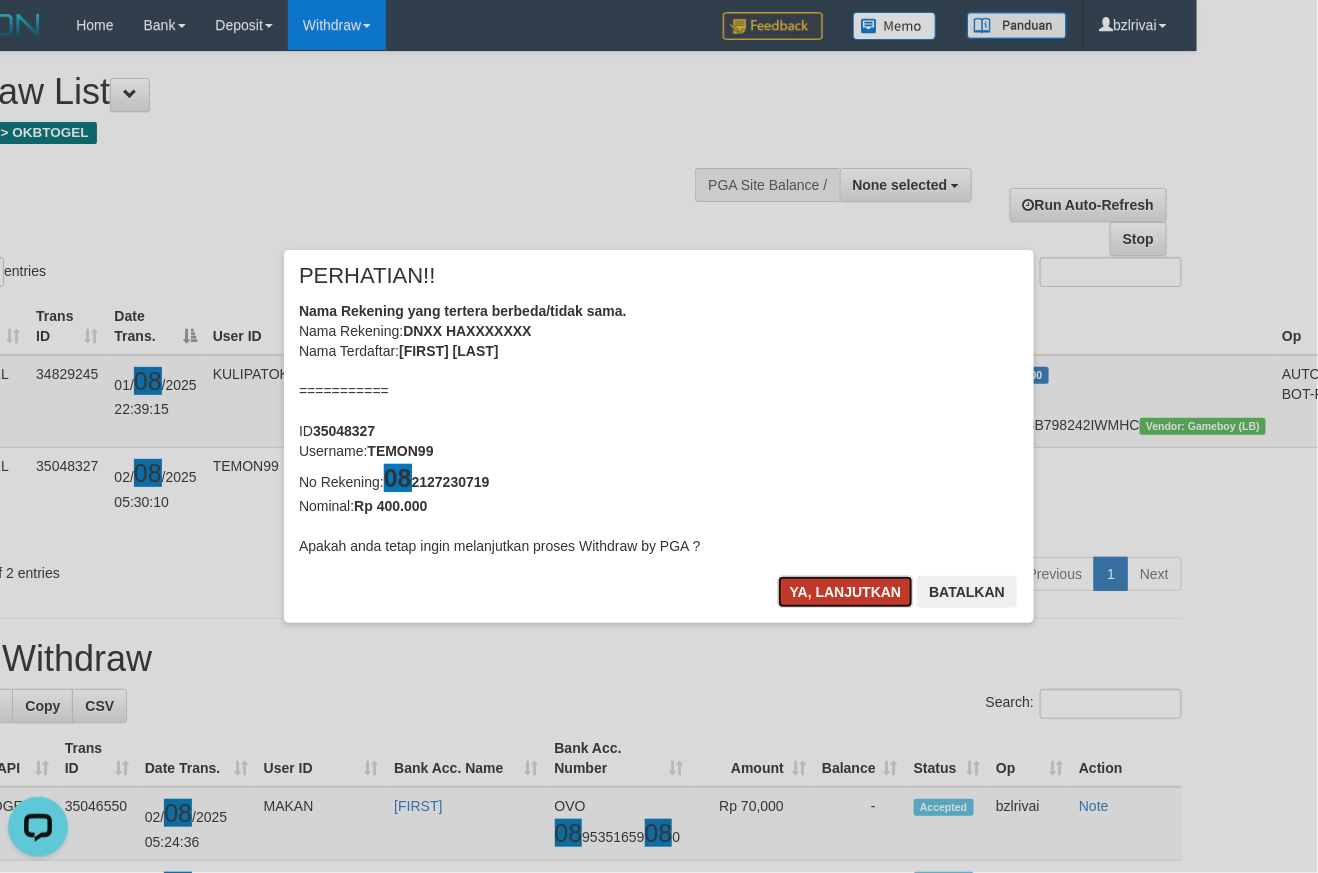 click on "Ya, lanjutkan" at bounding box center [846, 592] 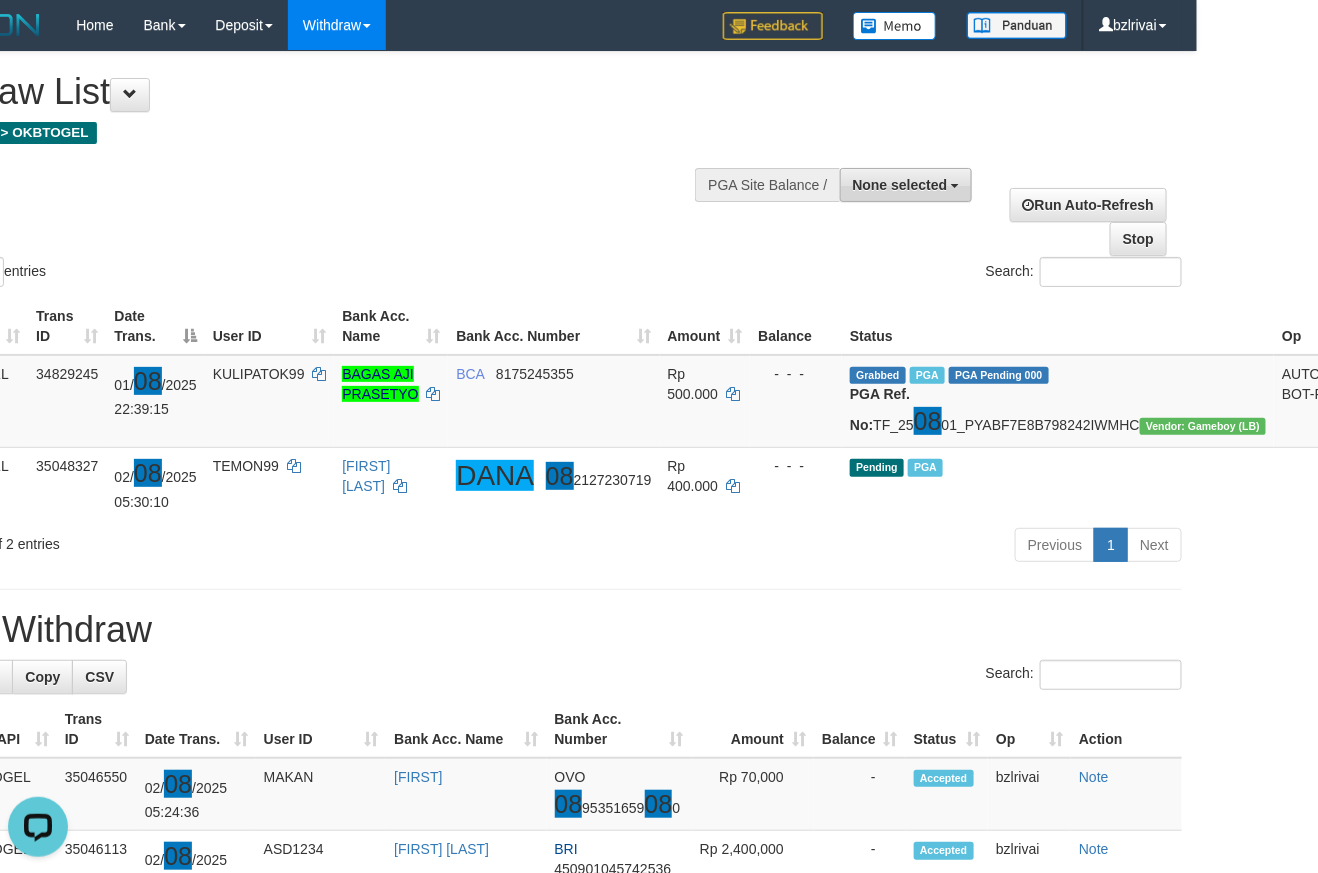 click on "None selected" at bounding box center (900, 185) 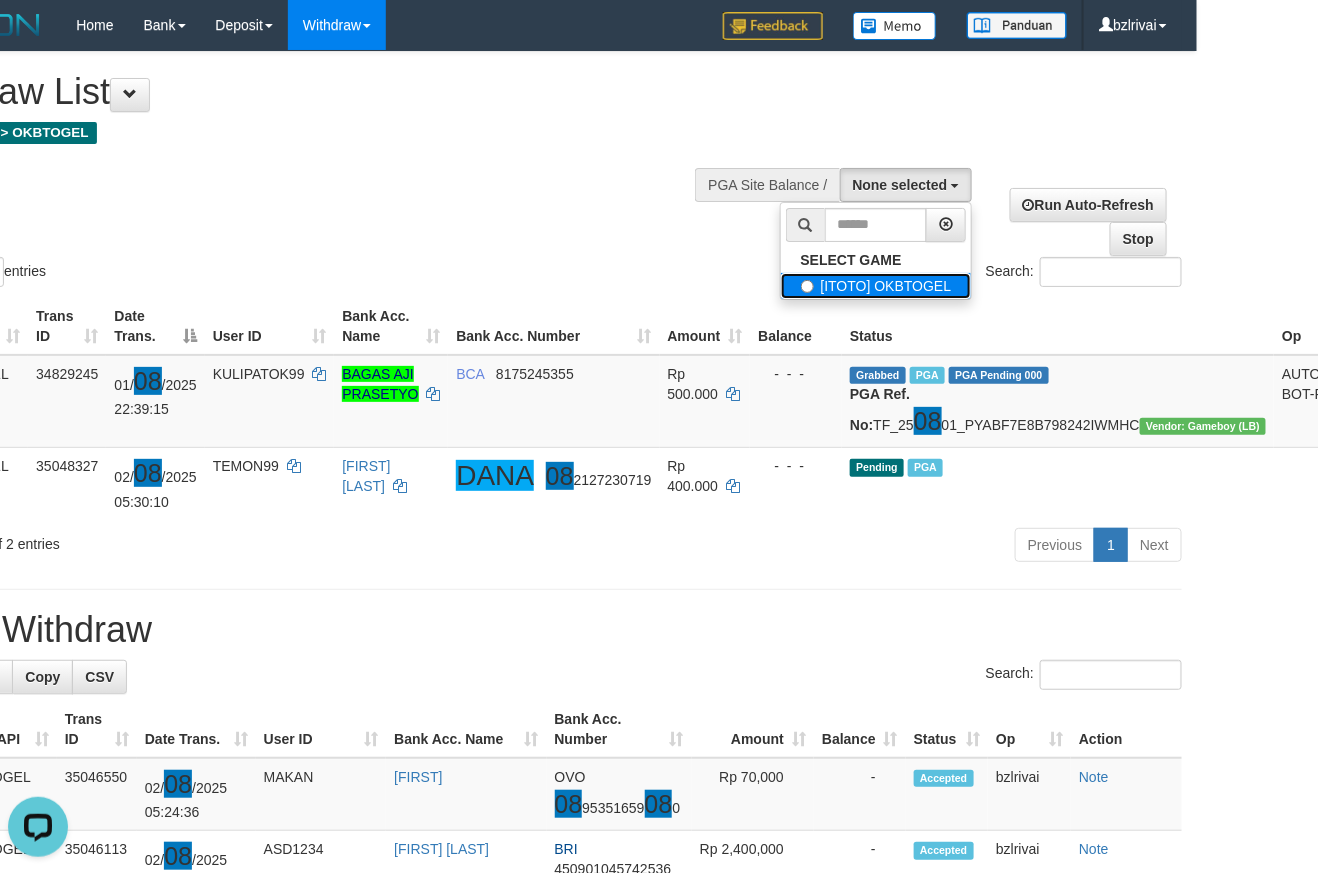 click on "[ITOTO] OKBTOGEL" at bounding box center [876, 286] 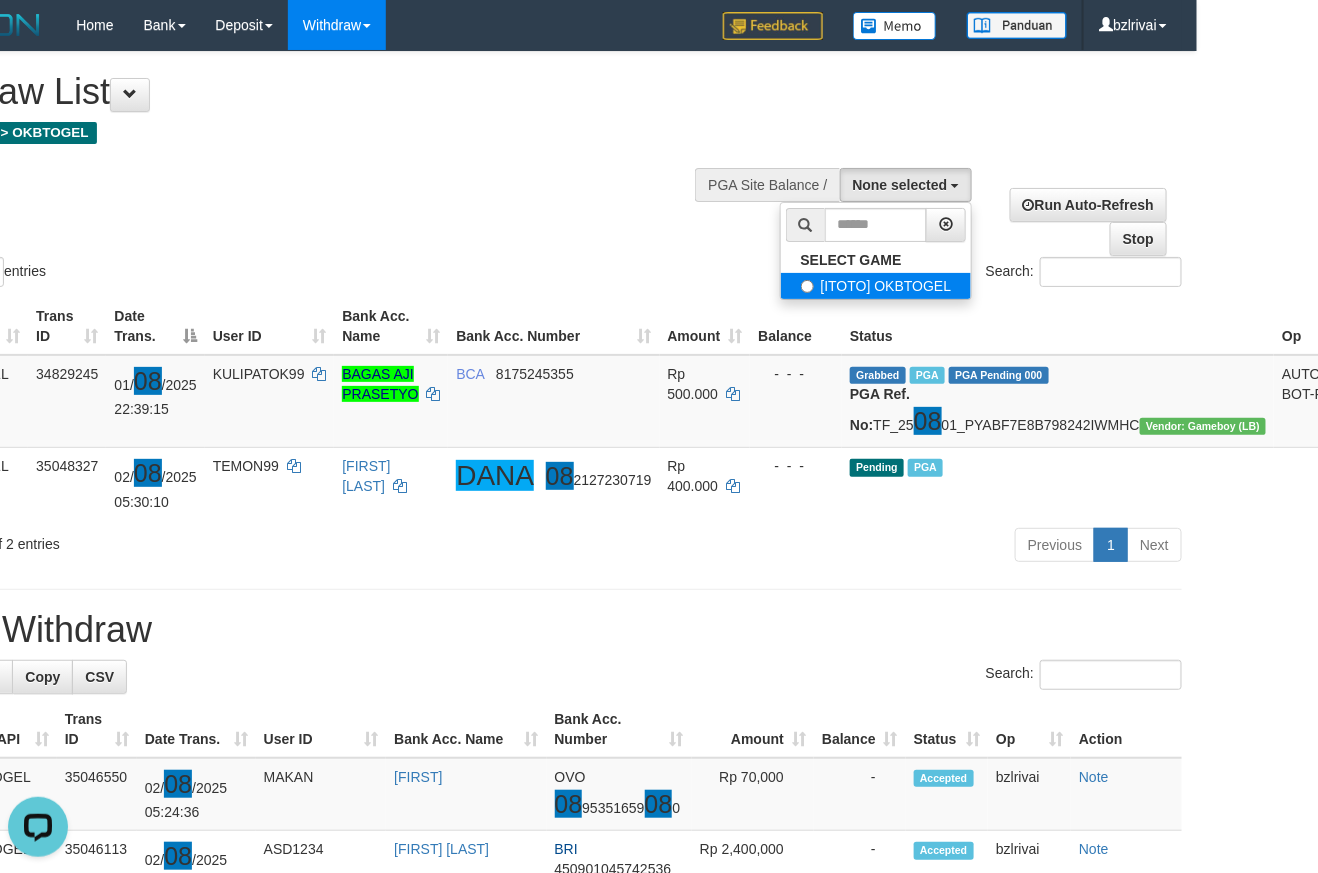 select on "****" 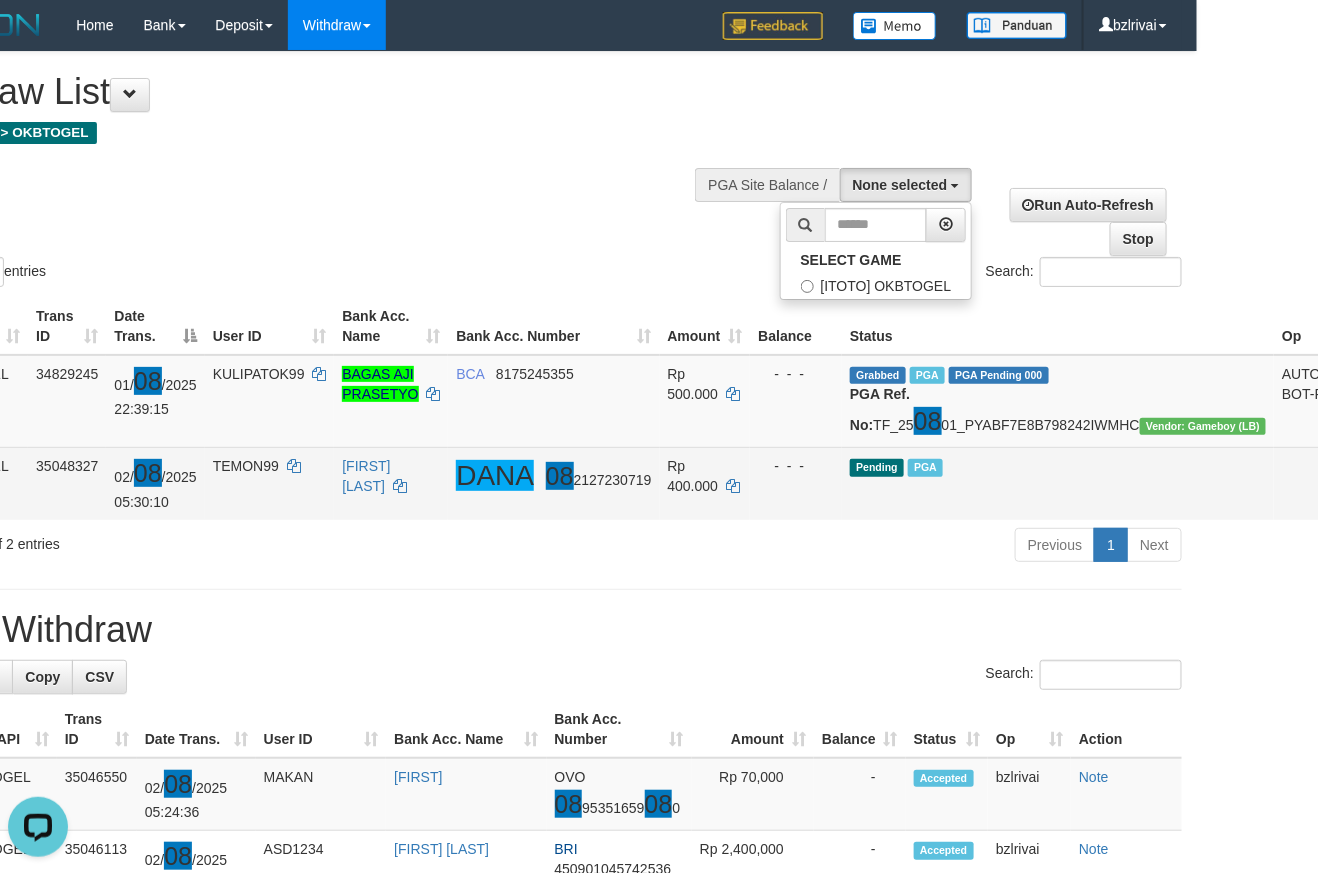 scroll, scrollTop: 18, scrollLeft: 0, axis: vertical 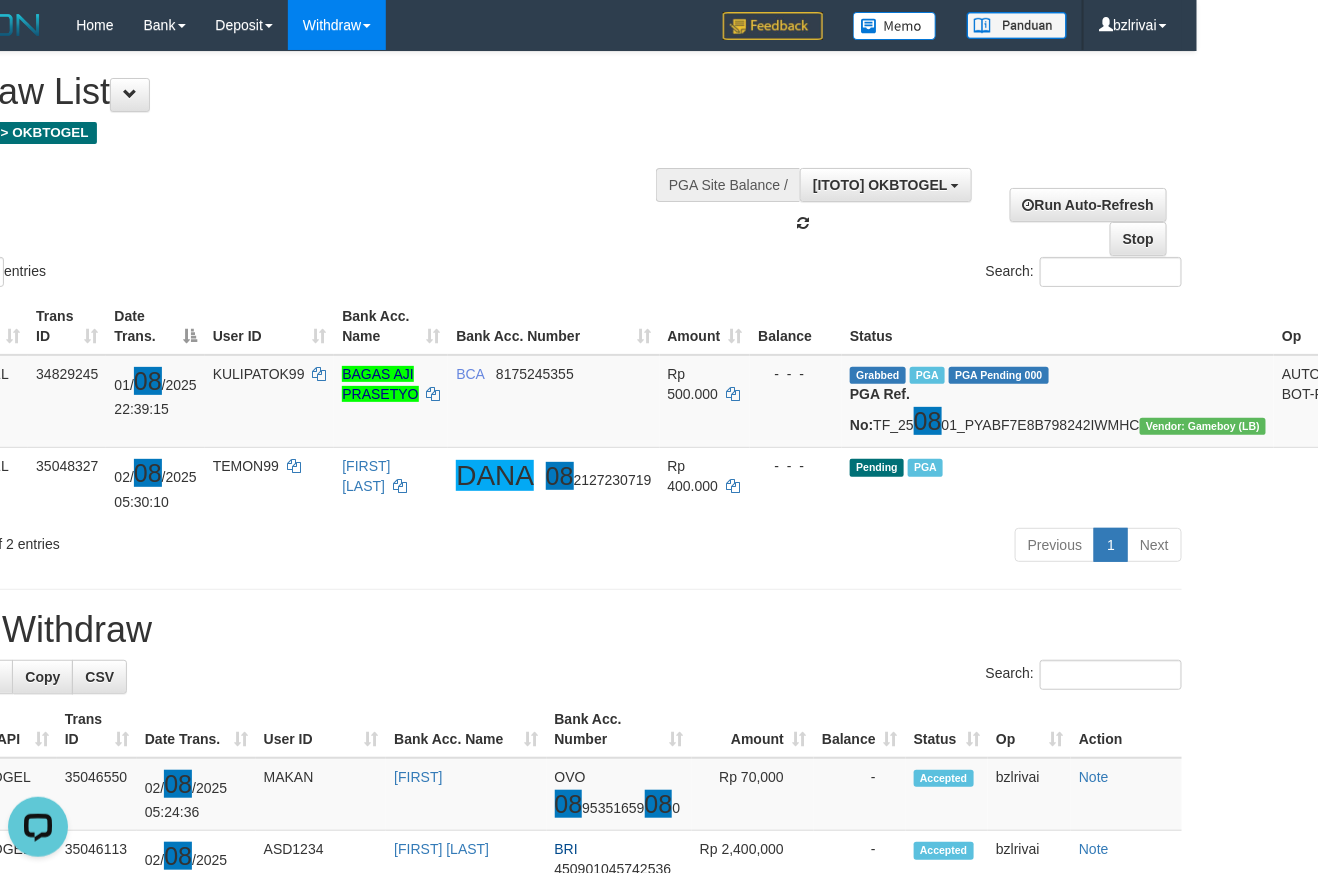 click on "Latest Withdraw" at bounding box center (538, 630) 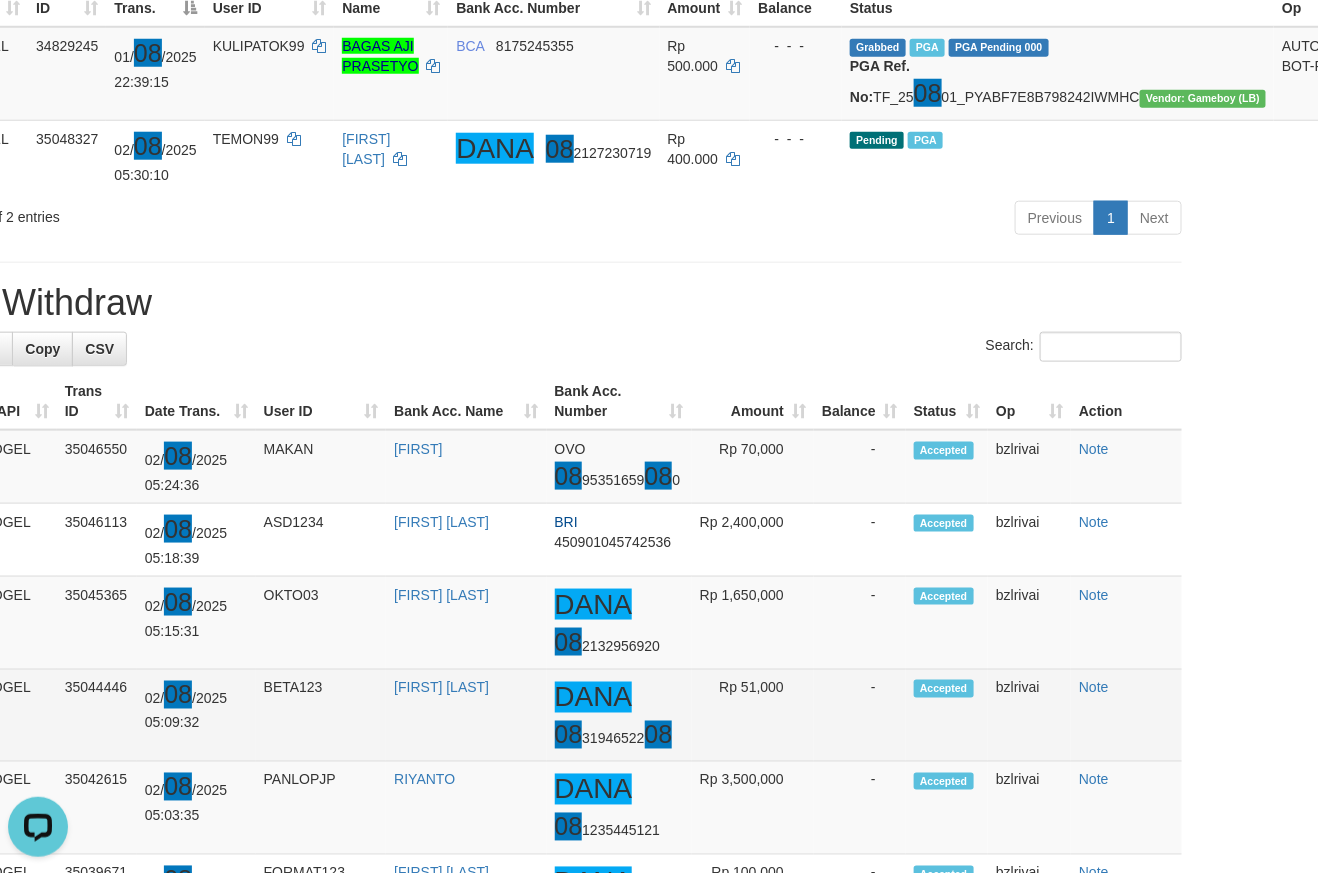 scroll, scrollTop: 669, scrollLeft: 121, axis: both 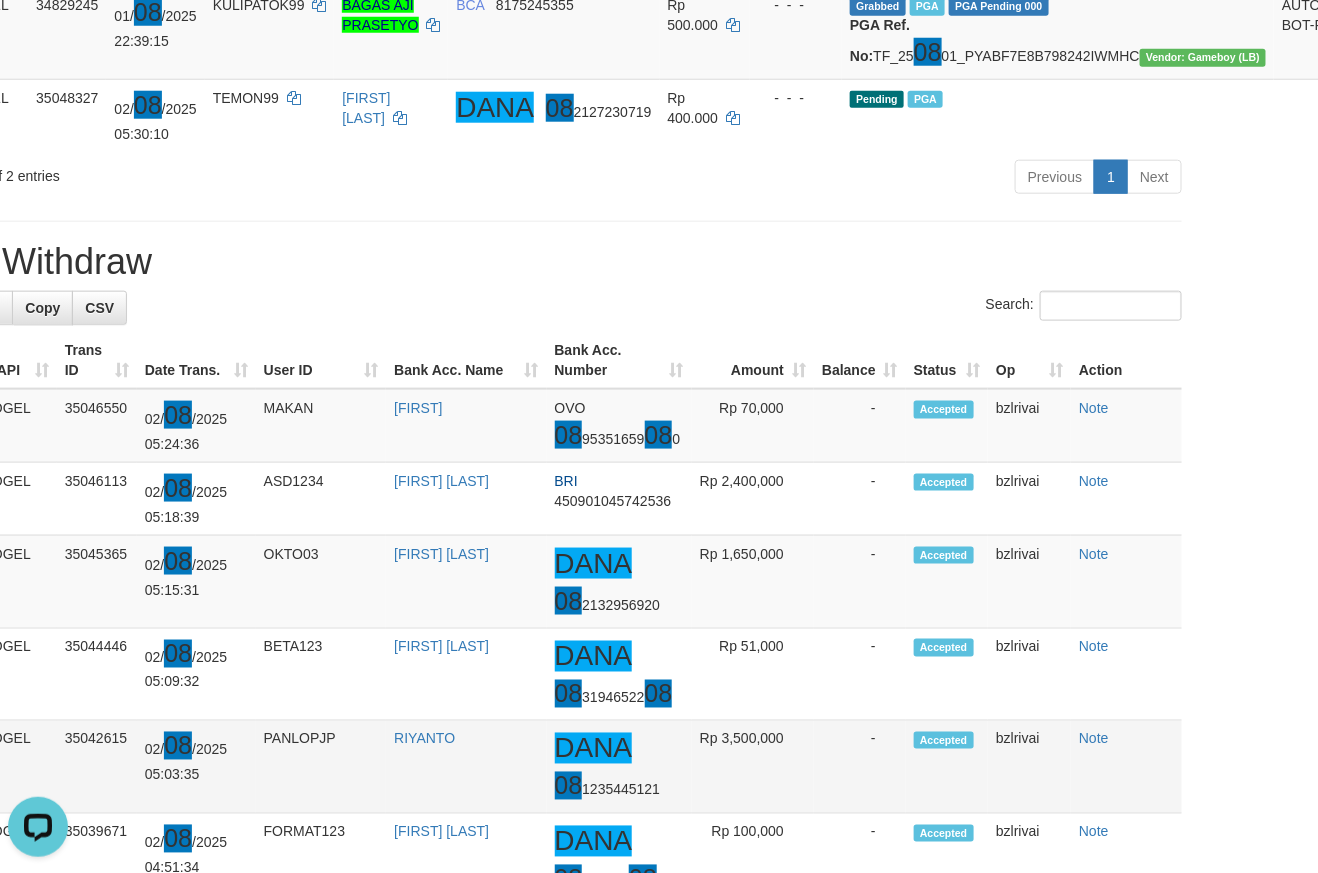click on "PANLOPJP" at bounding box center (321, 767) 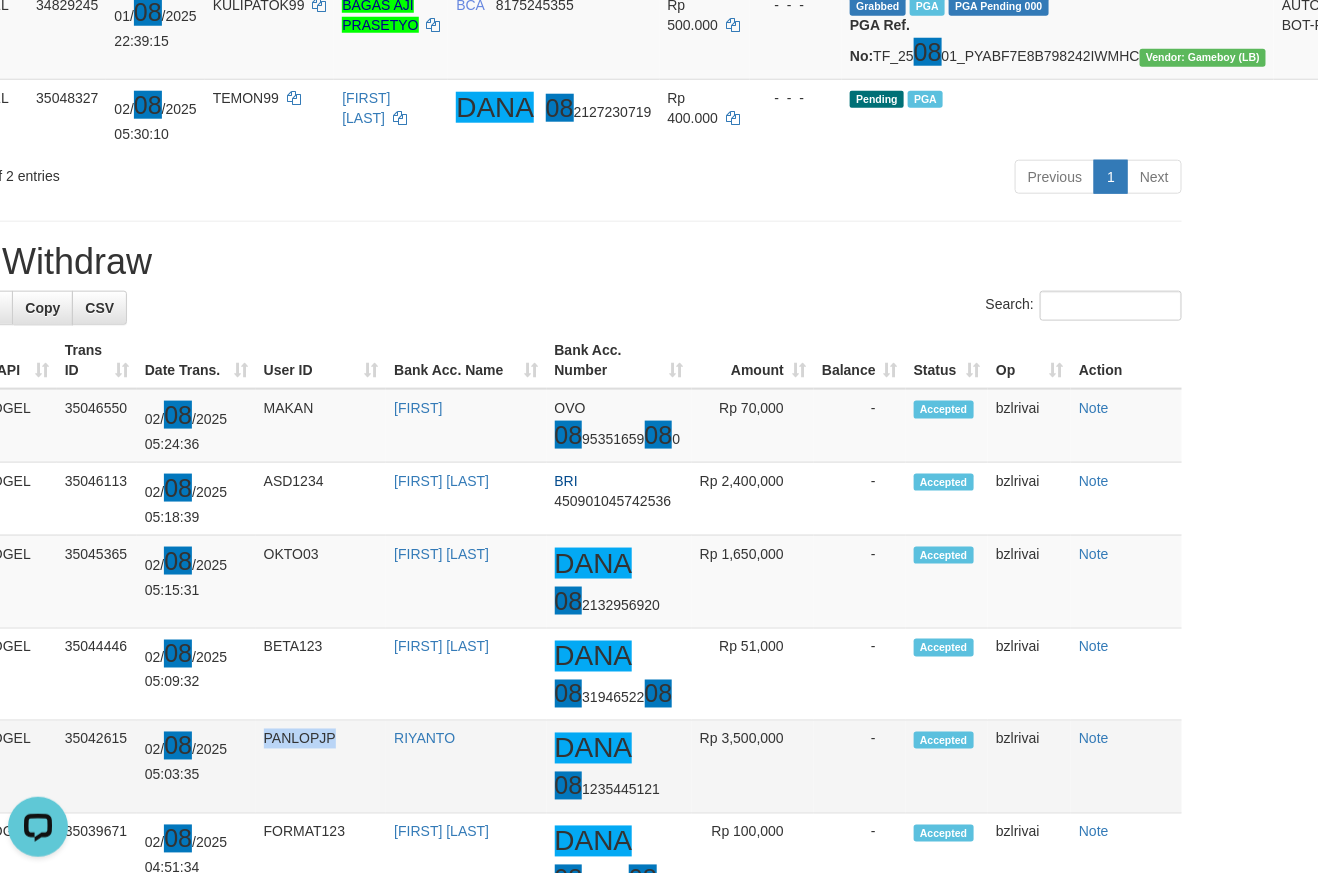 click on "PANLOPJP" at bounding box center (321, 767) 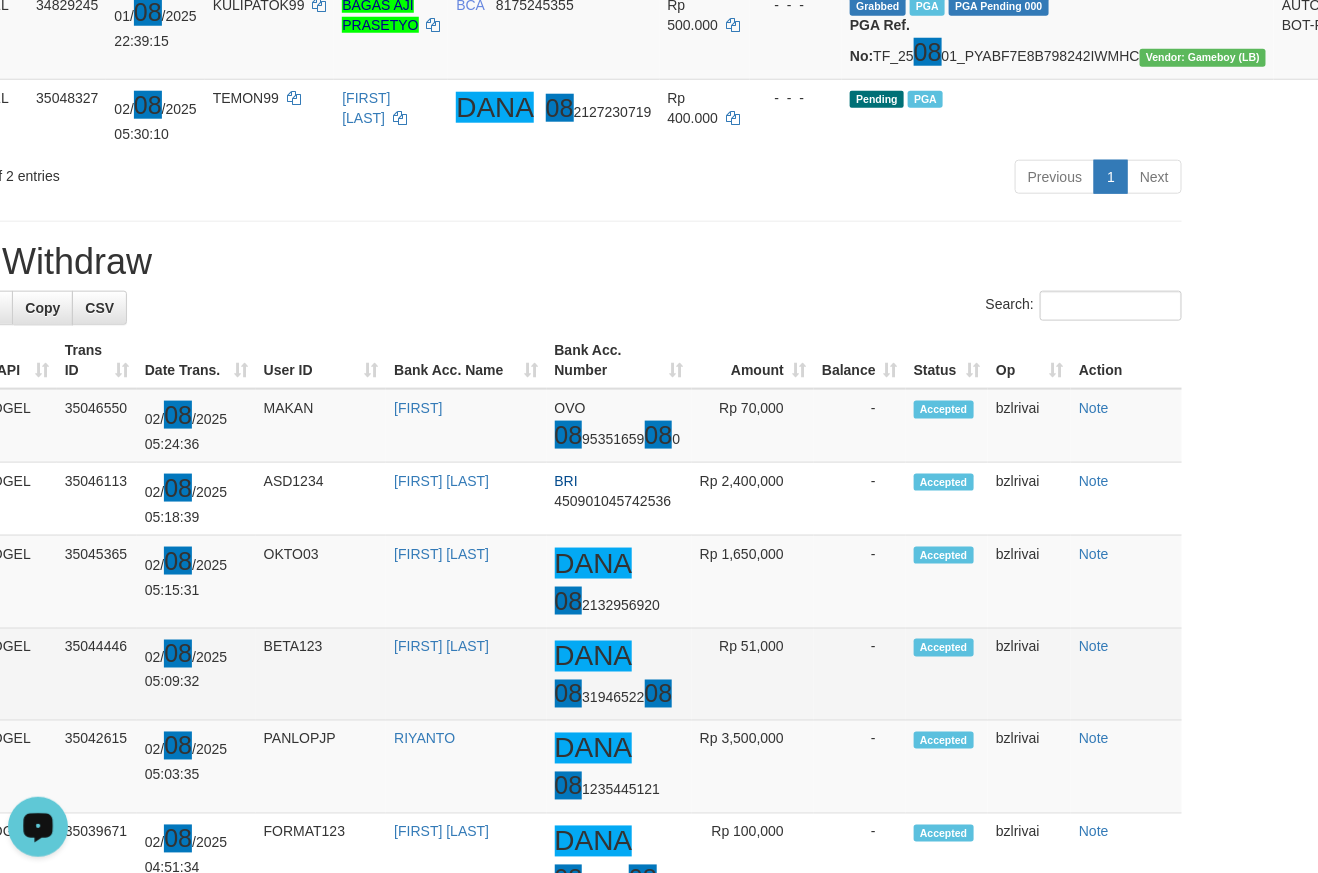 click on "BETA123" at bounding box center (321, 674) 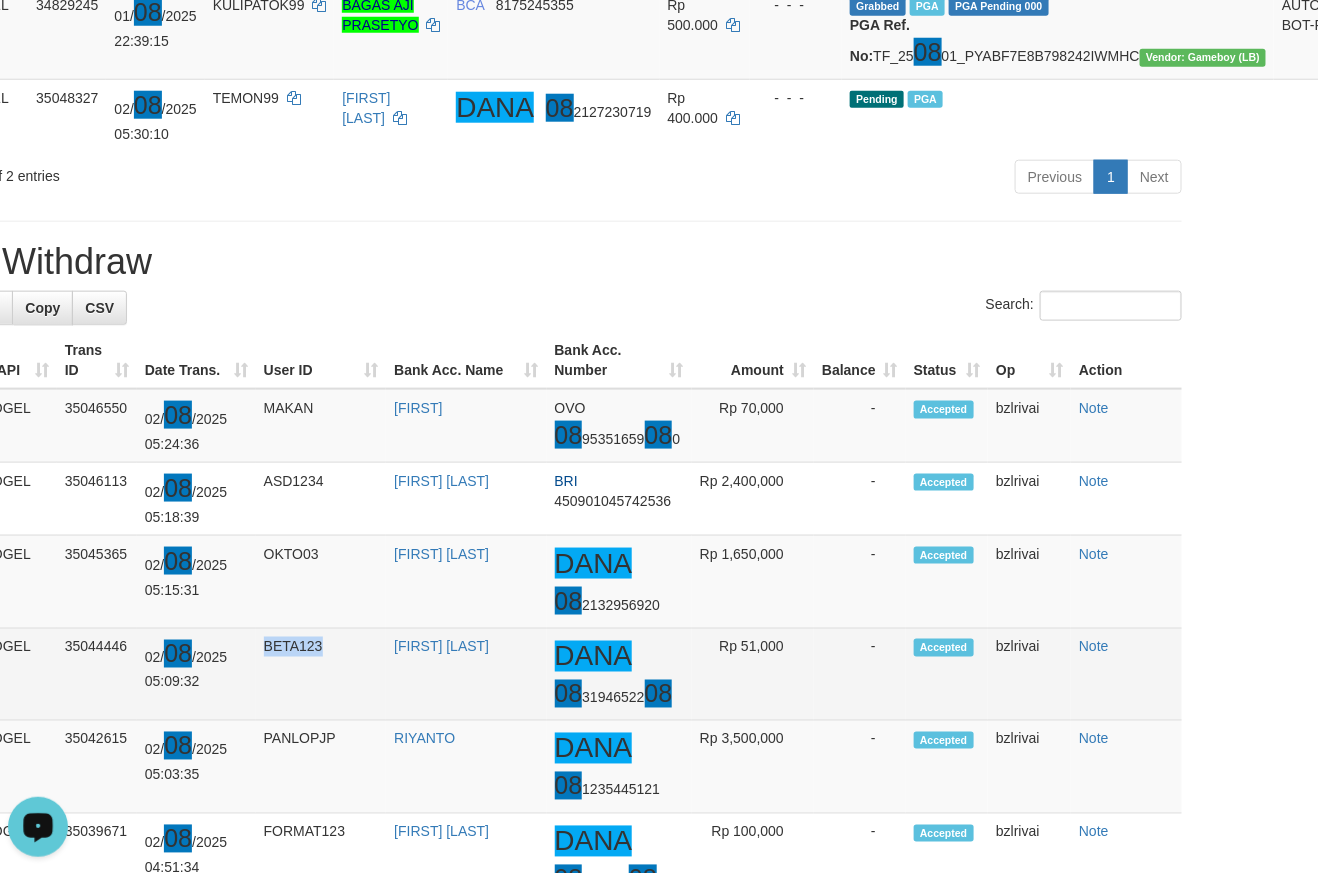 click on "BETA123" at bounding box center (321, 674) 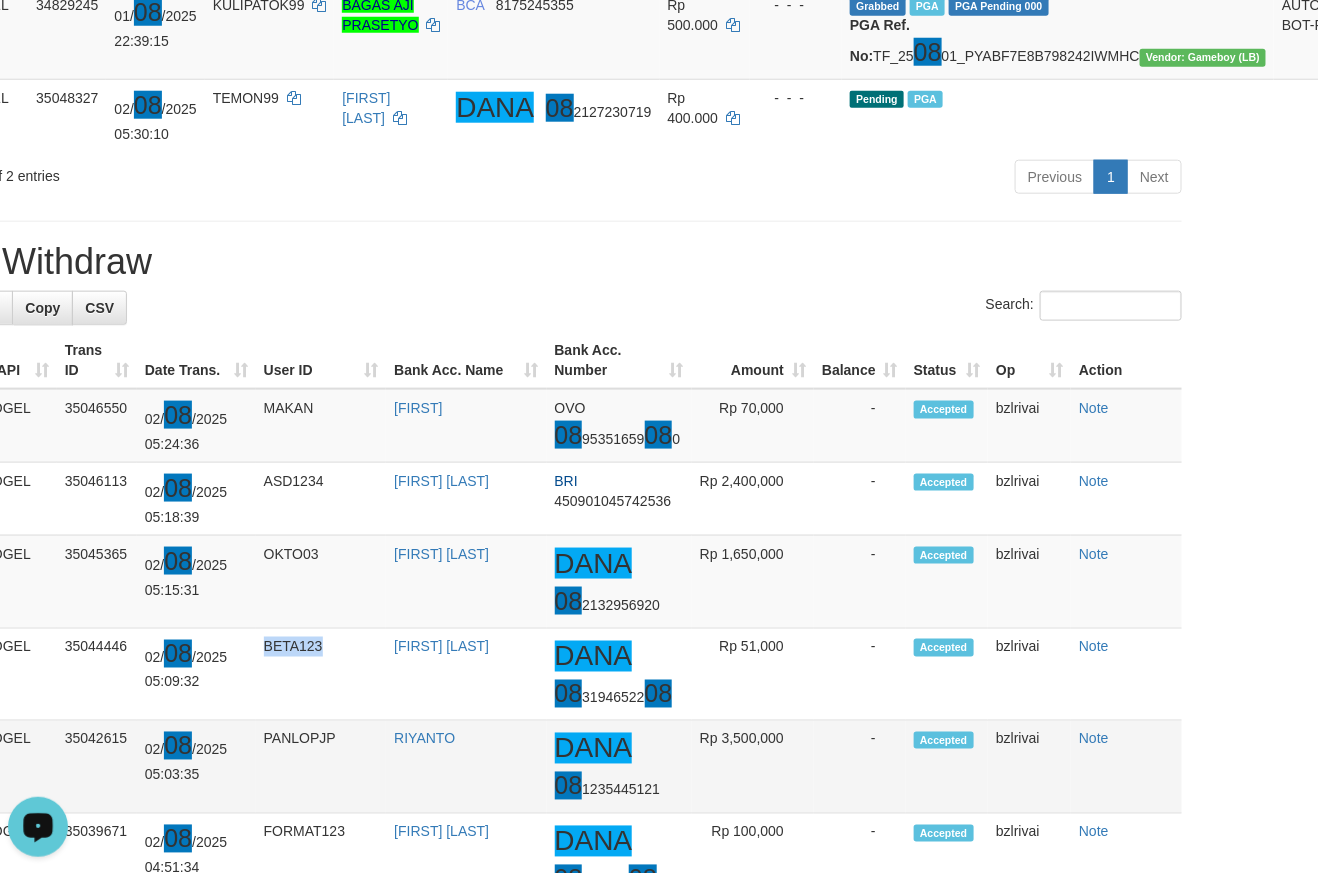 copy on "BETA123" 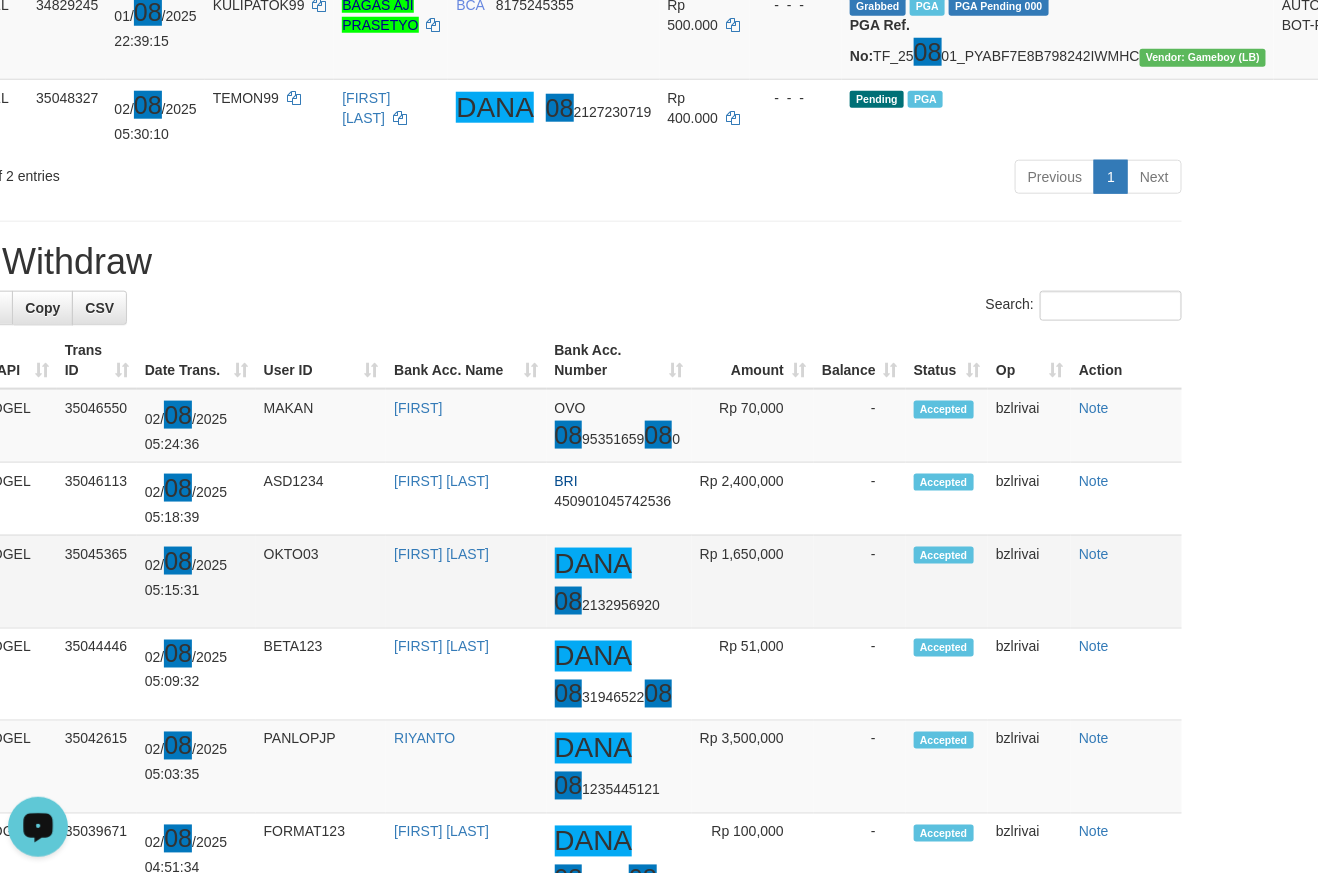 click on "OKTO03" at bounding box center (321, 581) 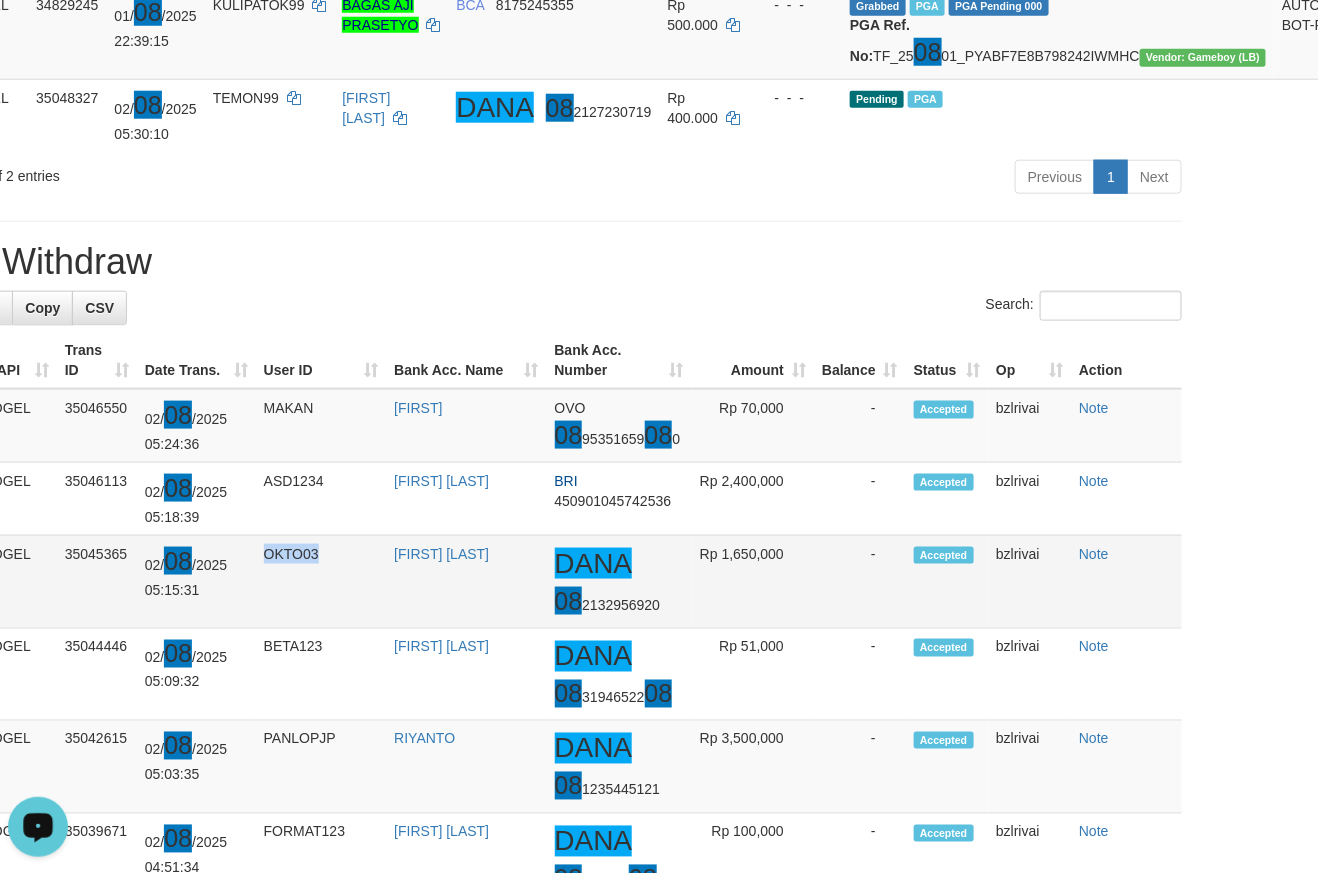 click on "OKTO03" at bounding box center (321, 581) 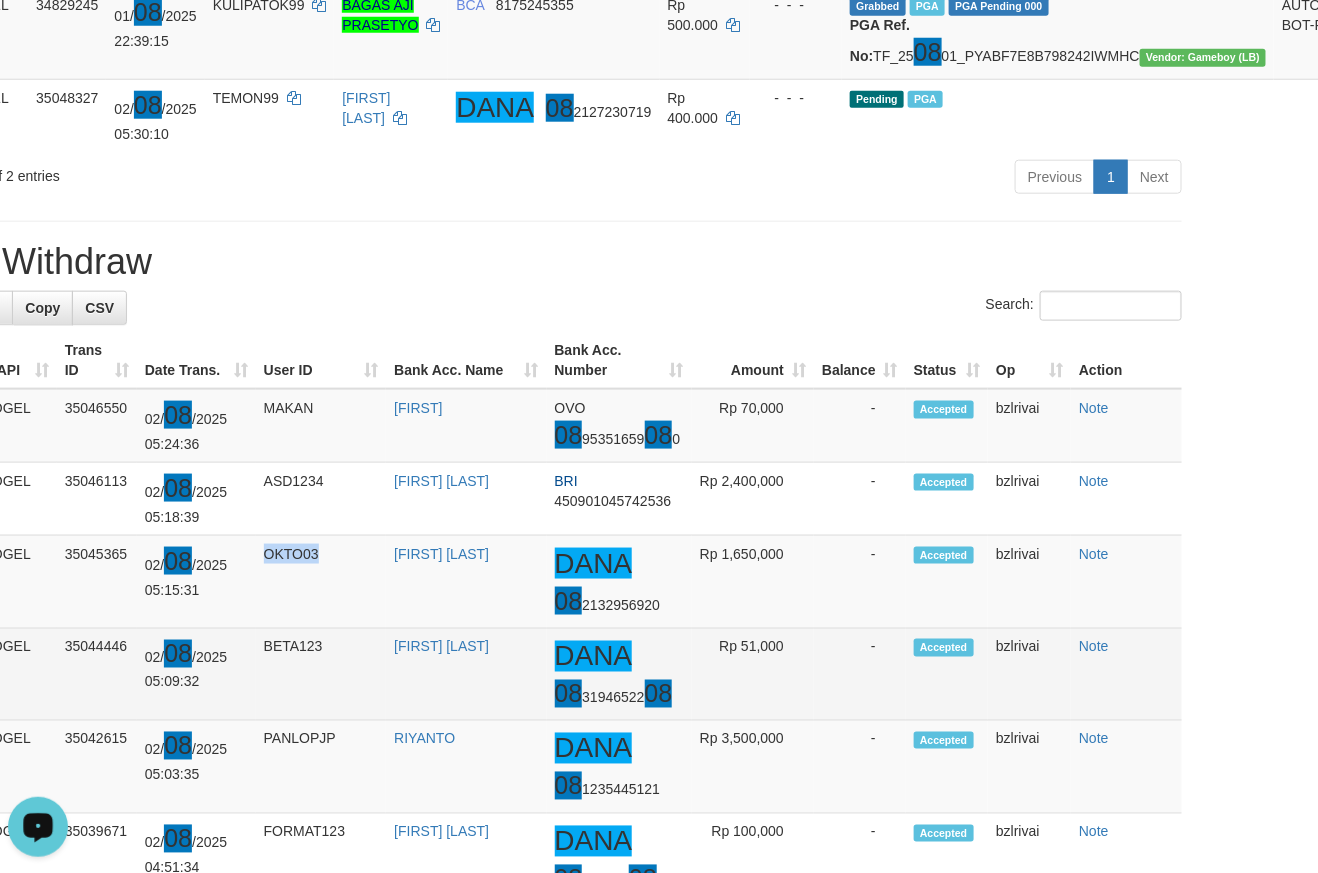 copy on "OKTO03" 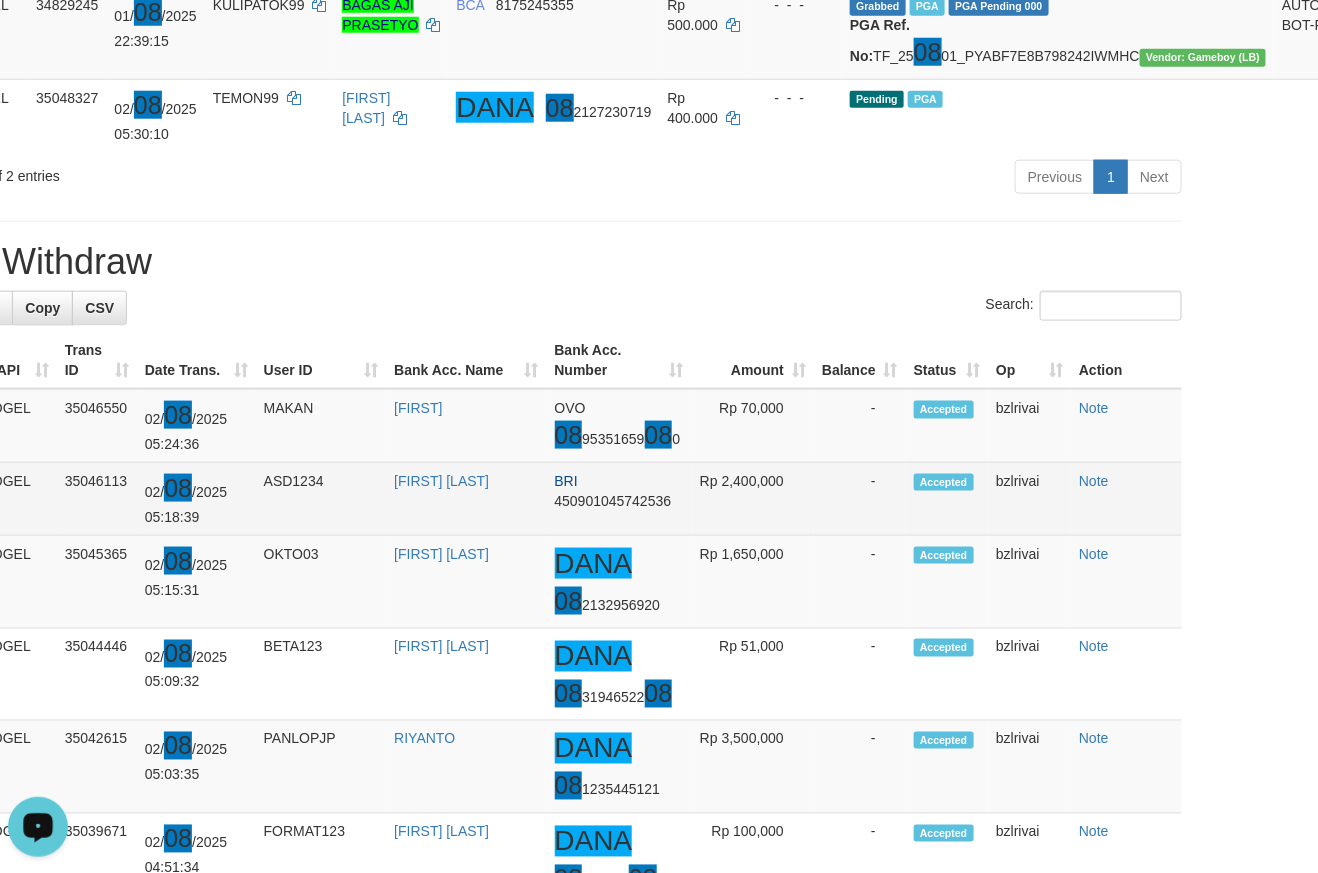 click on "ASD1234" at bounding box center (321, 499) 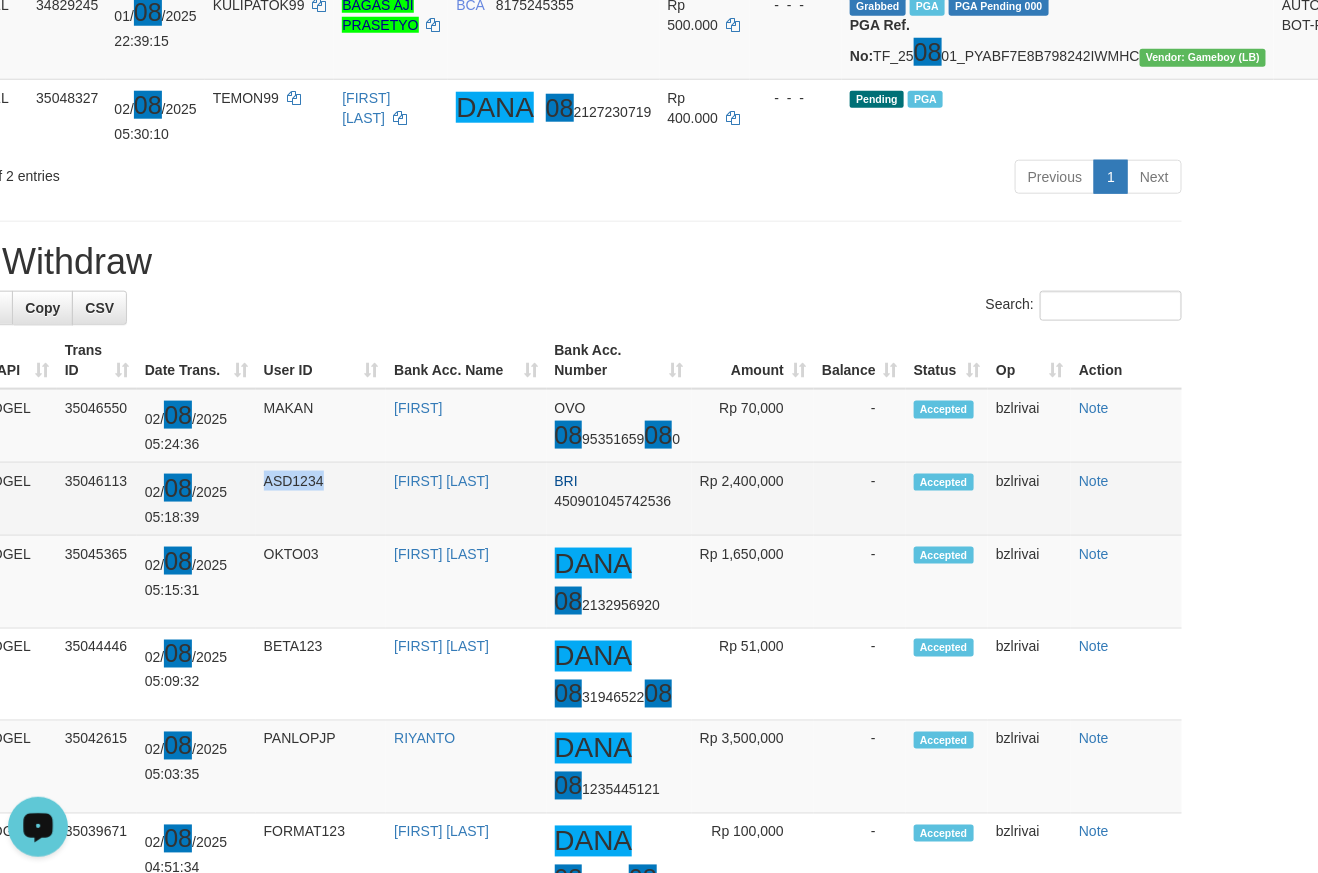 click on "ASD1234" at bounding box center [321, 499] 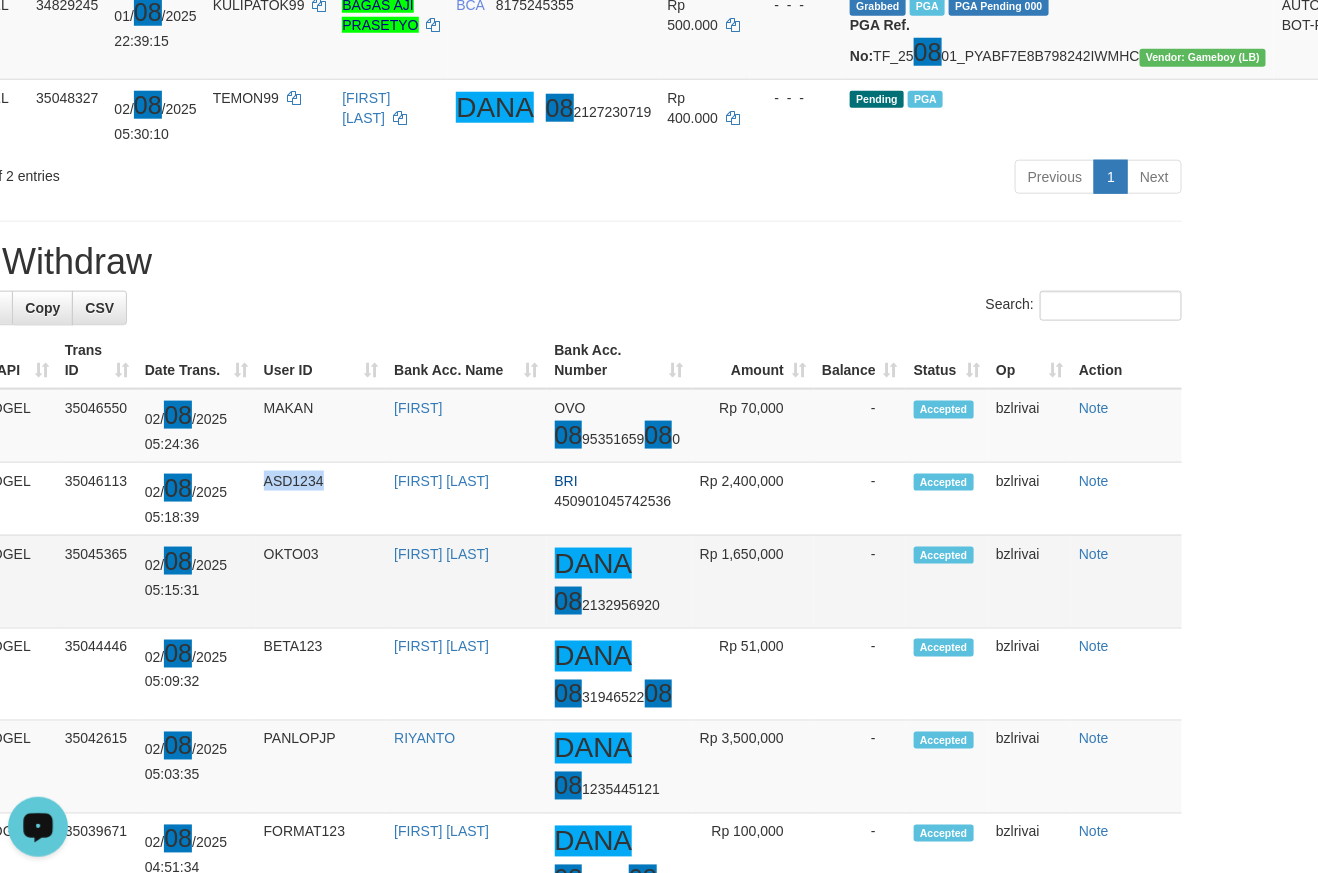 copy on "ASD1234" 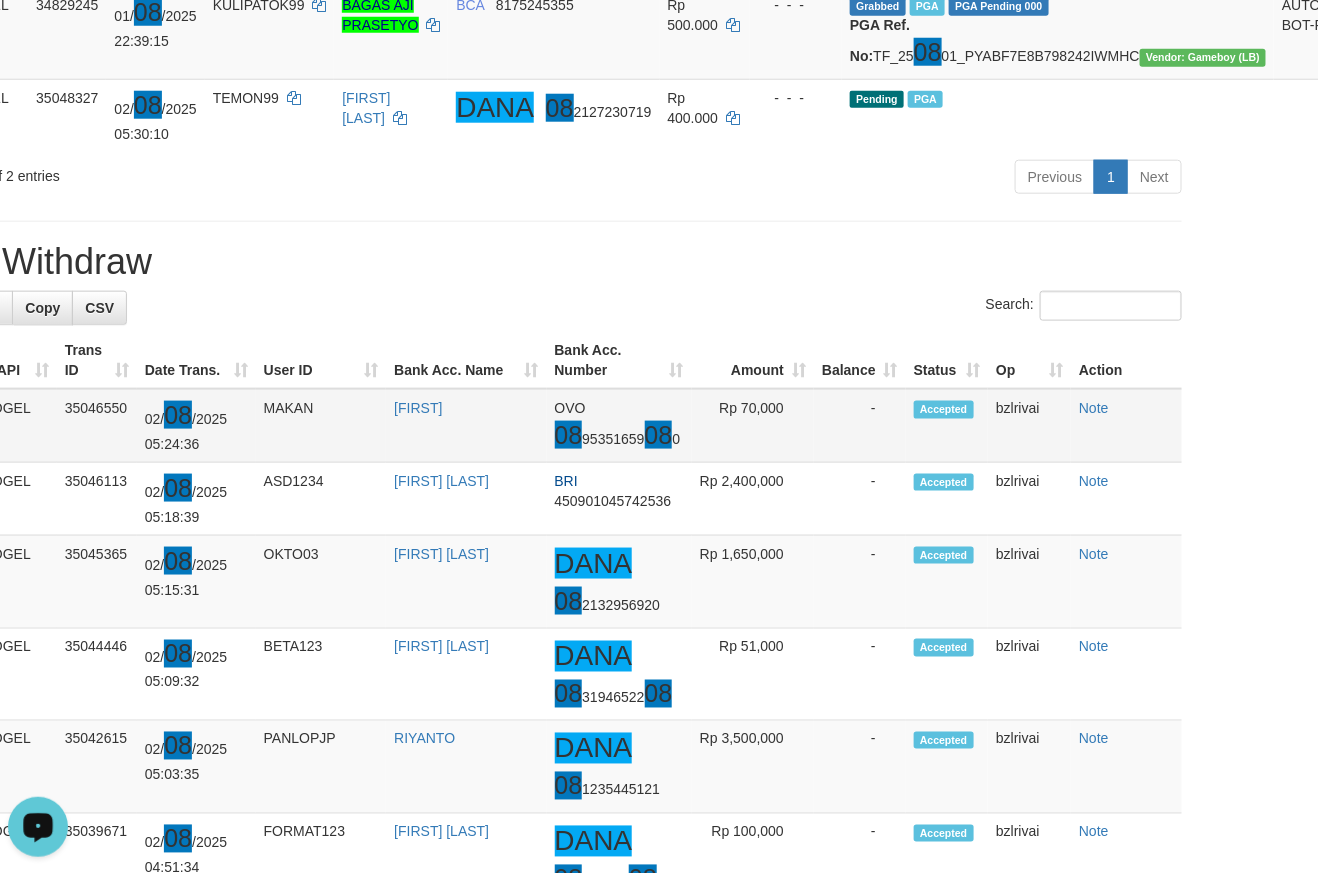click on "MAKAN" at bounding box center (321, 425) 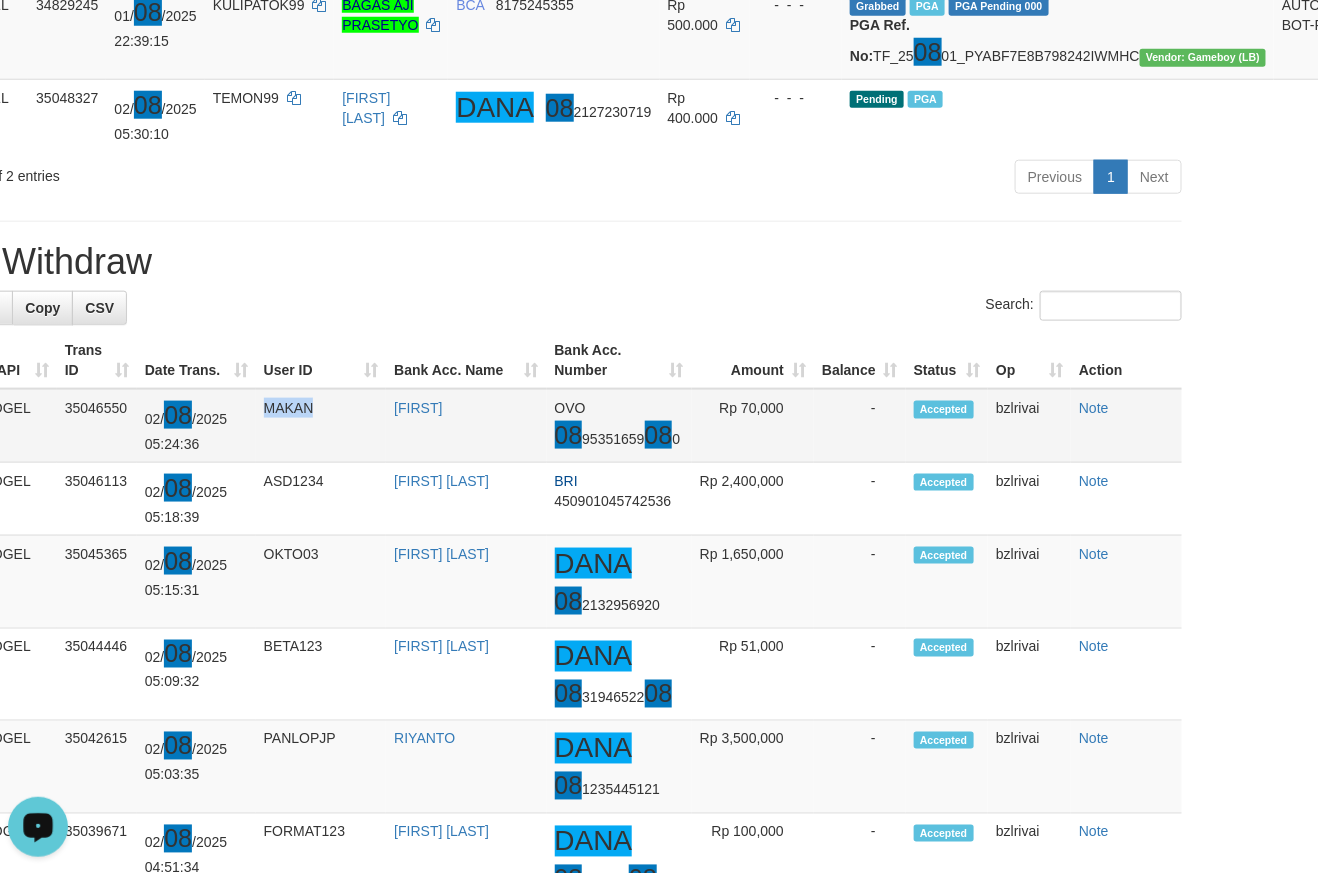 click on "MAKAN" at bounding box center [321, 425] 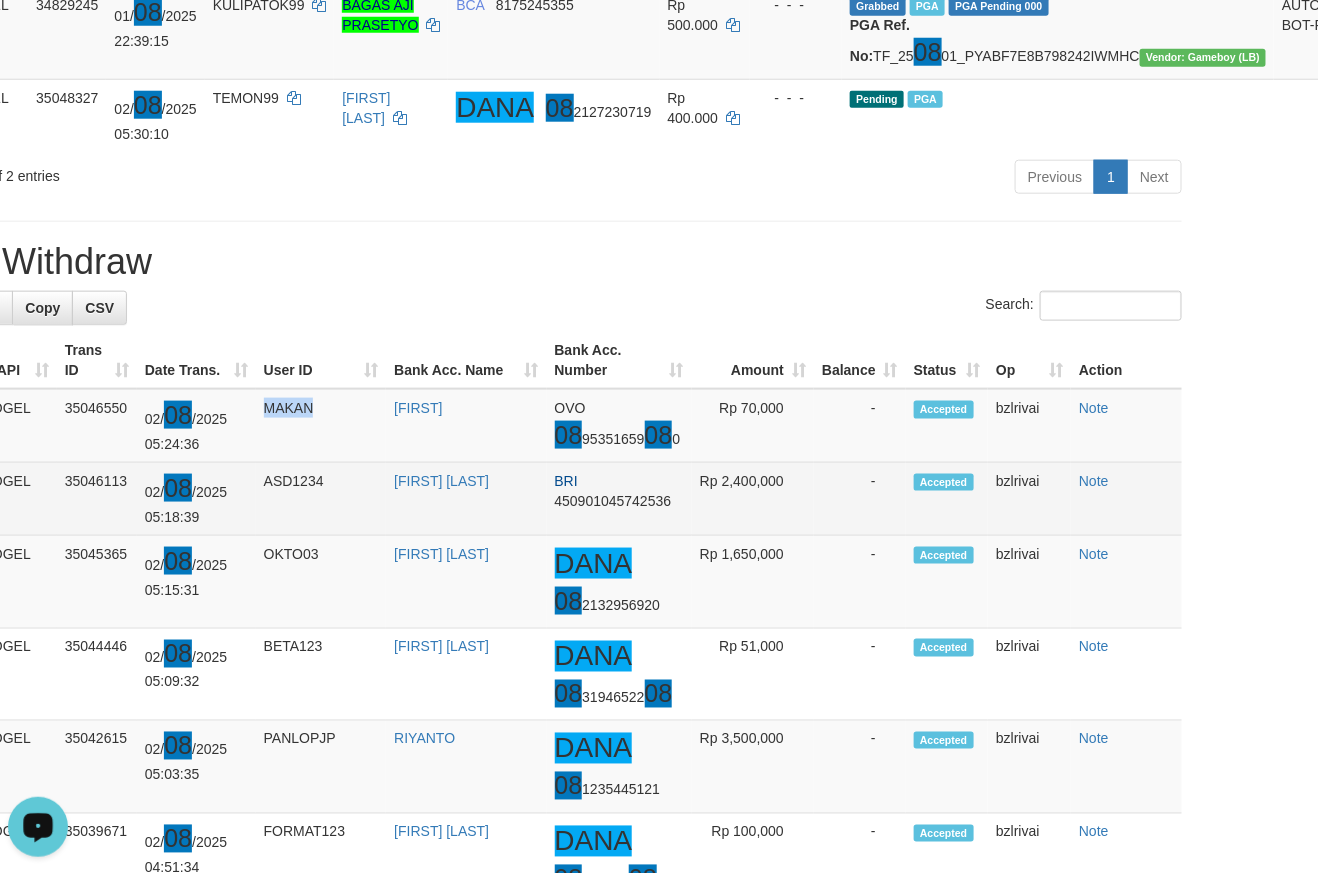copy on "MAKAN" 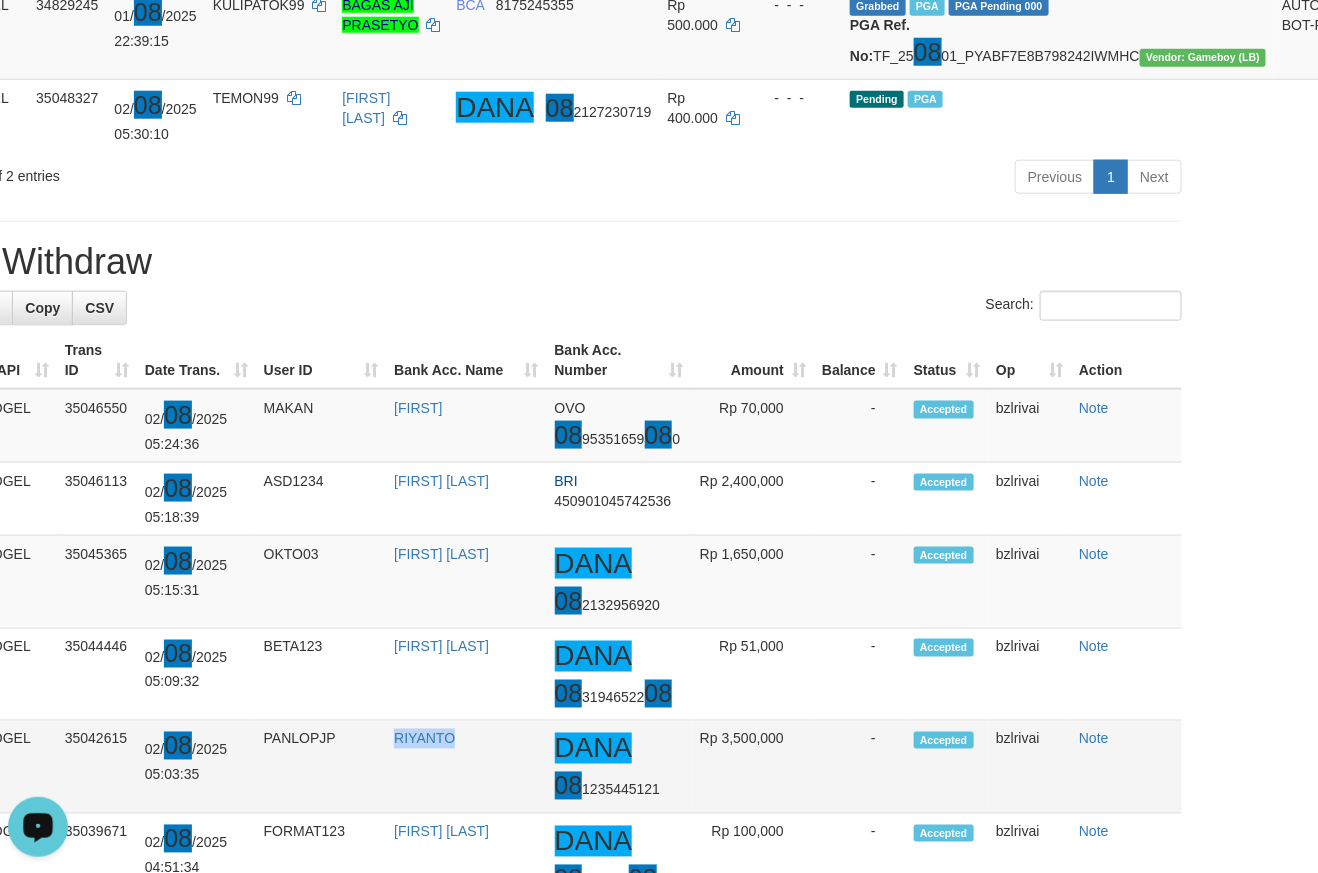 drag, startPoint x: 375, startPoint y: 739, endPoint x: 468, endPoint y: 732, distance: 93.26307 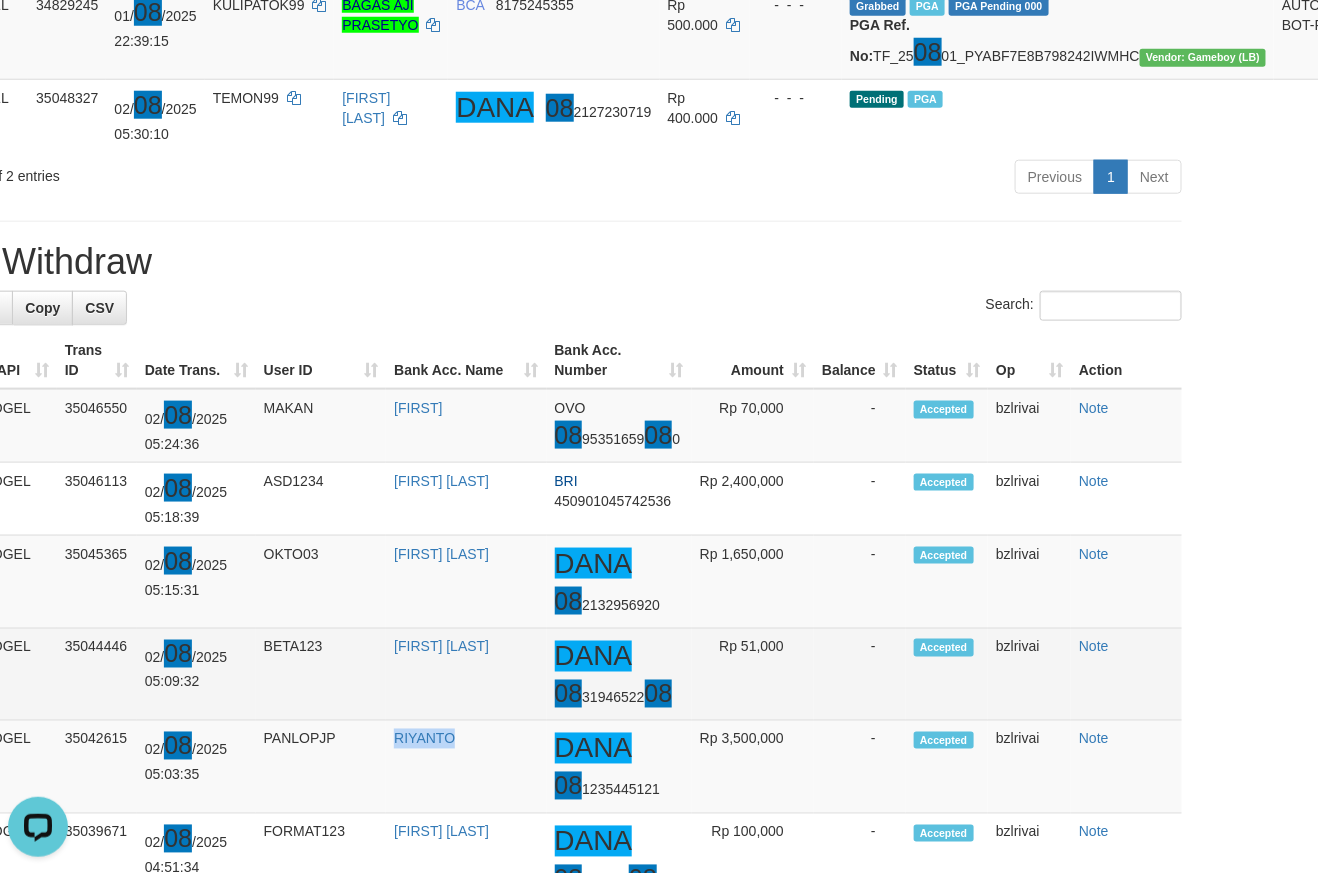 drag, startPoint x: 372, startPoint y: 634, endPoint x: 532, endPoint y: 661, distance: 162.26213 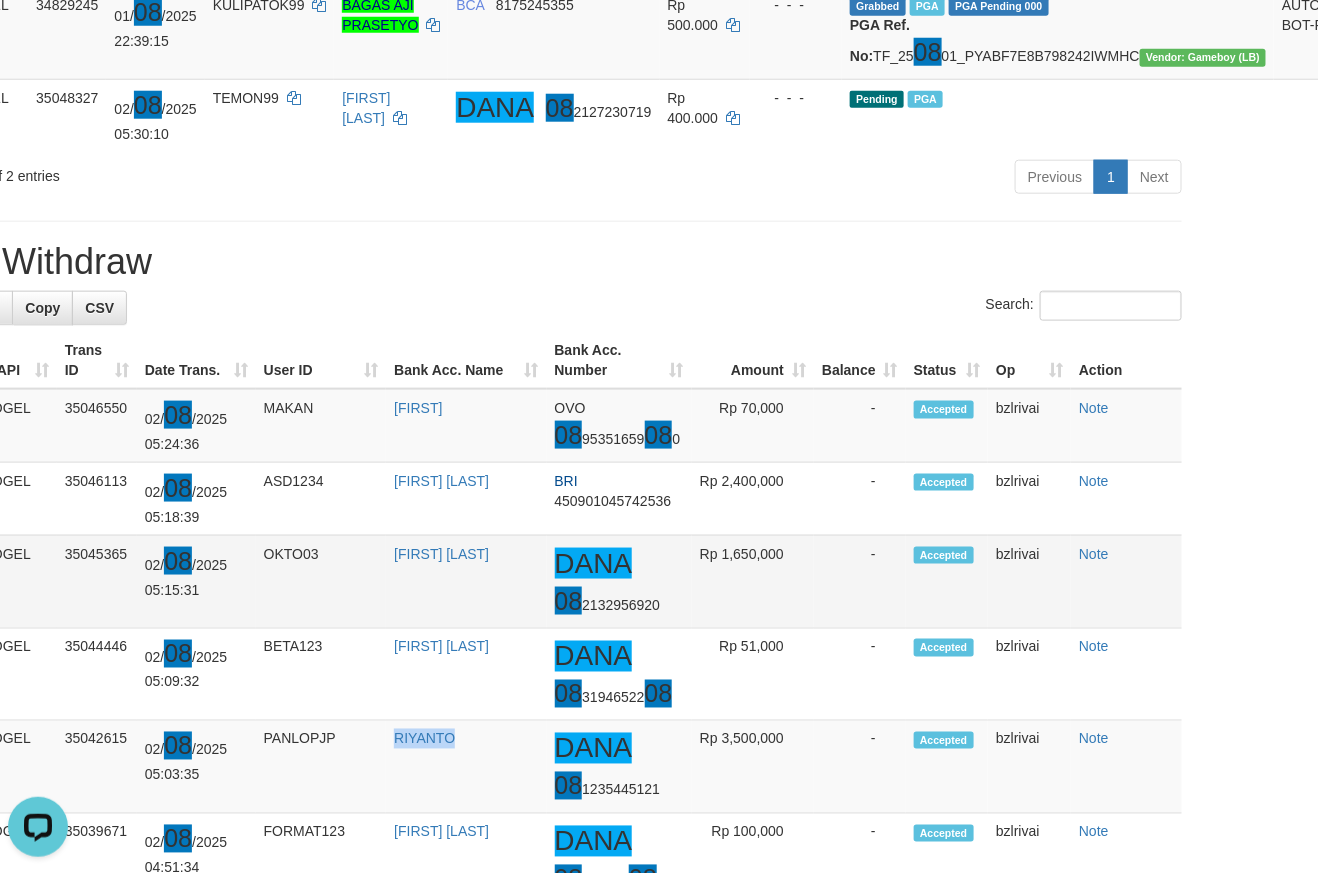drag, startPoint x: 448, startPoint y: 567, endPoint x: 531, endPoint y: 562, distance: 83.15047 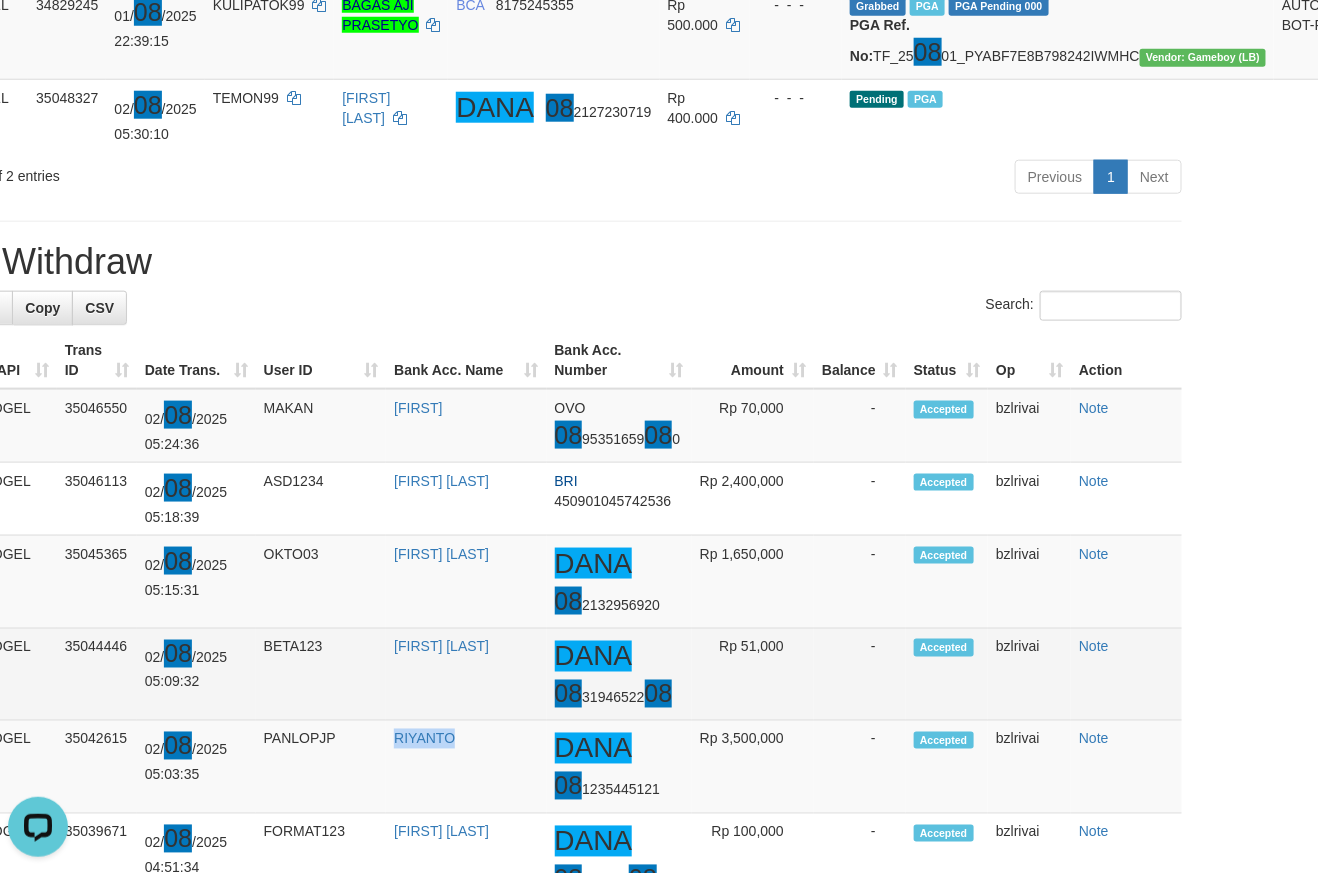 copy on "JHON EFRI SUMADI" 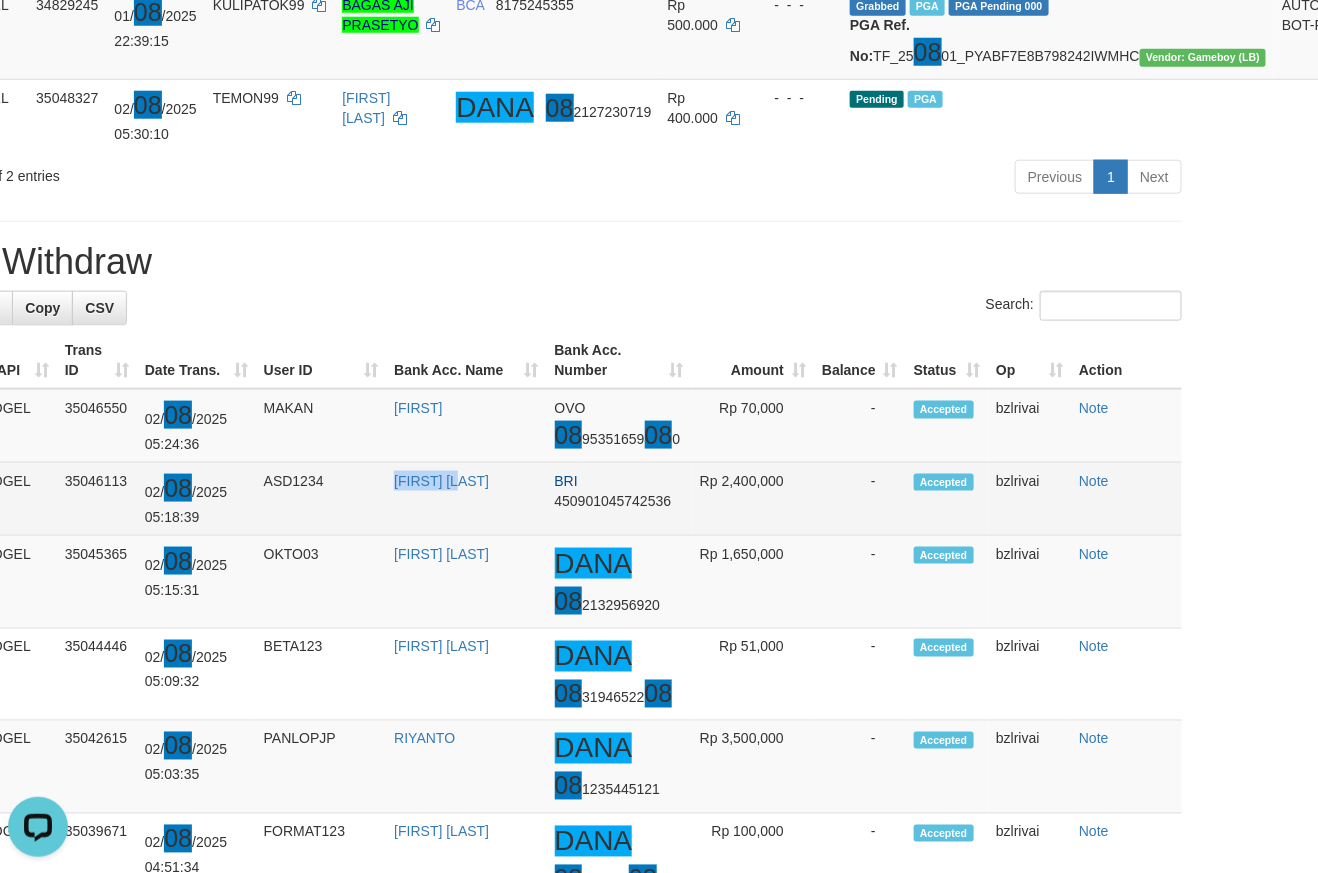 drag, startPoint x: 379, startPoint y: 466, endPoint x: 498, endPoint y: 477, distance: 119.507324 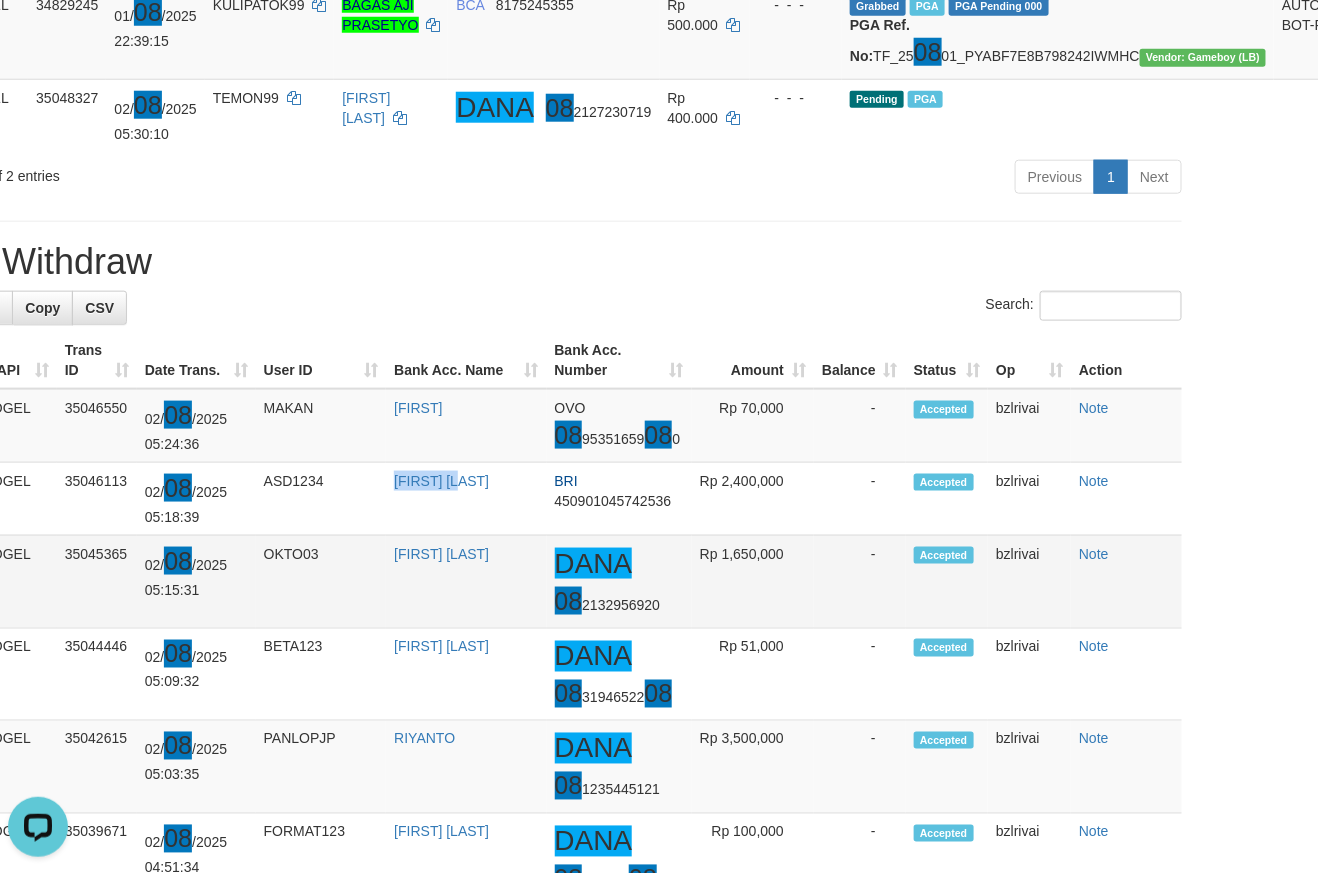 copy on "MUCH RAMLI" 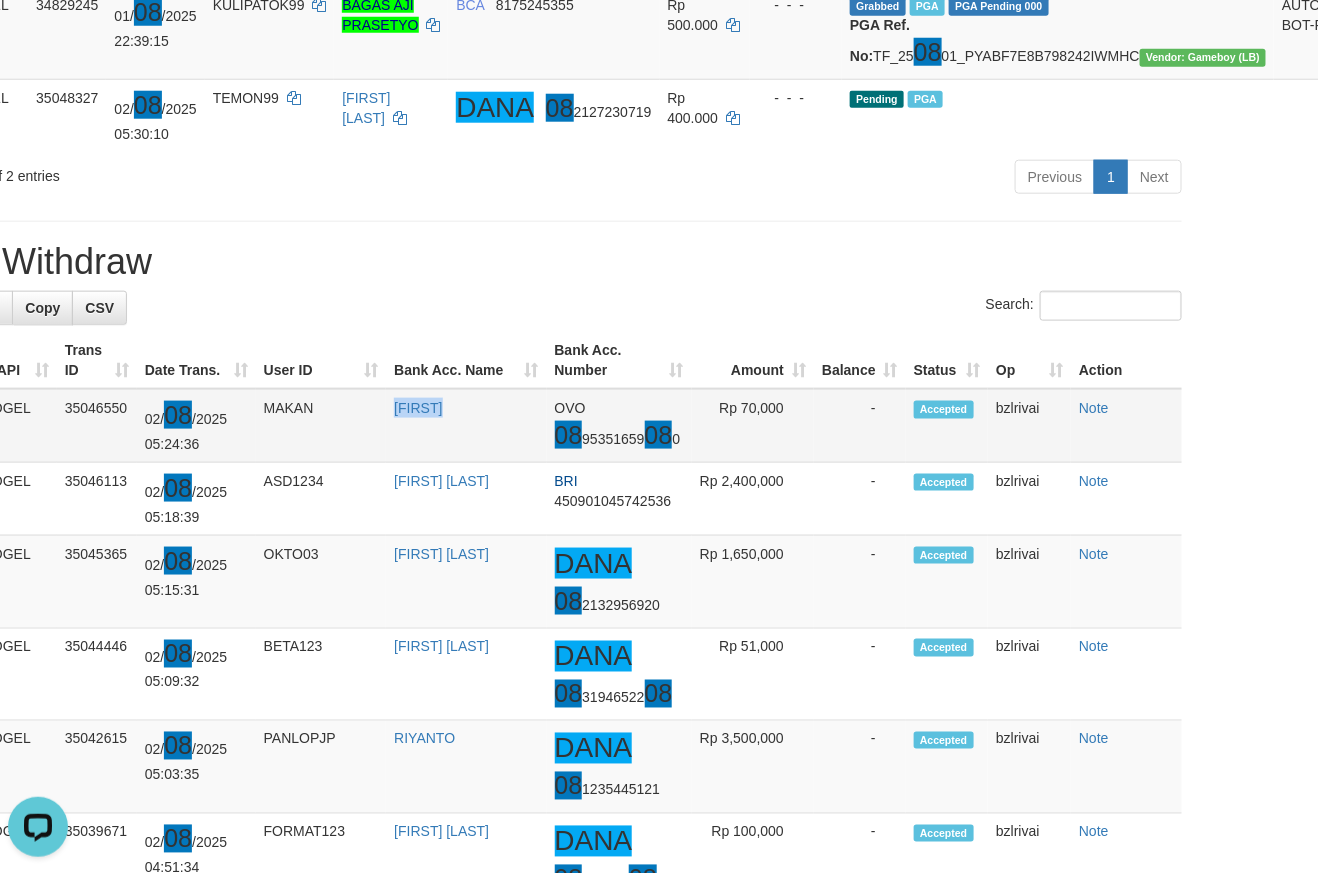 drag, startPoint x: 364, startPoint y: 406, endPoint x: 46, endPoint y: 601, distance: 373.0268 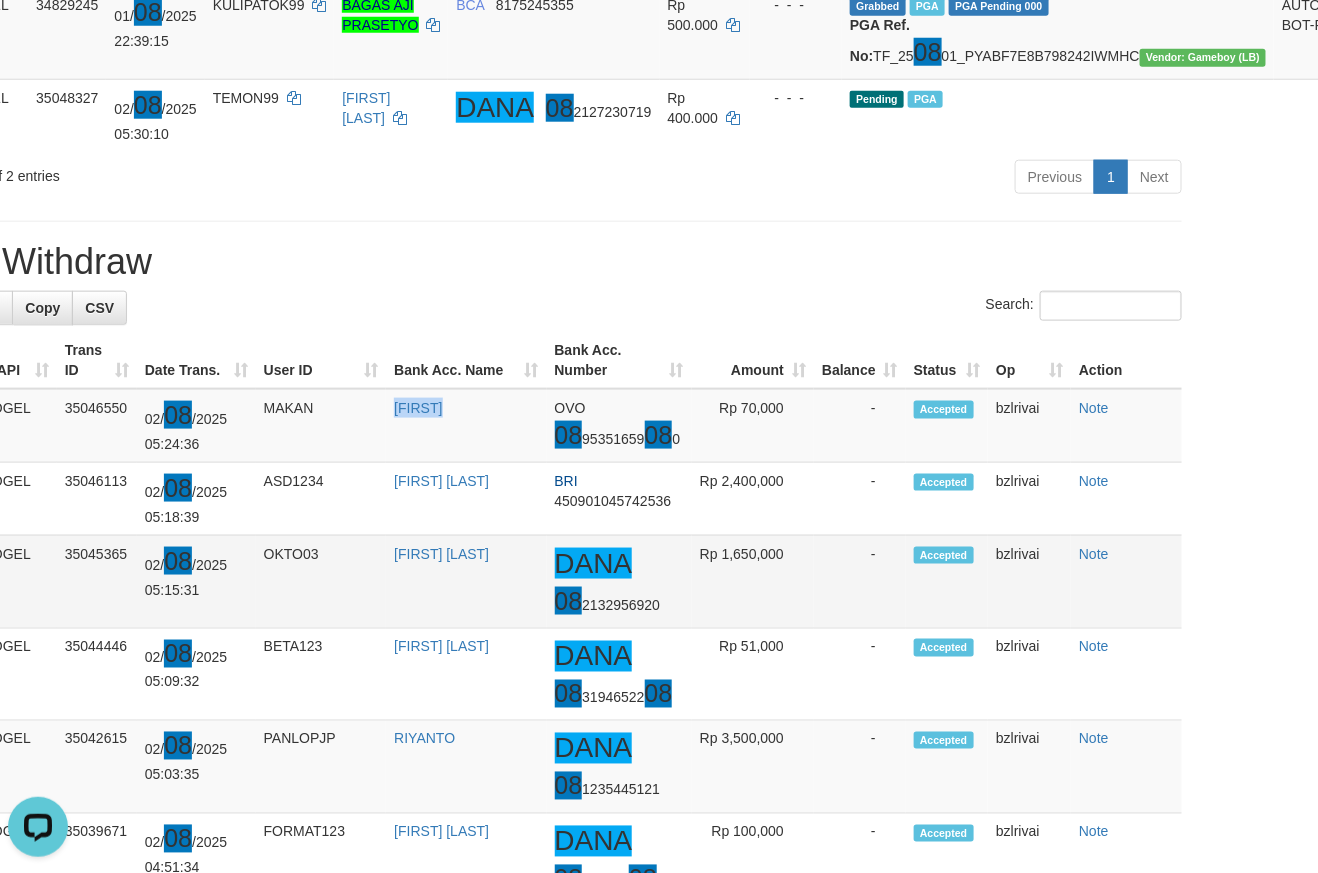 copy on "SUARSIH" 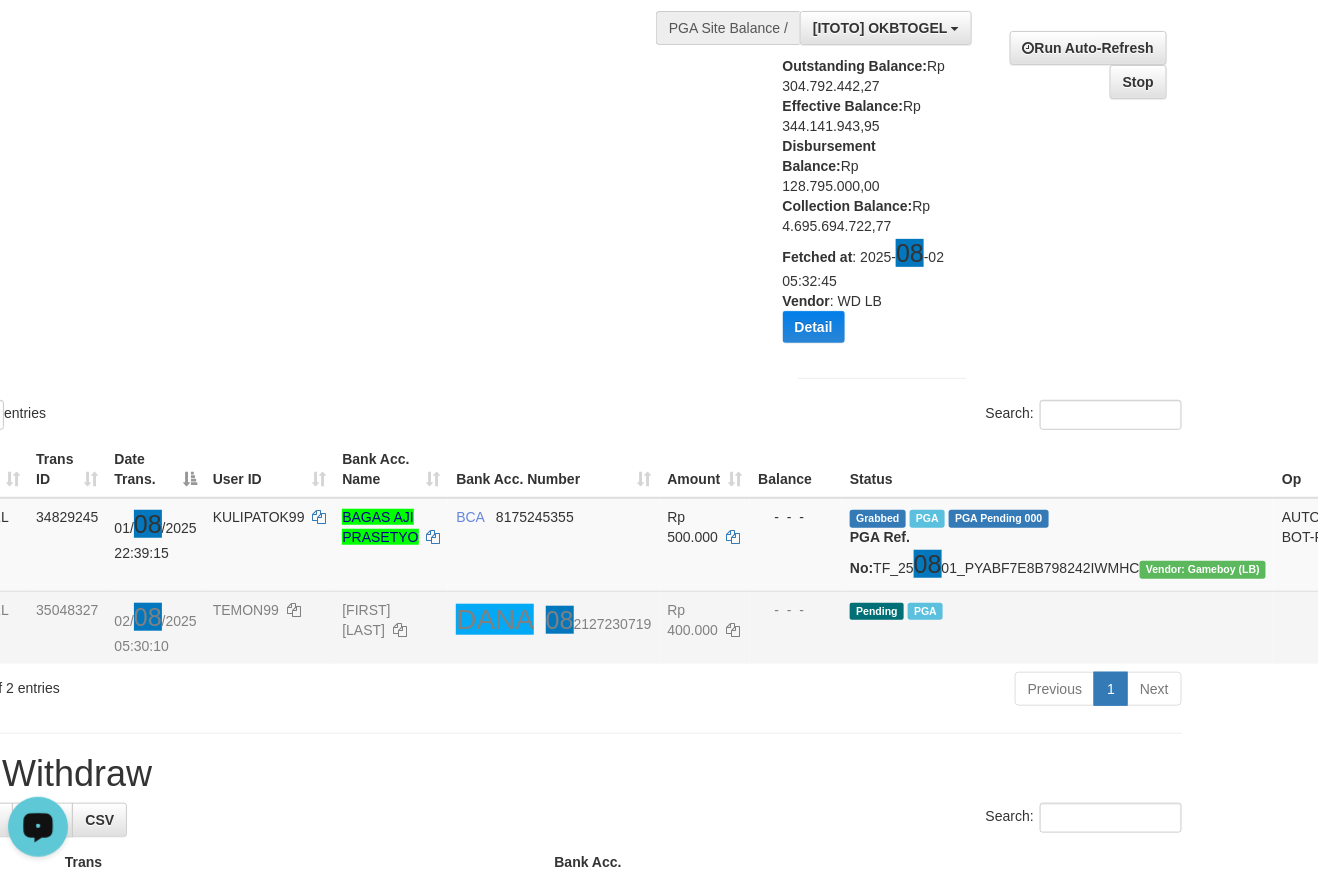 scroll, scrollTop: 69, scrollLeft: 121, axis: both 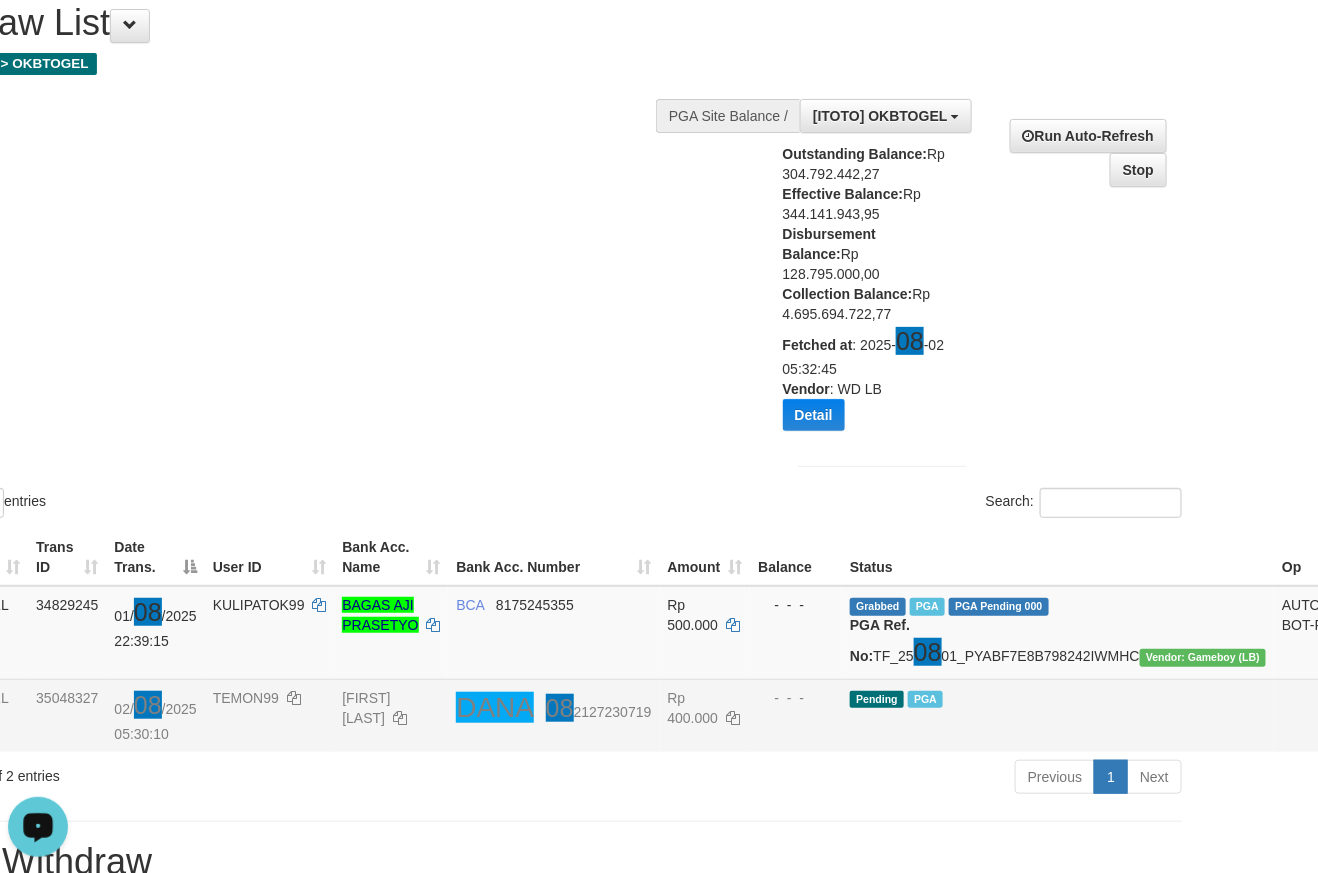 click on "TEMON99" at bounding box center [246, 698] 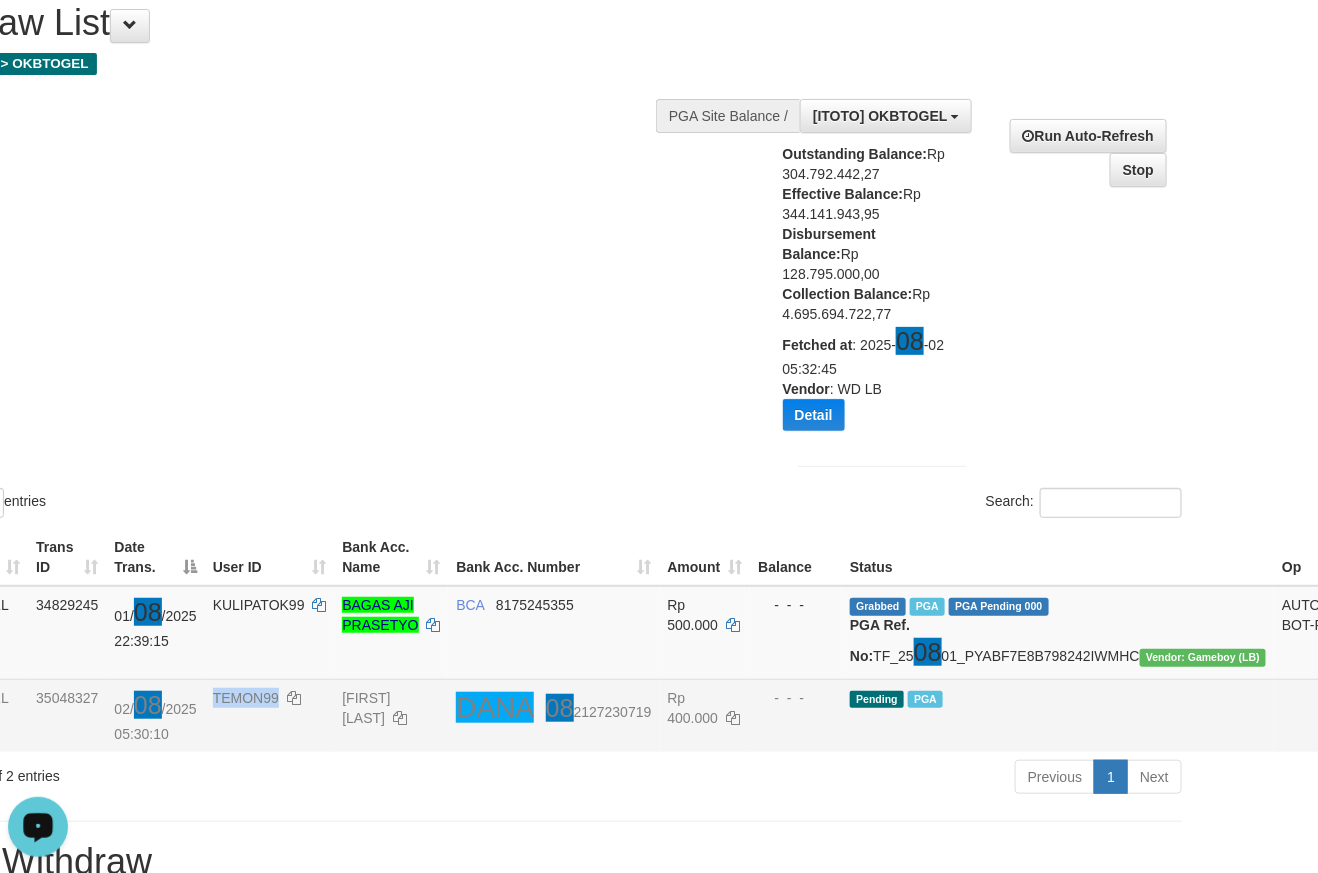 click on "TEMON99" at bounding box center [246, 698] 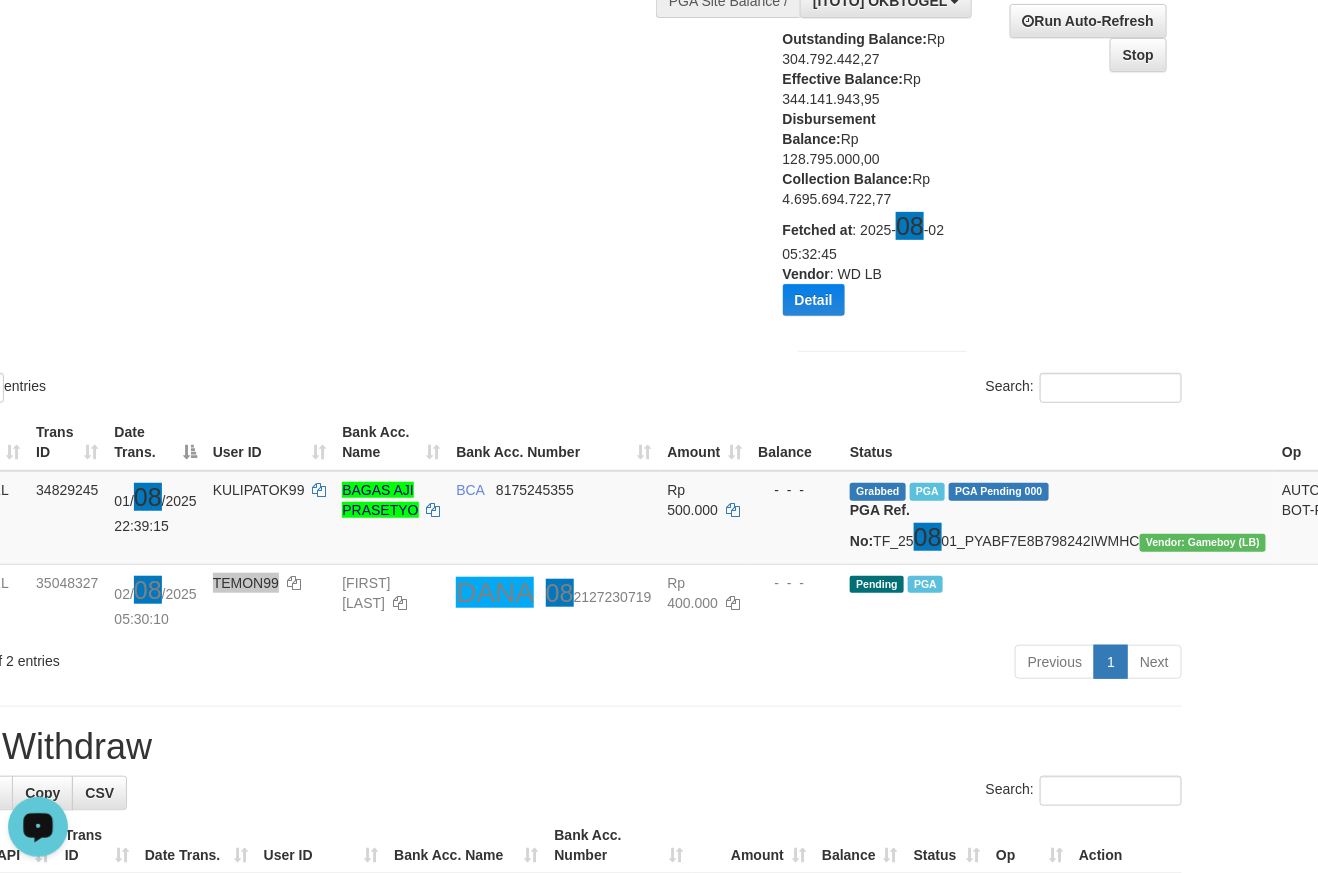 scroll, scrollTop: 270, scrollLeft: 121, axis: both 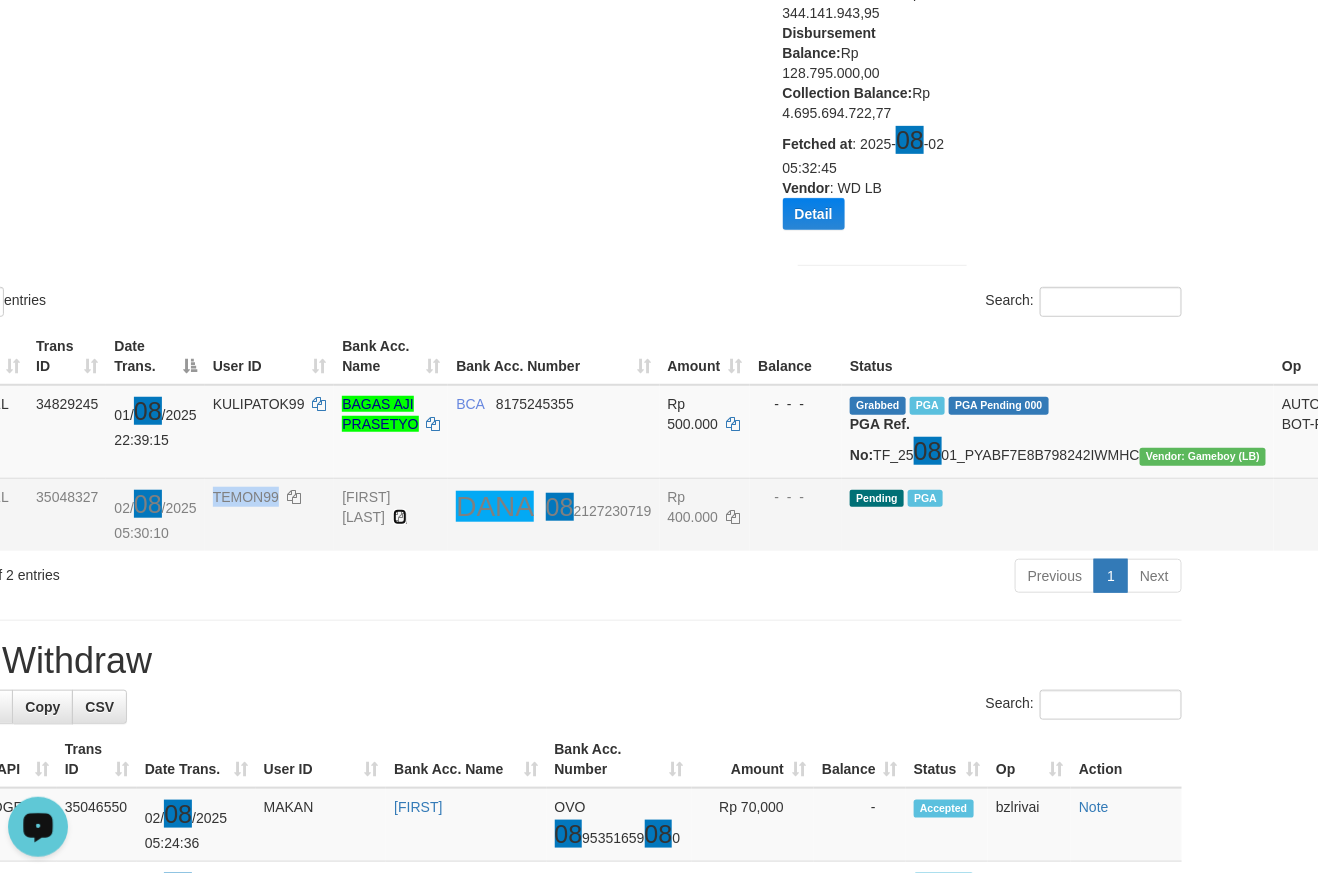 click at bounding box center [400, 517] 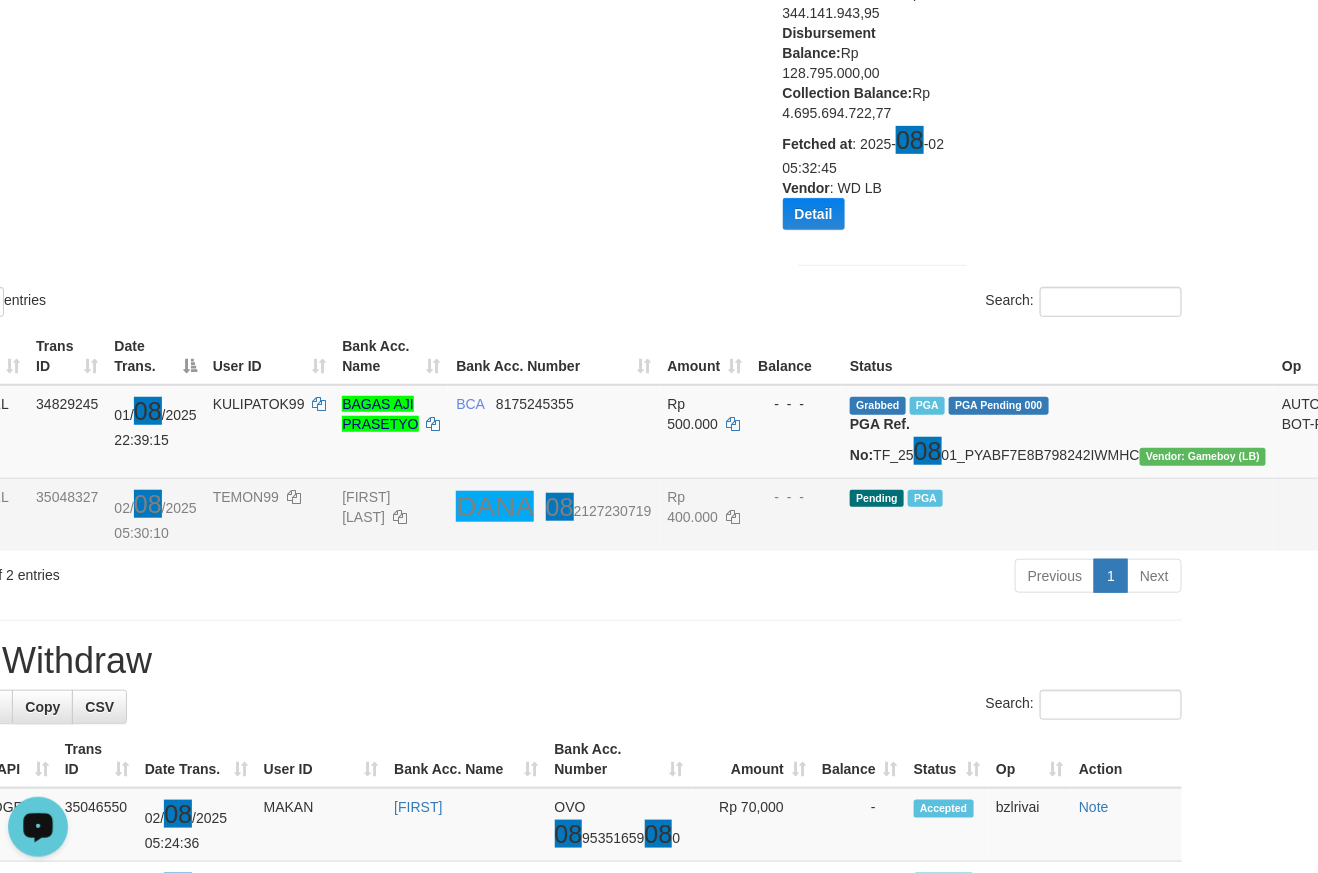 click on "-  -  -" at bounding box center (796, 515) 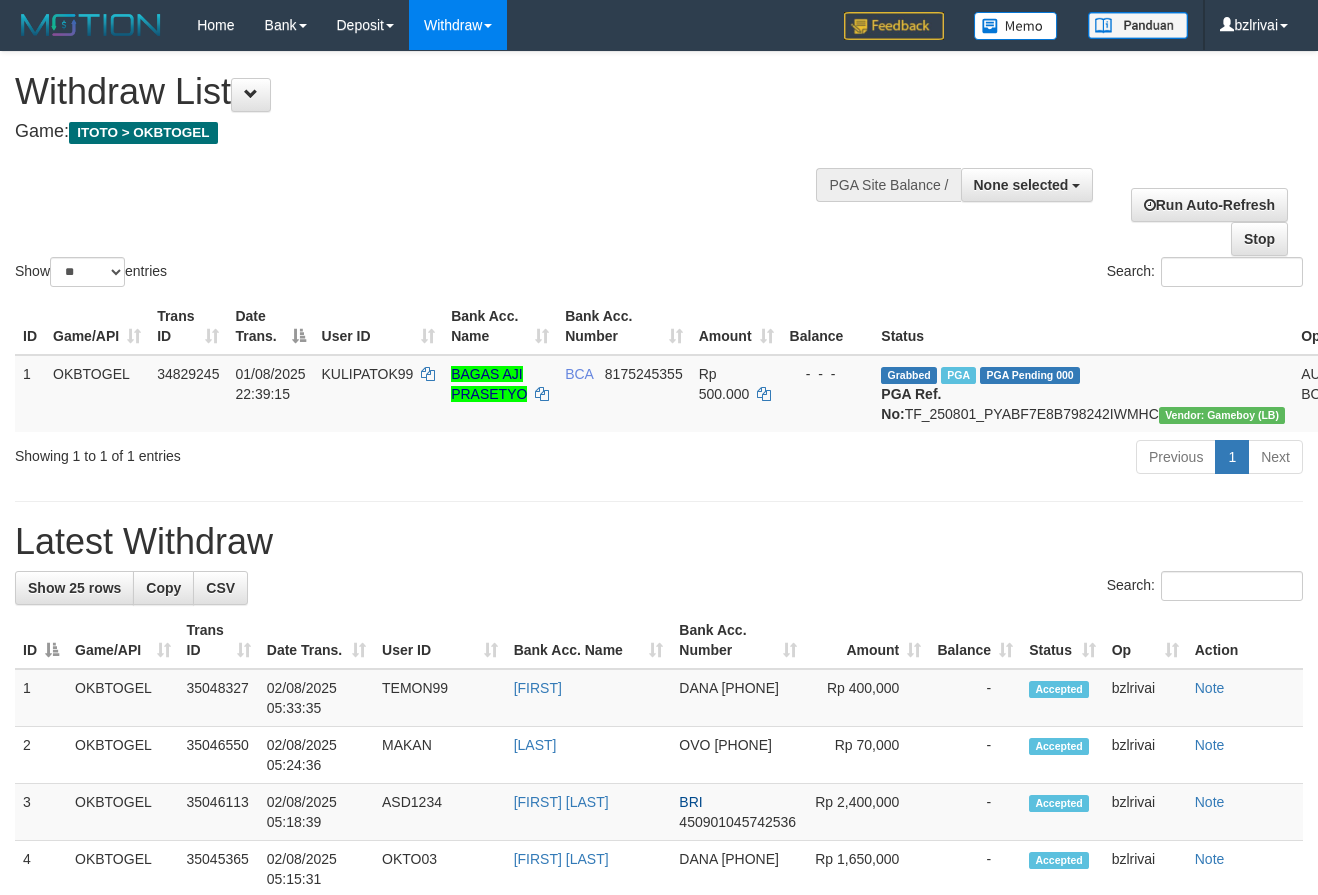 select 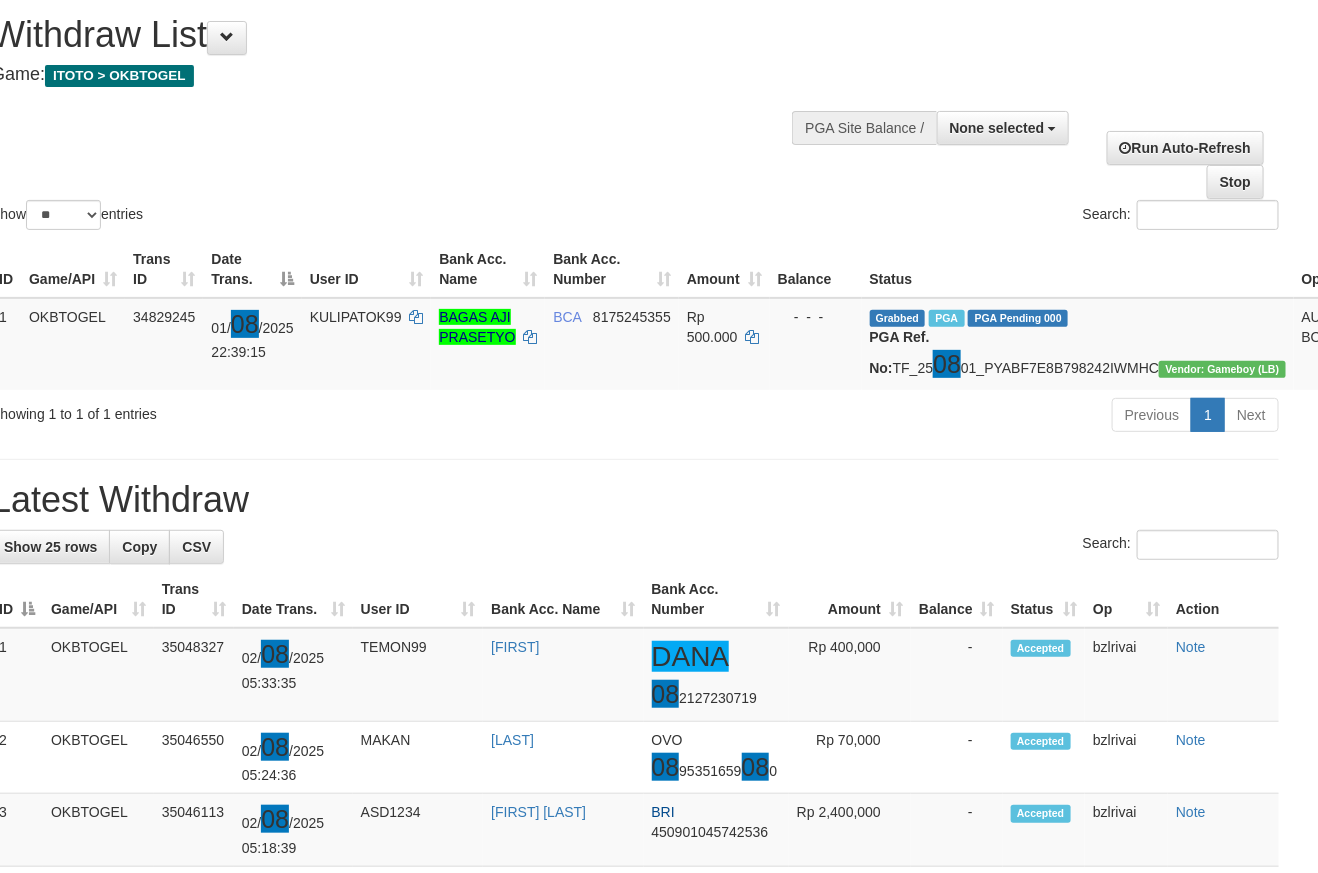 scroll, scrollTop: 0, scrollLeft: 24, axis: horizontal 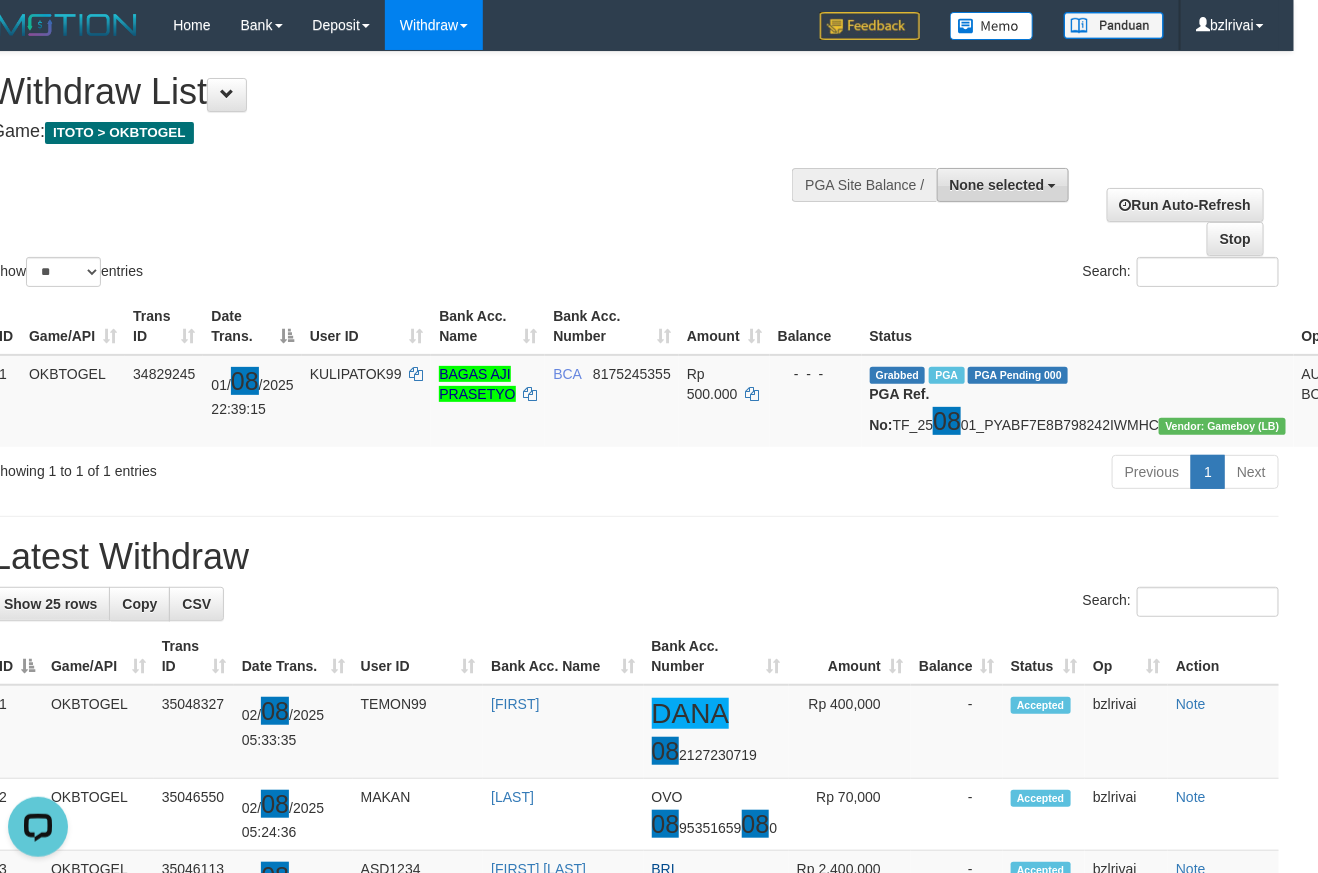 click on "None selected" at bounding box center (1003, 185) 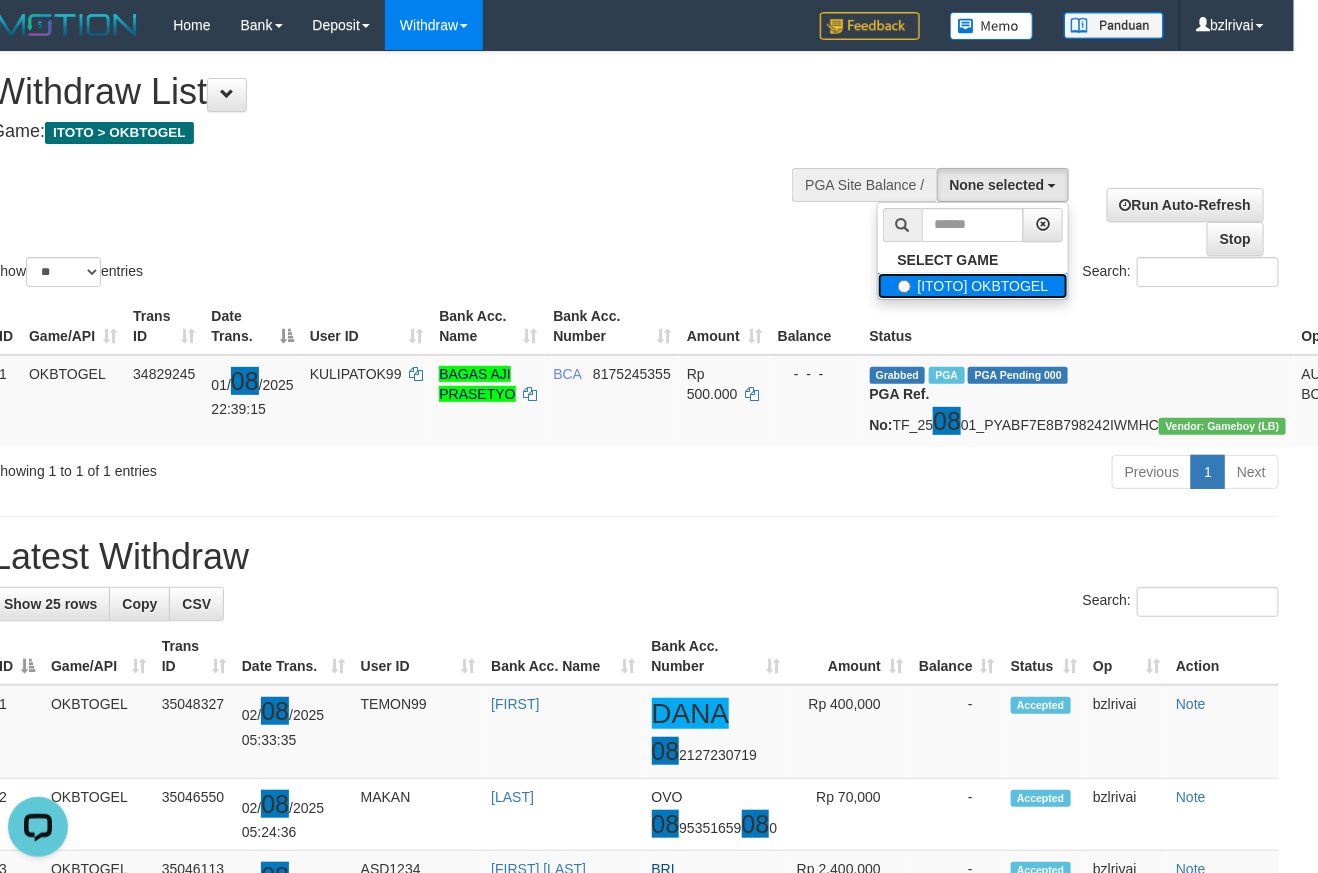 click on "[ITOTO] OKBTOGEL" at bounding box center [973, 286] 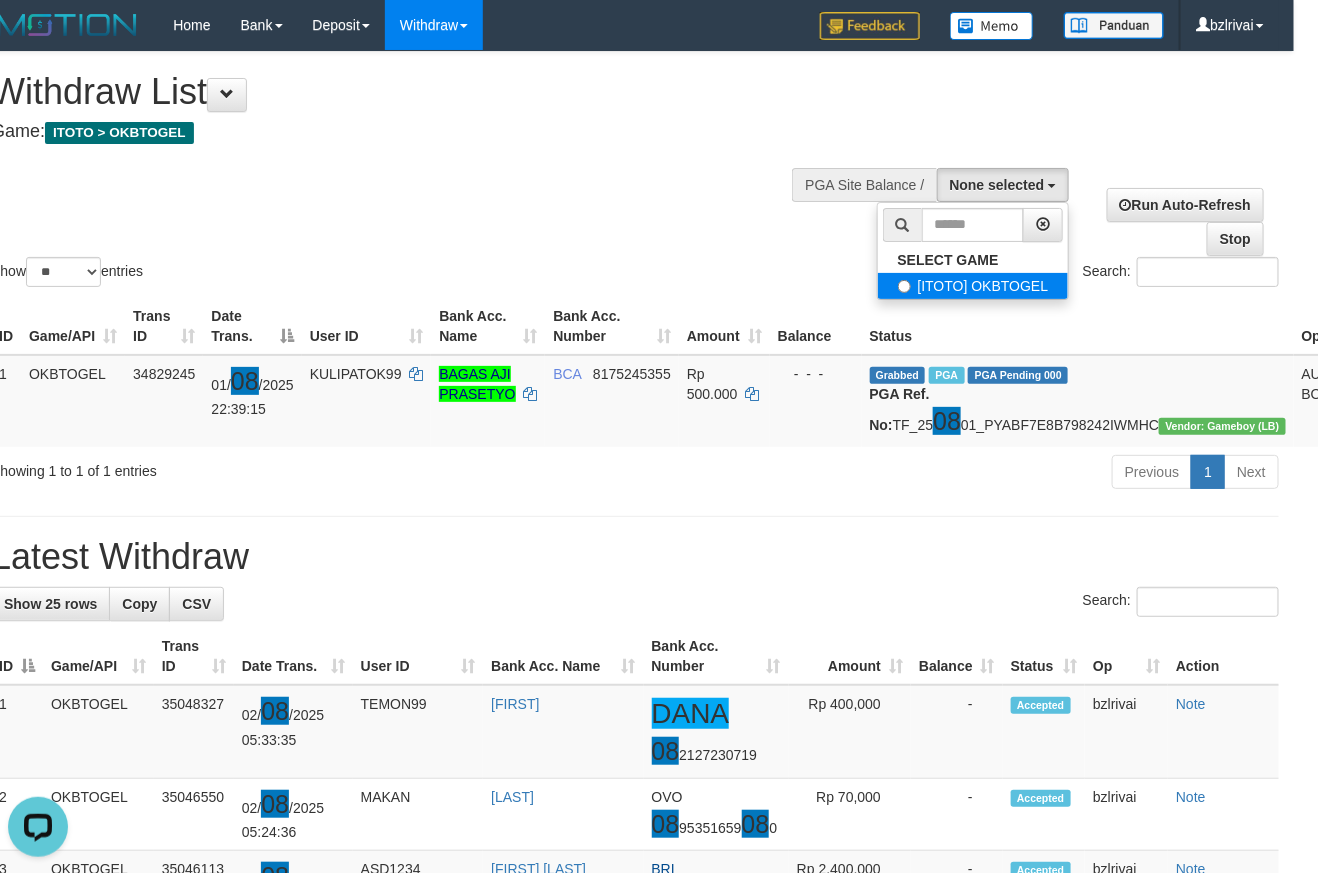 select on "****" 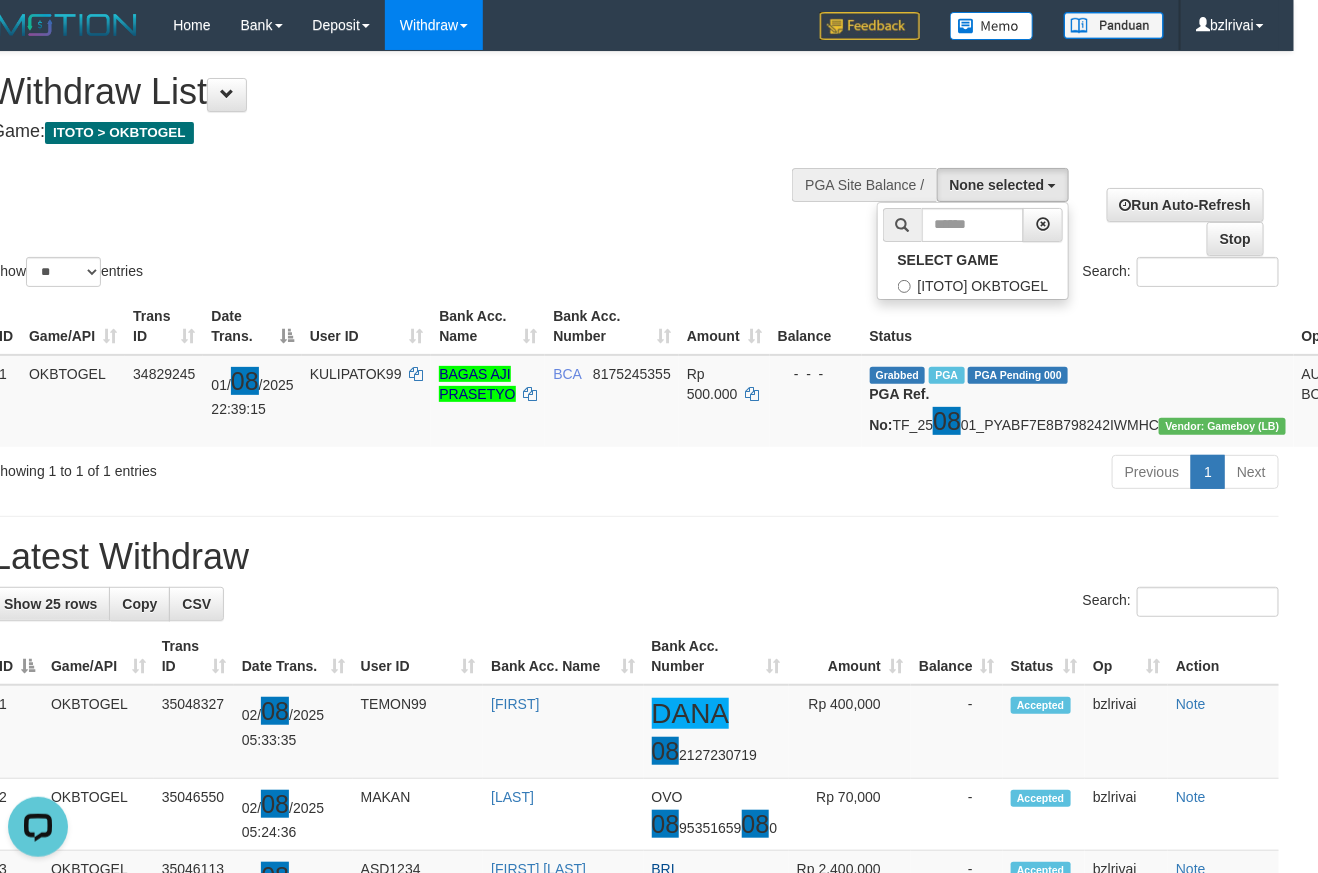 scroll, scrollTop: 18, scrollLeft: 0, axis: vertical 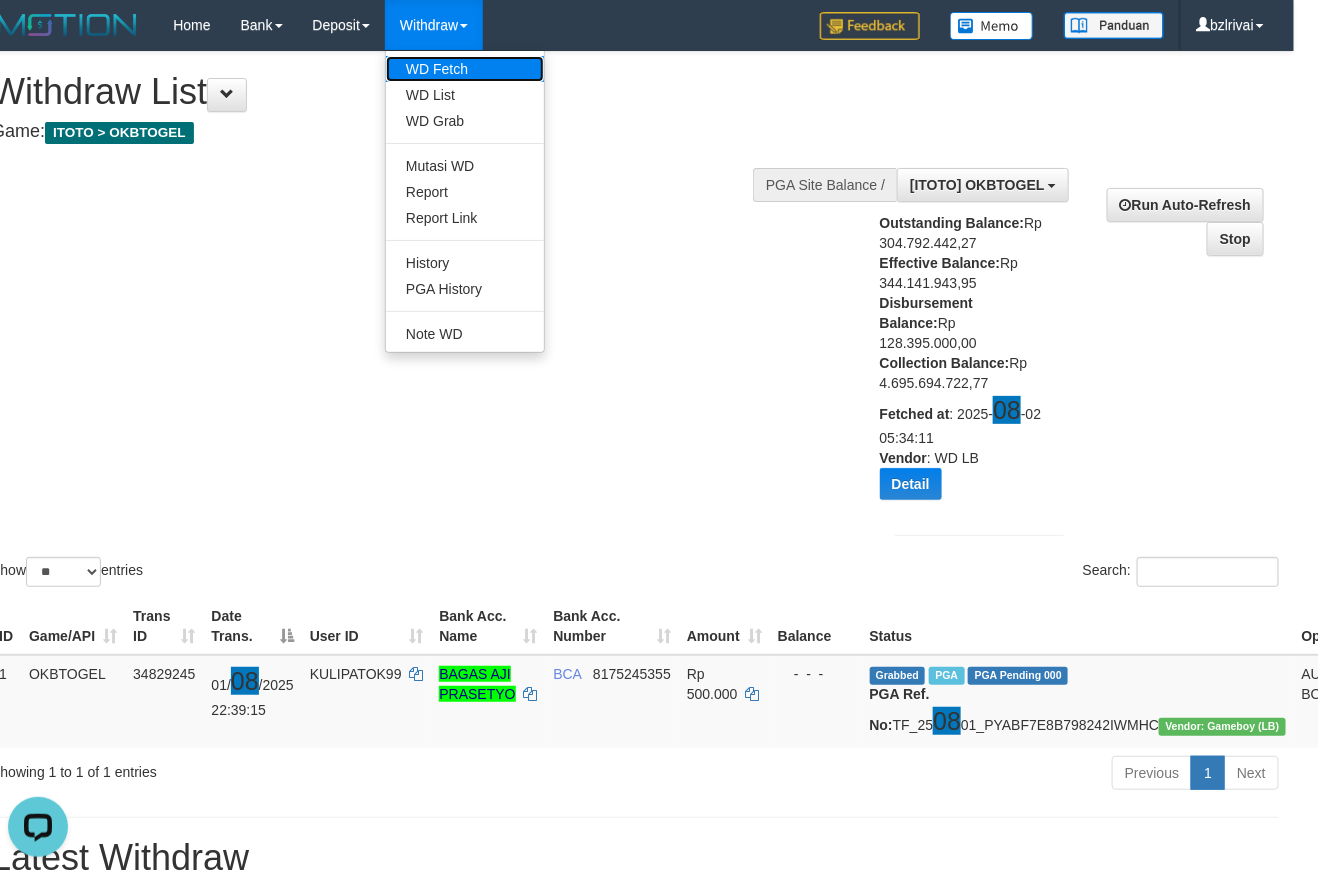 click on "WD Fetch" at bounding box center [465, 69] 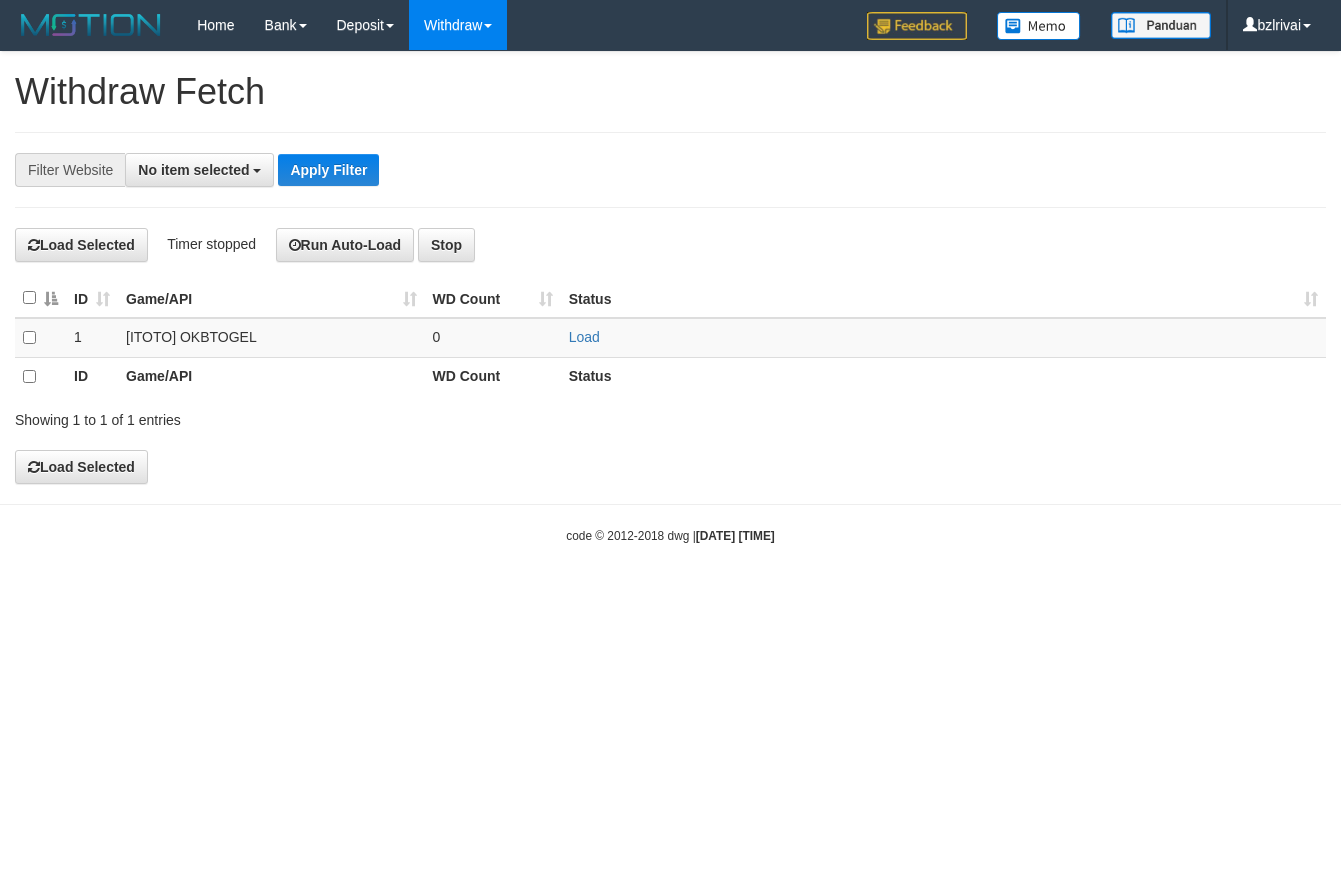 select 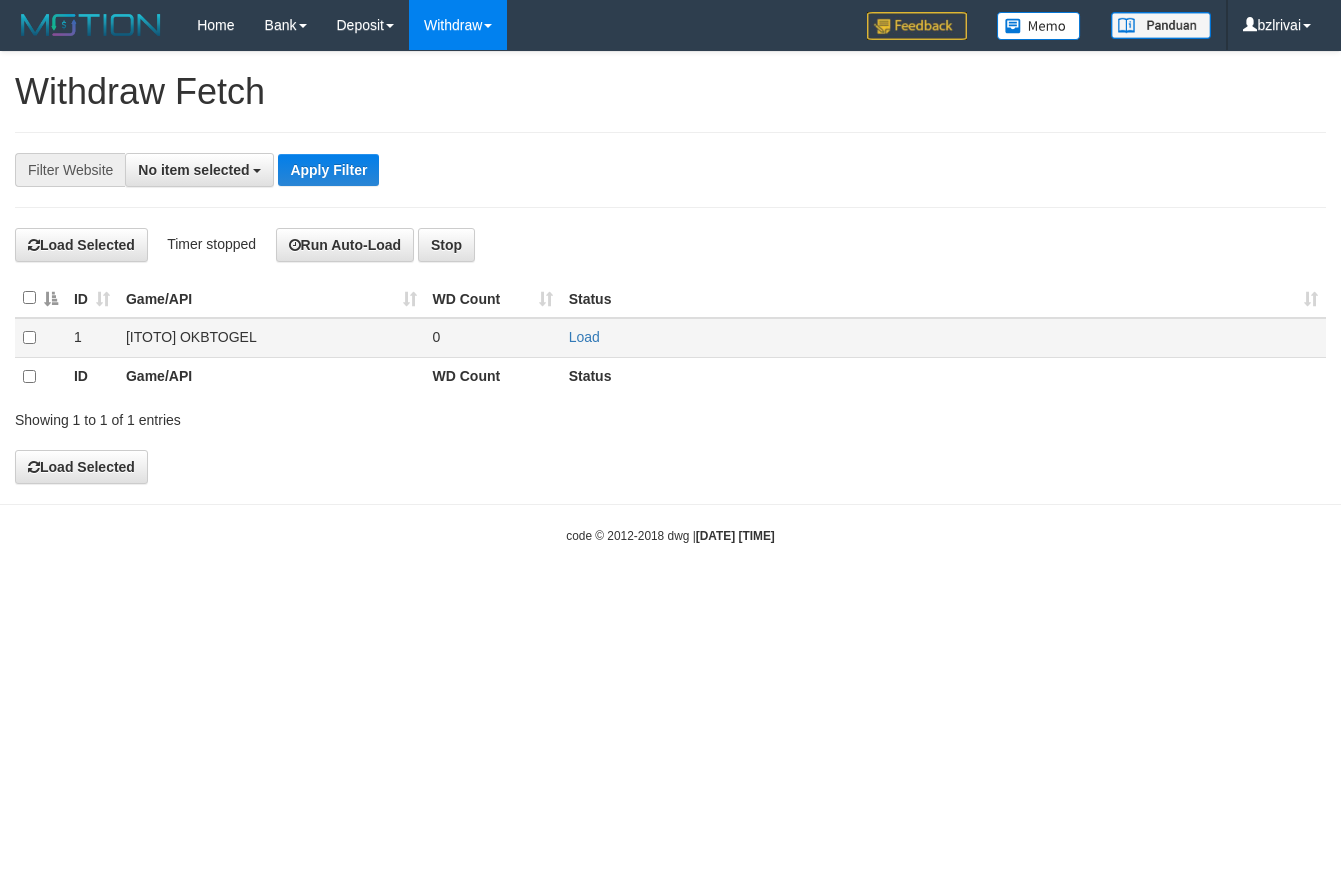 scroll, scrollTop: 0, scrollLeft: 0, axis: both 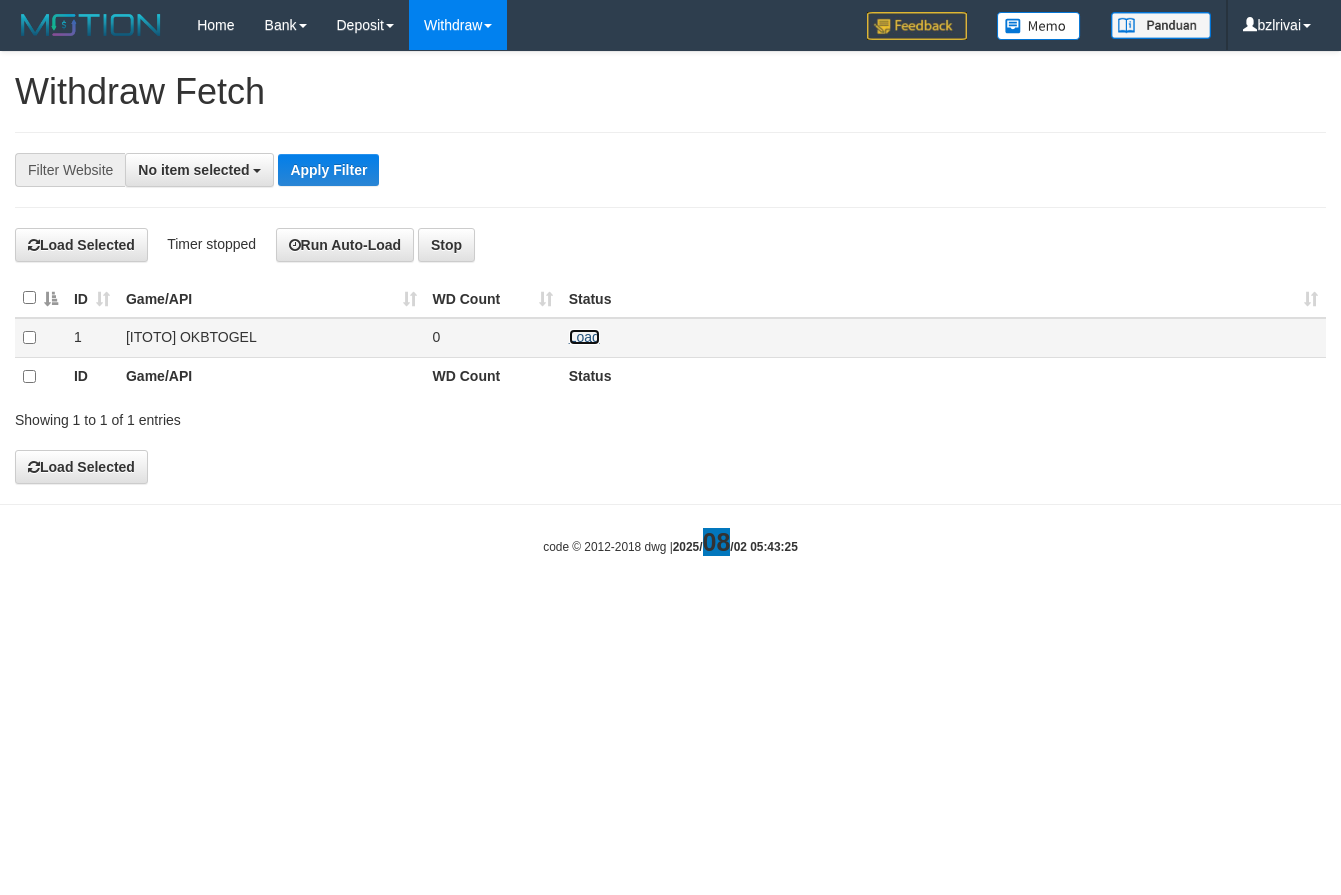 click on "Load" at bounding box center [584, 337] 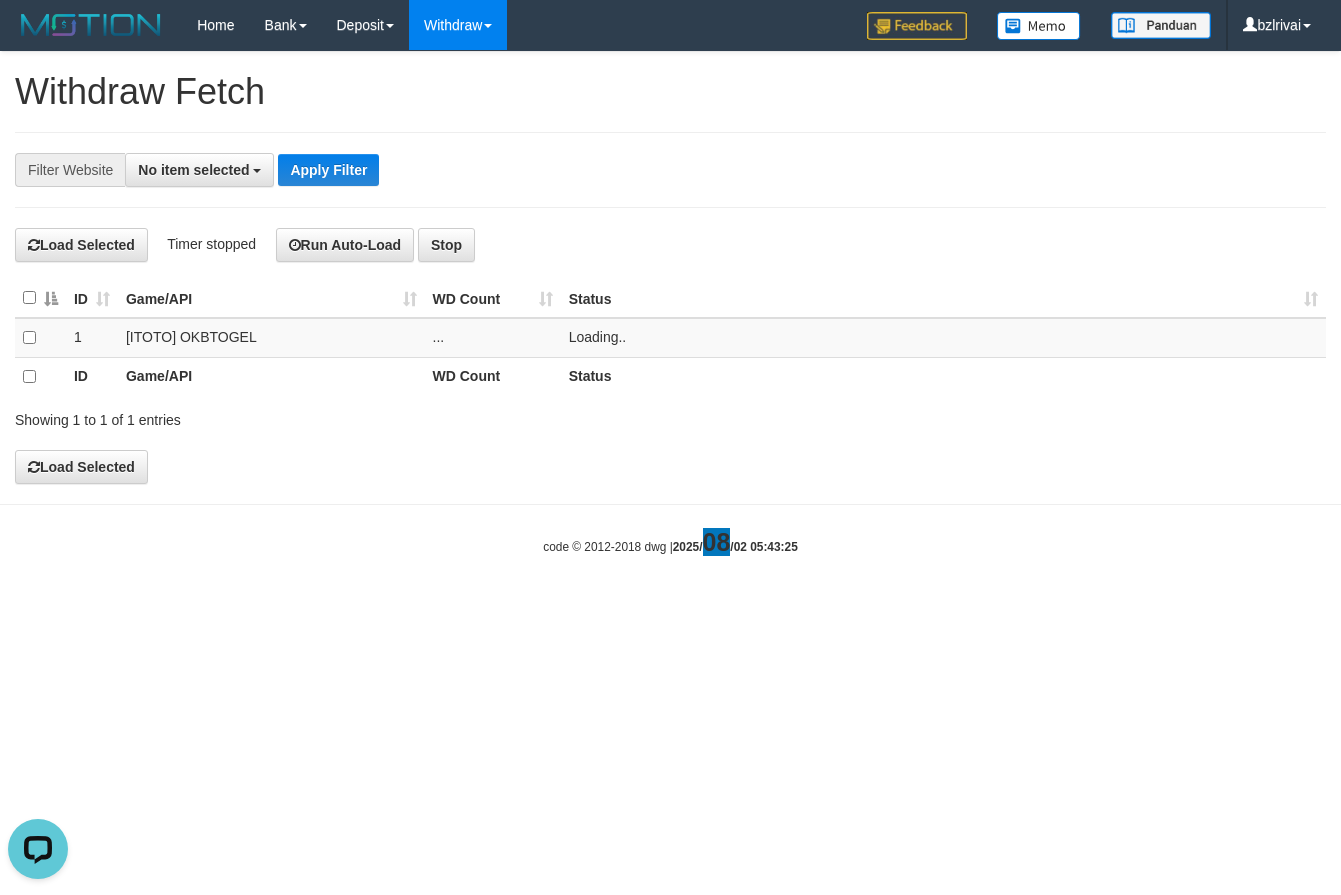 scroll, scrollTop: 0, scrollLeft: 0, axis: both 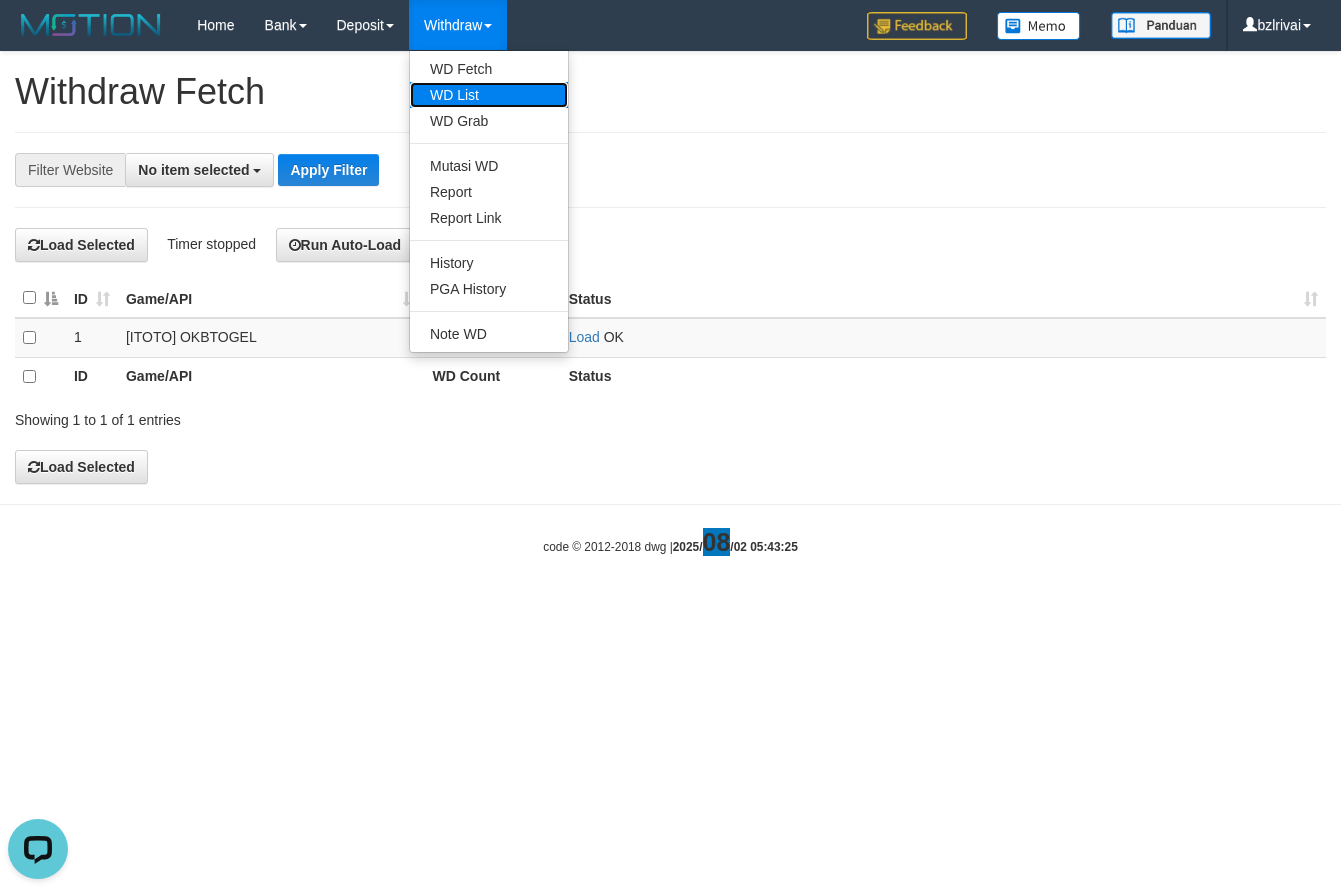 click on "WD List" at bounding box center [489, 95] 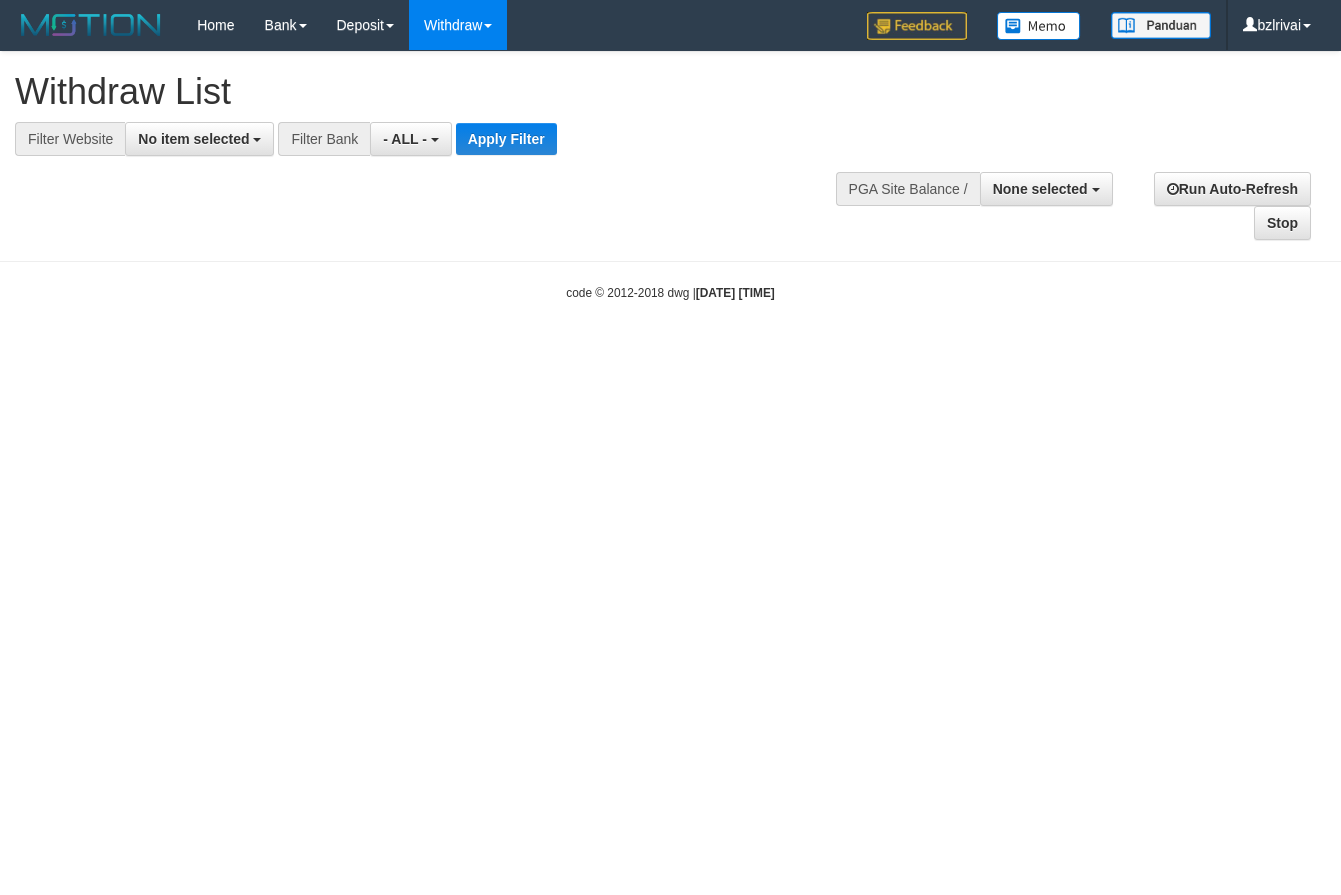 select 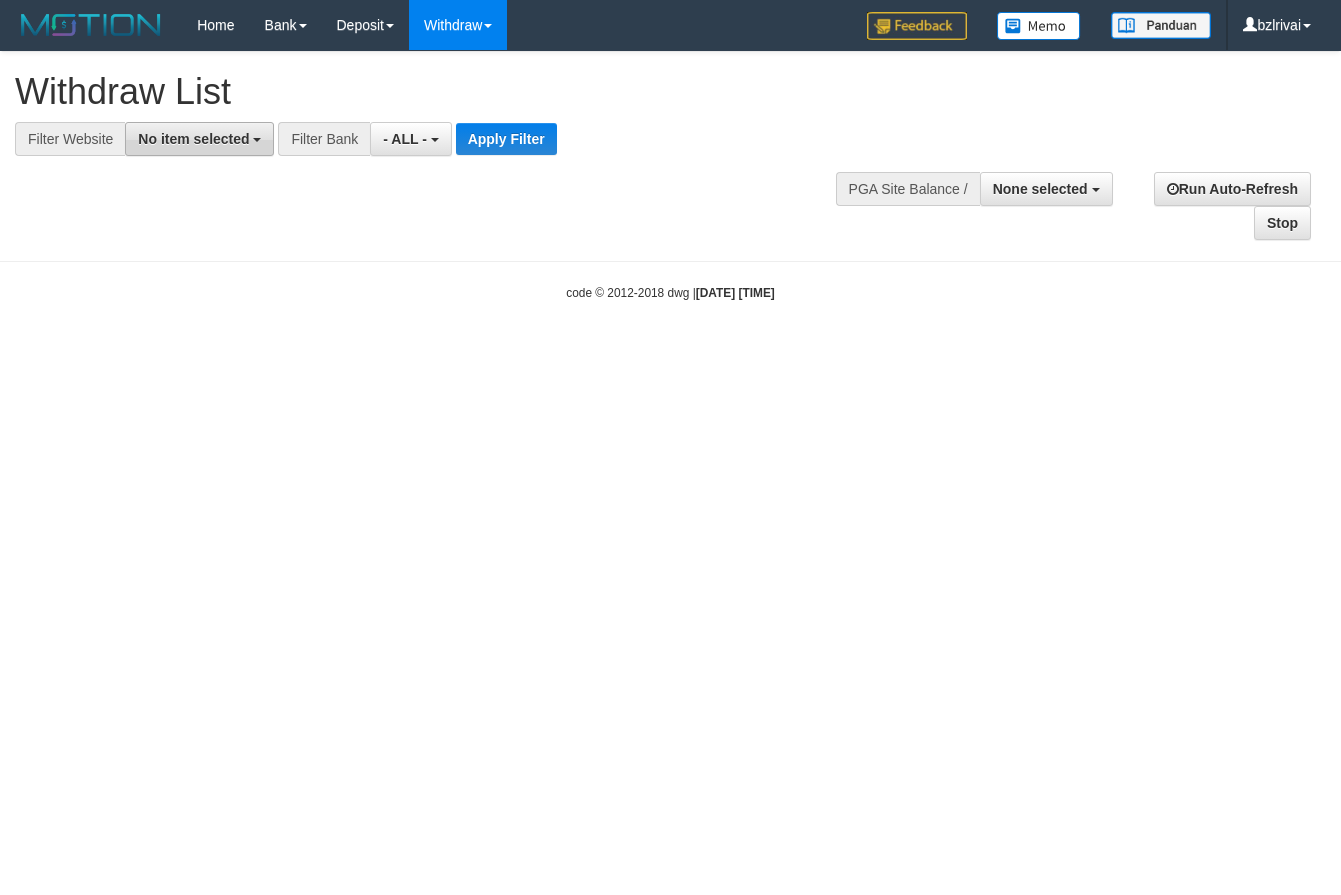 scroll, scrollTop: 0, scrollLeft: 0, axis: both 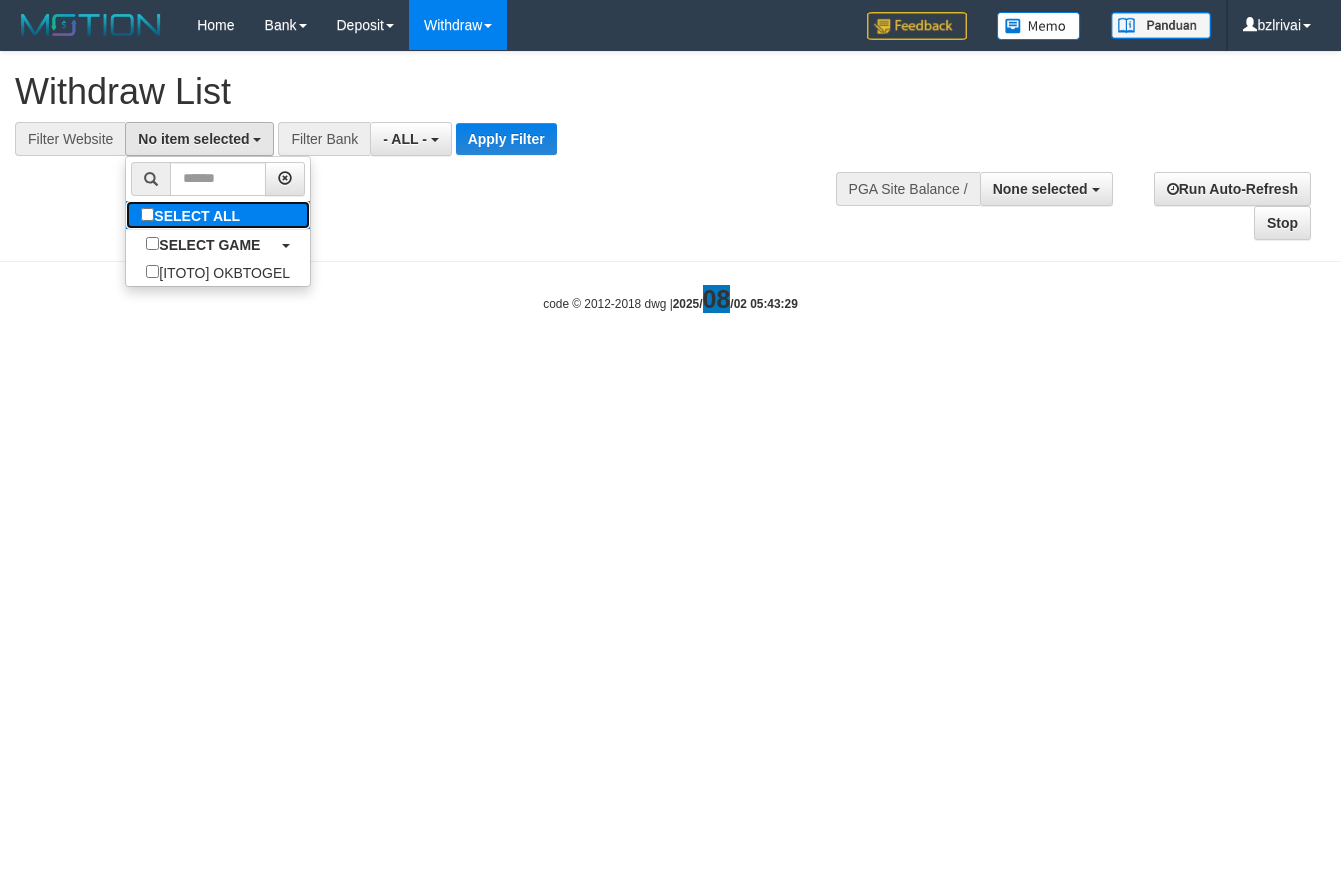 click on "SELECT ALL" at bounding box center [193, 215] 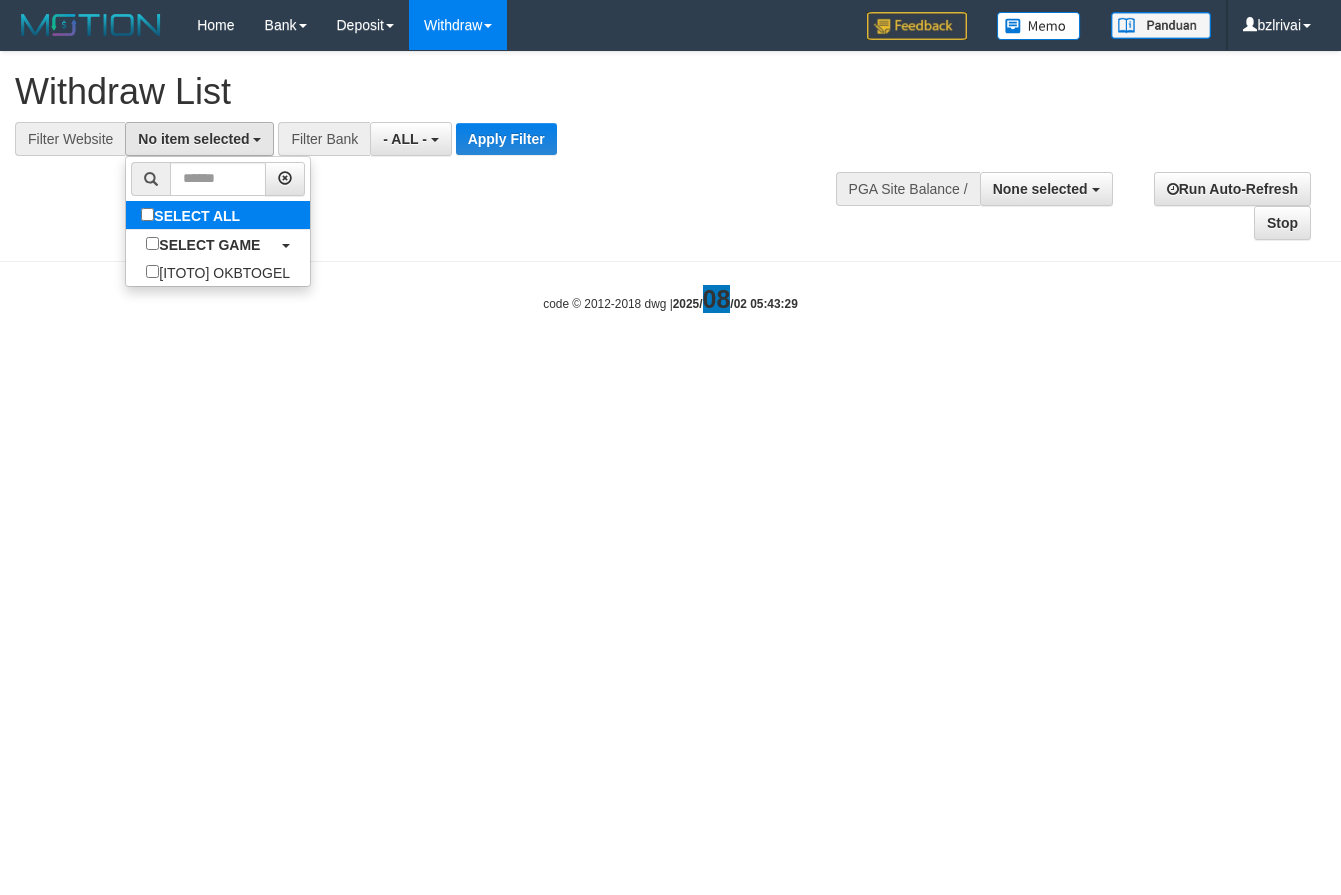 select on "****" 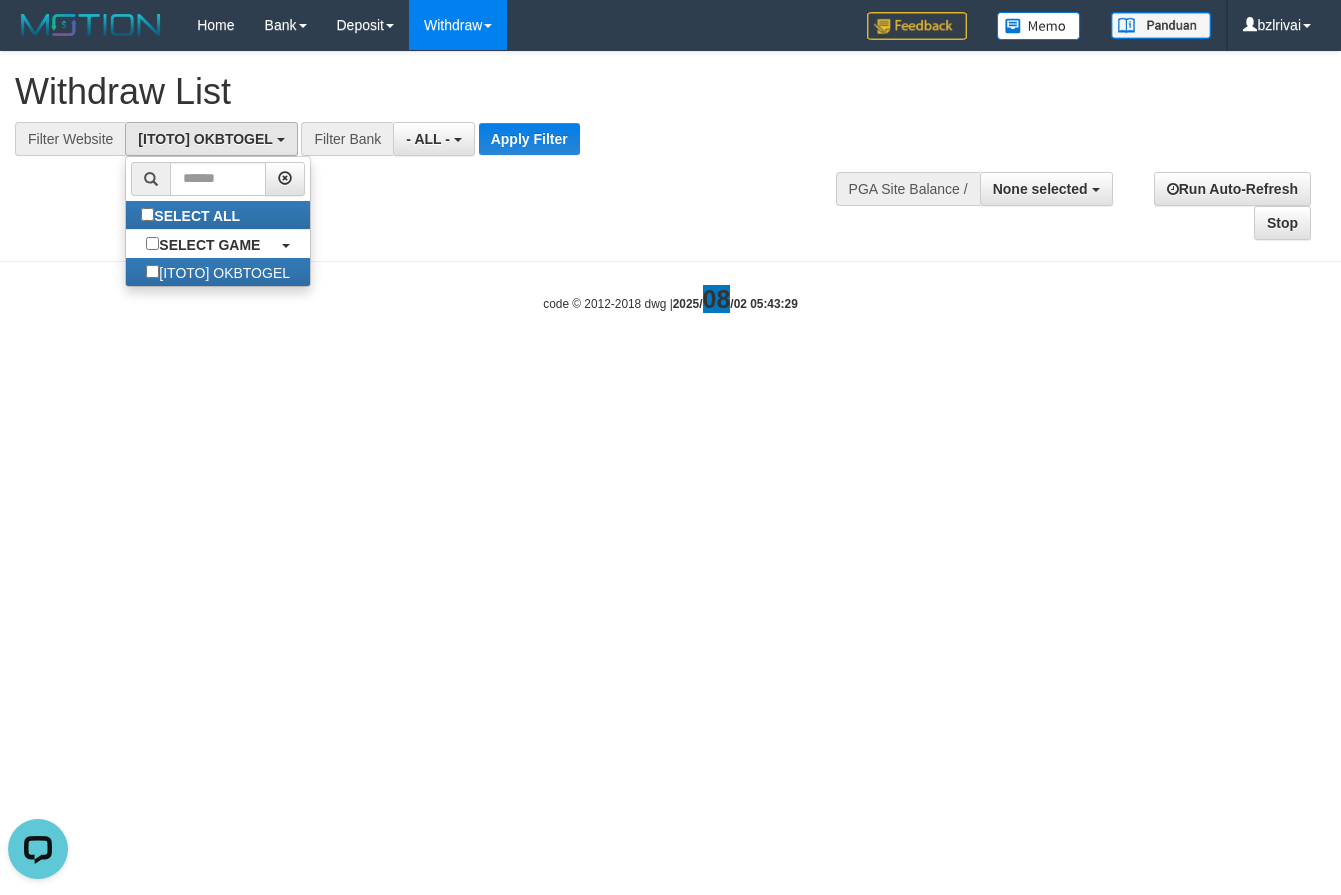 scroll, scrollTop: 0, scrollLeft: 0, axis: both 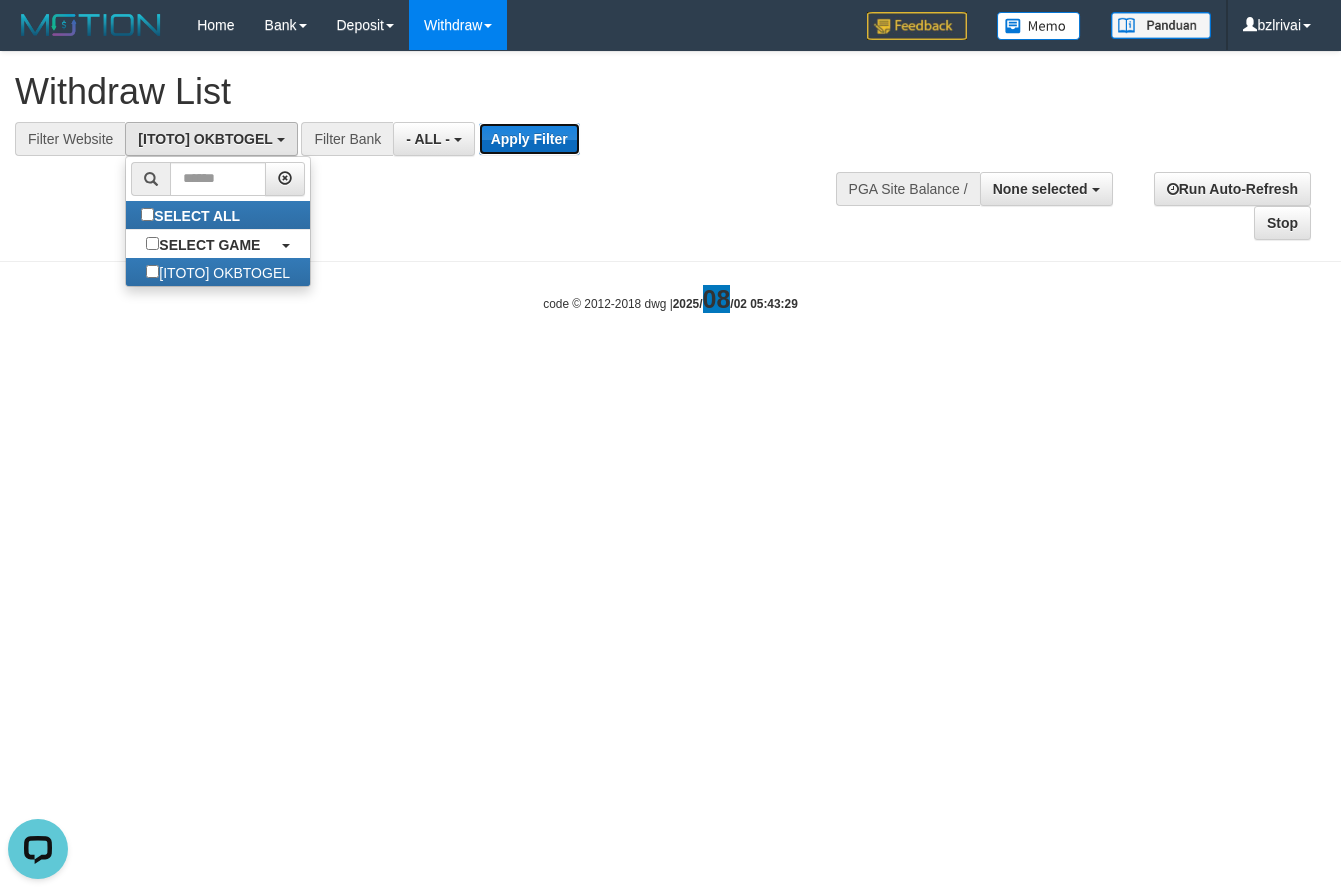 click on "Apply Filter" at bounding box center (529, 139) 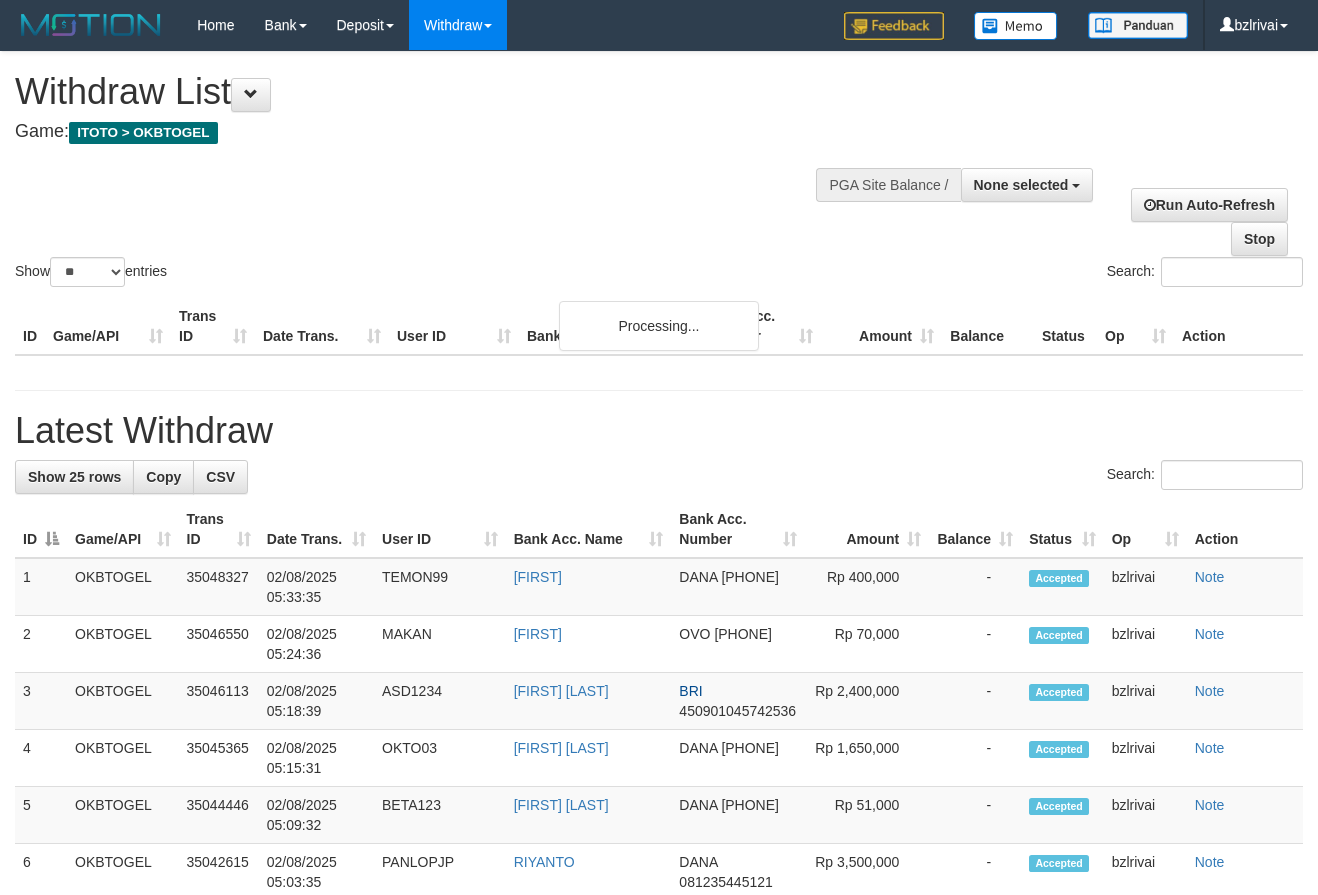 select 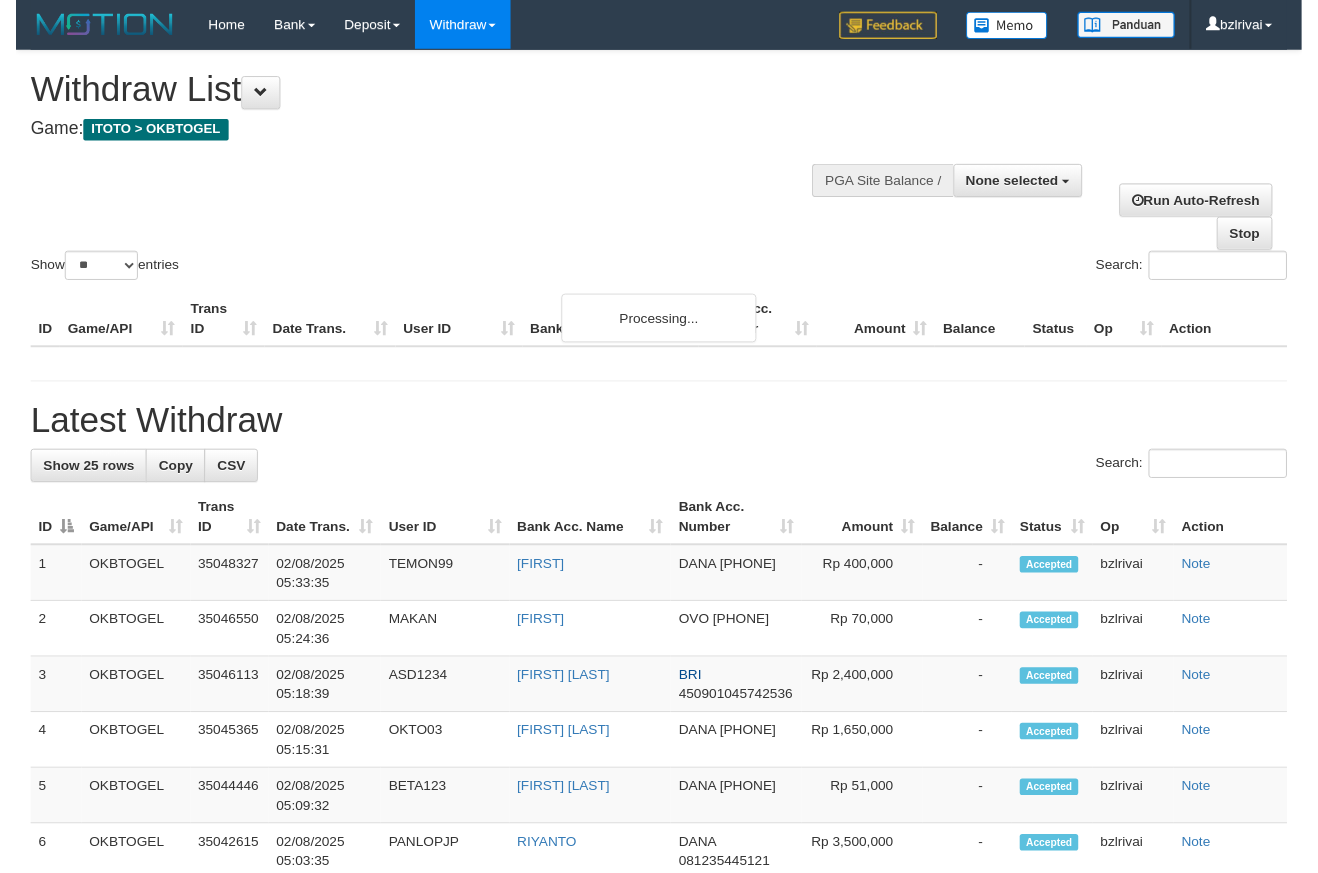 scroll, scrollTop: 0, scrollLeft: 0, axis: both 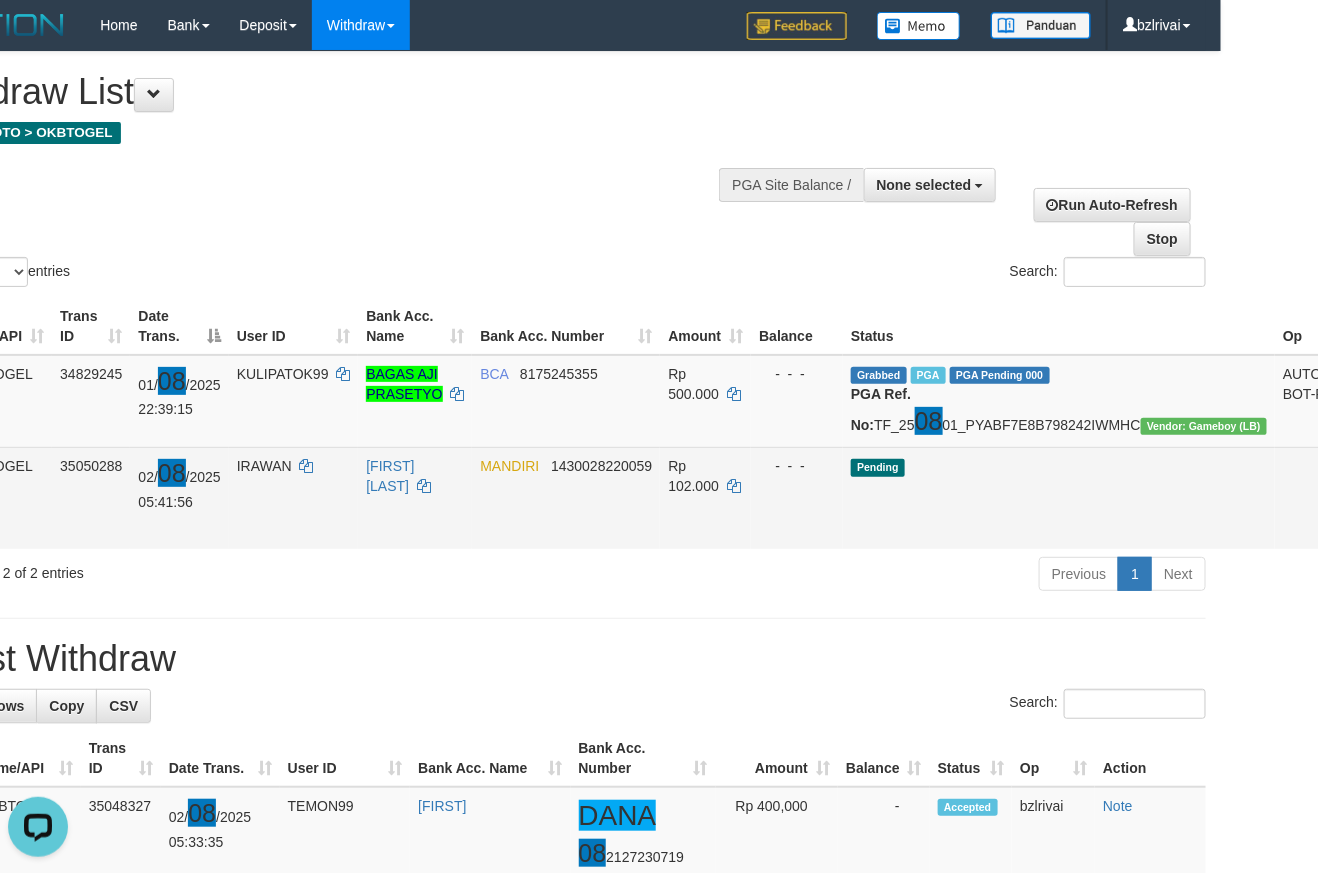 click on "Send PGA" at bounding box center [1382, 521] 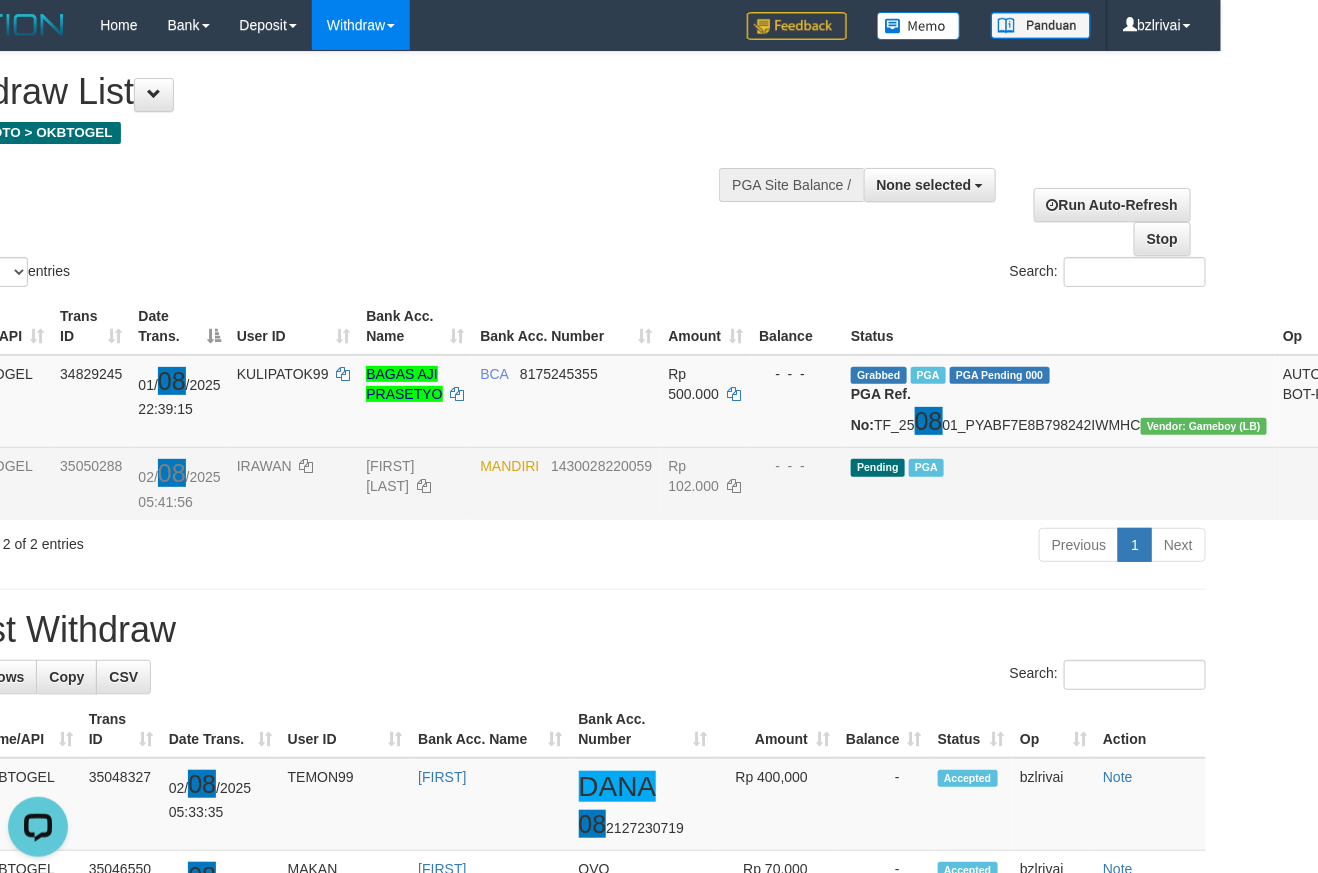 drag, startPoint x: 78, startPoint y: 199, endPoint x: 259, endPoint y: 208, distance: 181.22362 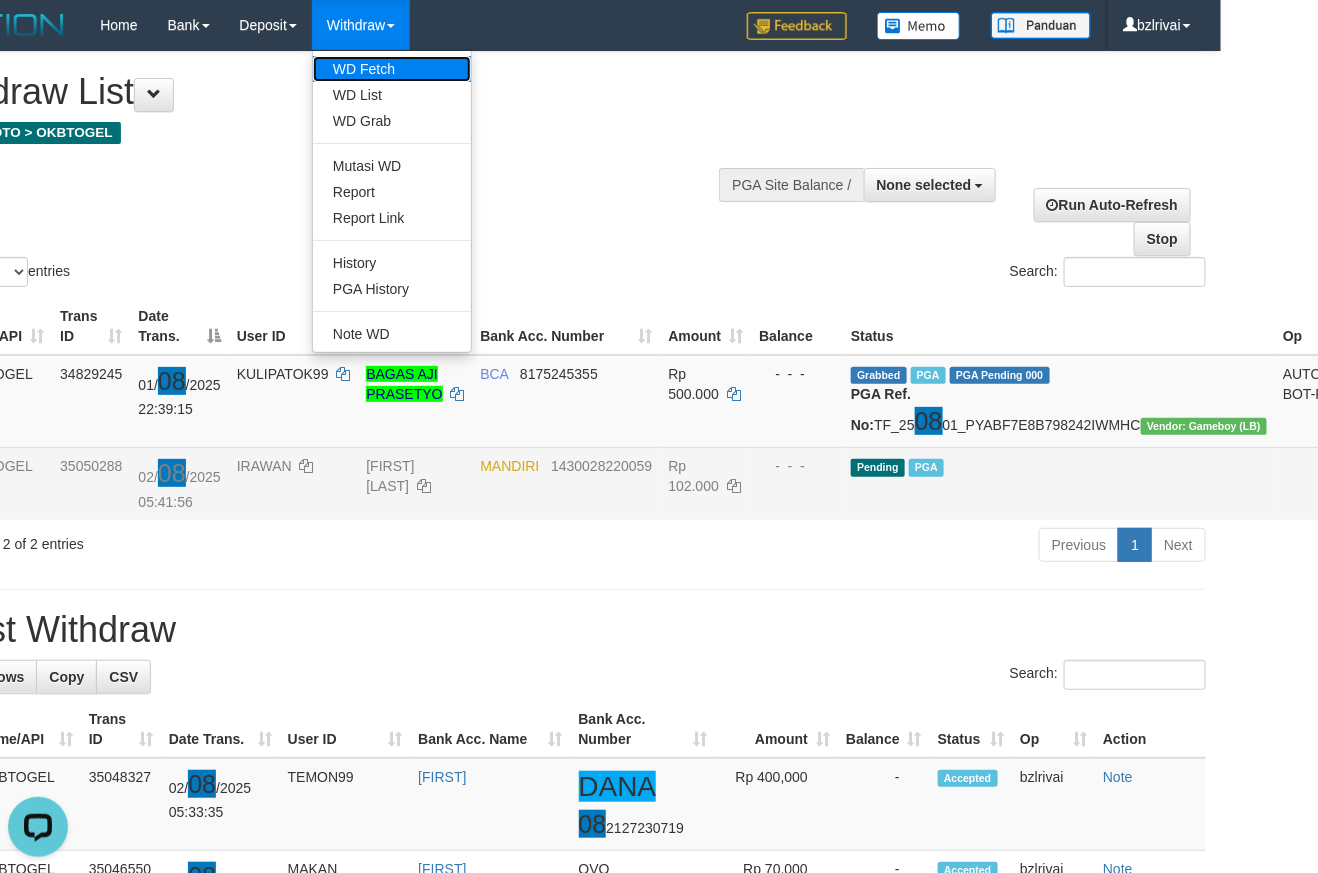 click on "WD Fetch" at bounding box center [392, 69] 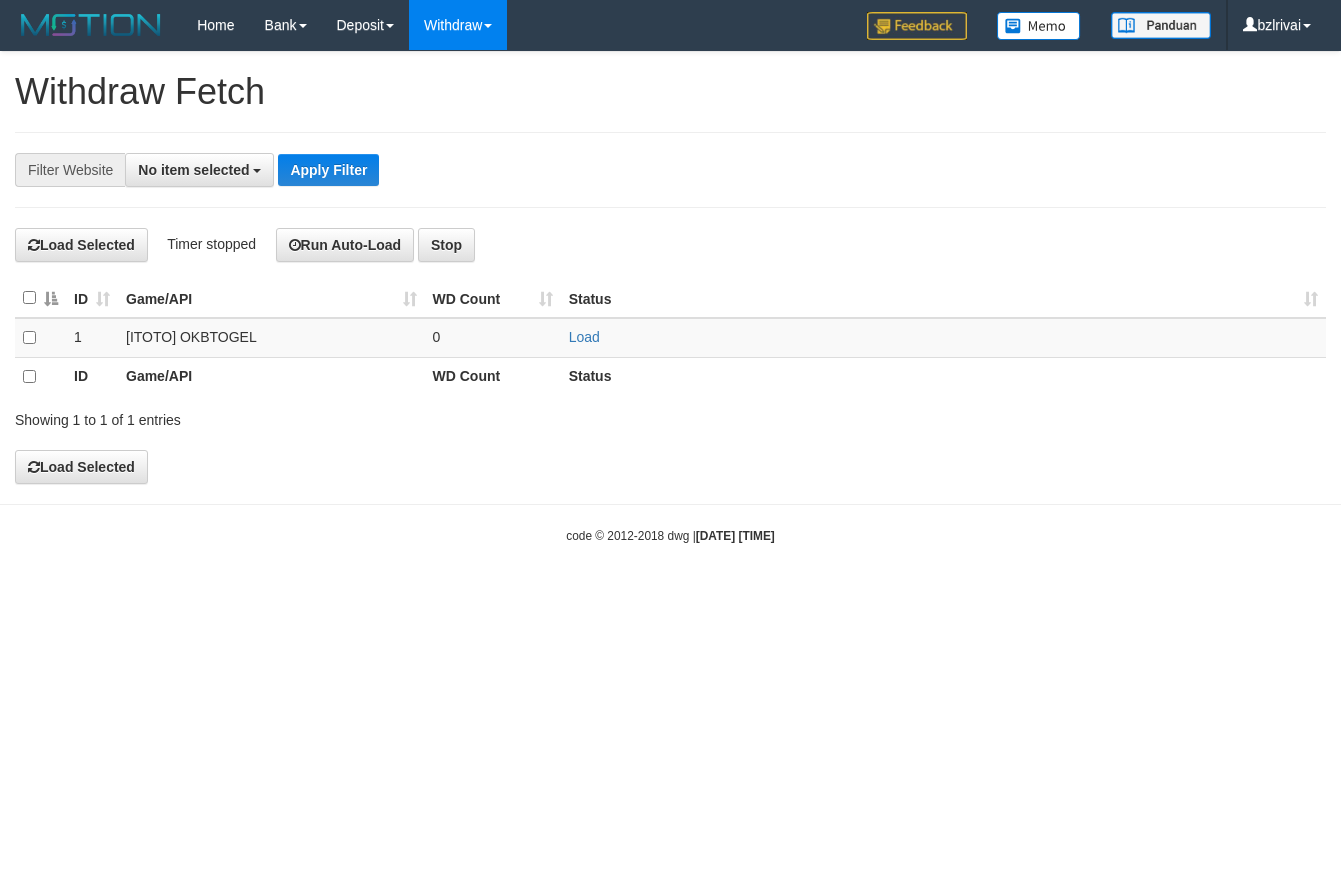 select 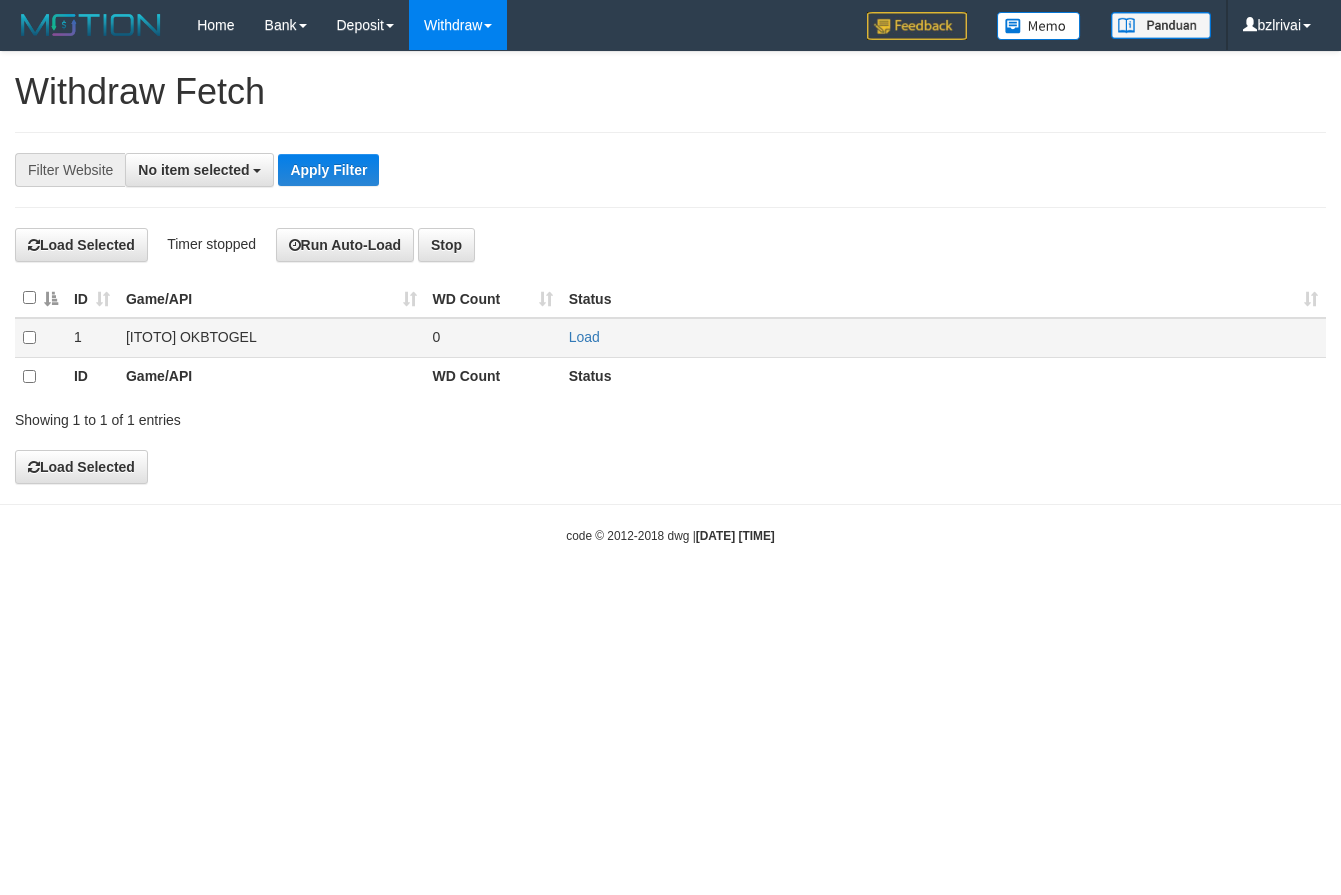 scroll, scrollTop: 0, scrollLeft: 0, axis: both 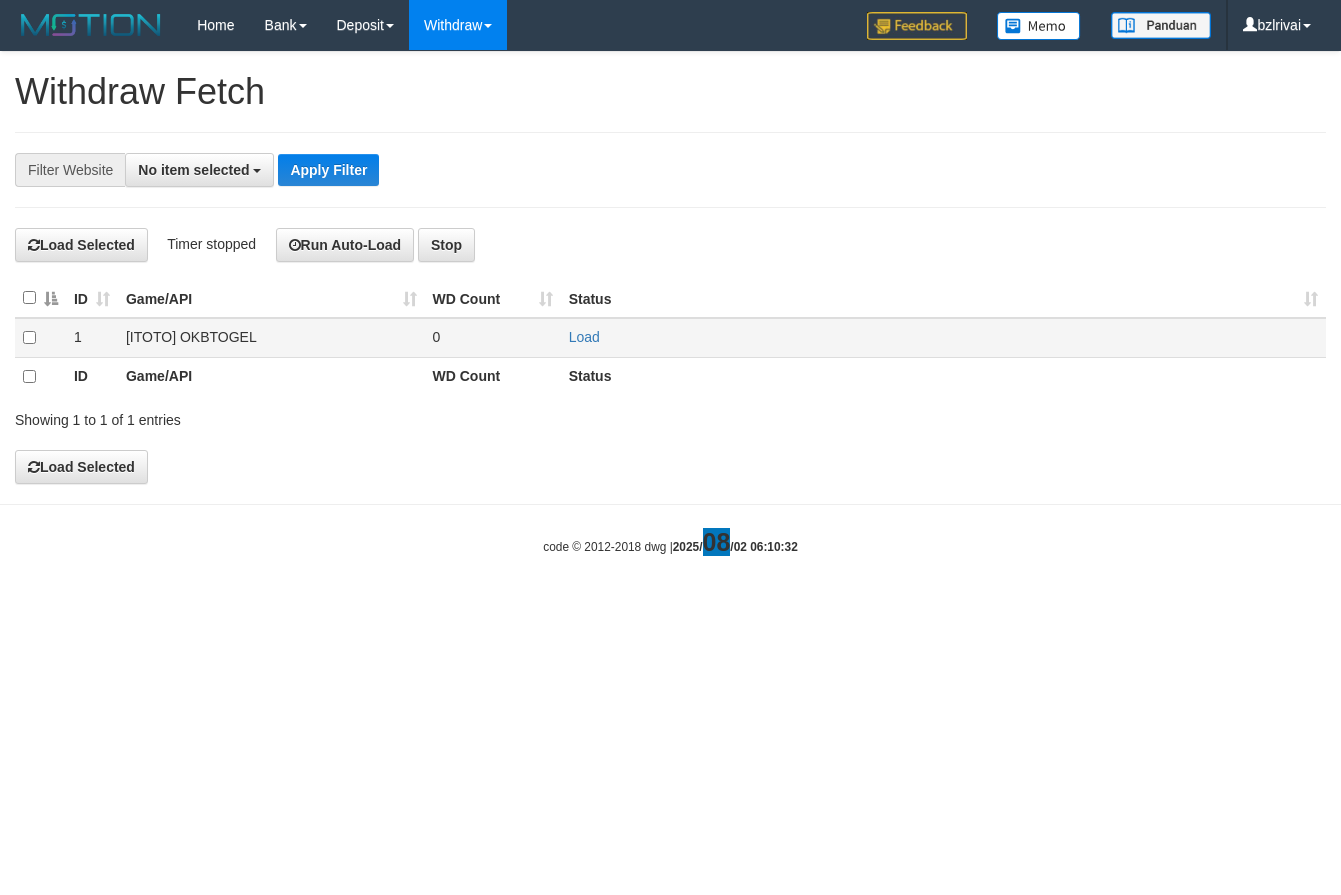 click on "Load" at bounding box center (943, 337) 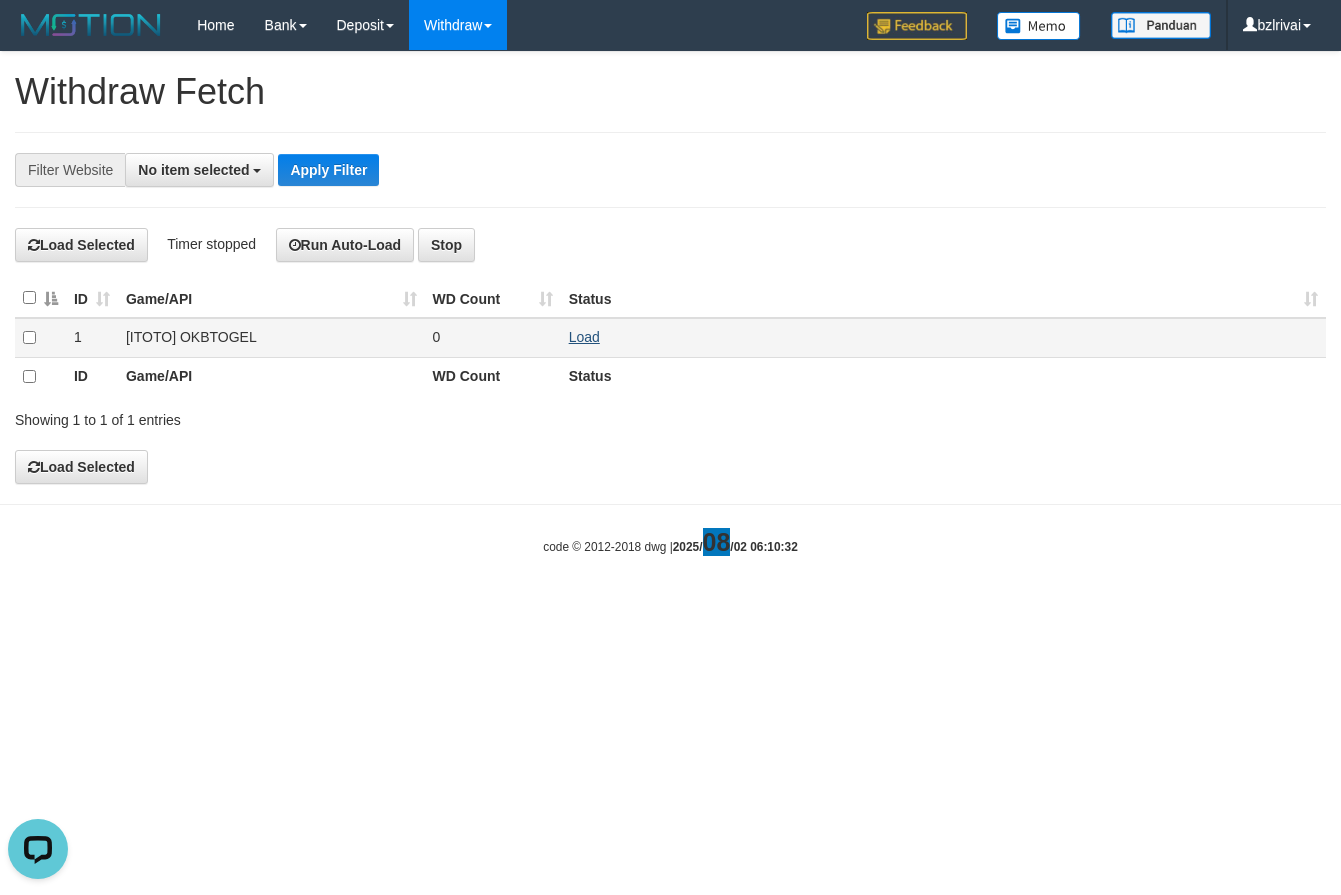 scroll, scrollTop: 0, scrollLeft: 0, axis: both 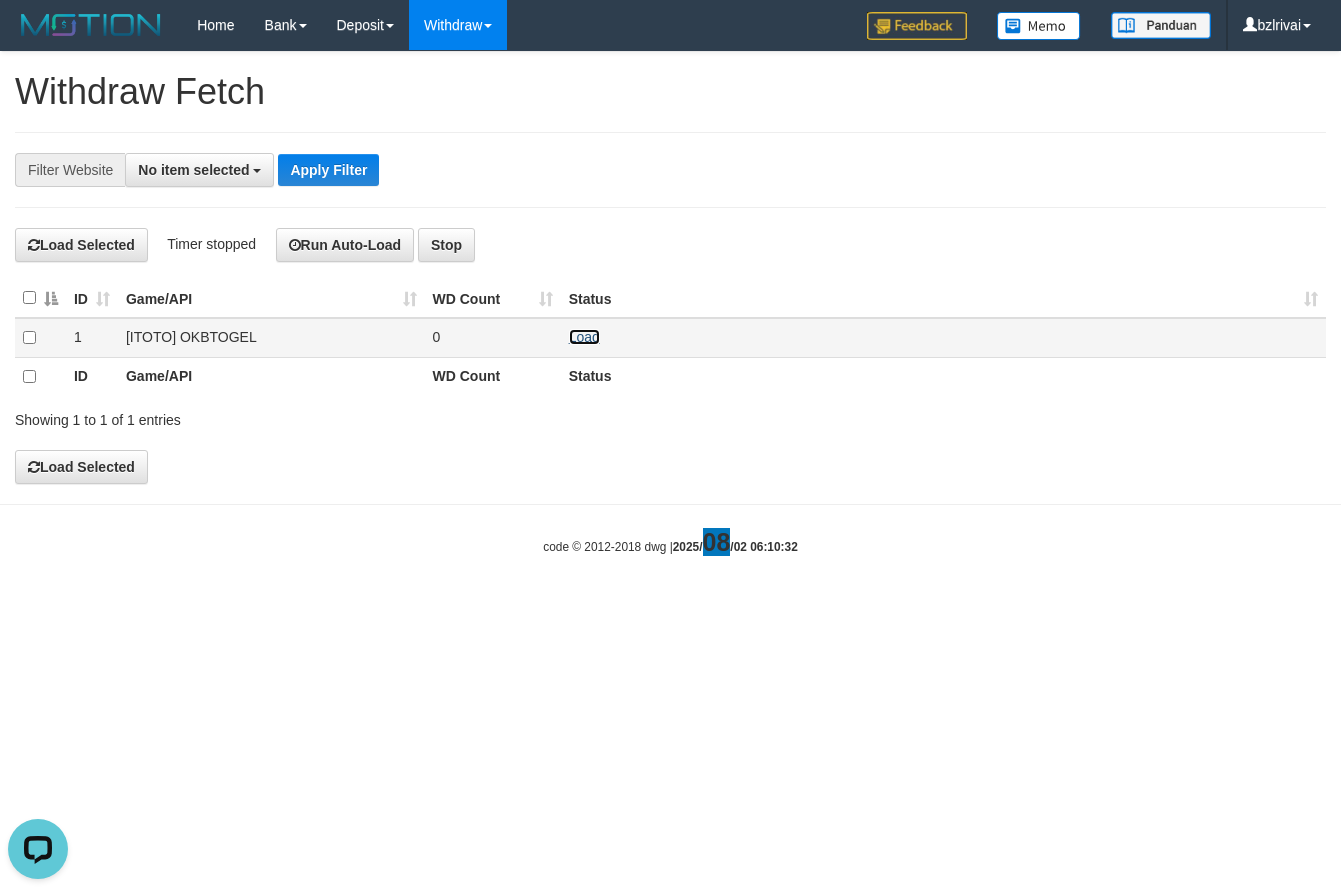 click on "Load" at bounding box center [584, 337] 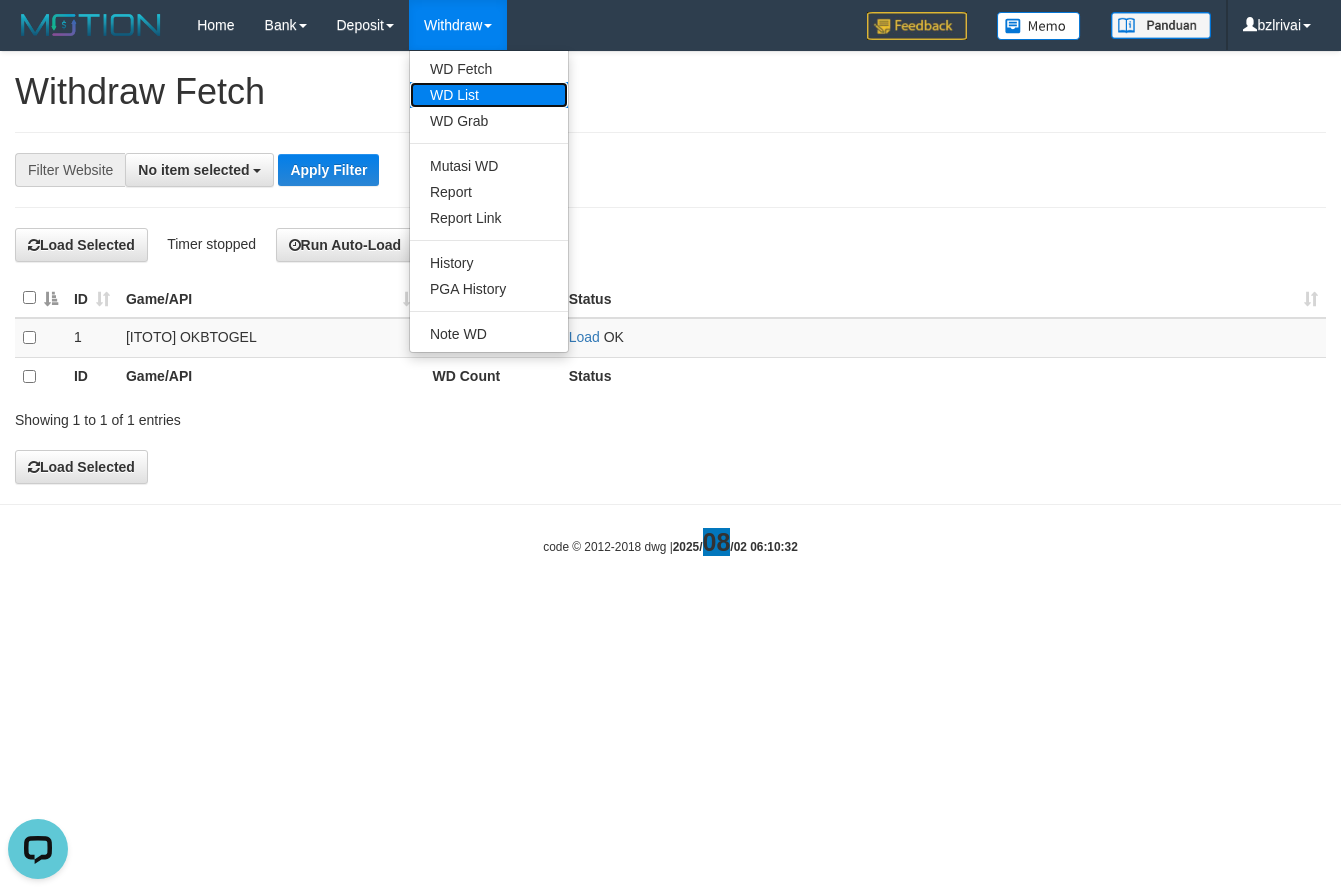 click on "WD List" at bounding box center (489, 95) 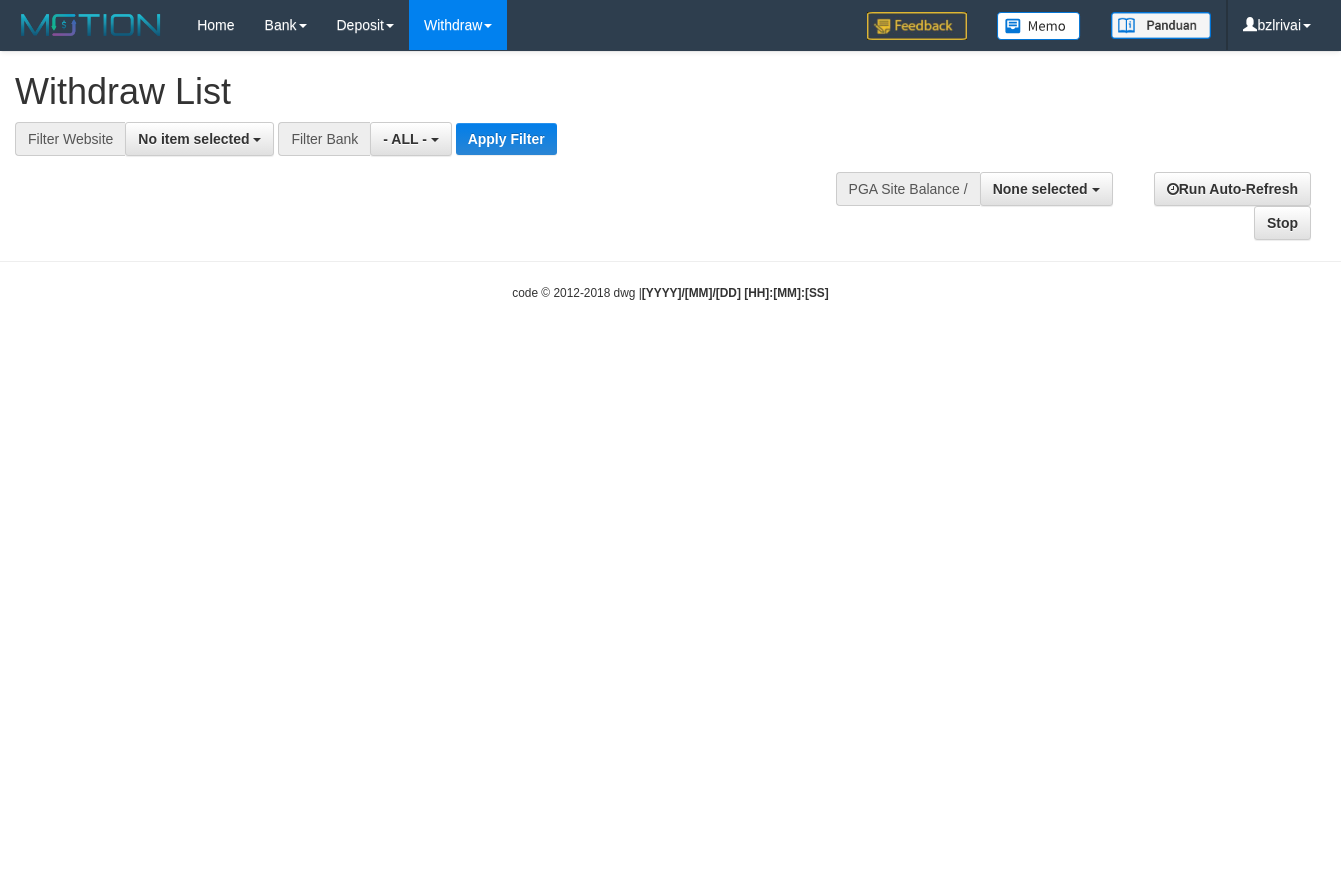 select 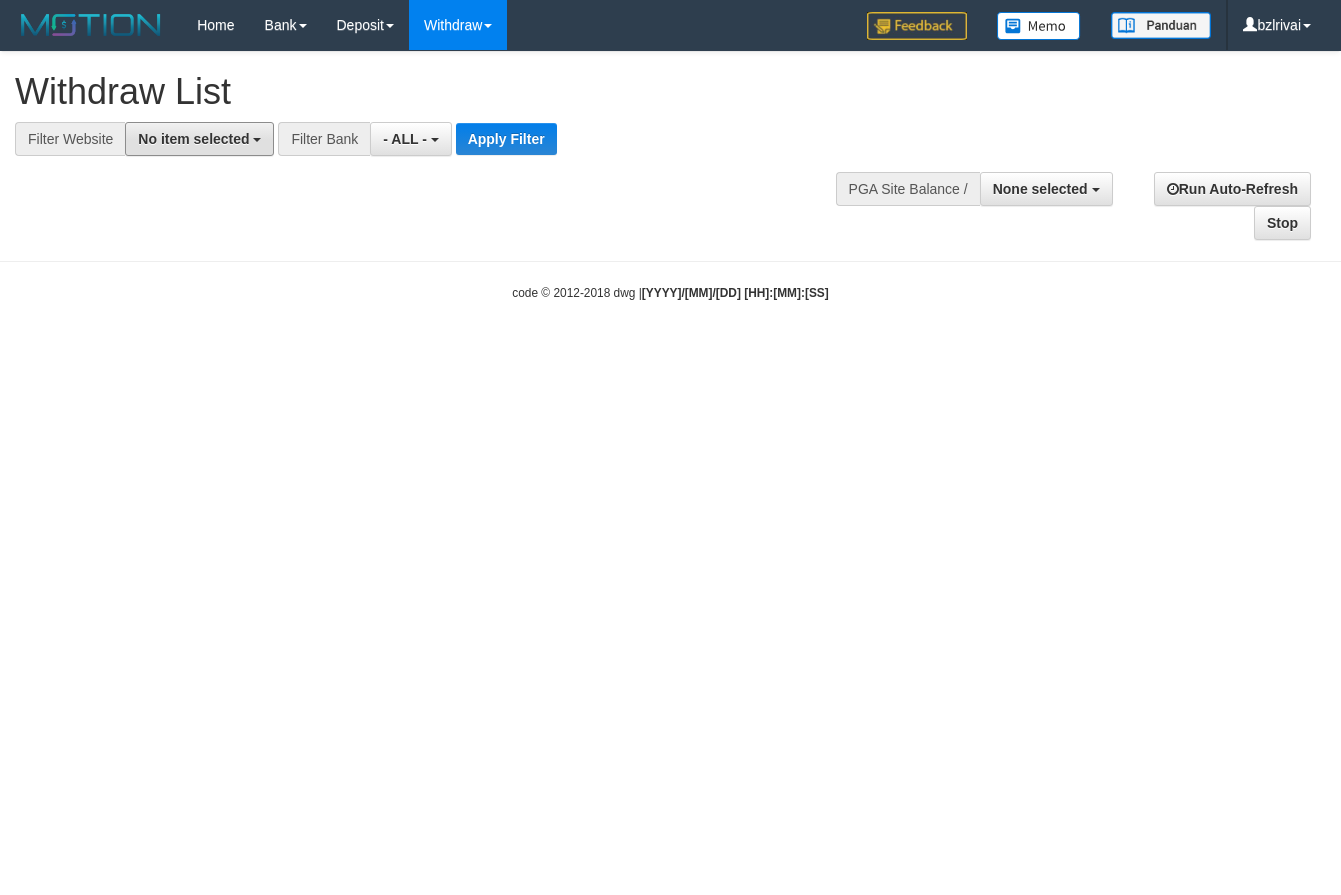 click on "No item selected" at bounding box center [193, 139] 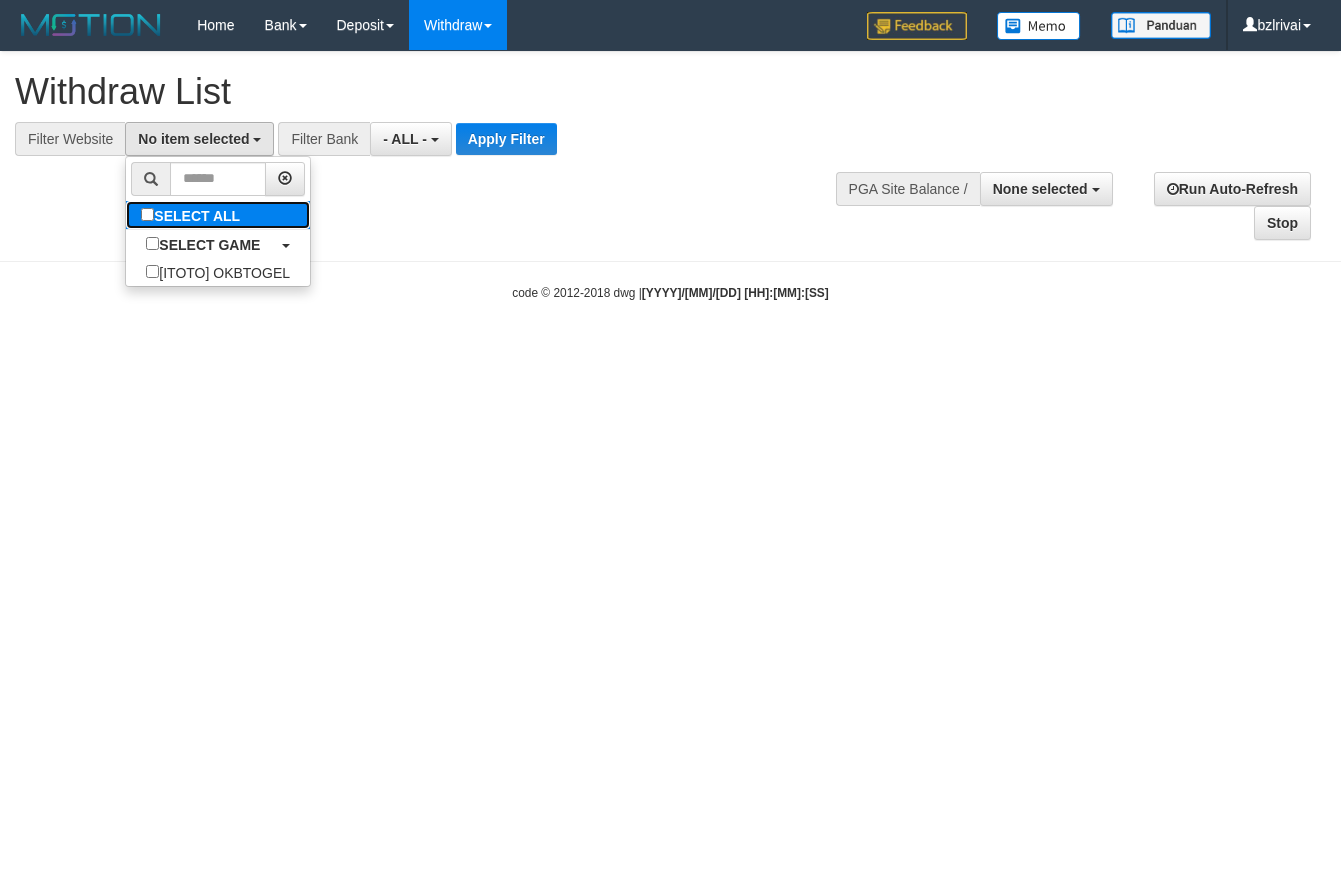 click on "SELECT ALL" at bounding box center (193, 215) 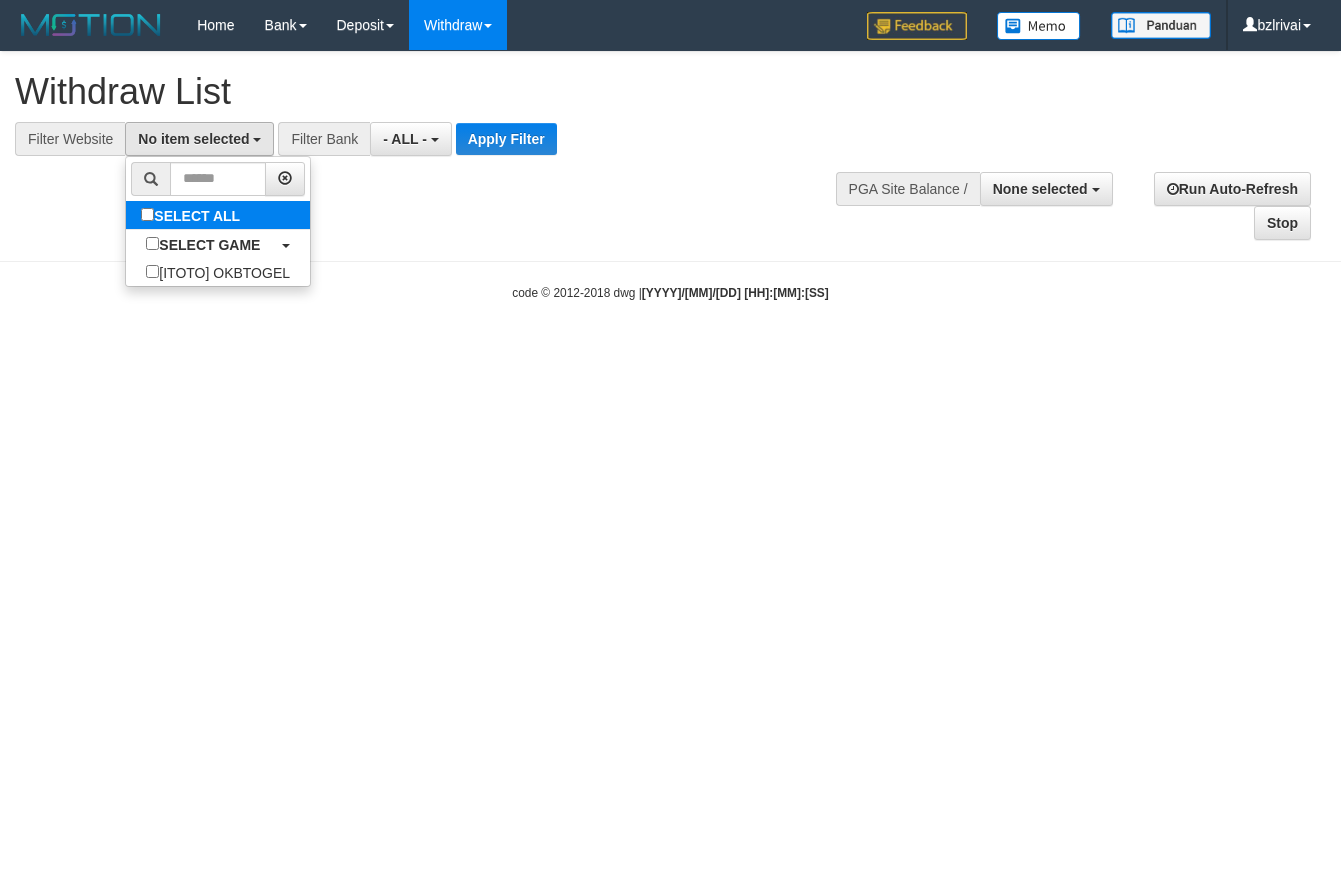 select on "****" 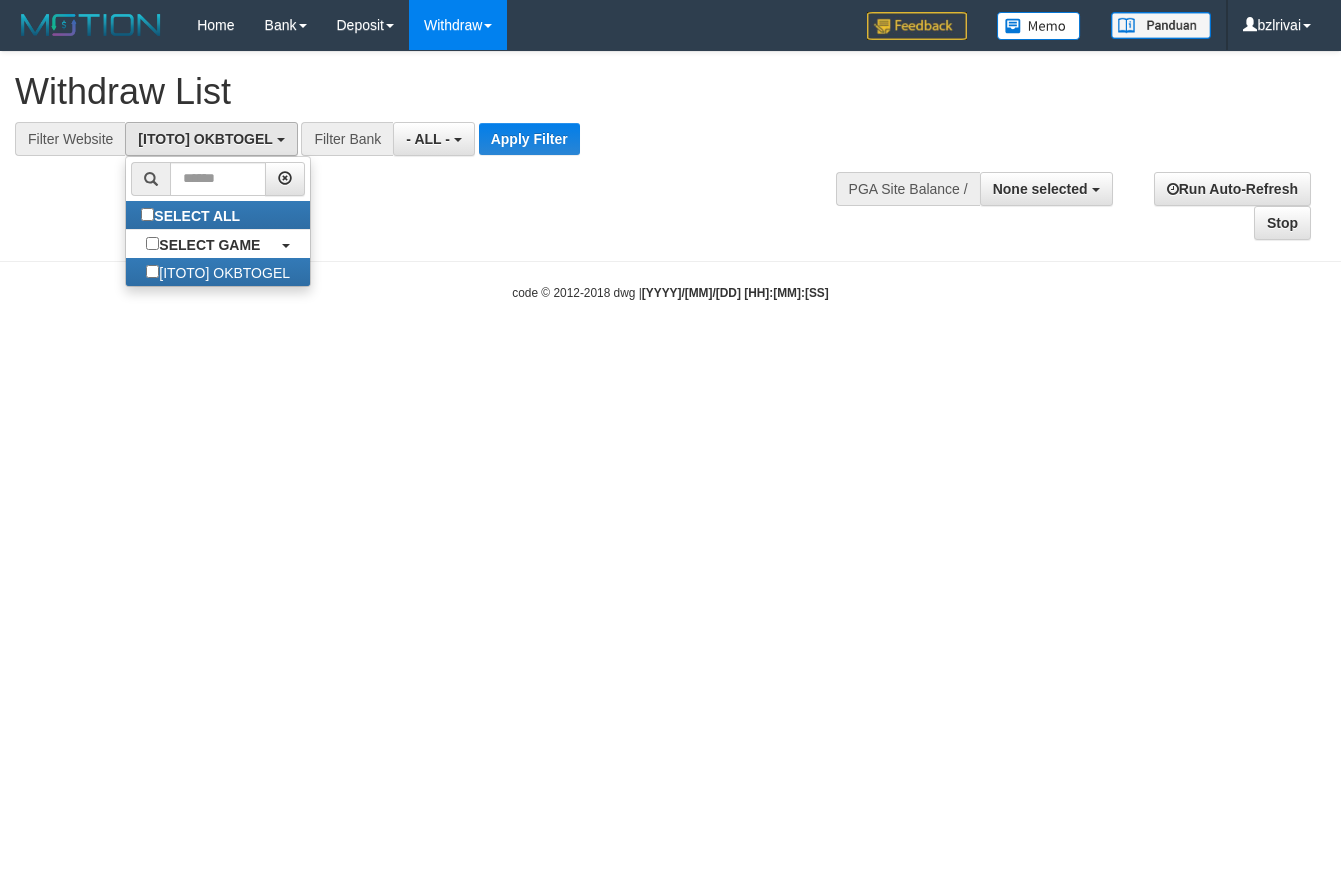 scroll, scrollTop: 18, scrollLeft: 0, axis: vertical 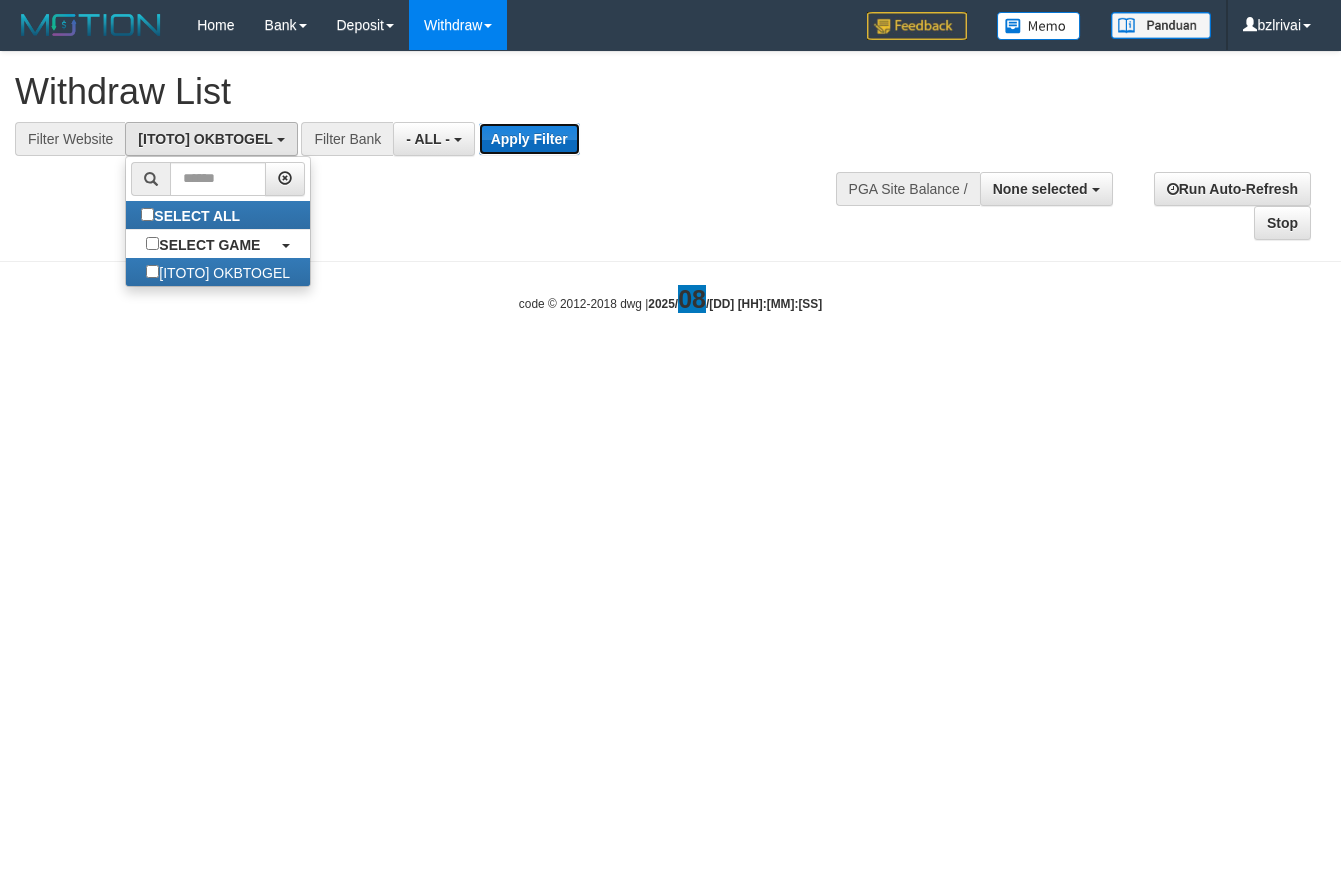 click on "Apply Filter" at bounding box center [529, 139] 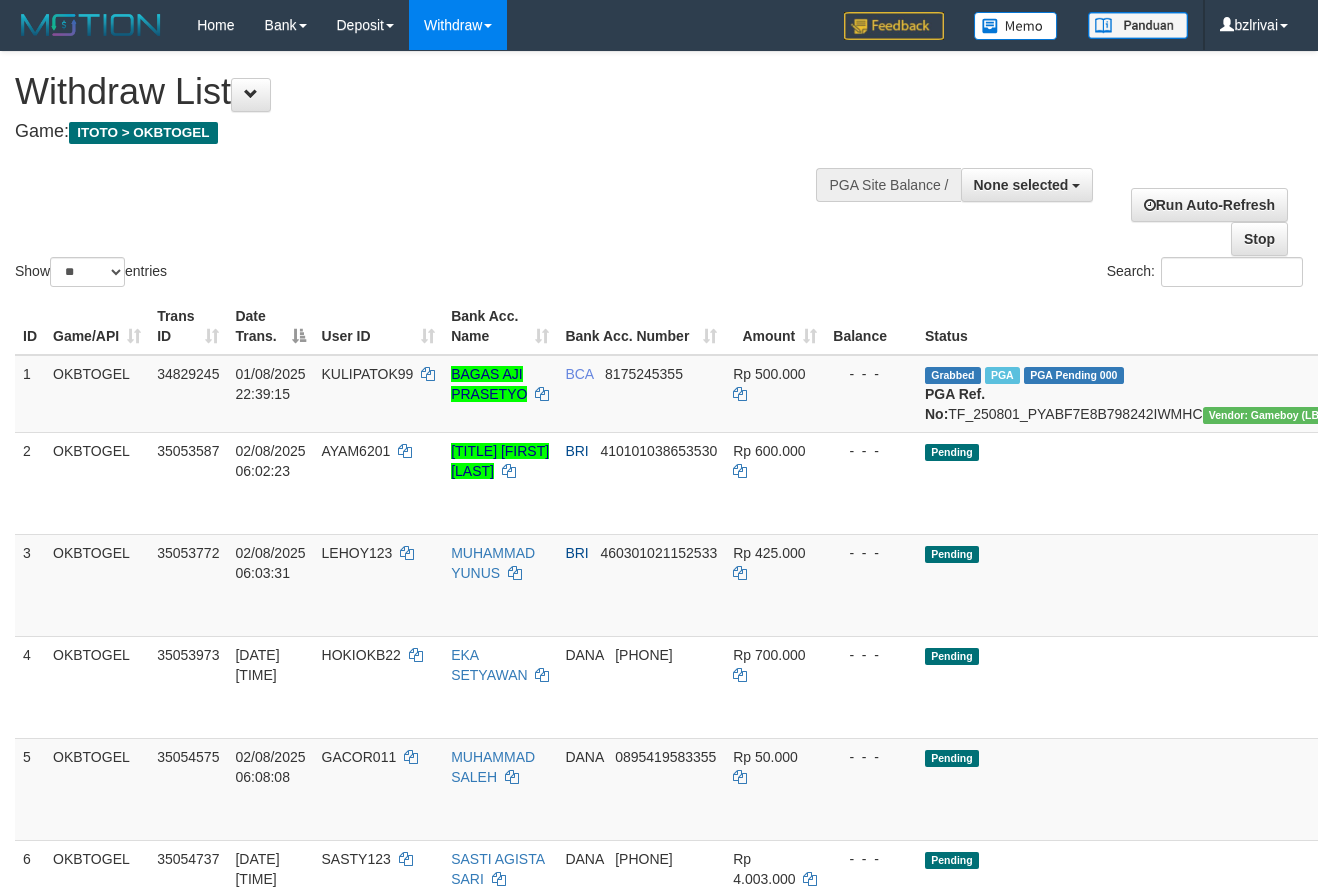 select 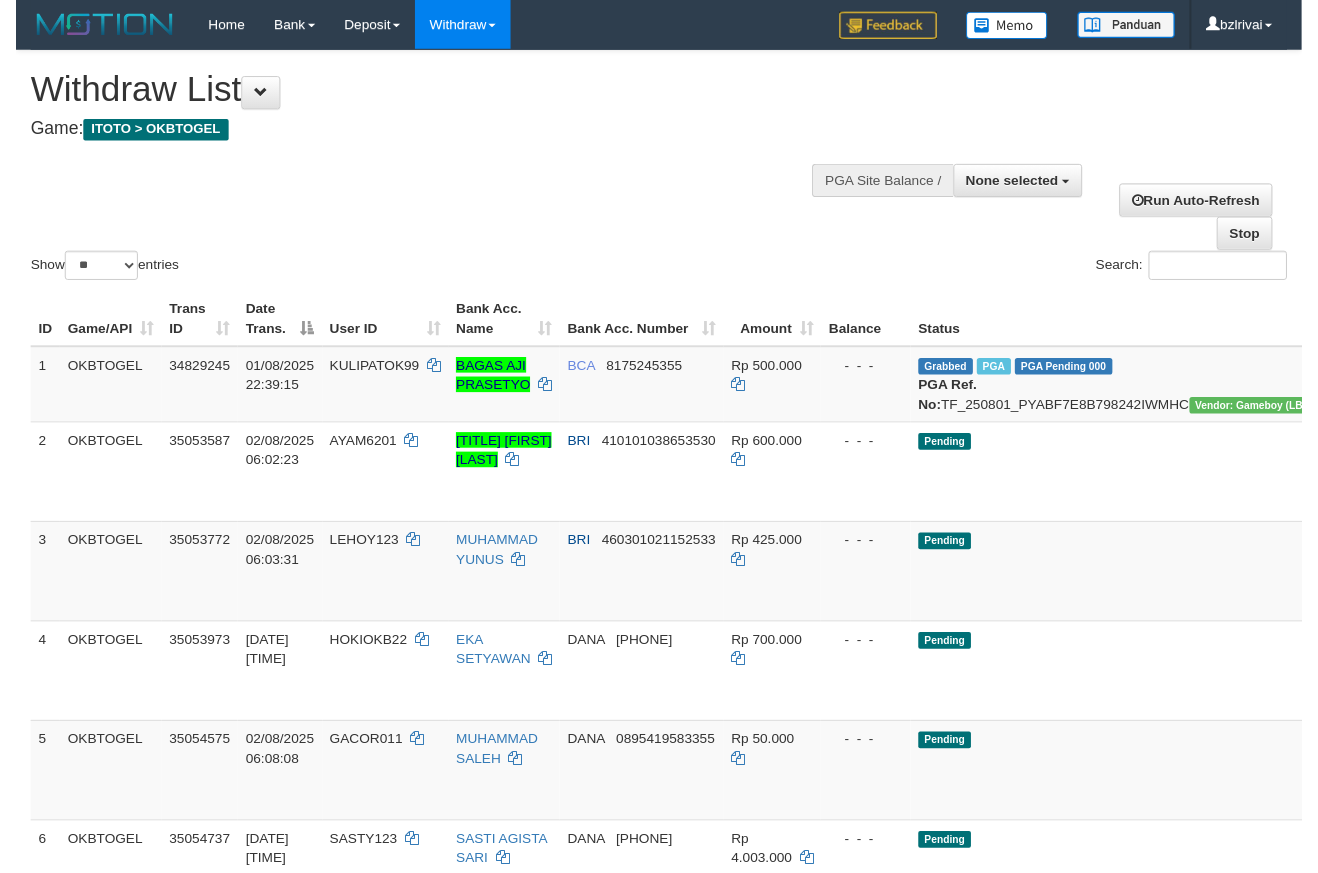 scroll, scrollTop: 0, scrollLeft: 0, axis: both 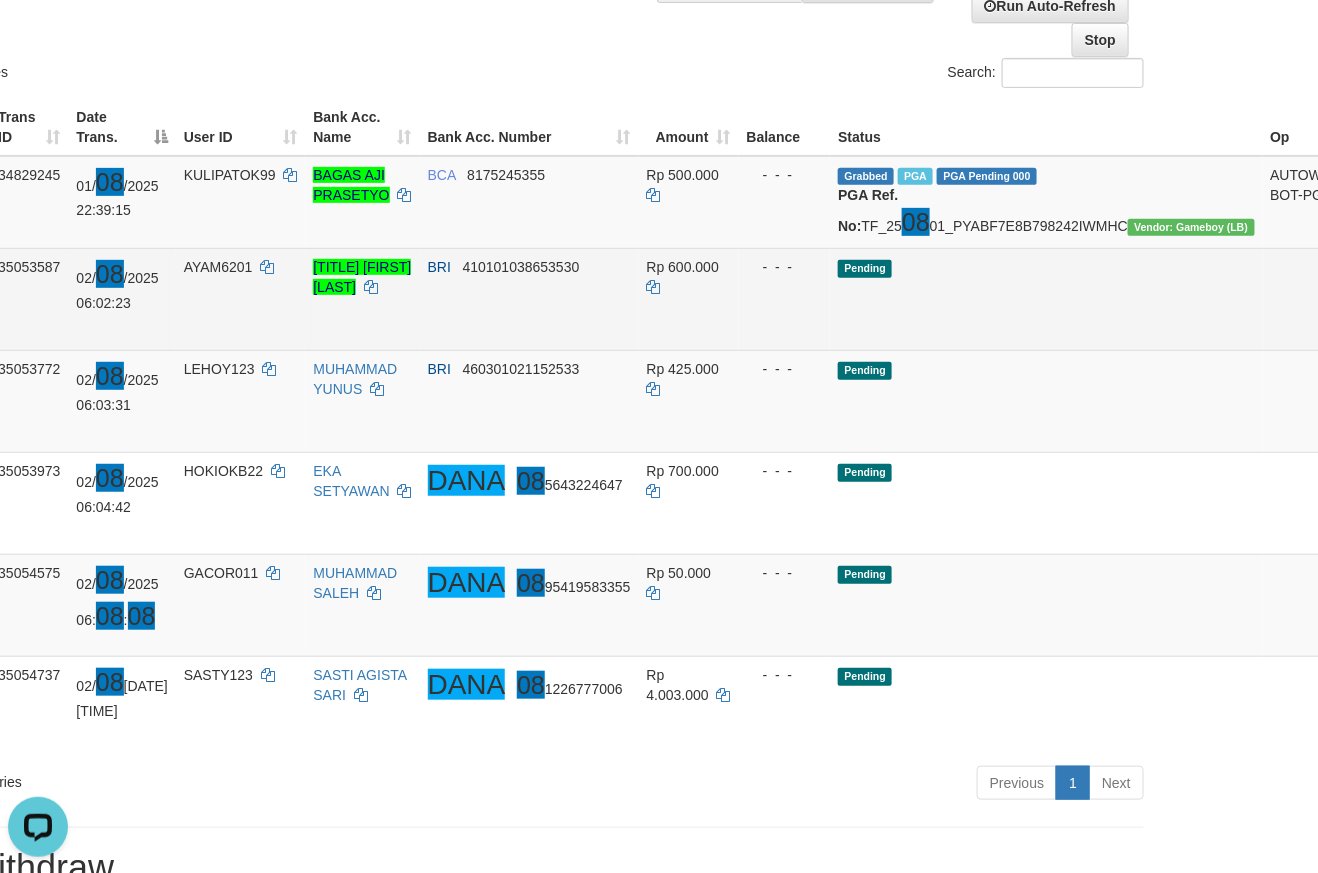 click on "Send PGA" at bounding box center [1369, 322] 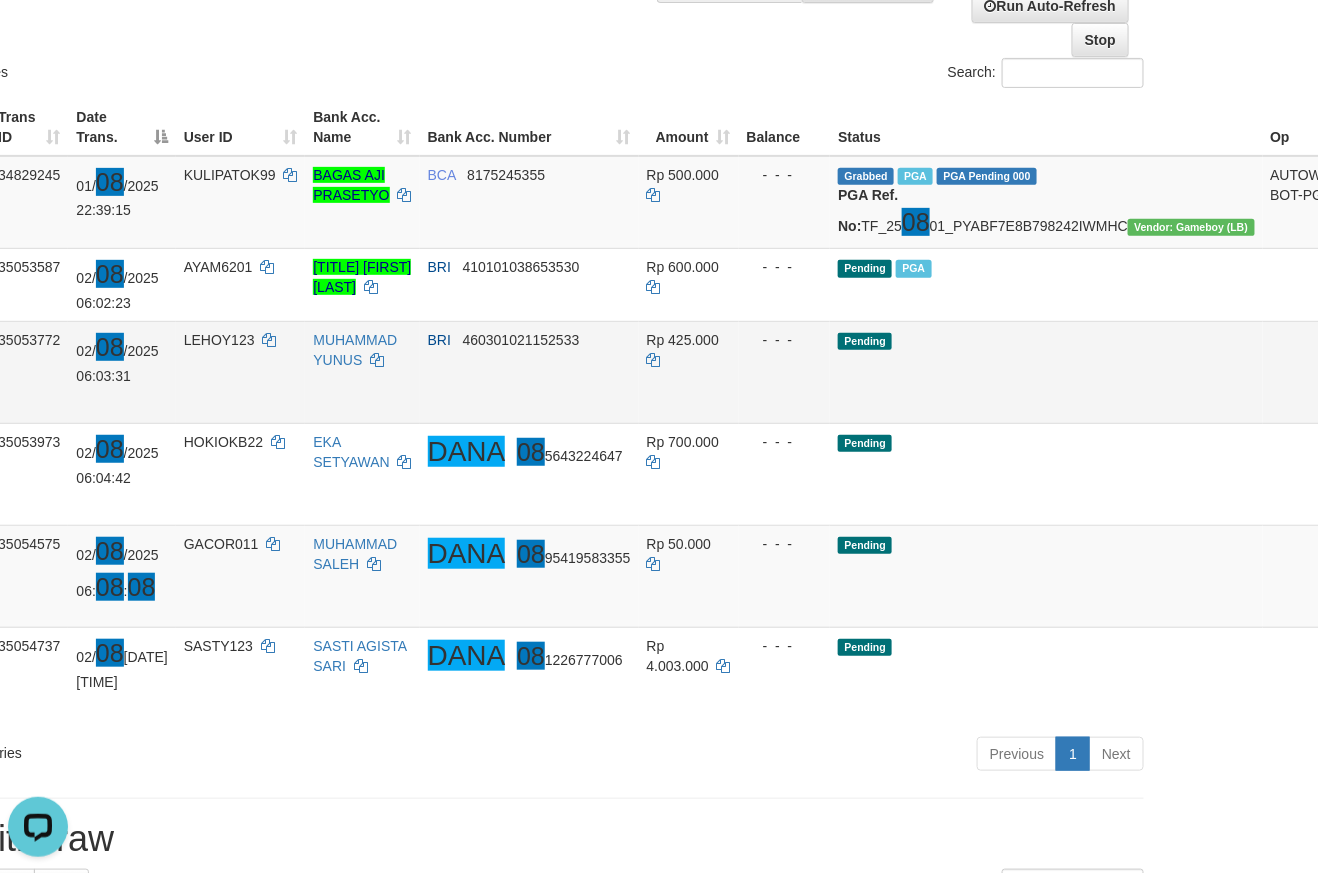 click on "Send PGA" at bounding box center (1369, 395) 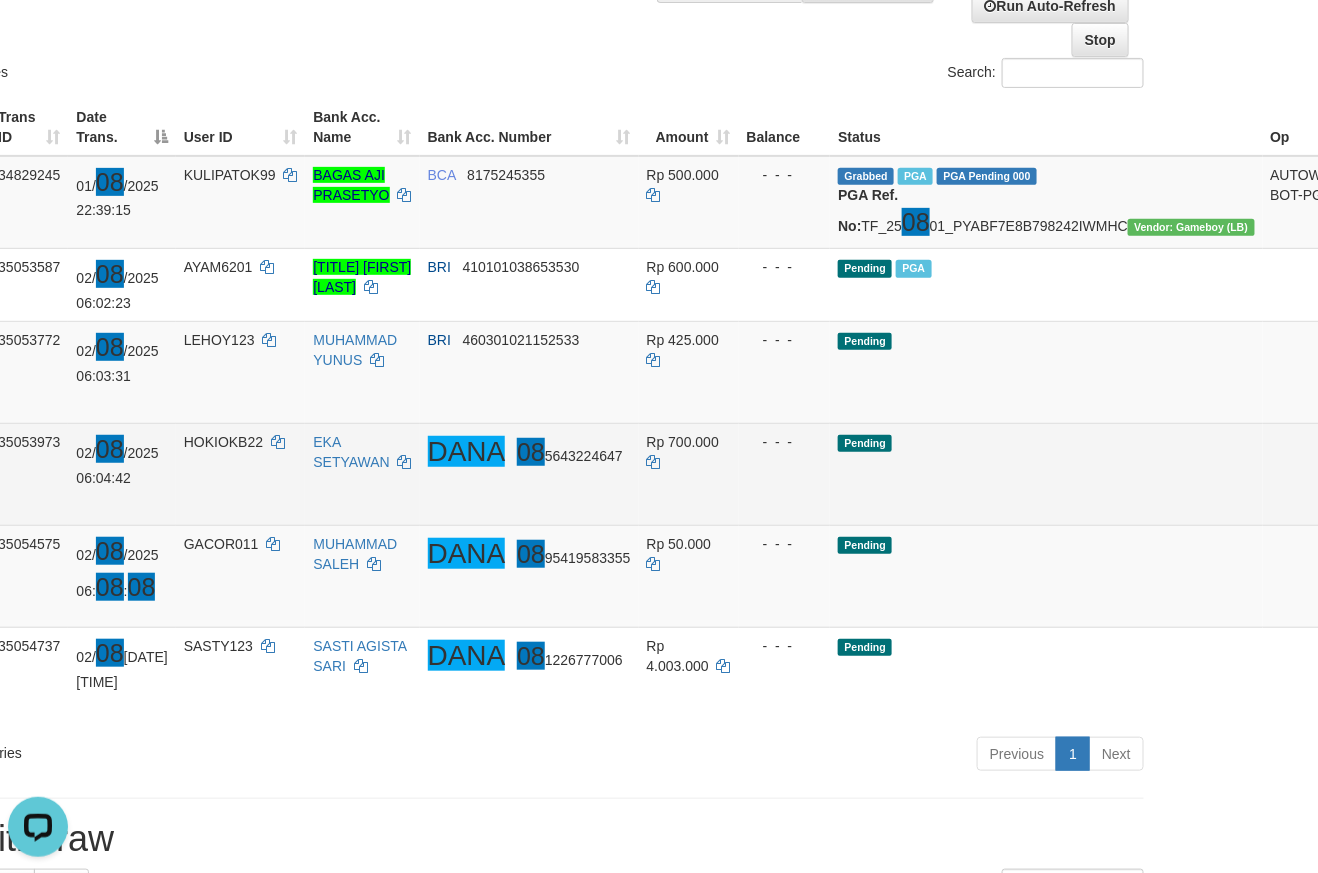 click on "Send PGA" at bounding box center [1369, 497] 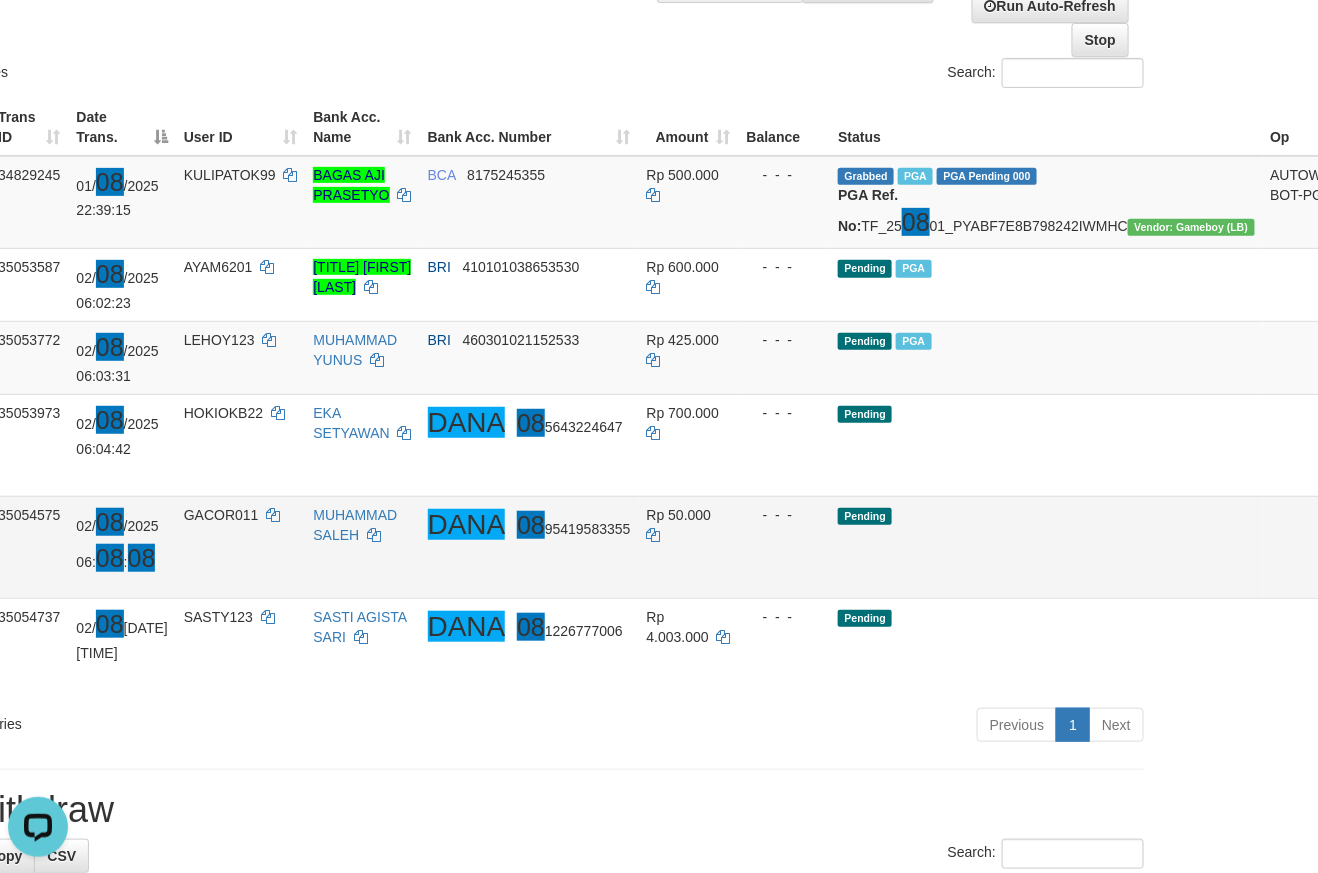 click on "Send PGA" at bounding box center [1369, 570] 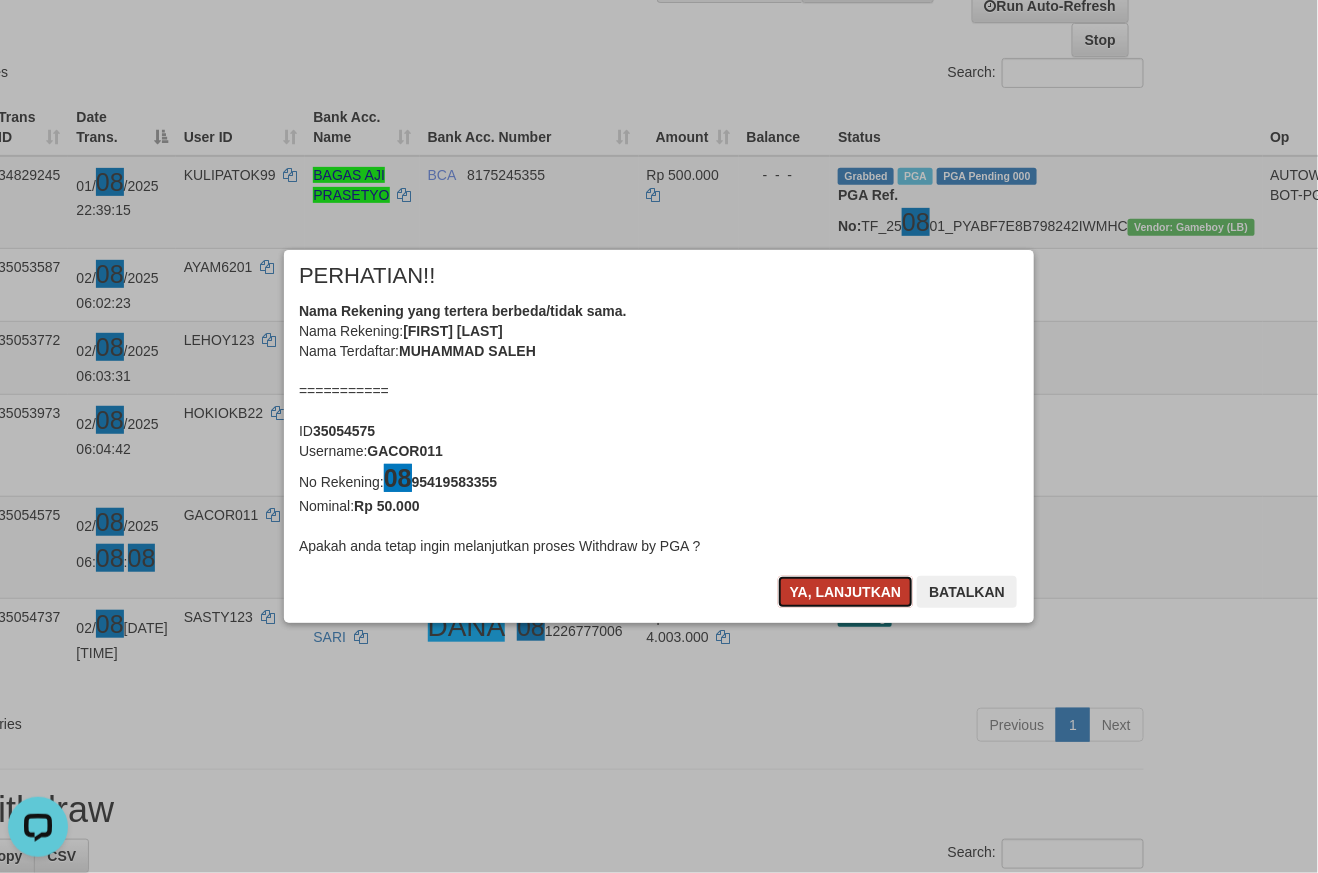 click on "Ya, lanjutkan" at bounding box center (846, 592) 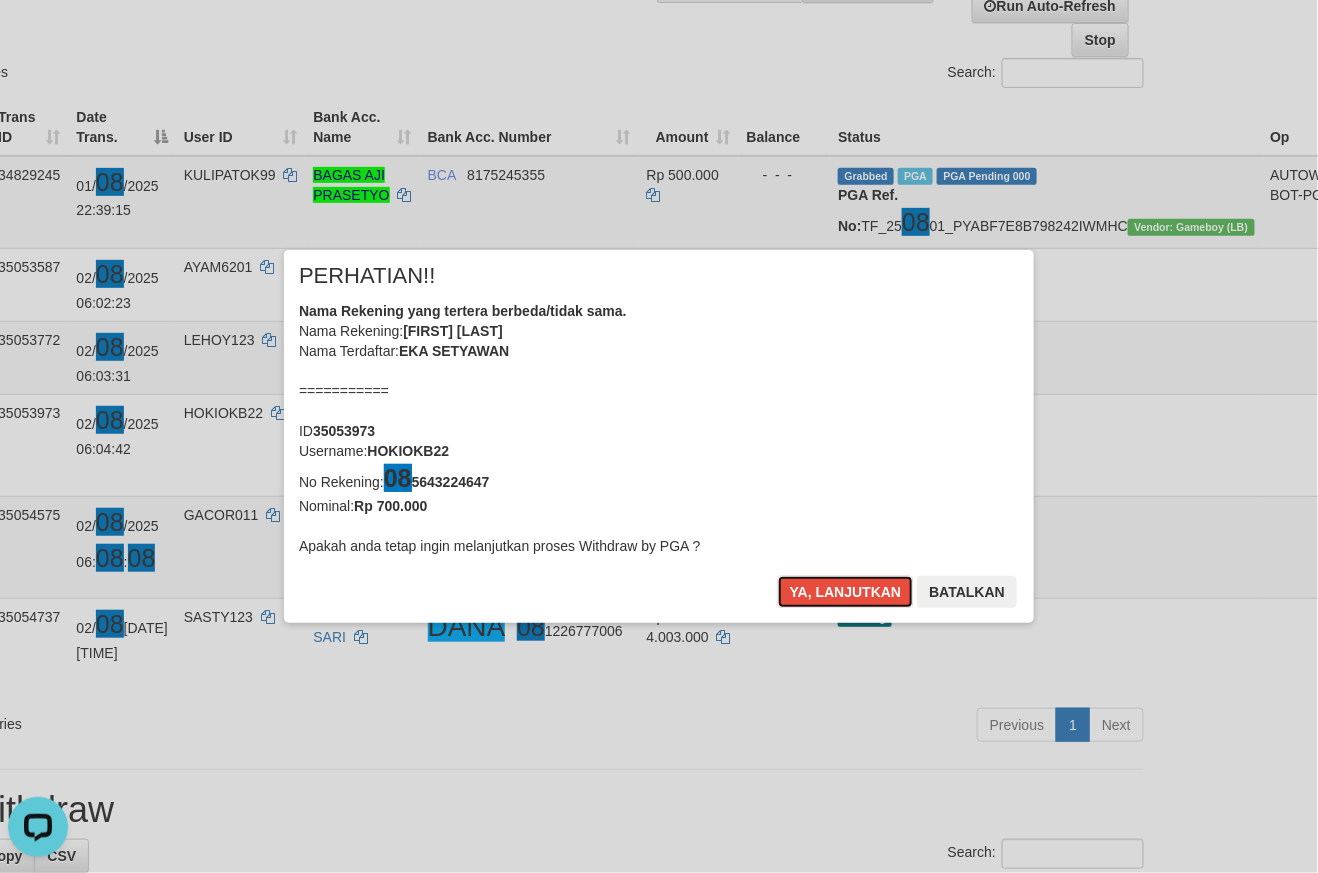 click on "Ya, lanjutkan" at bounding box center (846, 592) 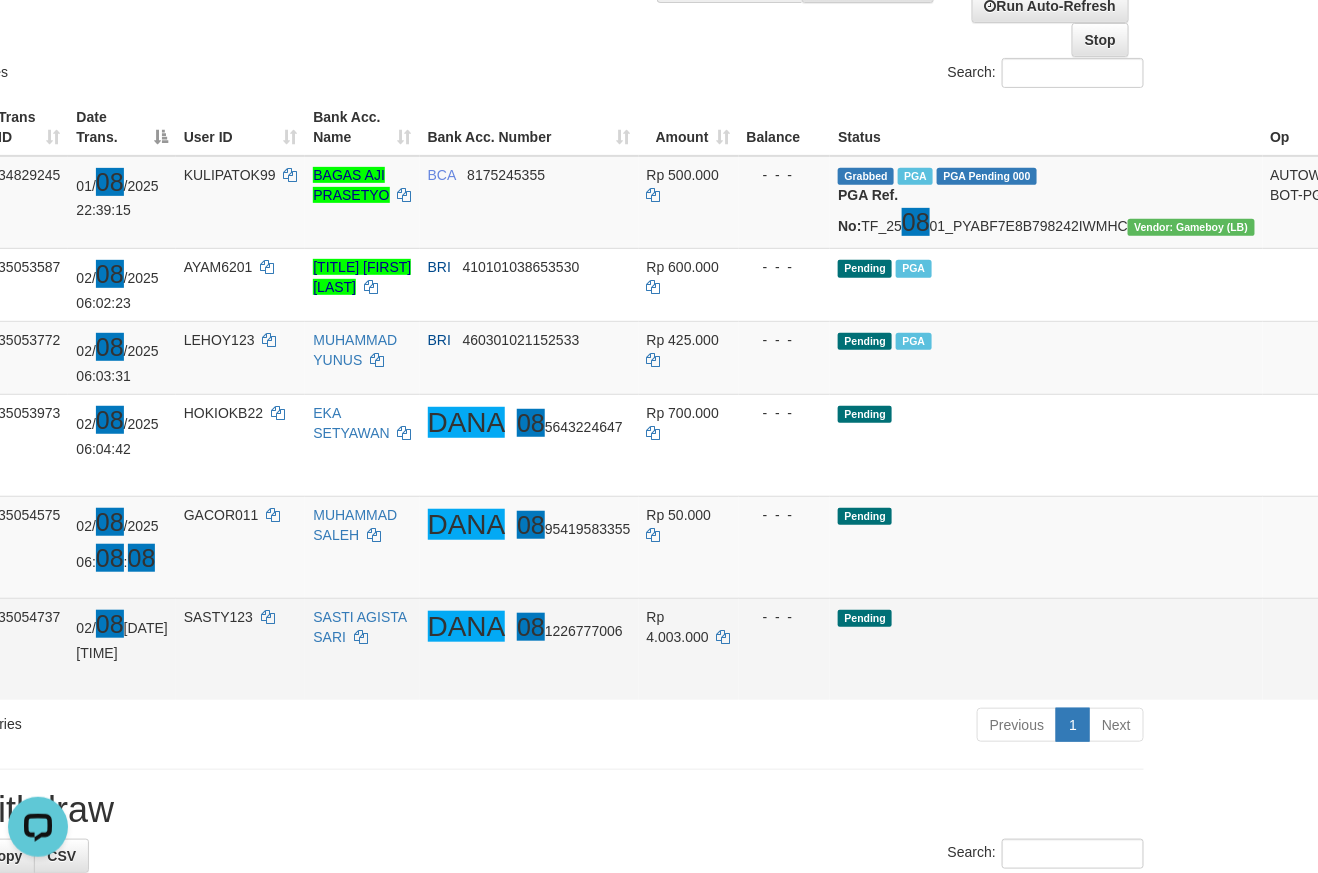 click on "Send PGA" at bounding box center [1369, 672] 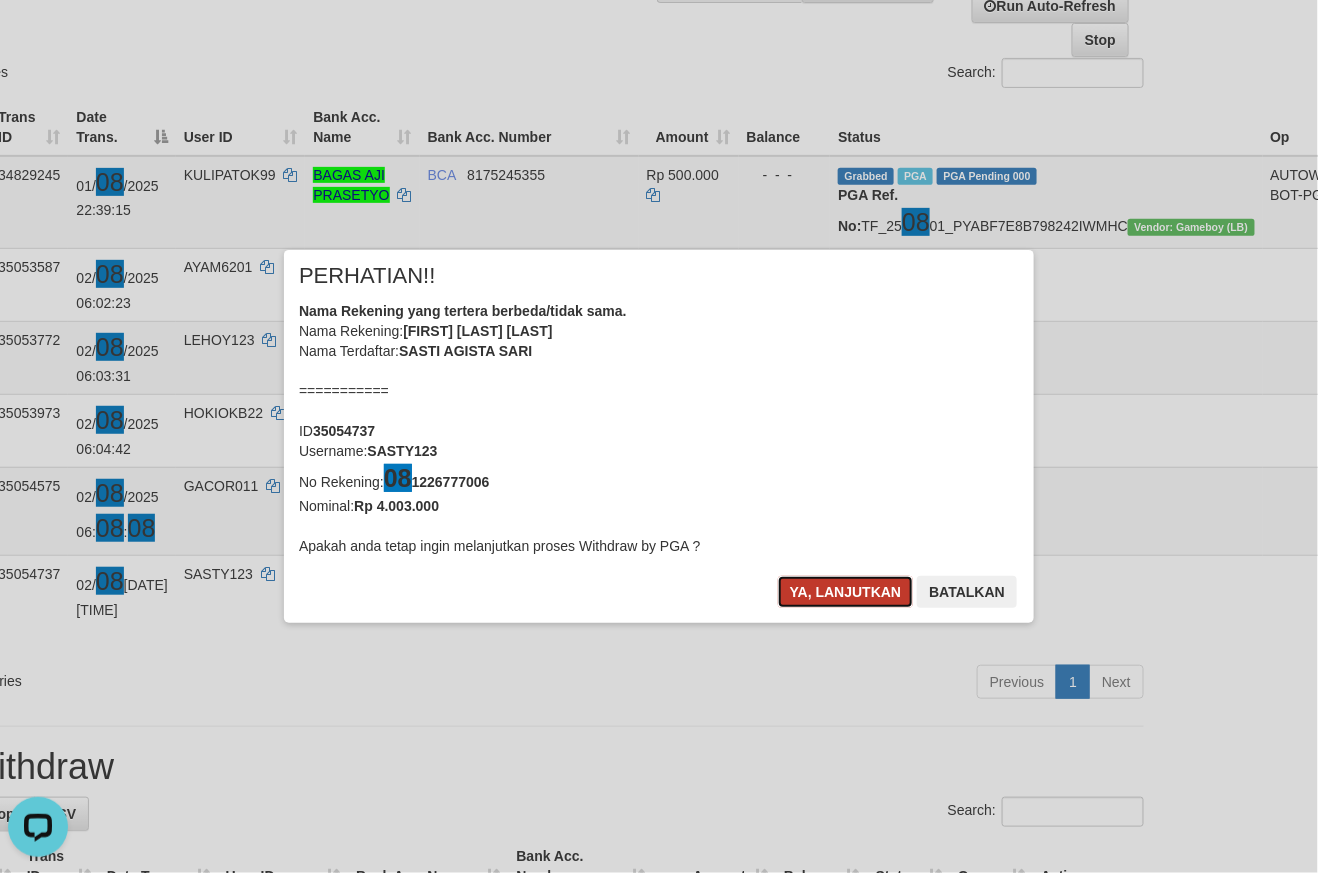 click on "Ya, lanjutkan" at bounding box center [846, 592] 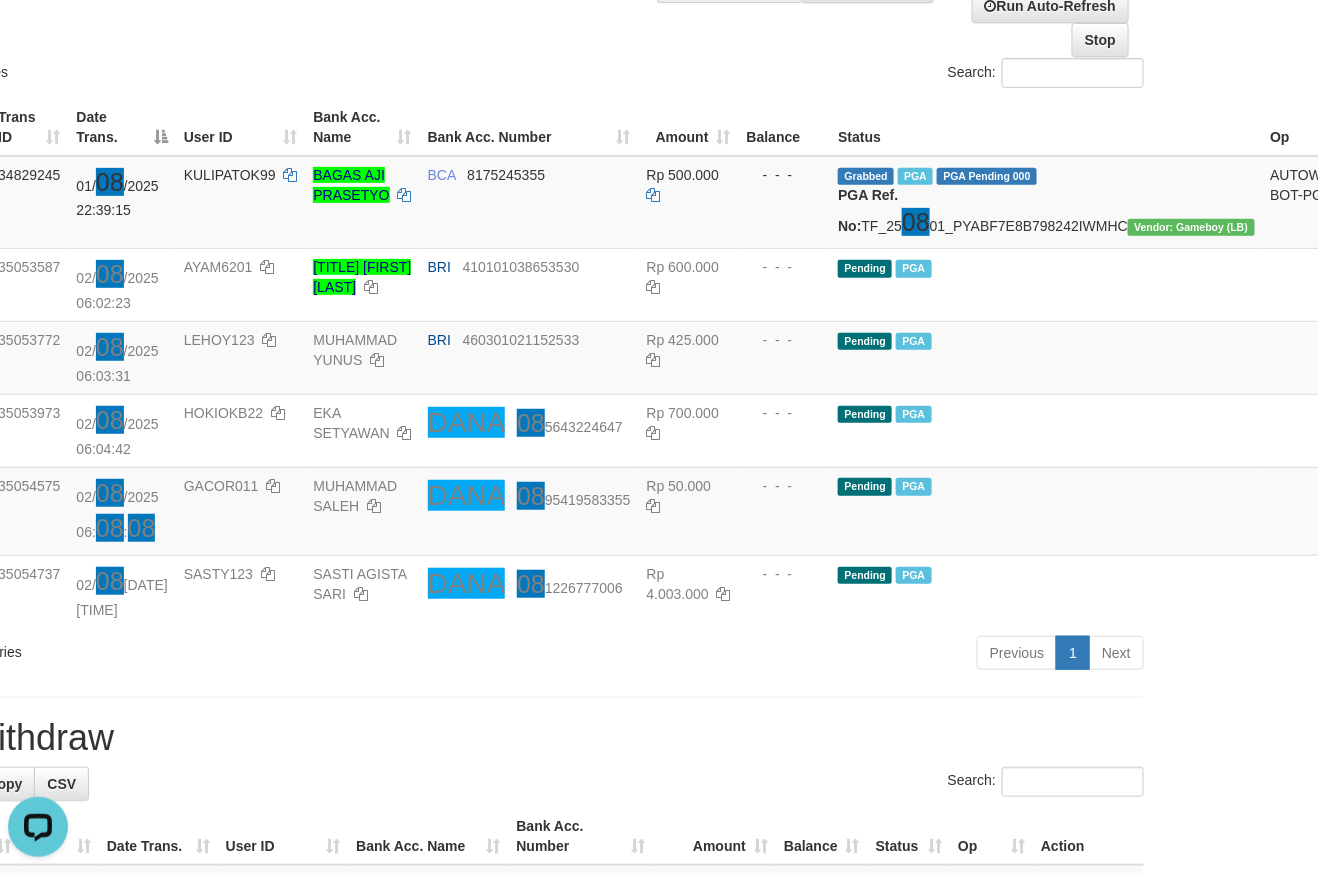 click on "Search:" at bounding box center (829, 75) 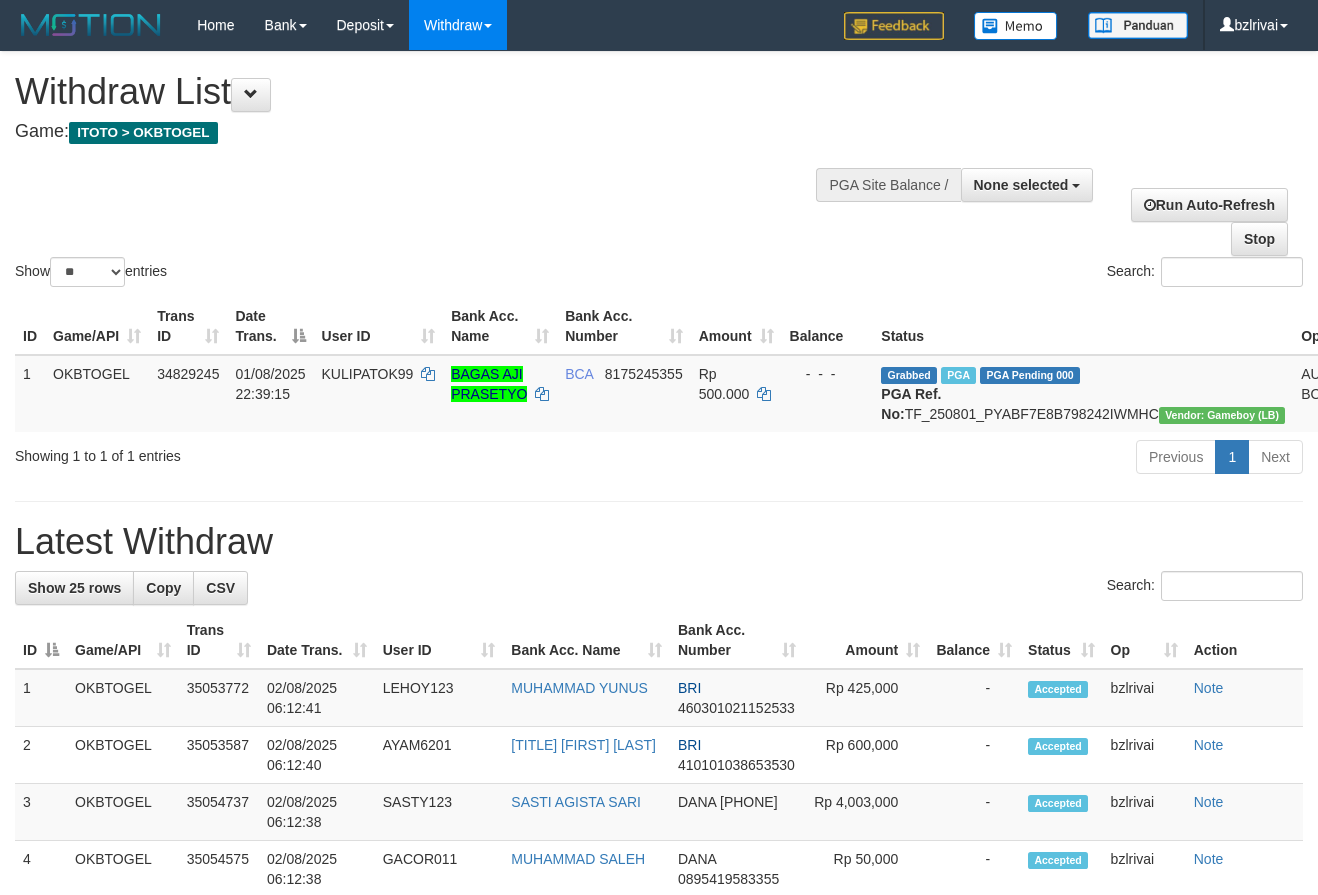 select 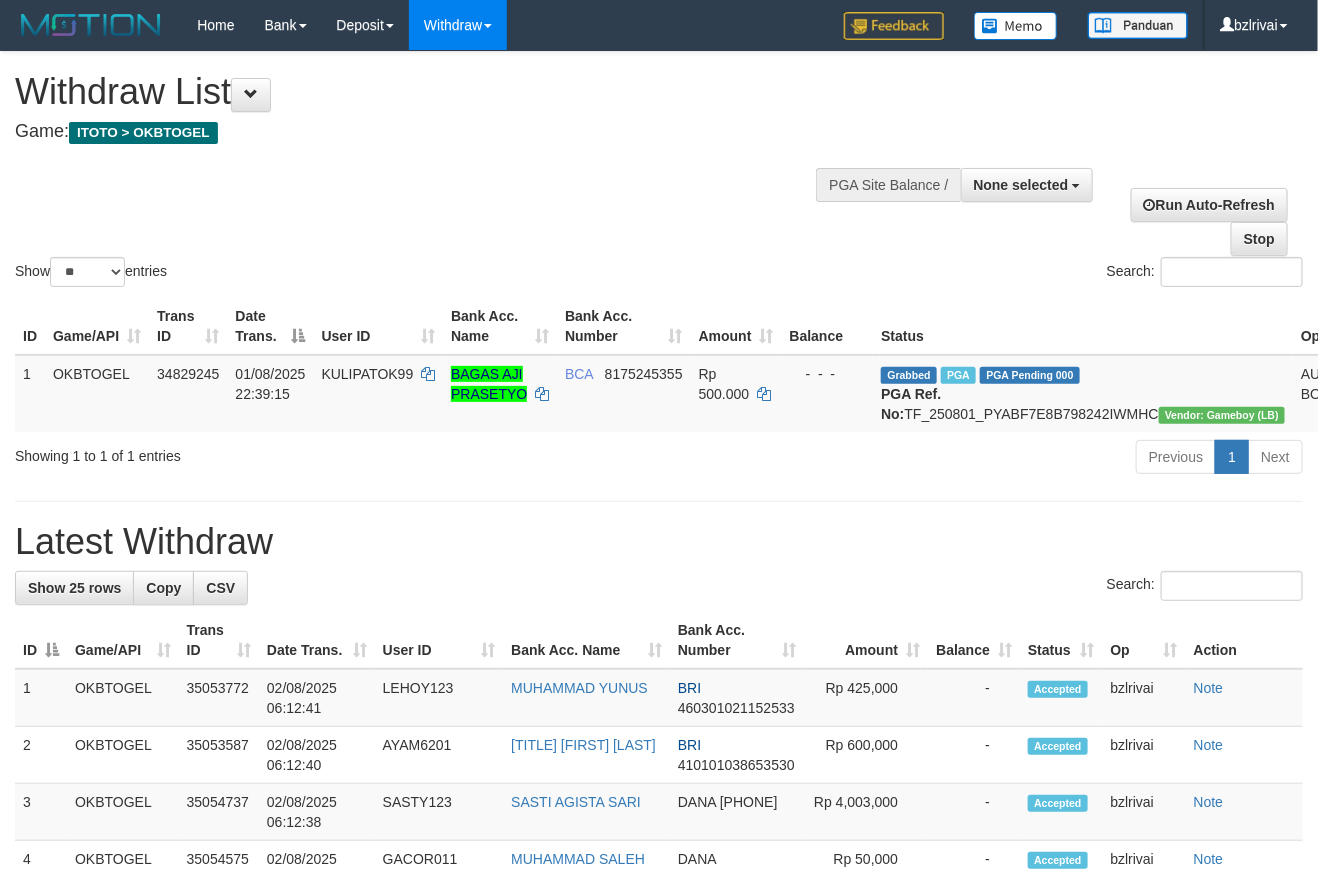 scroll, scrollTop: 199, scrollLeft: 24, axis: both 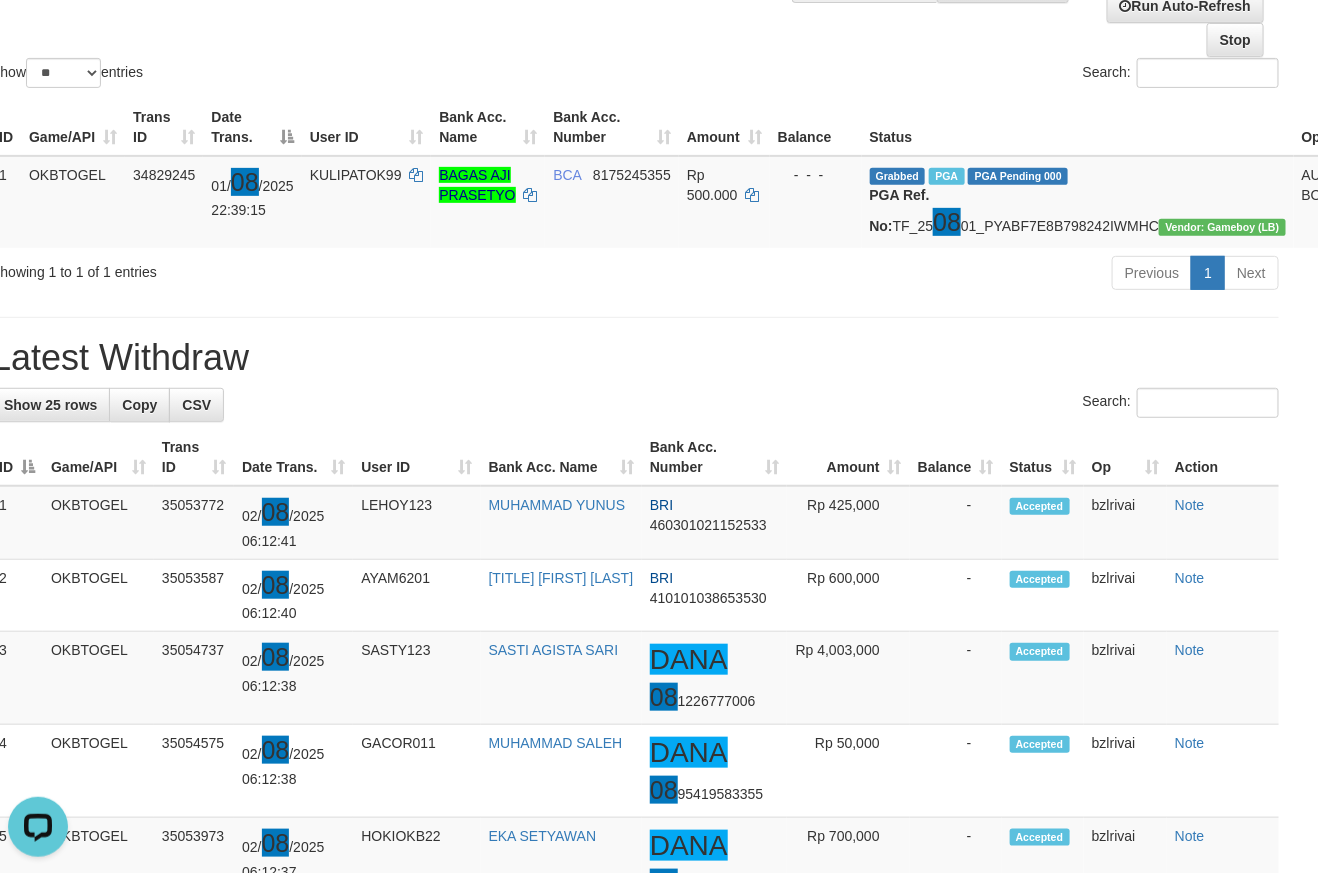 click on "Previous 1 Next" at bounding box center [909, 275] 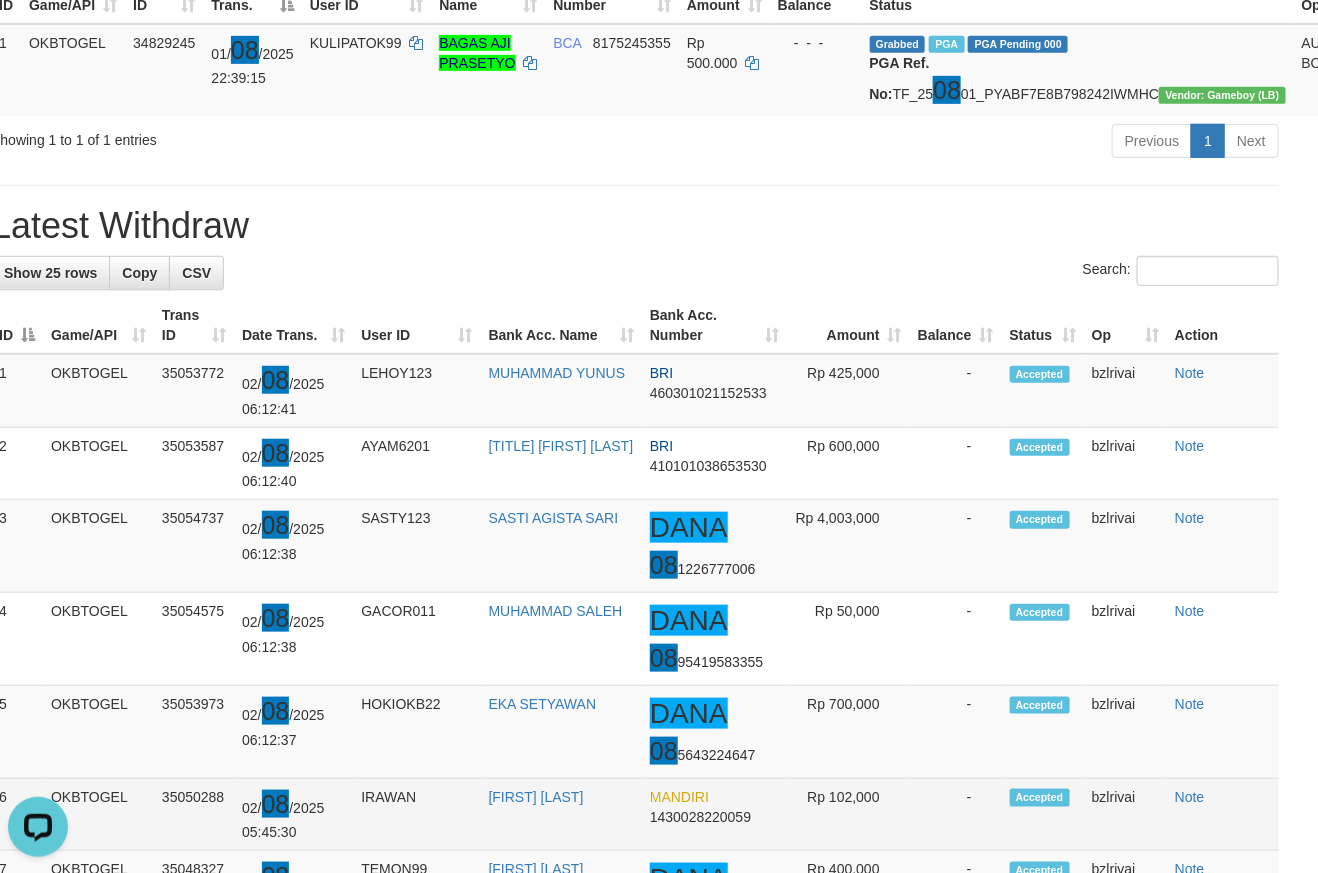 scroll, scrollTop: 400, scrollLeft: 24, axis: both 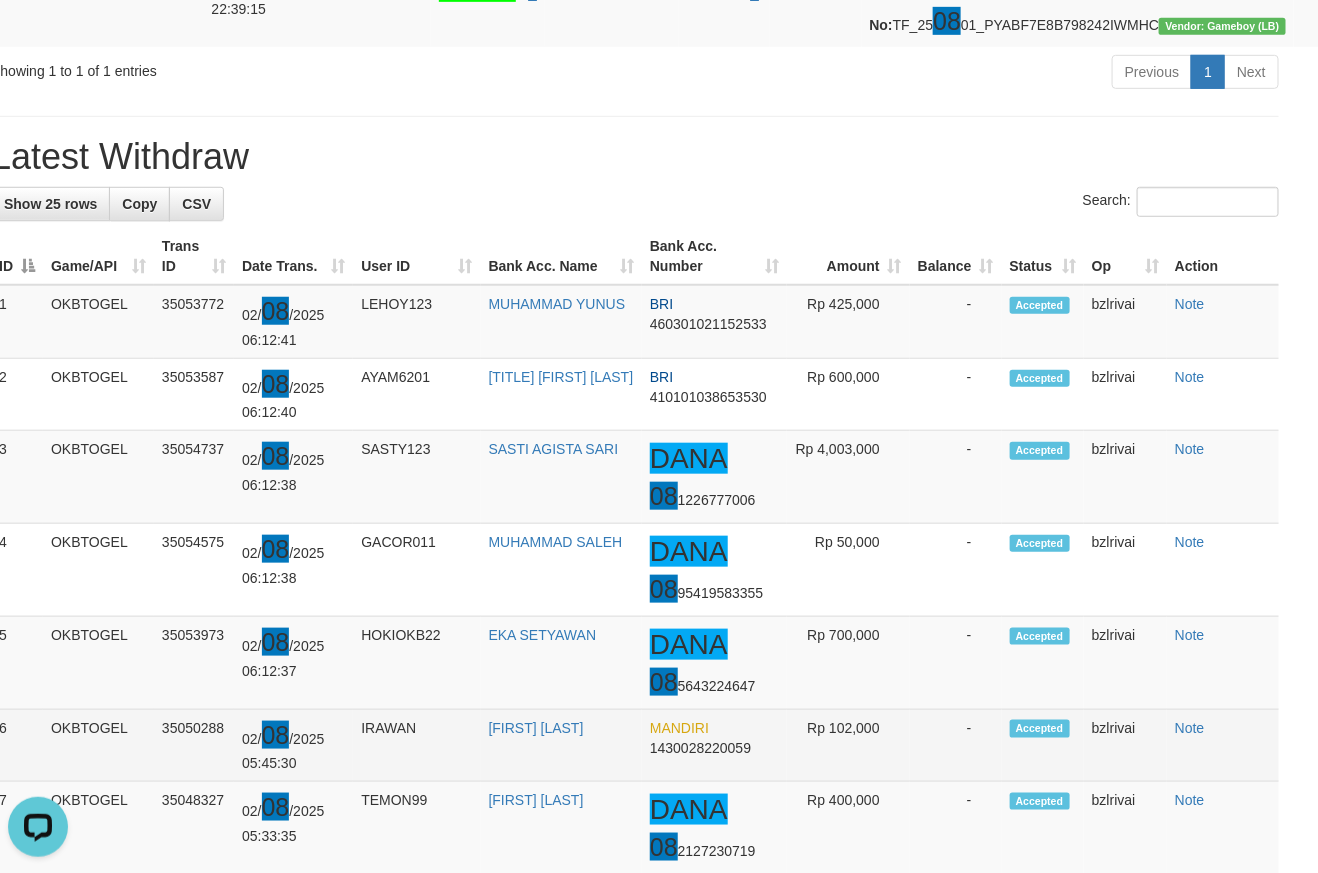 click on "IRAWAN" at bounding box center (416, 745) 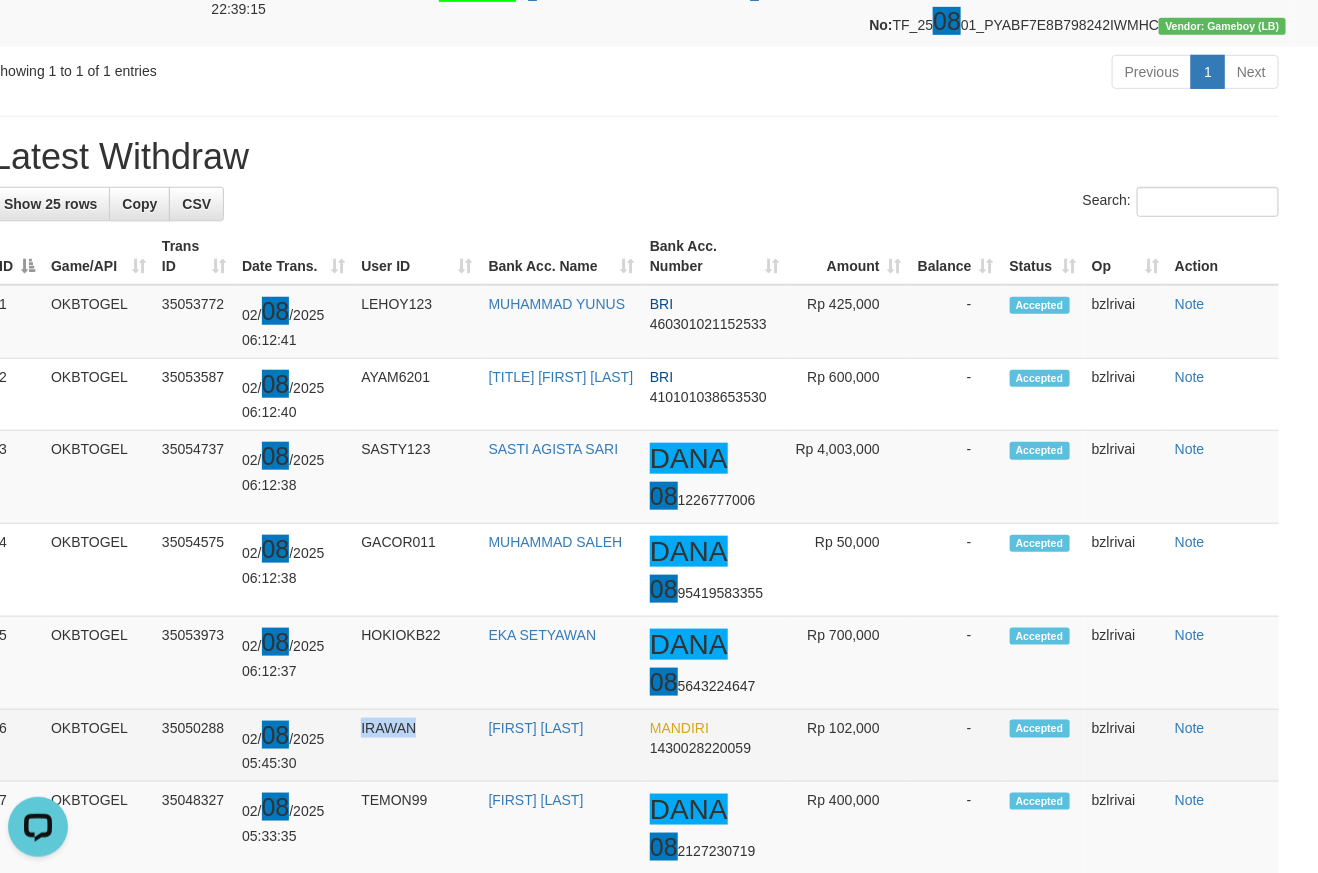 click on "IRAWAN" at bounding box center (416, 745) 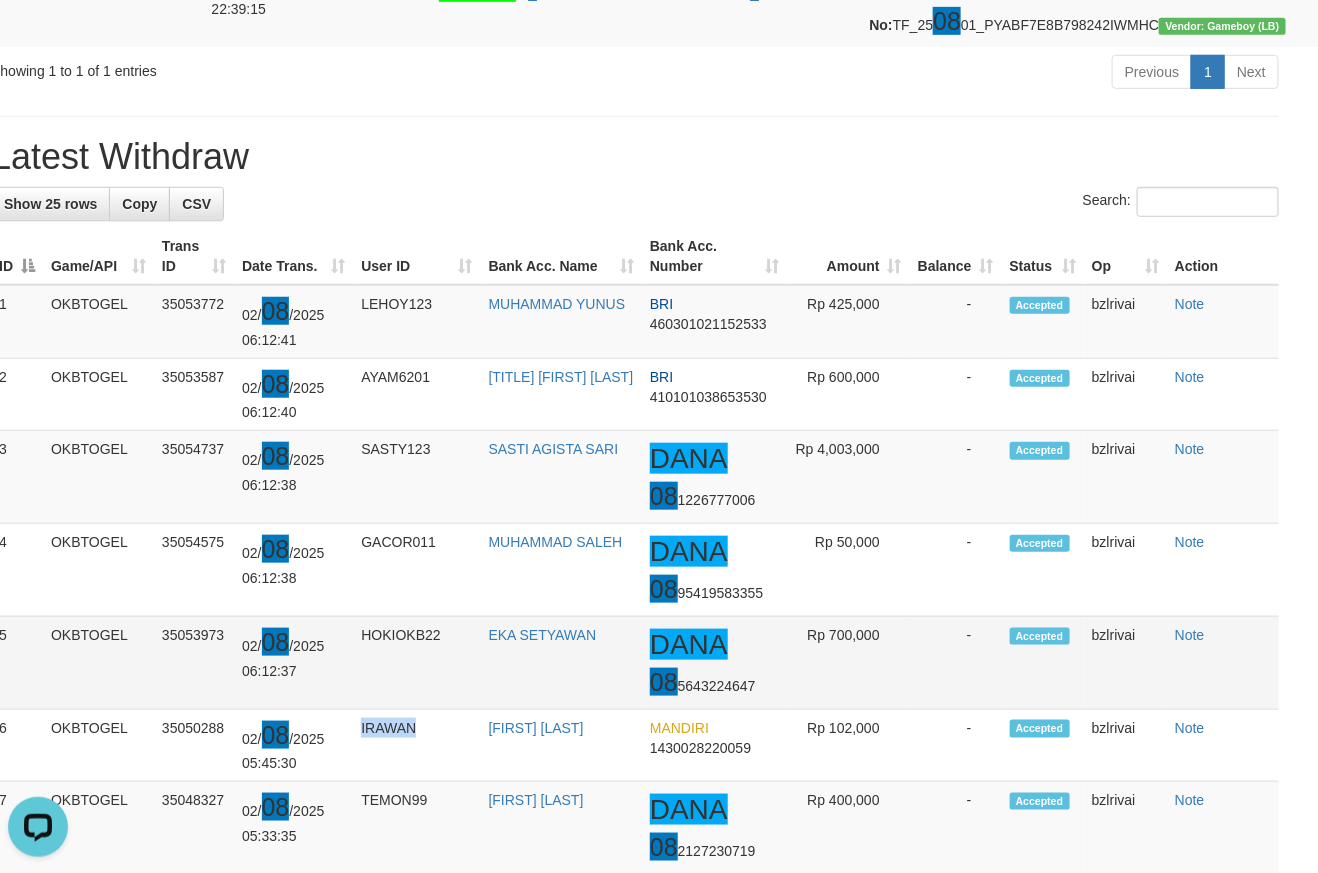 click on "HOKIOKB22" at bounding box center (416, 662) 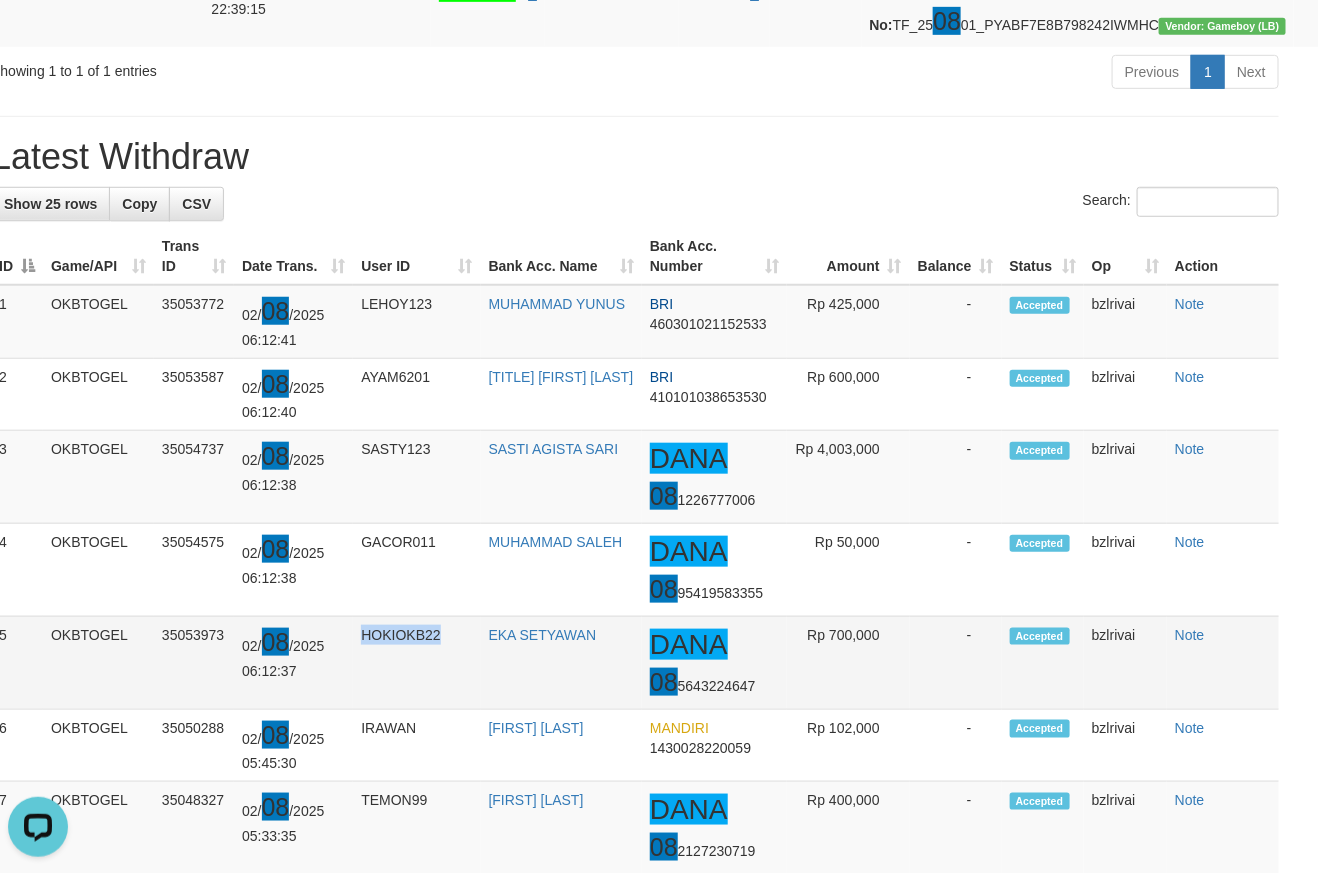 click on "HOKIOKB22" at bounding box center [416, 662] 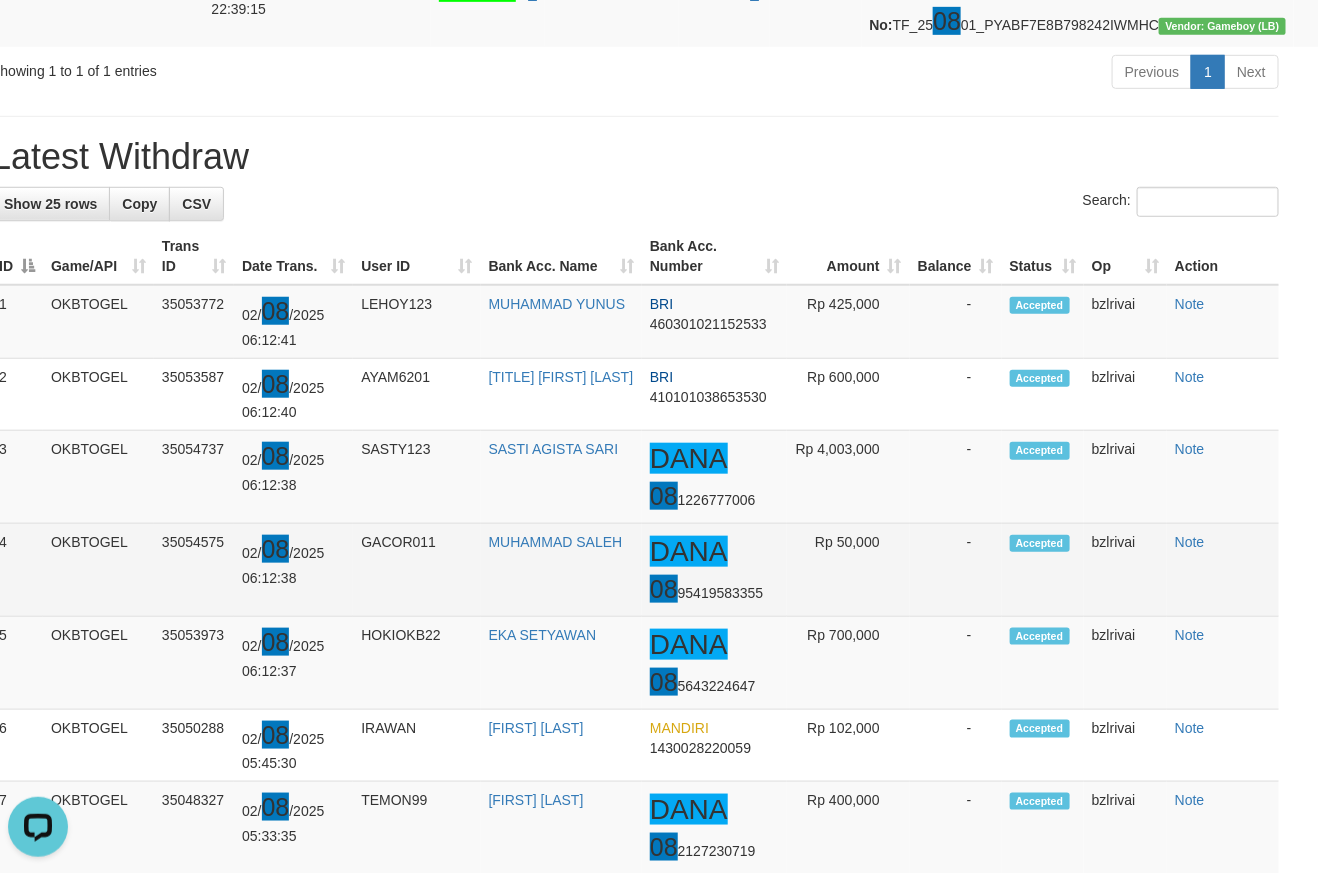 click on "GACOR011" at bounding box center [416, 570] 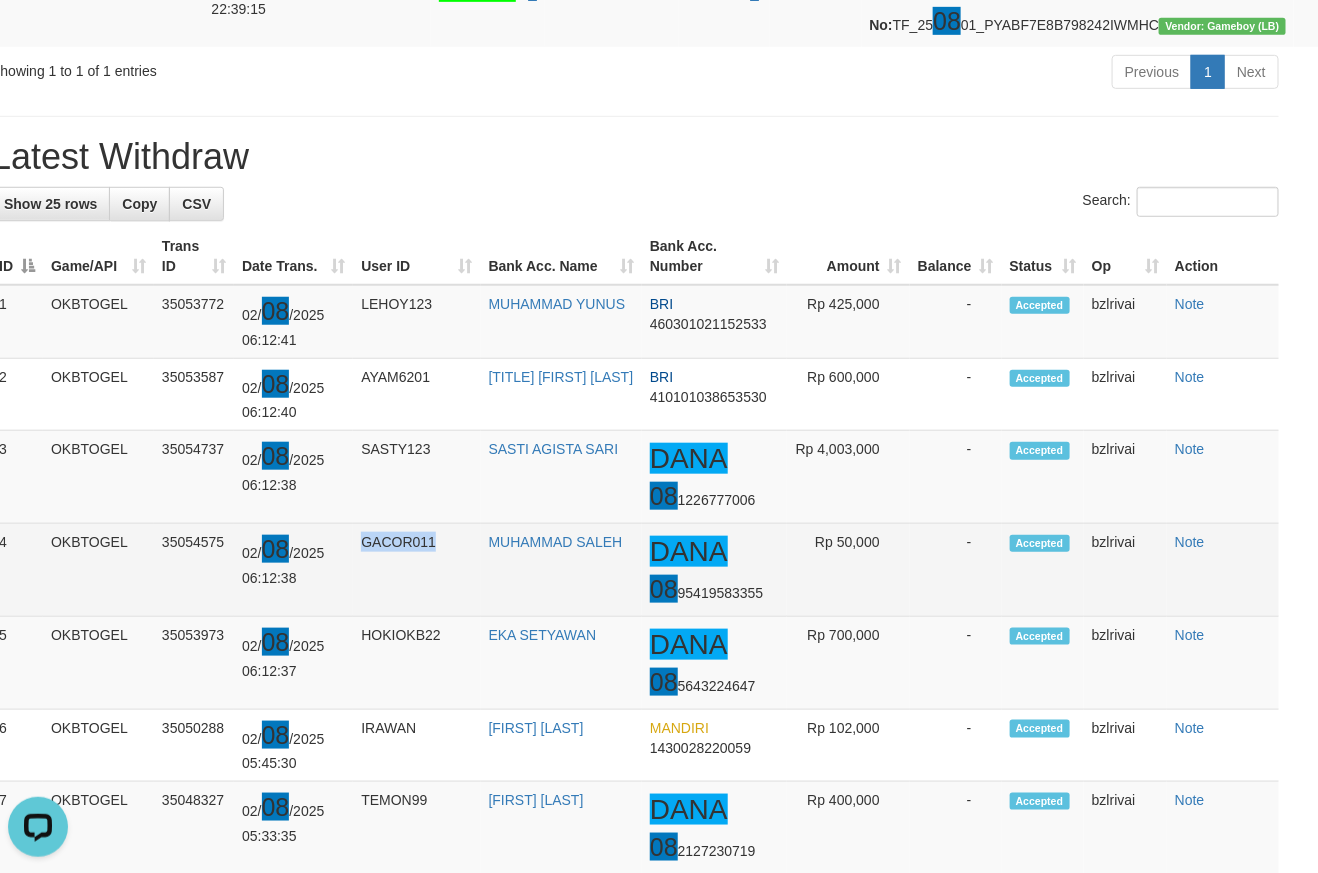 click on "GACOR011" at bounding box center [416, 570] 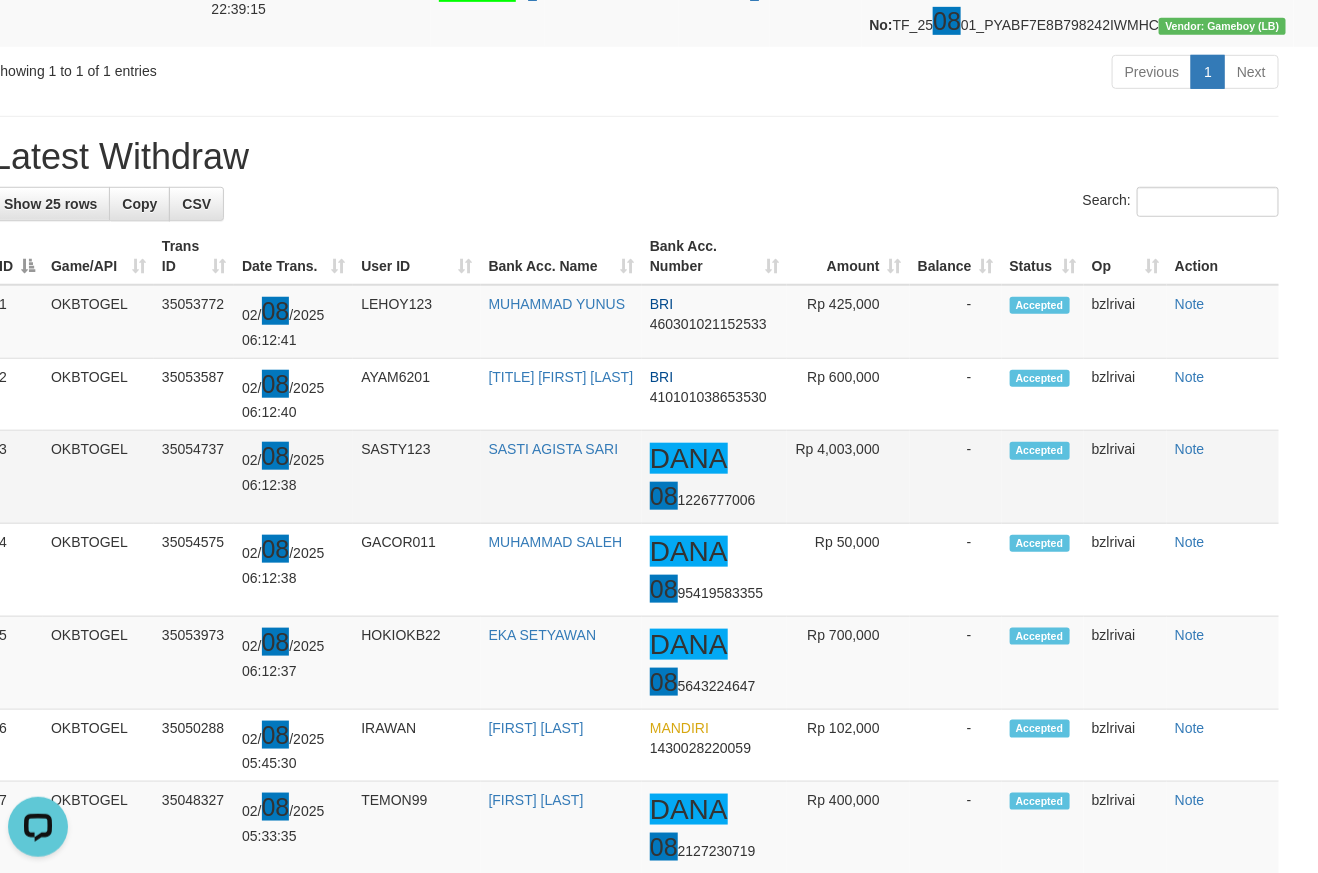 click on "SASTY123" at bounding box center (416, 477) 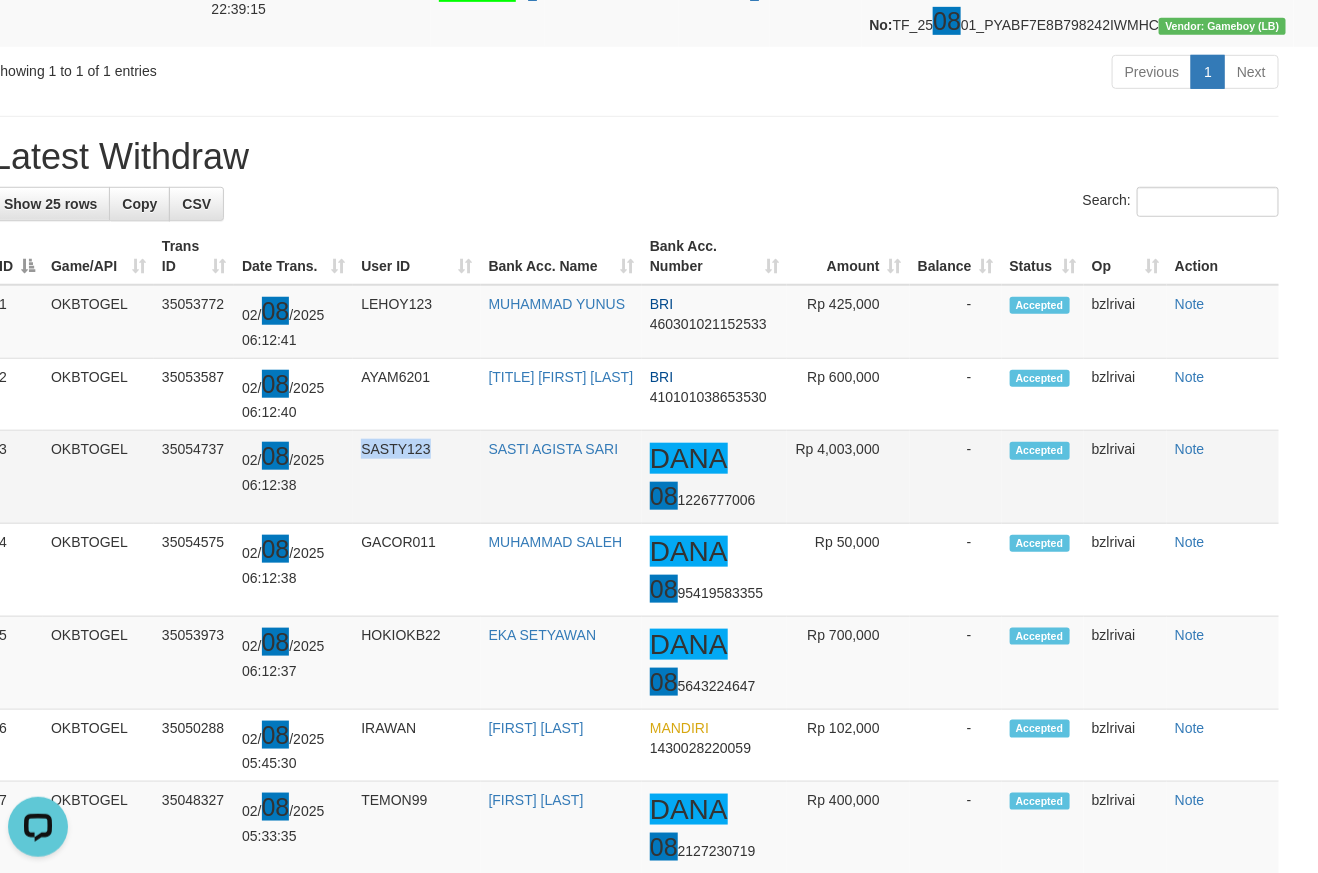 click on "SASTY123" at bounding box center [416, 477] 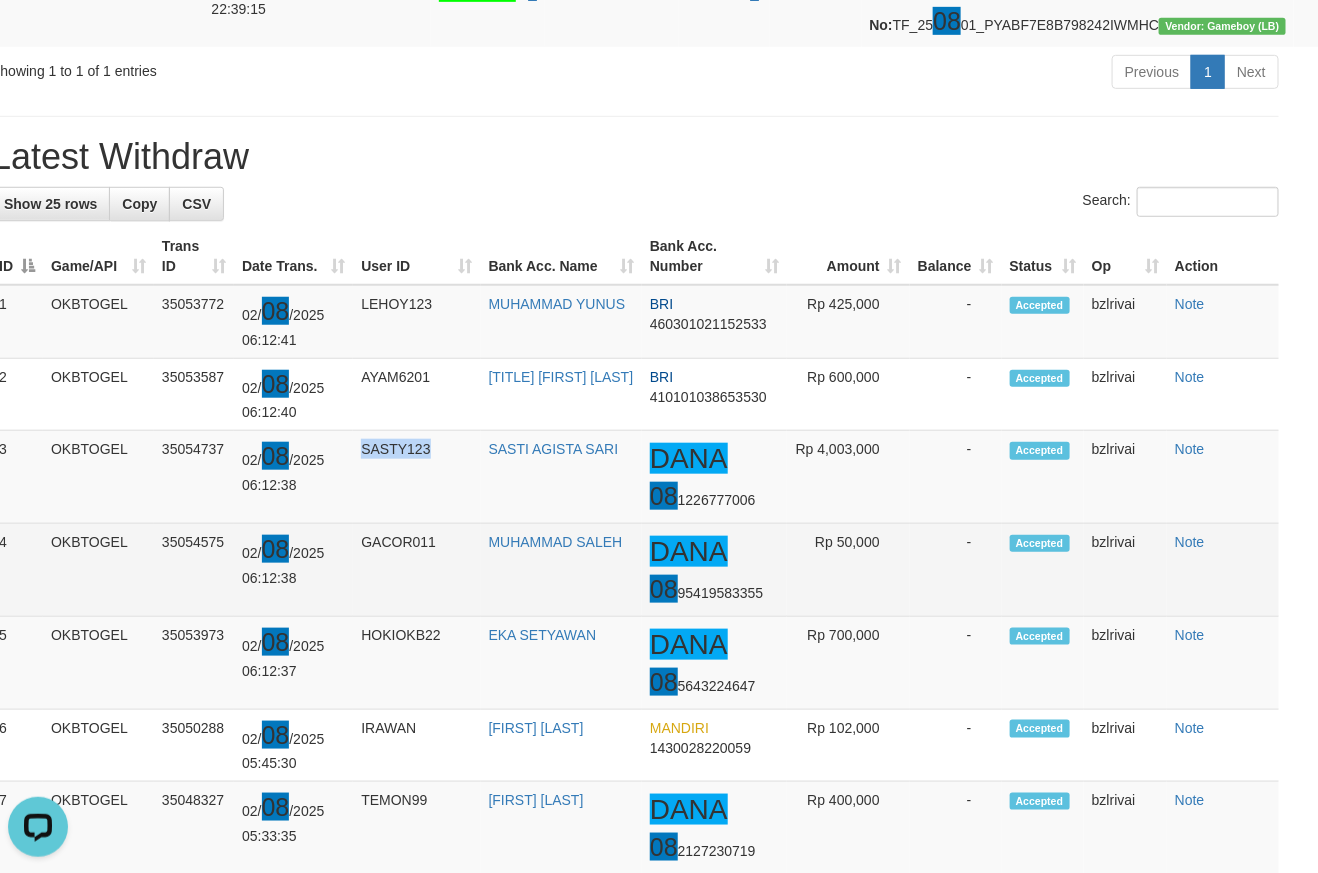copy on "SASTY123" 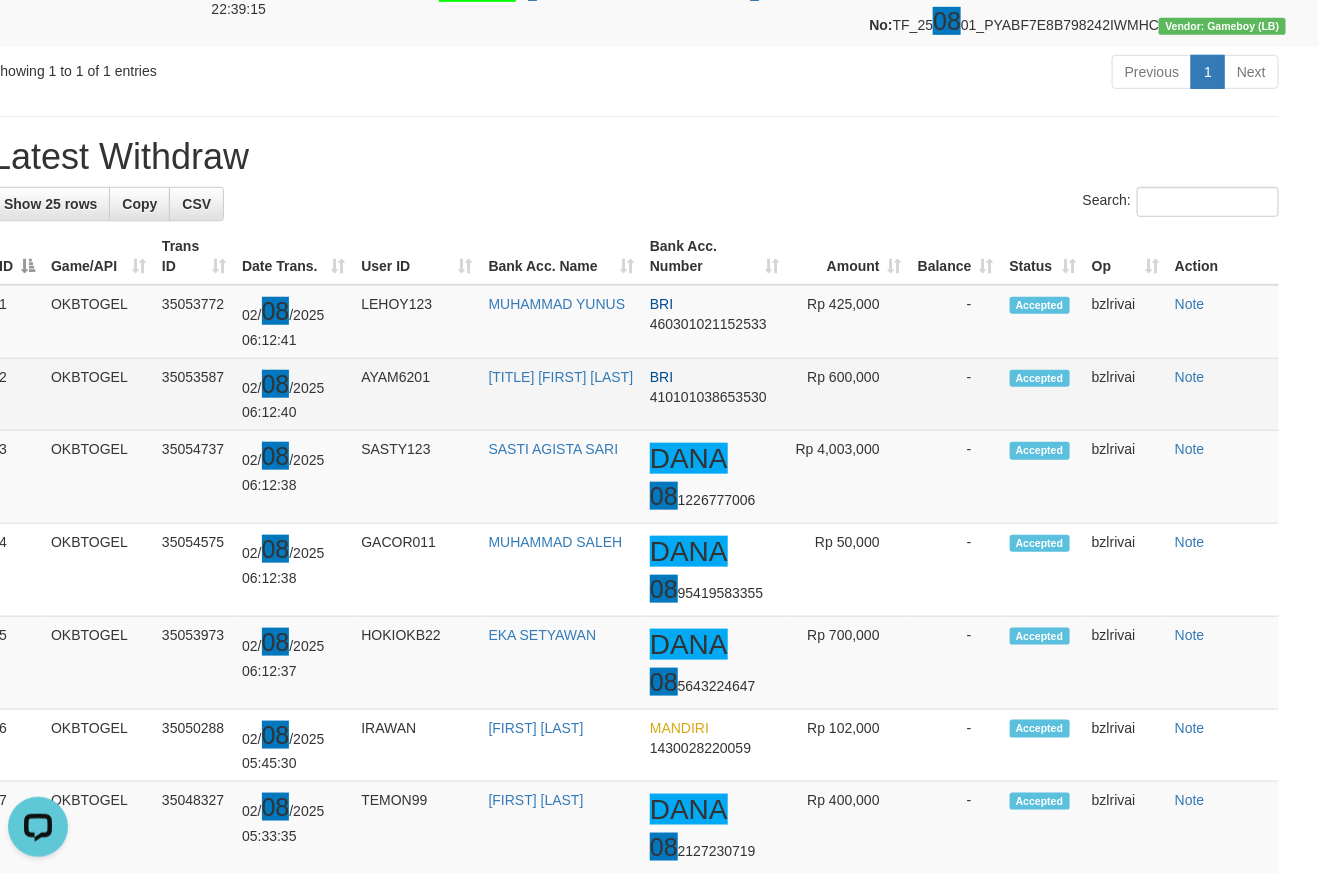 click on "AYAM6201" at bounding box center (416, 394) 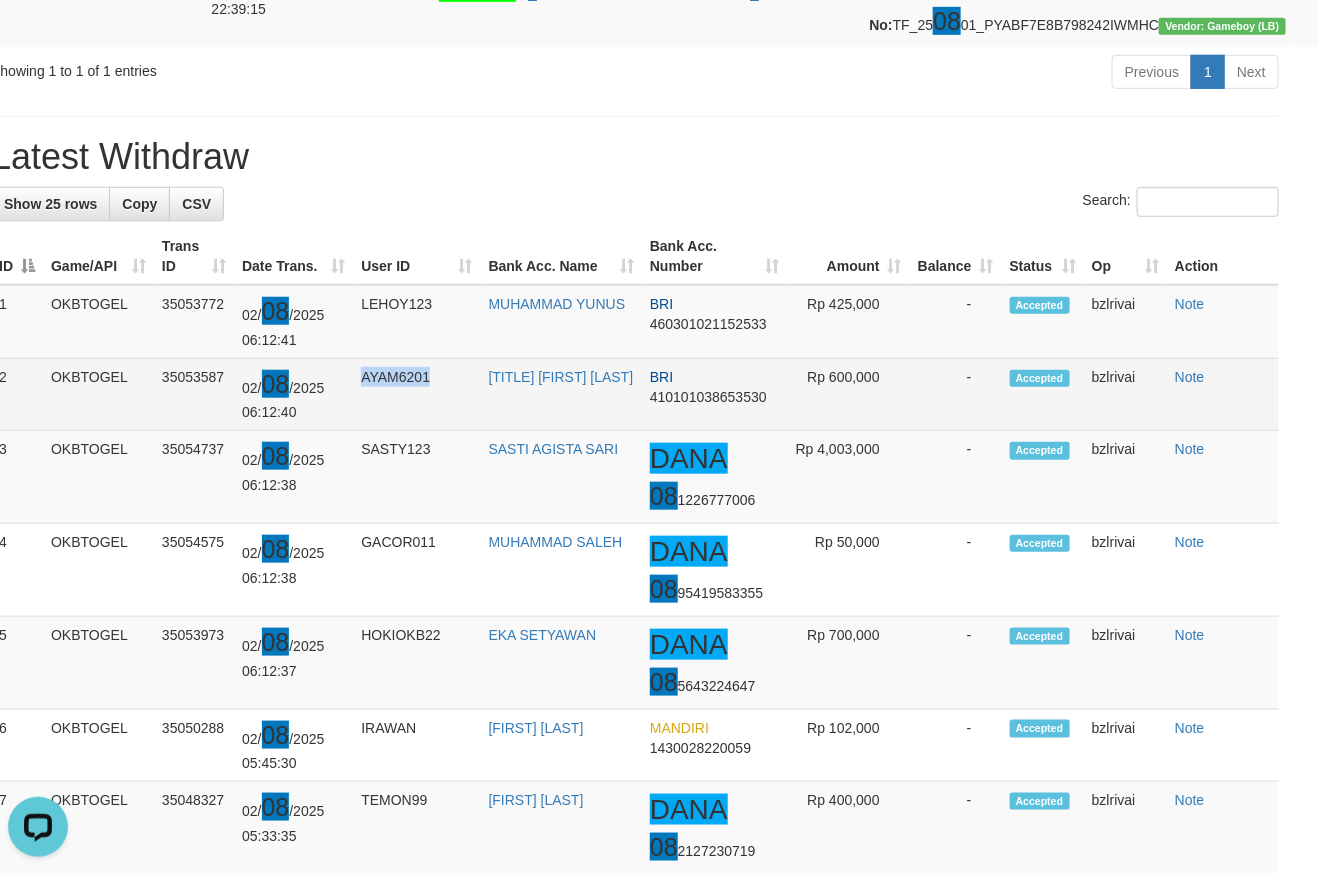 click on "AYAM6201" at bounding box center (416, 394) 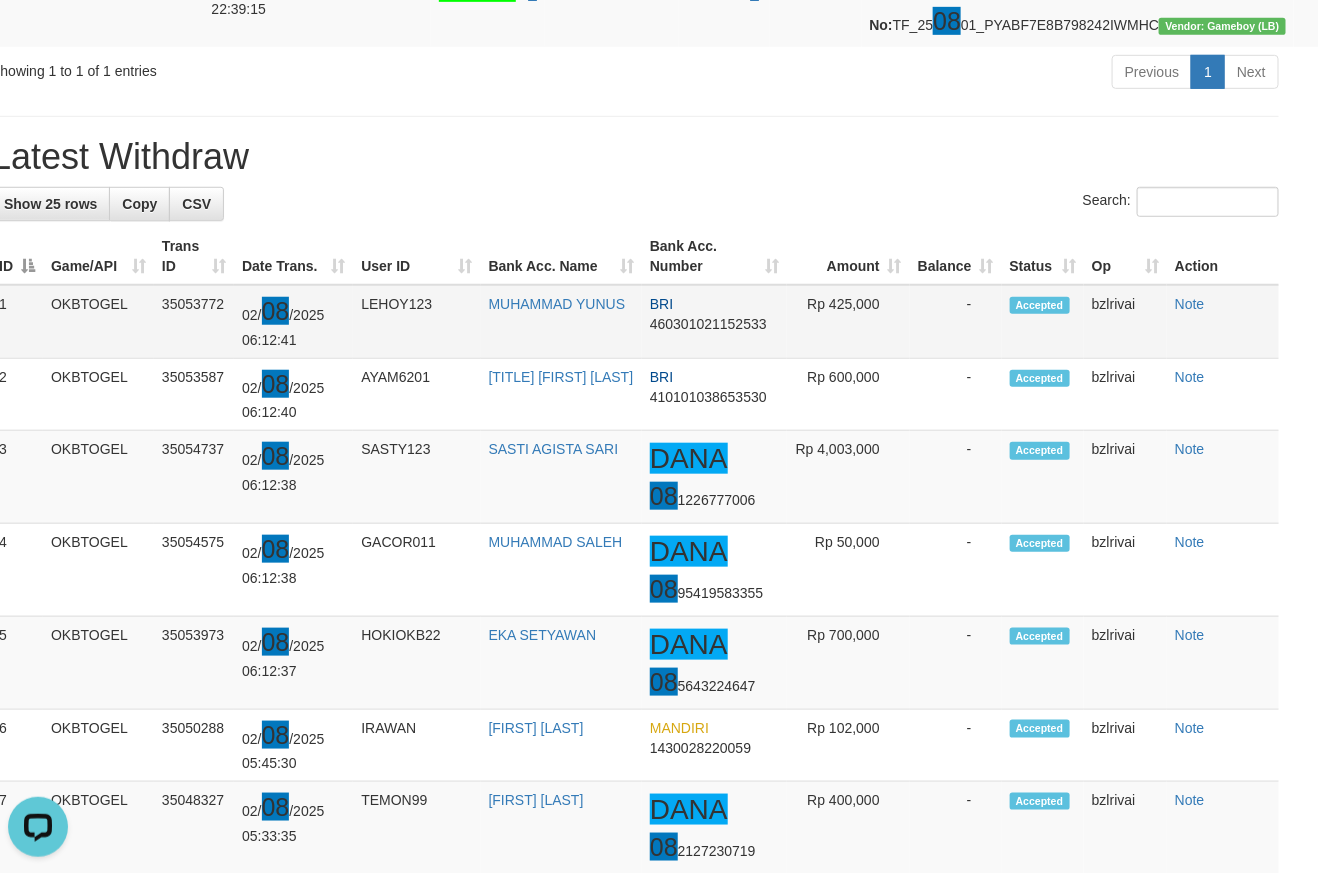 click on "LEHOY123" at bounding box center [416, 321] 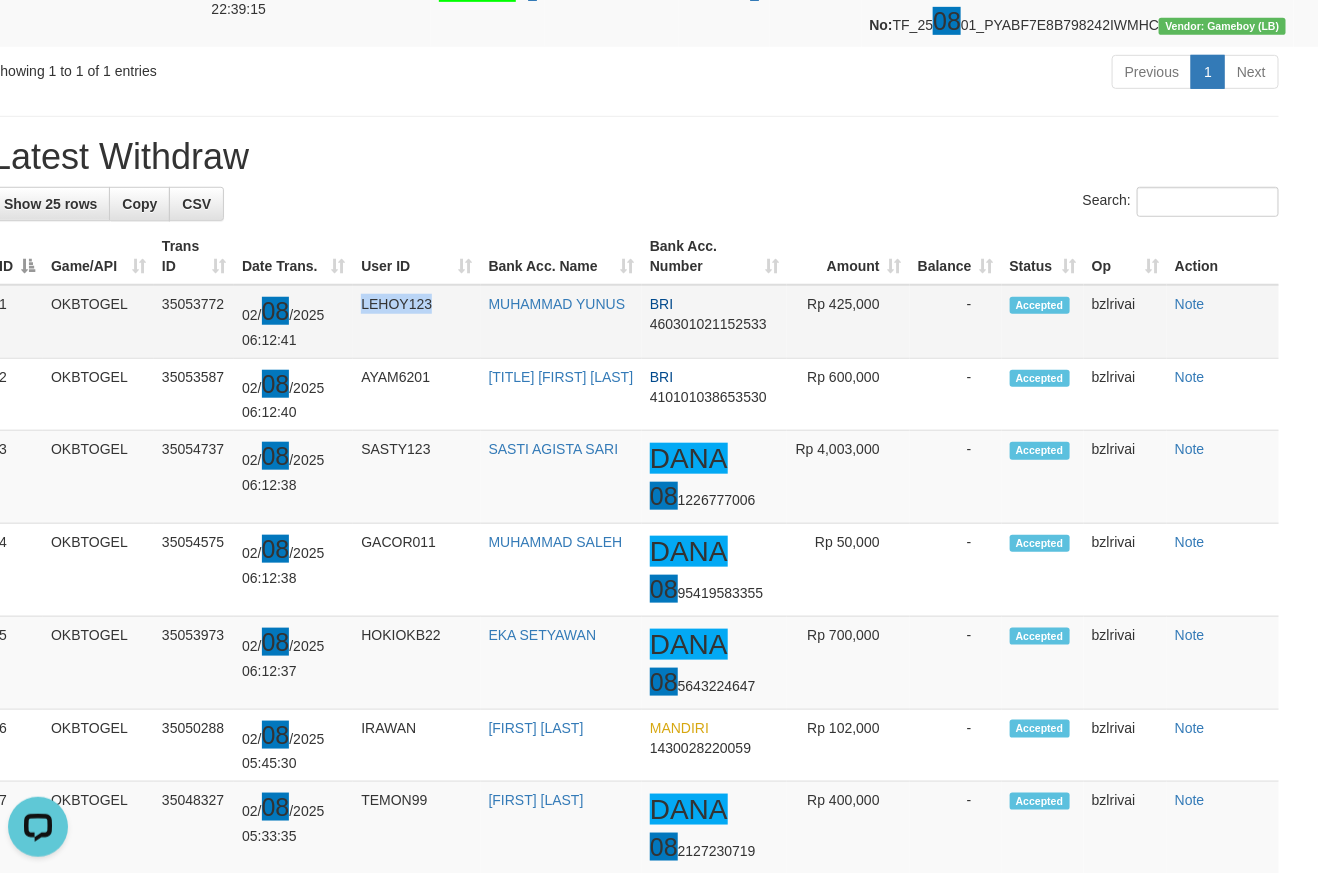 click on "LEHOY123" at bounding box center [416, 321] 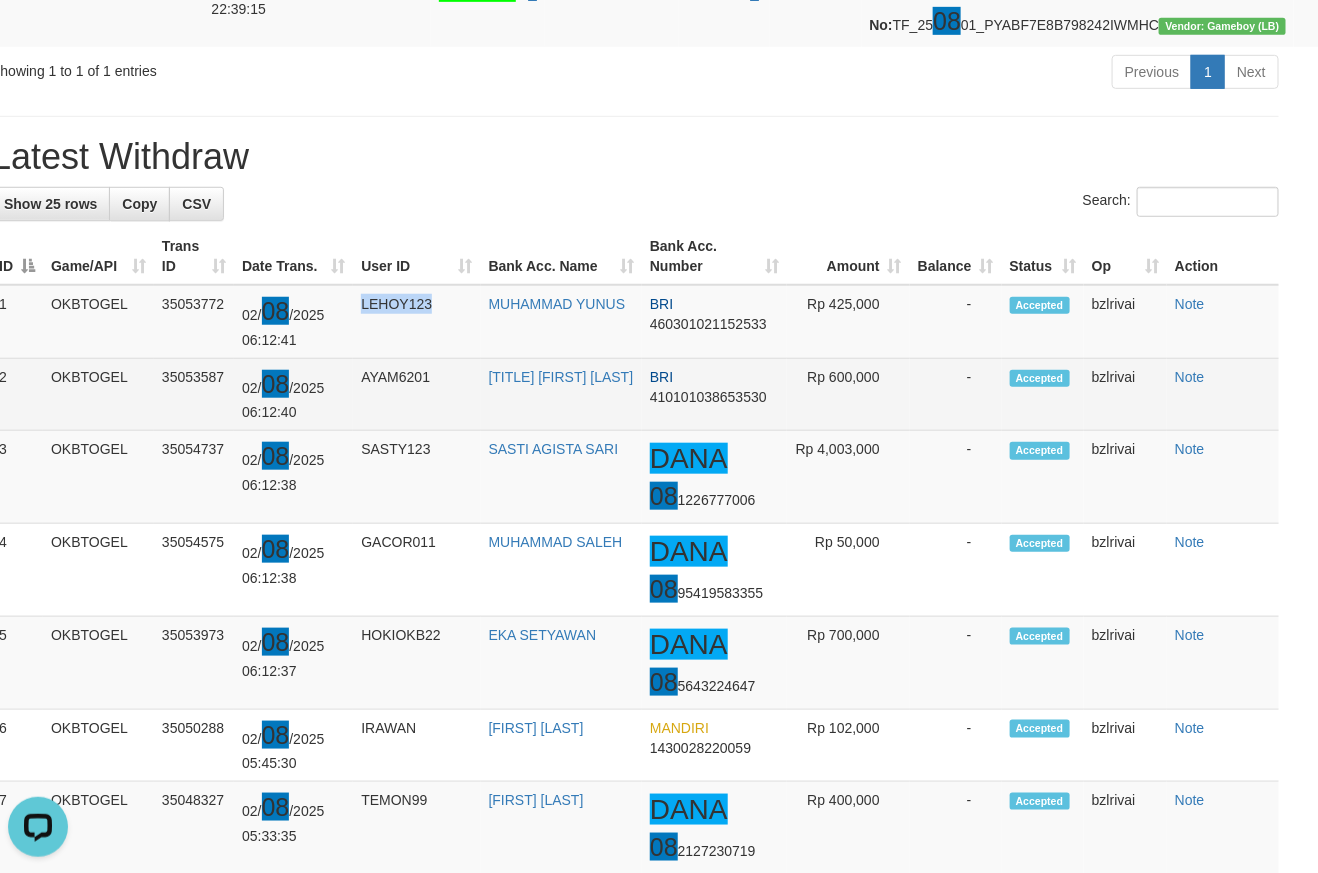 copy on "LEHOY123" 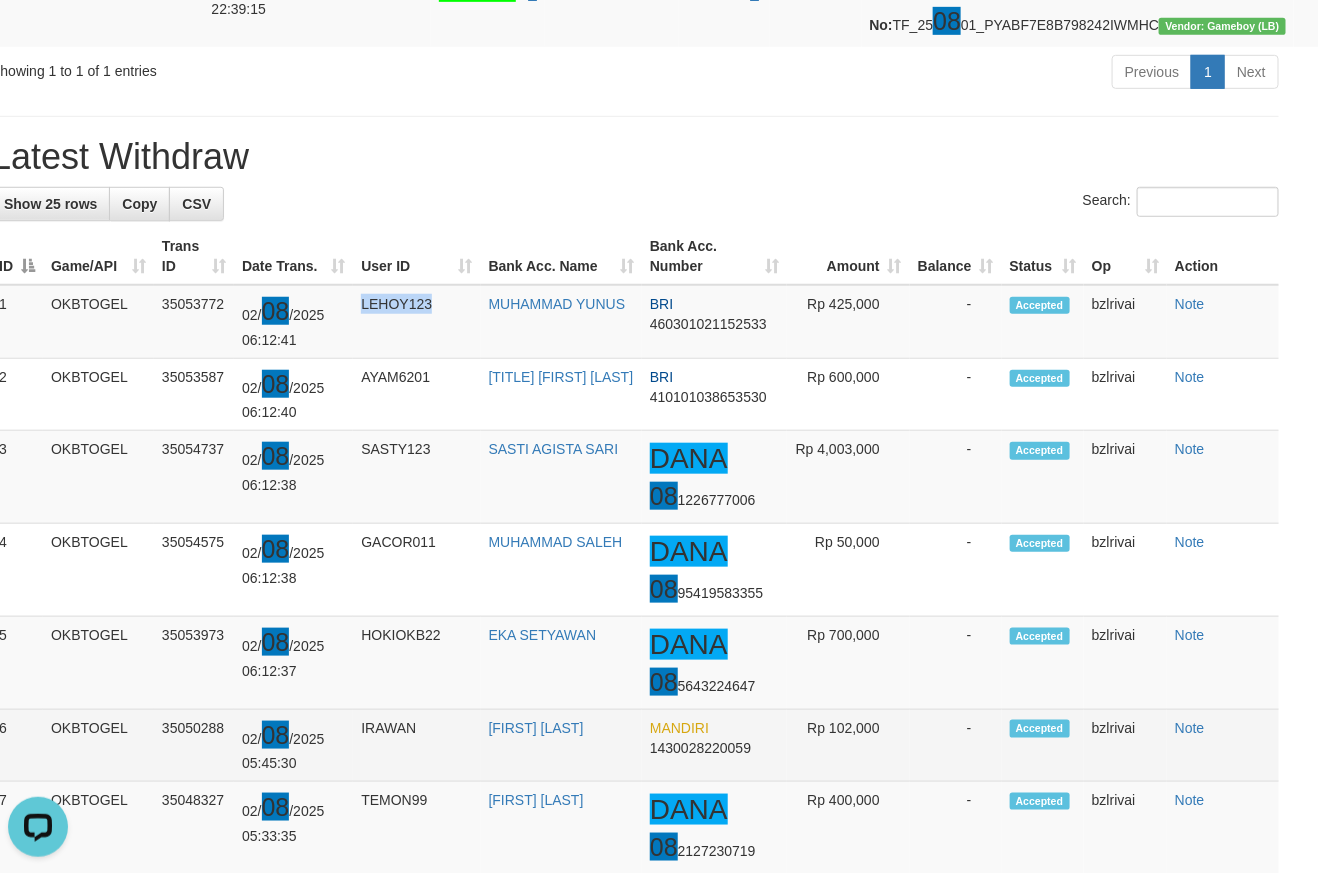 drag, startPoint x: 456, startPoint y: 739, endPoint x: 625, endPoint y: 741, distance: 169.01184 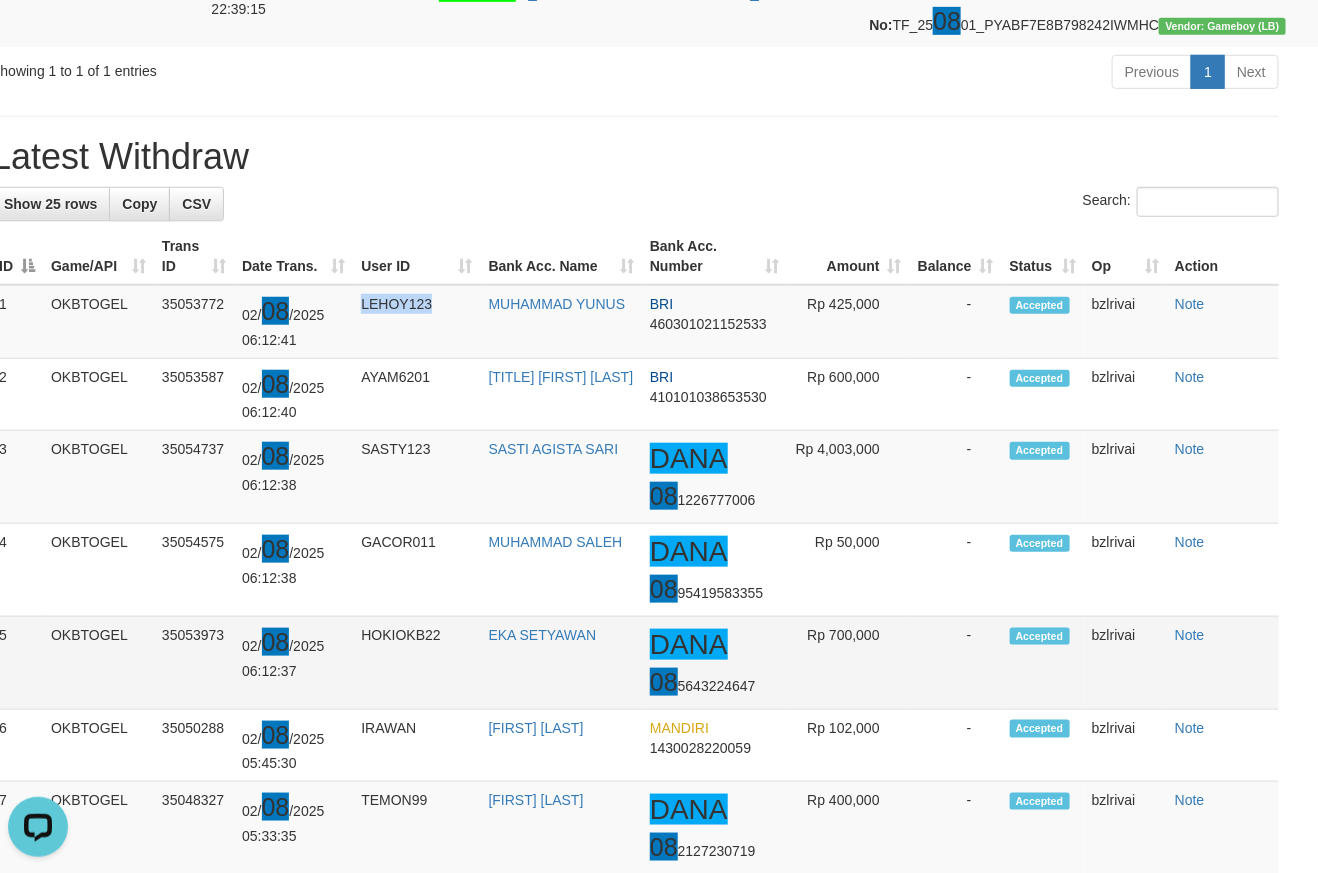 copy on "IRAWAN WIBISONO" 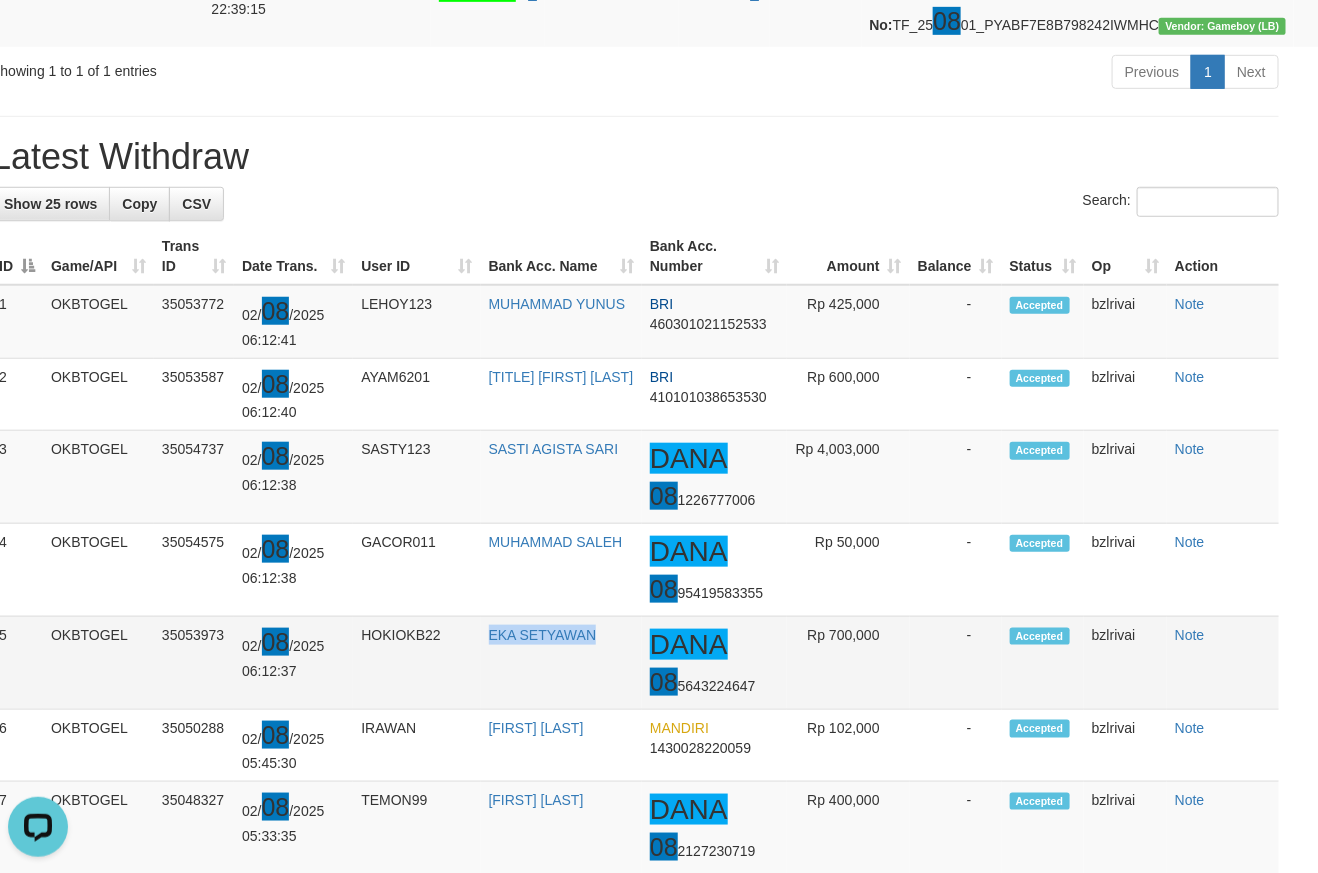 drag, startPoint x: 462, startPoint y: 654, endPoint x: 612, endPoint y: 649, distance: 150.08331 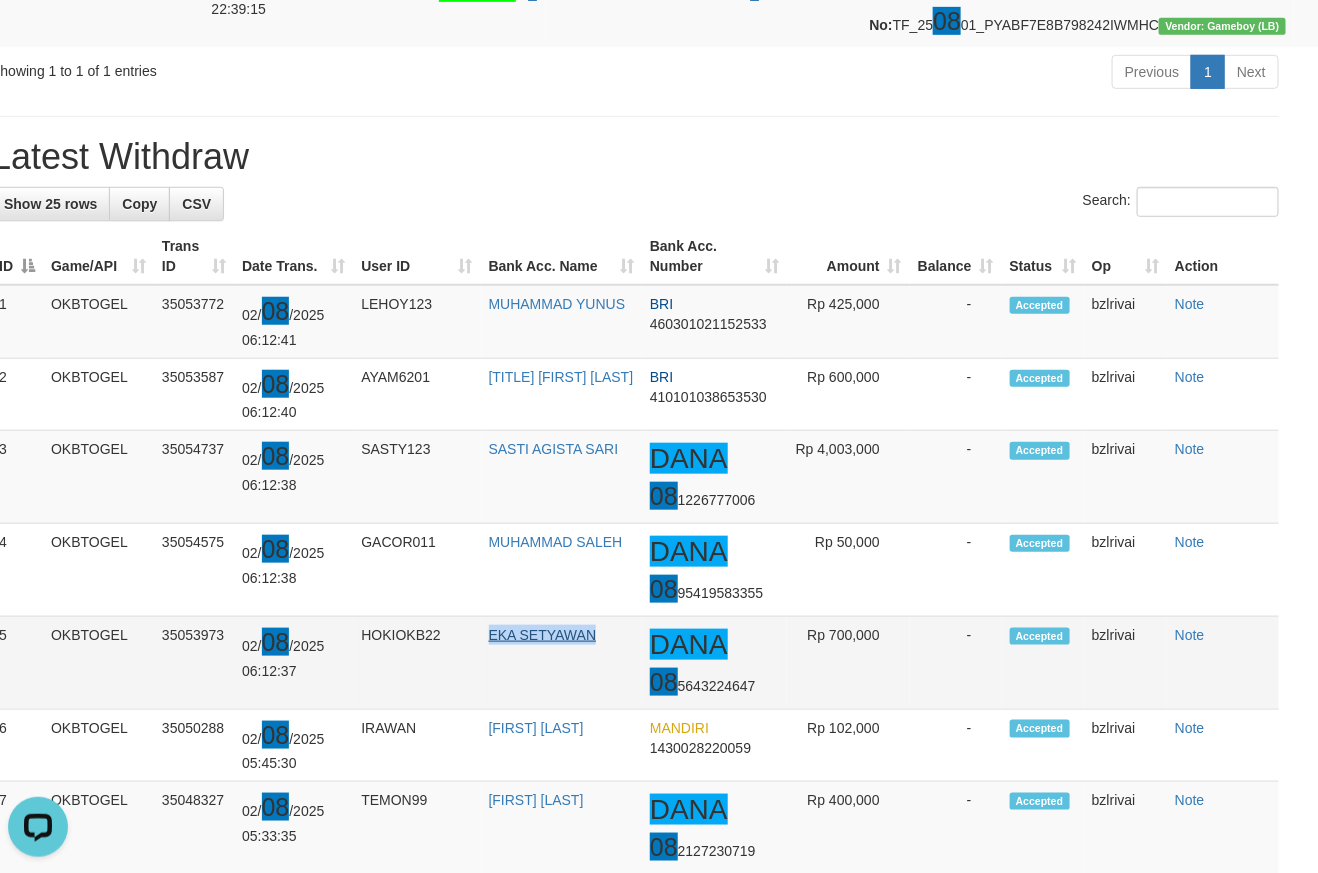 copy on "EKA SETYAWAN" 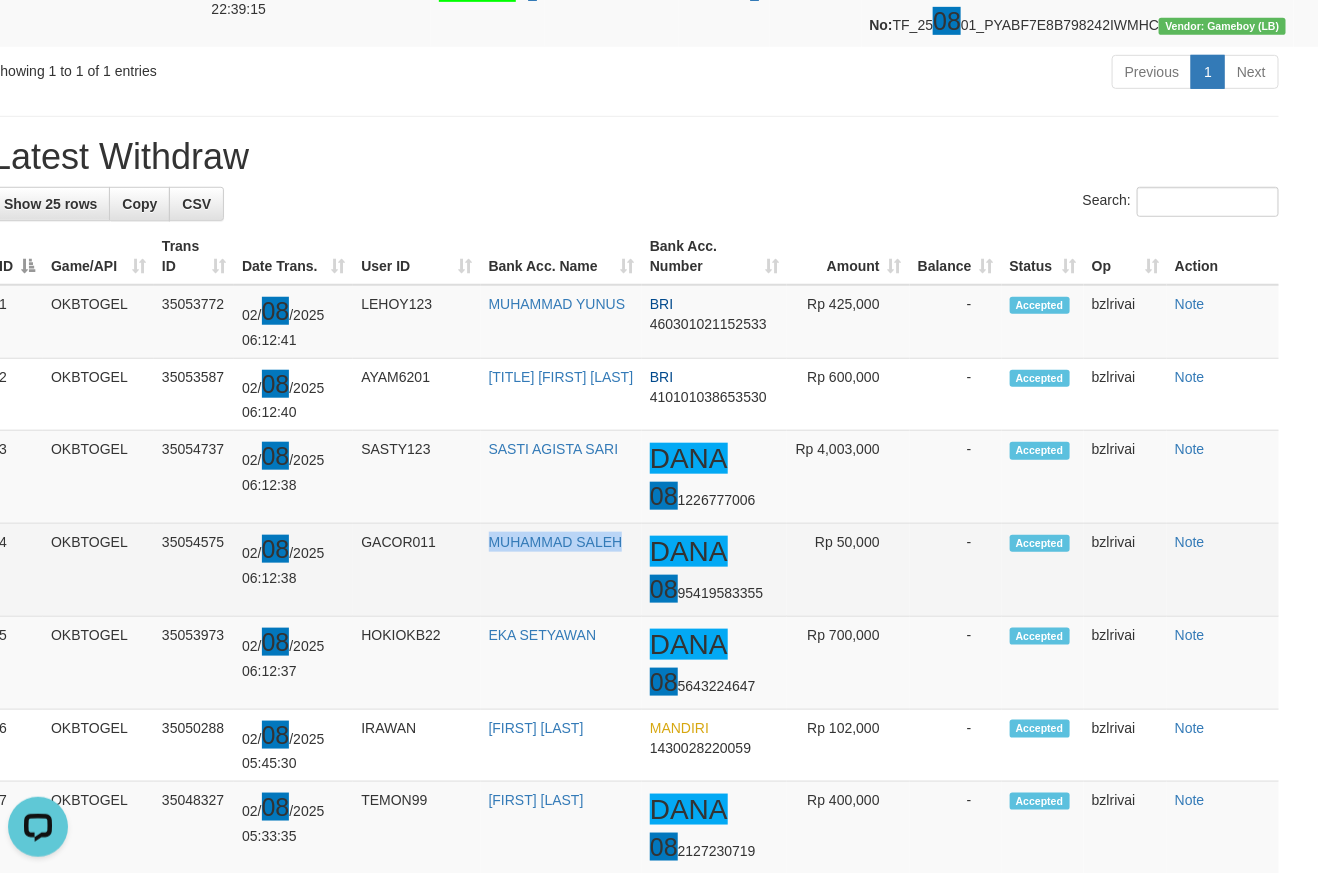 drag, startPoint x: 460, startPoint y: 550, endPoint x: 633, endPoint y: 564, distance: 173.56555 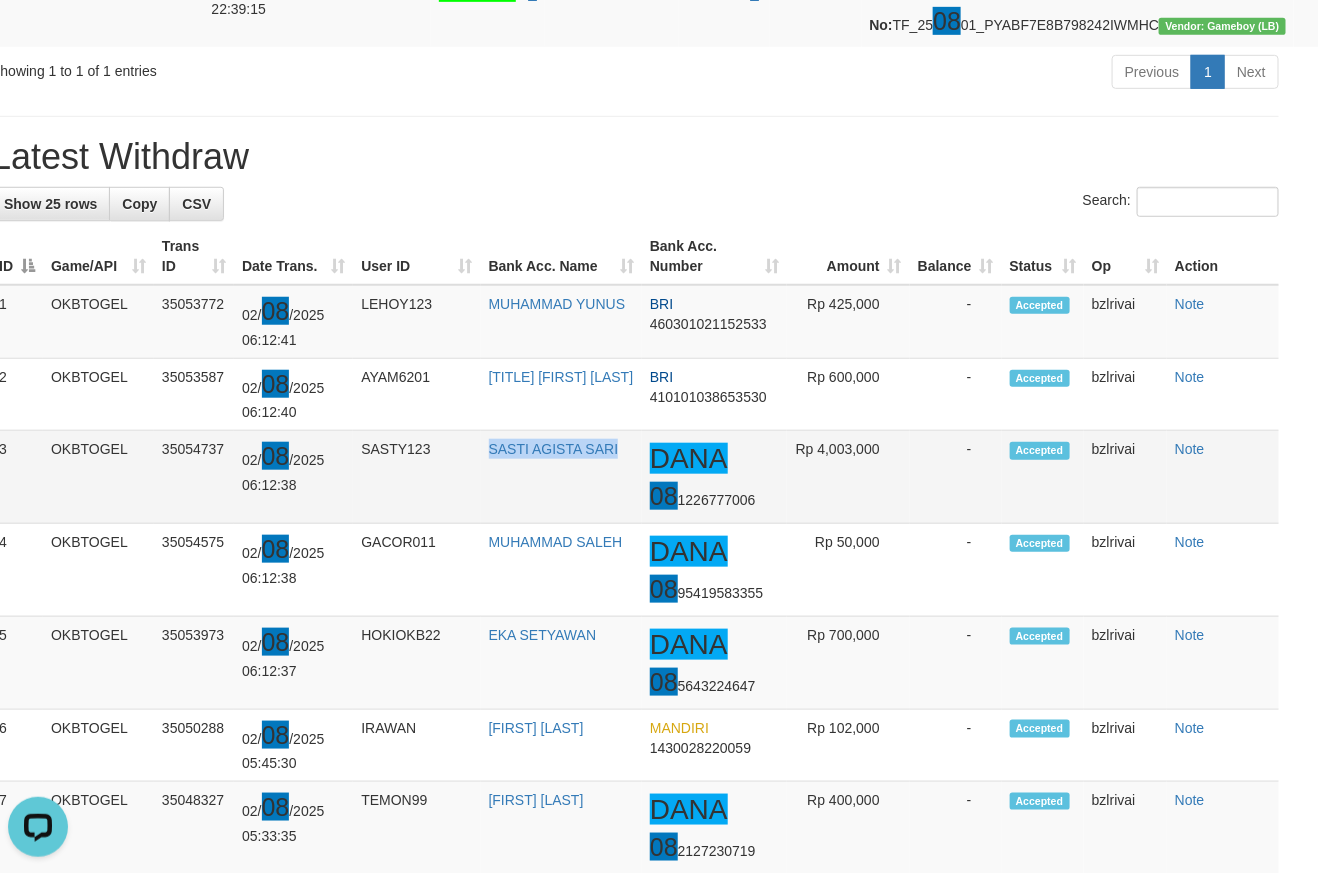 drag, startPoint x: 471, startPoint y: 466, endPoint x: 621, endPoint y: 475, distance: 150.26976 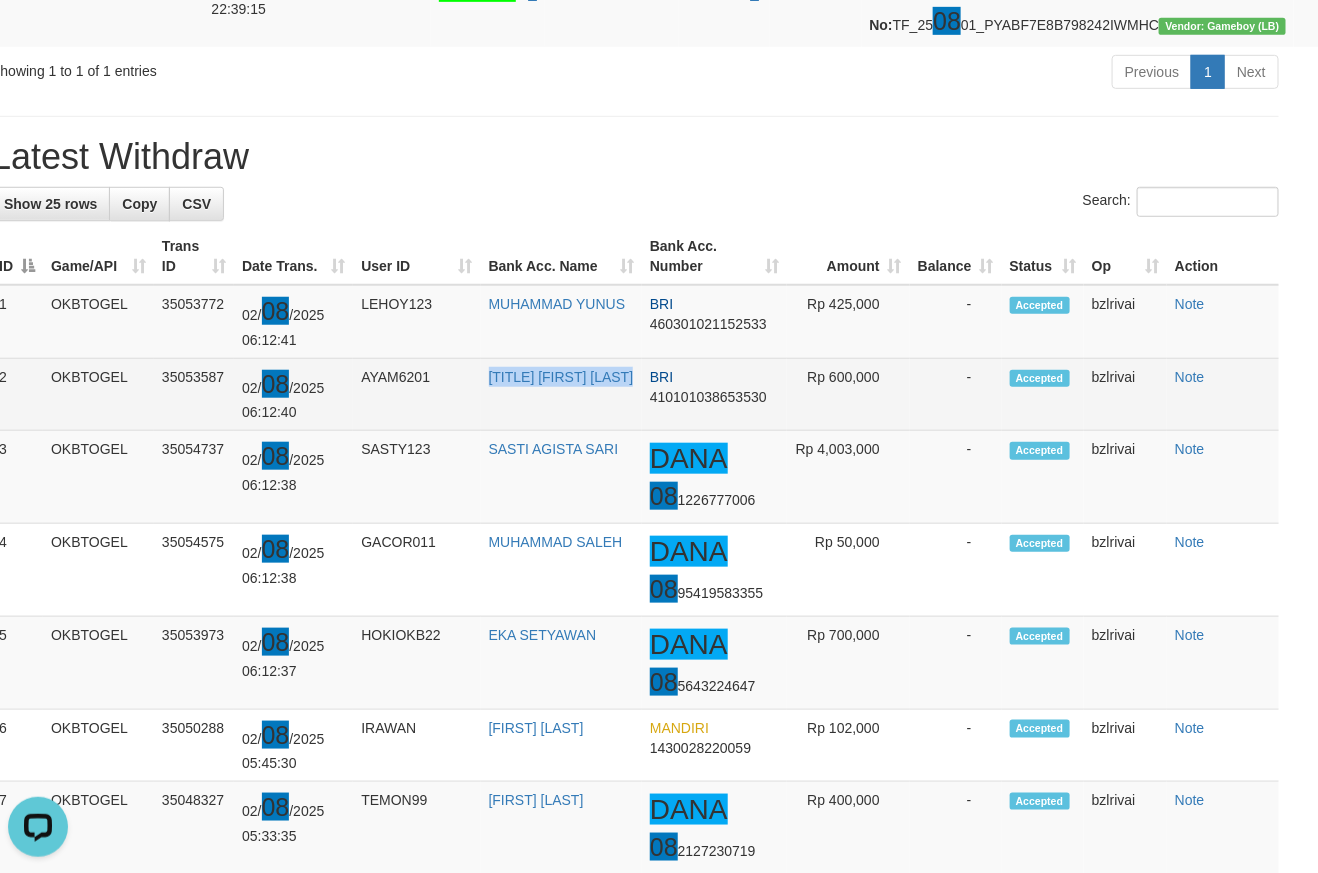 drag, startPoint x: 469, startPoint y: 384, endPoint x: 592, endPoint y: 438, distance: 134.33168 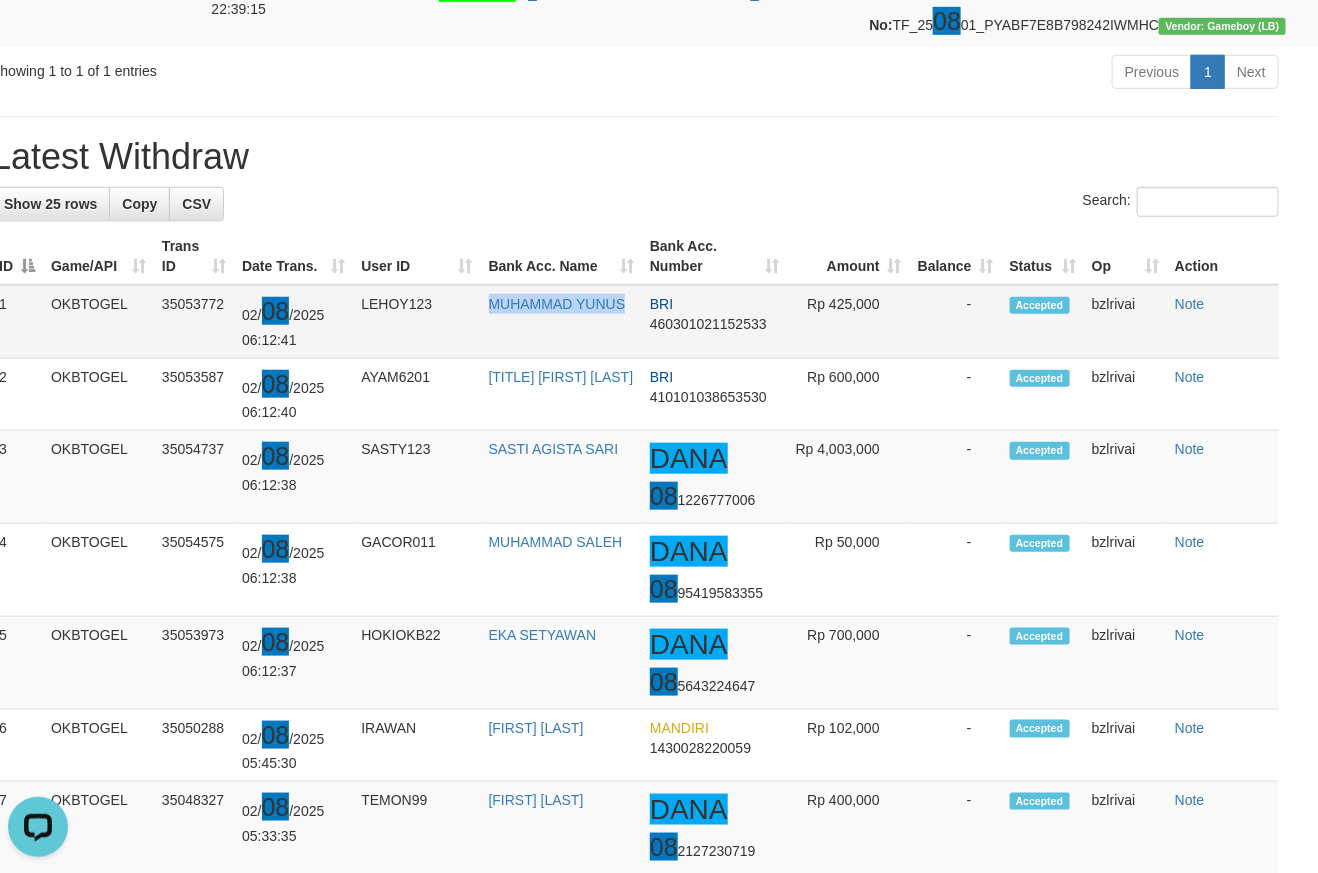 drag, startPoint x: 462, startPoint y: 324, endPoint x: 624, endPoint y: 337, distance: 162.52077 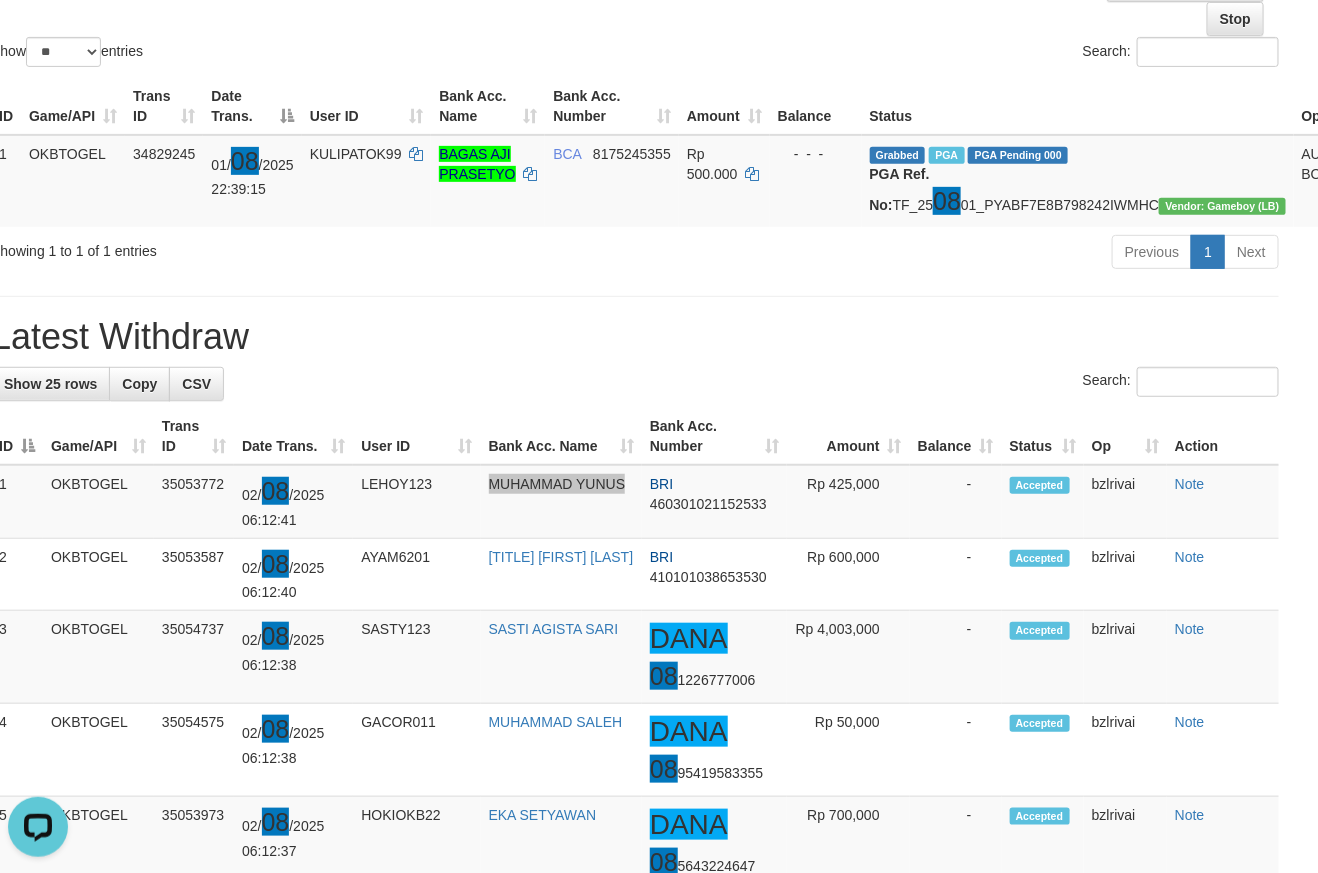 scroll, scrollTop: 0, scrollLeft: 24, axis: horizontal 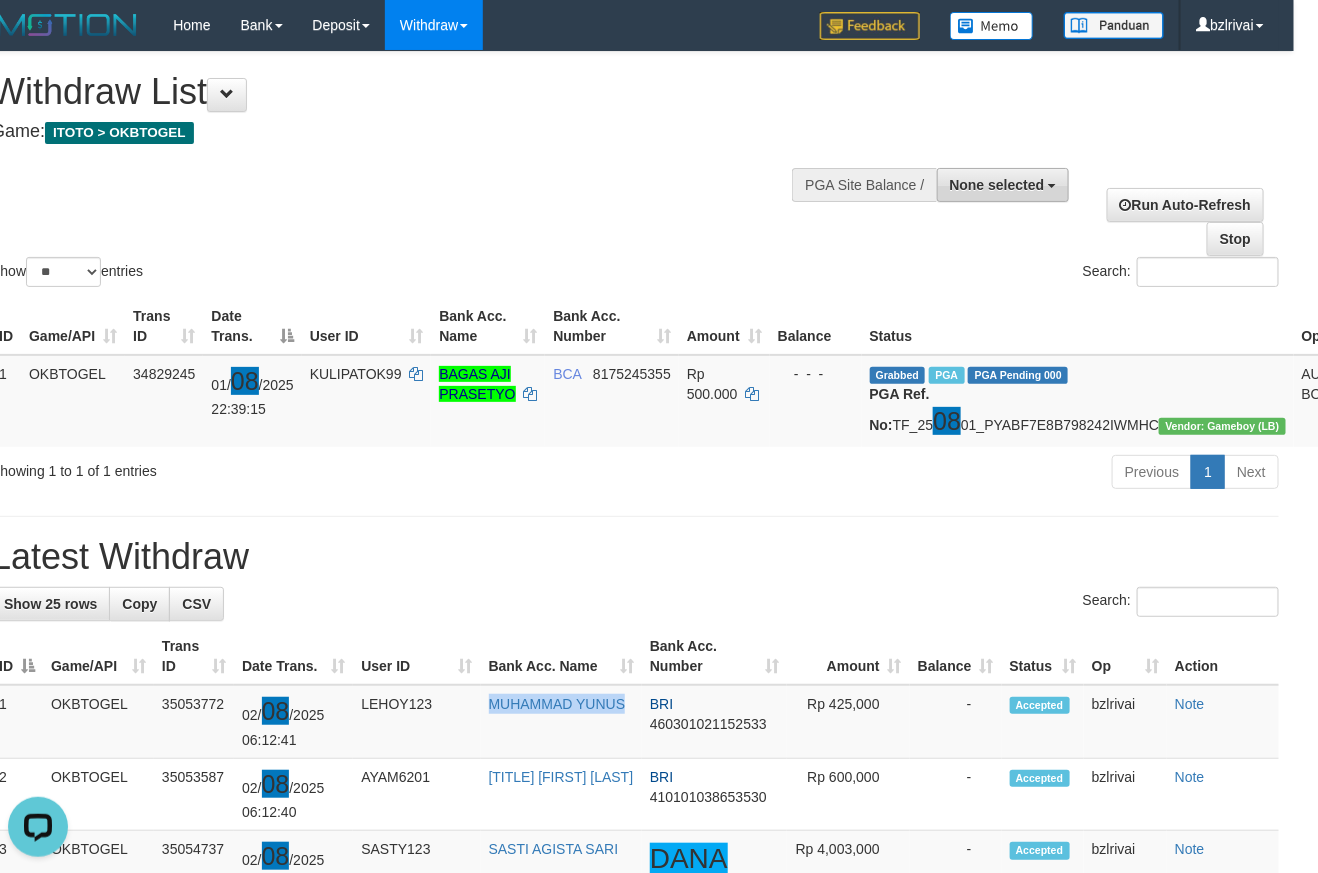 click on "None selected" at bounding box center (1003, 185) 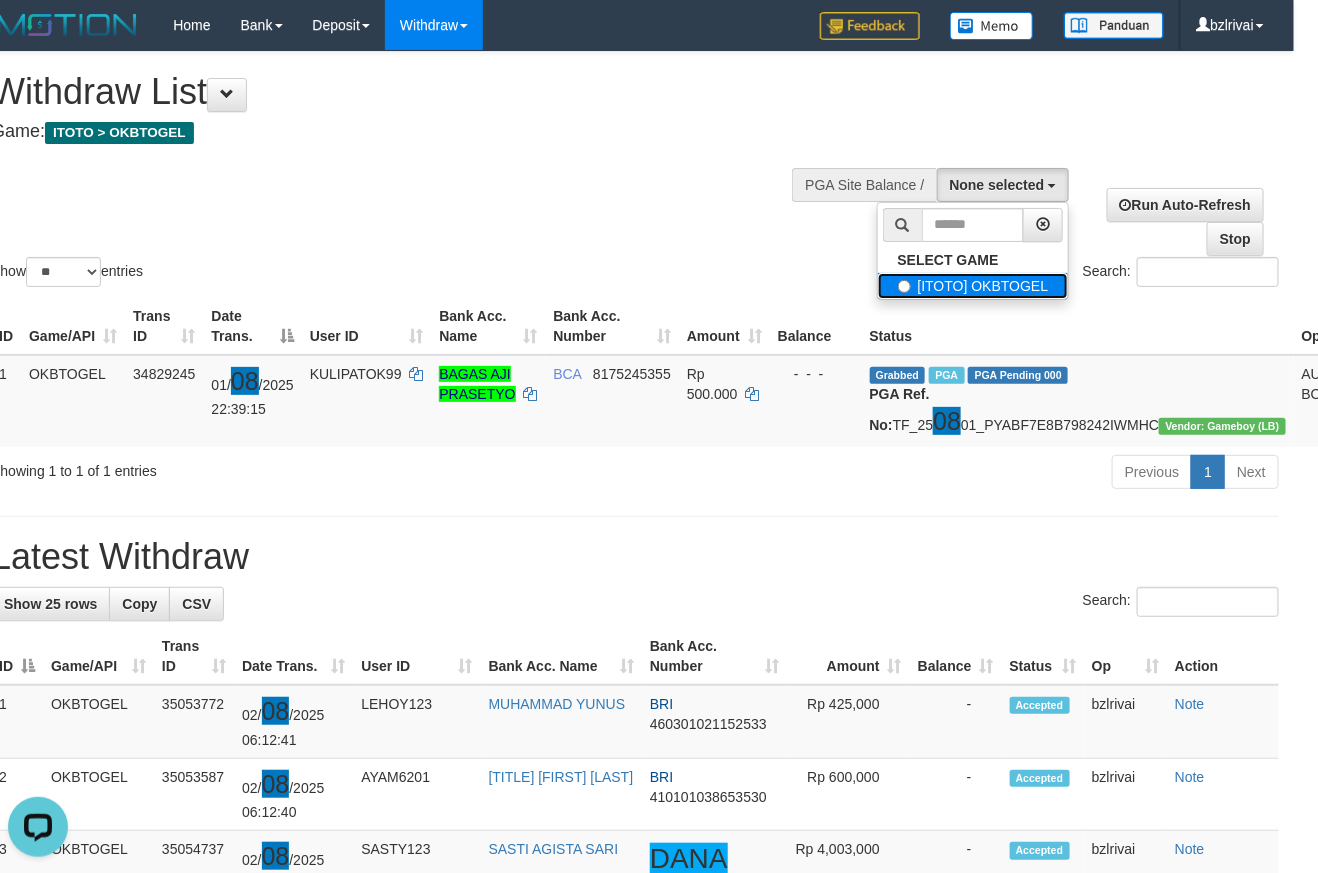 click on "[ITOTO] OKBTOGEL" at bounding box center (973, 286) 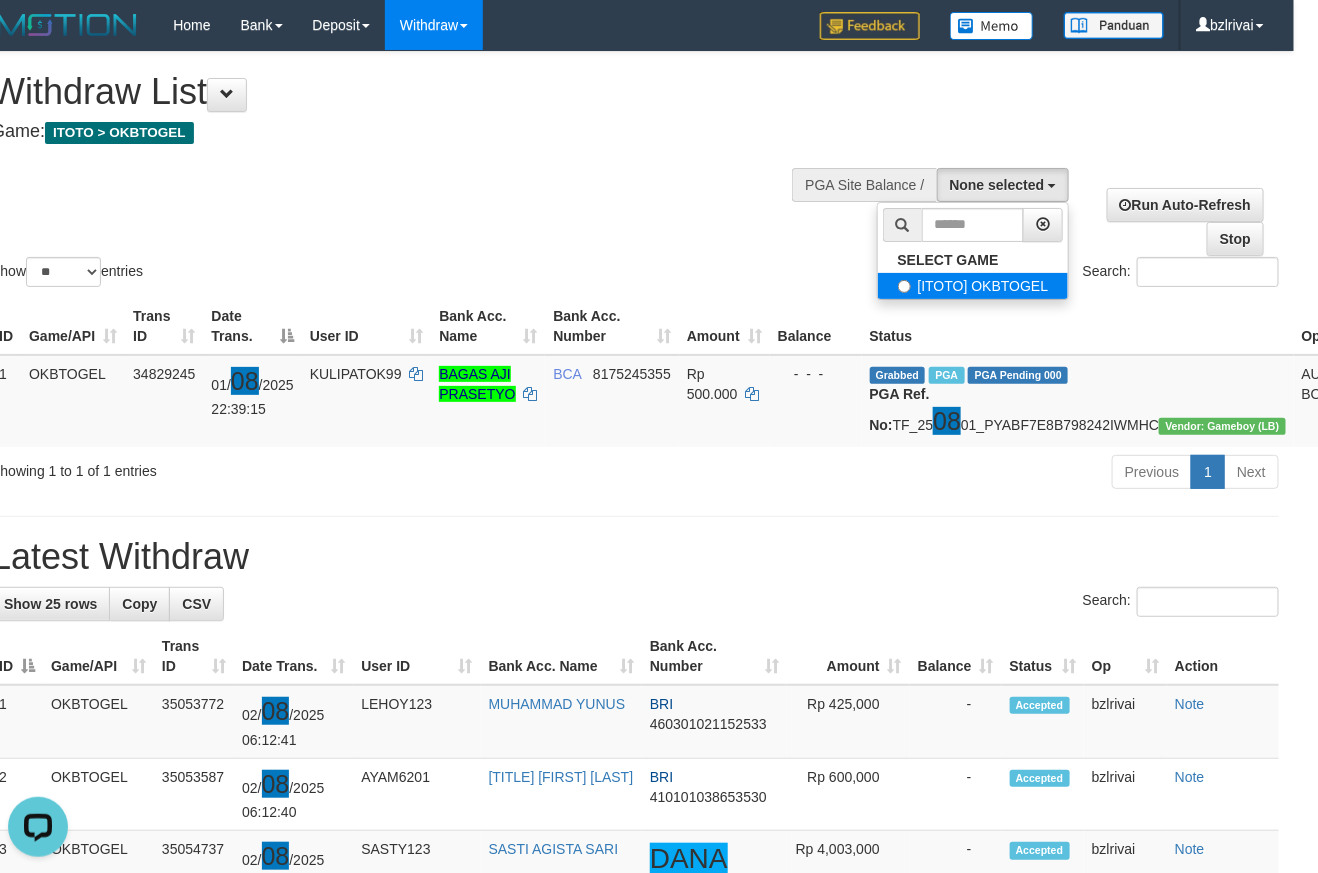 select on "****" 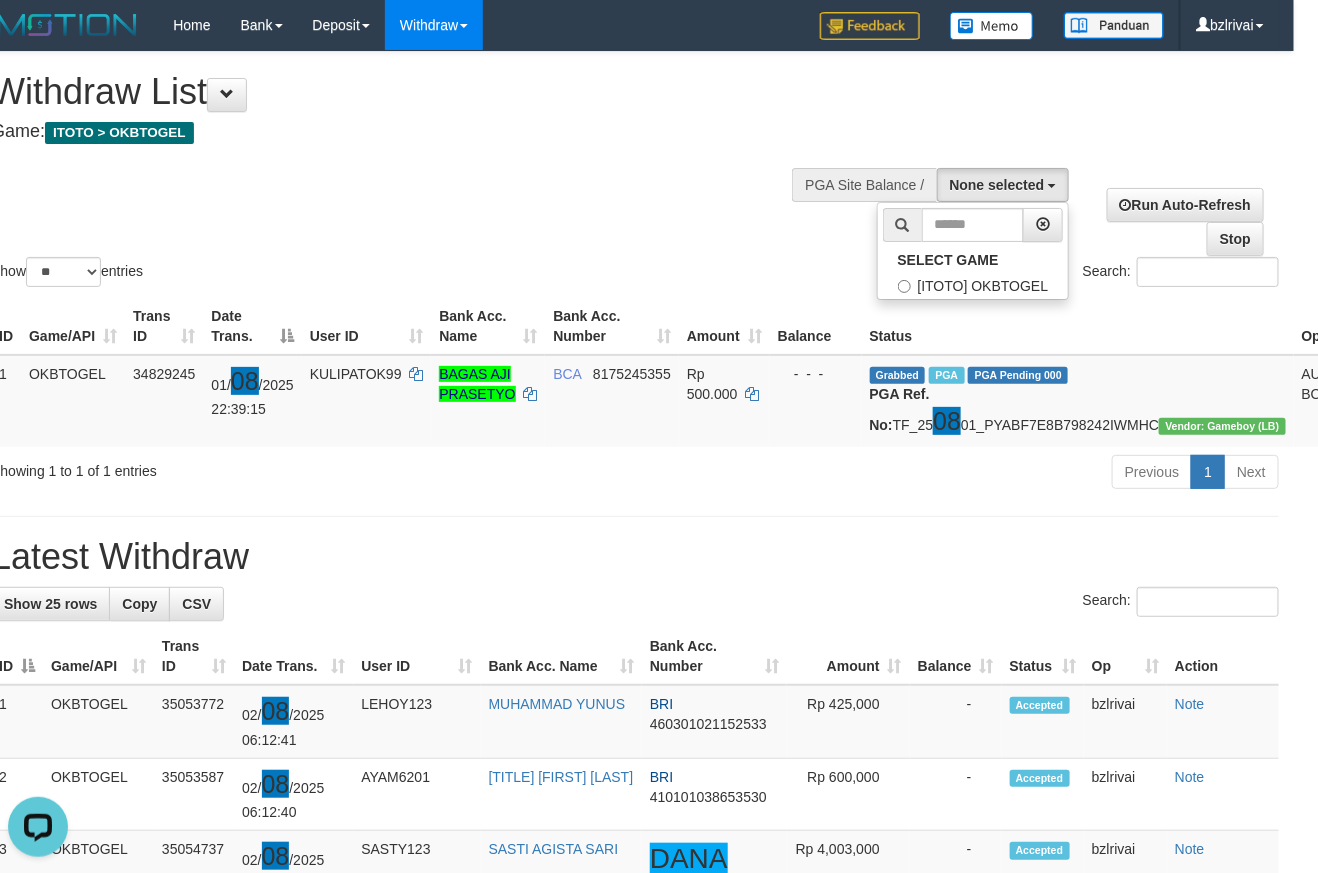 scroll, scrollTop: 18, scrollLeft: 0, axis: vertical 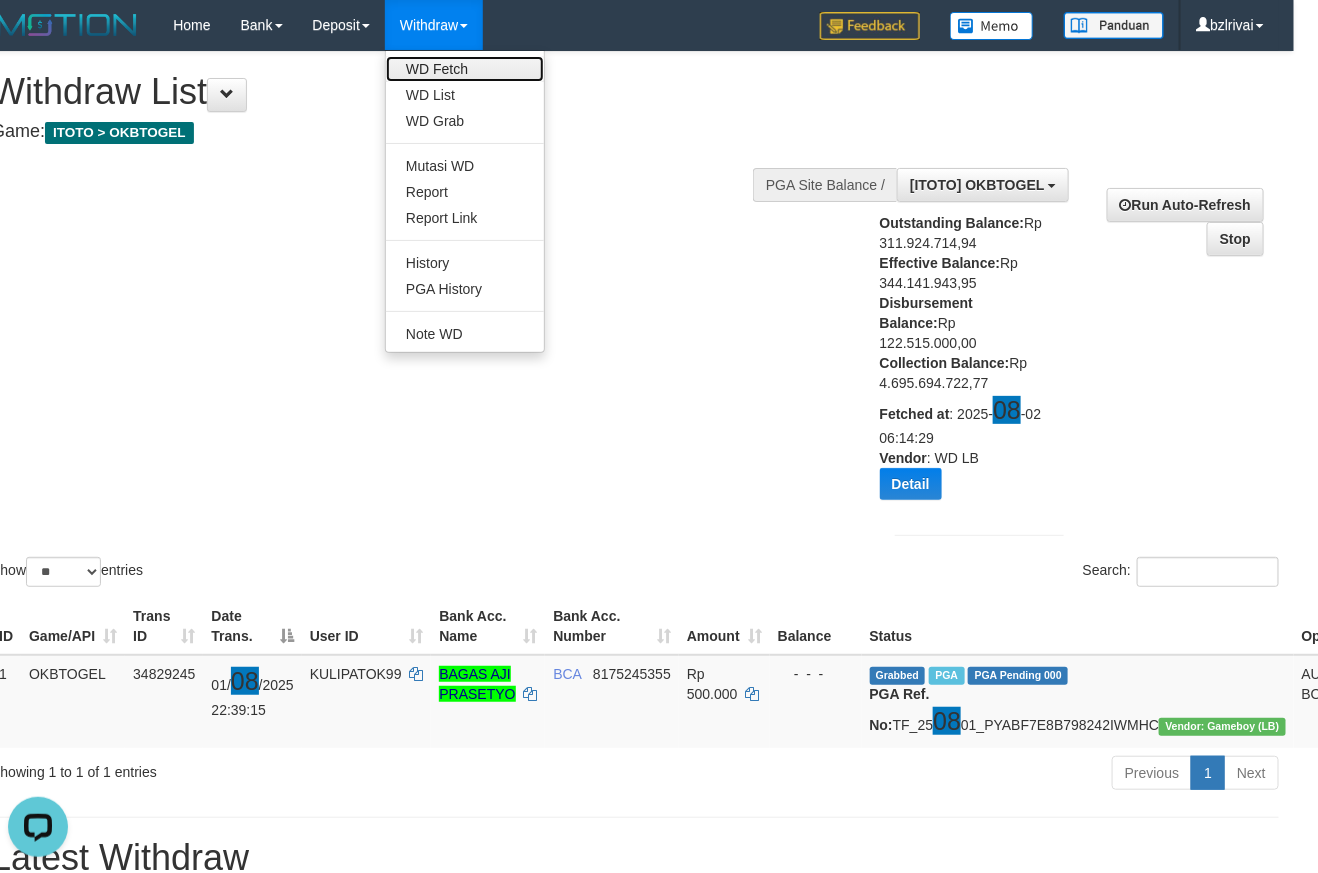 click on "WD Fetch" at bounding box center (465, 69) 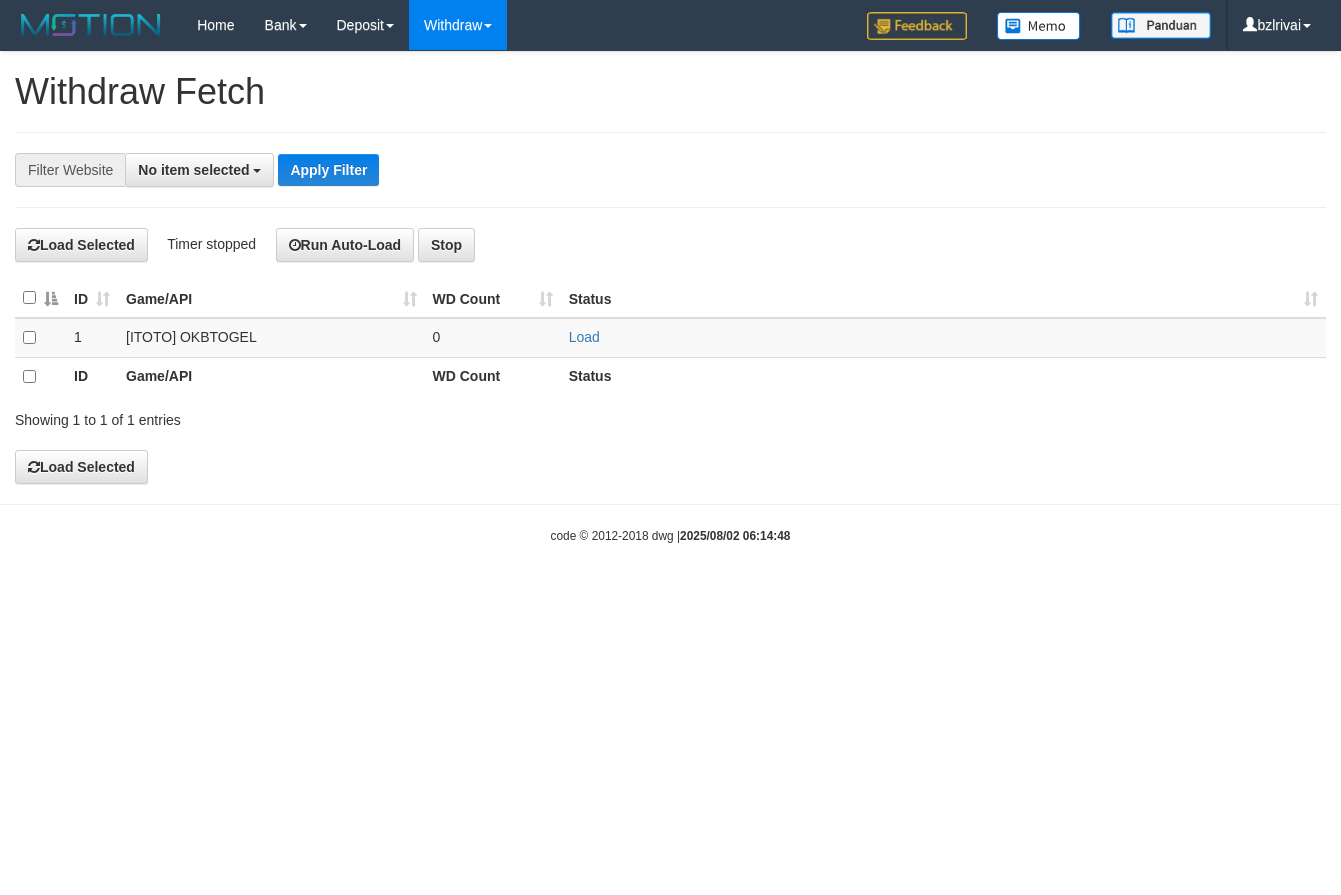 select 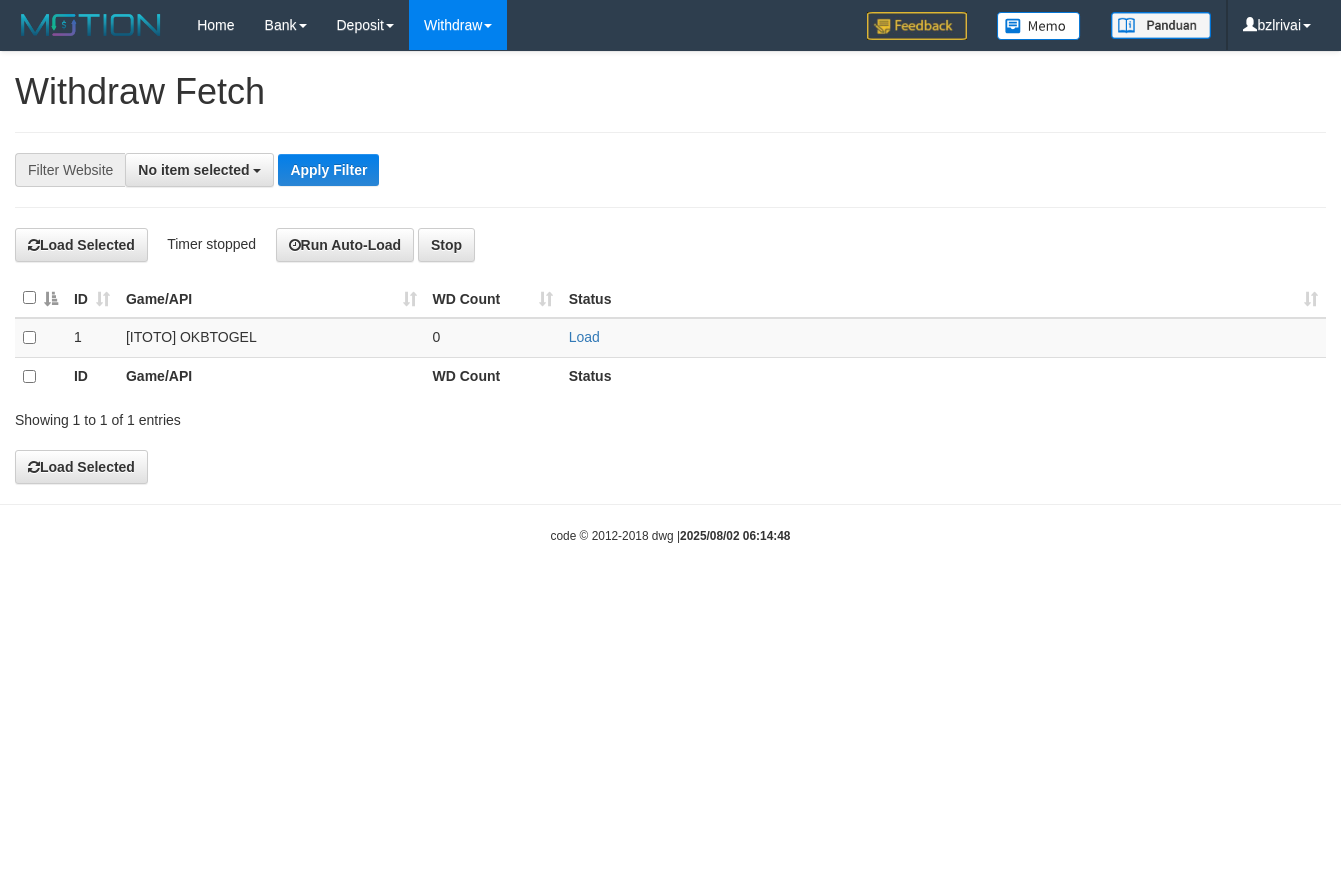 scroll, scrollTop: 0, scrollLeft: 0, axis: both 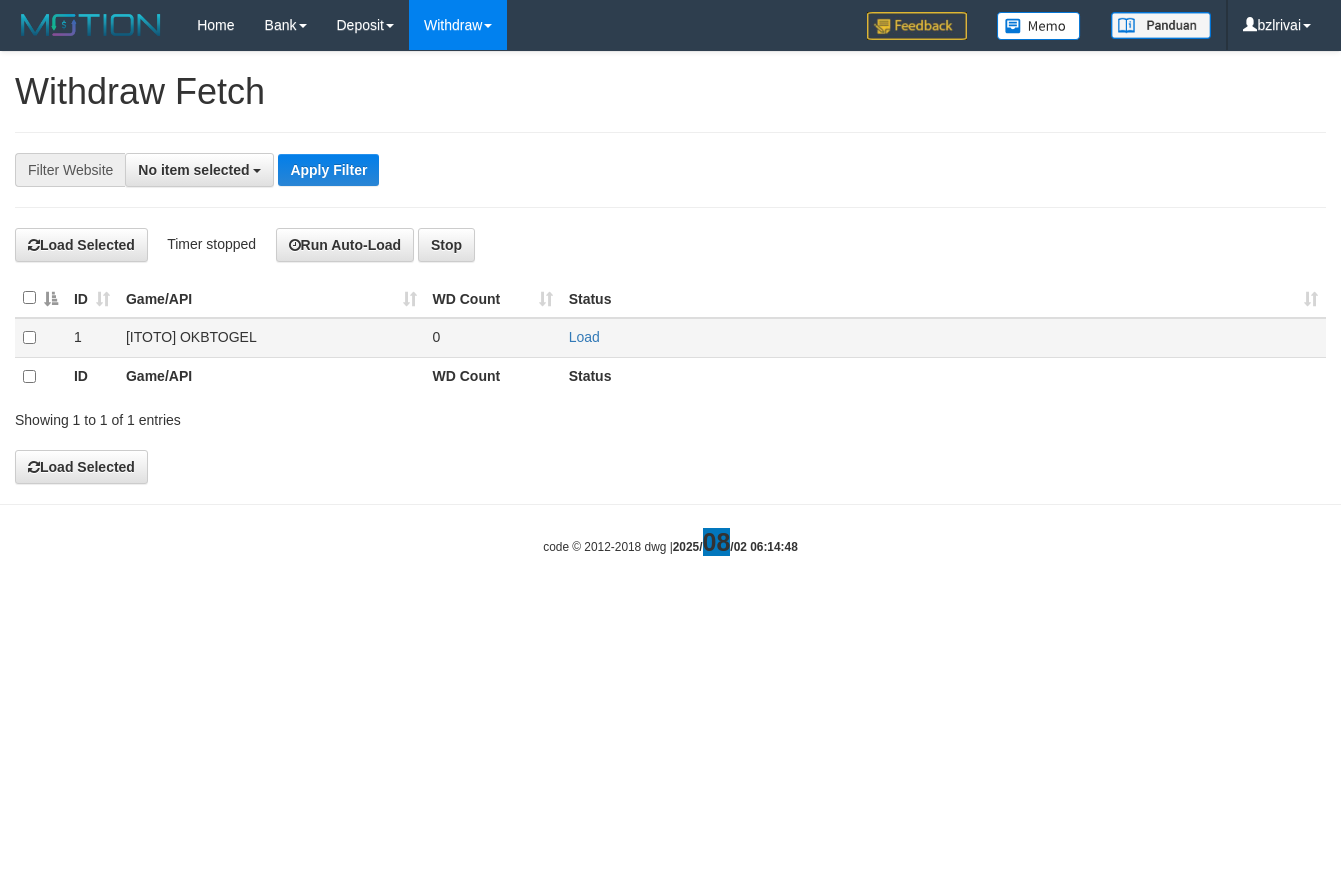 click on "Load" at bounding box center [943, 337] 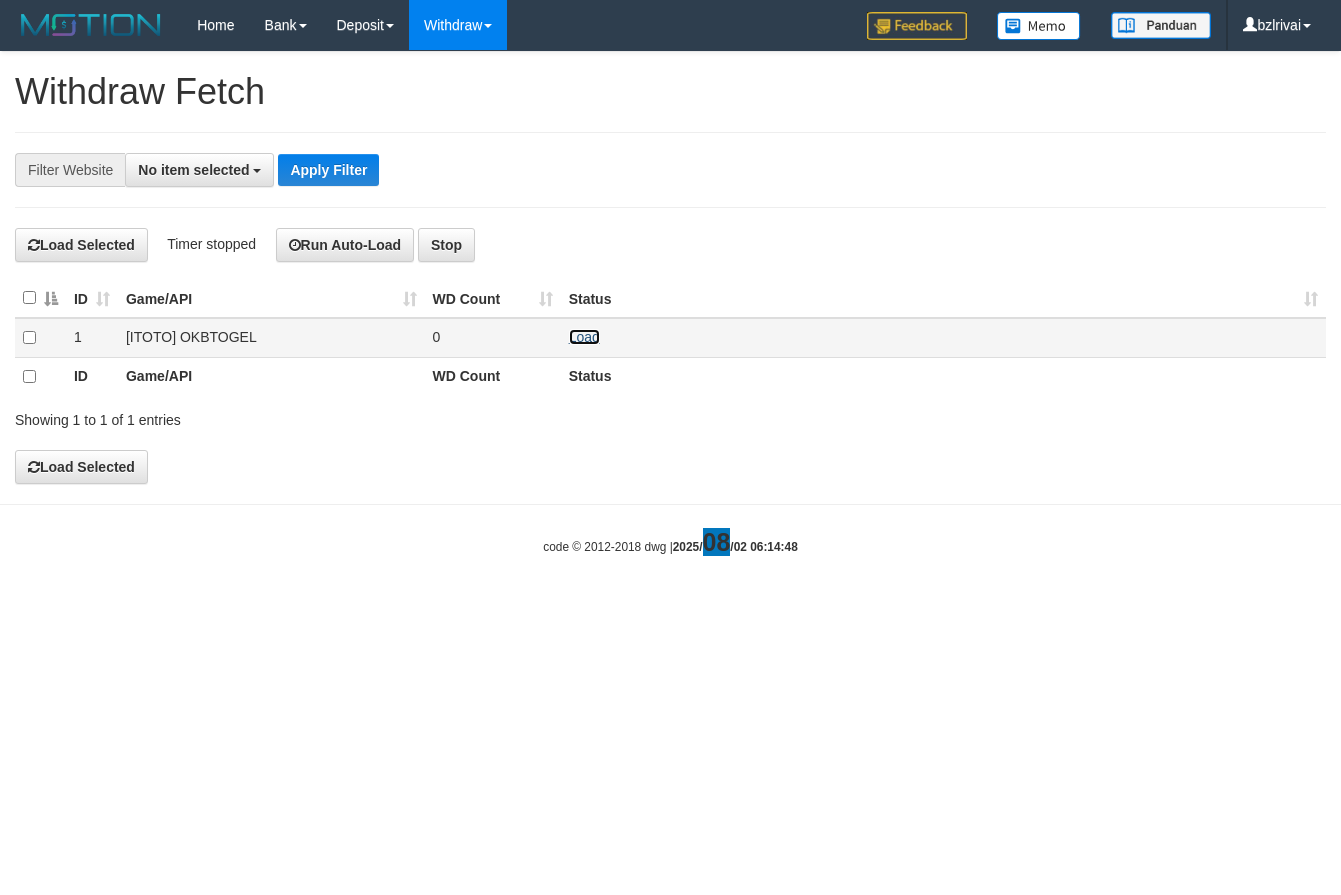 click on "Load" at bounding box center (584, 337) 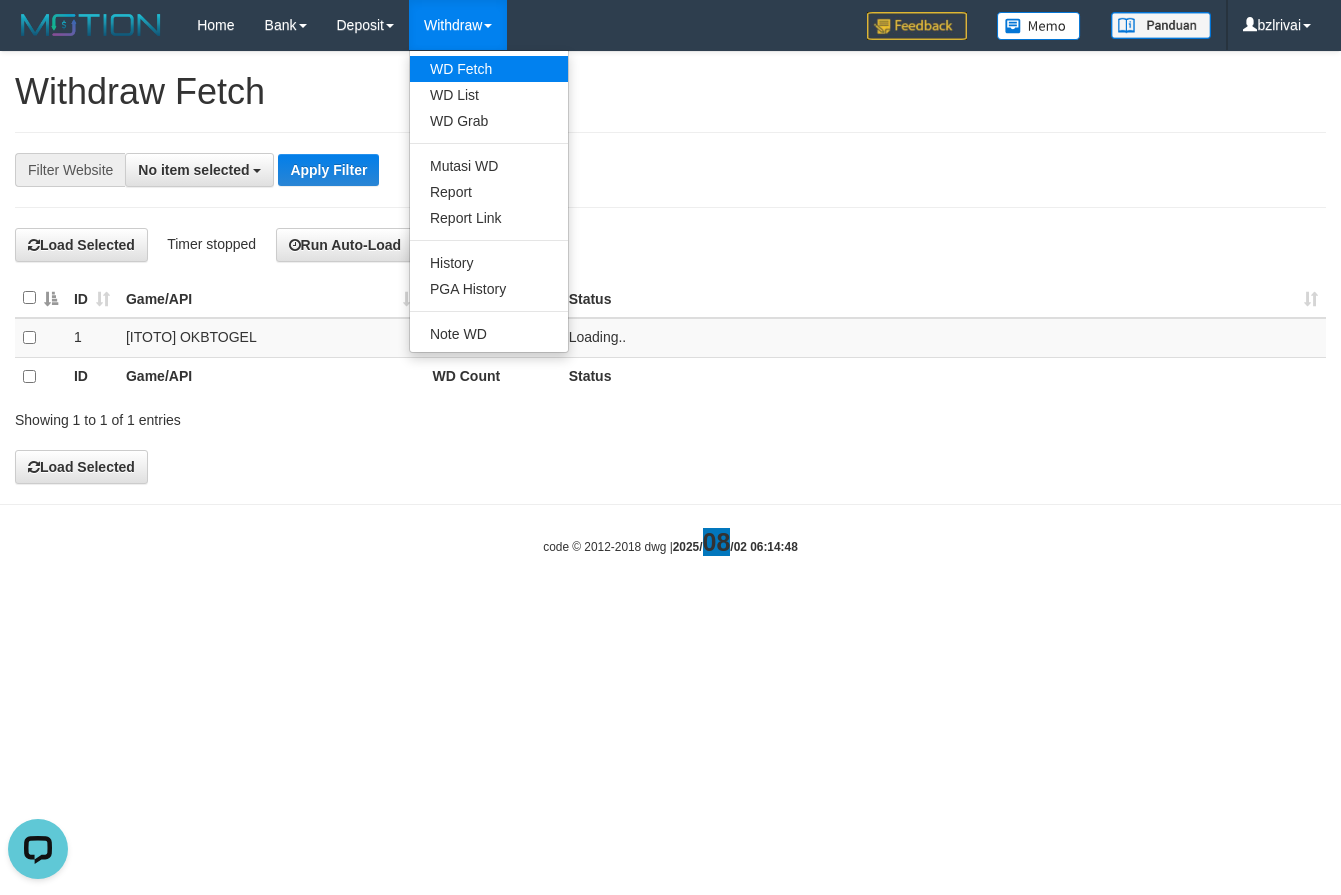 scroll, scrollTop: 0, scrollLeft: 0, axis: both 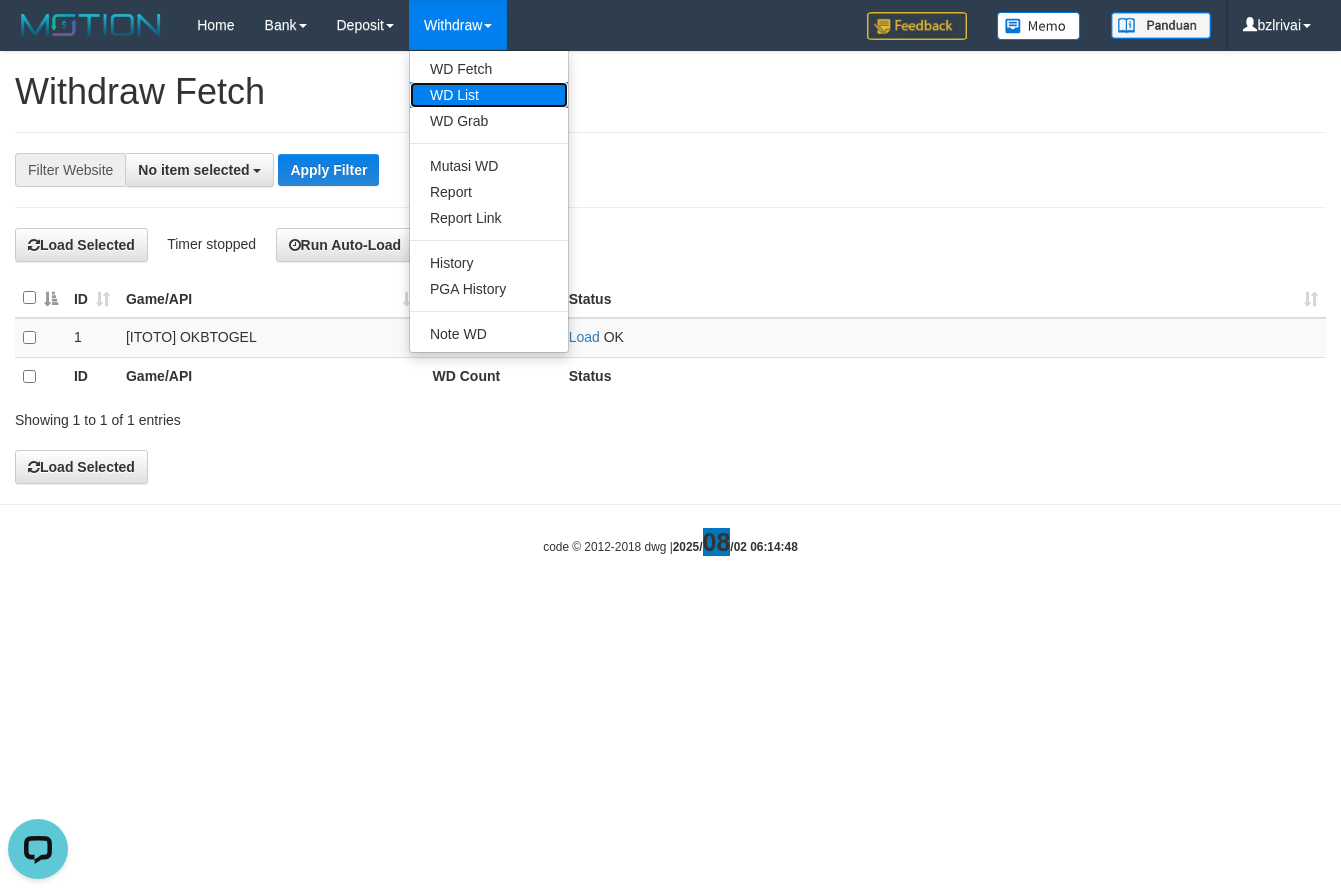click on "WD List" at bounding box center [489, 95] 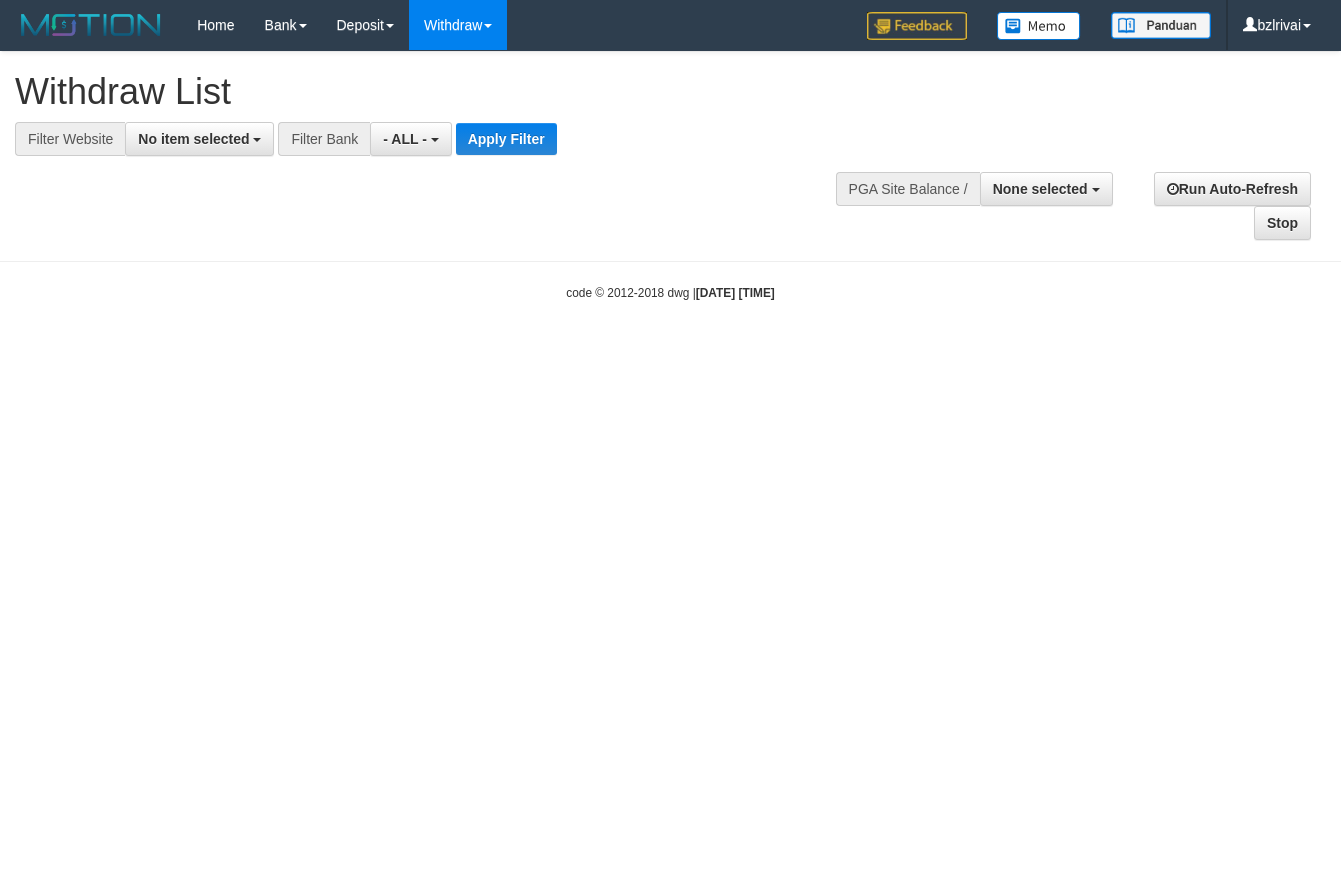 select 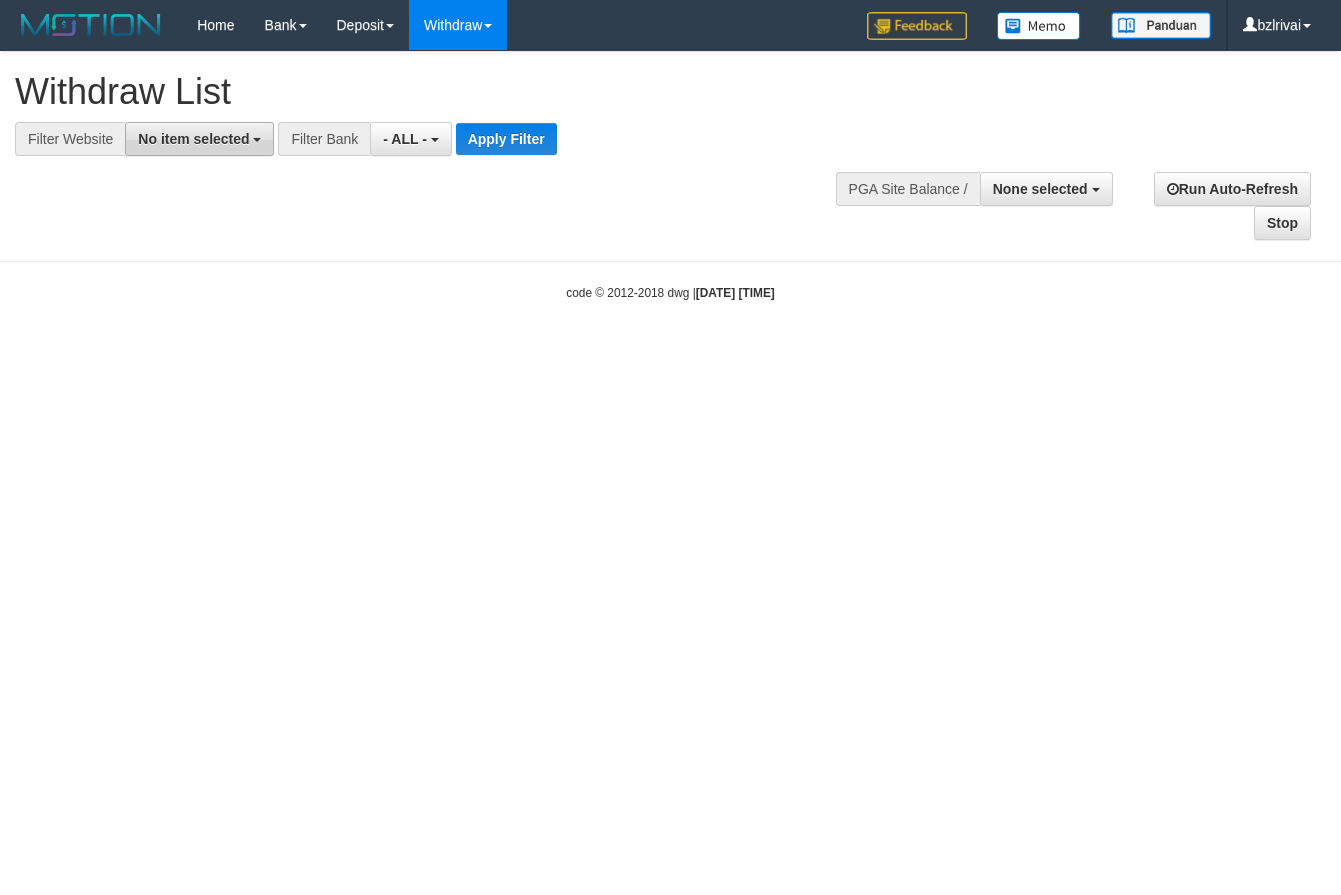 scroll, scrollTop: 0, scrollLeft: 0, axis: both 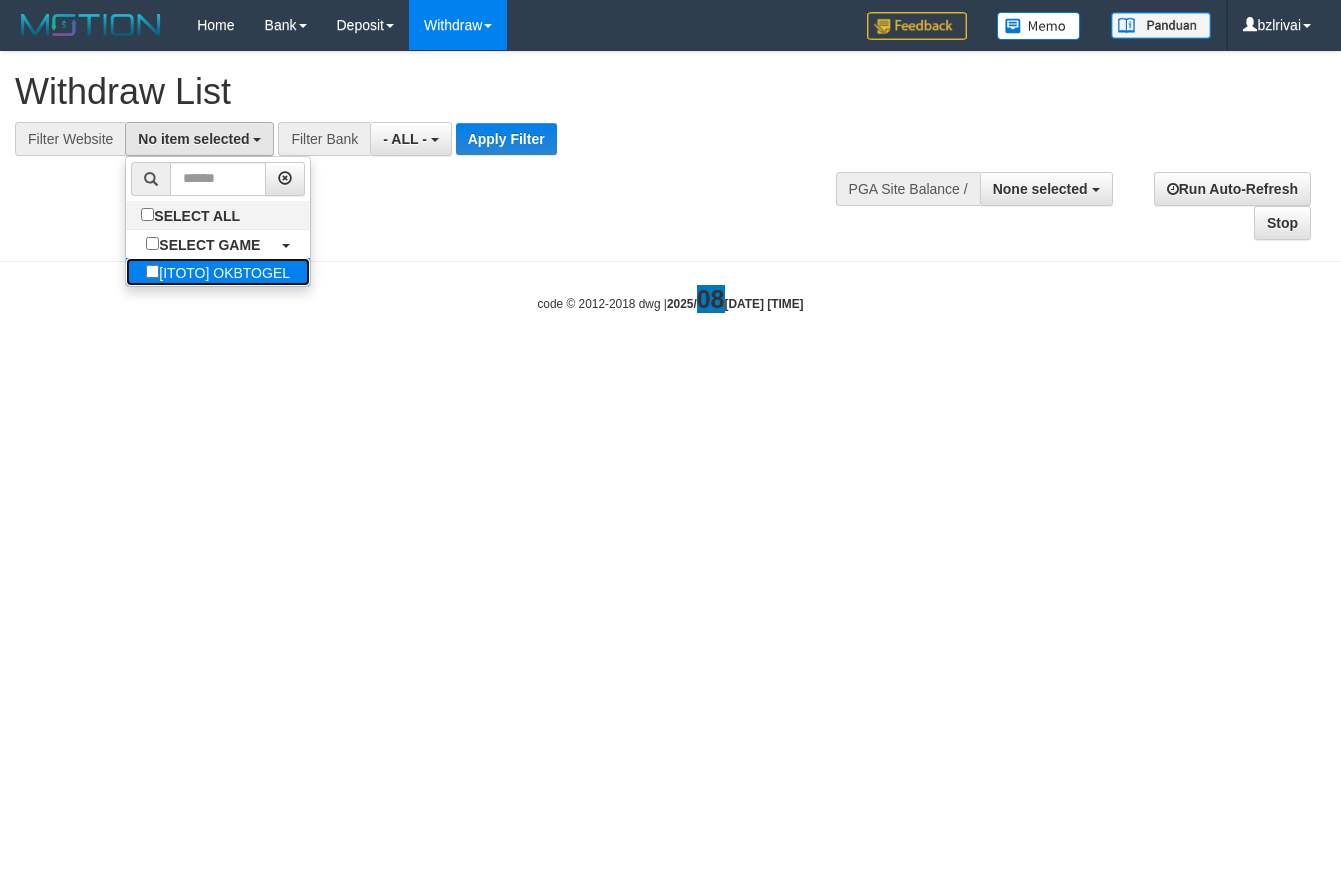 click on "[ITOTO] OKBTOGEL" at bounding box center (218, 272) 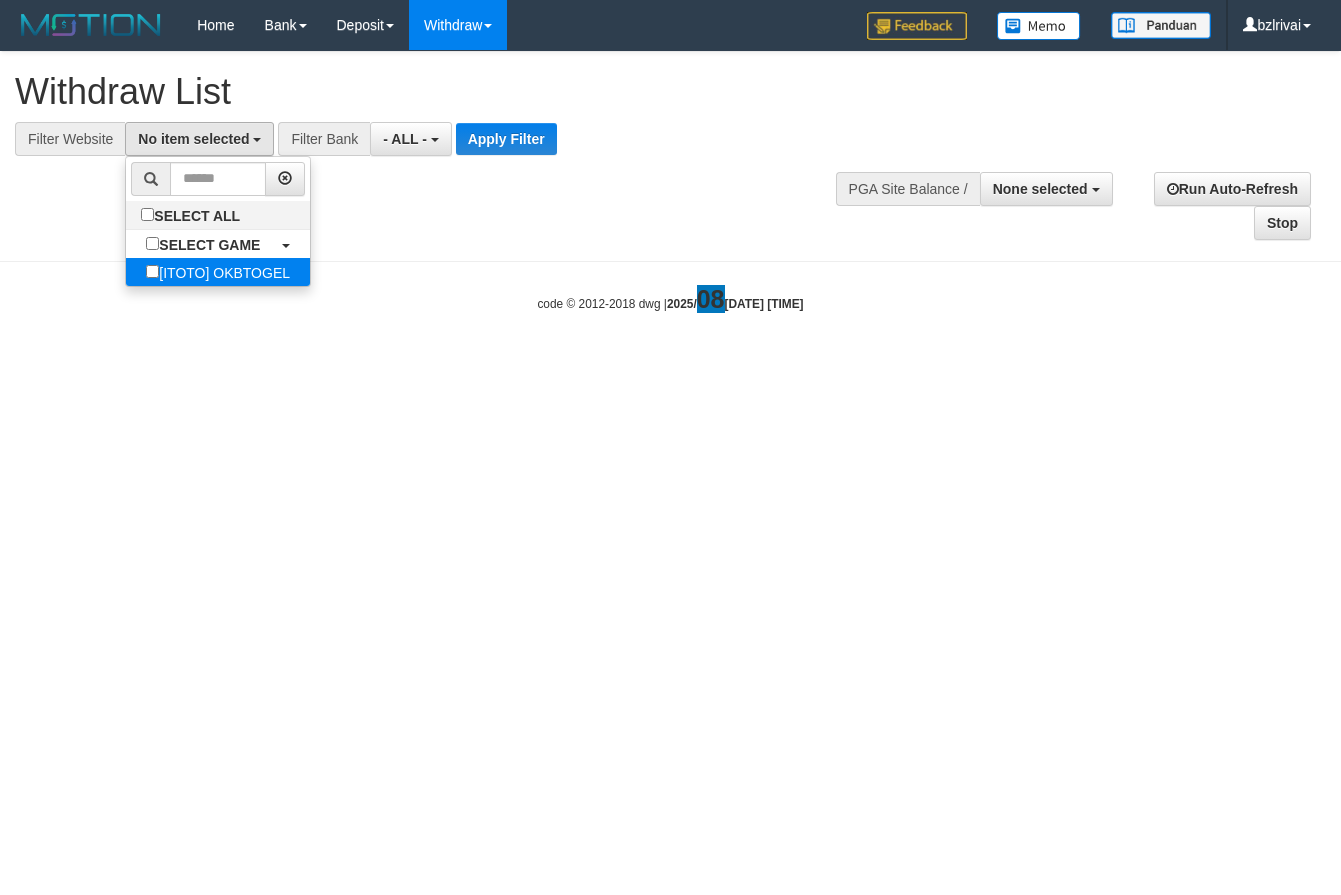select on "****" 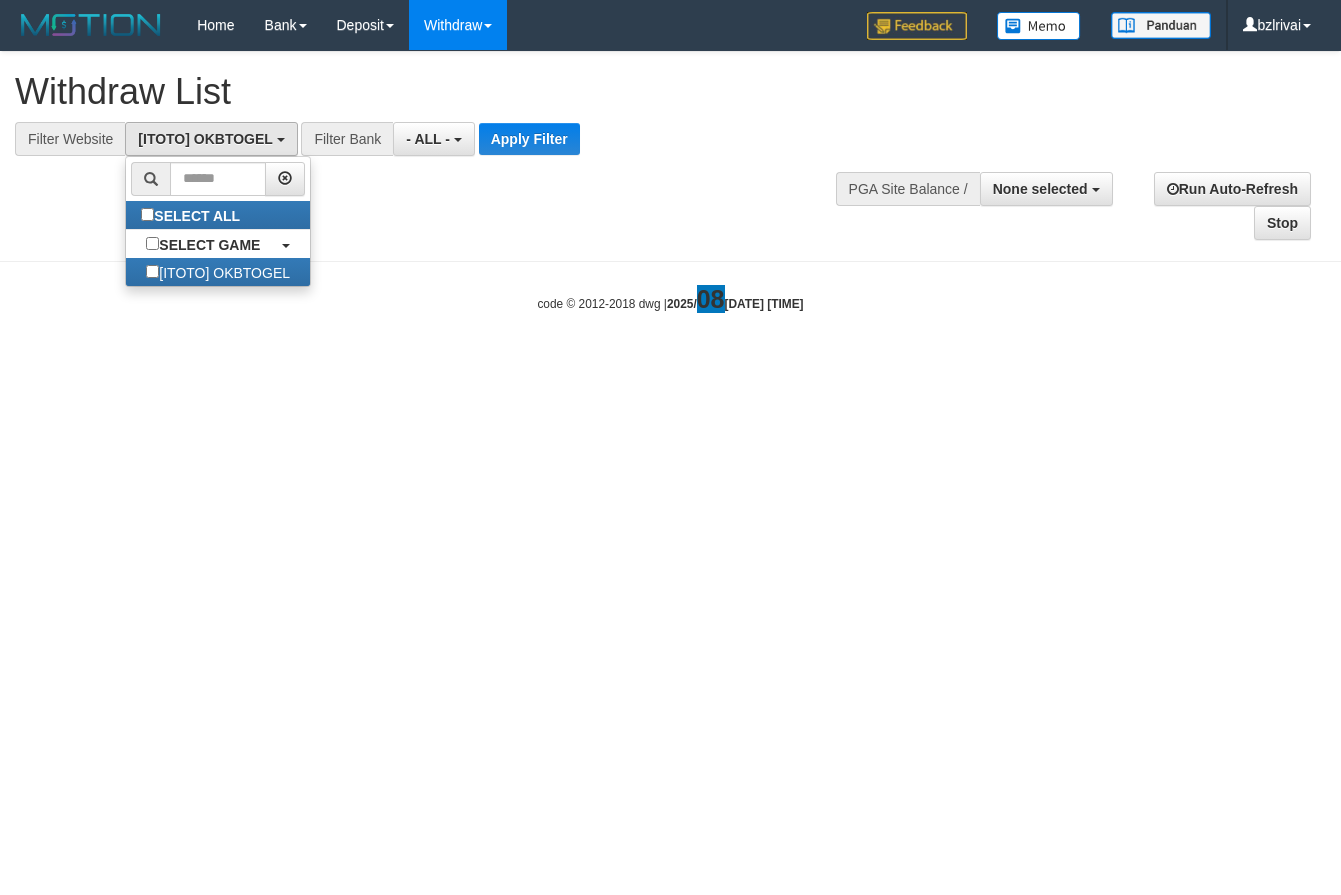 scroll, scrollTop: 18, scrollLeft: 0, axis: vertical 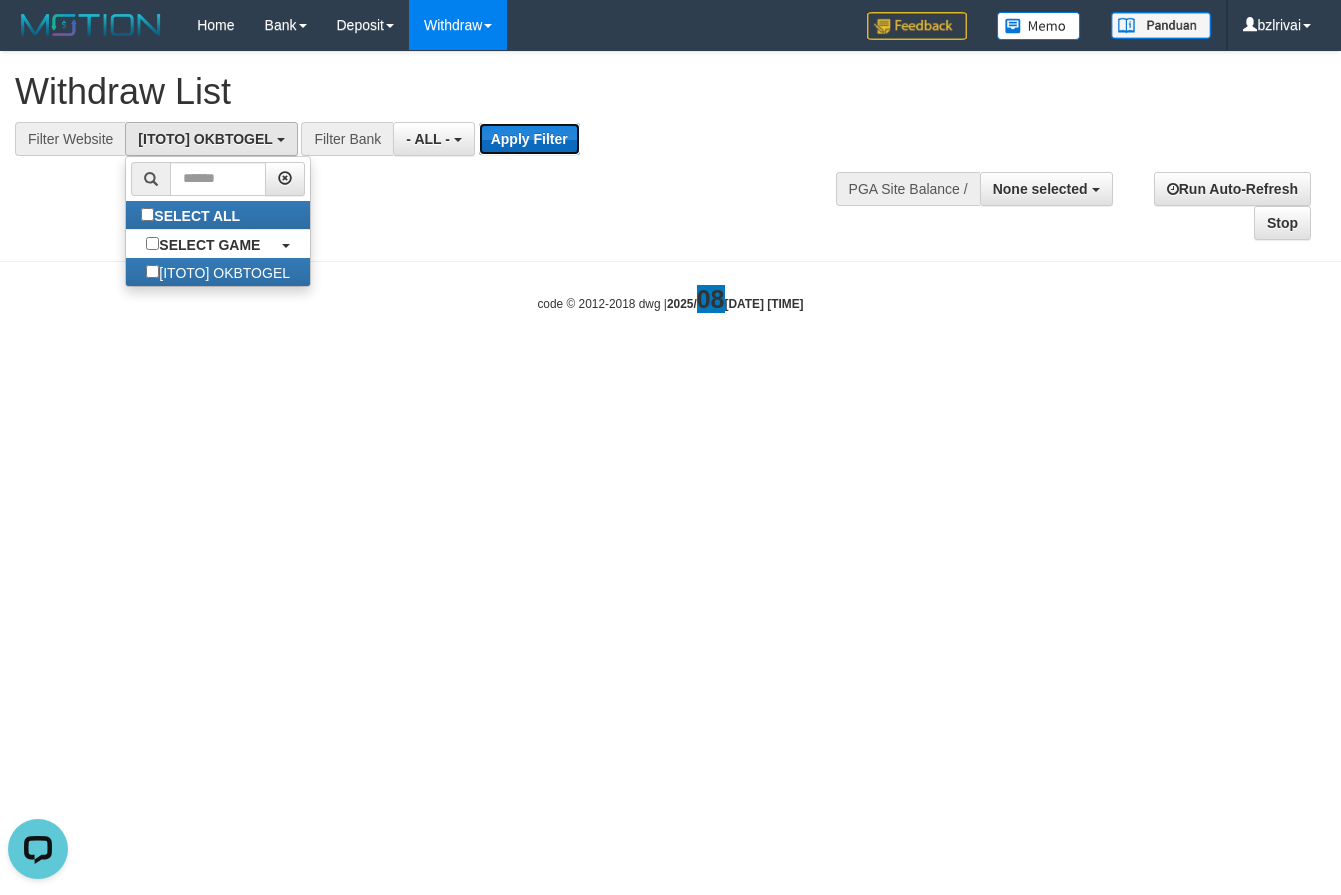 click on "Apply Filter" at bounding box center [529, 139] 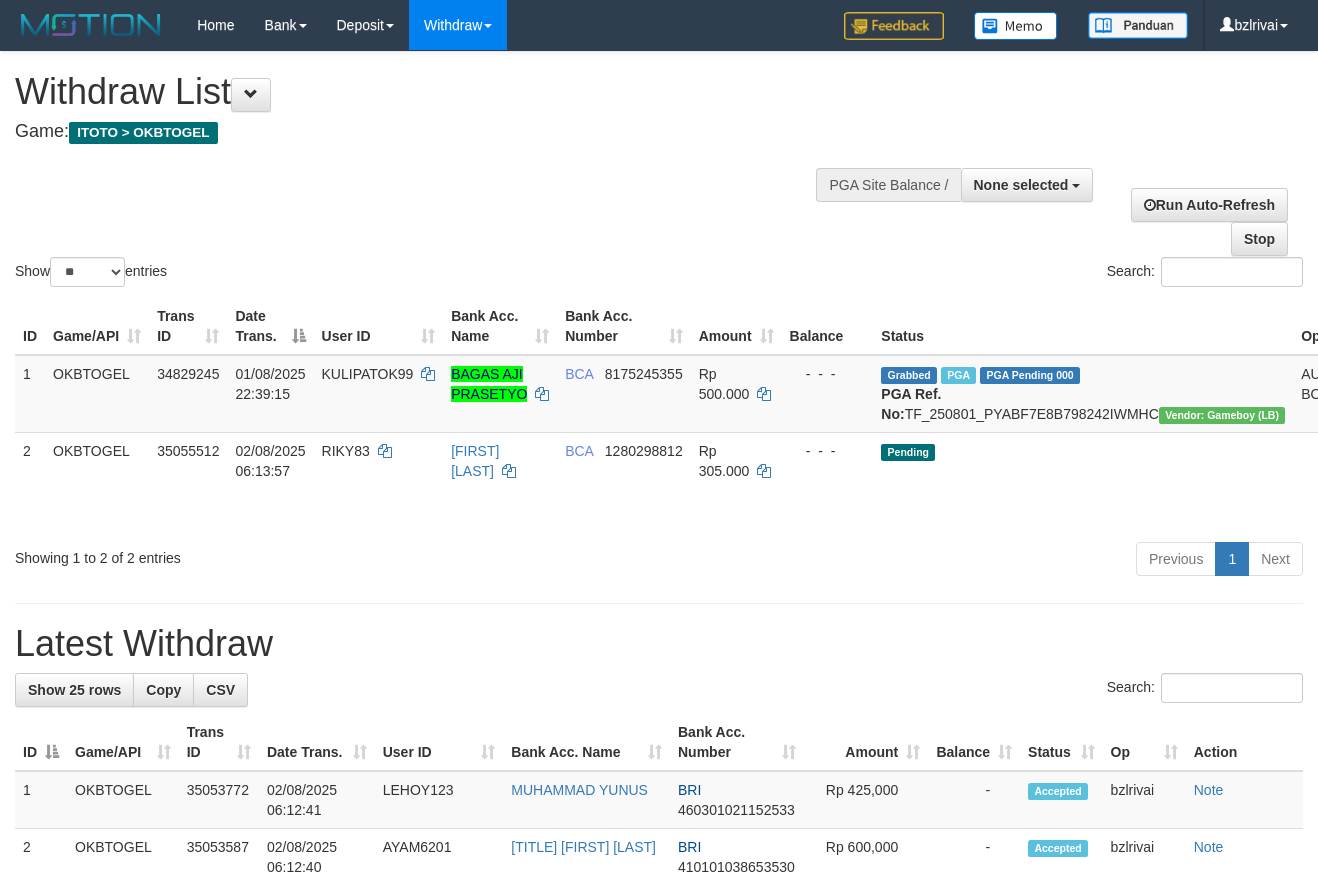 select 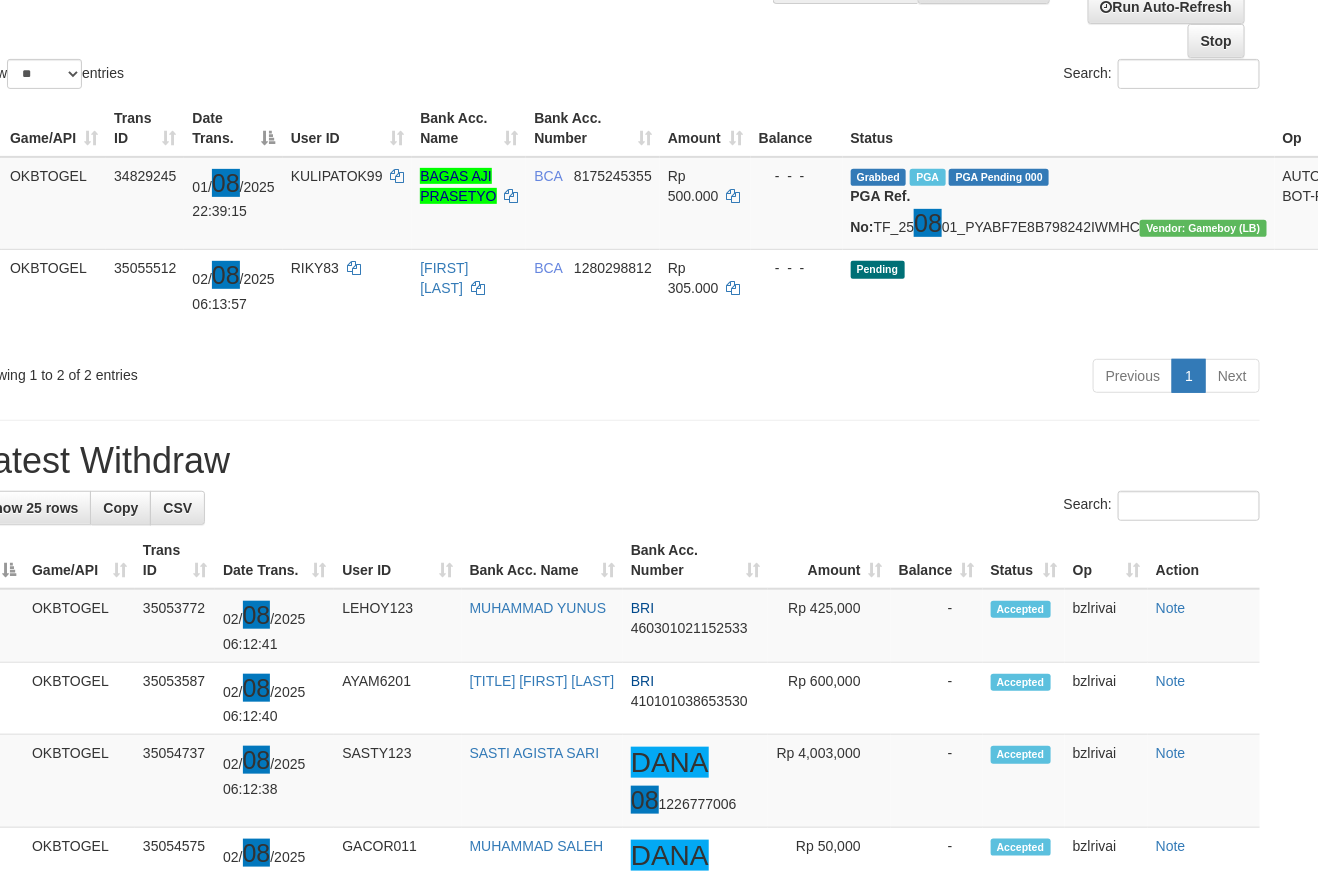 scroll, scrollTop: 199, scrollLeft: 43, axis: both 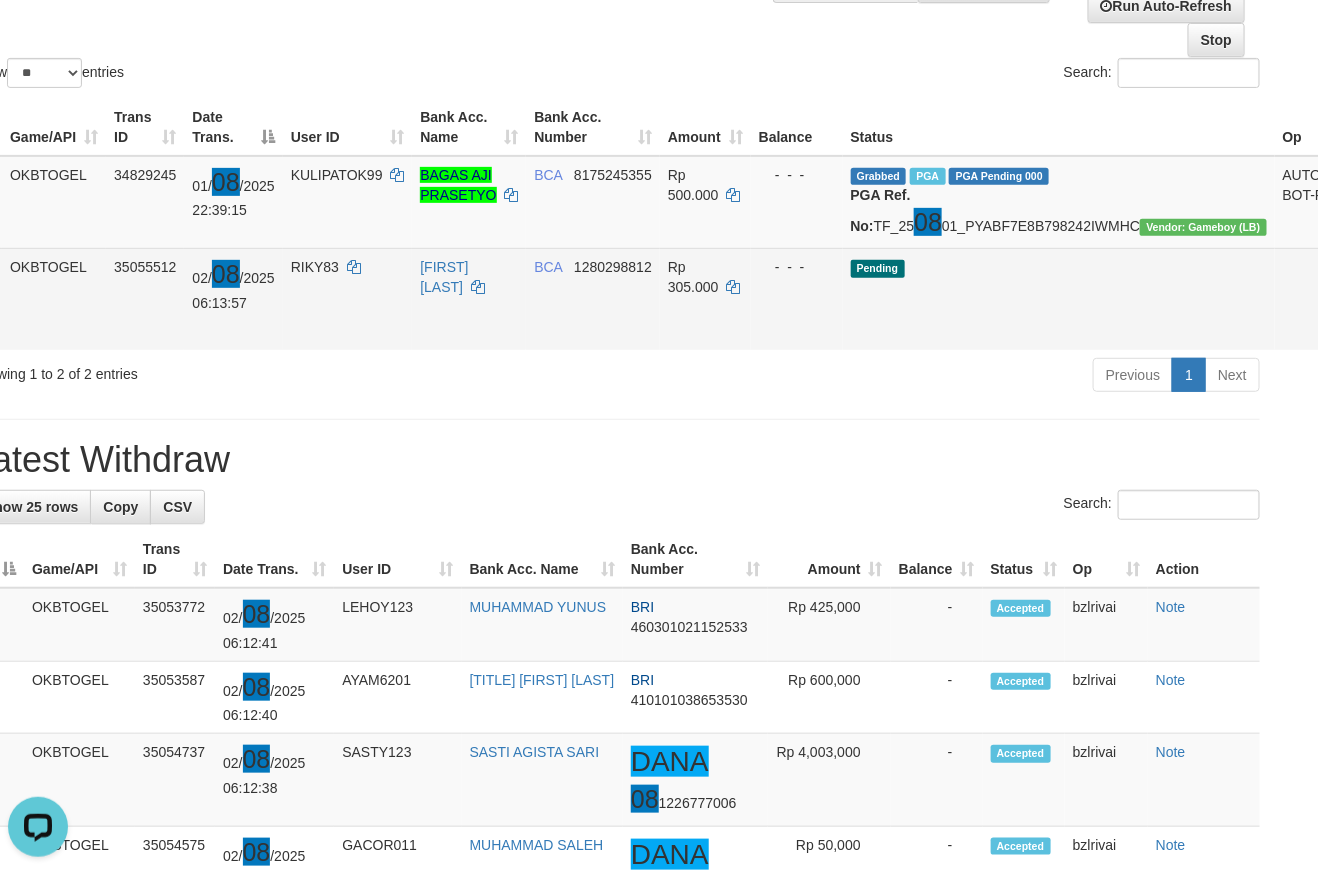 click on "Send PGA" at bounding box center [1381, 322] 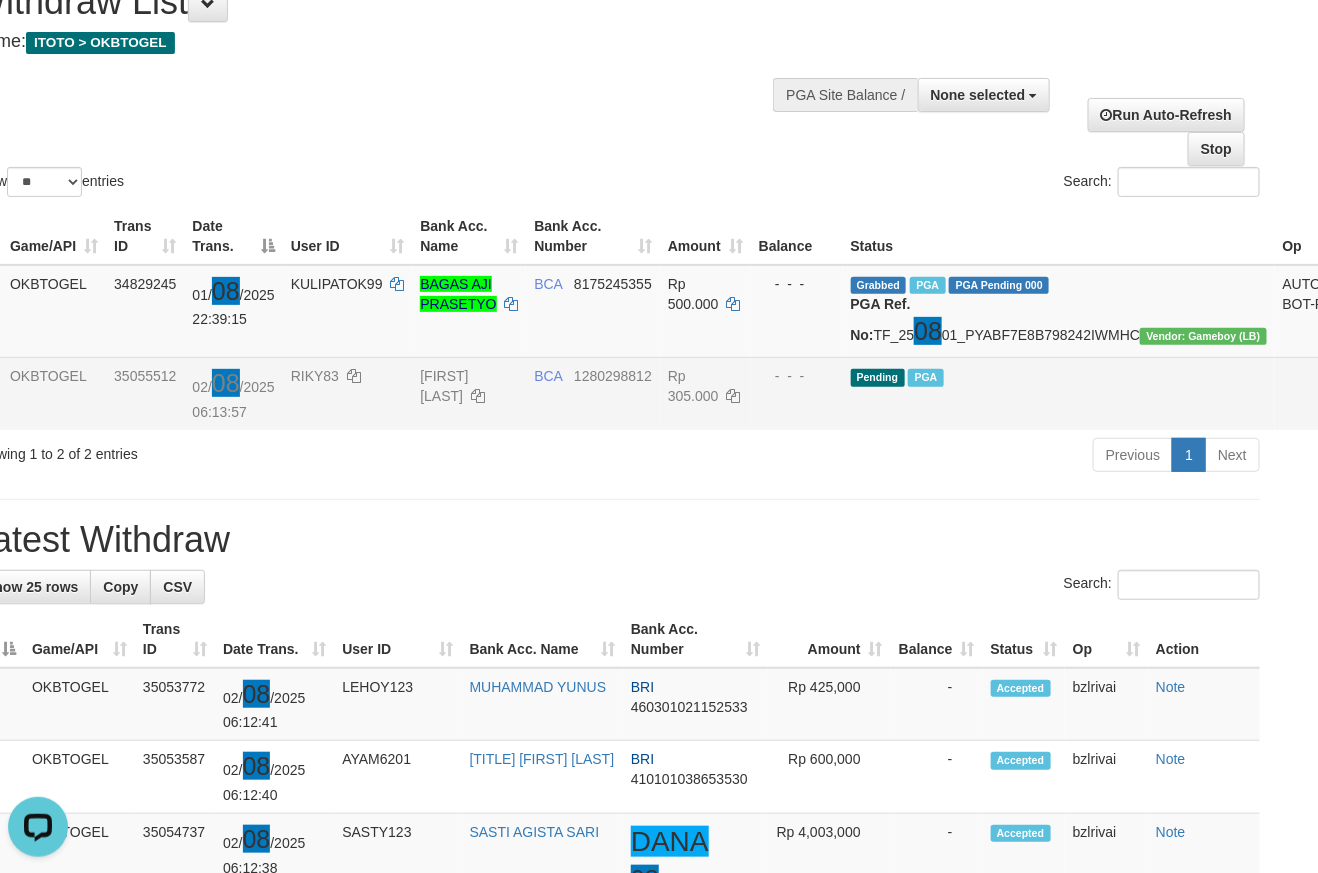 scroll, scrollTop: 0, scrollLeft: 43, axis: horizontal 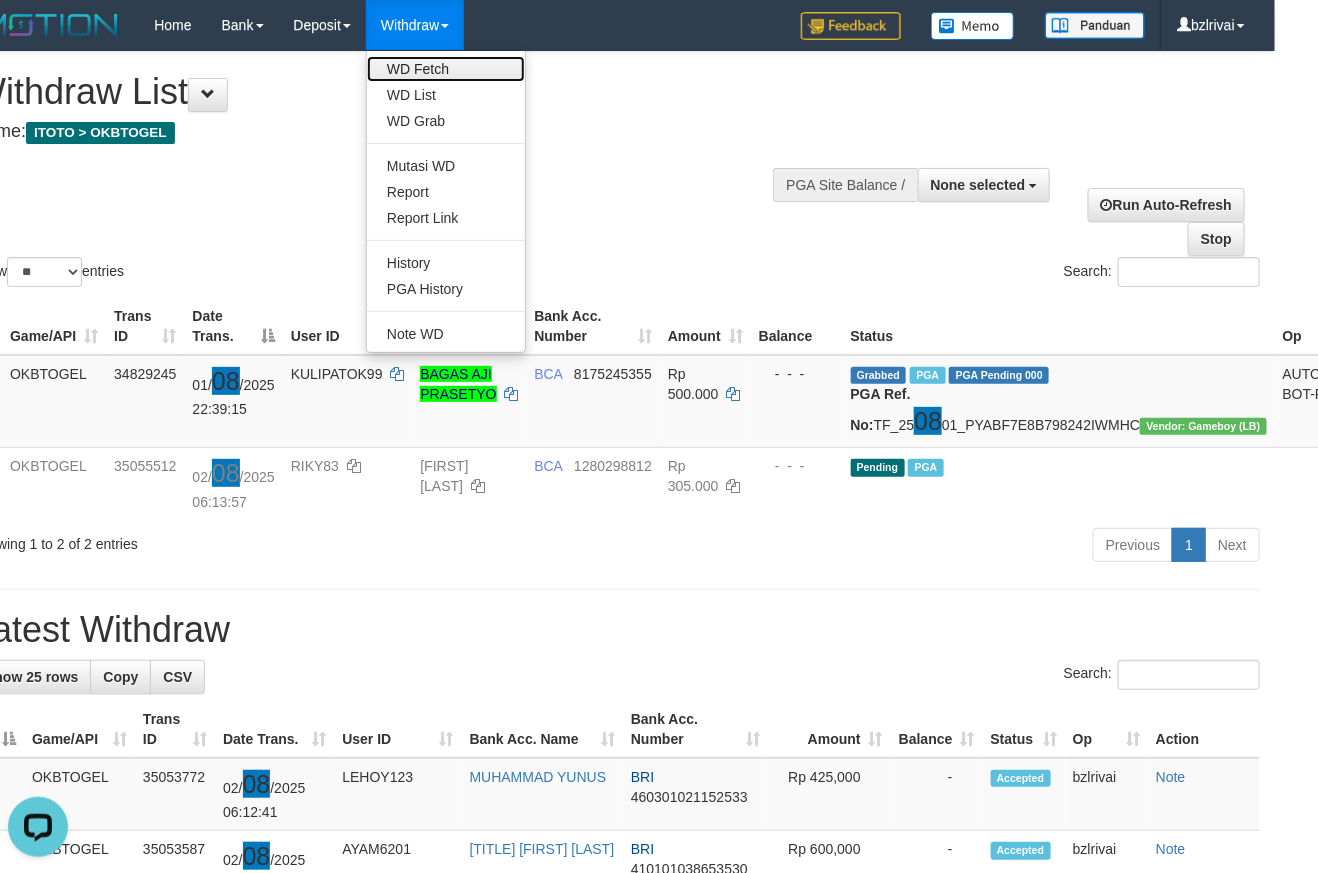 drag, startPoint x: 411, startPoint y: 72, endPoint x: 438, endPoint y: 85, distance: 29.966648 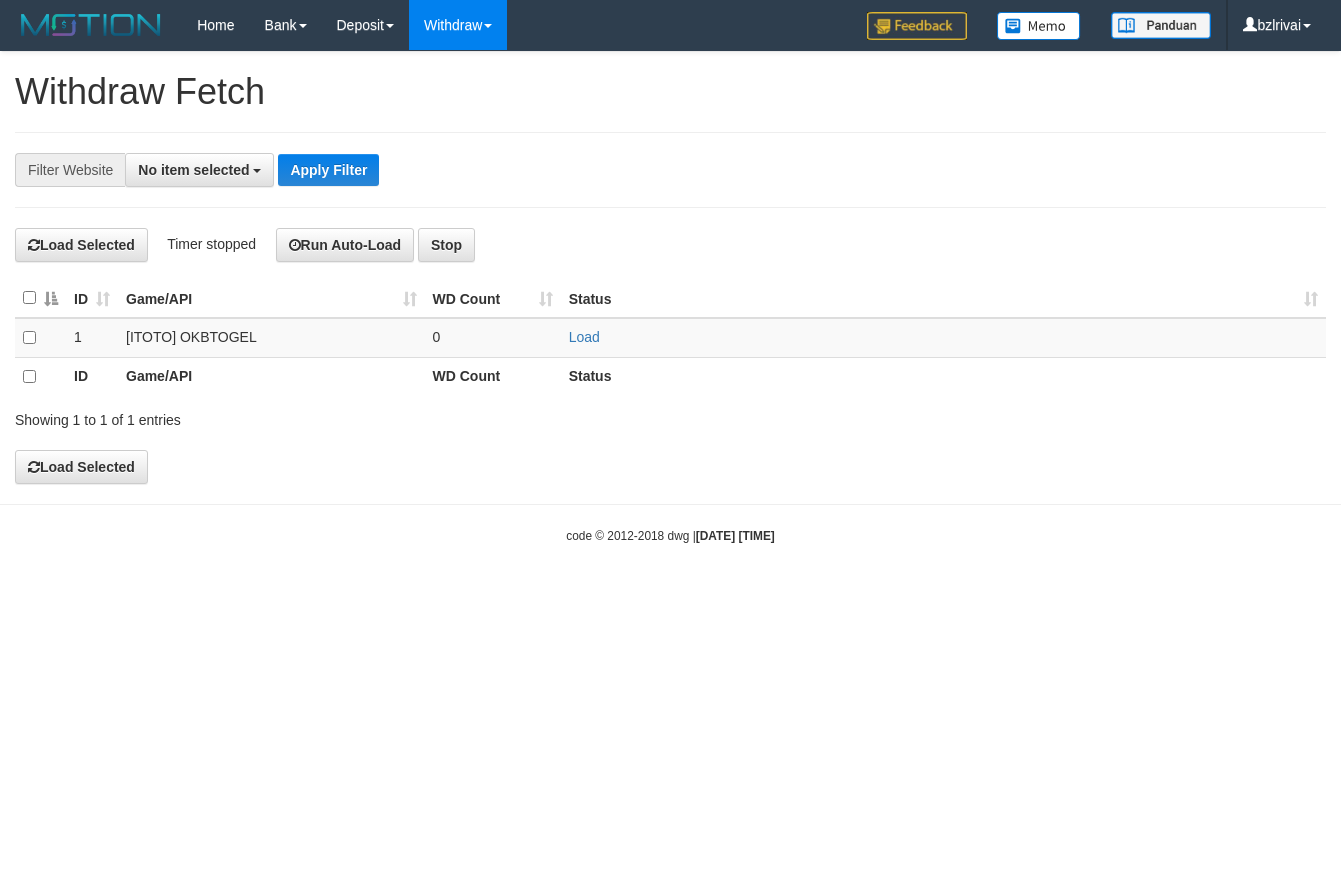 select 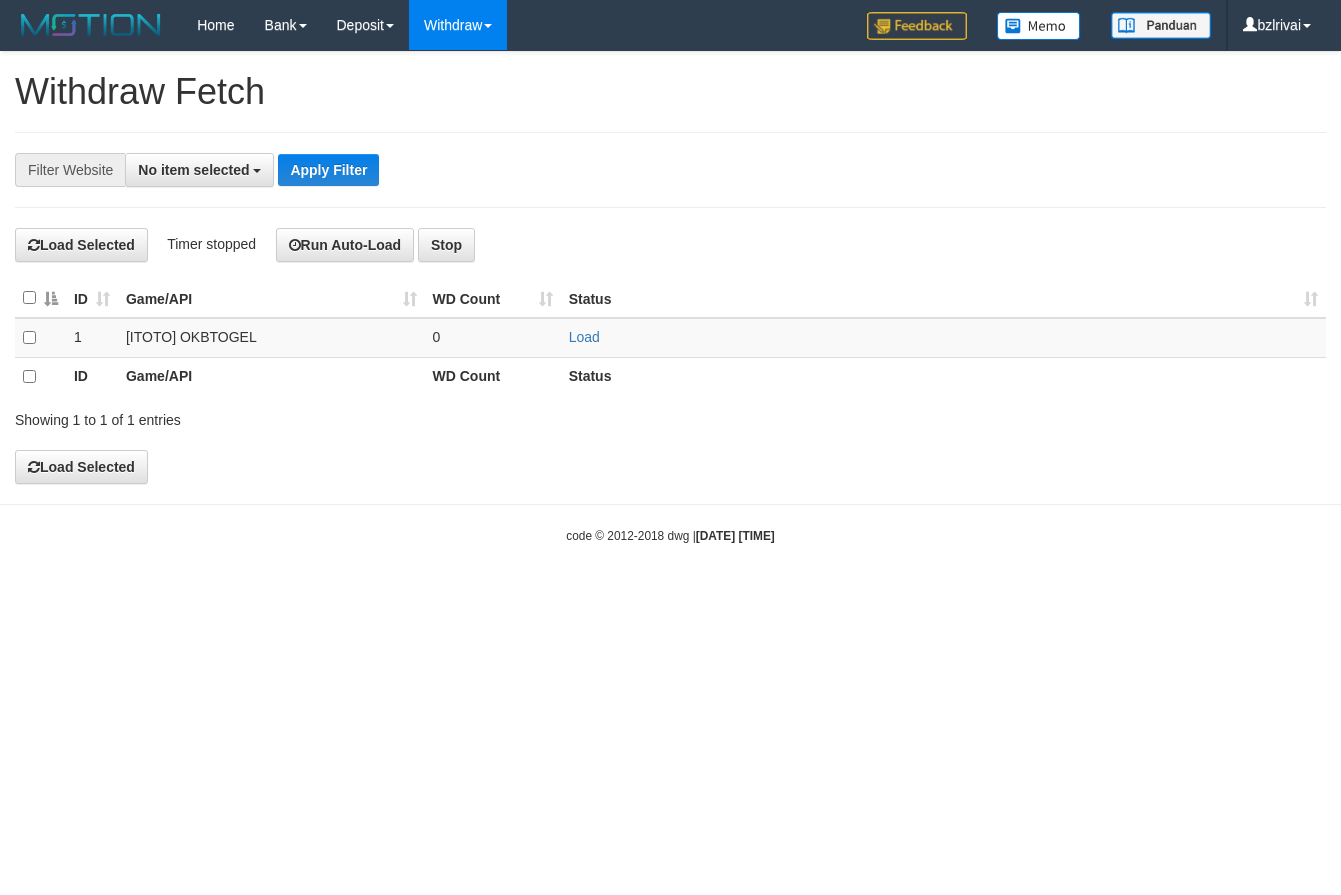 scroll, scrollTop: 0, scrollLeft: 0, axis: both 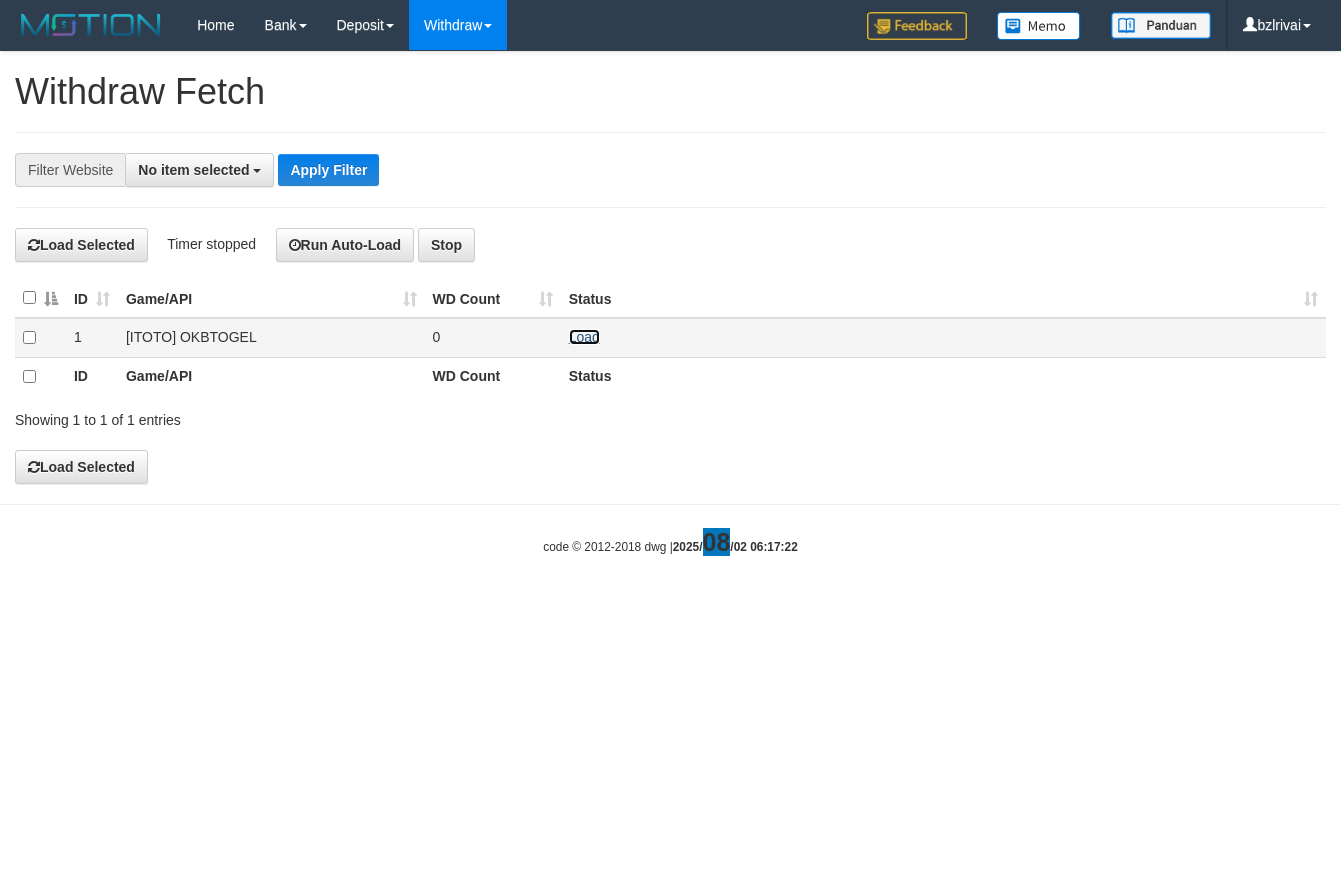 click on "Load" at bounding box center (584, 337) 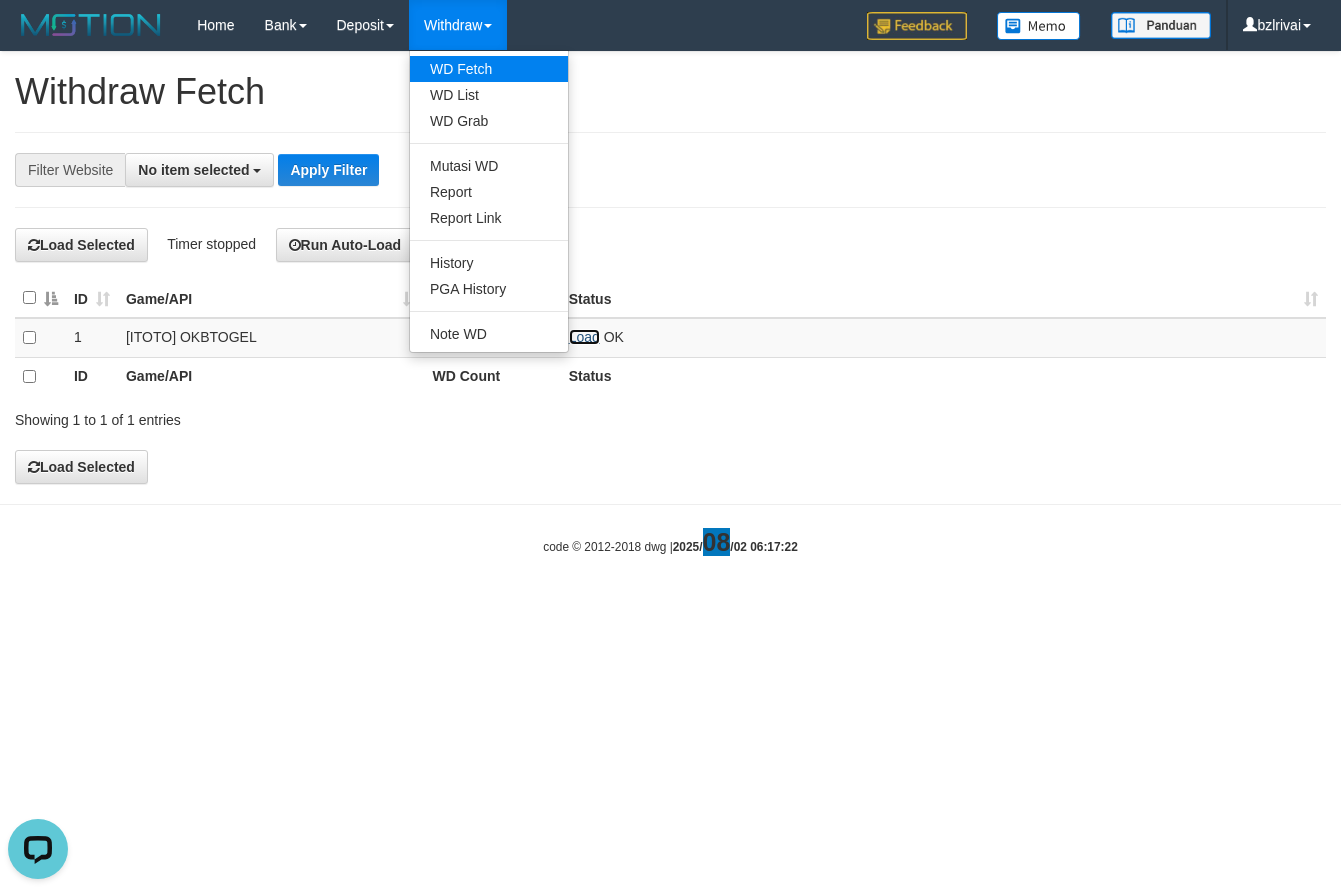 scroll, scrollTop: 0, scrollLeft: 0, axis: both 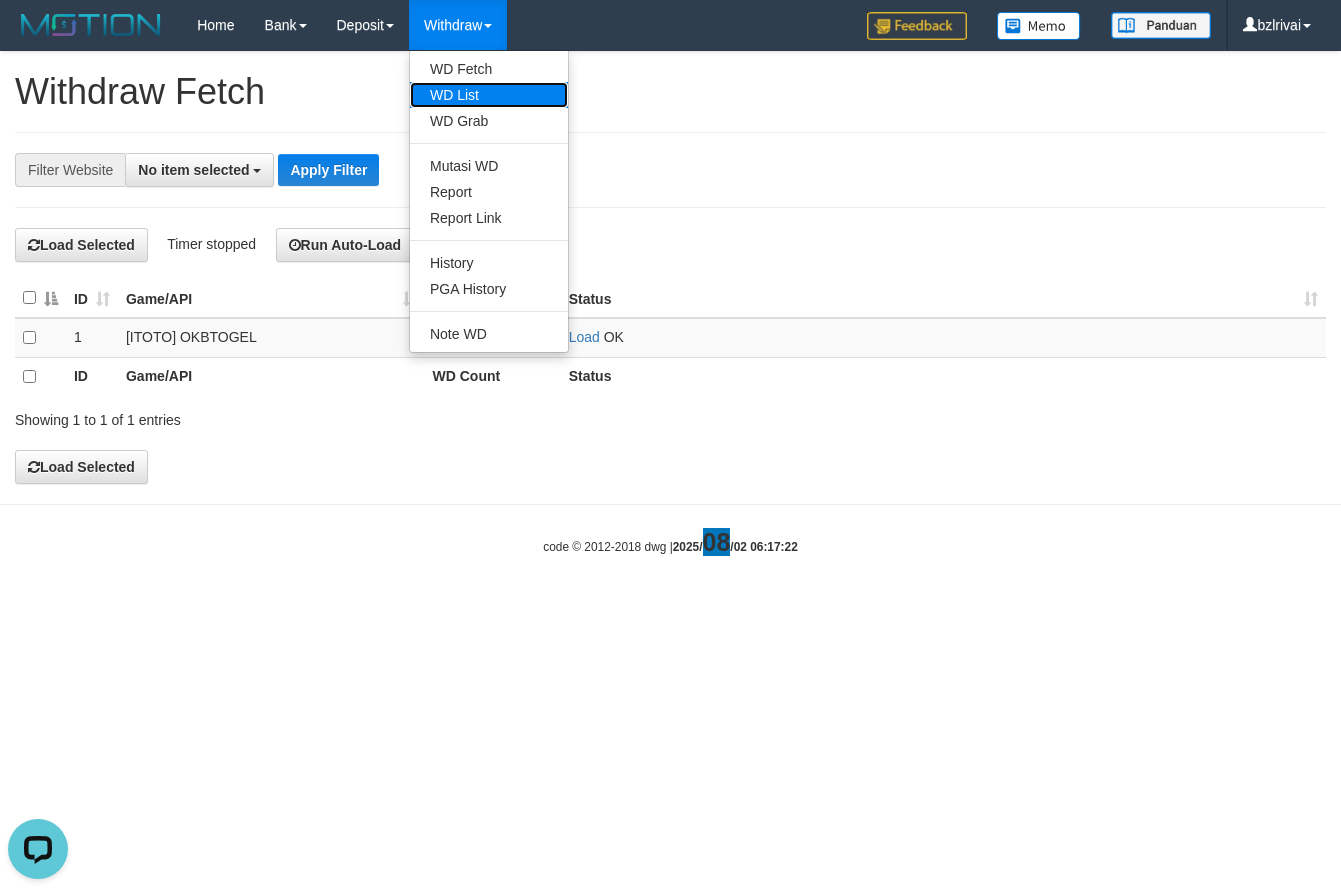 click on "WD List" at bounding box center (489, 95) 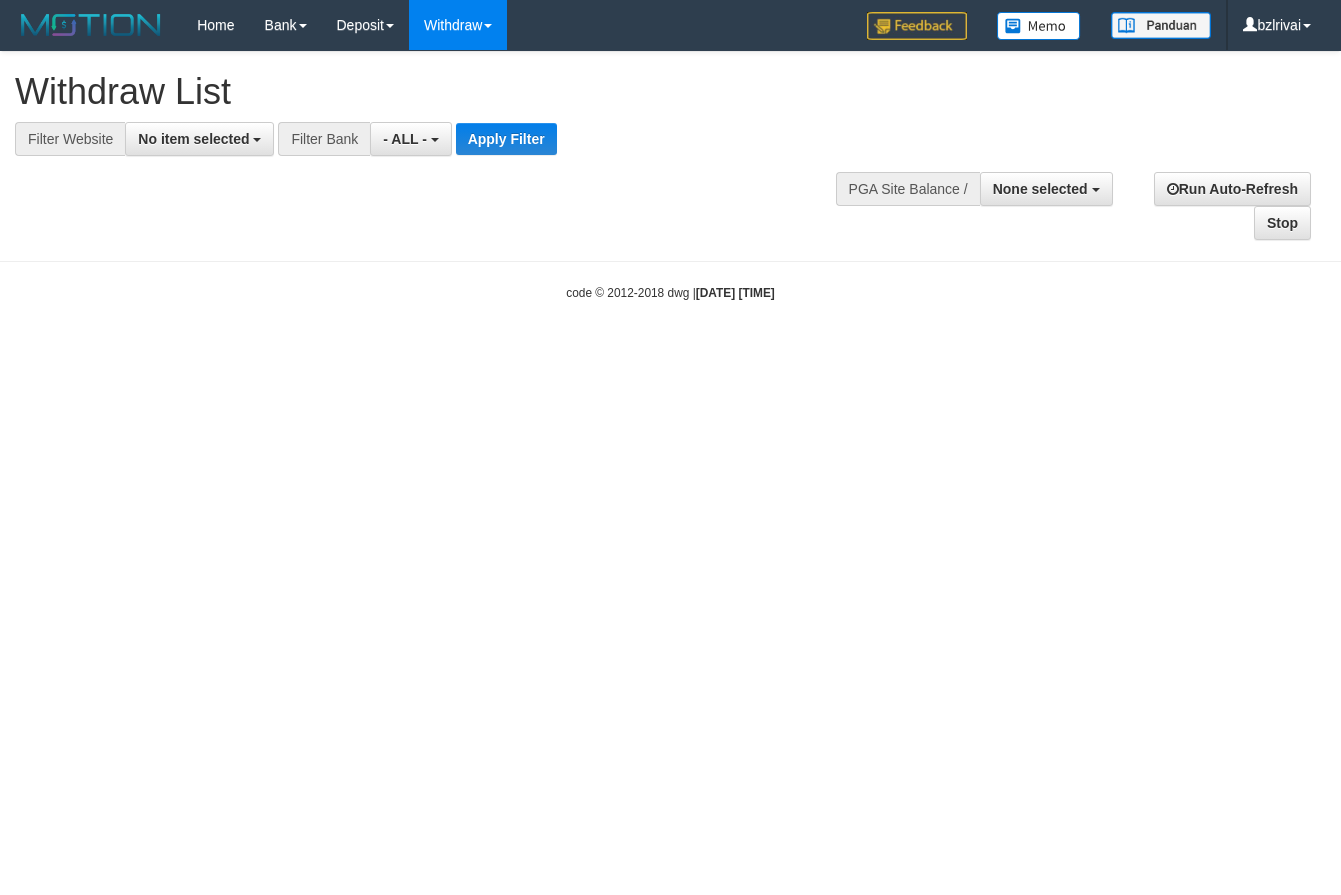 select 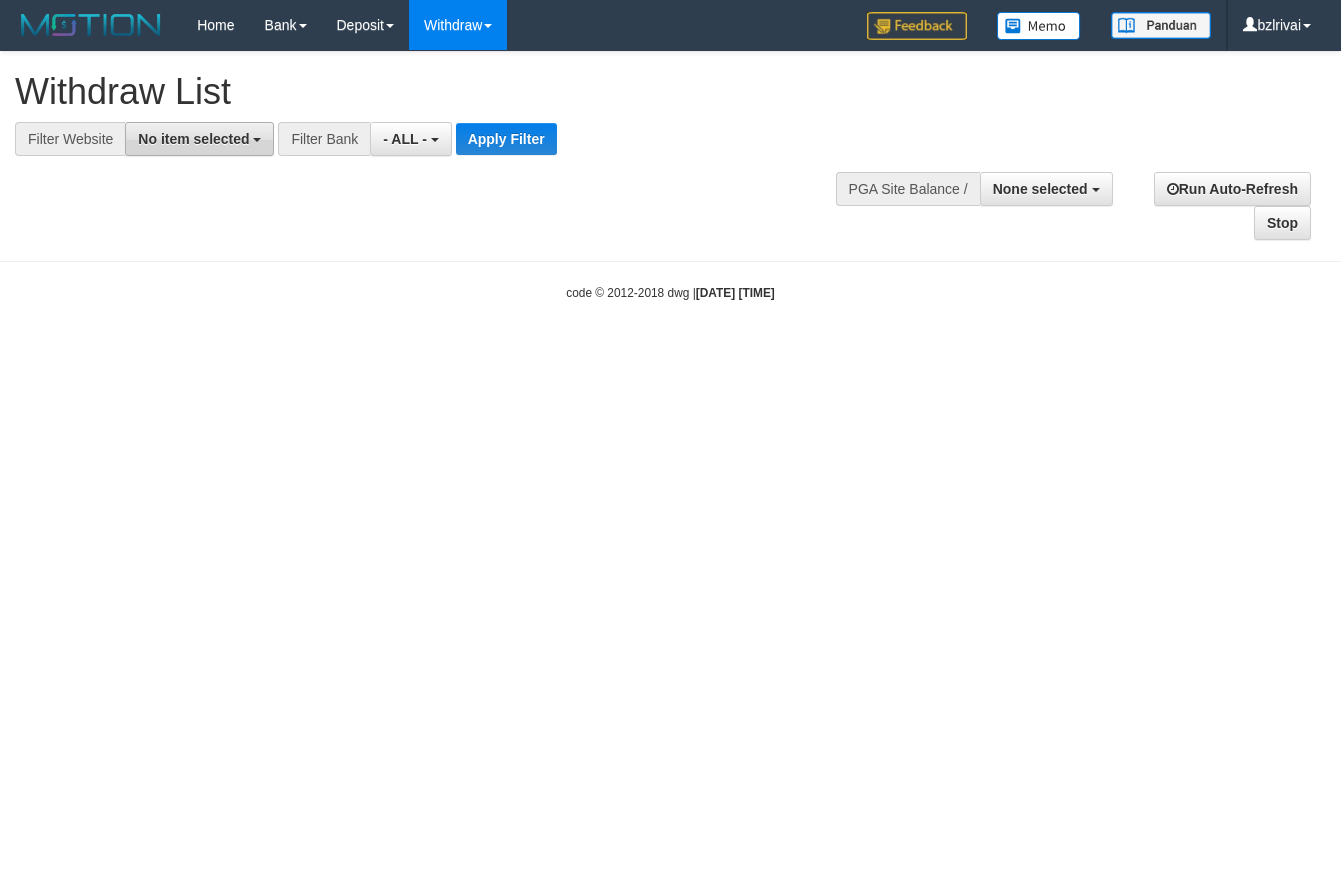 scroll, scrollTop: 0, scrollLeft: 0, axis: both 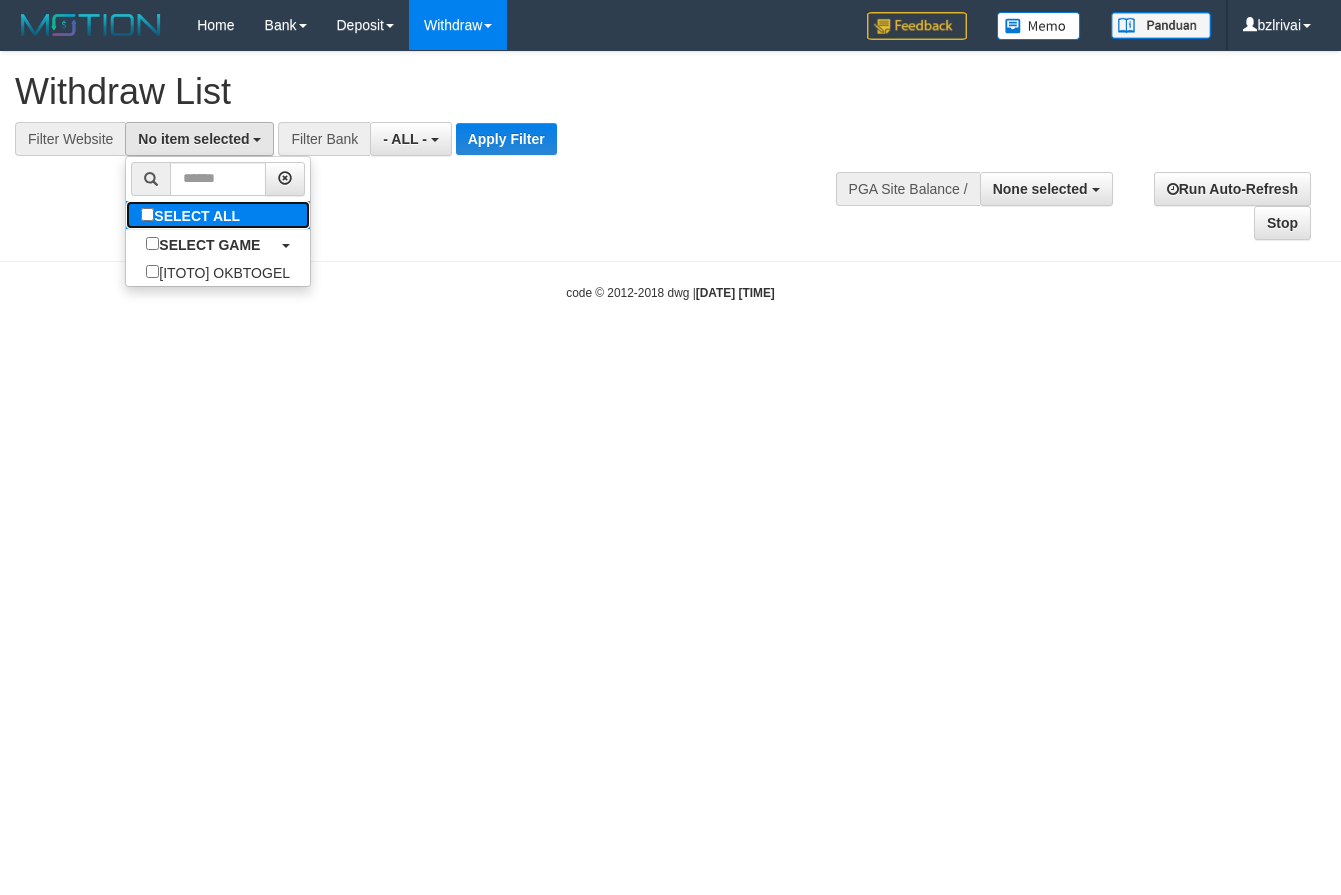 click on "SELECT ALL" at bounding box center (193, 215) 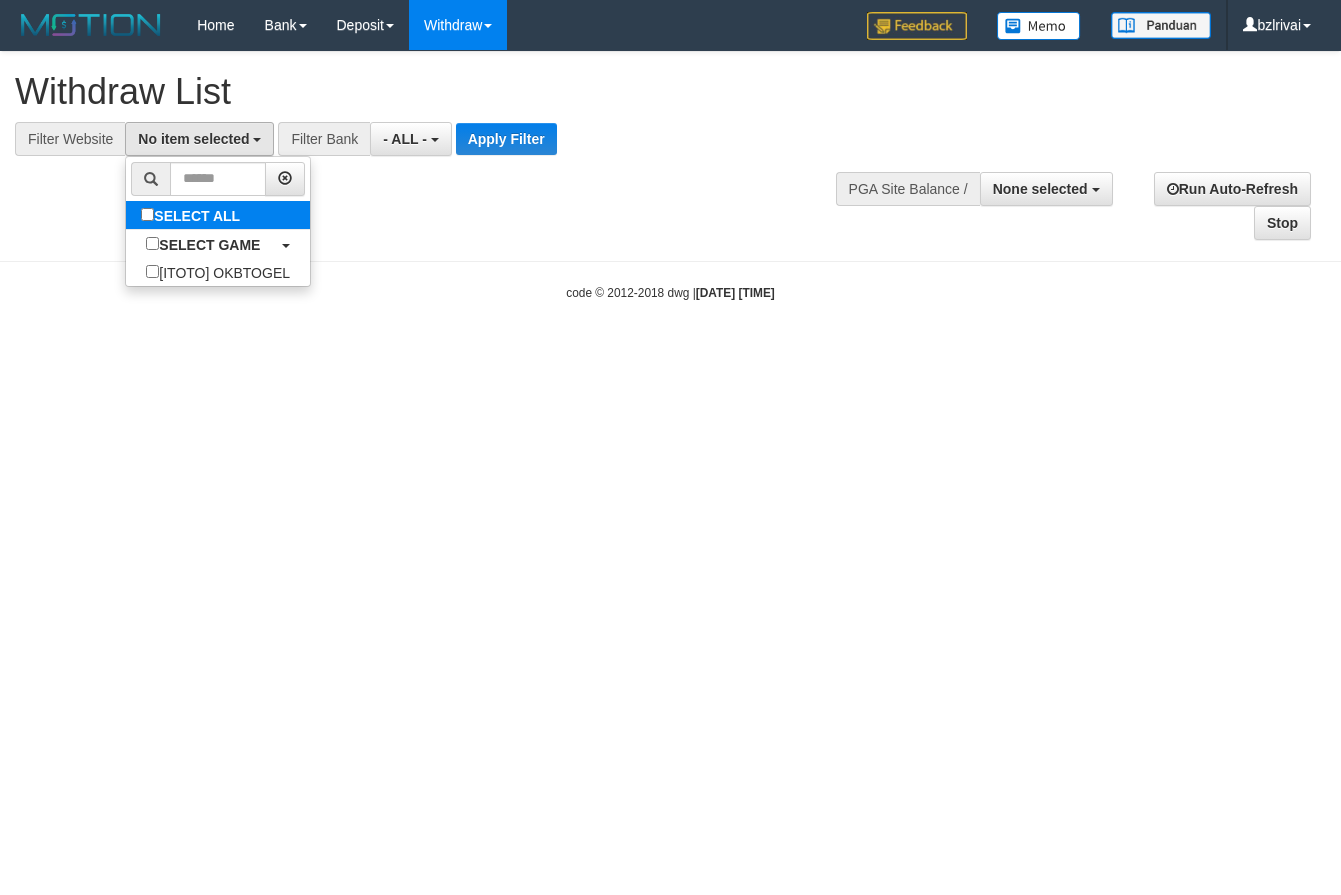 select on "****" 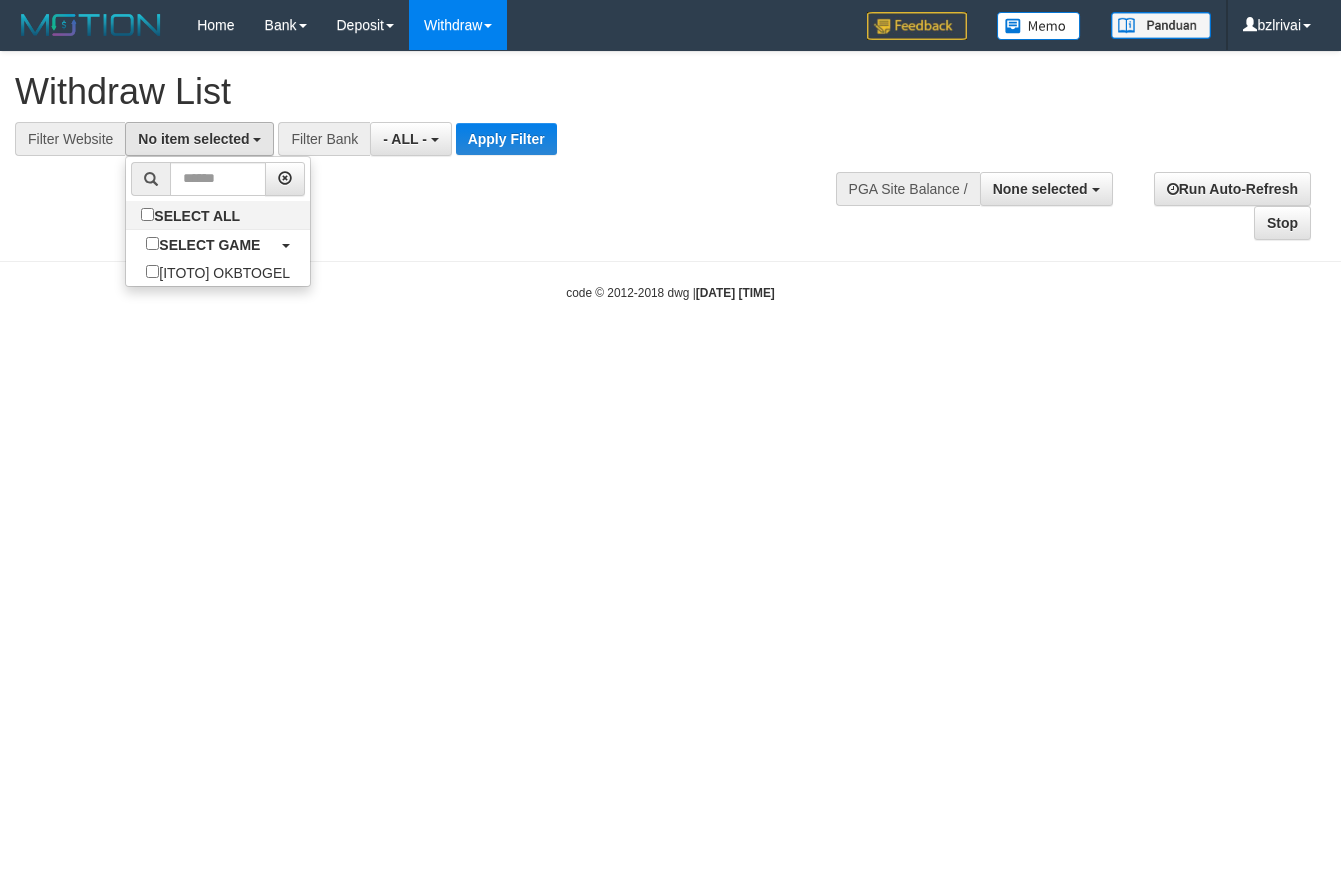 scroll, scrollTop: 18, scrollLeft: 0, axis: vertical 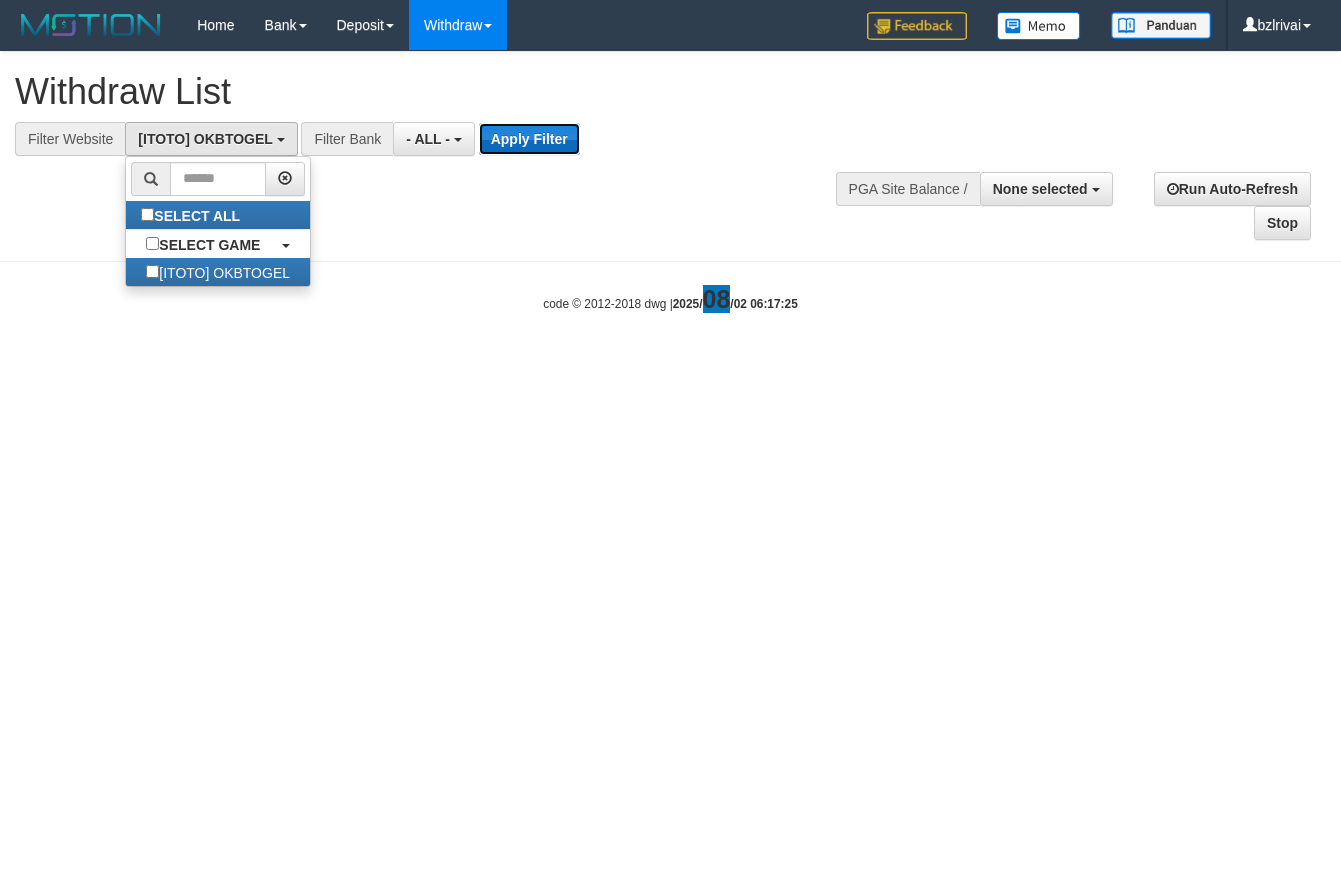 click on "Apply Filter" at bounding box center (529, 139) 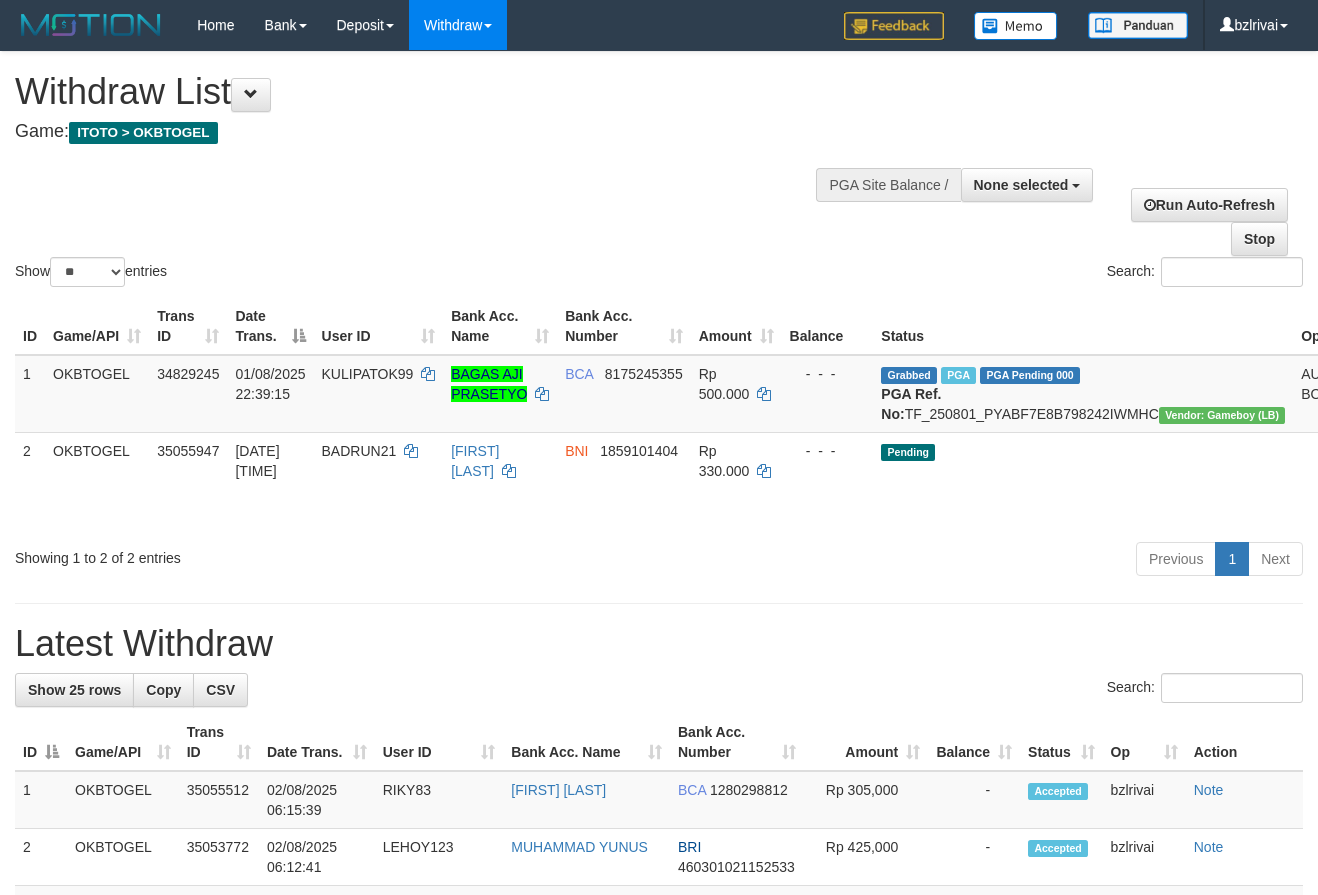 select 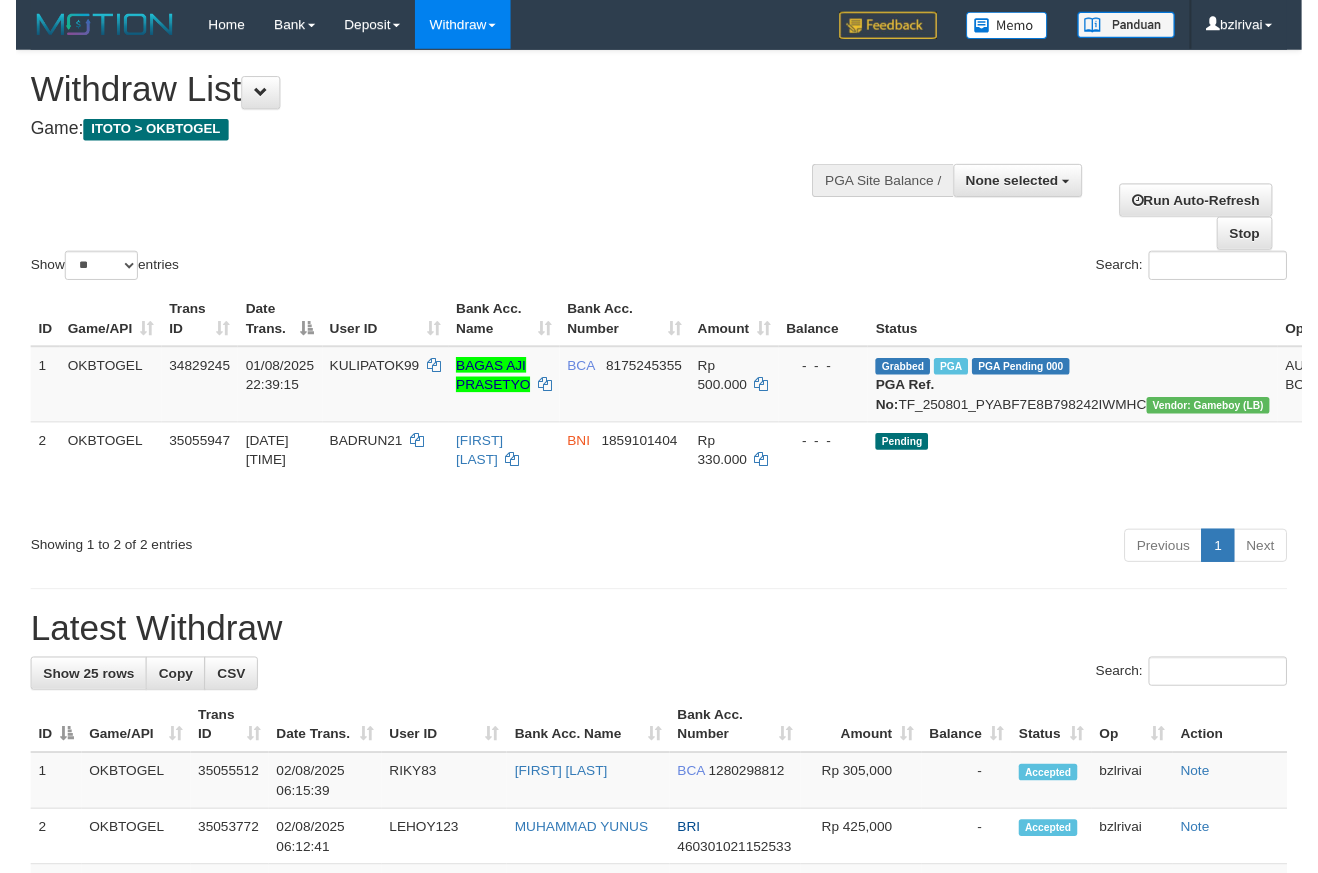 scroll, scrollTop: 0, scrollLeft: 0, axis: both 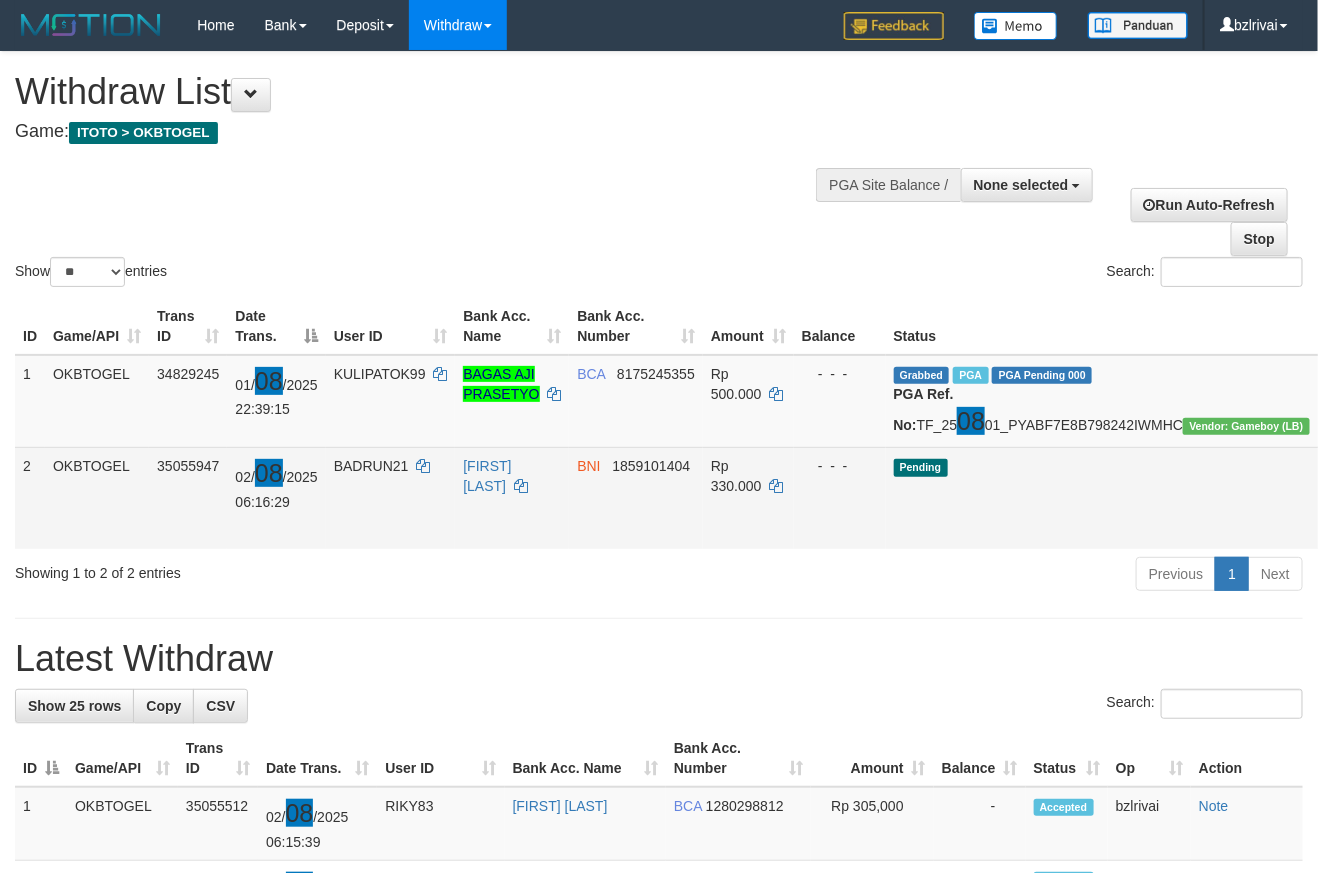 click at bounding box center [1359, 499] 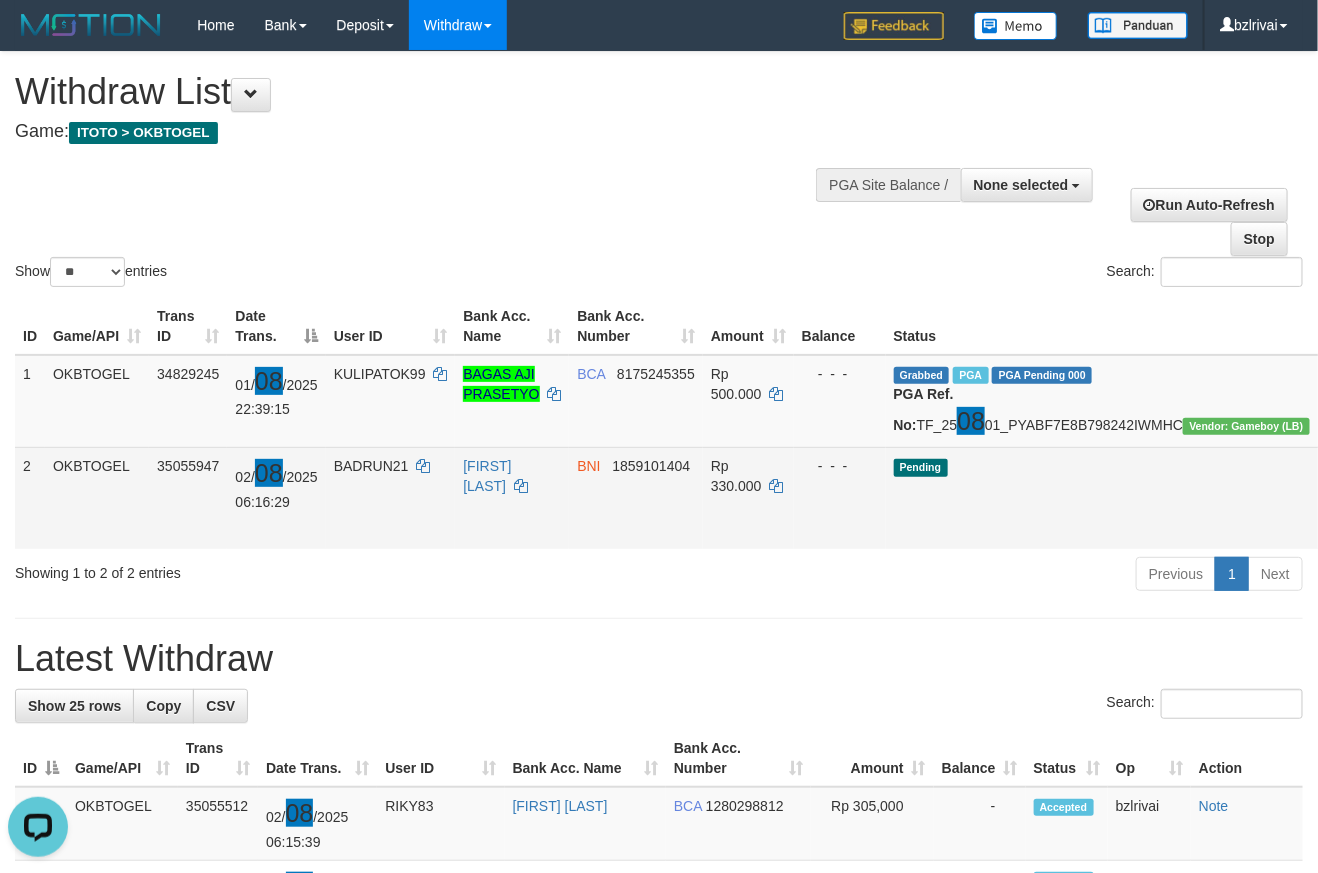 scroll, scrollTop: 0, scrollLeft: 0, axis: both 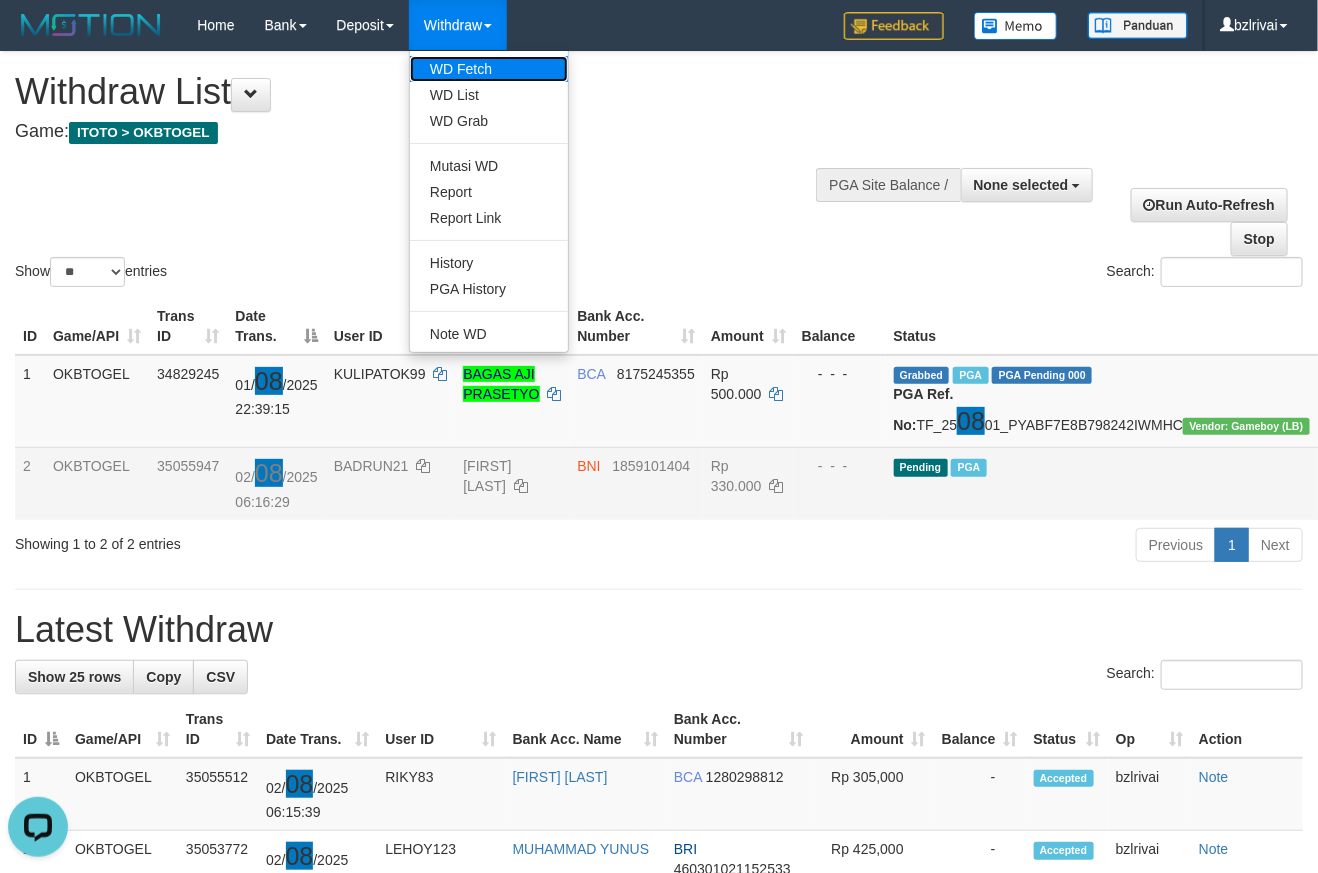 click on "WD Fetch" at bounding box center [489, 69] 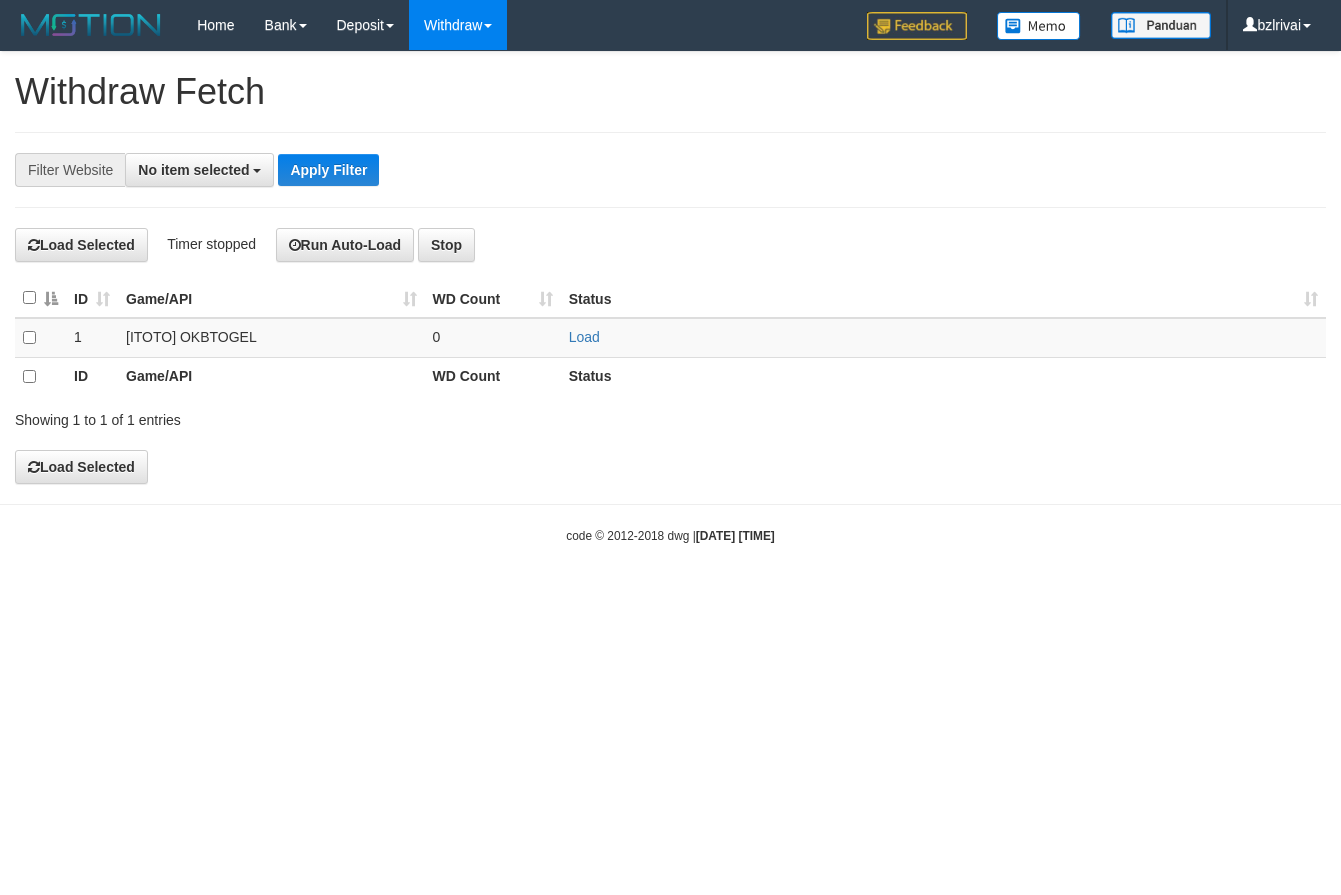 select 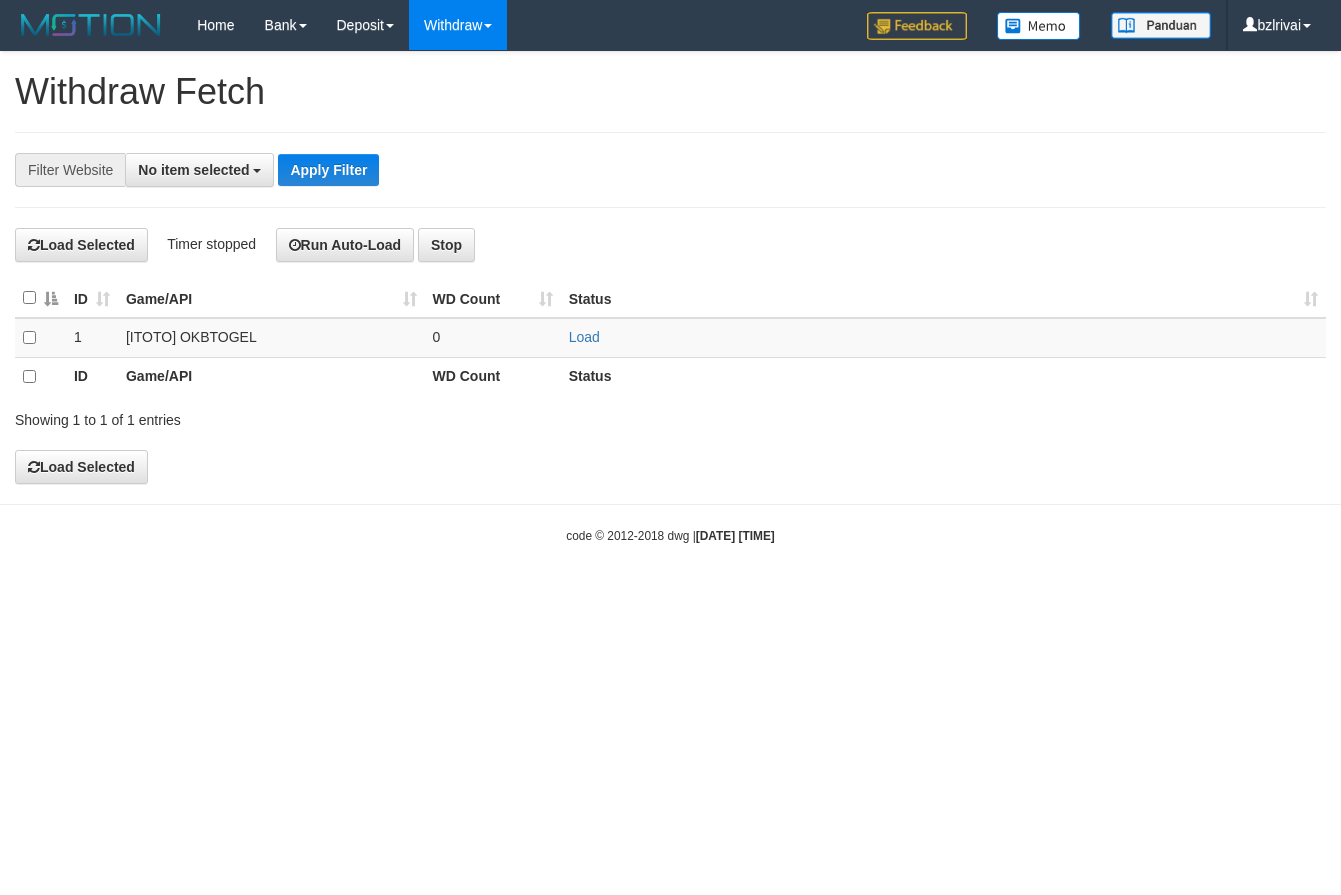 scroll, scrollTop: 0, scrollLeft: 0, axis: both 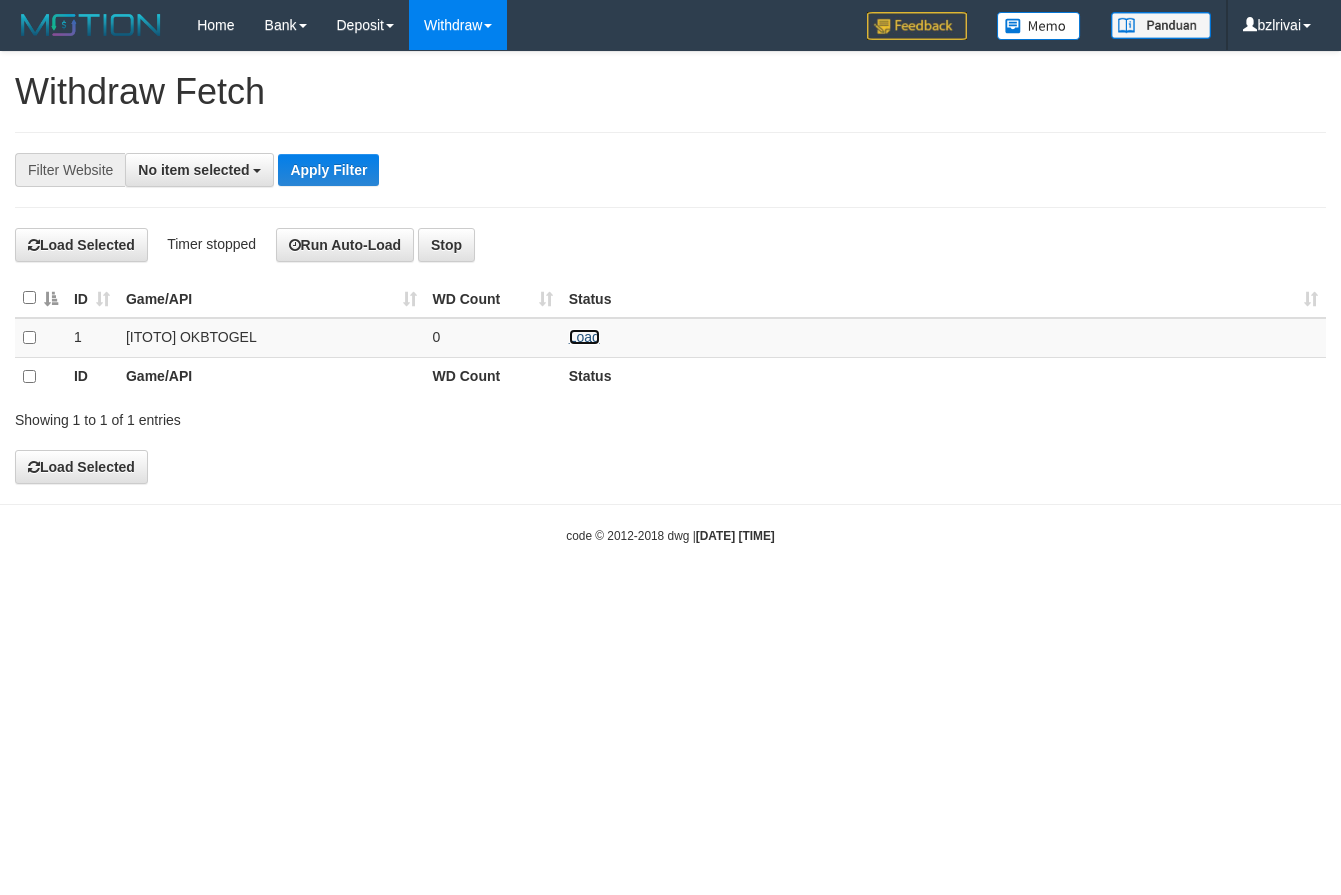 click on "Load" at bounding box center [584, 337] 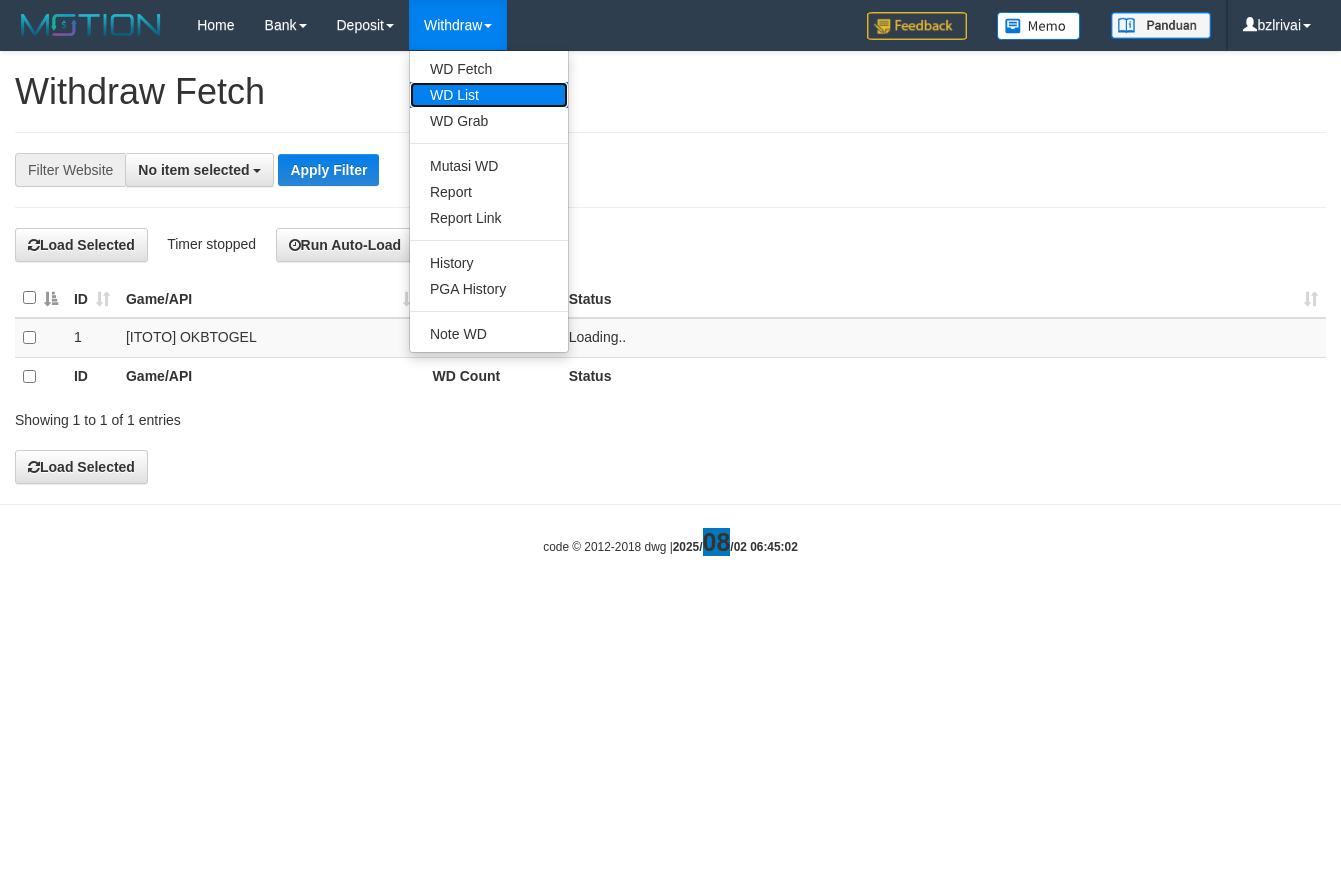 click on "WD List" at bounding box center (489, 95) 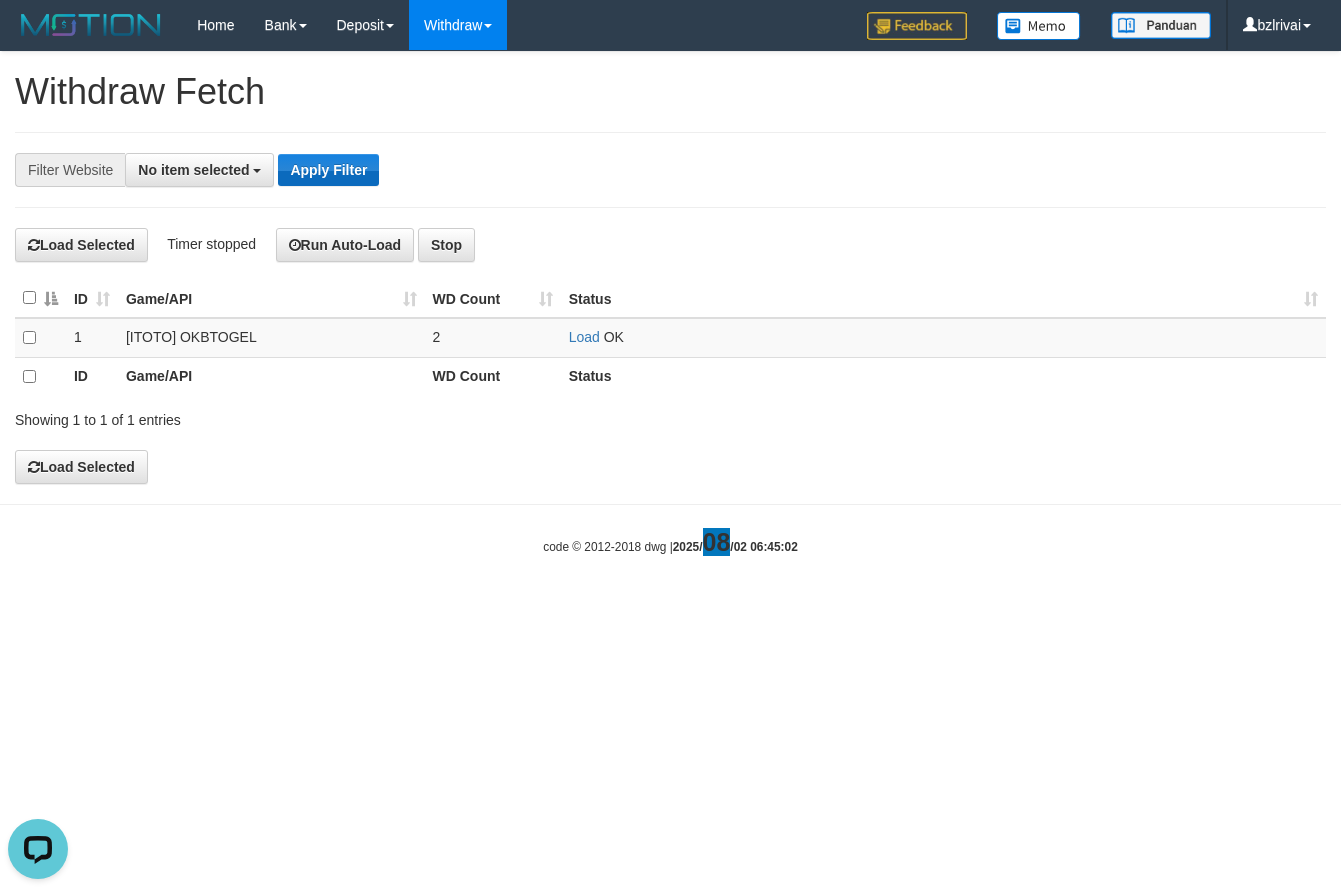 scroll, scrollTop: 0, scrollLeft: 0, axis: both 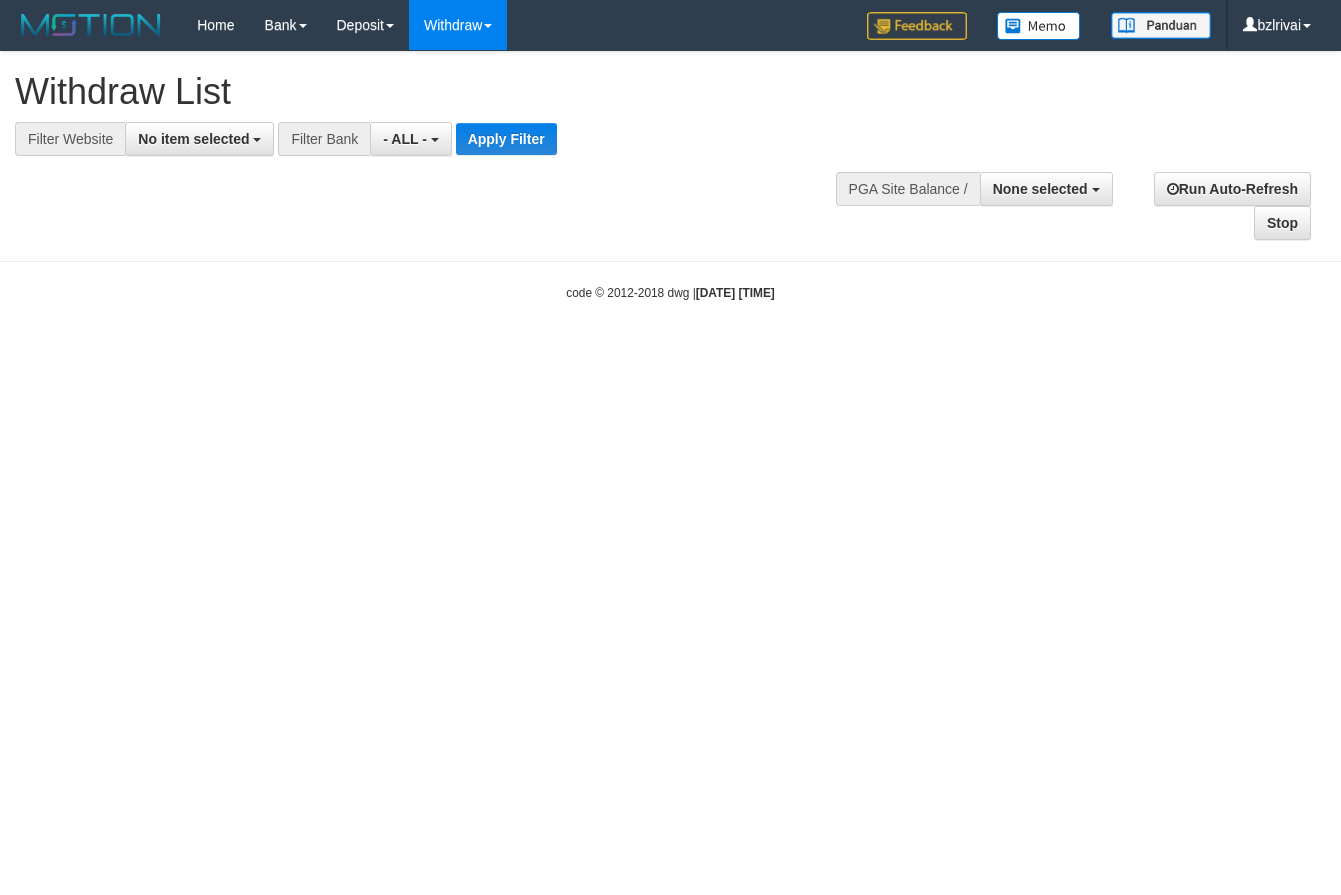 select 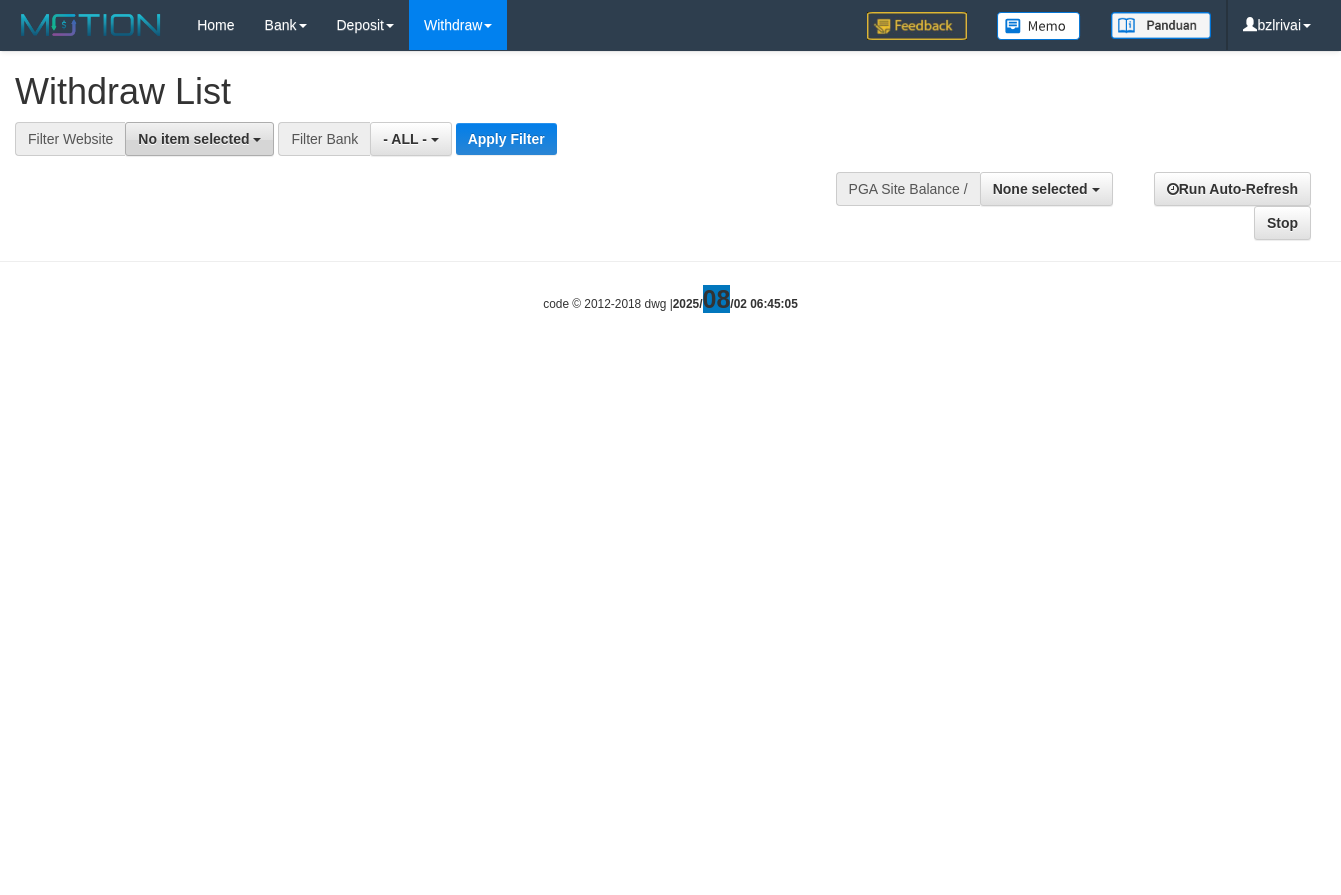 click on "No item selected" at bounding box center (193, 139) 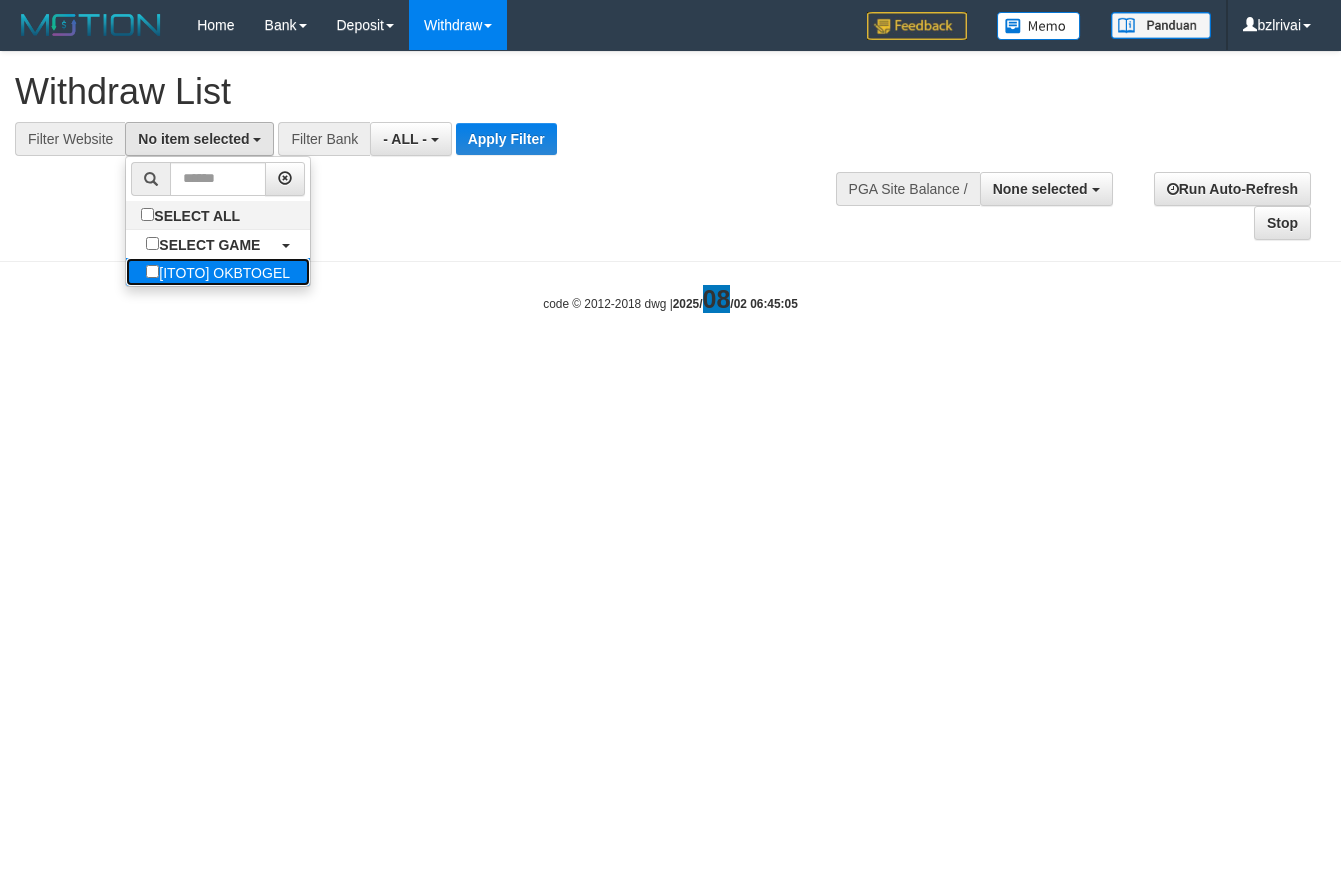 click on "[ITOTO] OKBTOGEL" at bounding box center [218, 272] 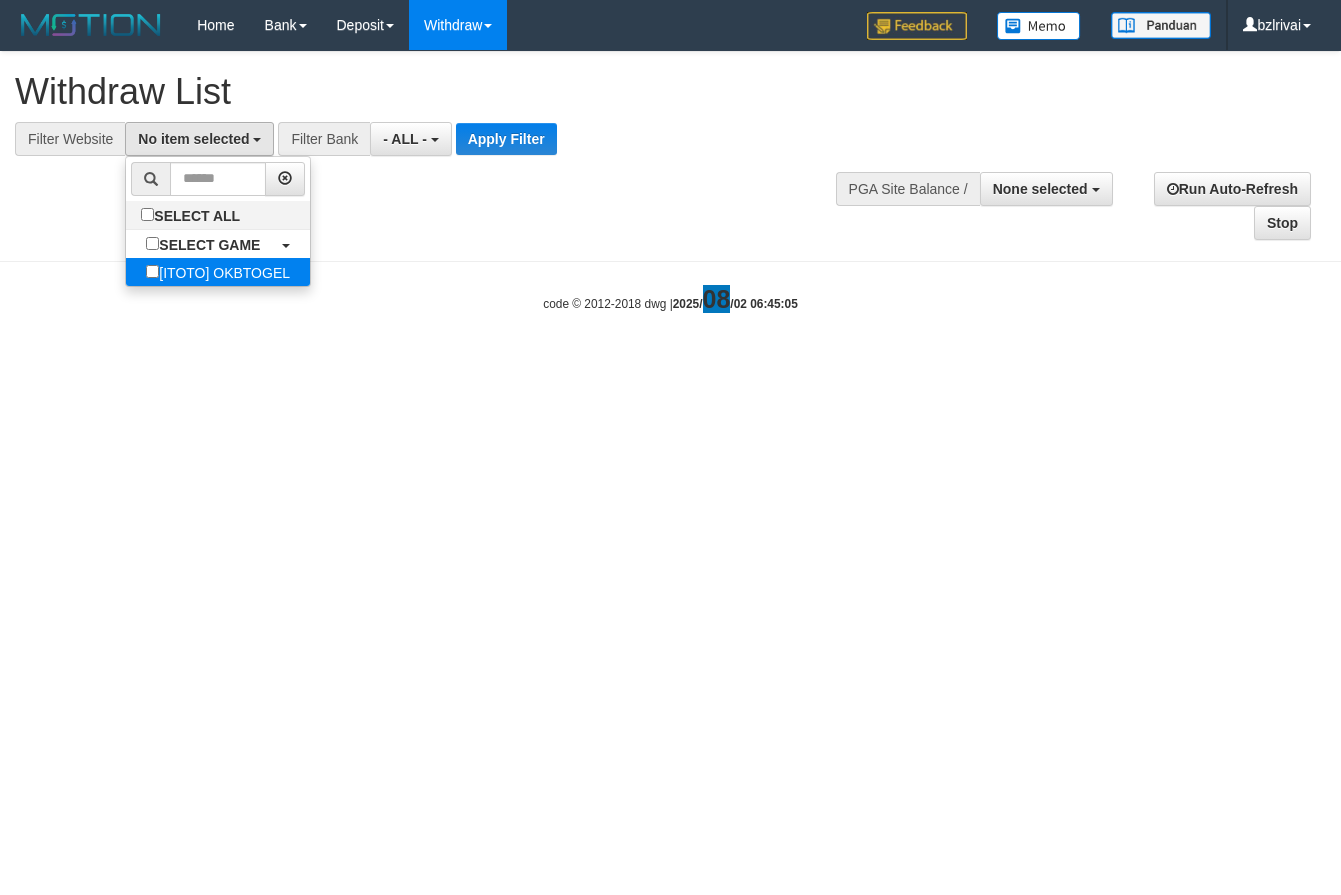 select on "****" 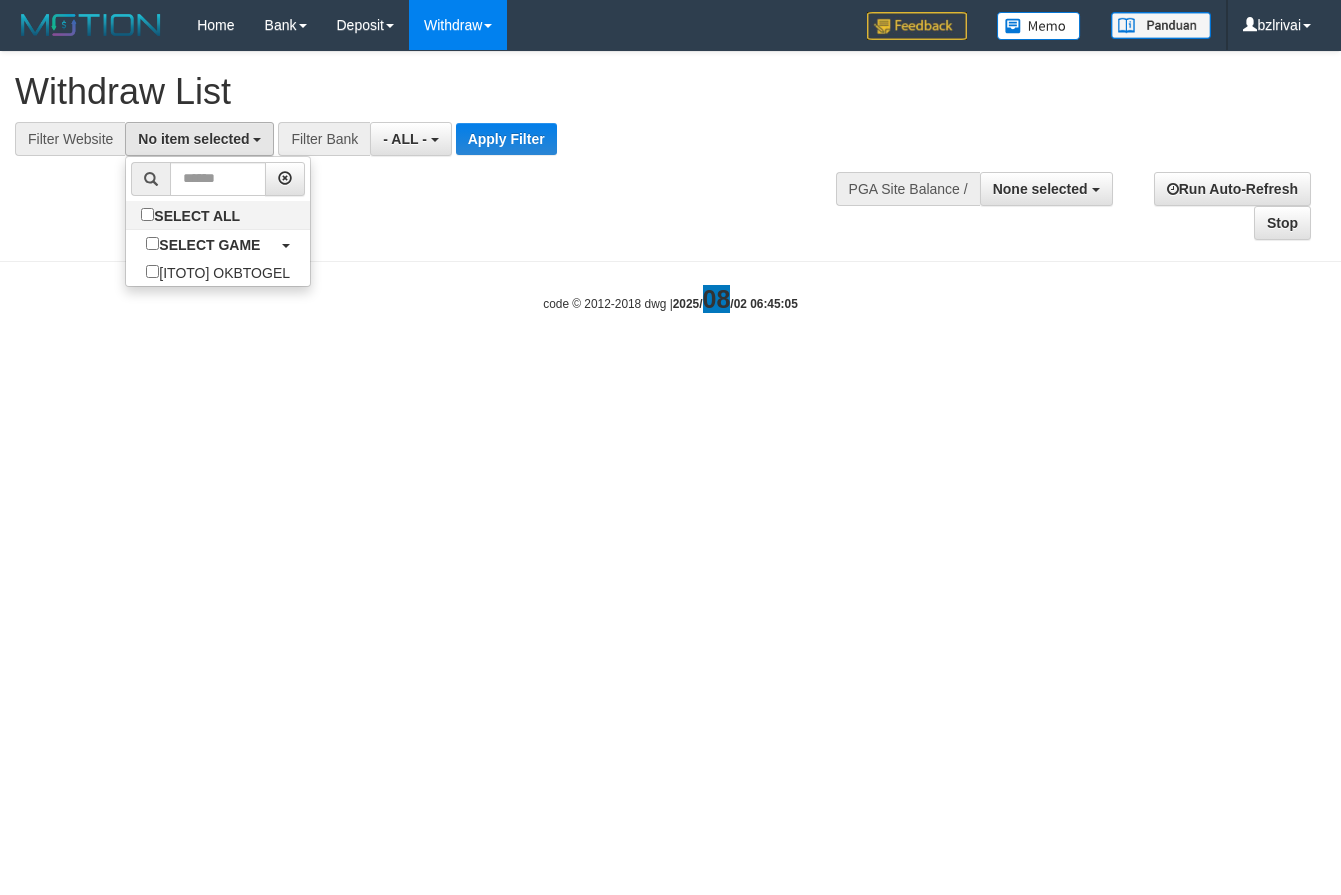 scroll, scrollTop: 18, scrollLeft: 0, axis: vertical 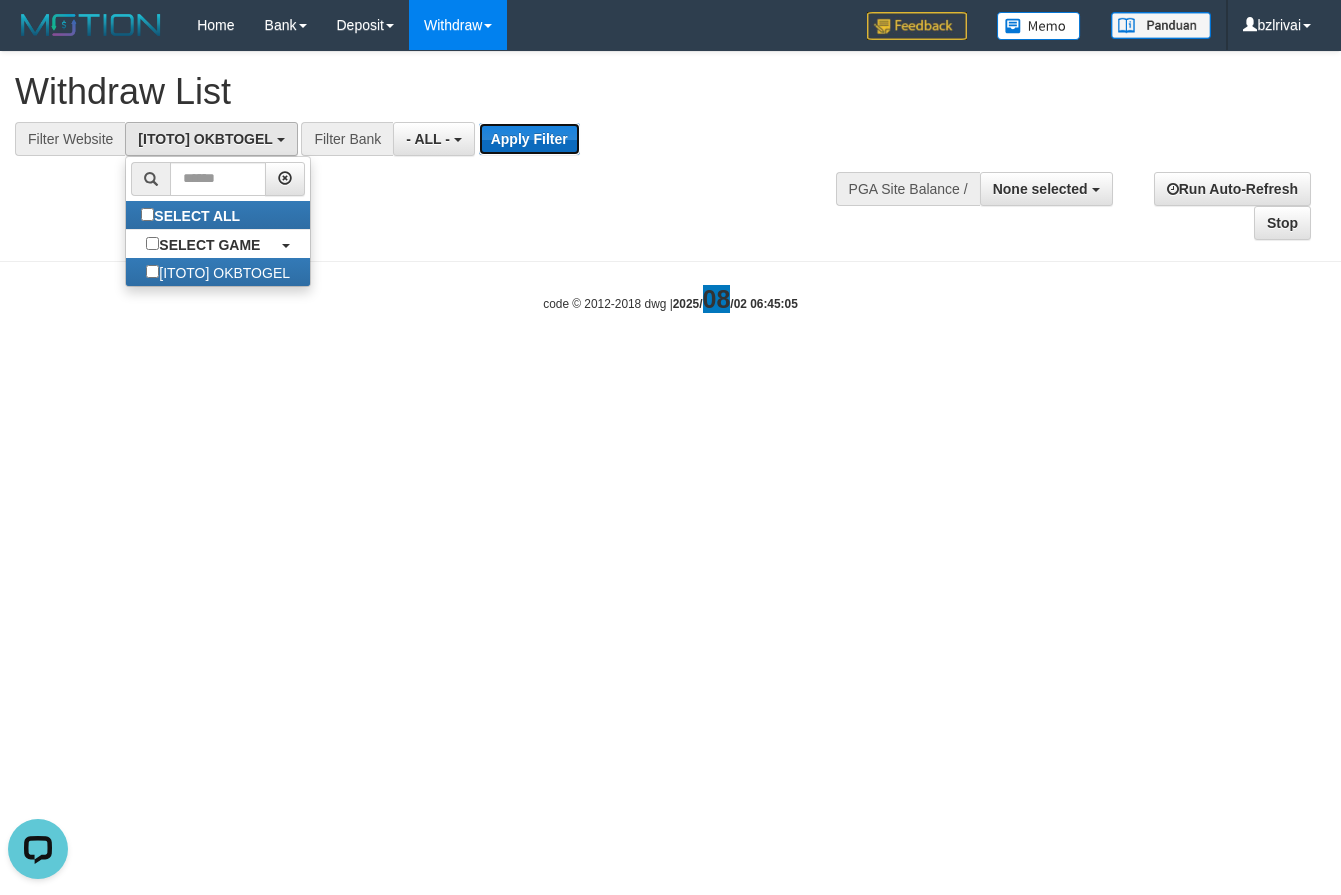click on "Apply Filter" at bounding box center (529, 139) 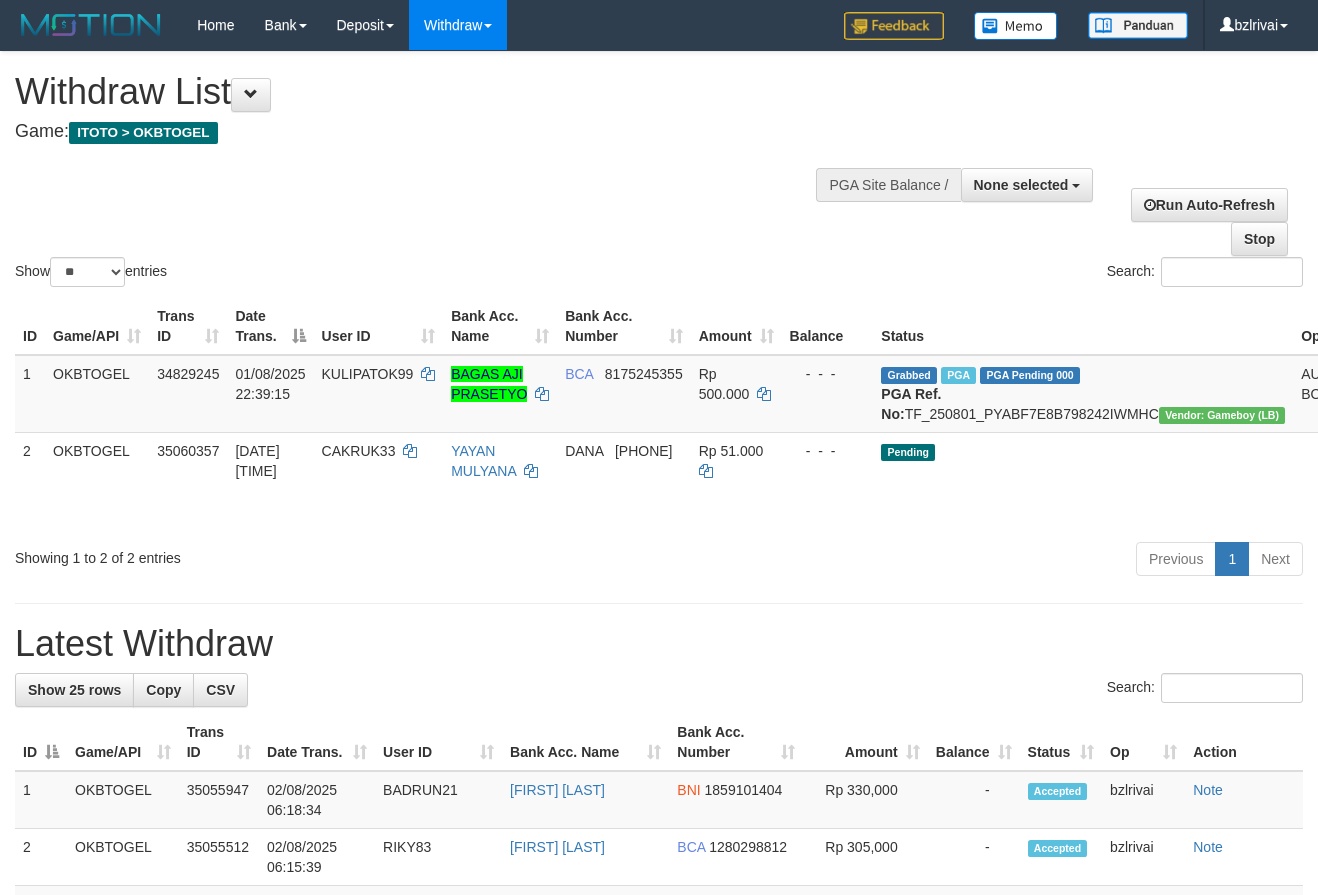 select 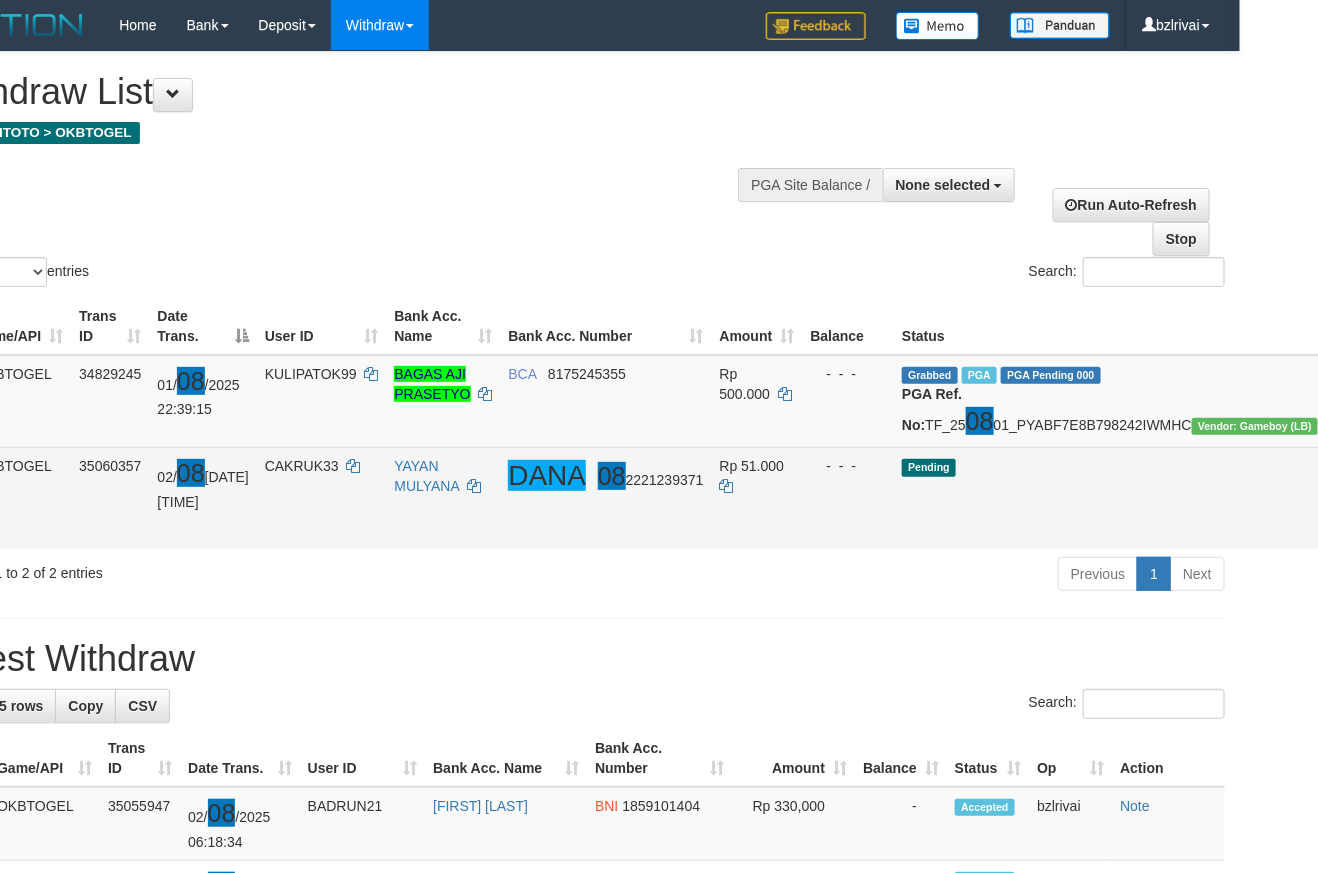 scroll, scrollTop: 0, scrollLeft: 121, axis: horizontal 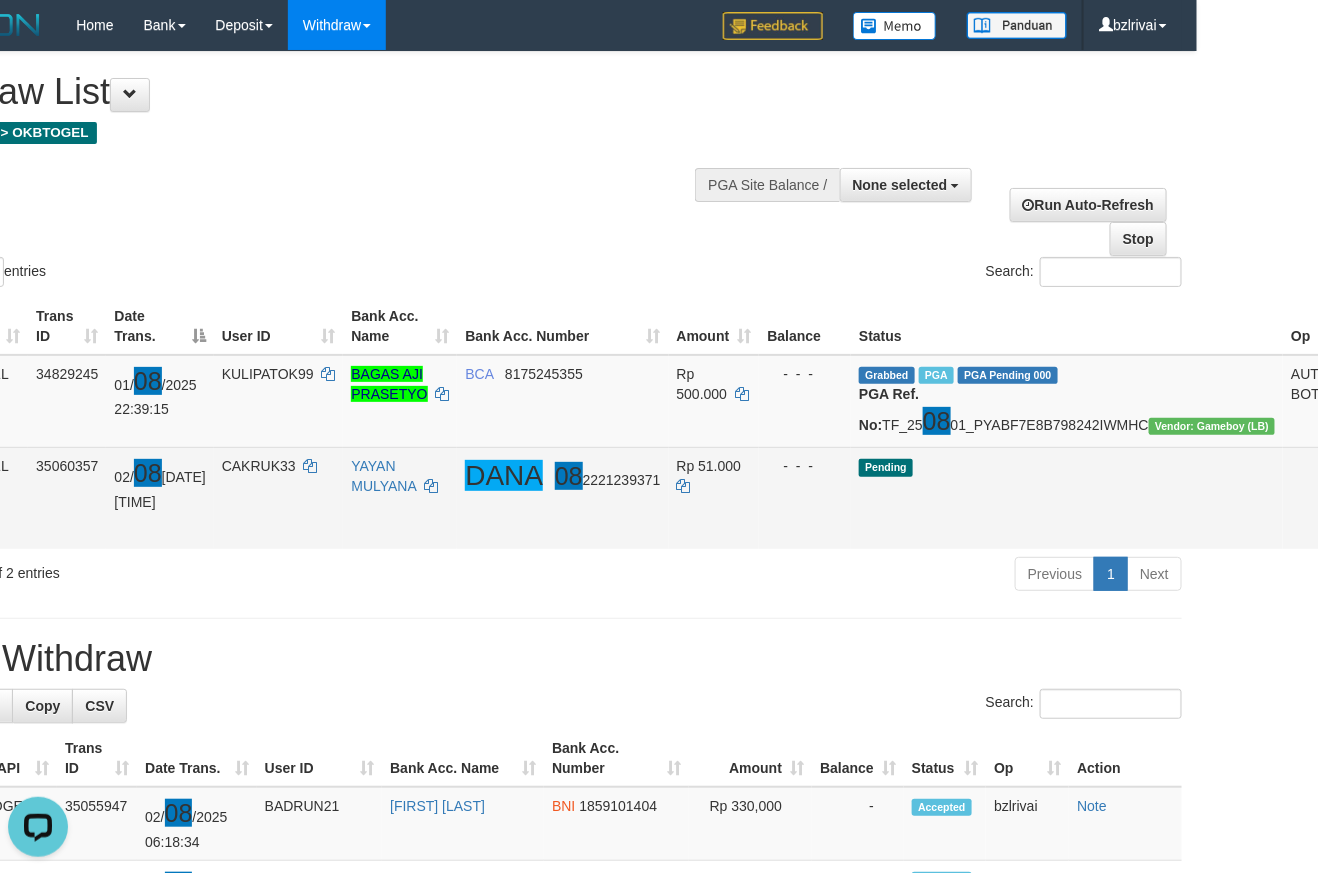 click on "Send PGA" at bounding box center (1390, 521) 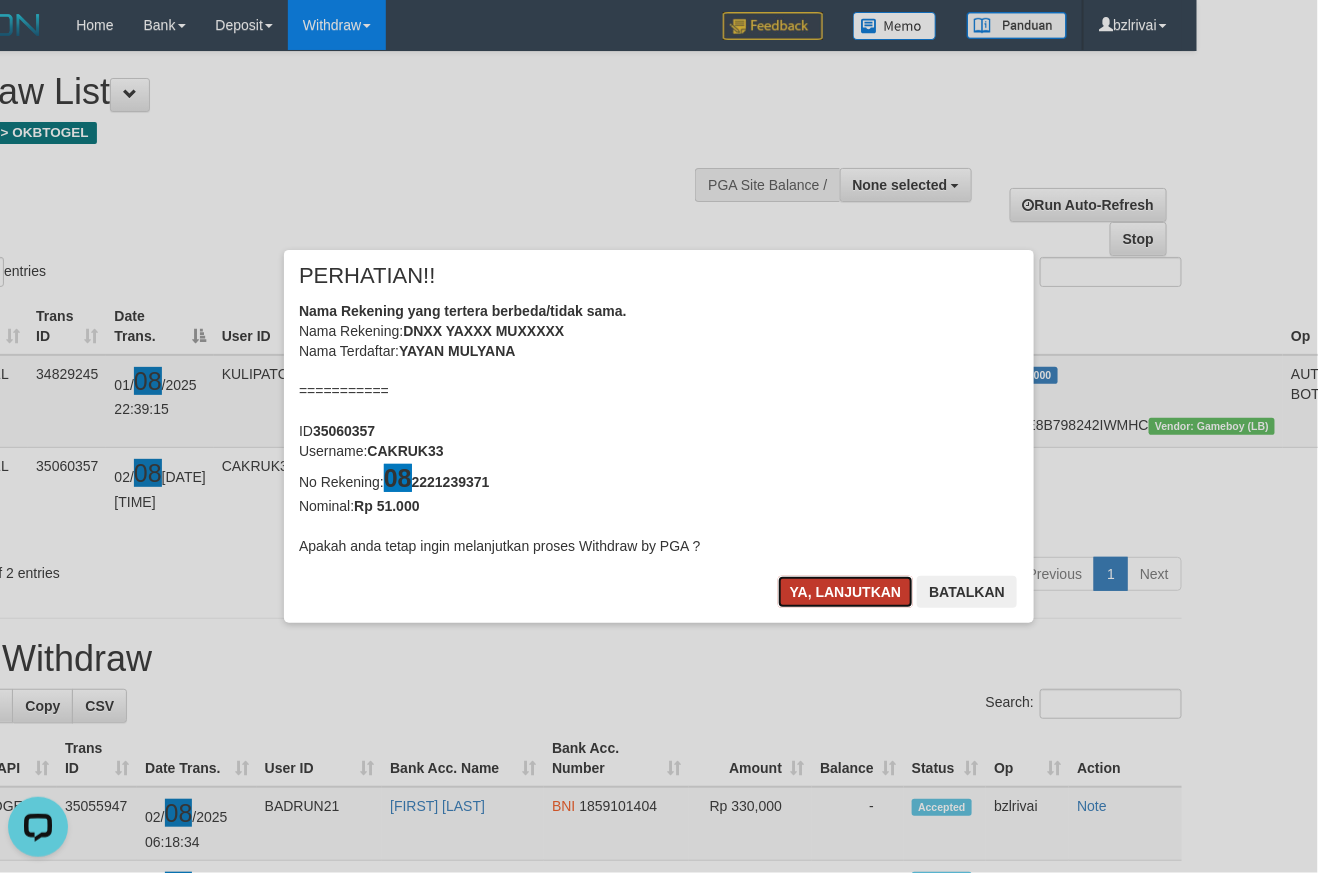 click on "Ya, lanjutkan" at bounding box center (846, 592) 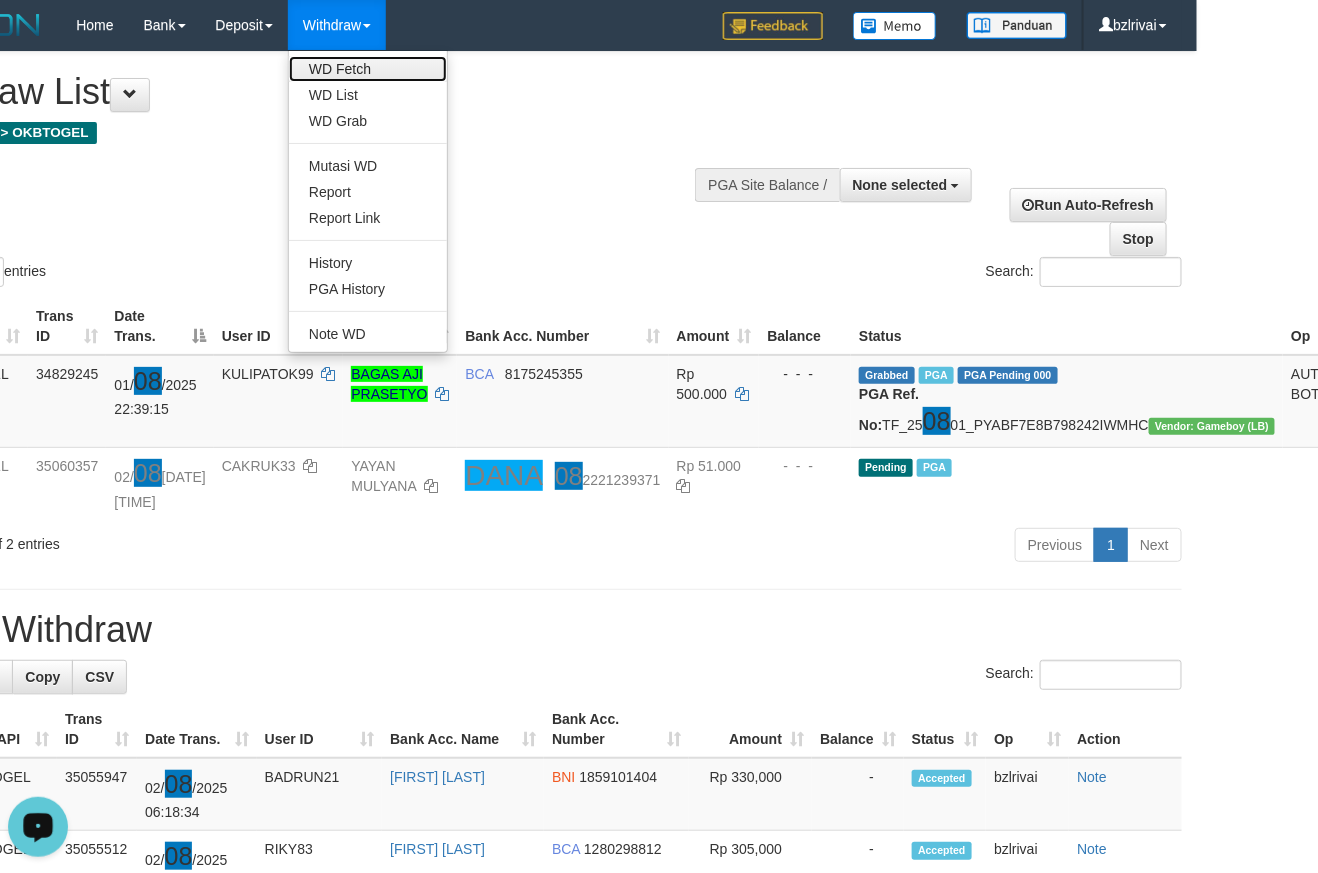 click on "WD Fetch" at bounding box center (368, 69) 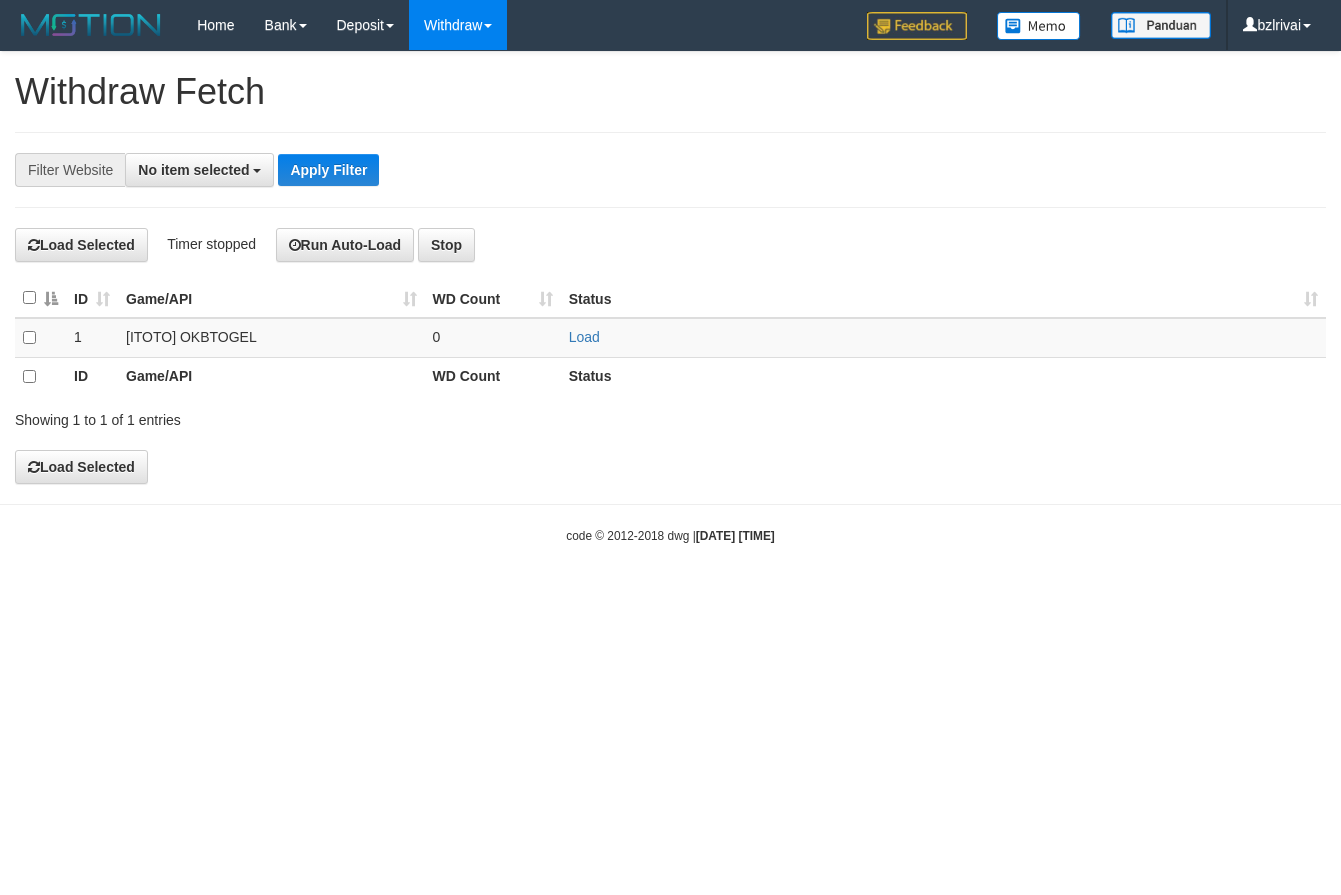 select 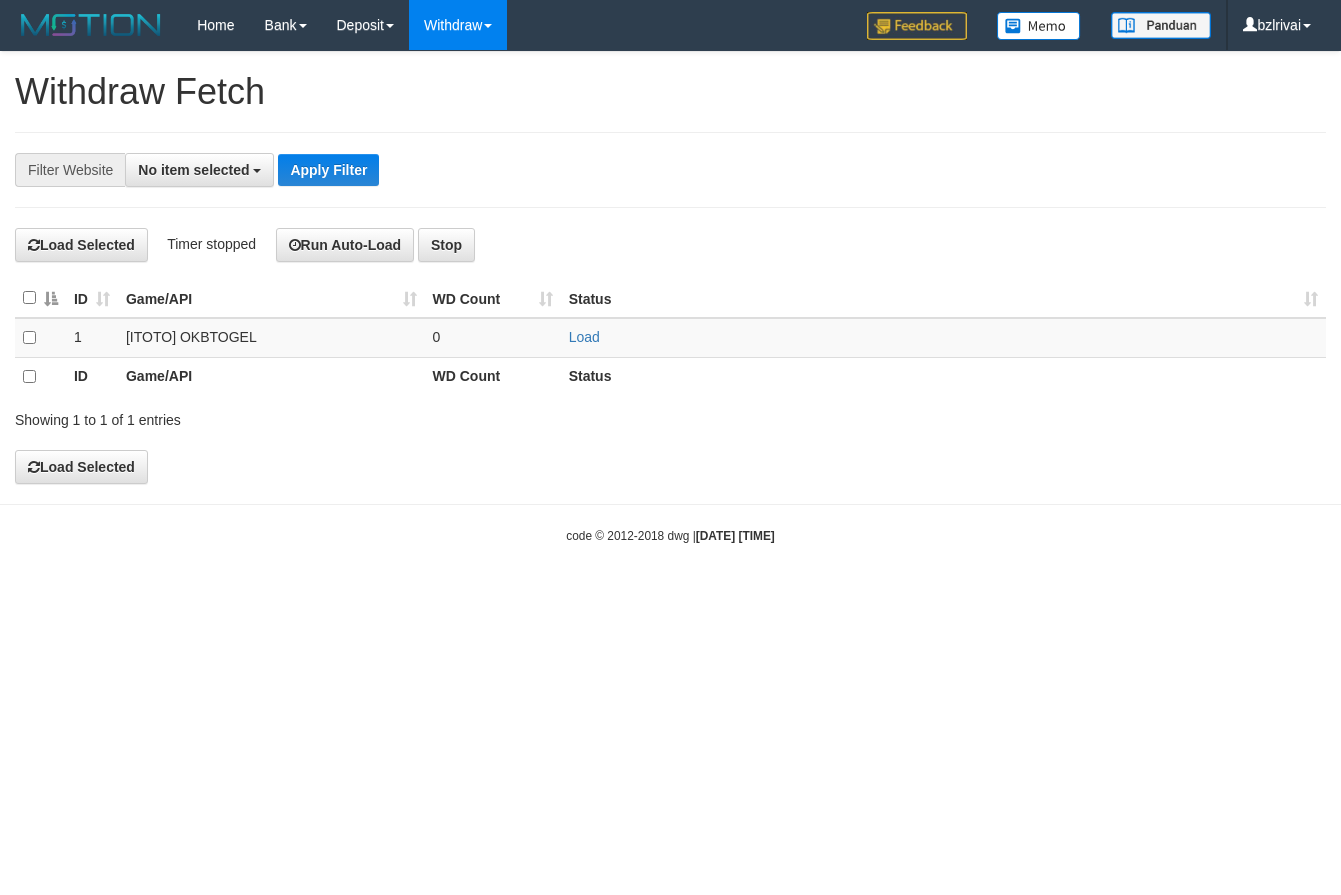 scroll, scrollTop: 0, scrollLeft: 0, axis: both 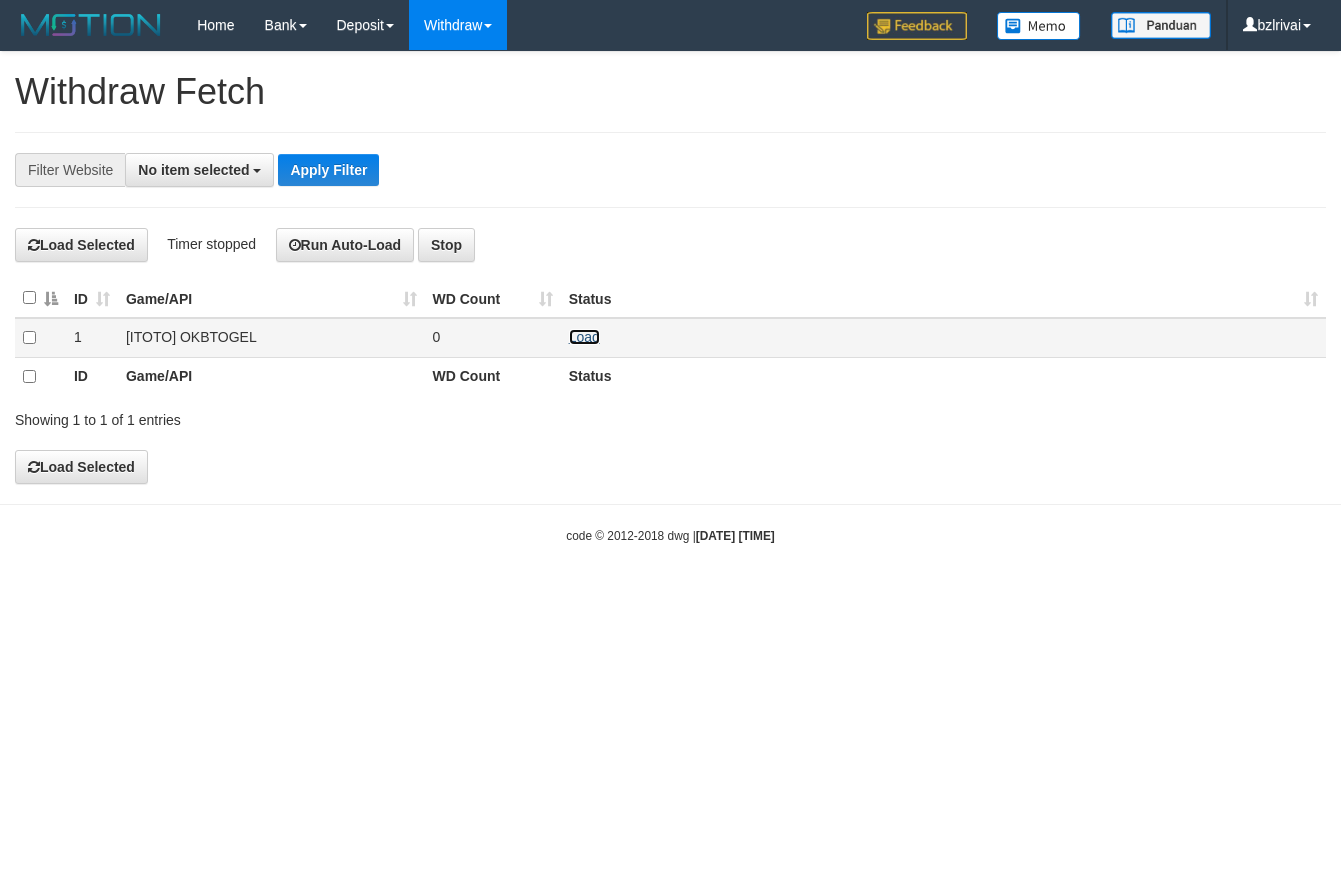 click on "Load" at bounding box center (584, 337) 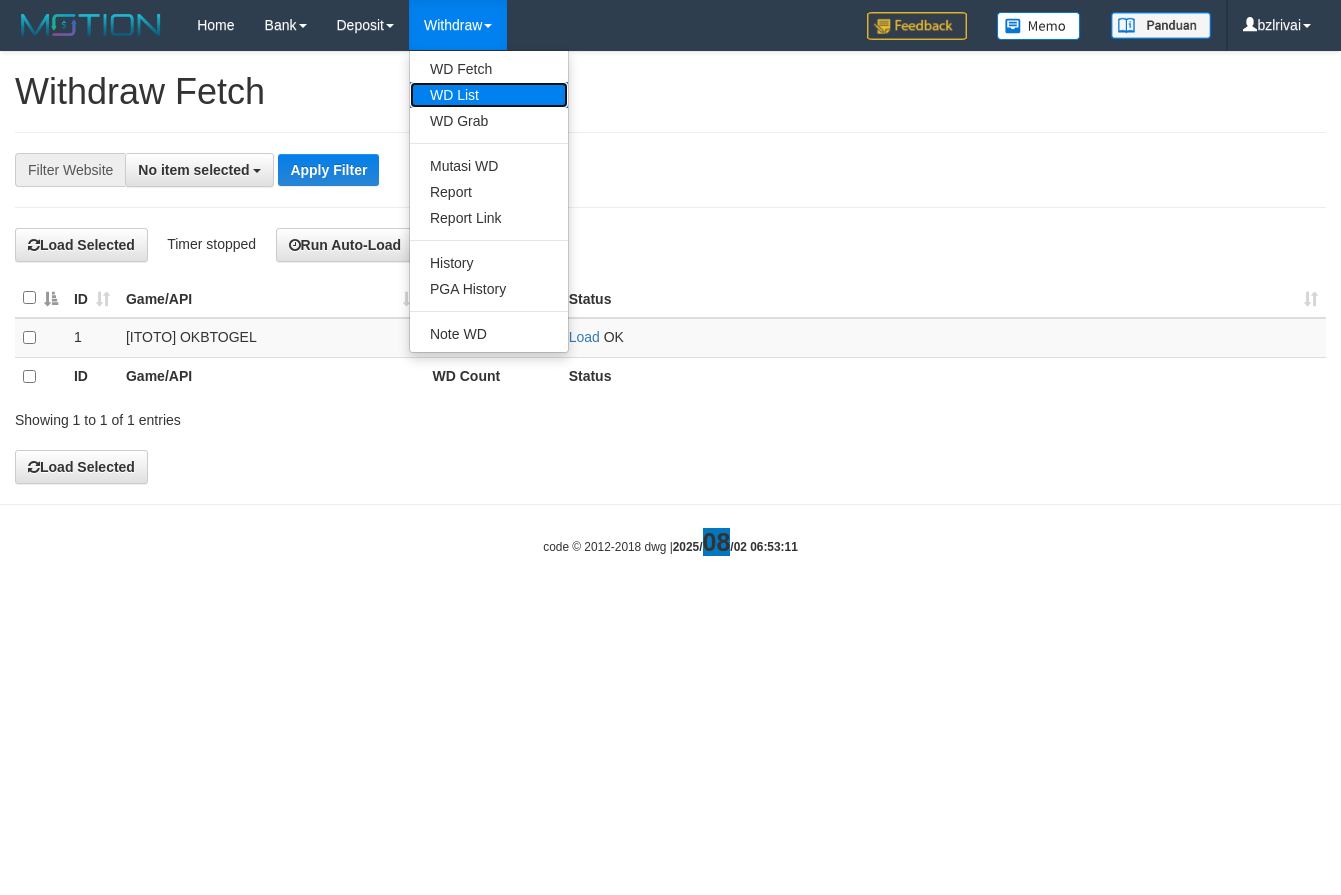 click on "WD List" at bounding box center (489, 95) 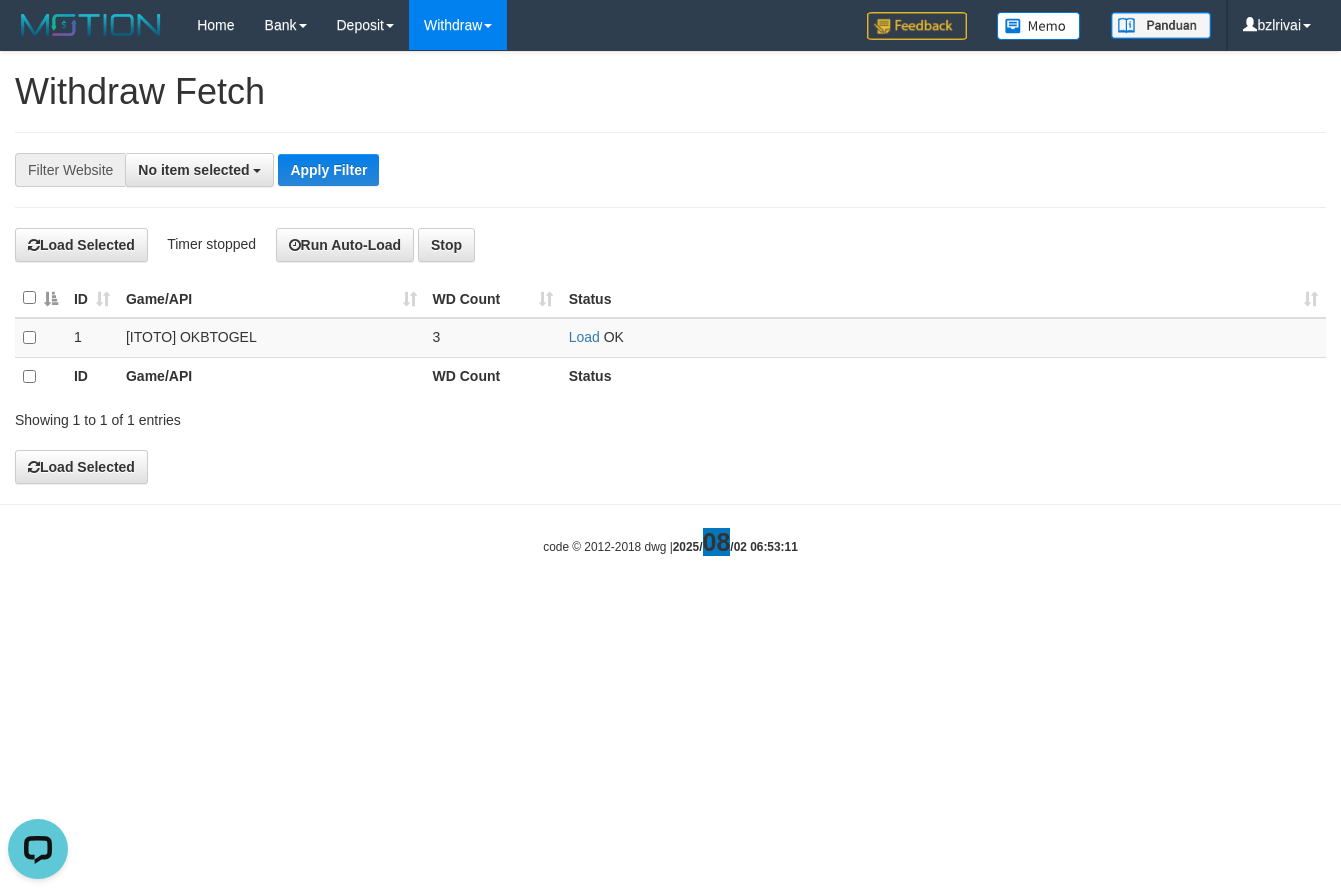 scroll, scrollTop: 0, scrollLeft: 0, axis: both 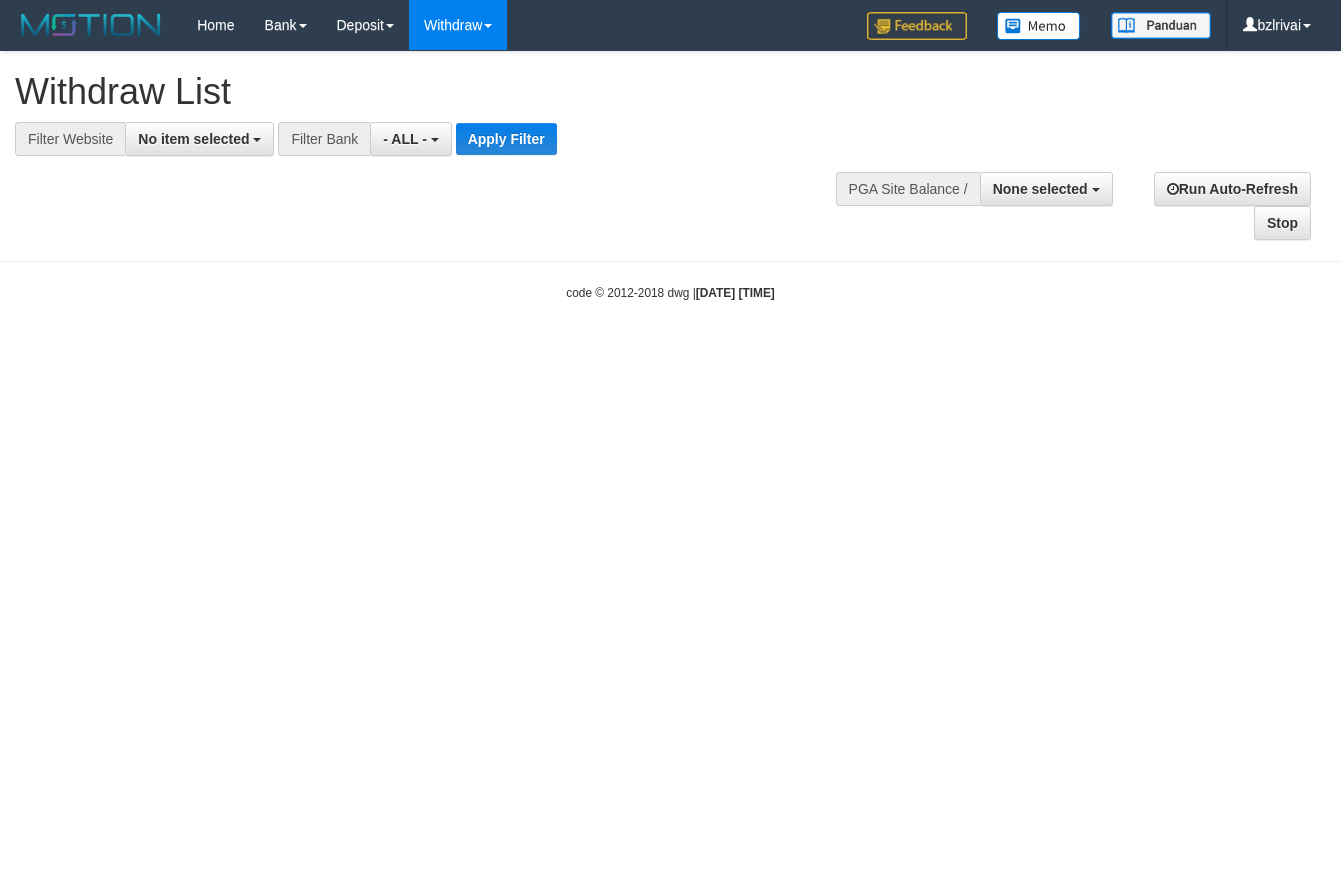 select 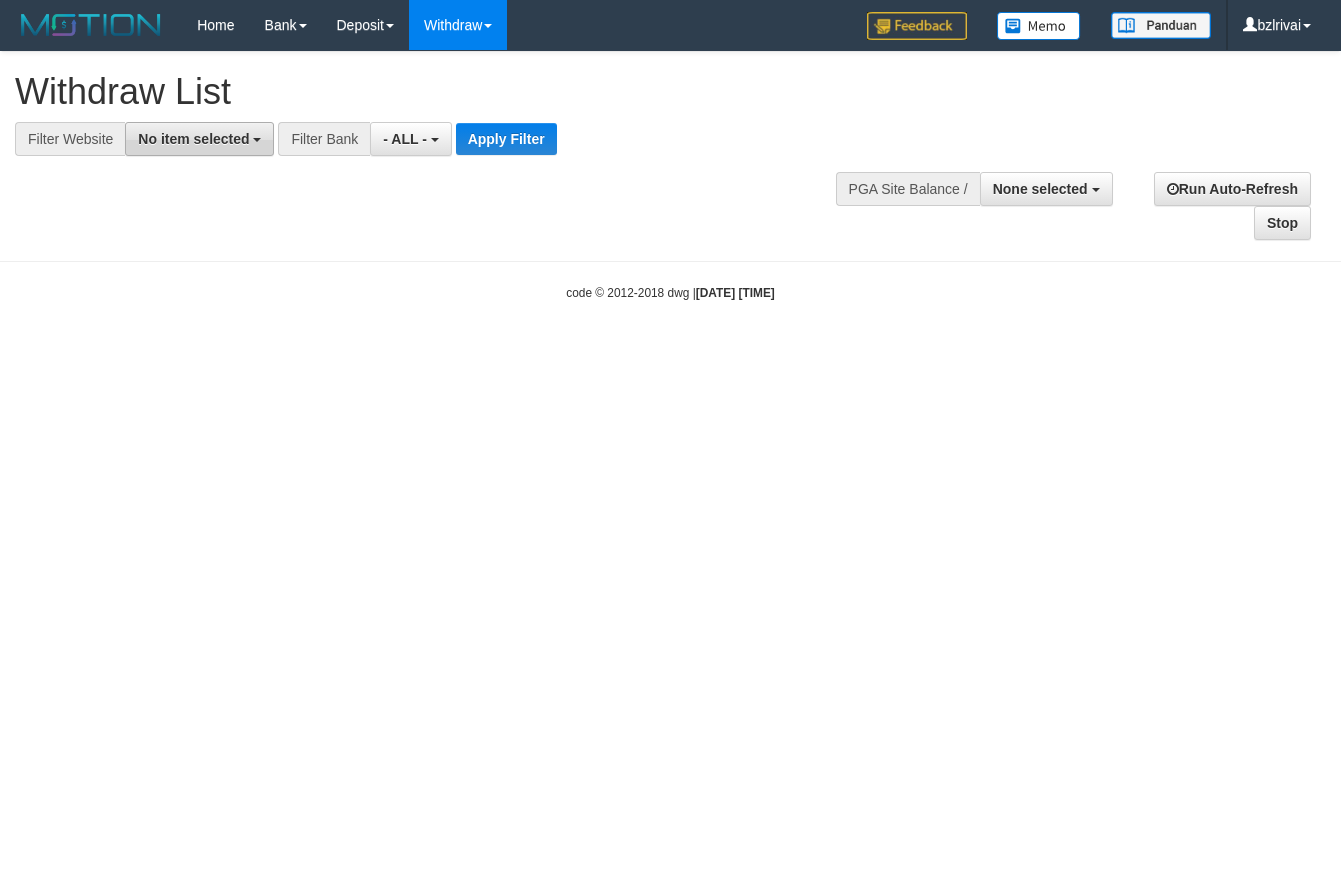 scroll, scrollTop: 0, scrollLeft: 0, axis: both 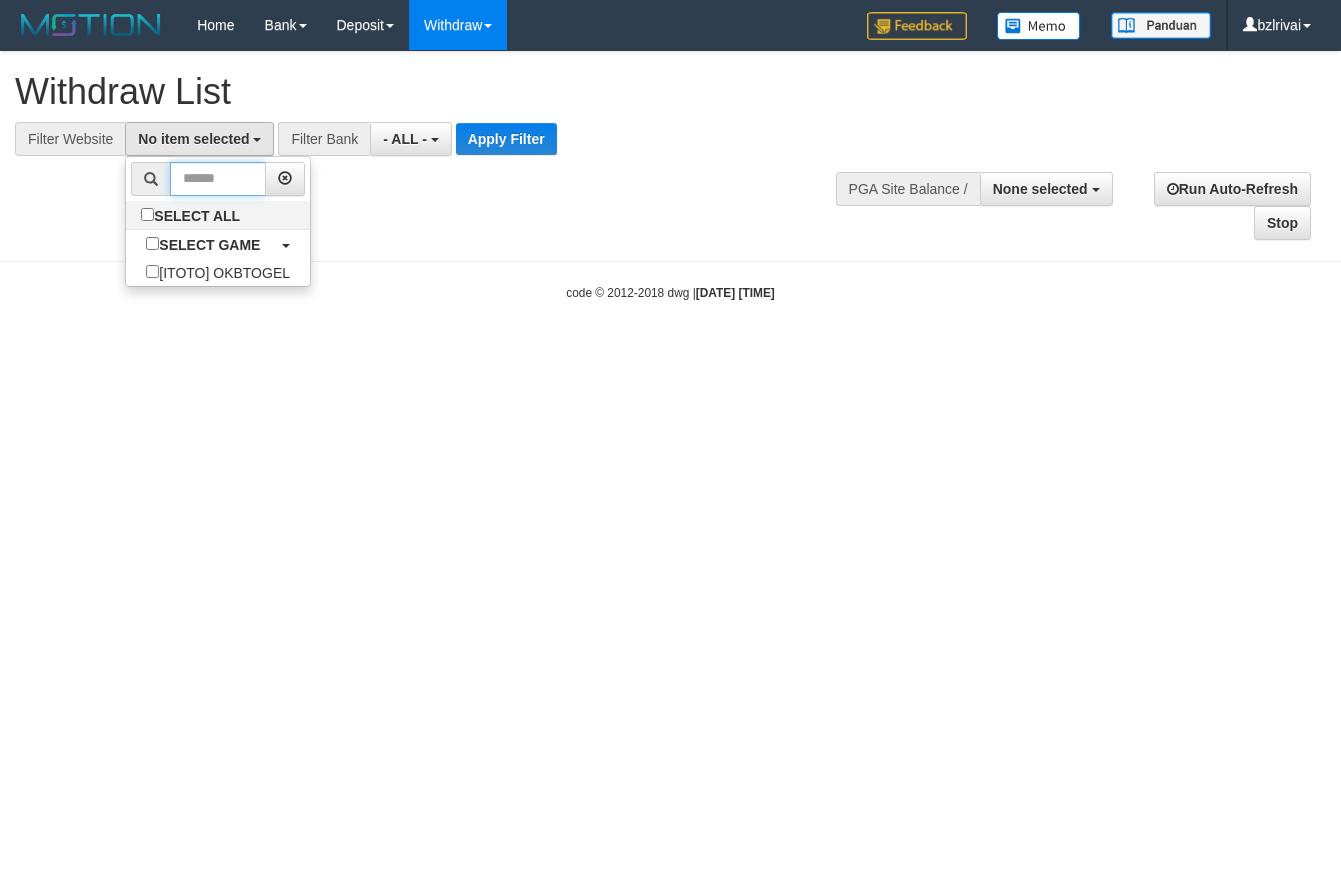 click at bounding box center (218, 179) 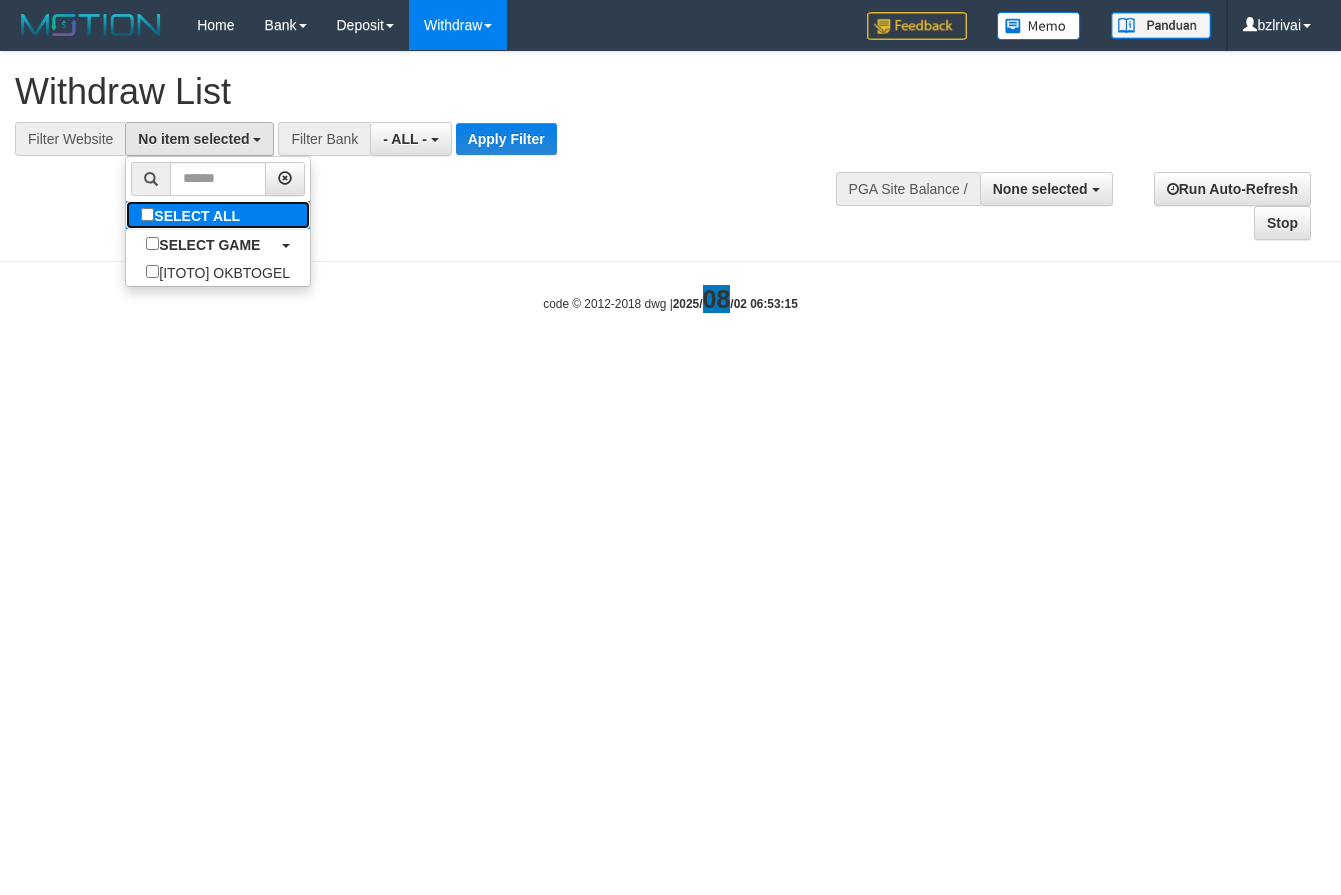 click on "SELECT ALL" at bounding box center (193, 215) 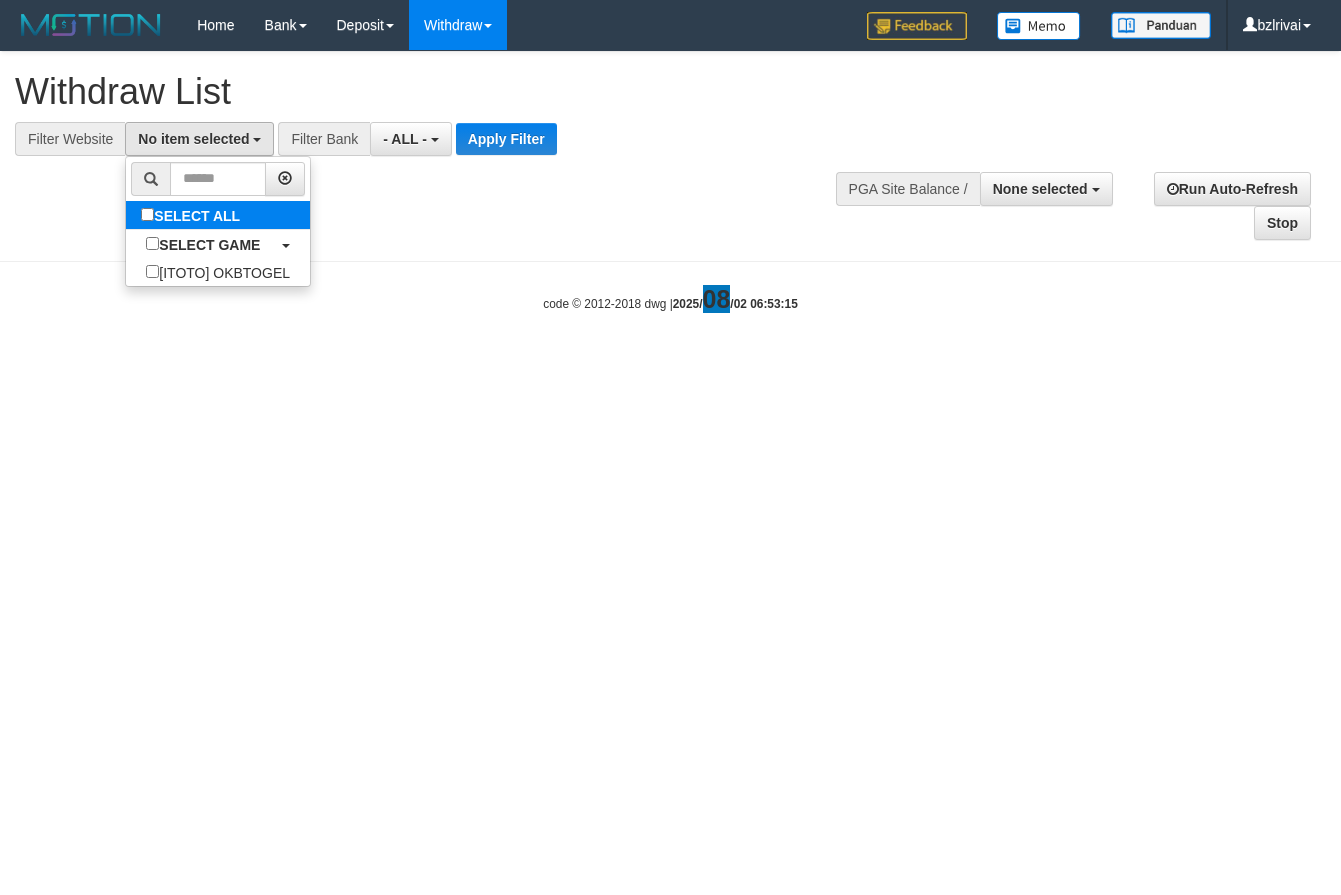 select on "****" 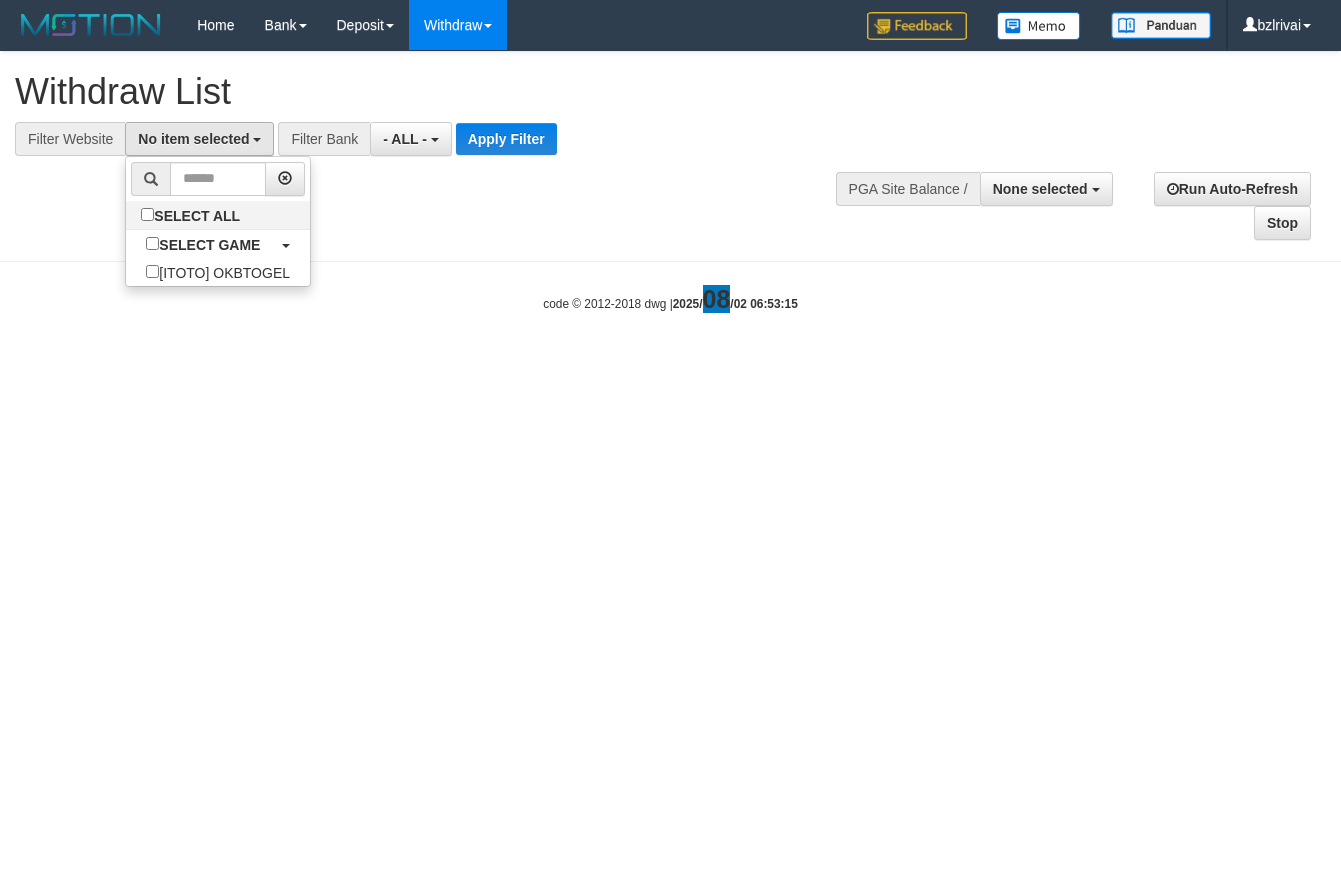 scroll, scrollTop: 18, scrollLeft: 0, axis: vertical 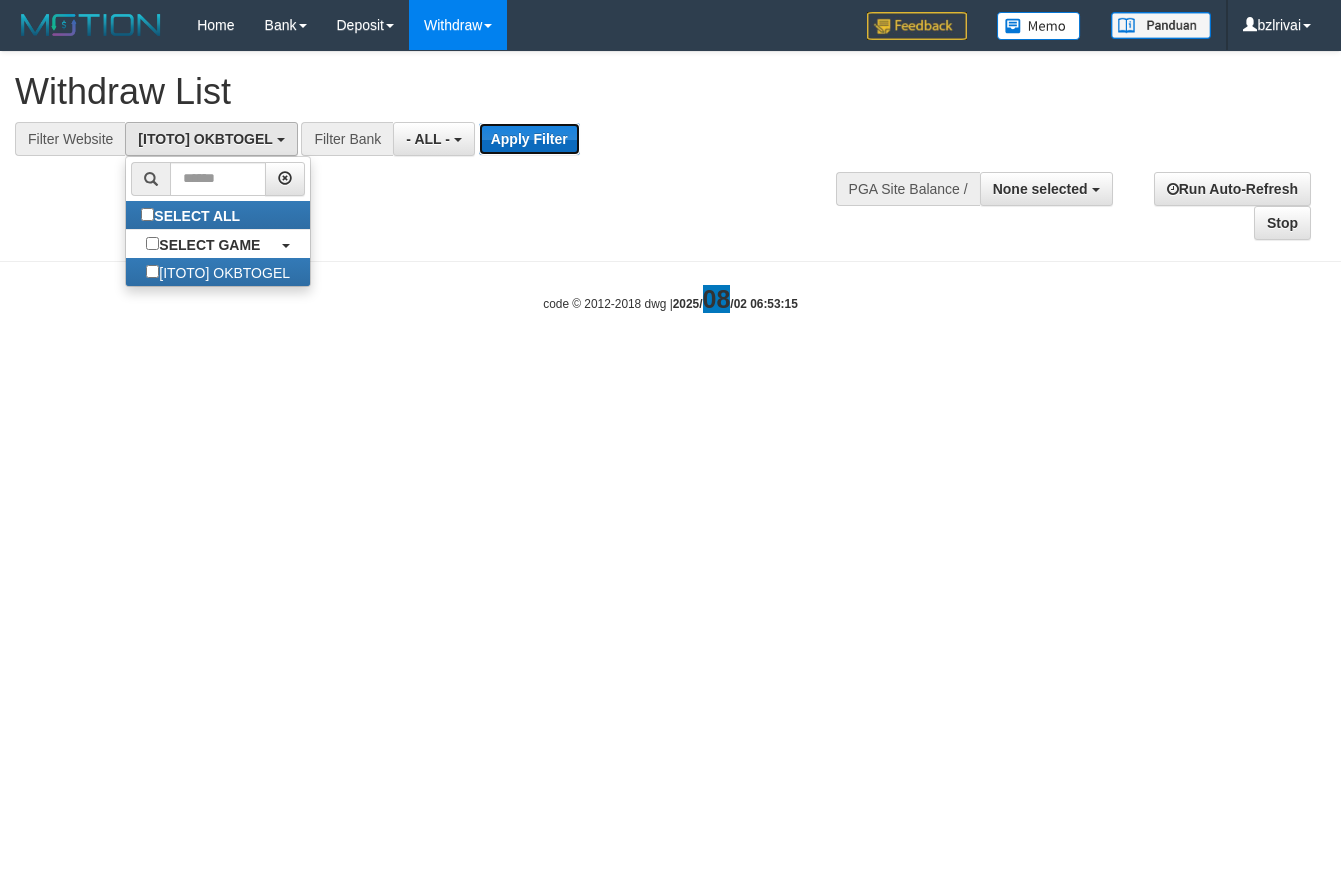 click on "Apply Filter" at bounding box center [529, 139] 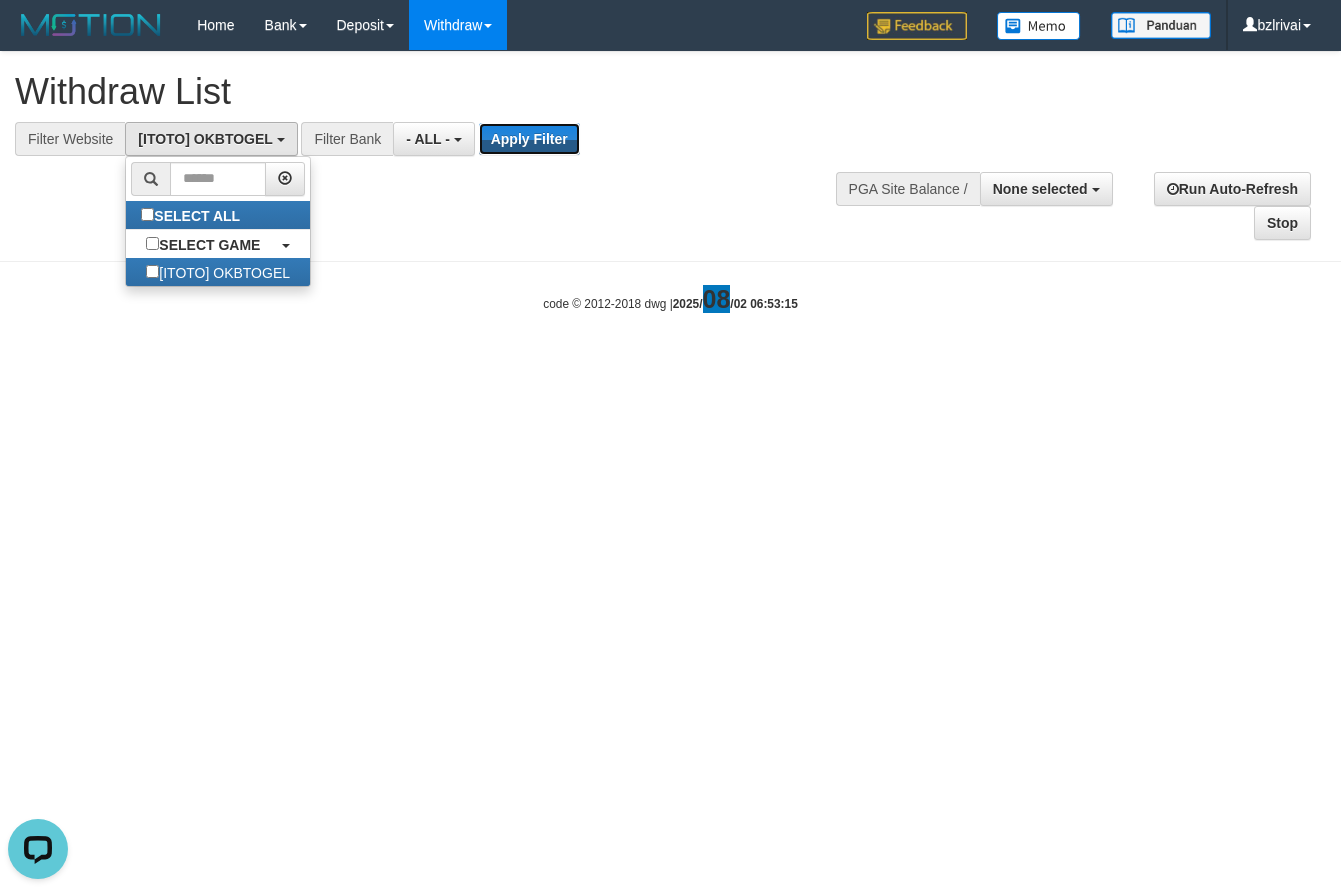 scroll, scrollTop: 0, scrollLeft: 0, axis: both 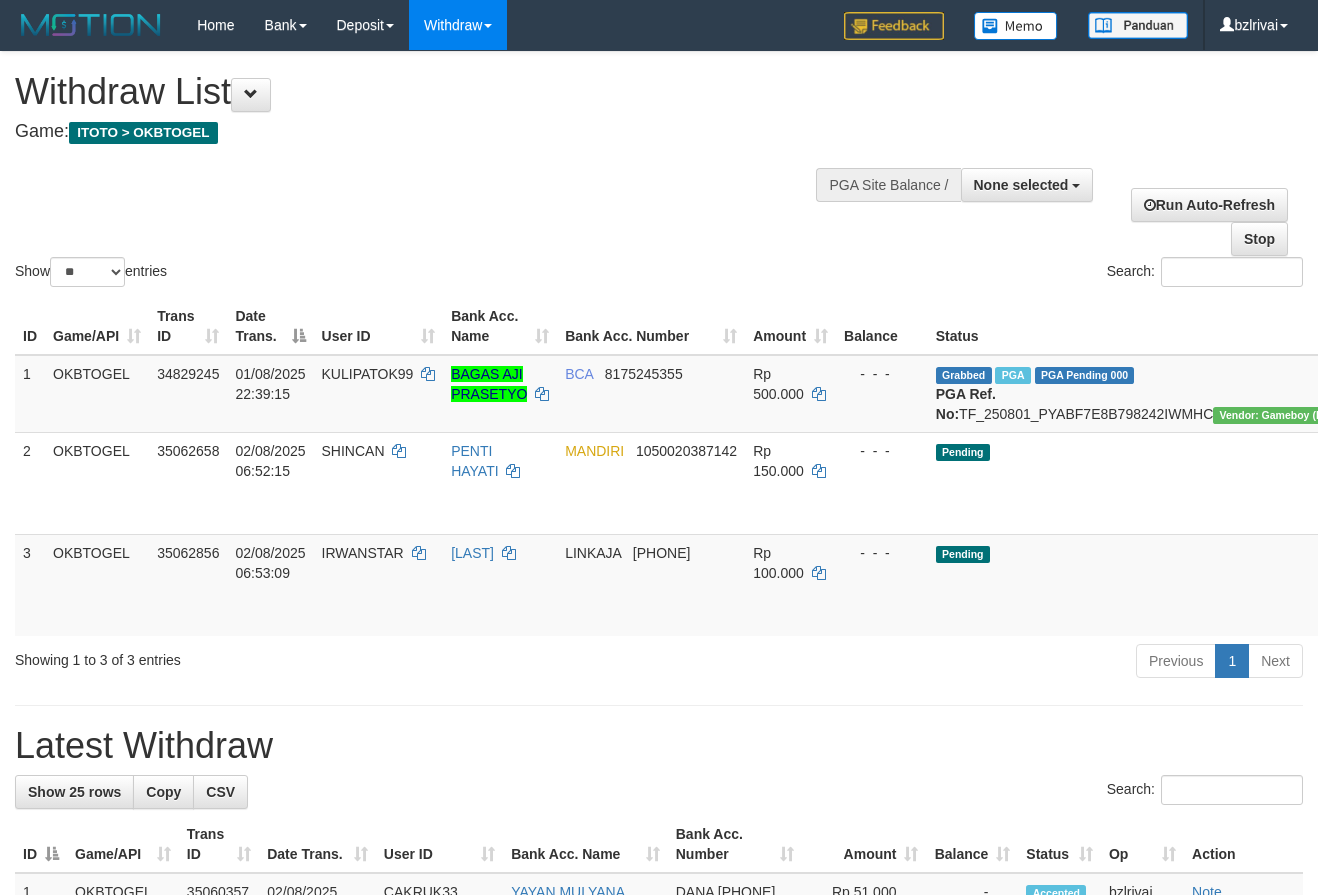 select 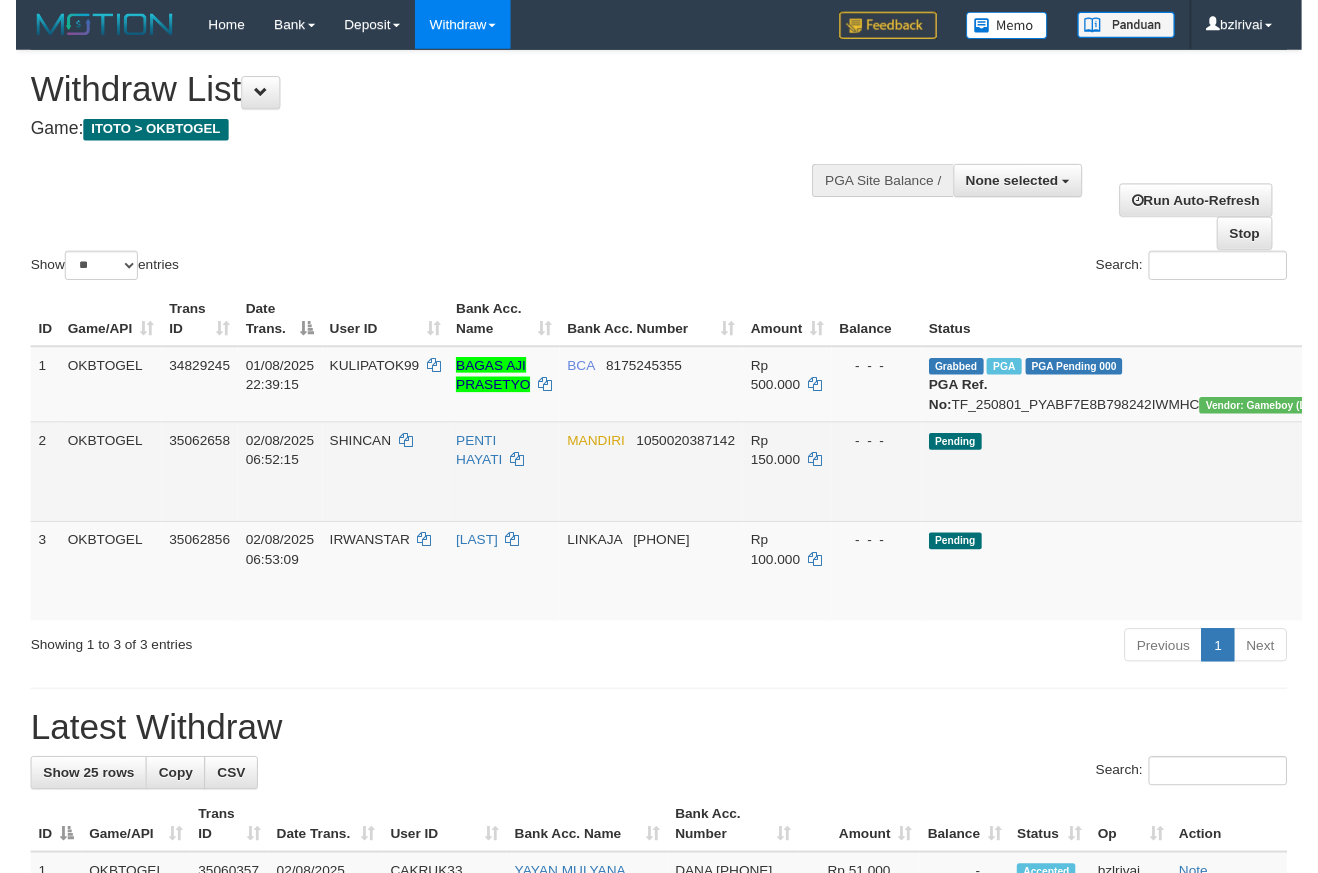 scroll, scrollTop: 0, scrollLeft: 0, axis: both 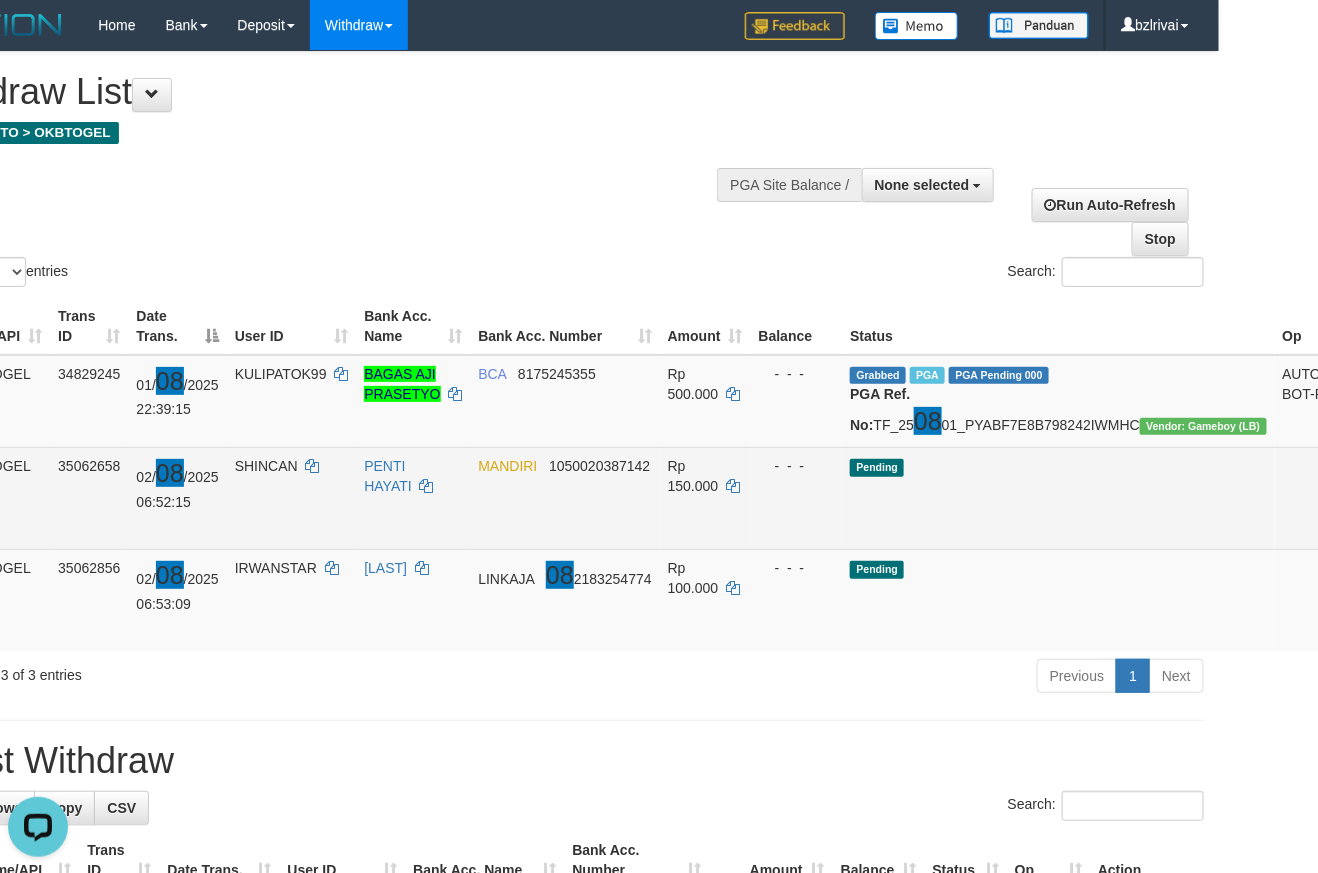 click on "Send PGA" at bounding box center [1381, 521] 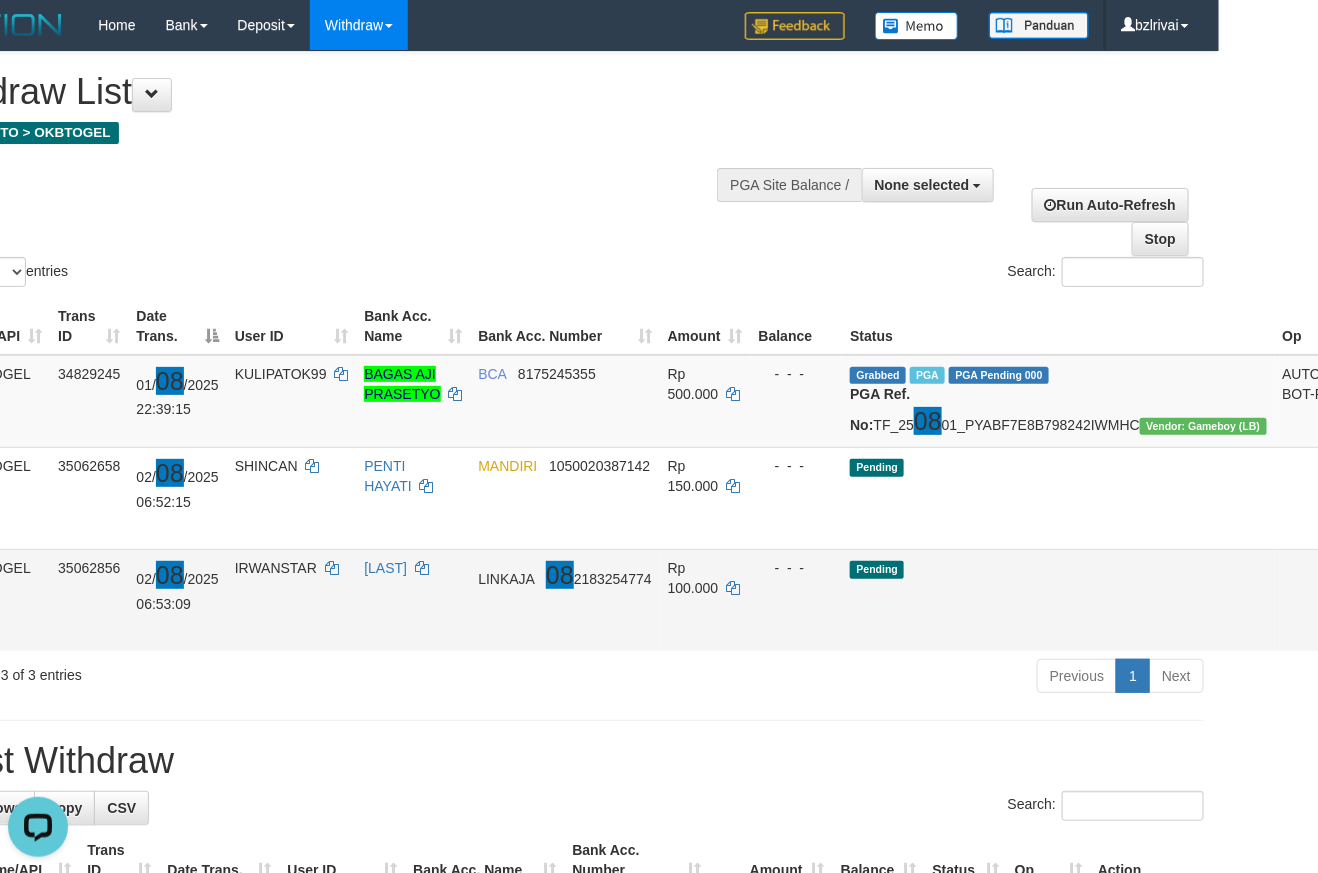 click on "Send PGA" at bounding box center (1381, 623) 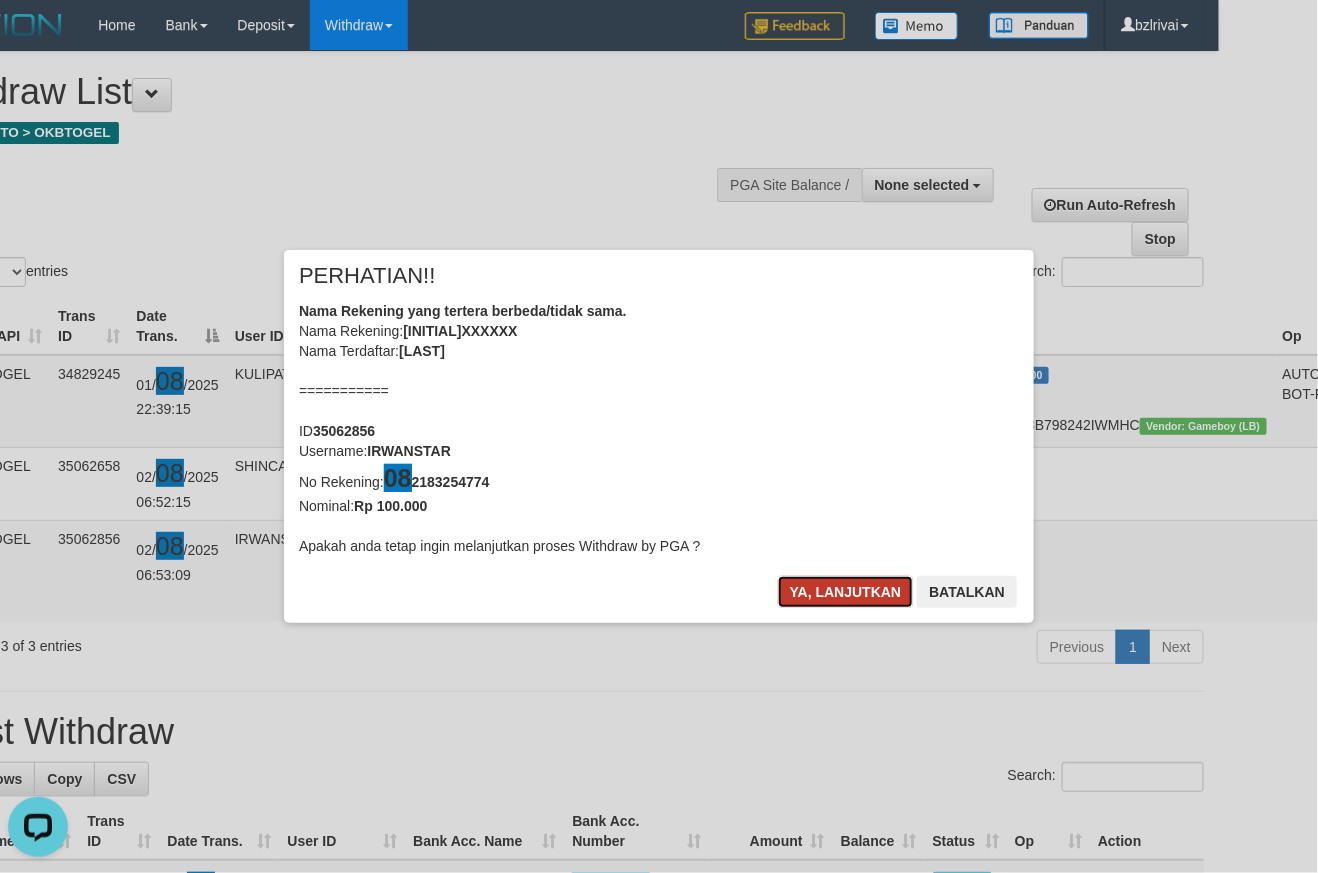 click on "Ya, lanjutkan" at bounding box center [846, 592] 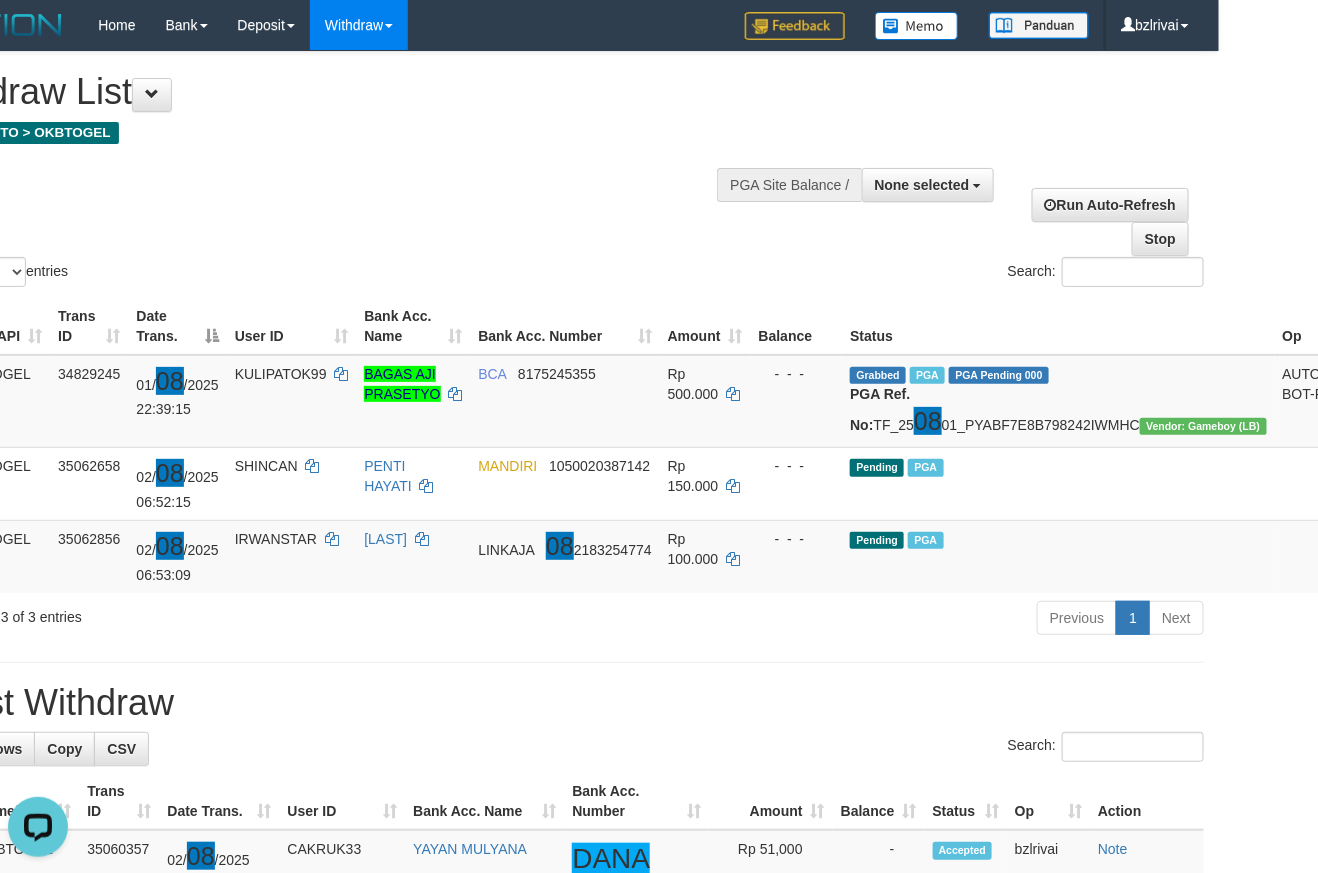 click on "Previous 1 Next" at bounding box center (834, 620) 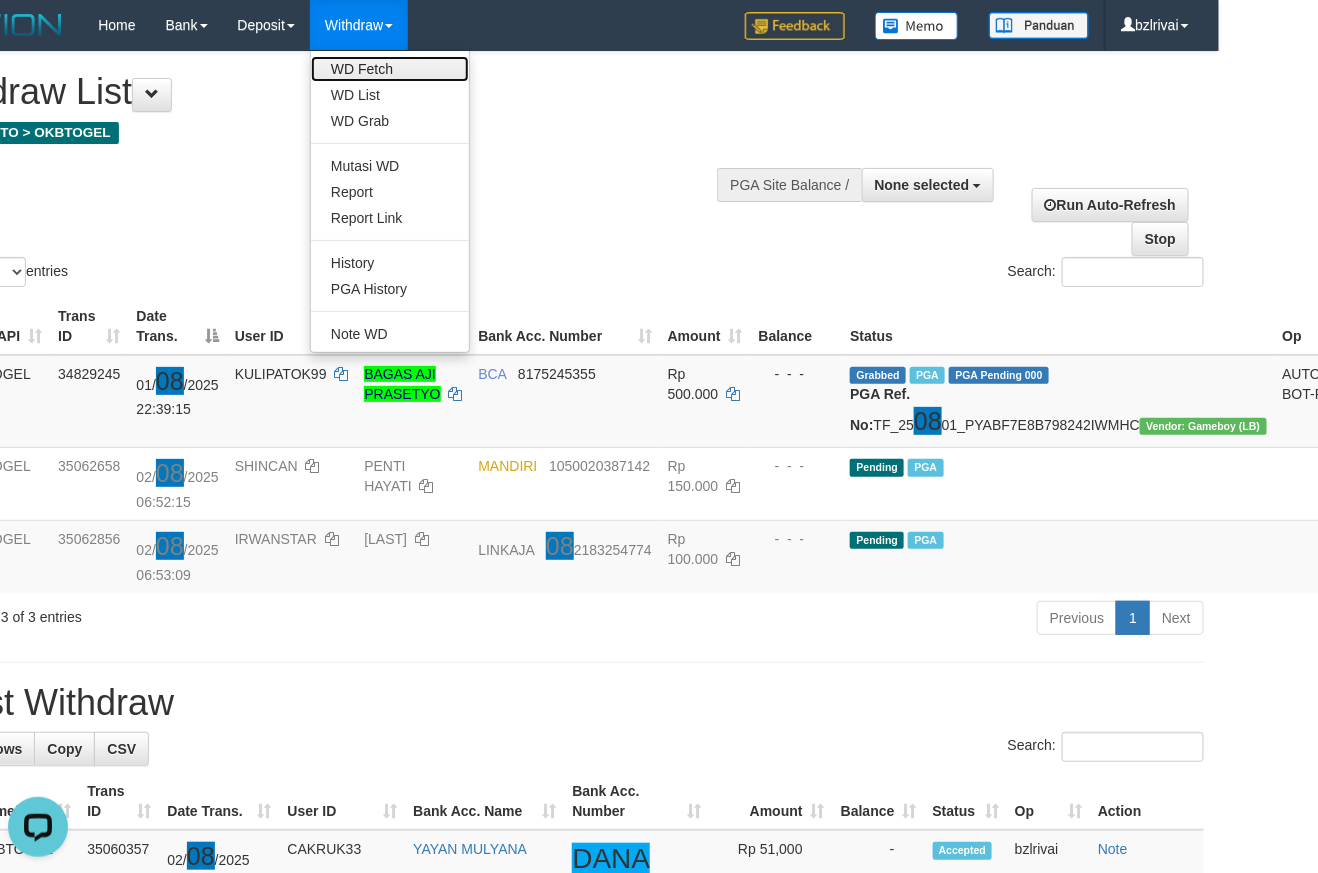 click on "WD Fetch" at bounding box center [390, 69] 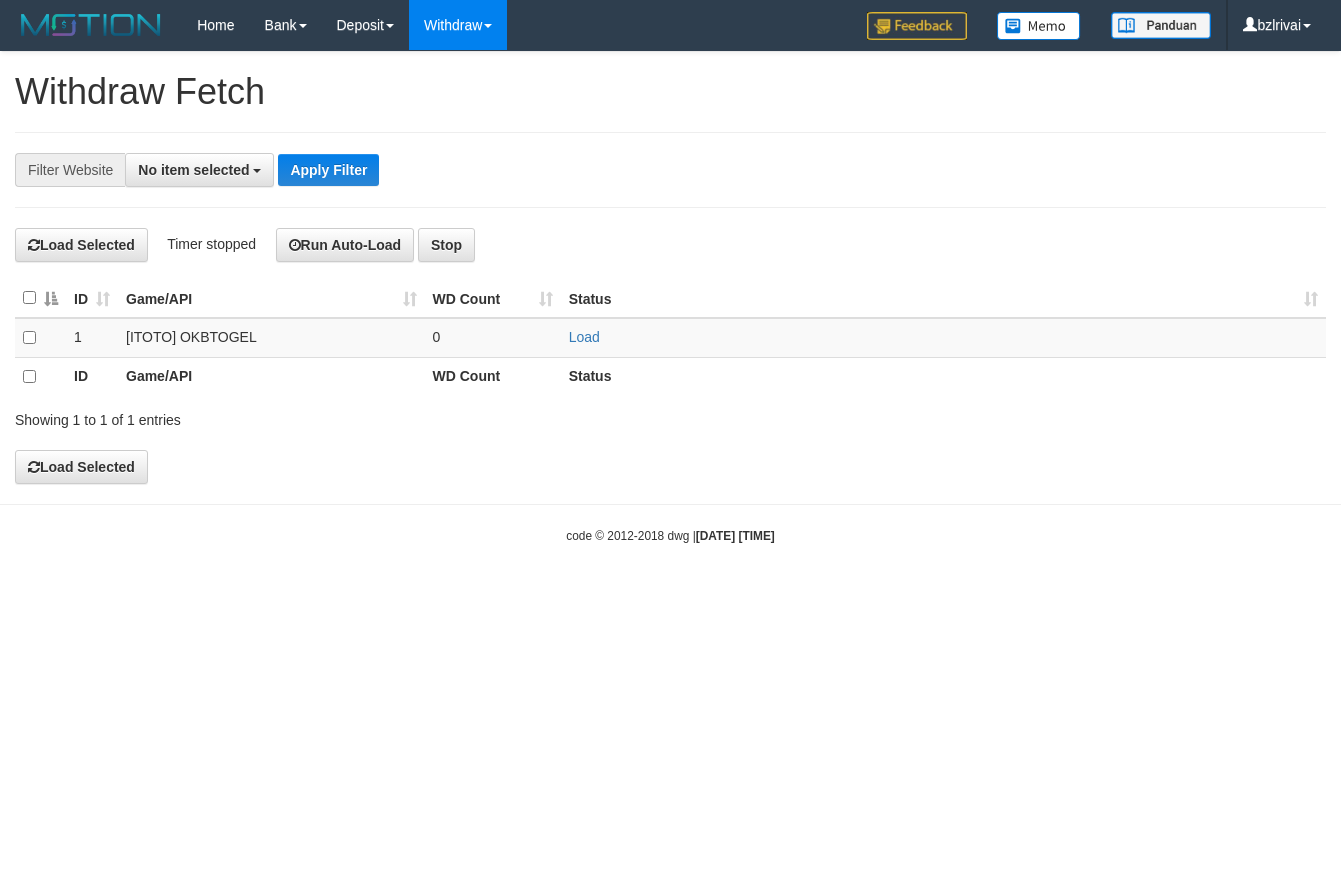select 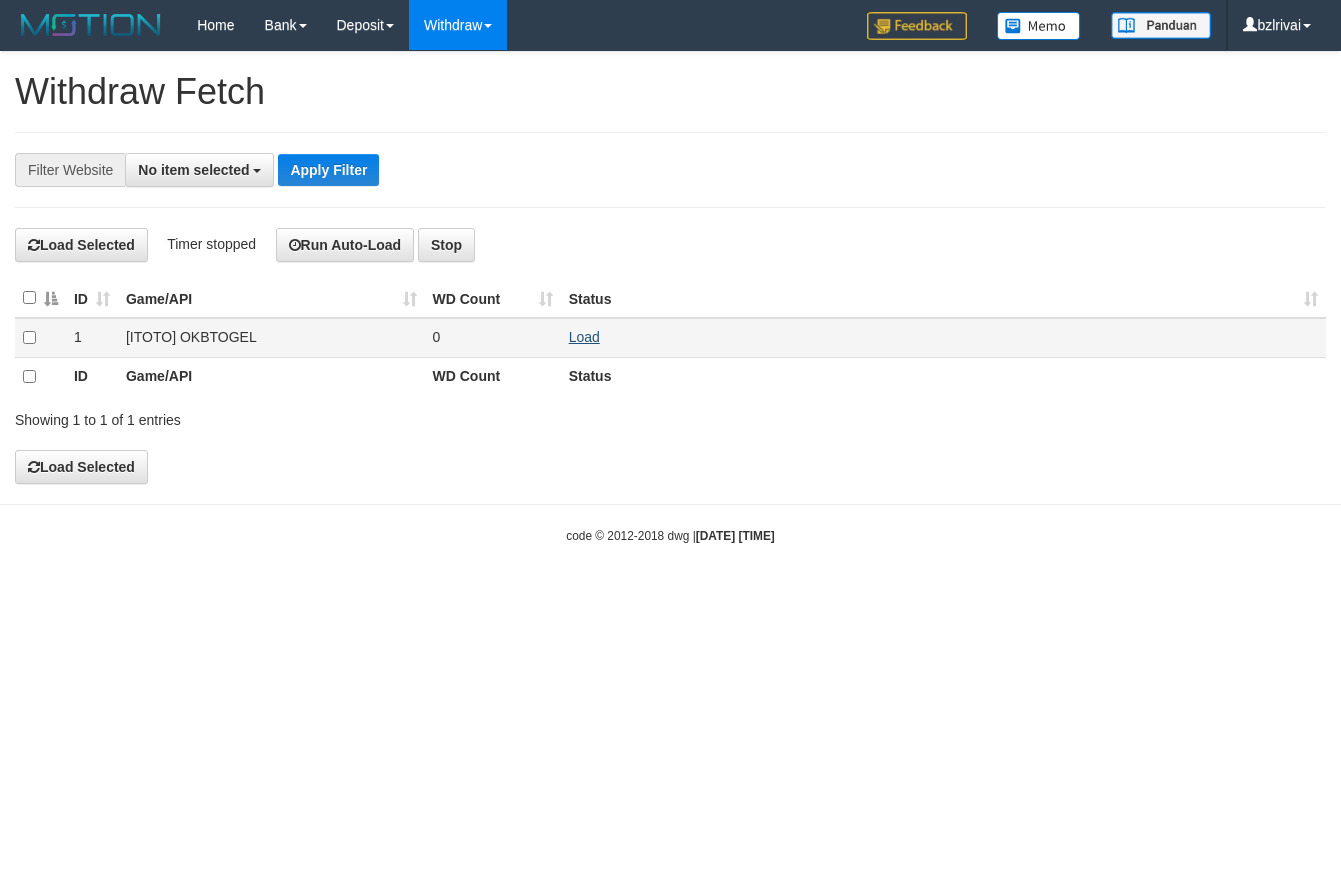 scroll, scrollTop: 0, scrollLeft: 0, axis: both 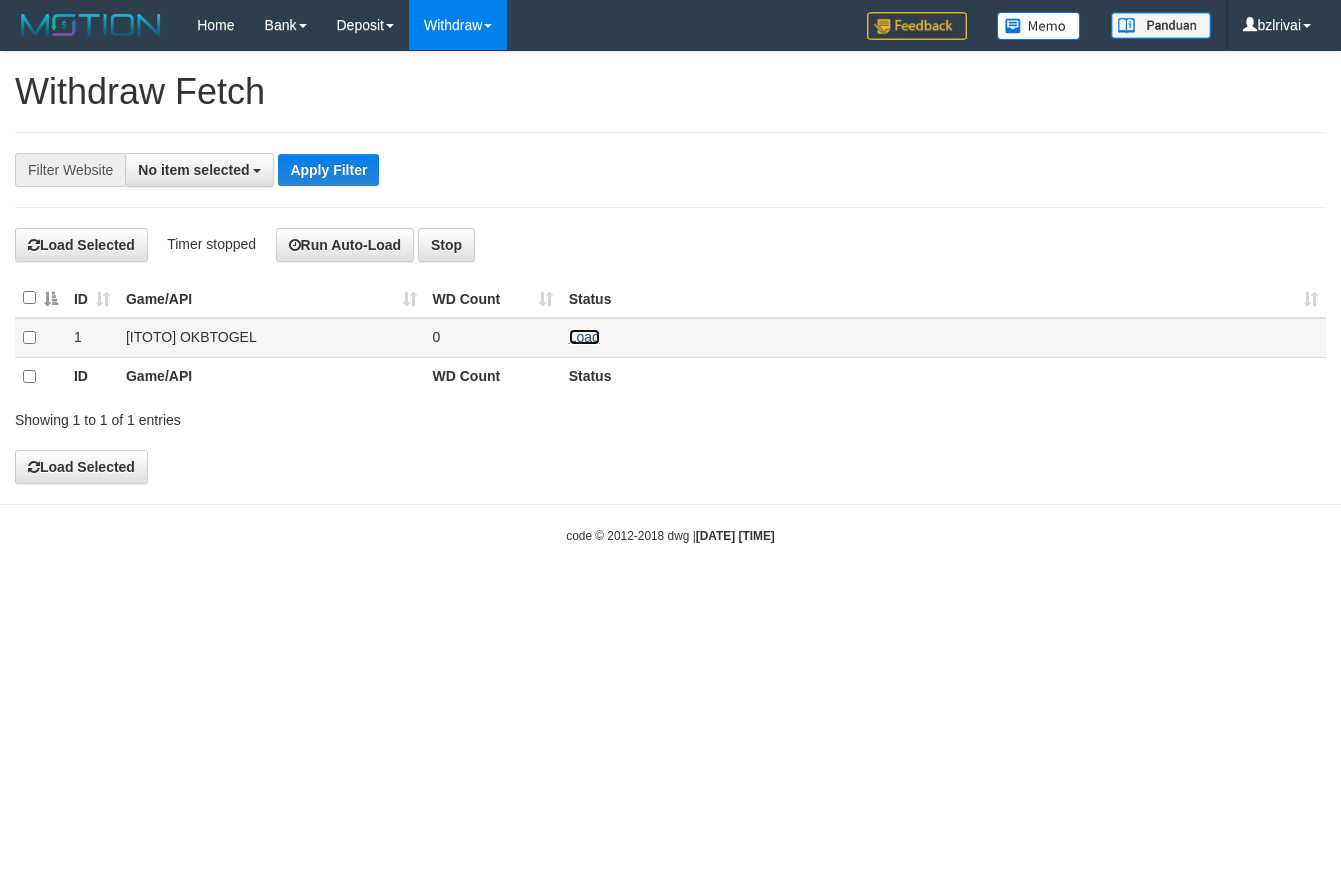click on "Load" at bounding box center [584, 337] 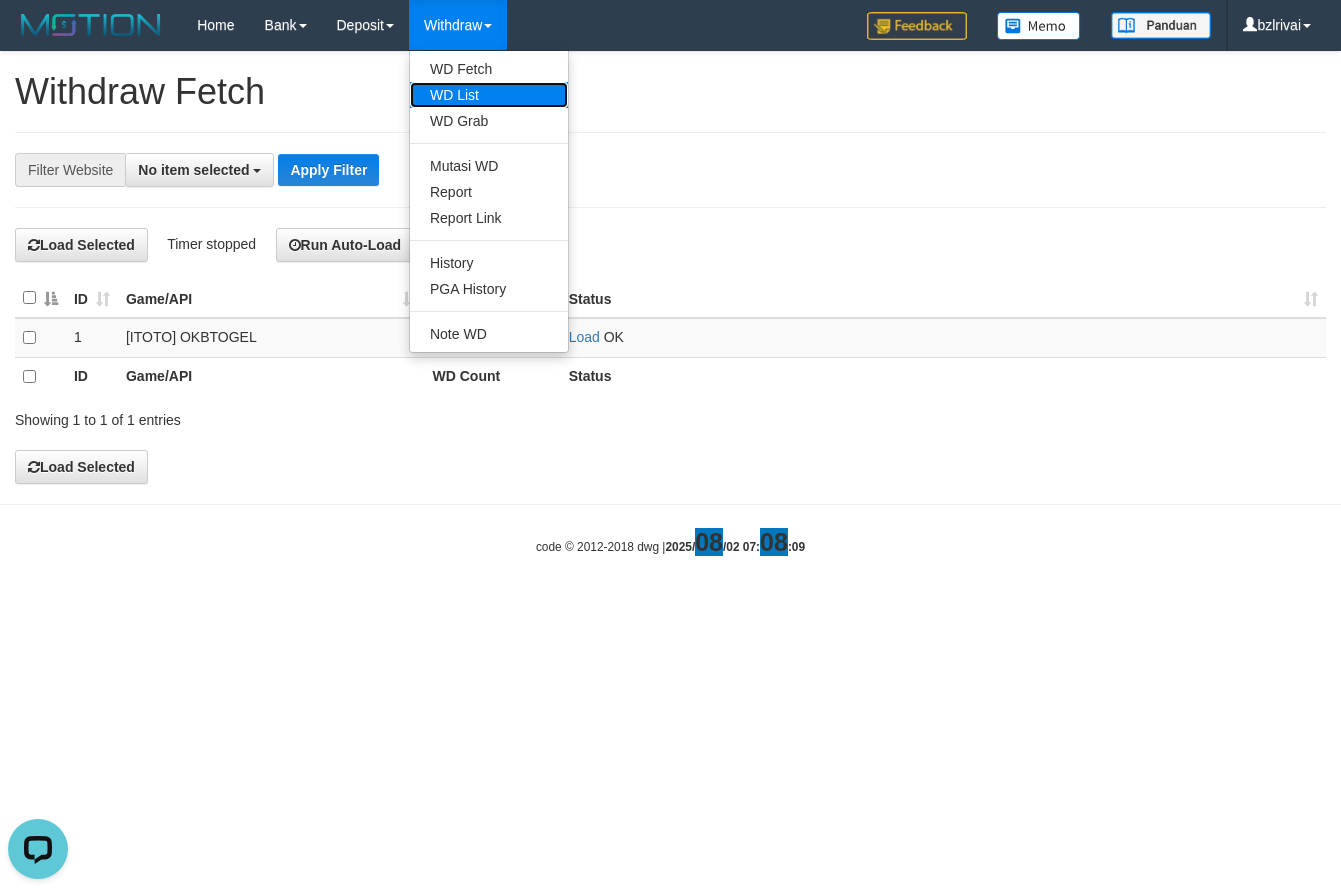 scroll, scrollTop: 0, scrollLeft: 0, axis: both 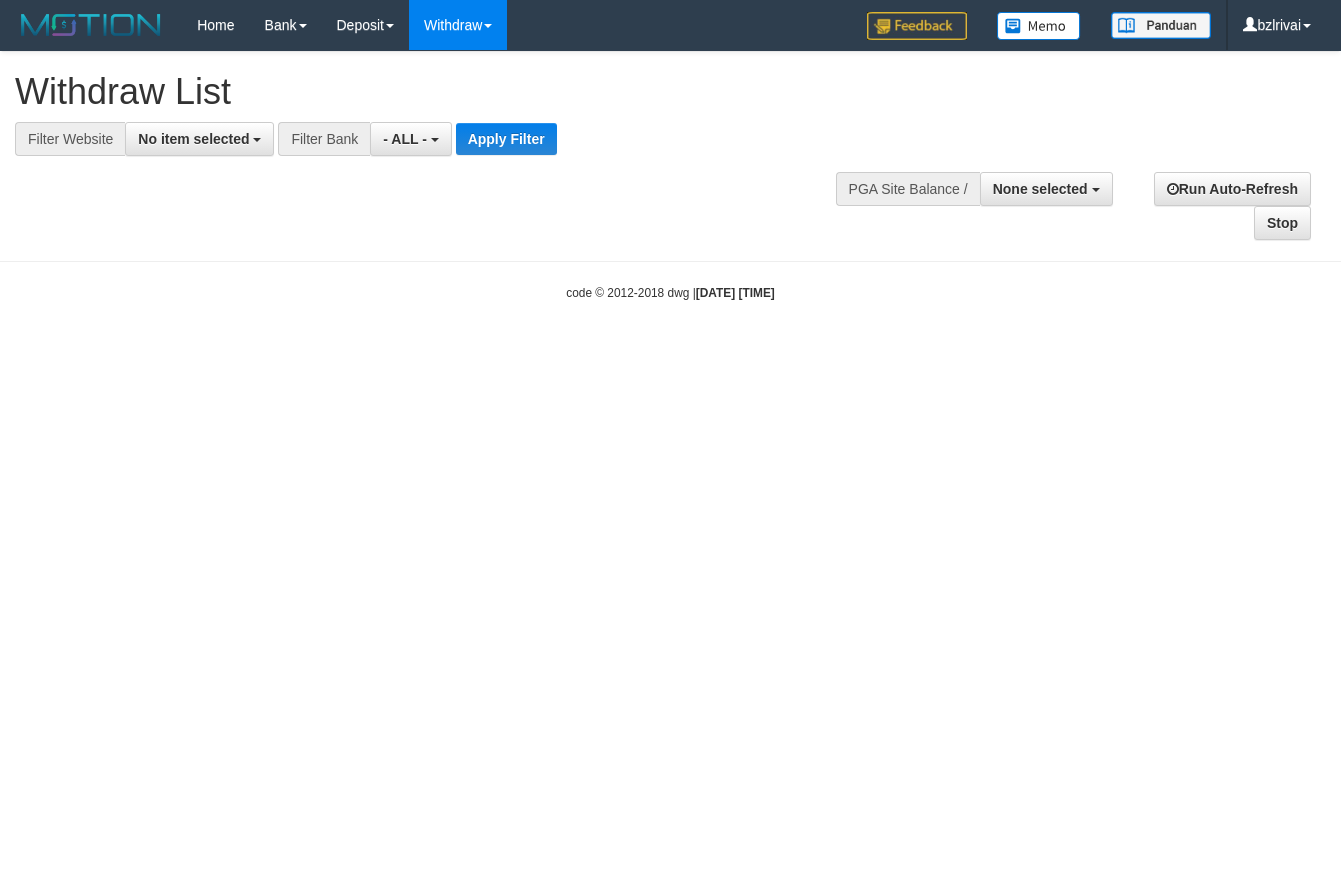 select 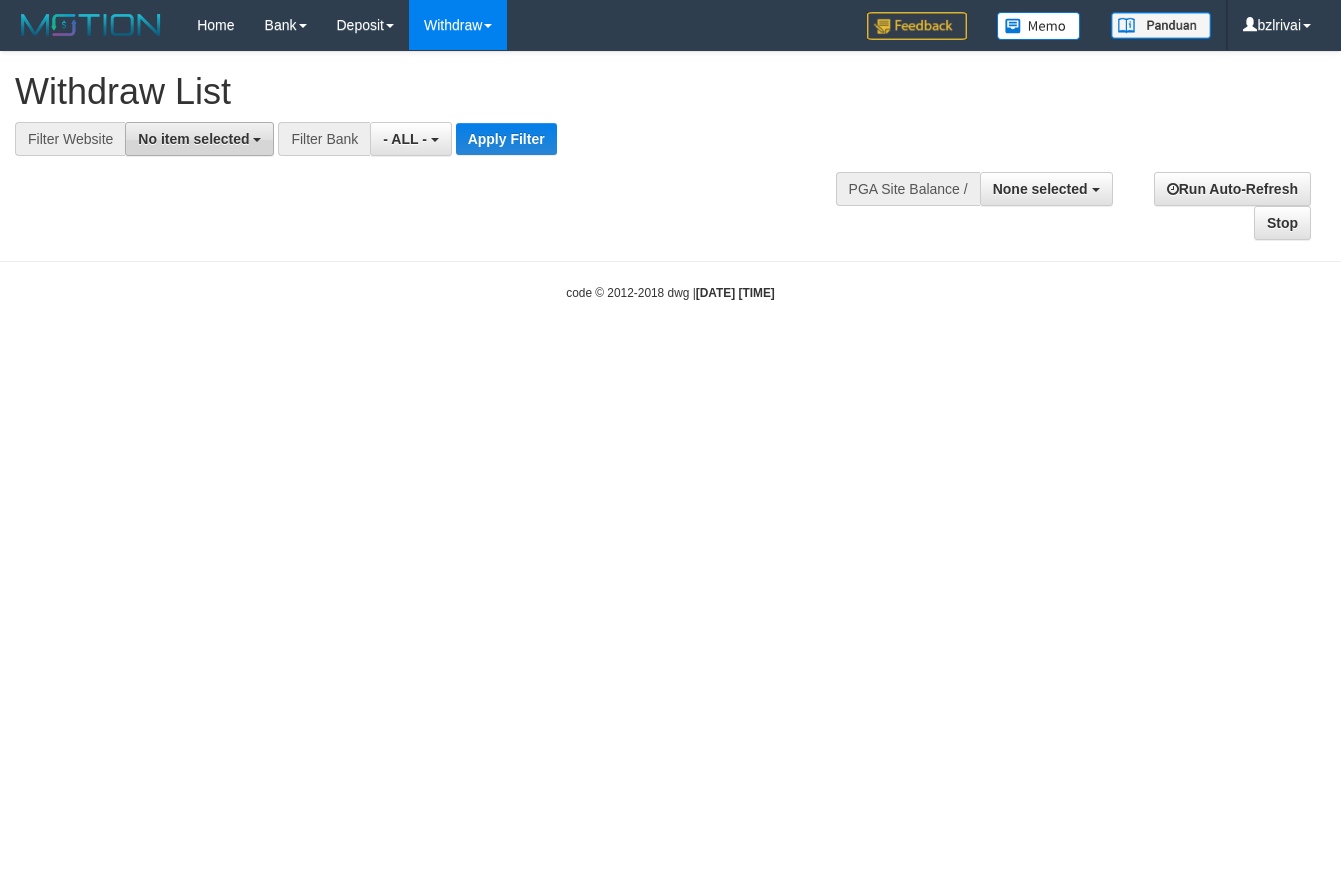 click on "No item selected" at bounding box center (193, 139) 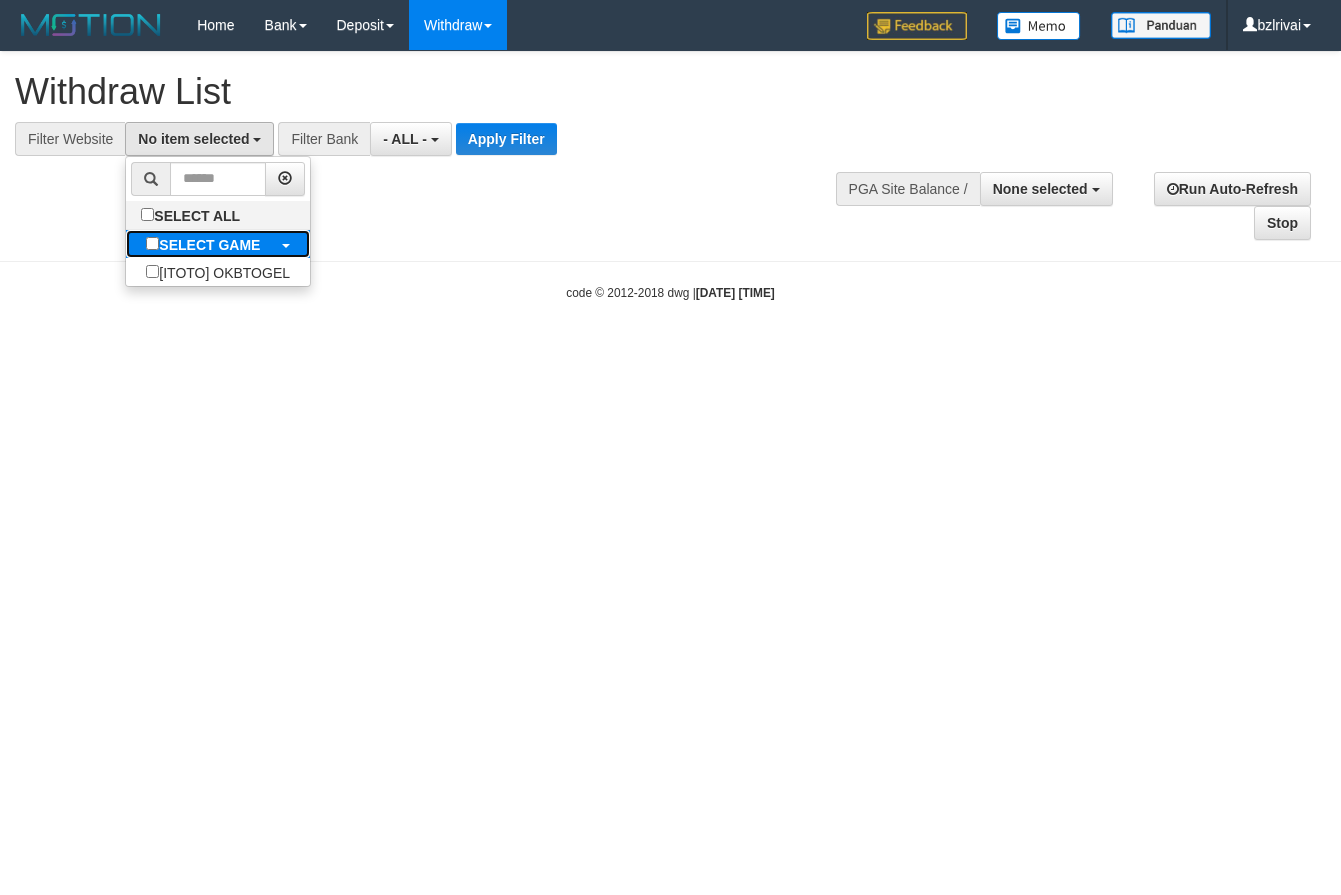 click on "SELECT GAME" at bounding box center (209, 245) 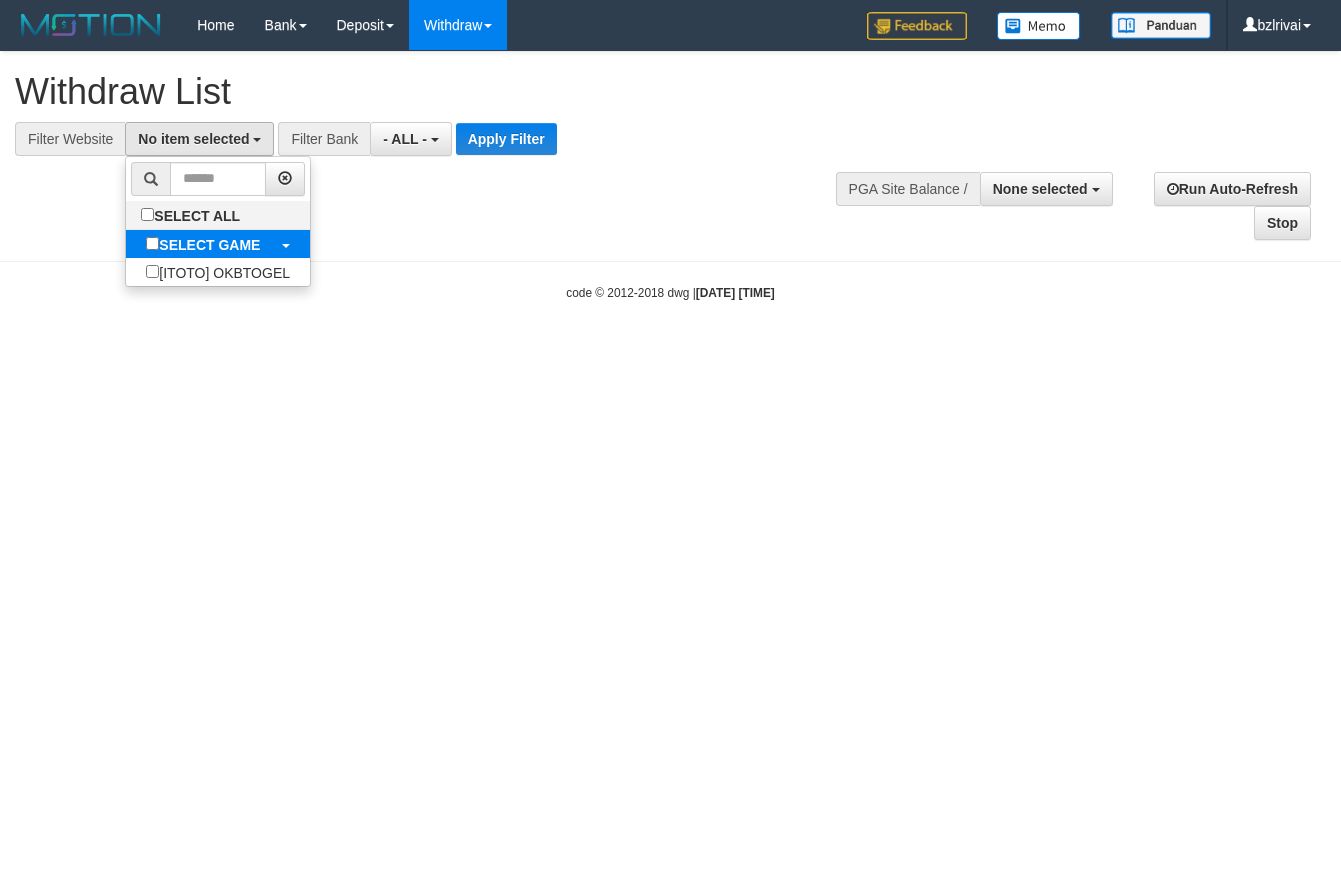 select on "****" 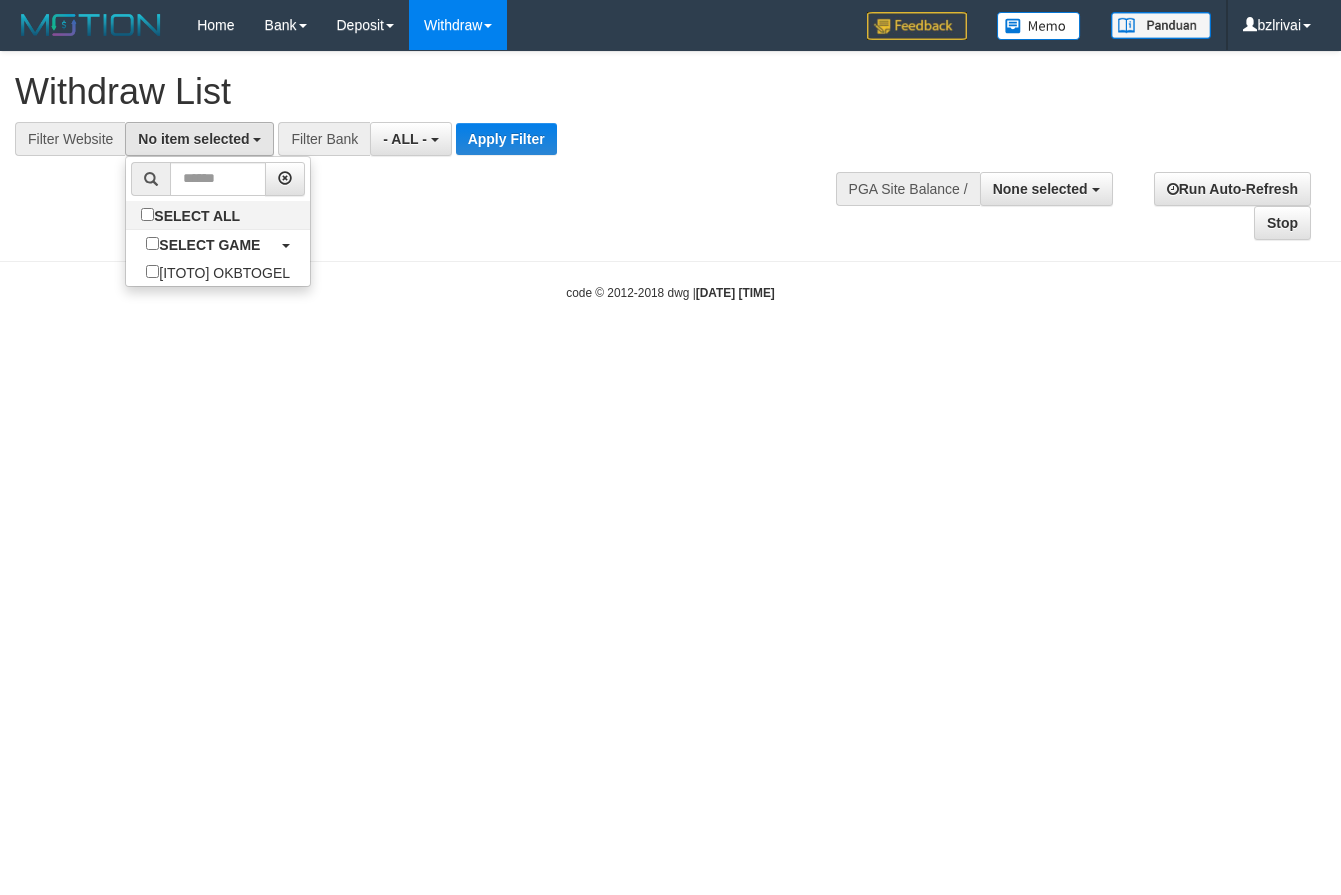 scroll, scrollTop: 18, scrollLeft: 0, axis: vertical 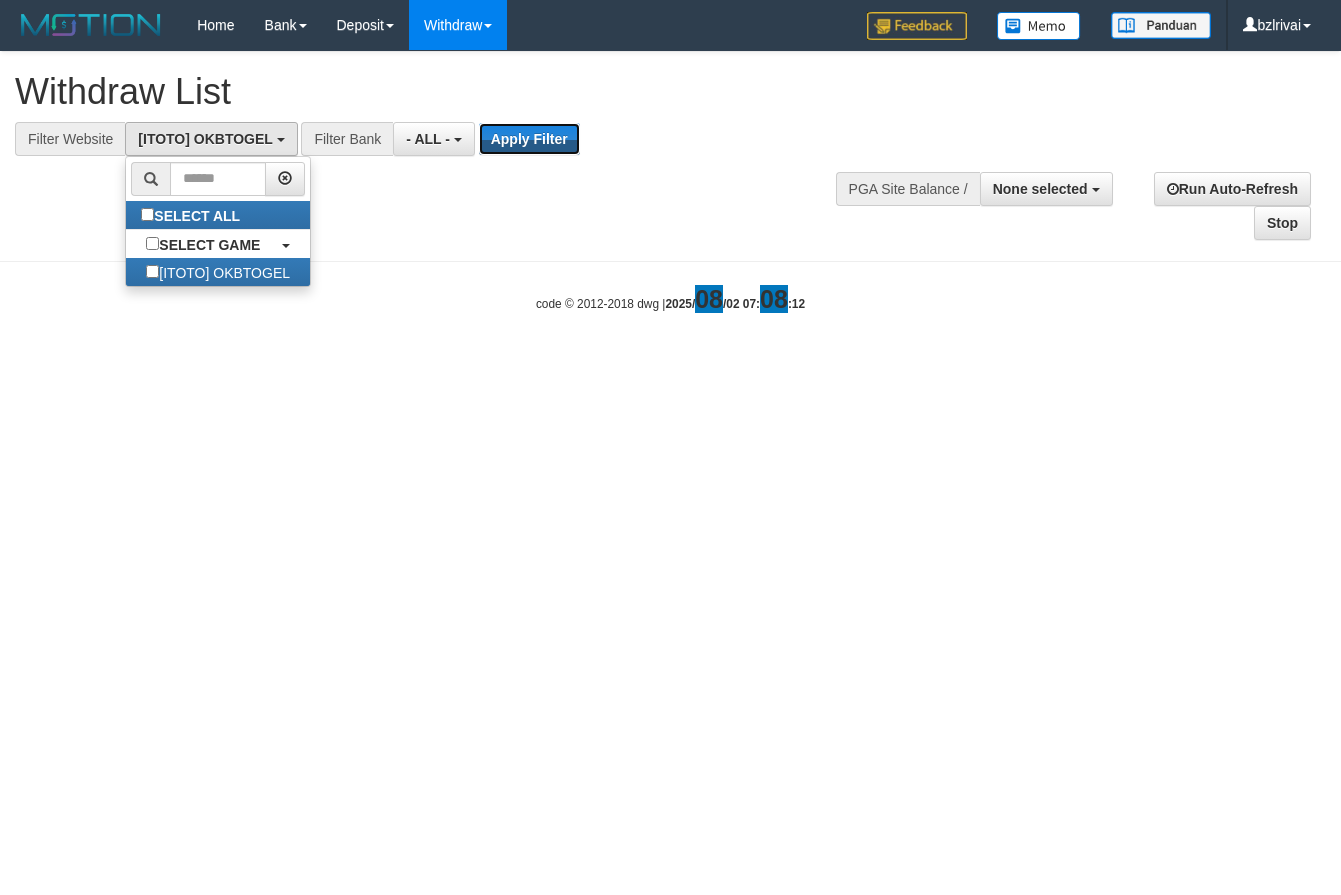 drag, startPoint x: 501, startPoint y: 127, endPoint x: 235, endPoint y: 226, distance: 283.82565 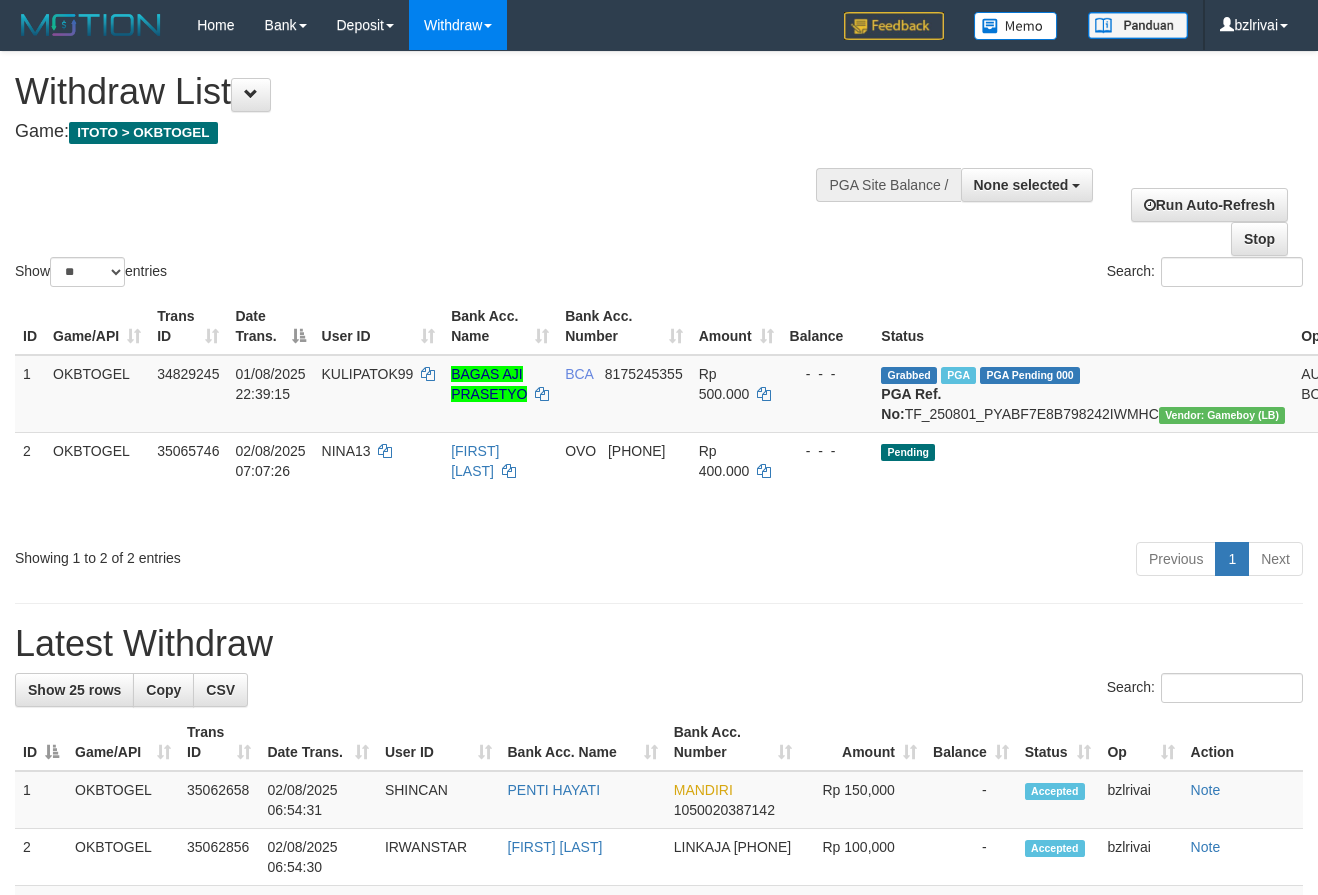 select 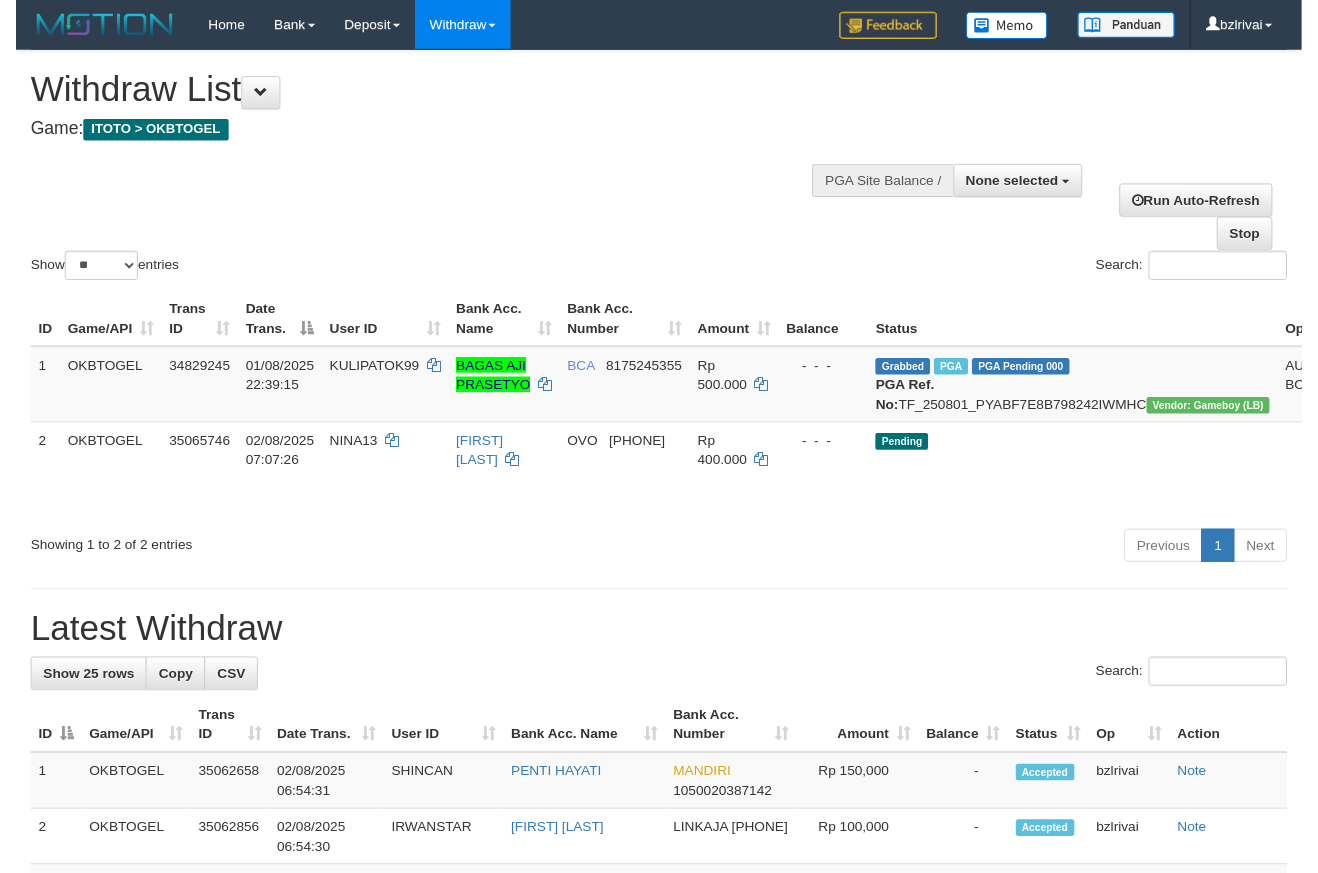 scroll, scrollTop: 0, scrollLeft: 0, axis: both 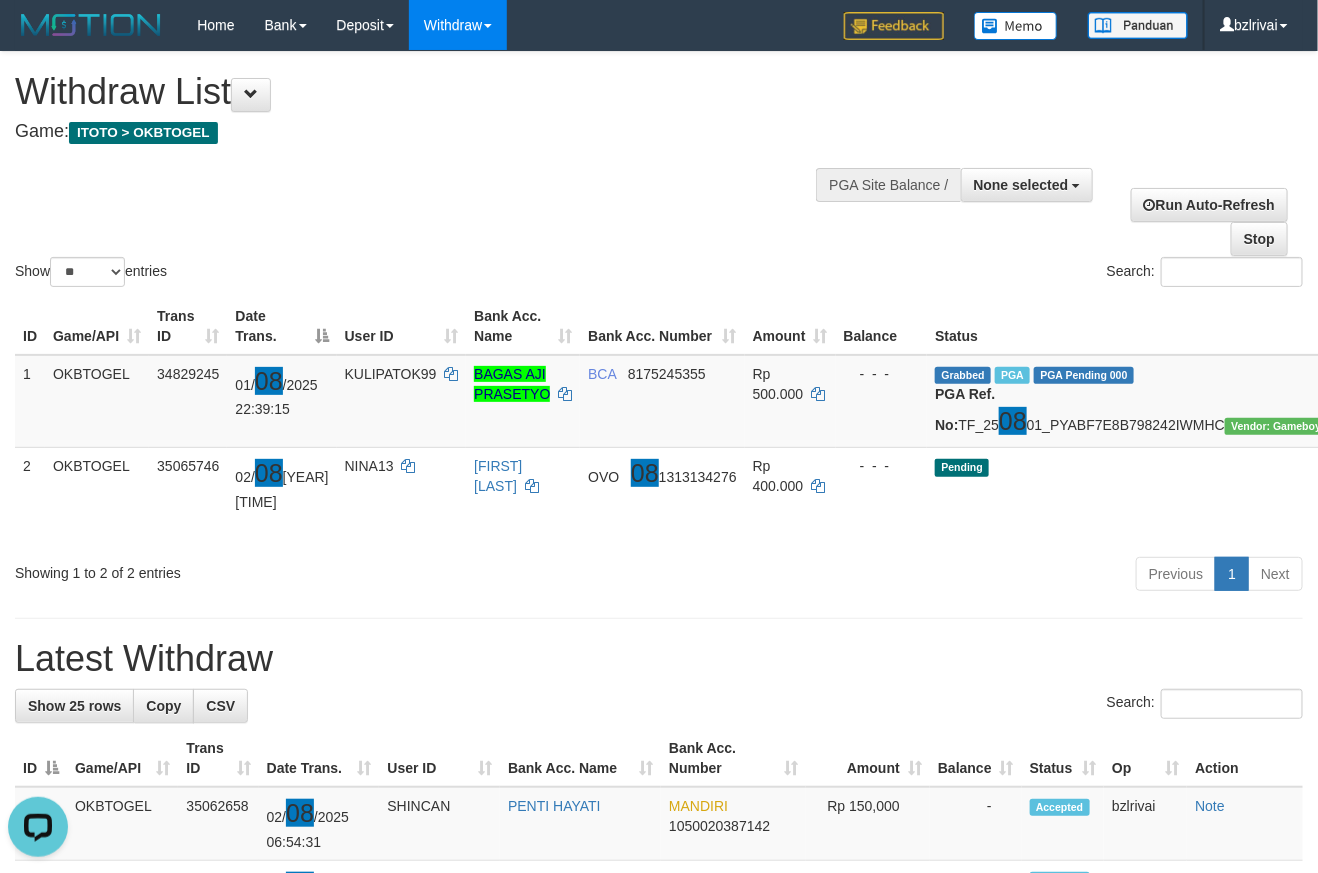 click on "Game:   ITOTO > OKBTOGEL" at bounding box center [437, 132] 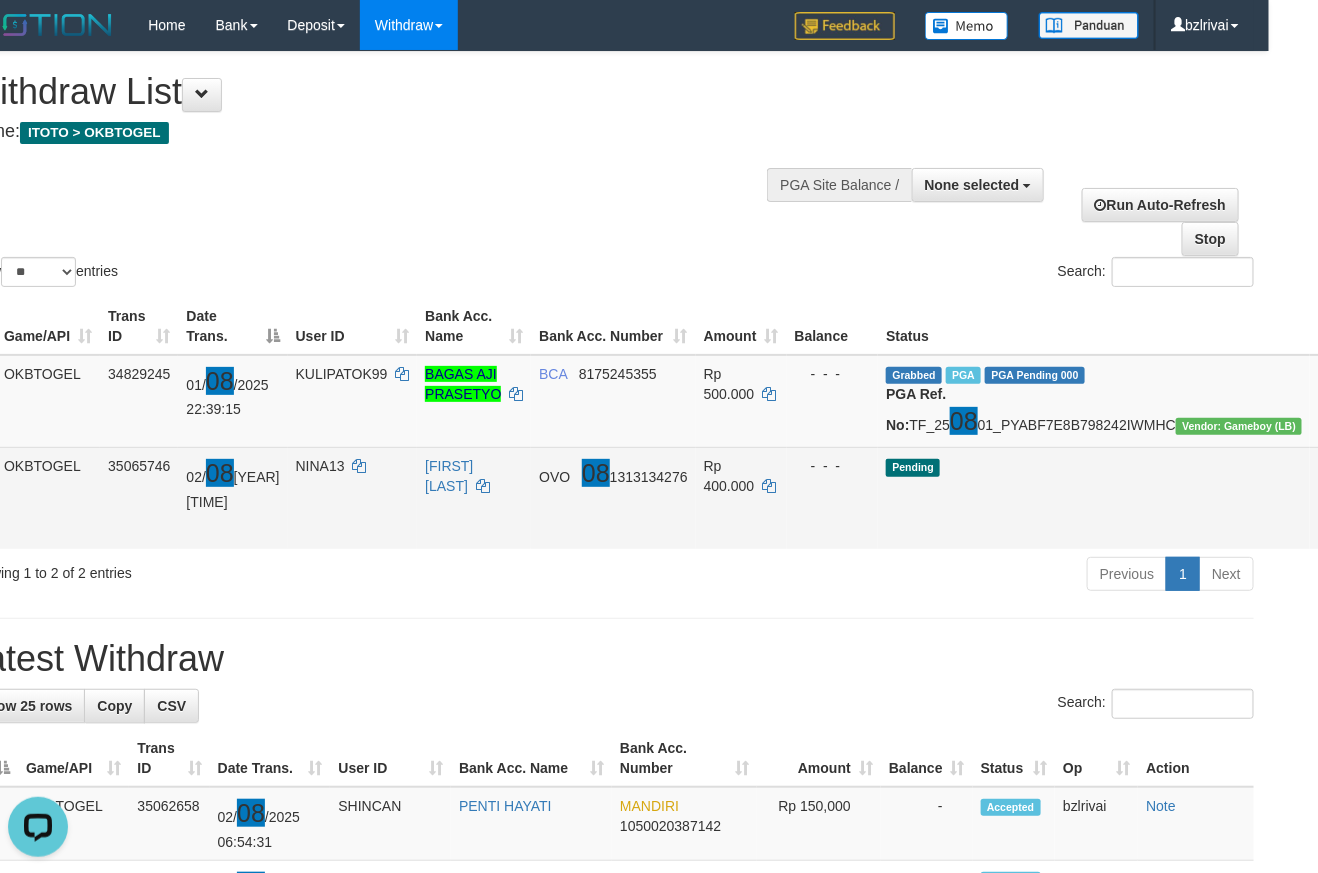 scroll, scrollTop: 0, scrollLeft: 75, axis: horizontal 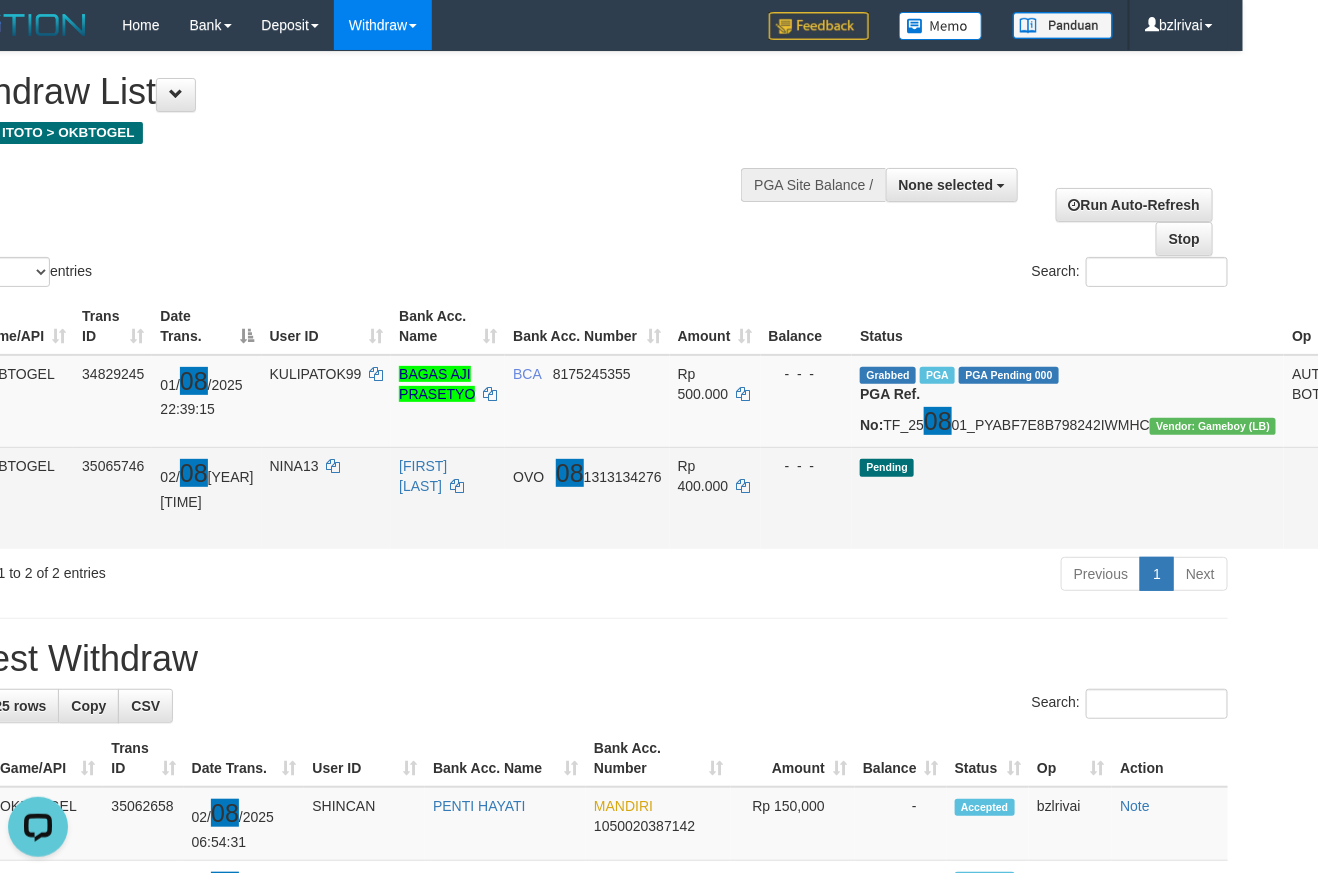 click on "Send PGA" at bounding box center [1391, 521] 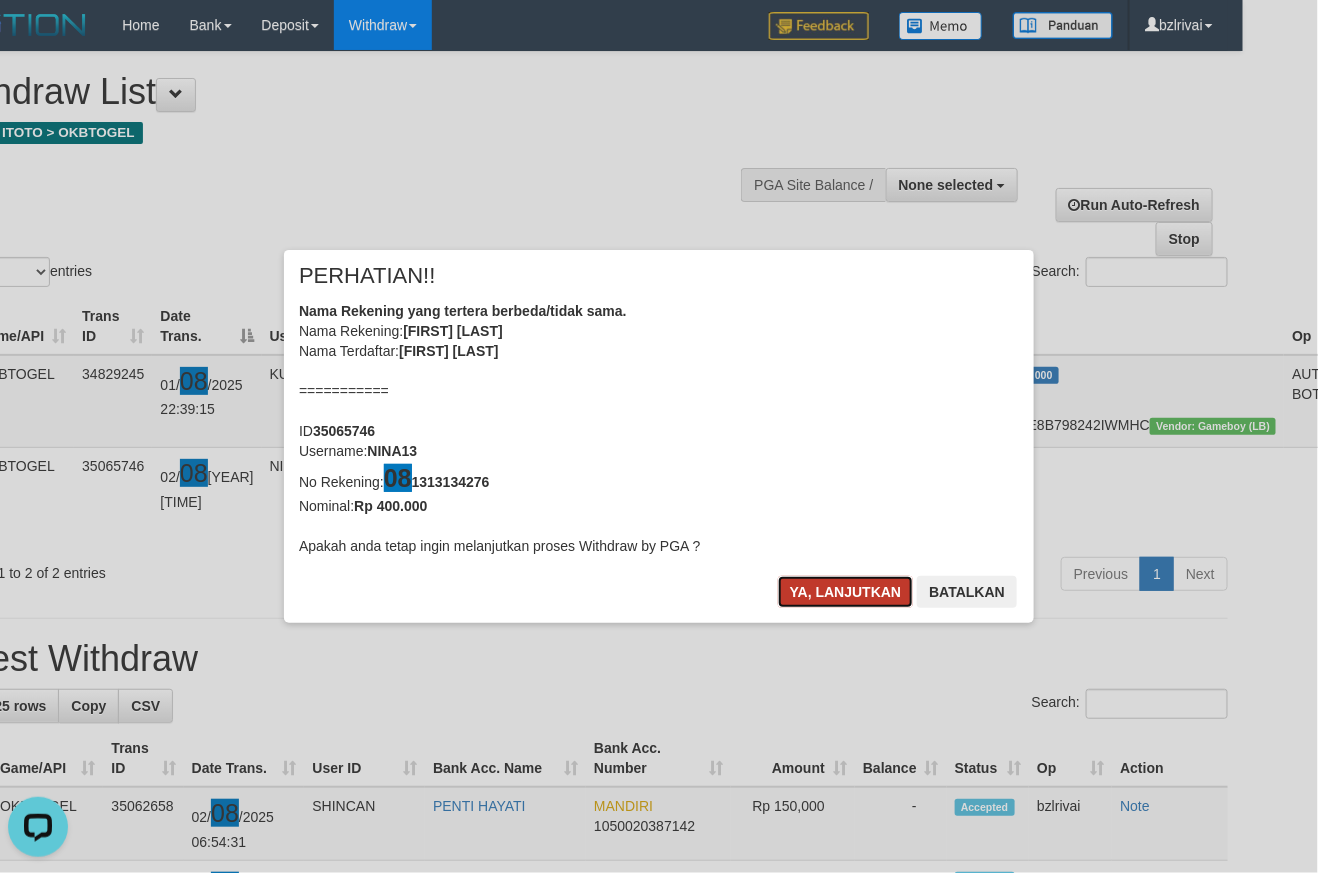 click on "Ya, lanjutkan" at bounding box center (846, 592) 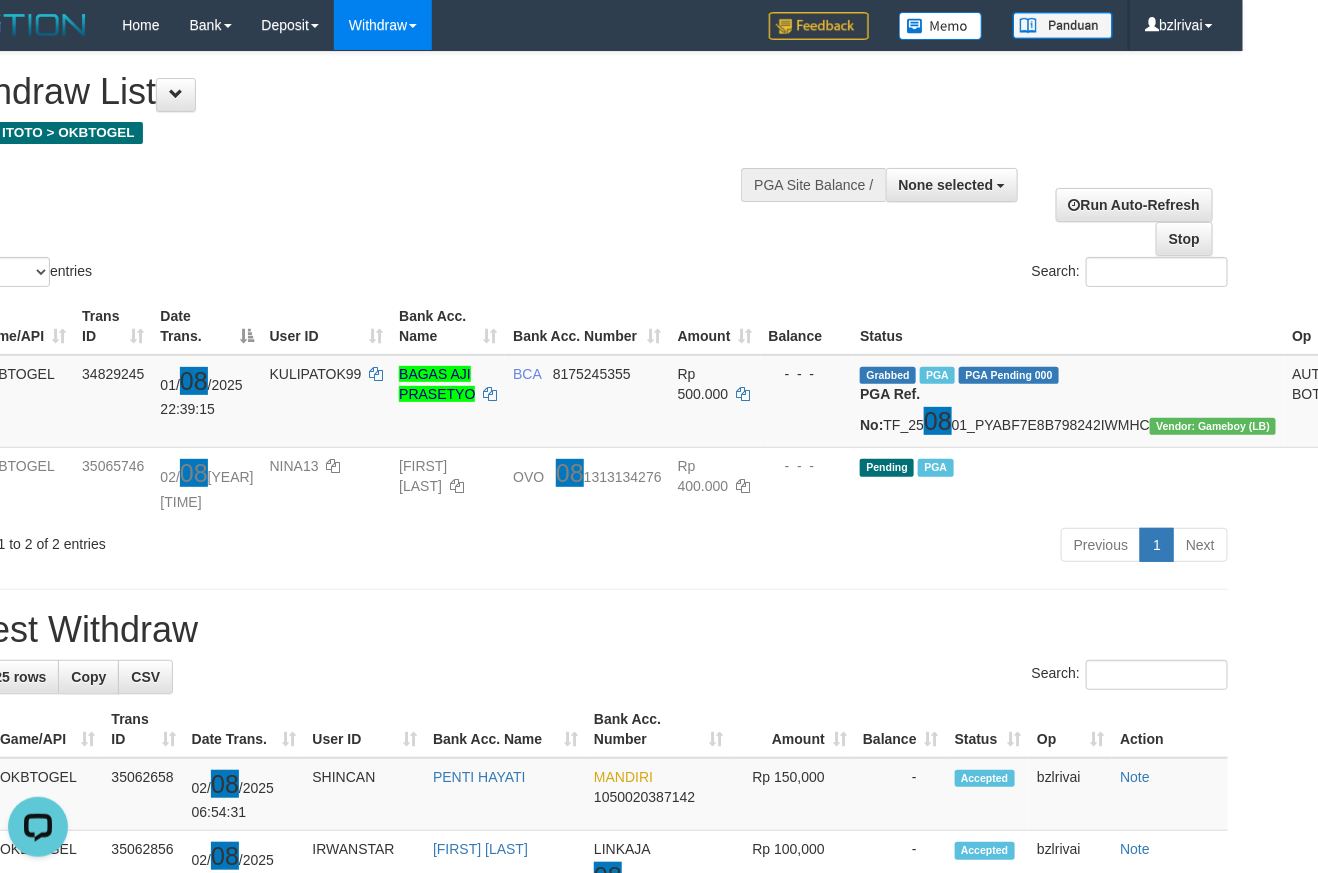 click on "Show  ** ** ** ***  entries Search:" at bounding box center (584, 171) 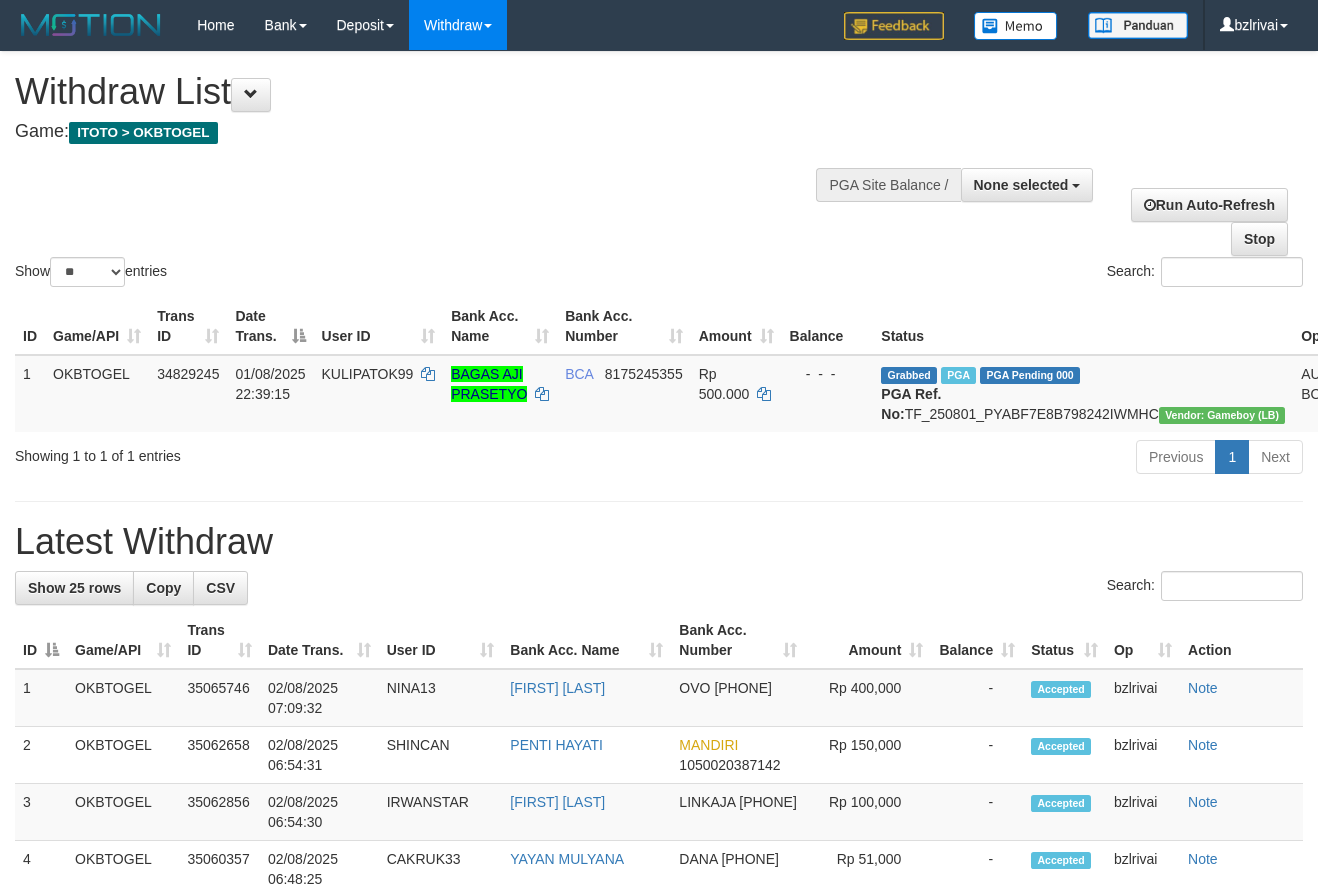 select 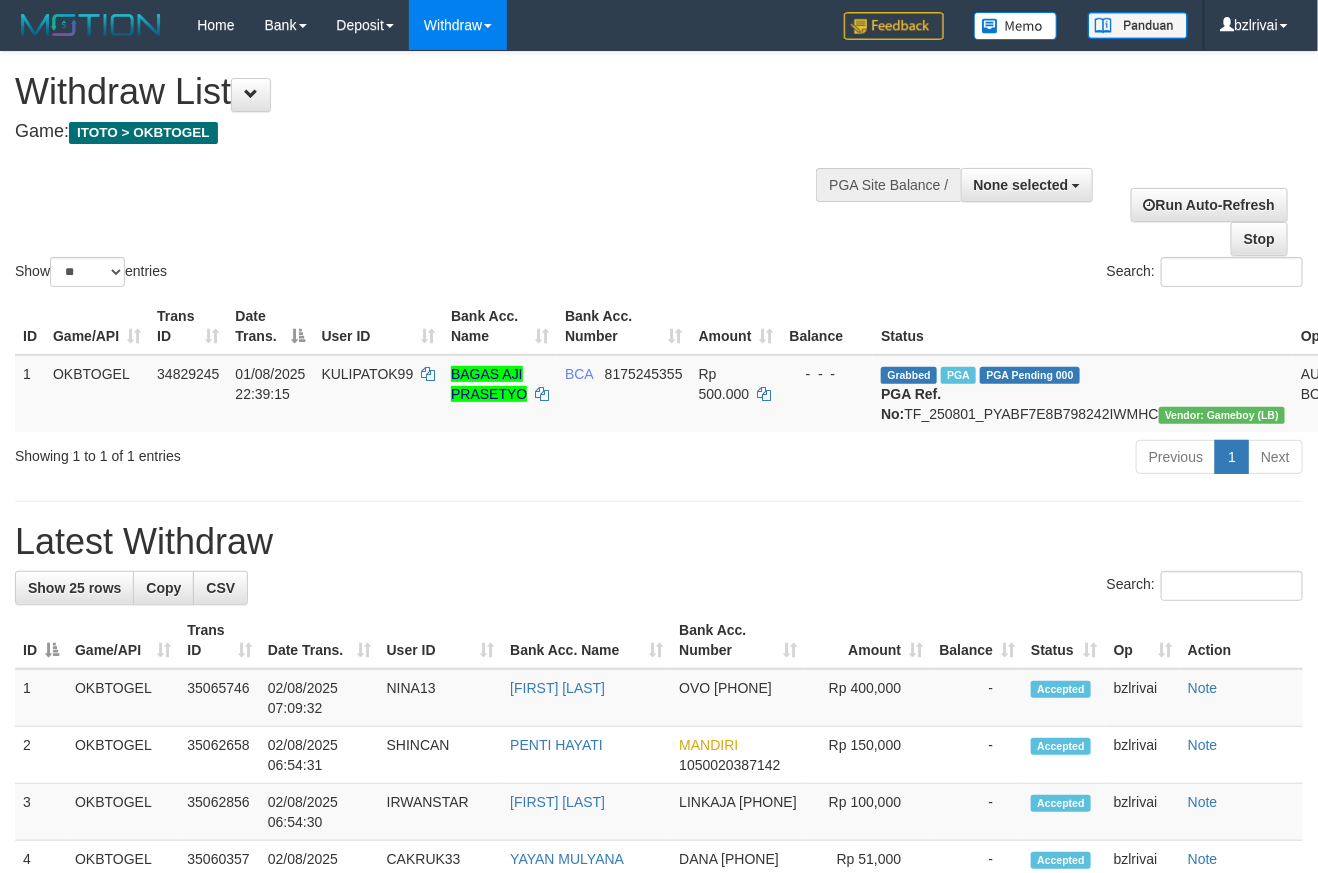scroll, scrollTop: 0, scrollLeft: 24, axis: horizontal 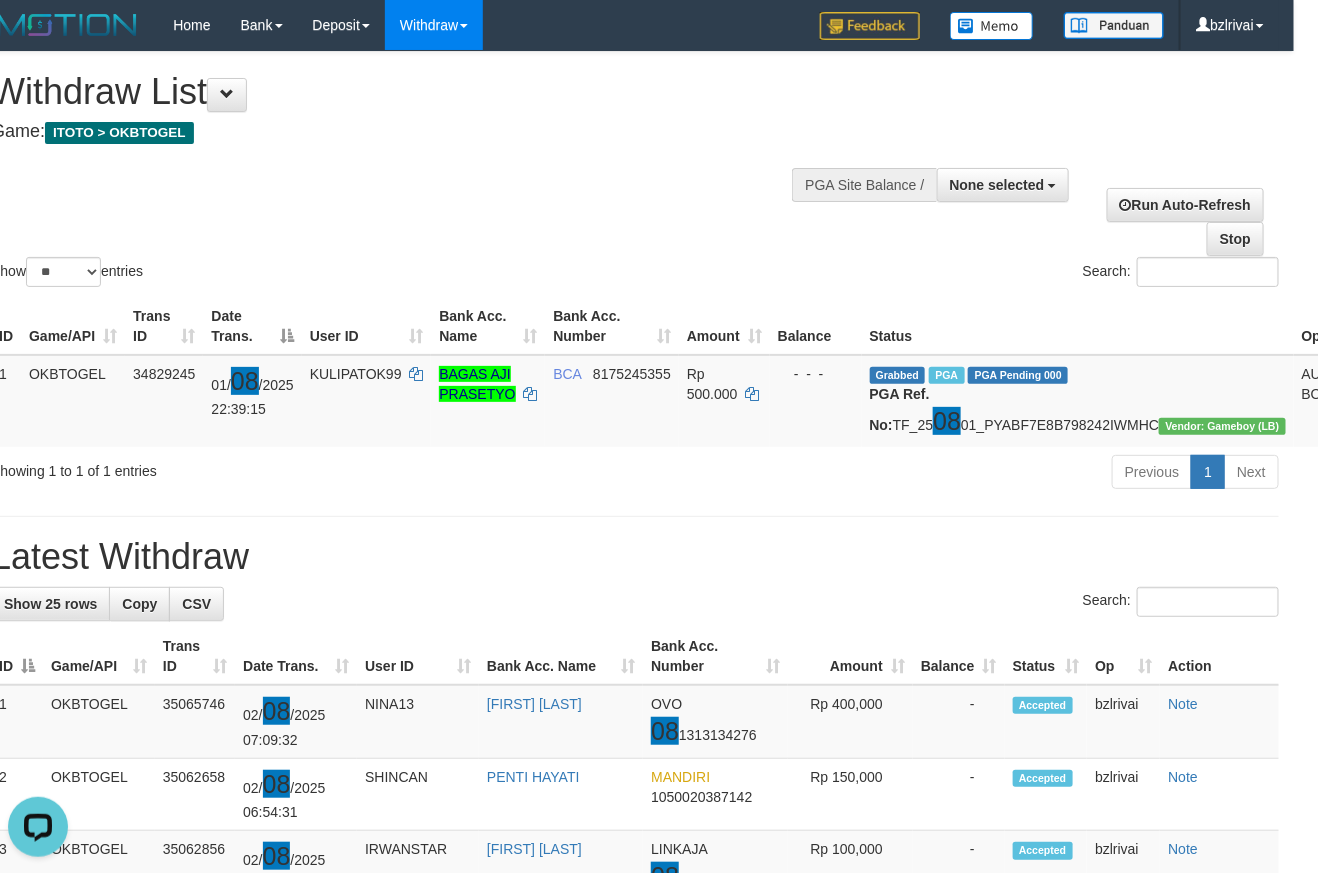drag, startPoint x: 544, startPoint y: 148, endPoint x: 538, endPoint y: 165, distance: 18.027756 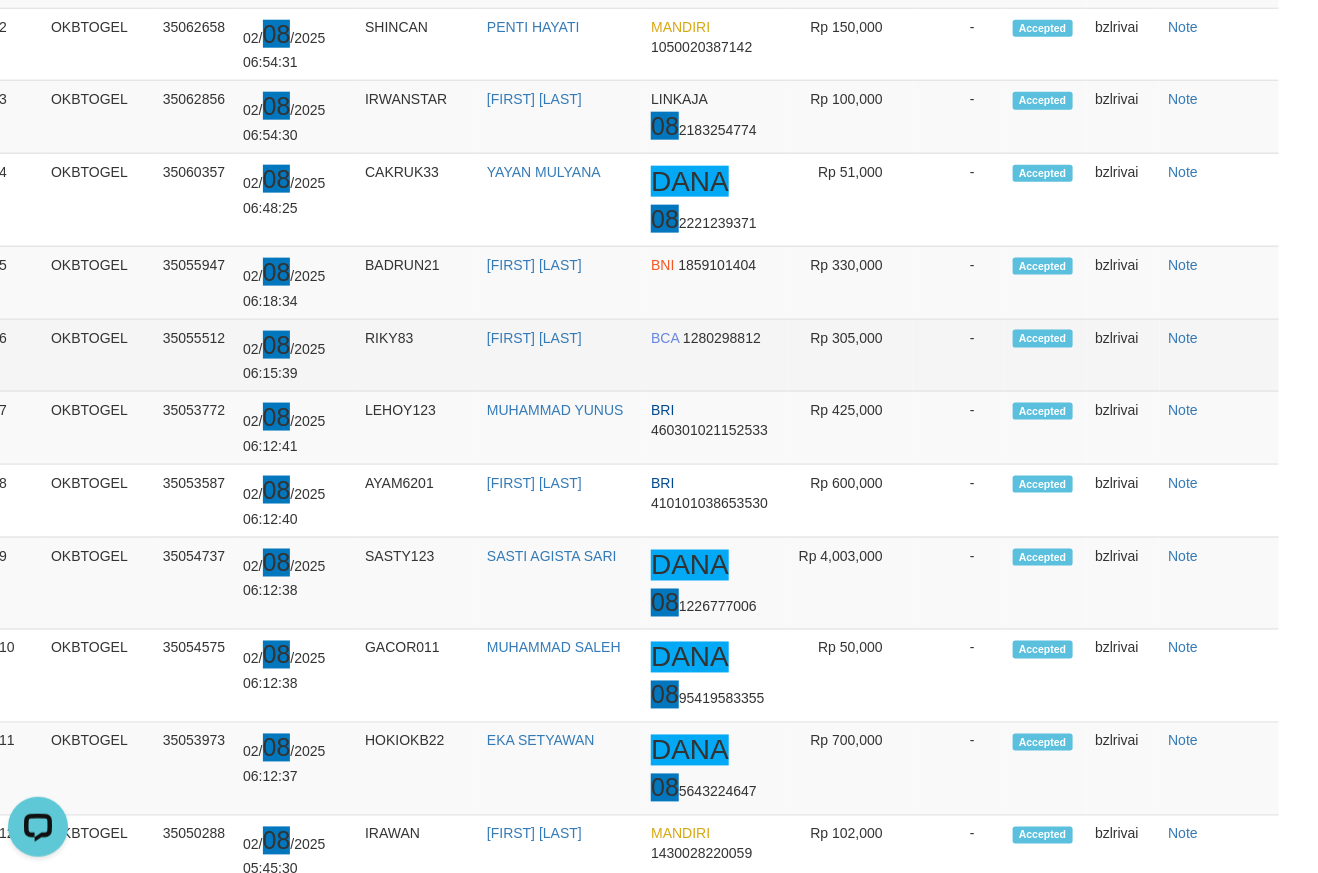 click on "RIKY83" at bounding box center [418, 355] 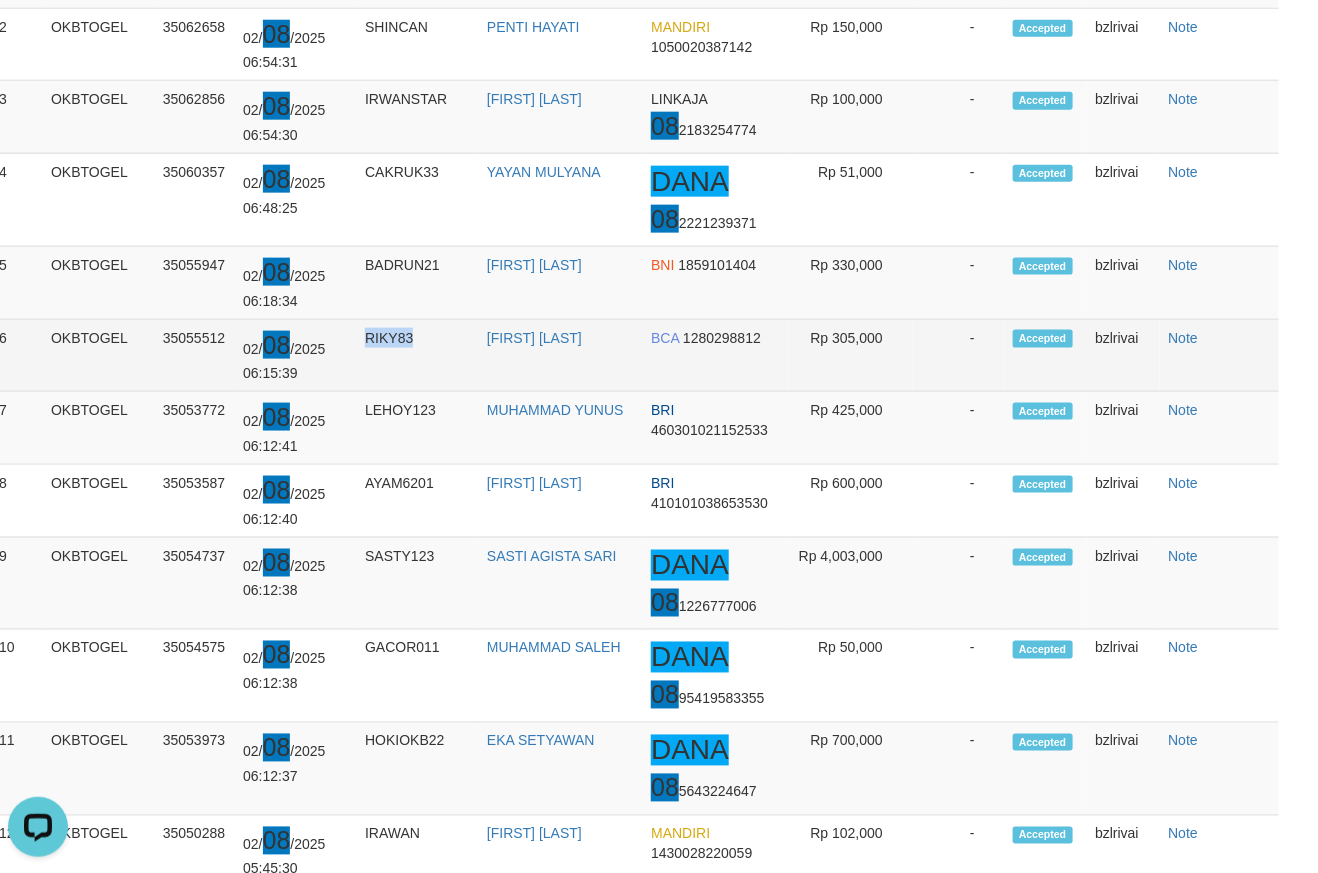click on "RIKY83" at bounding box center (418, 355) 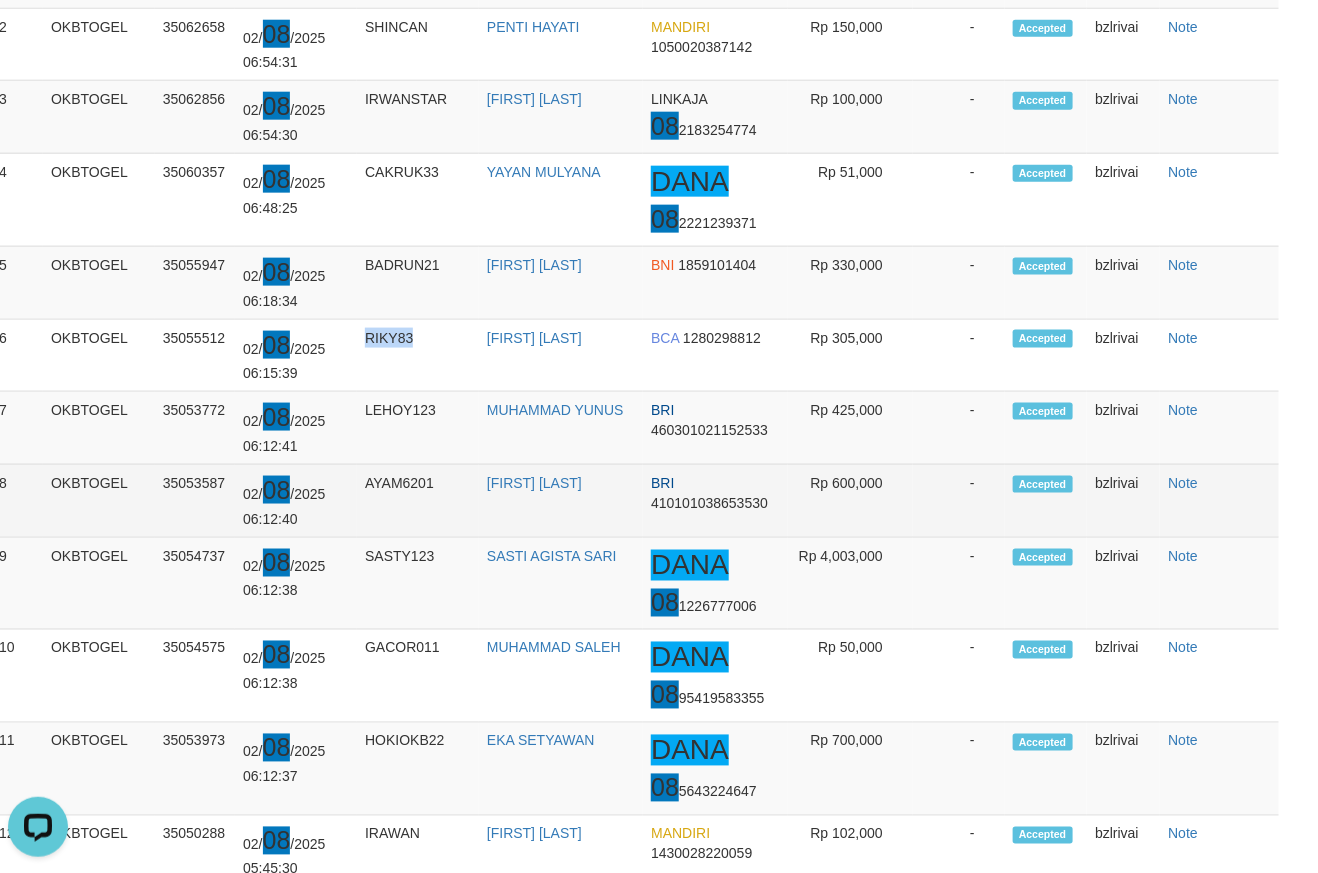 copy on "RIKY83" 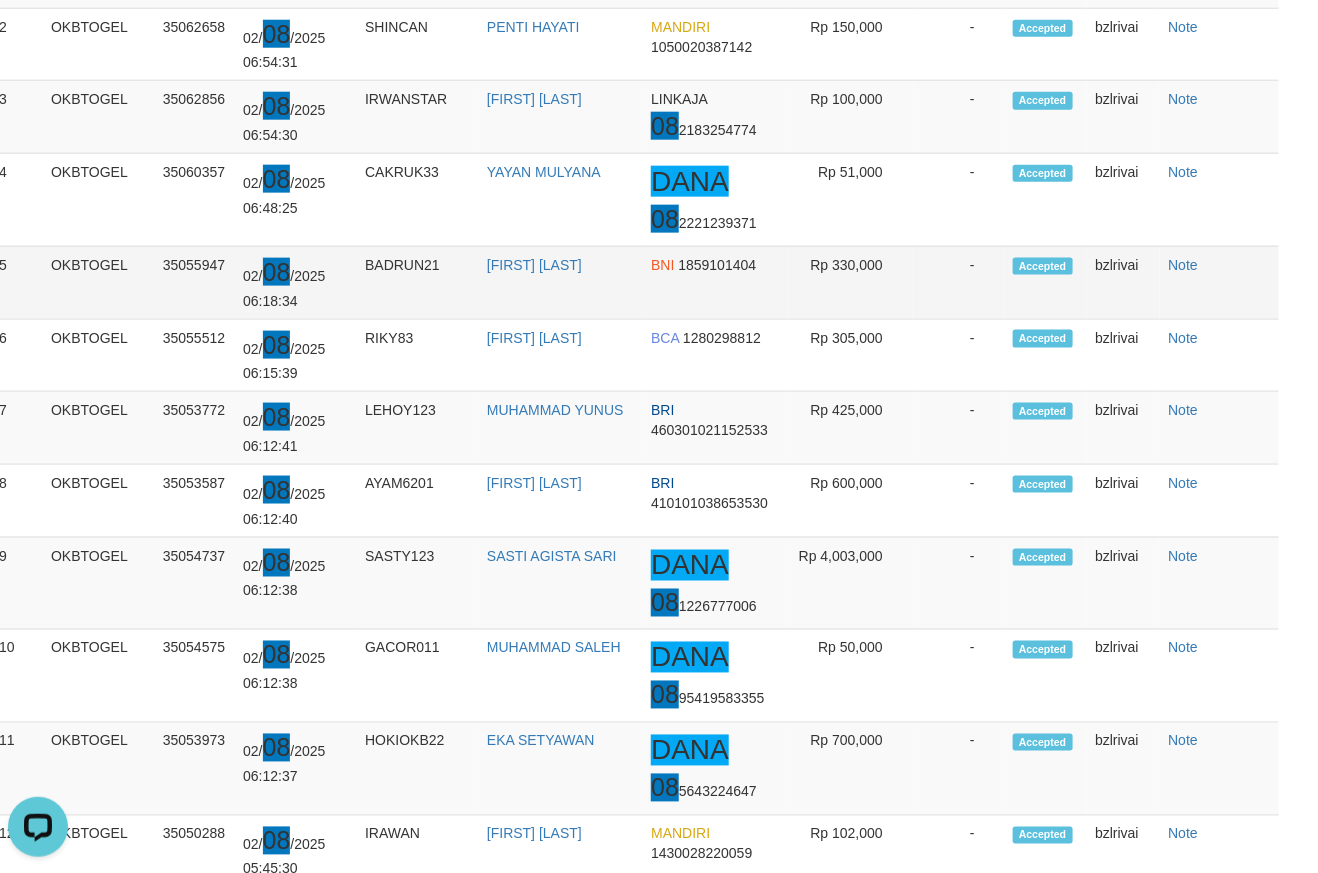 click on "BADRUN21" at bounding box center [418, 282] 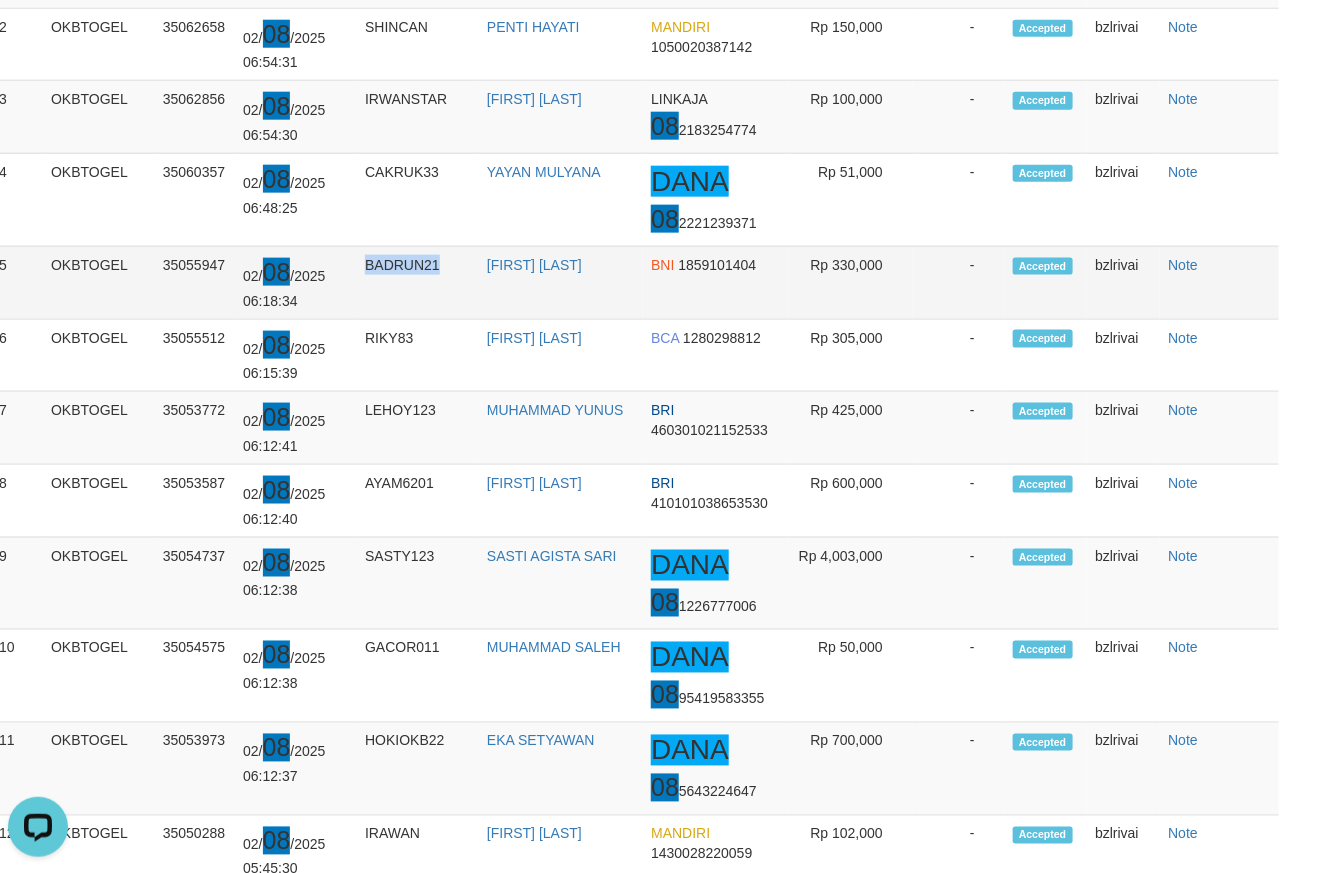 click on "BADRUN21" at bounding box center [418, 282] 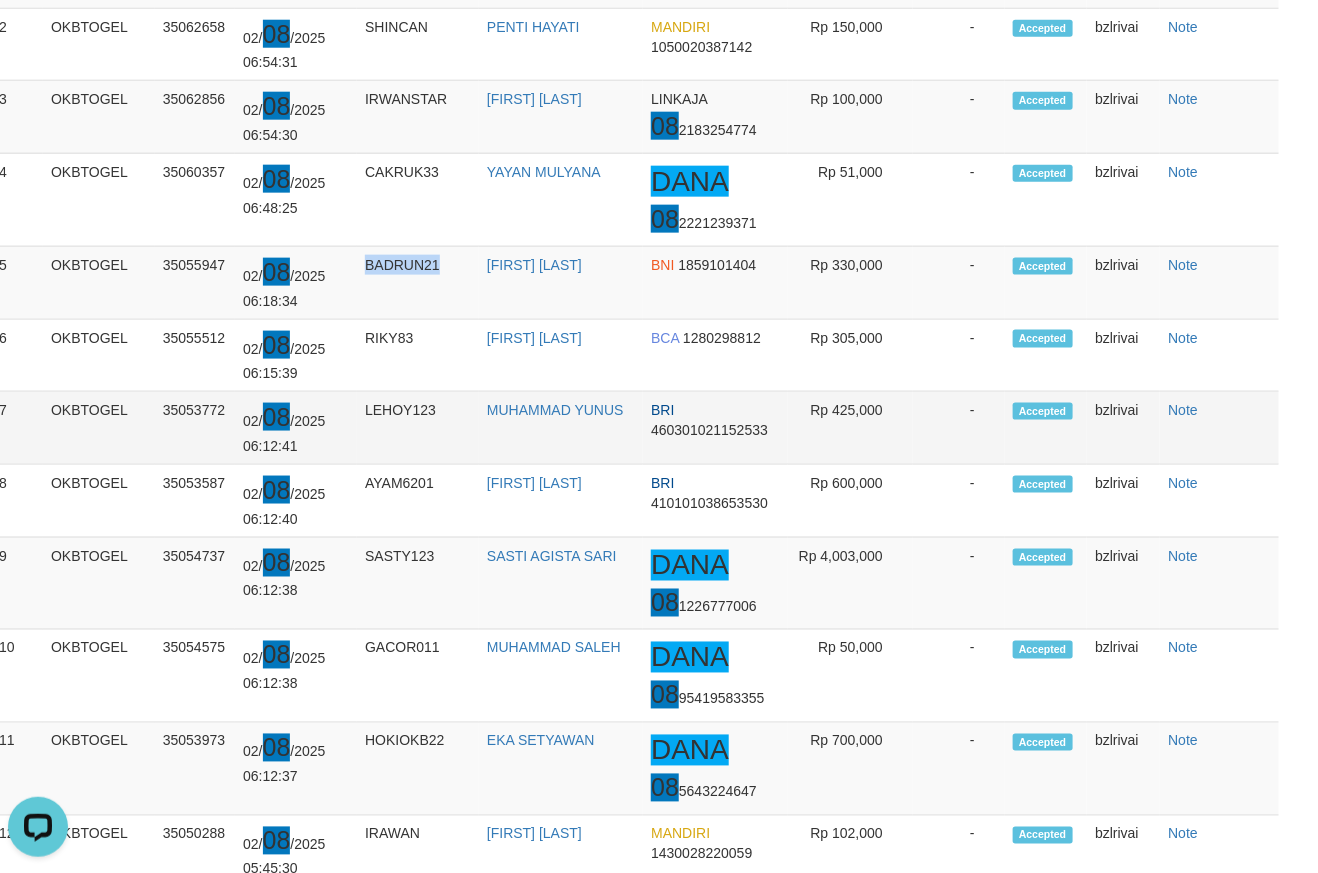 copy on "BADRUN21" 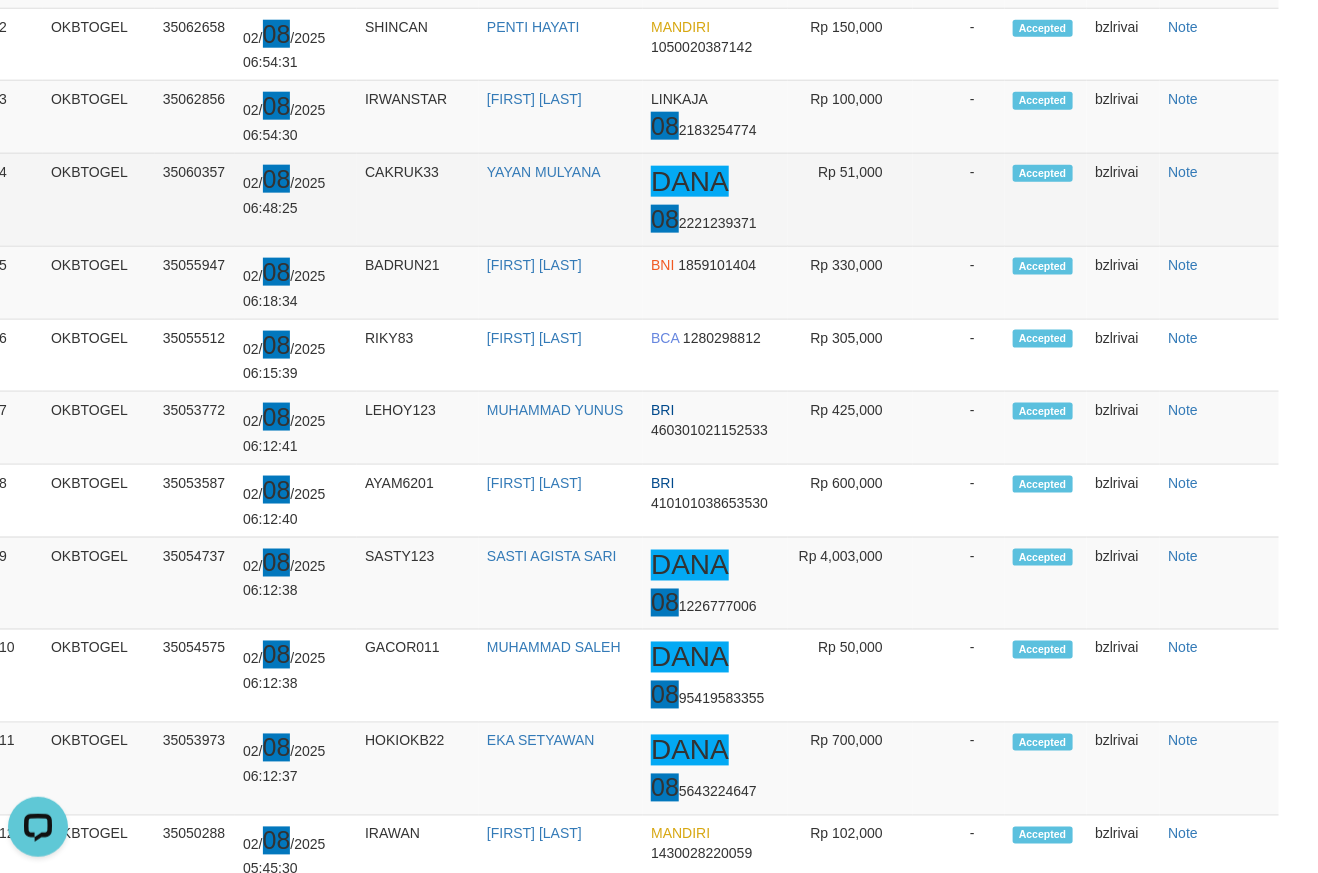 click on "CAKRUK33" at bounding box center (418, 200) 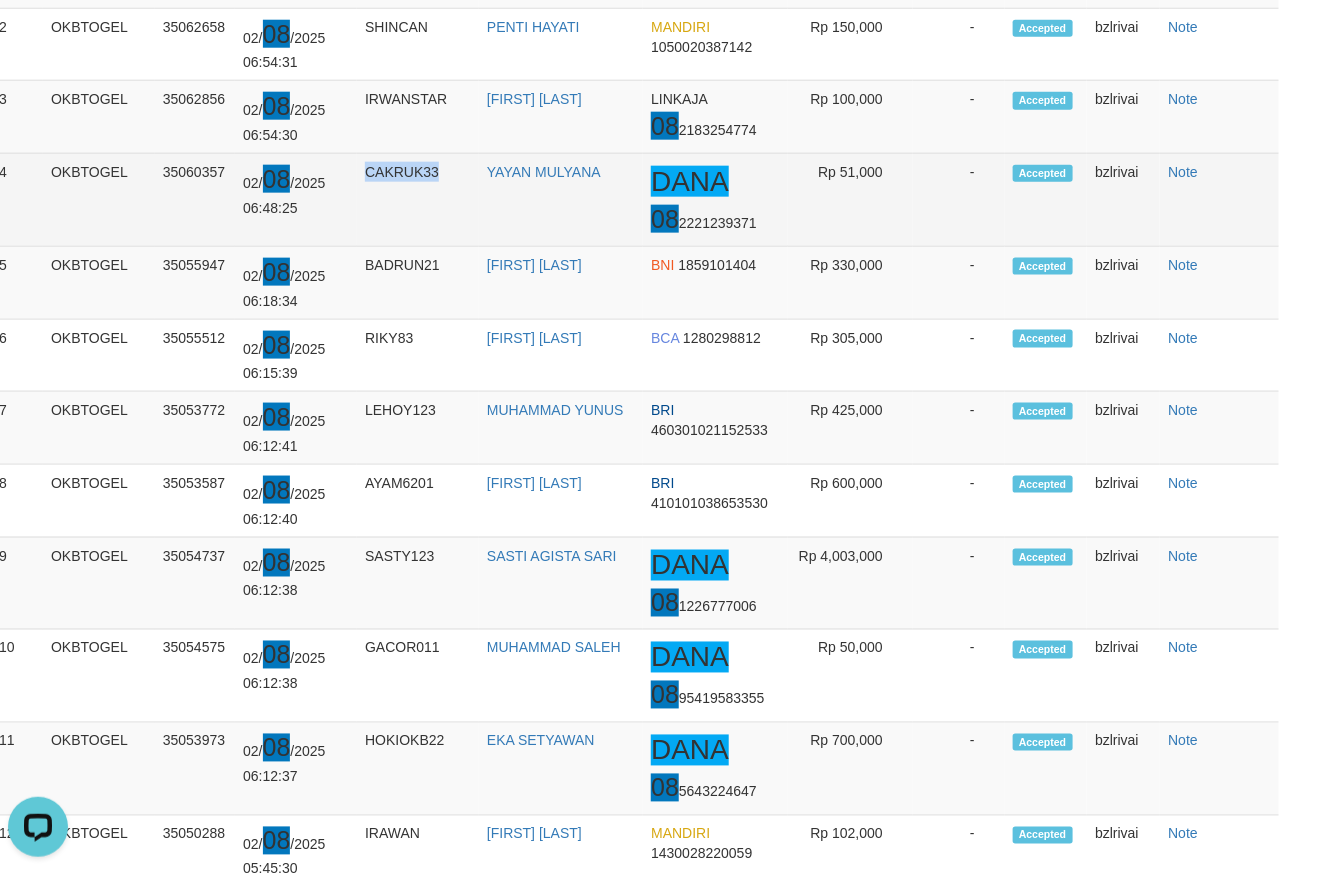 click on "CAKRUK33" at bounding box center (418, 200) 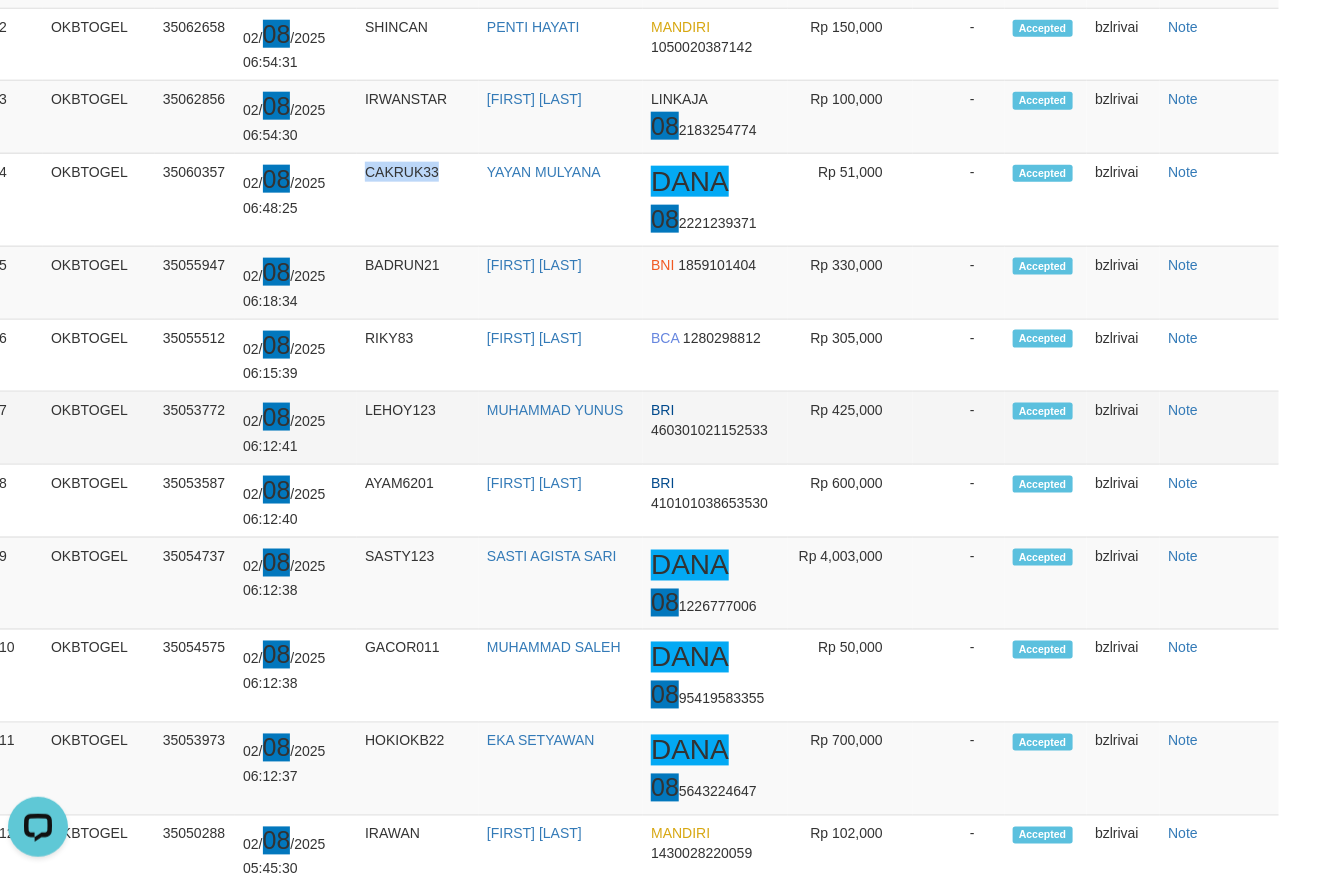 copy on "CAKRUK33" 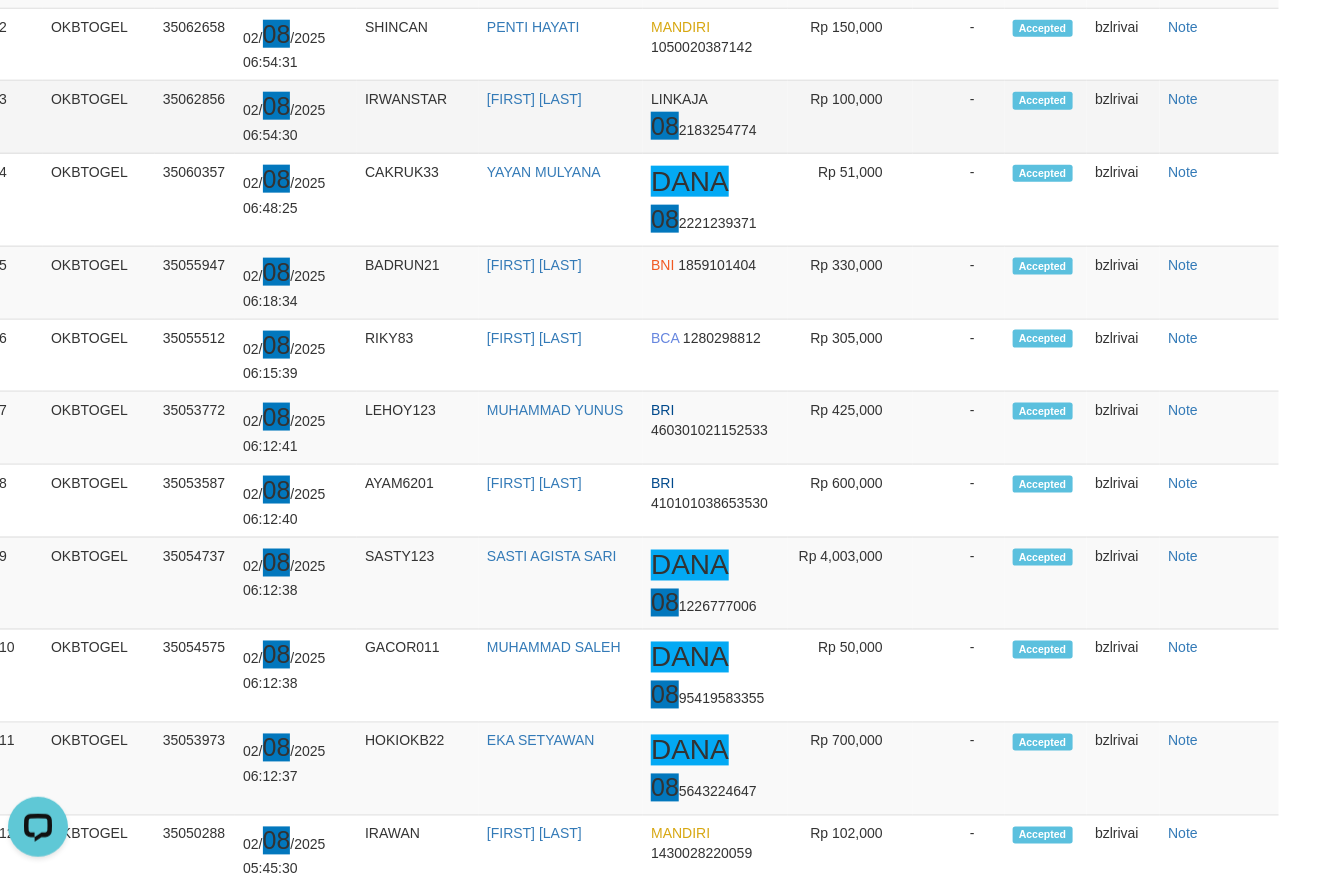 click on "IRWANSTAR" at bounding box center (418, 117) 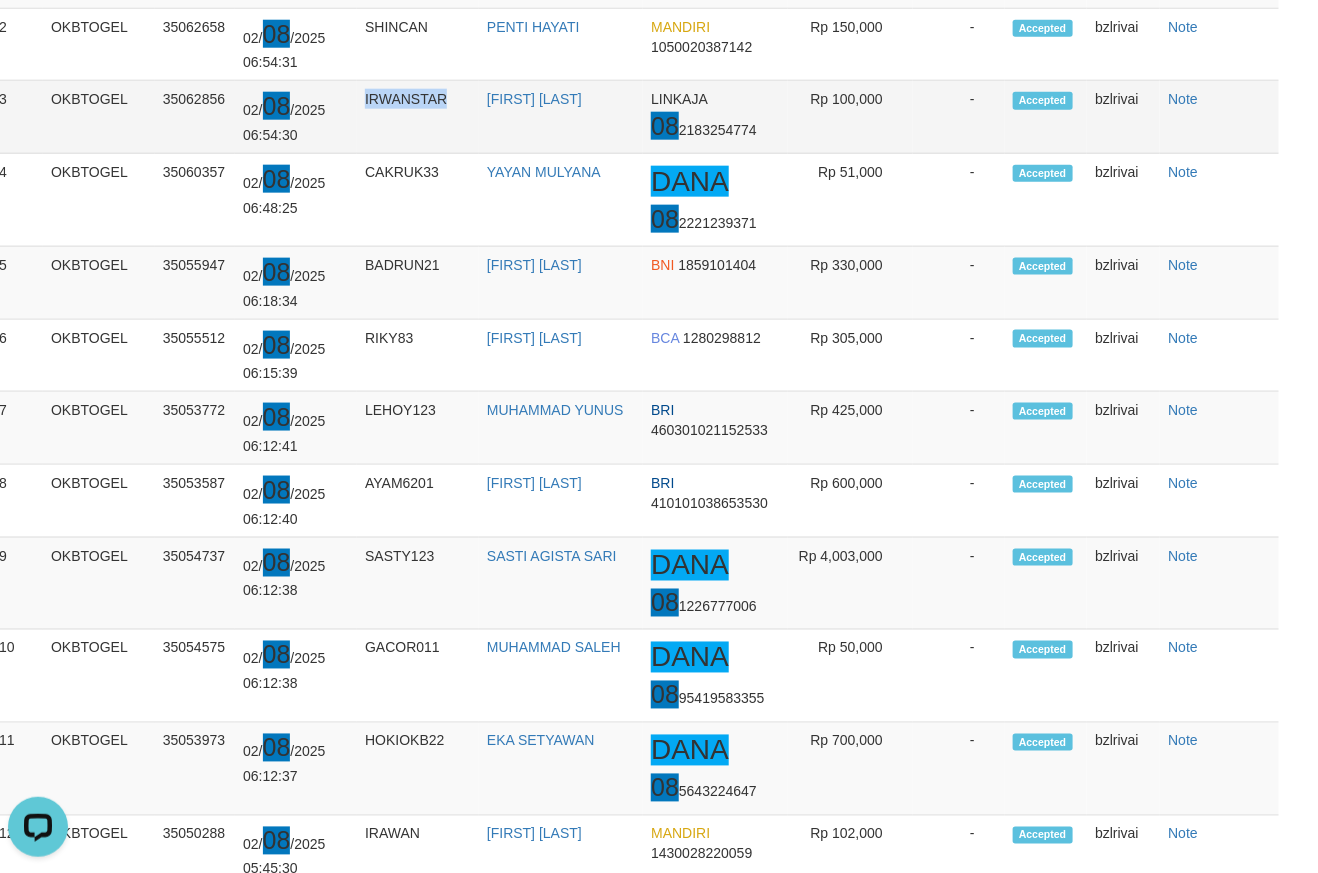 click on "IRWANSTAR" at bounding box center (418, 117) 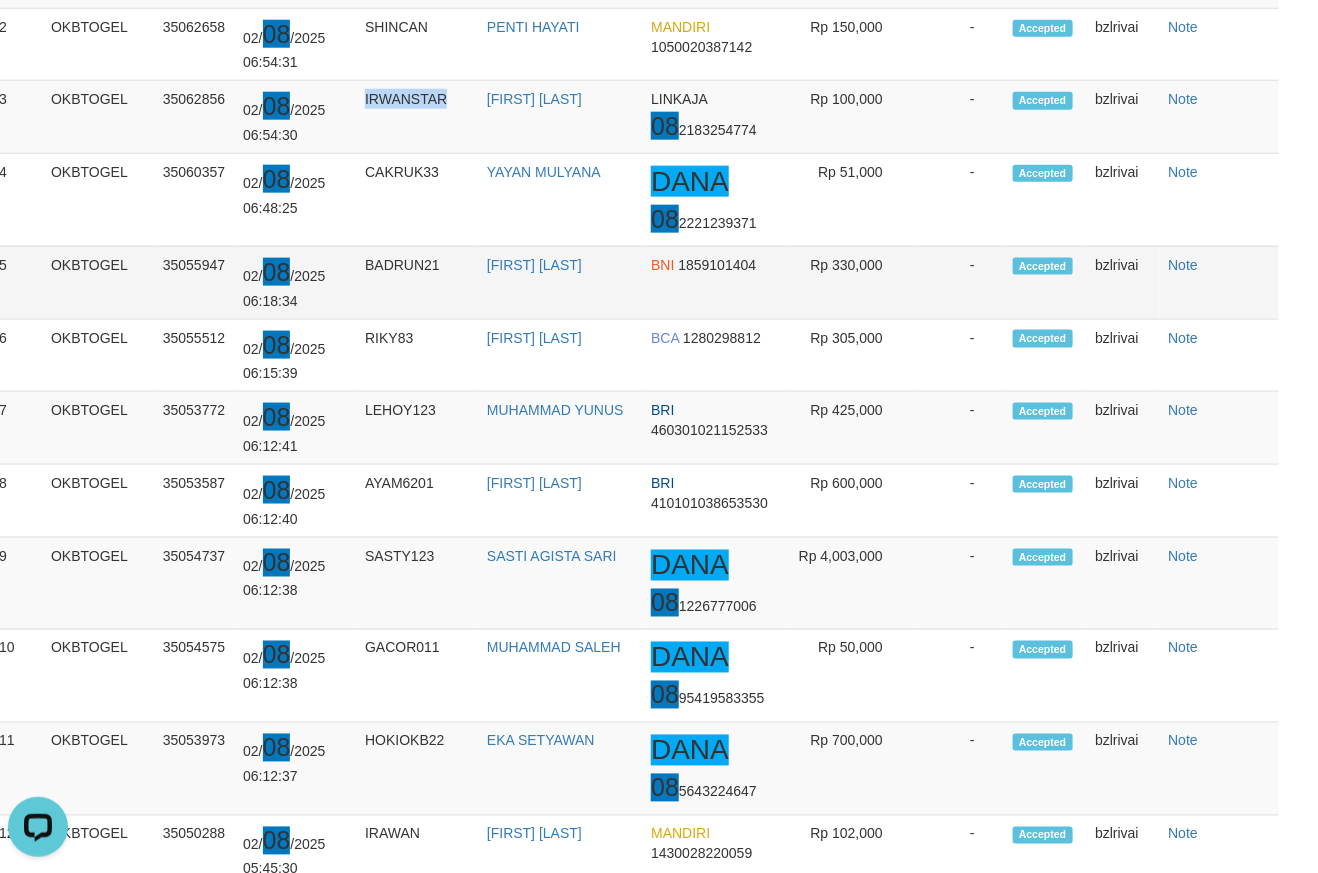 copy on "IRWANSTAR" 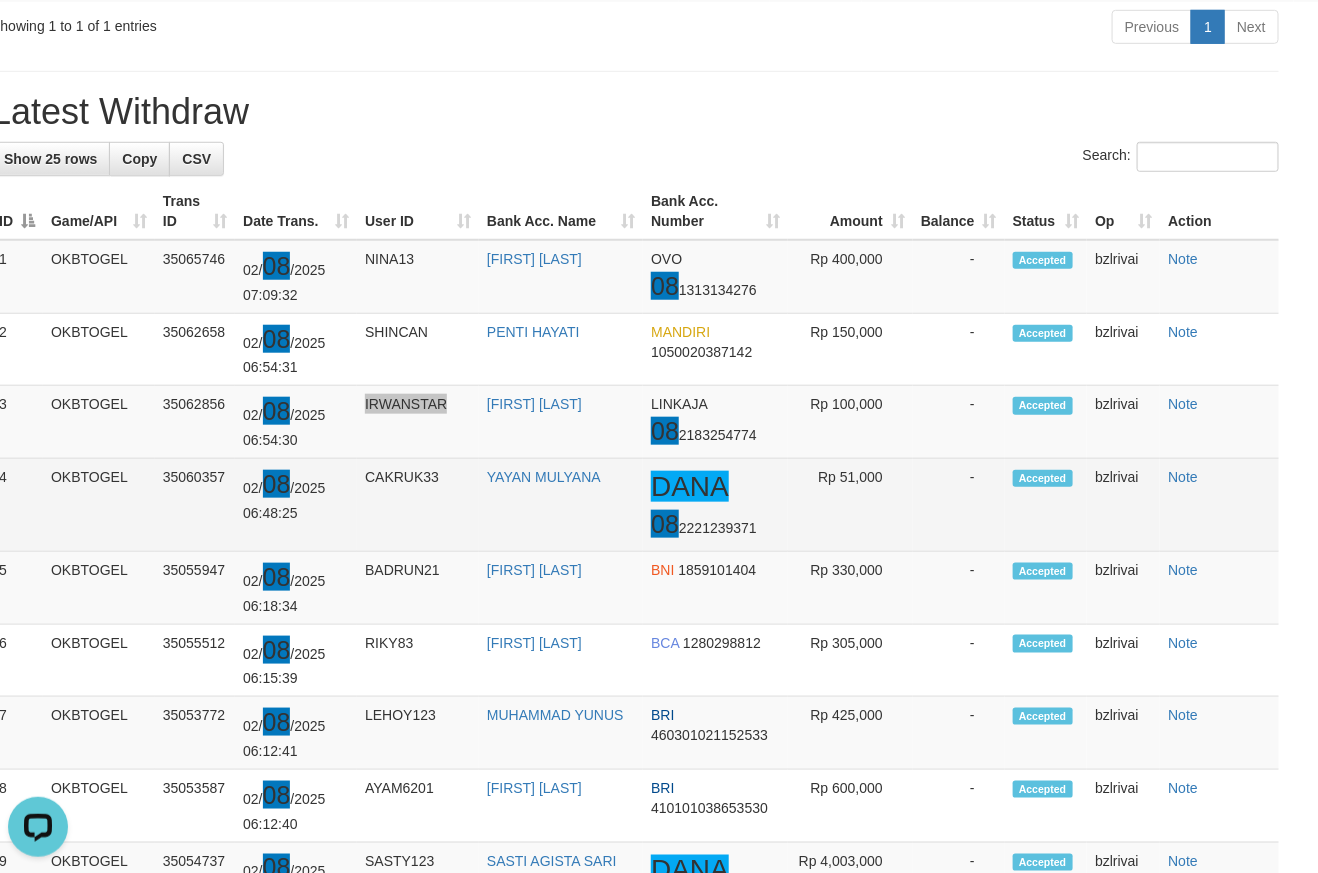 scroll, scrollTop: 349, scrollLeft: 24, axis: both 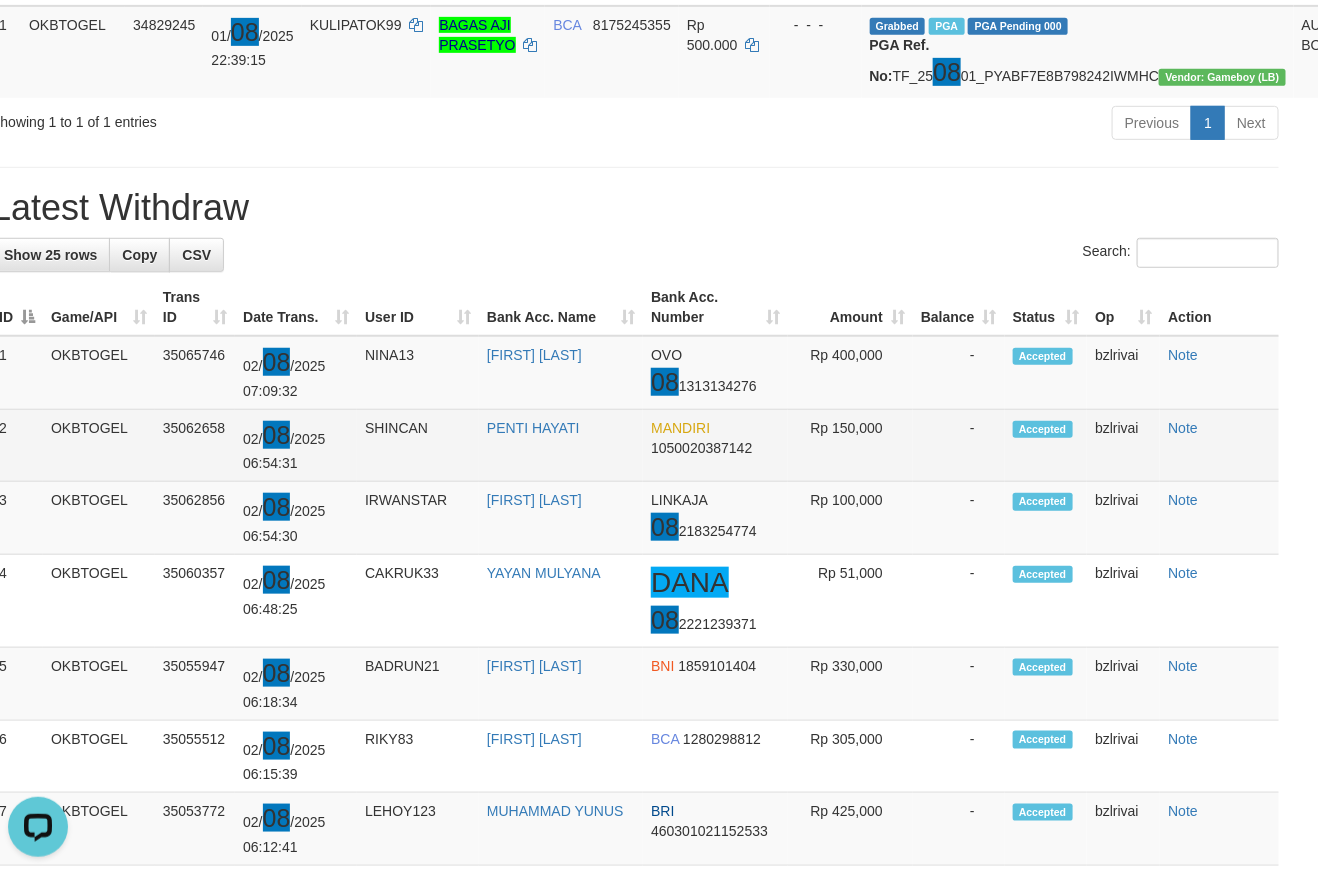 click on "SHINCAN" at bounding box center [418, 445] 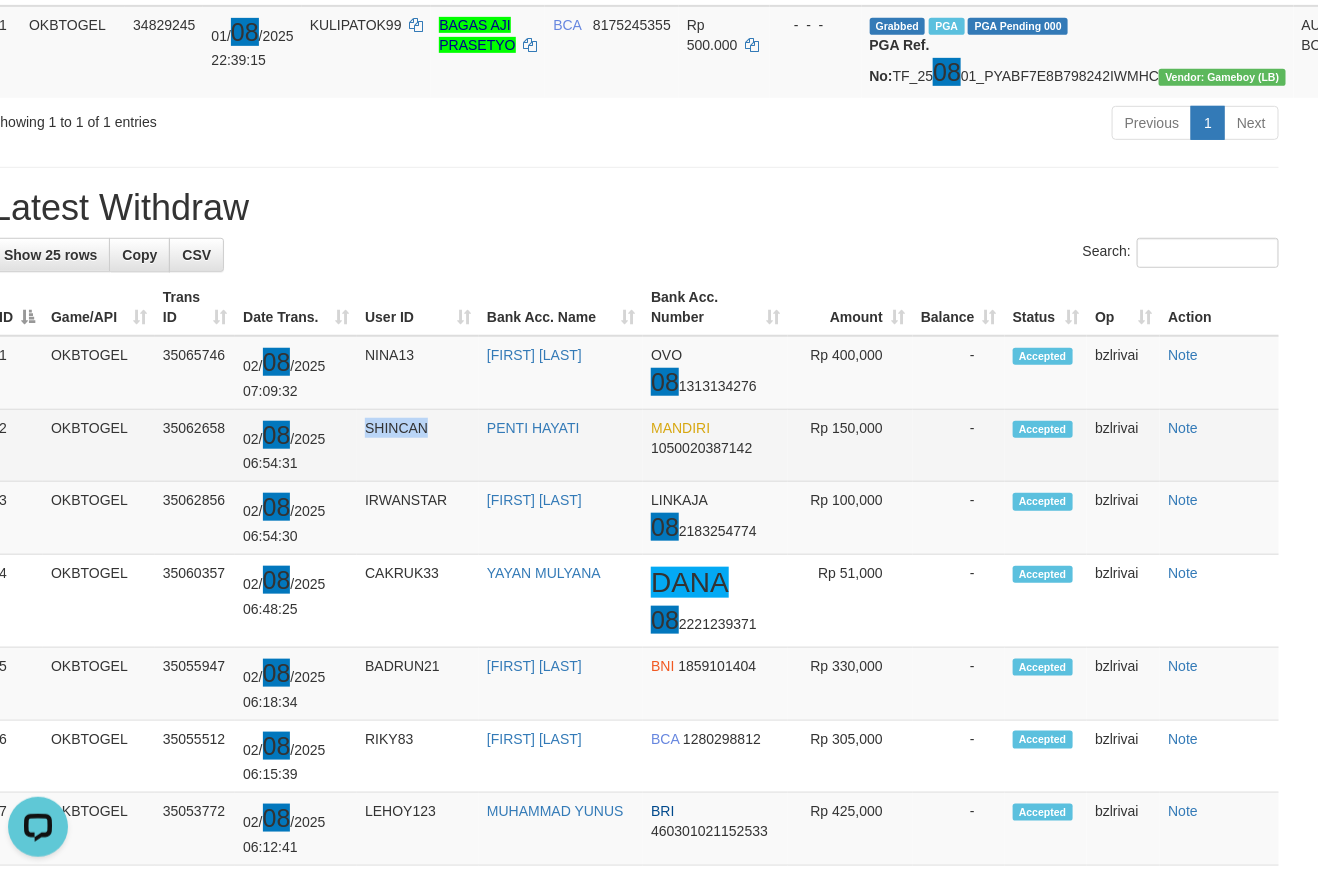 click on "SHINCAN" at bounding box center (418, 445) 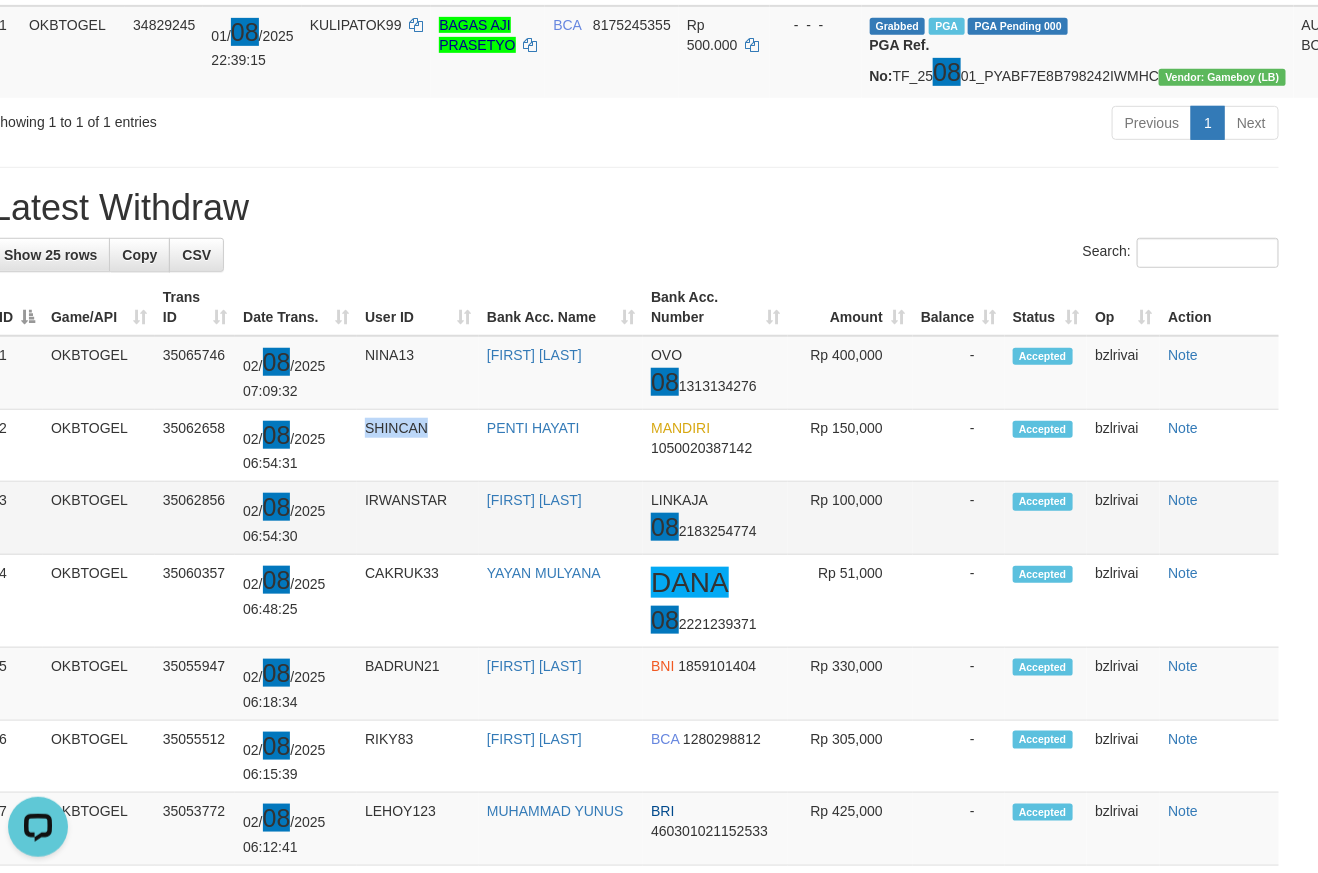 copy on "SHINCAN" 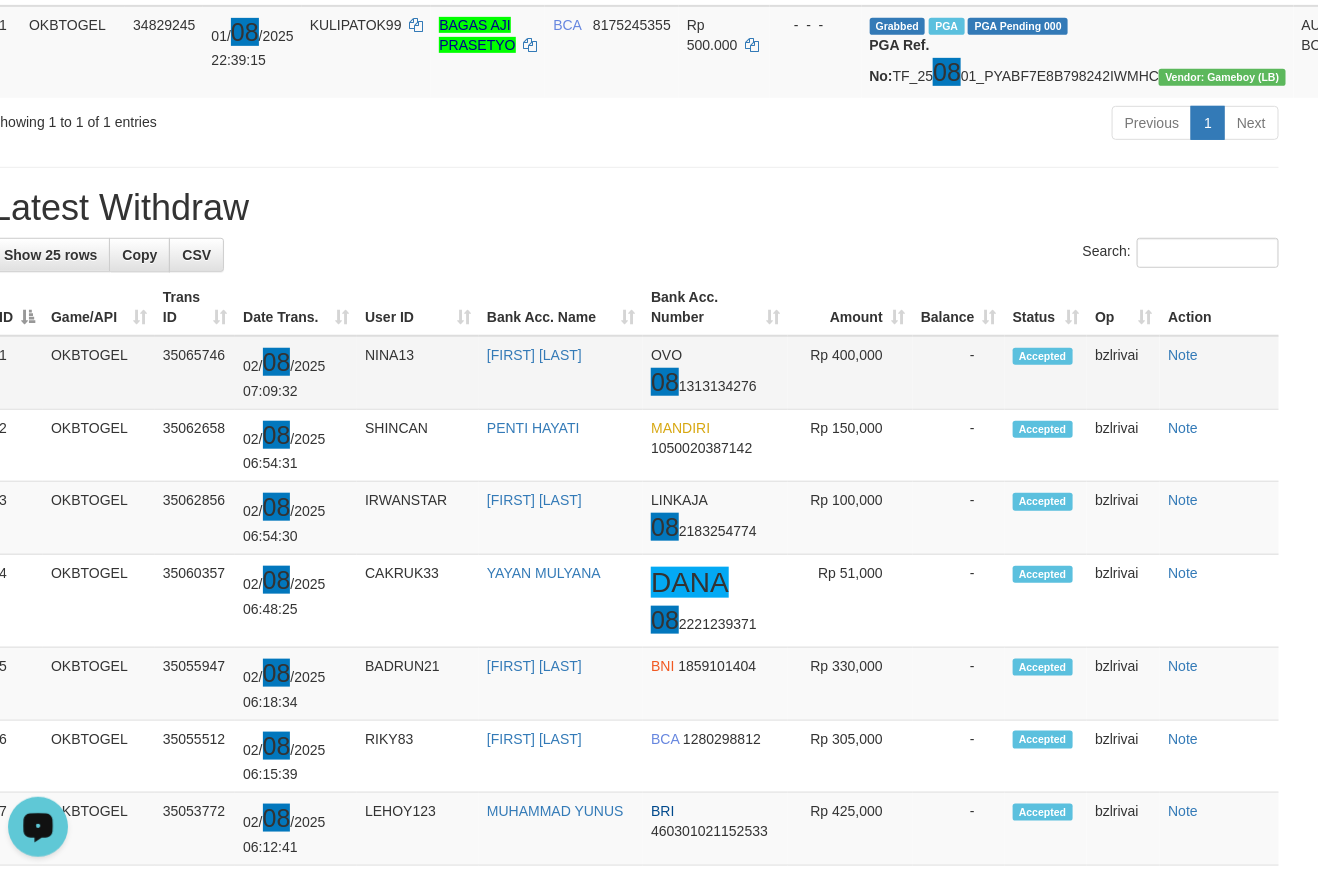 click on "NINA13" at bounding box center [418, 372] 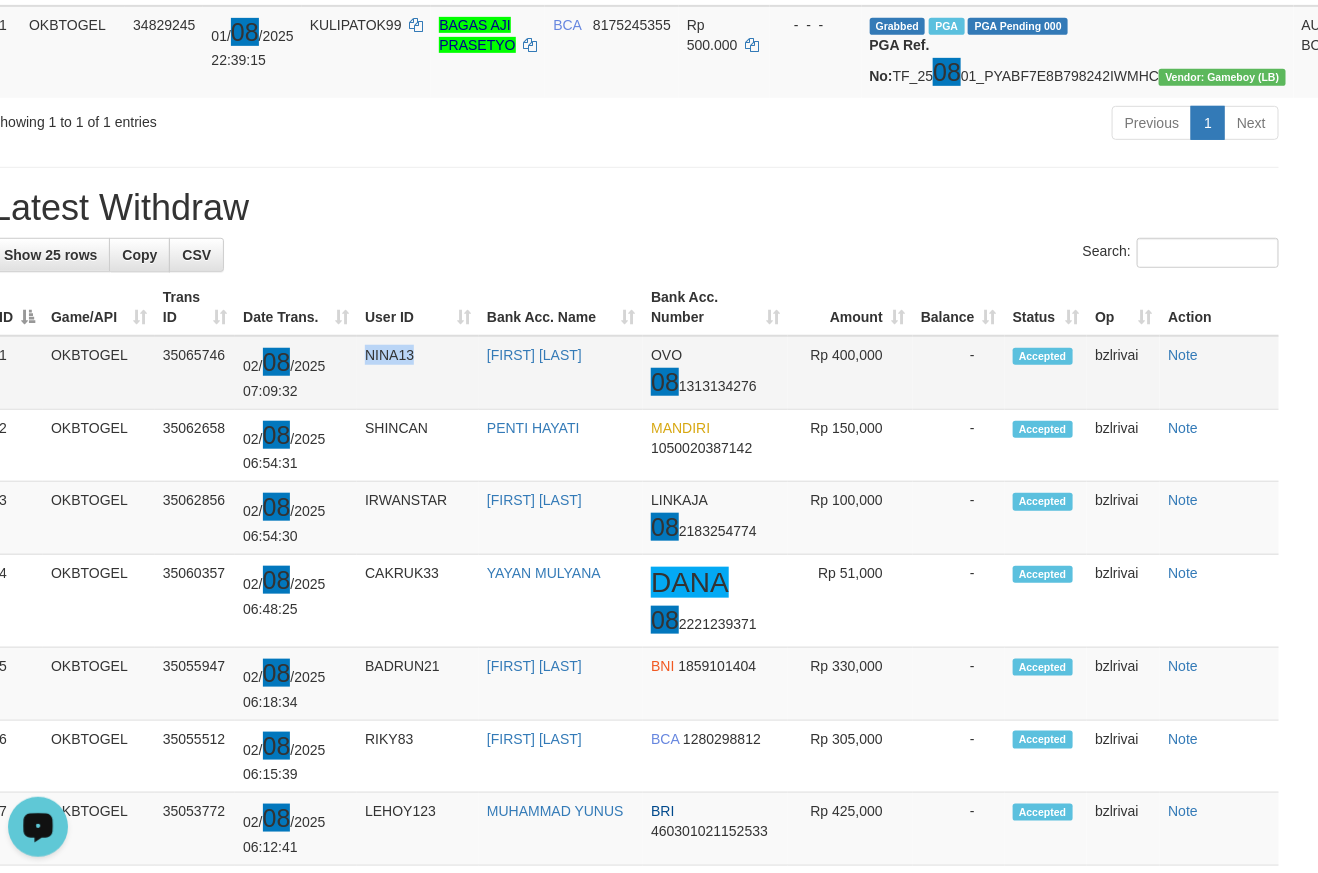 click on "NINA13" at bounding box center (418, 372) 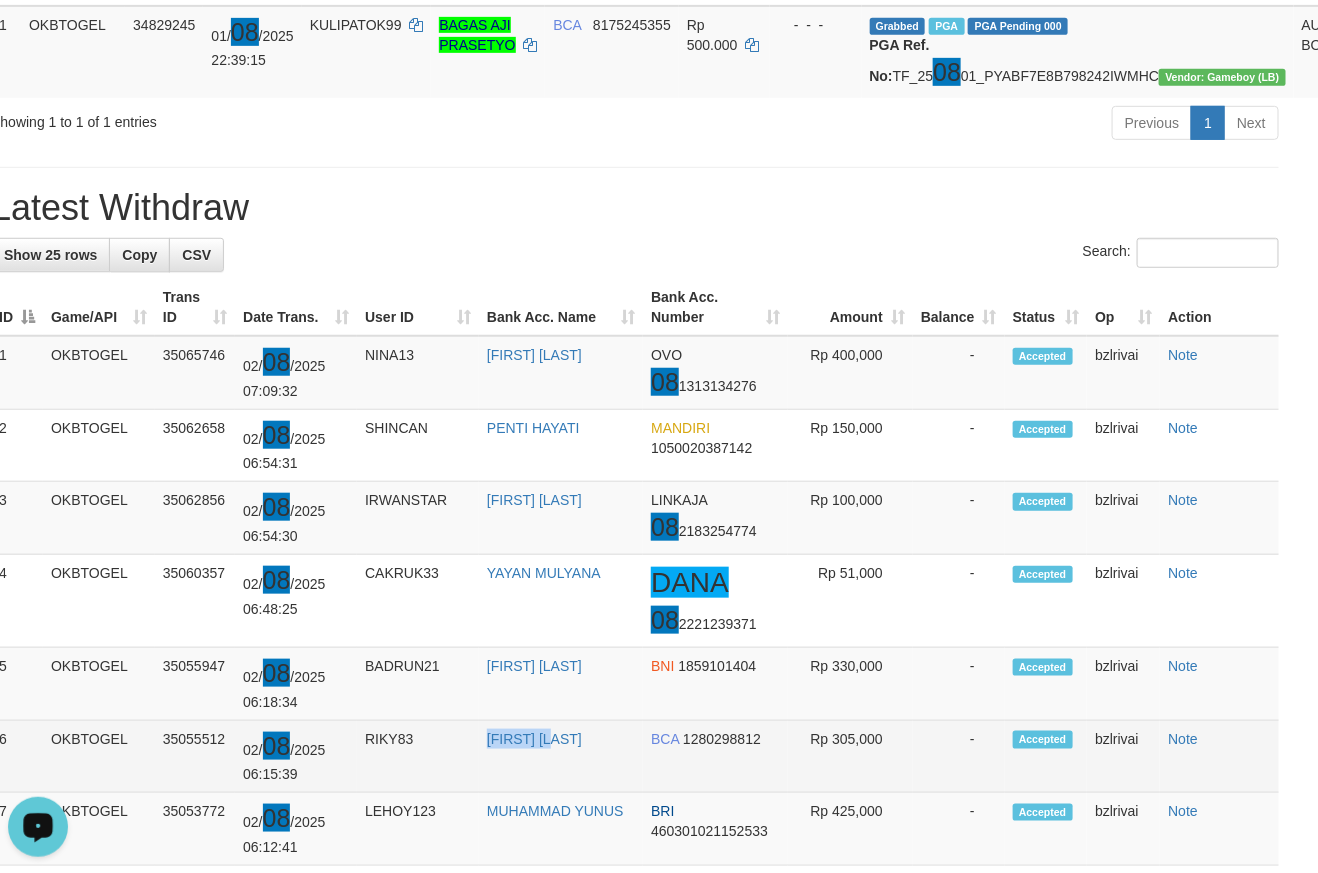 drag, startPoint x: 456, startPoint y: 753, endPoint x: 519, endPoint y: 781, distance: 68.942 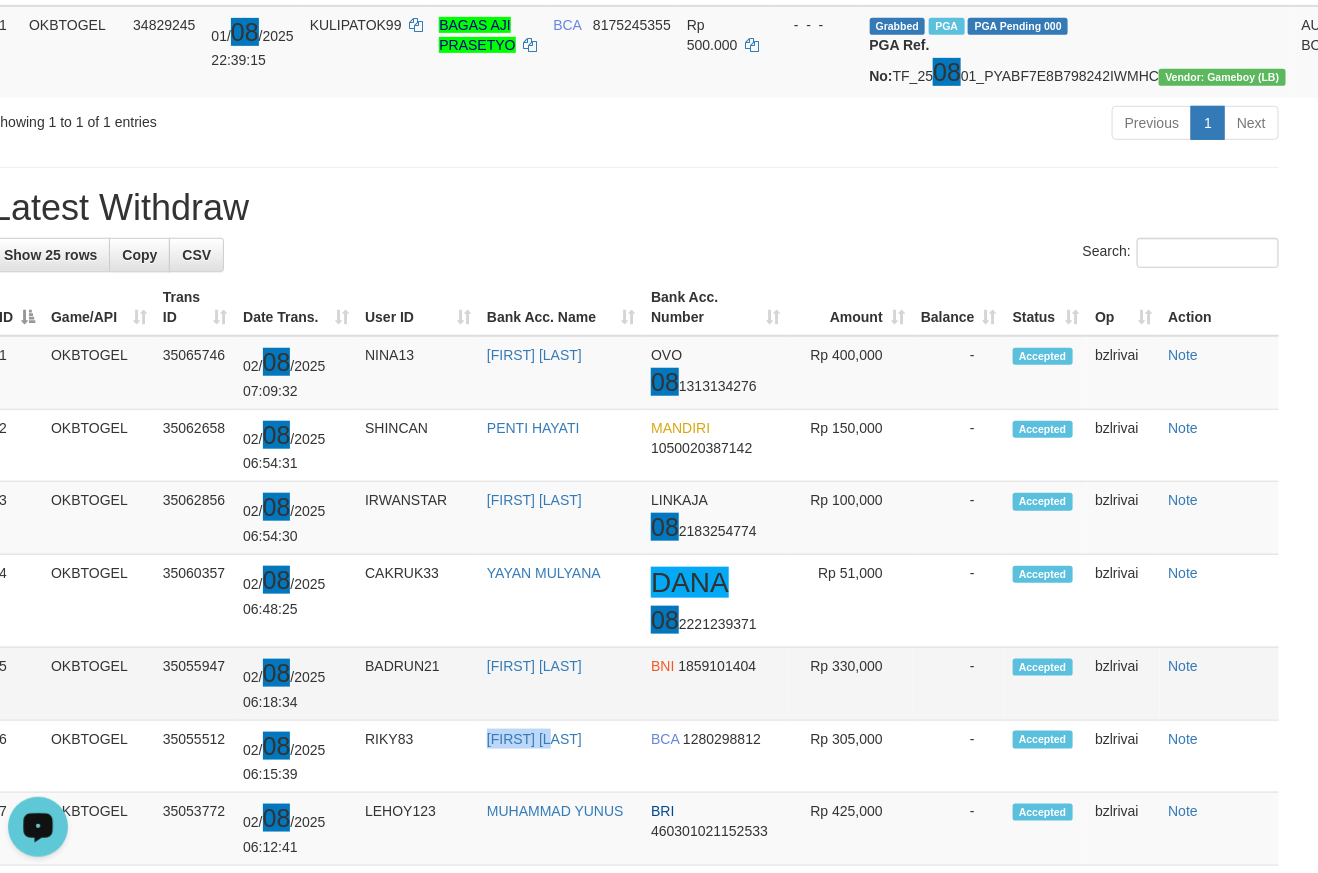 drag, startPoint x: 469, startPoint y: 690, endPoint x: 619, endPoint y: 691, distance: 150.00333 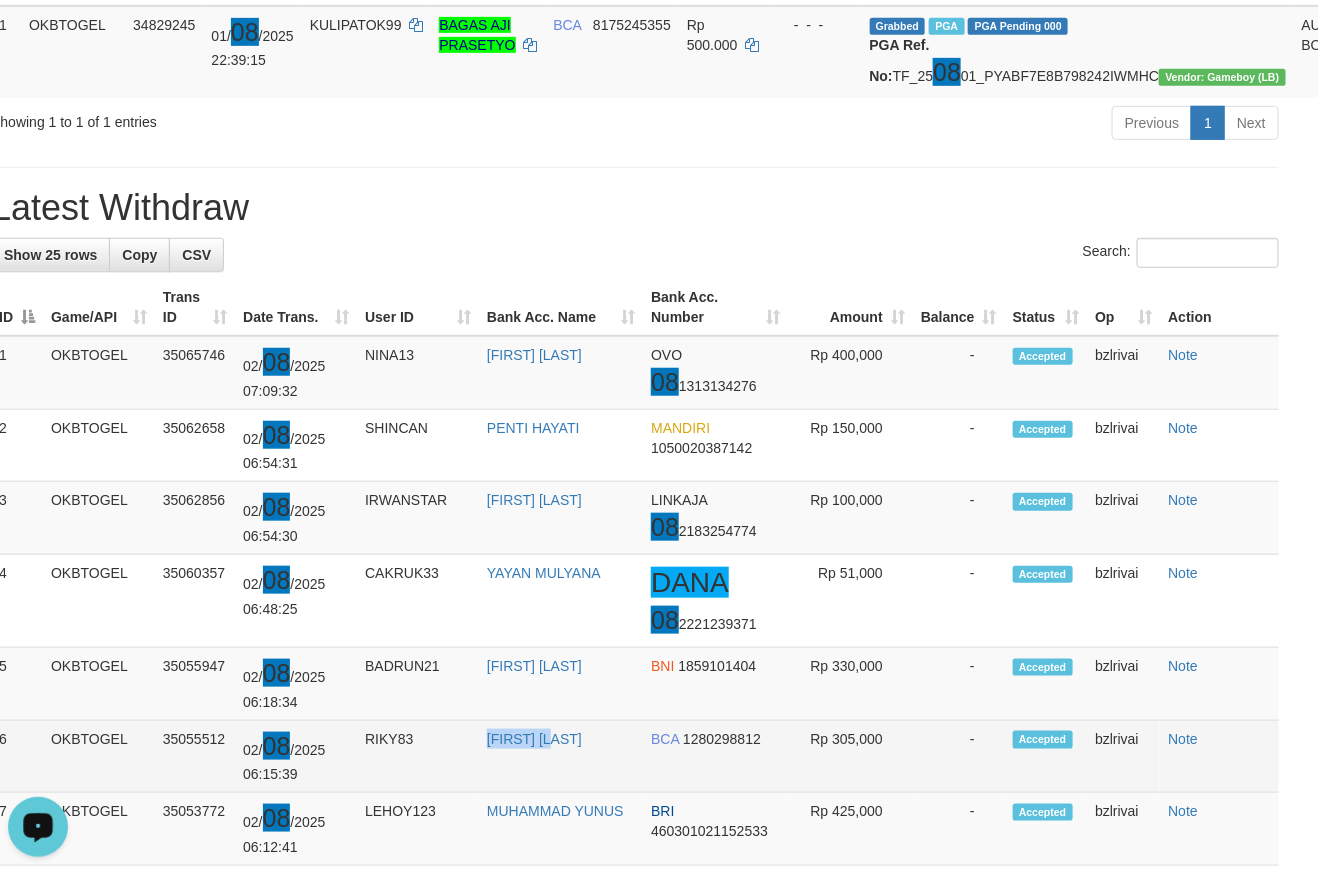 copy on "[FIRST] [LAST]" 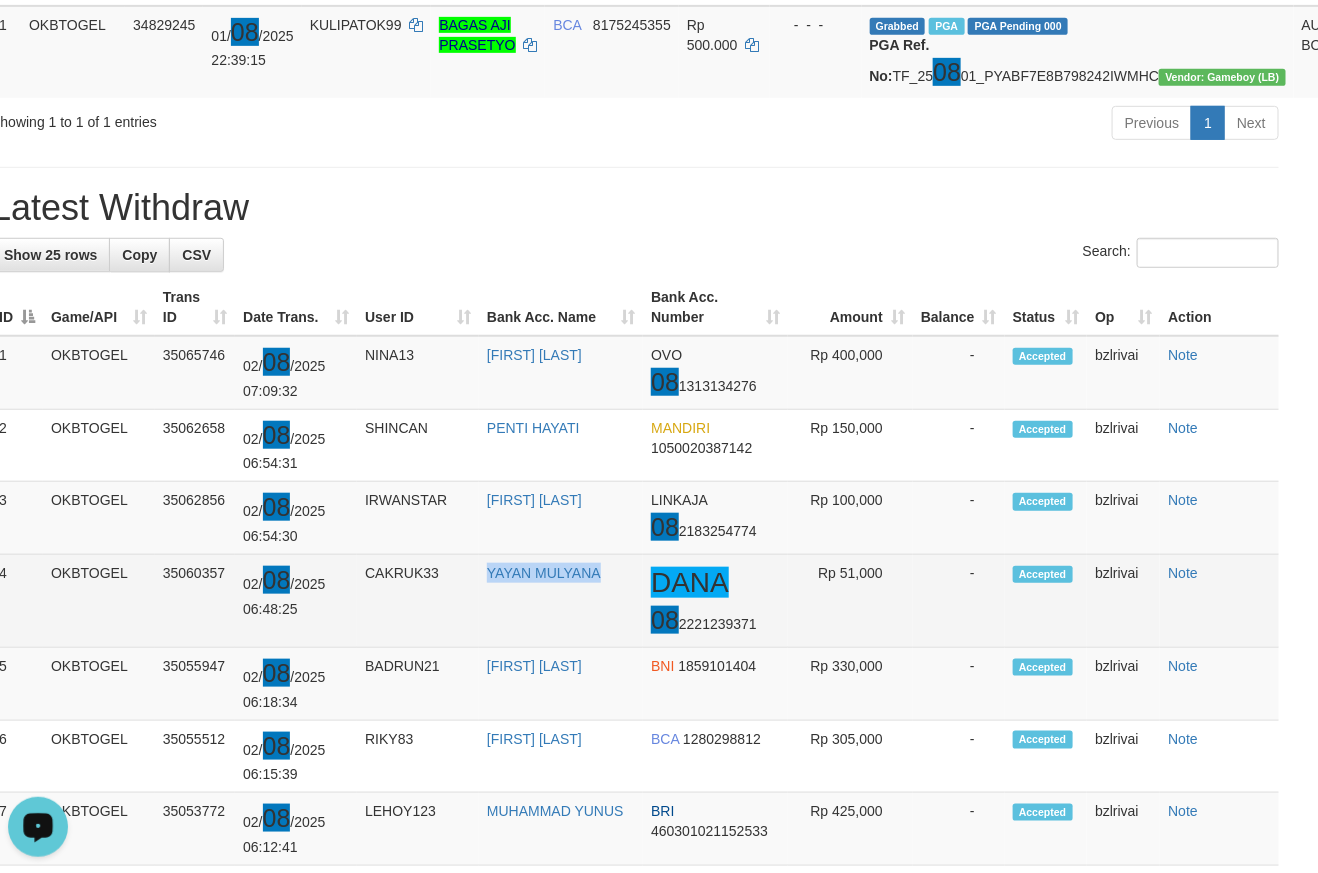 drag, startPoint x: 468, startPoint y: 589, endPoint x: 613, endPoint y: 594, distance: 145.08618 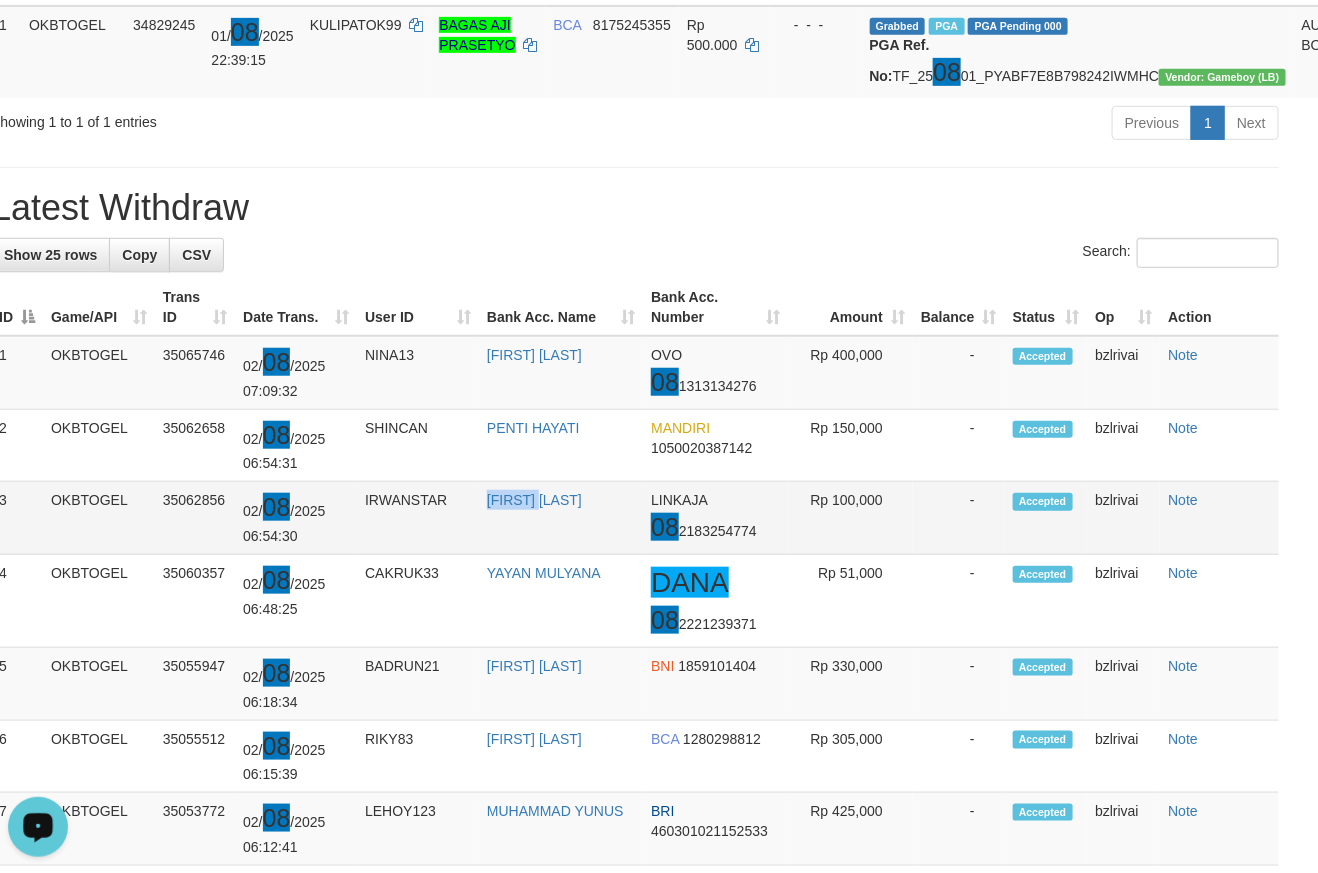 drag, startPoint x: 475, startPoint y: 511, endPoint x: 576, endPoint y: 508, distance: 101.04455 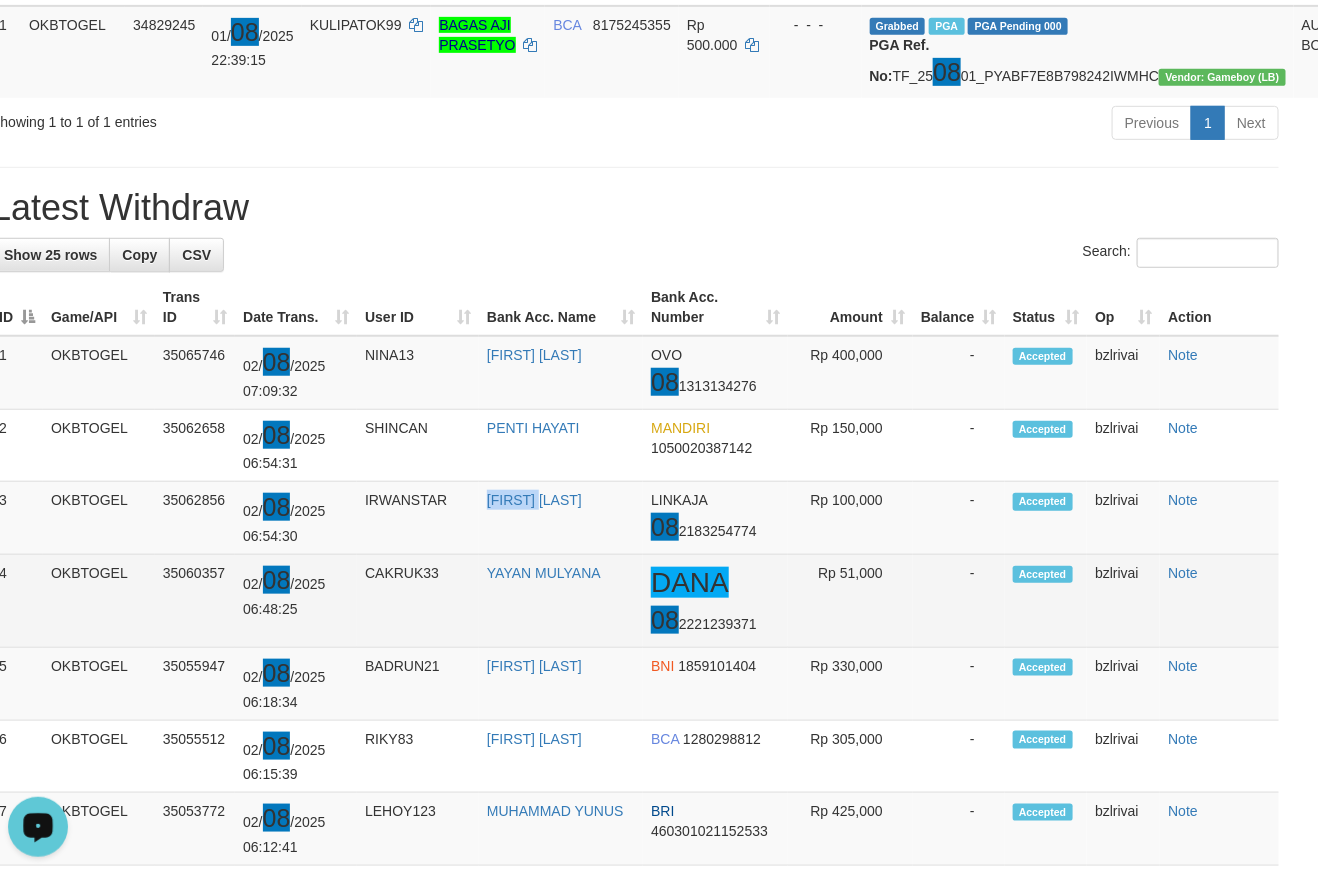 copy on "[FIRST] [LAST]" 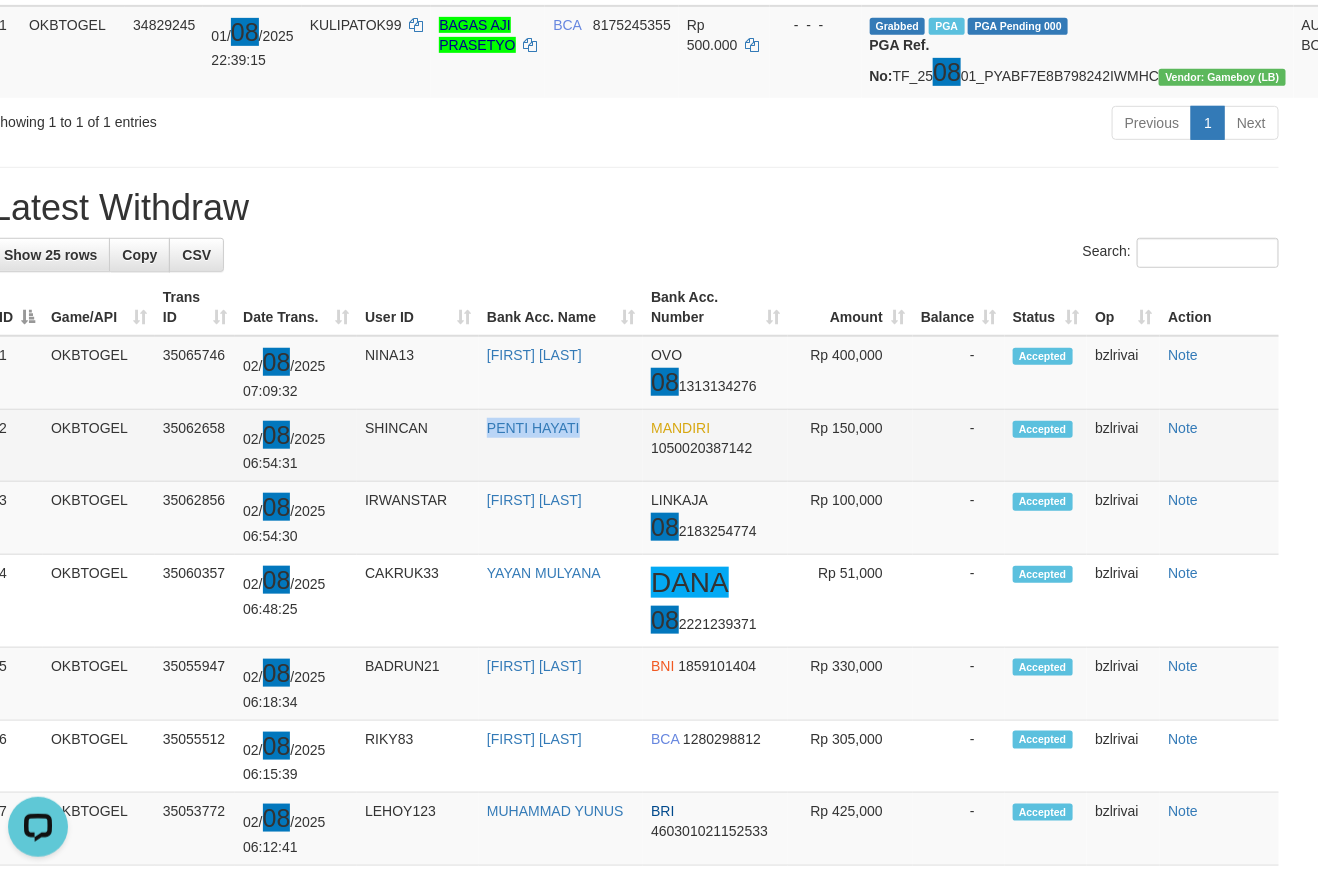 drag, startPoint x: 468, startPoint y: 451, endPoint x: 595, endPoint y: 465, distance: 127.769325 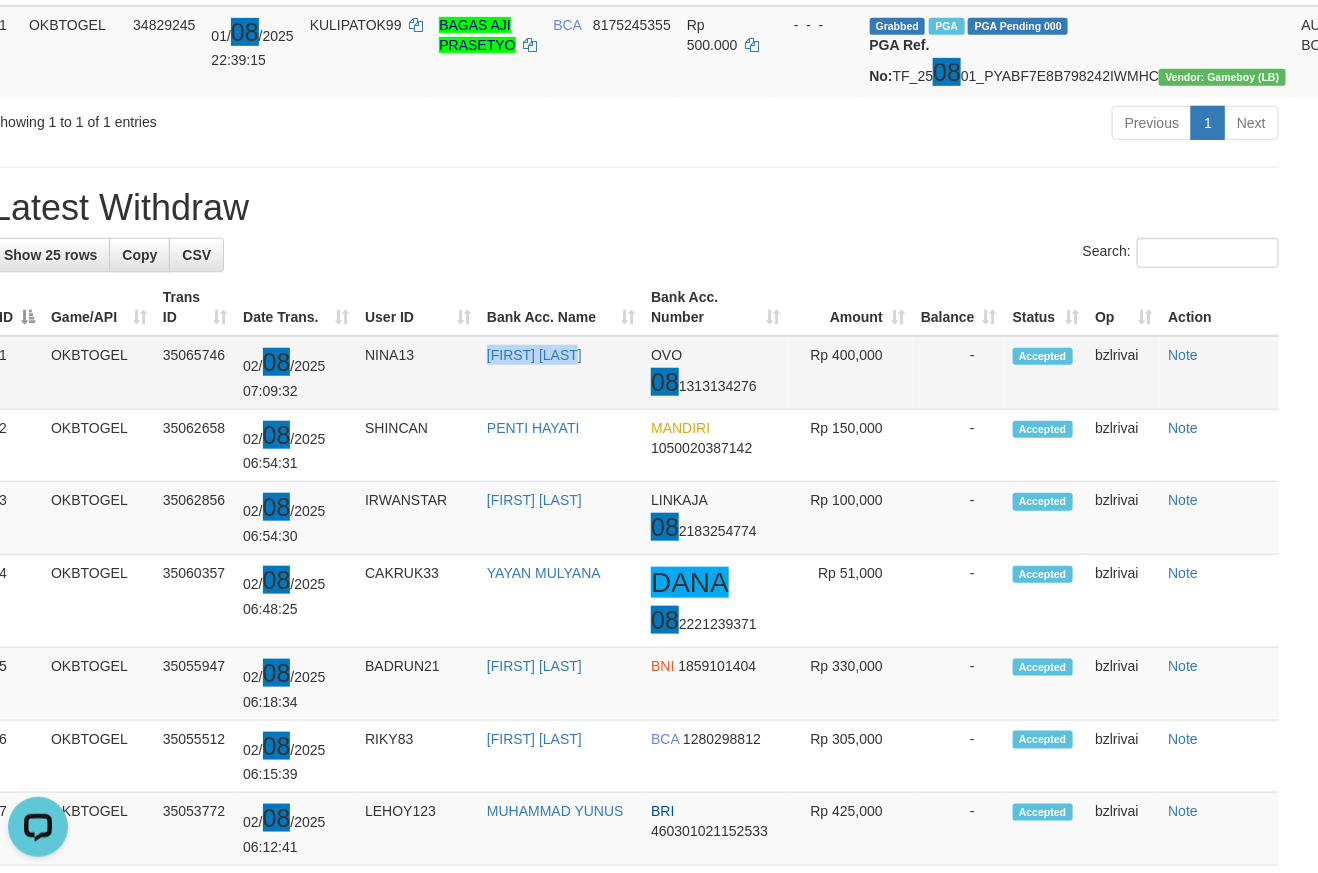 drag, startPoint x: 460, startPoint y: 370, endPoint x: 588, endPoint y: 385, distance: 128.87592 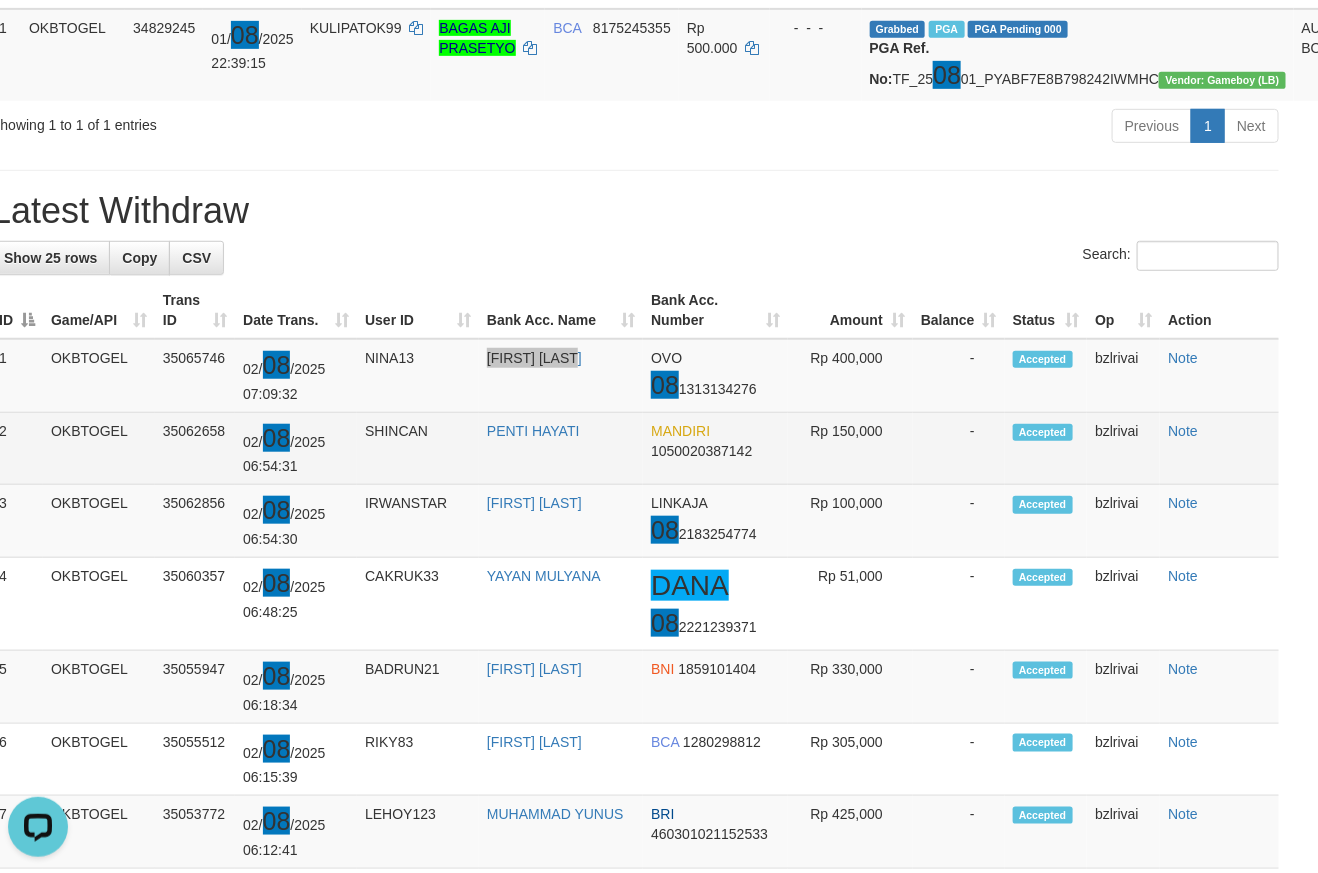 scroll, scrollTop: 0, scrollLeft: 24, axis: horizontal 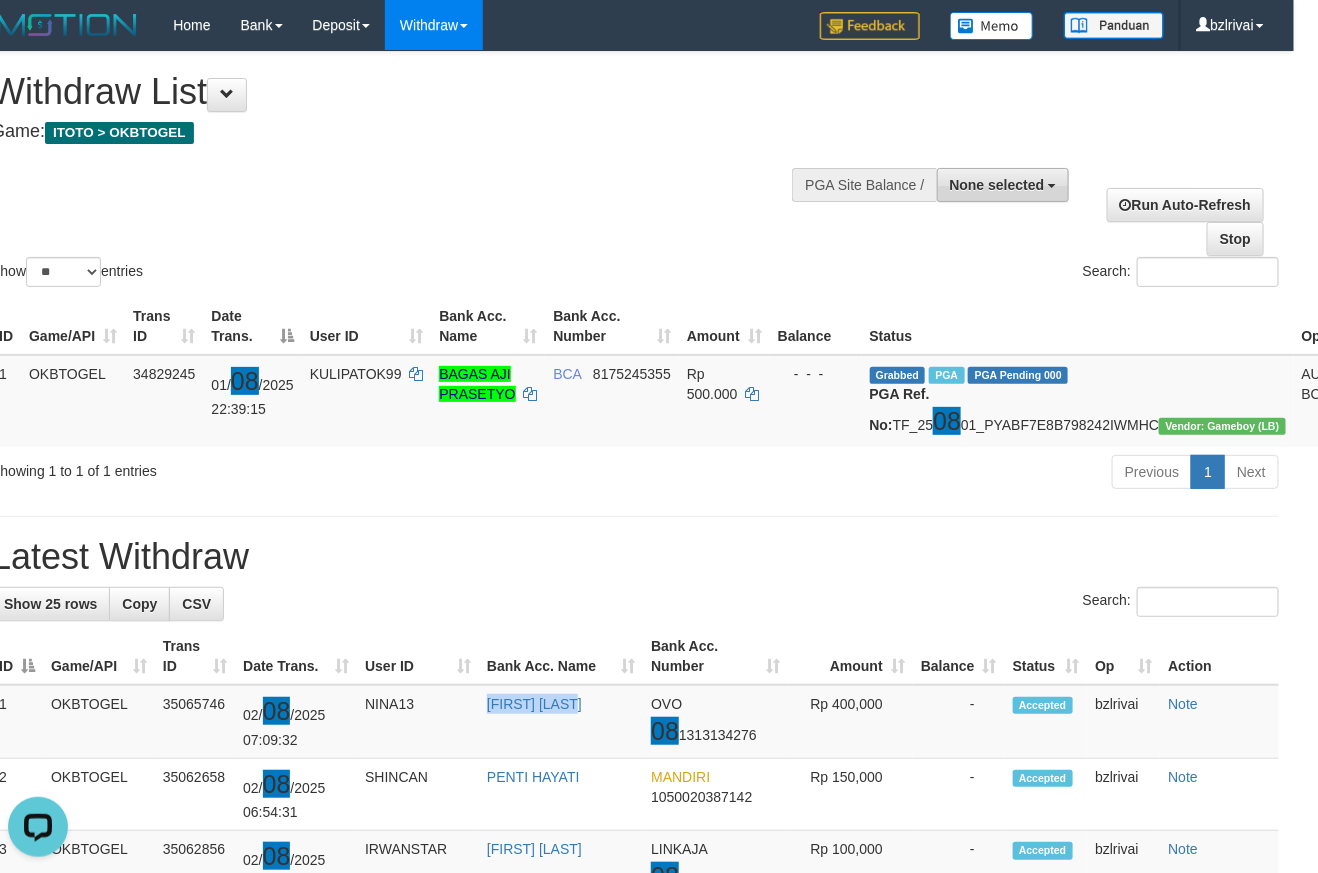 click on "None selected" at bounding box center [997, 185] 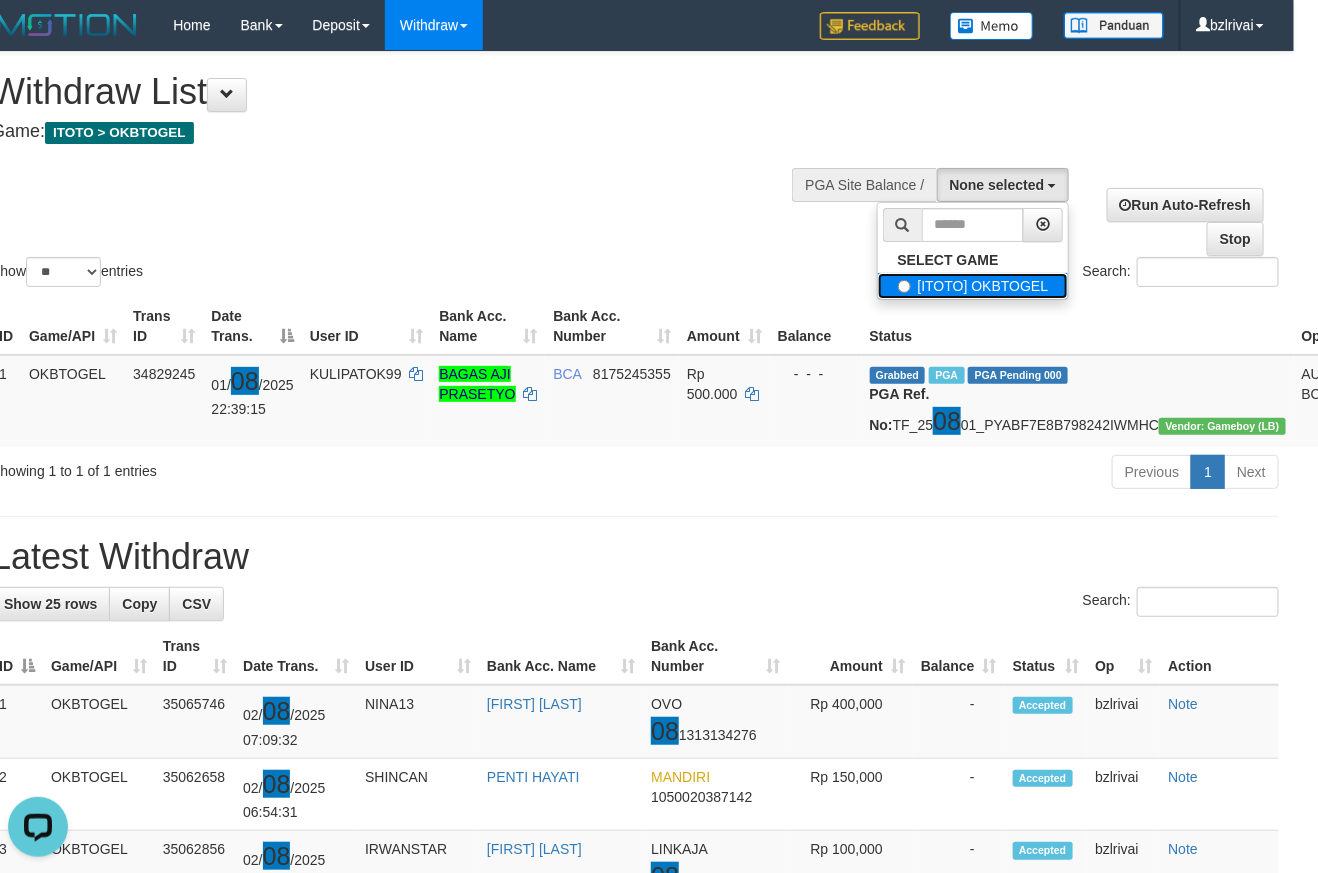click on "[ITOTO] OKBTOGEL" at bounding box center (973, 286) 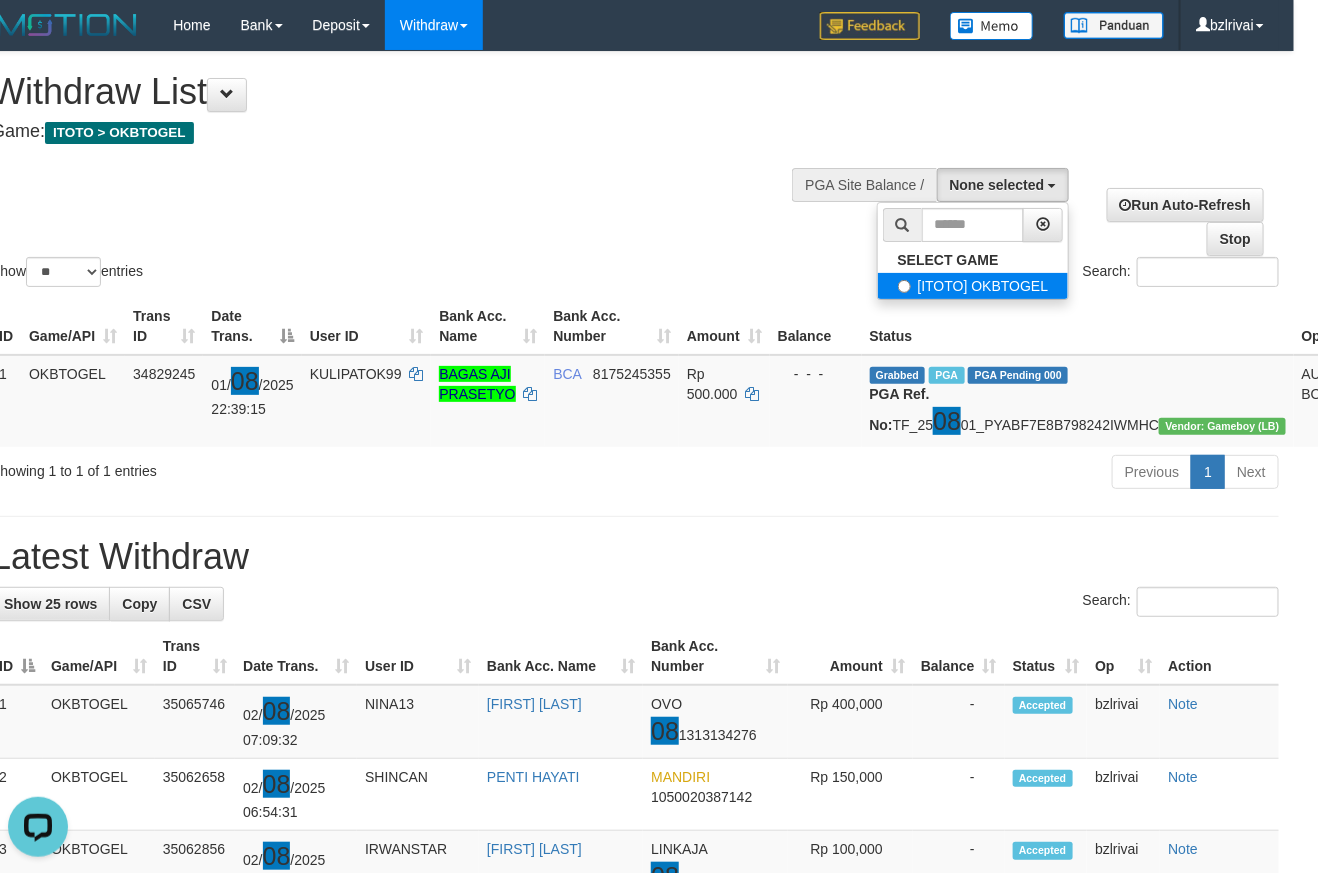 select on "****" 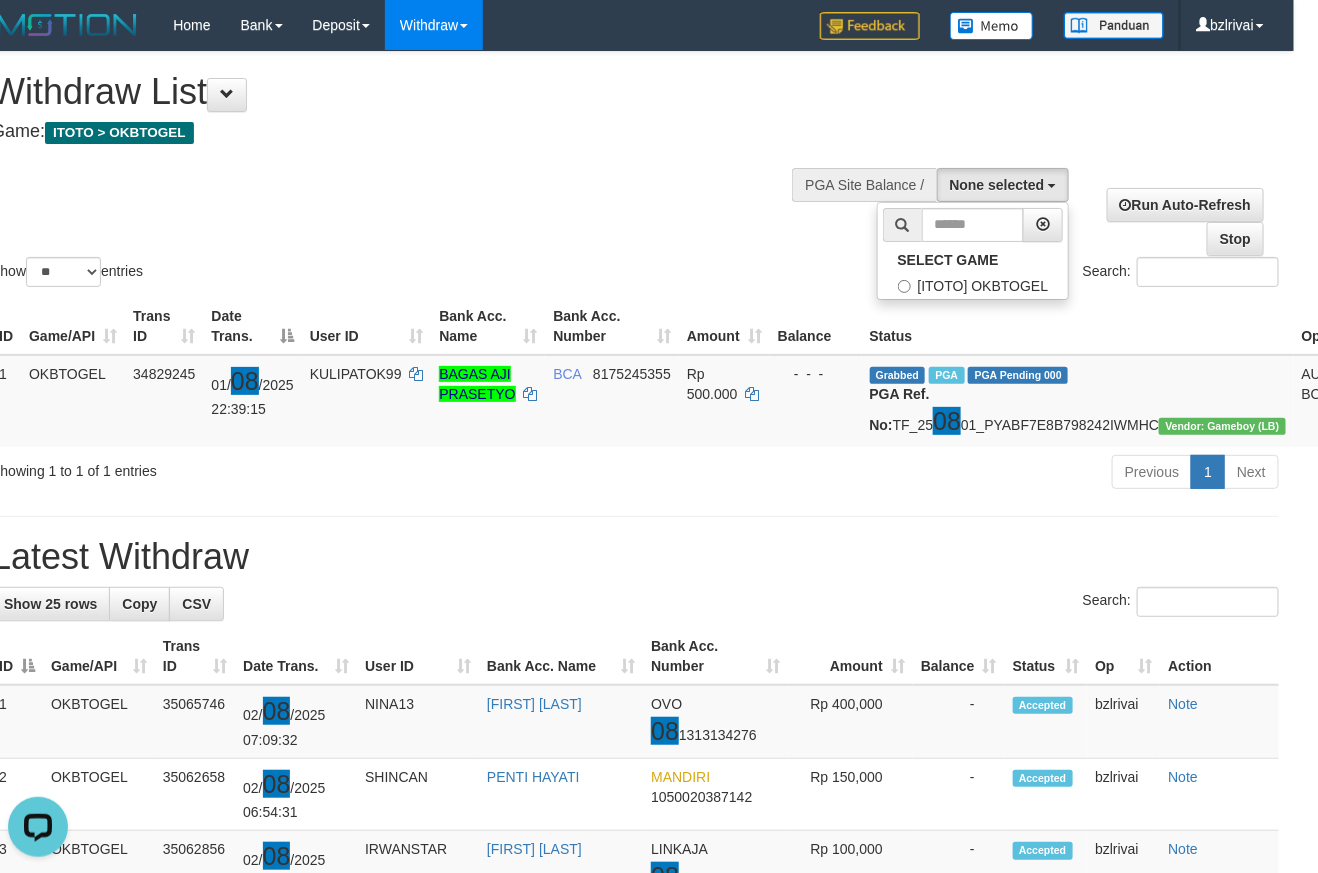 scroll, scrollTop: 18, scrollLeft: 0, axis: vertical 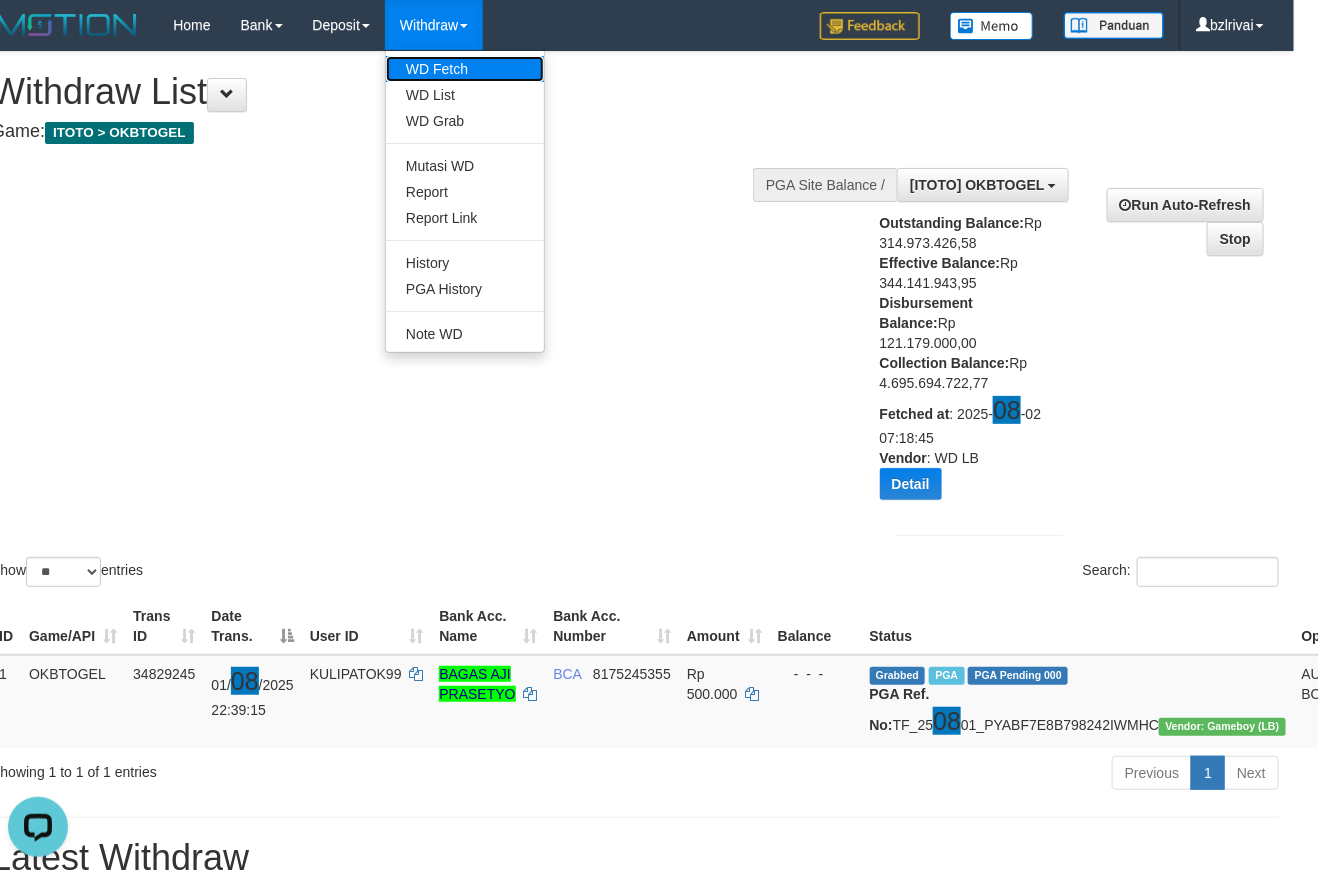 click on "WD Fetch" at bounding box center (465, 69) 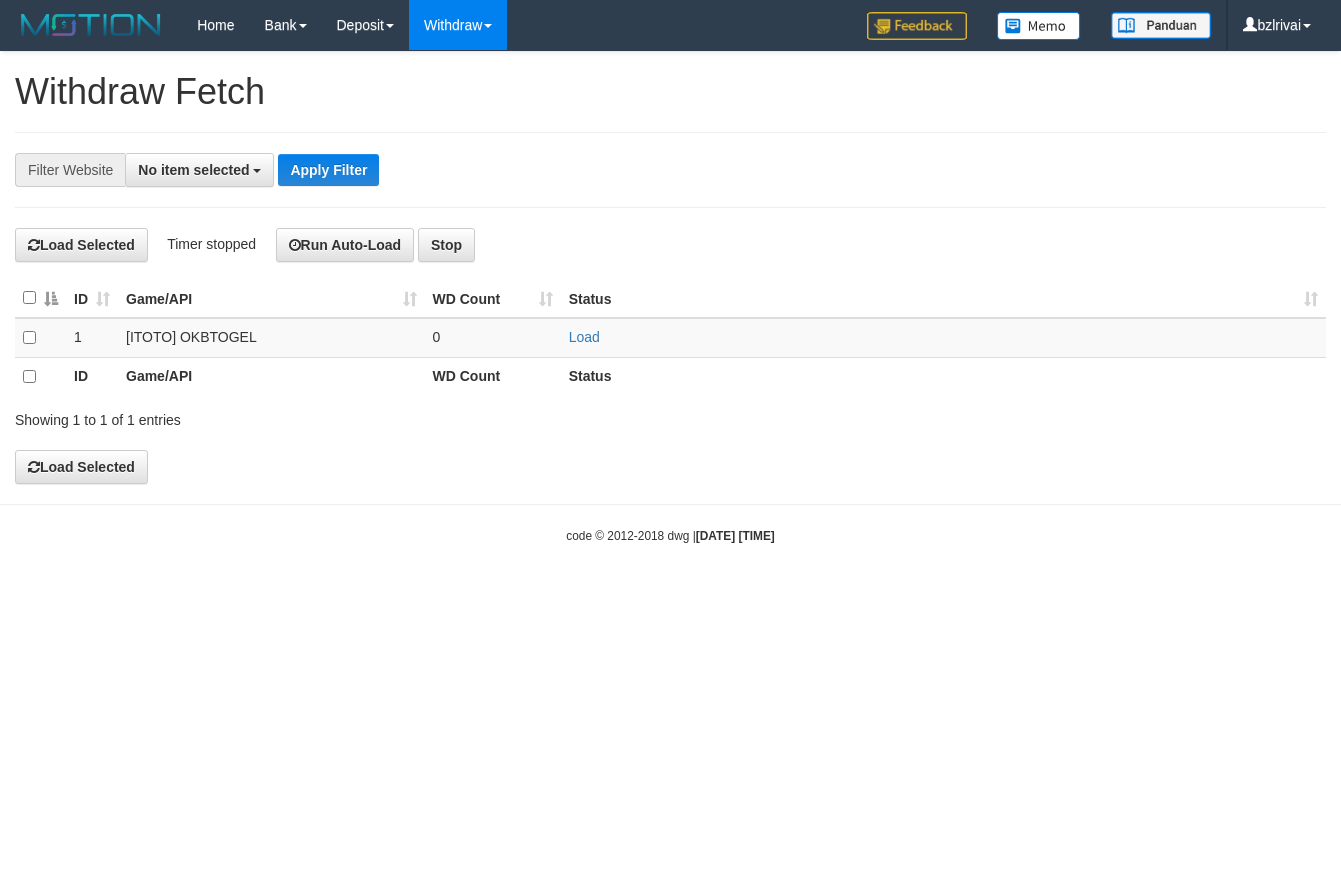 select 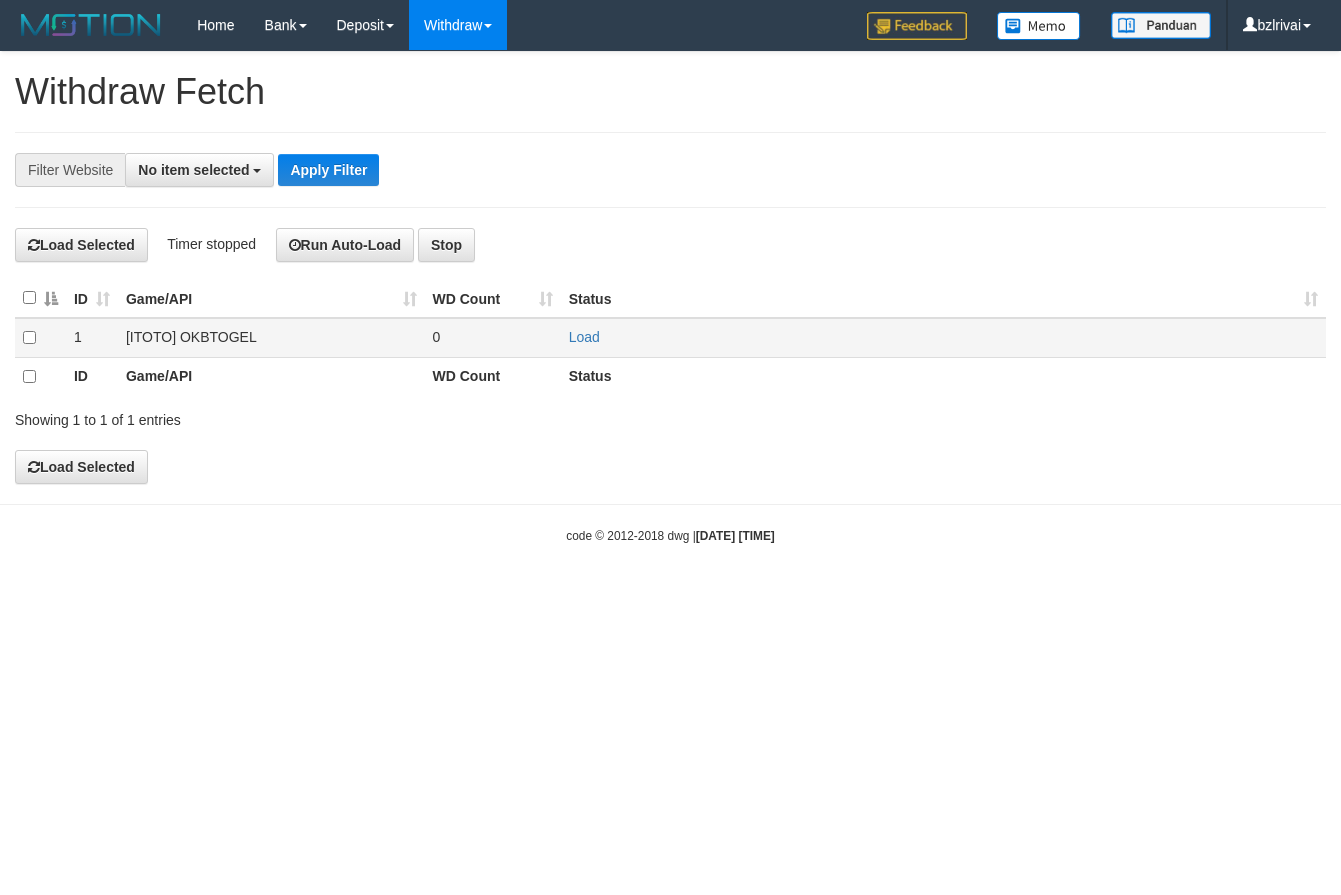 scroll, scrollTop: 0, scrollLeft: 0, axis: both 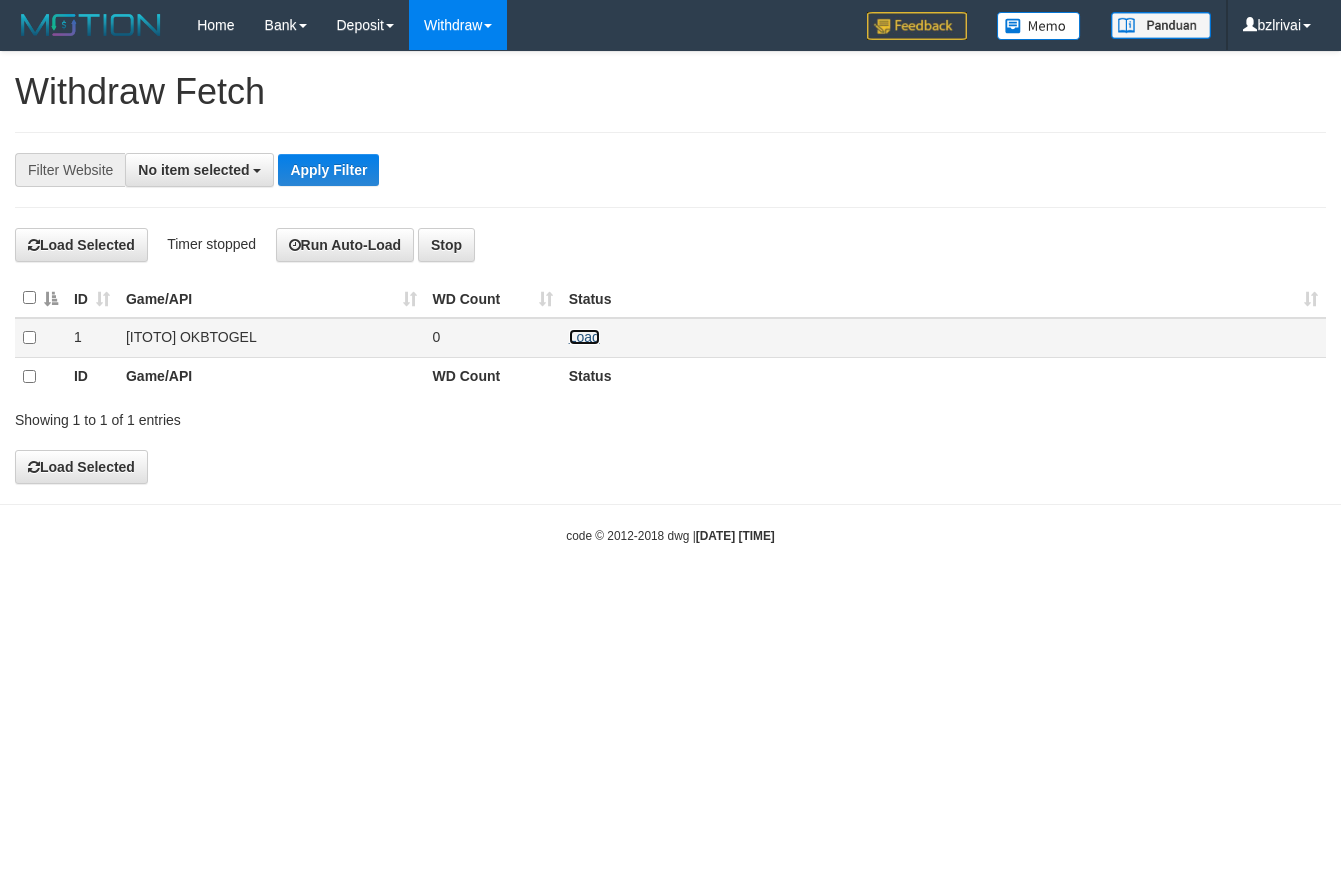 click on "Load" at bounding box center [584, 337] 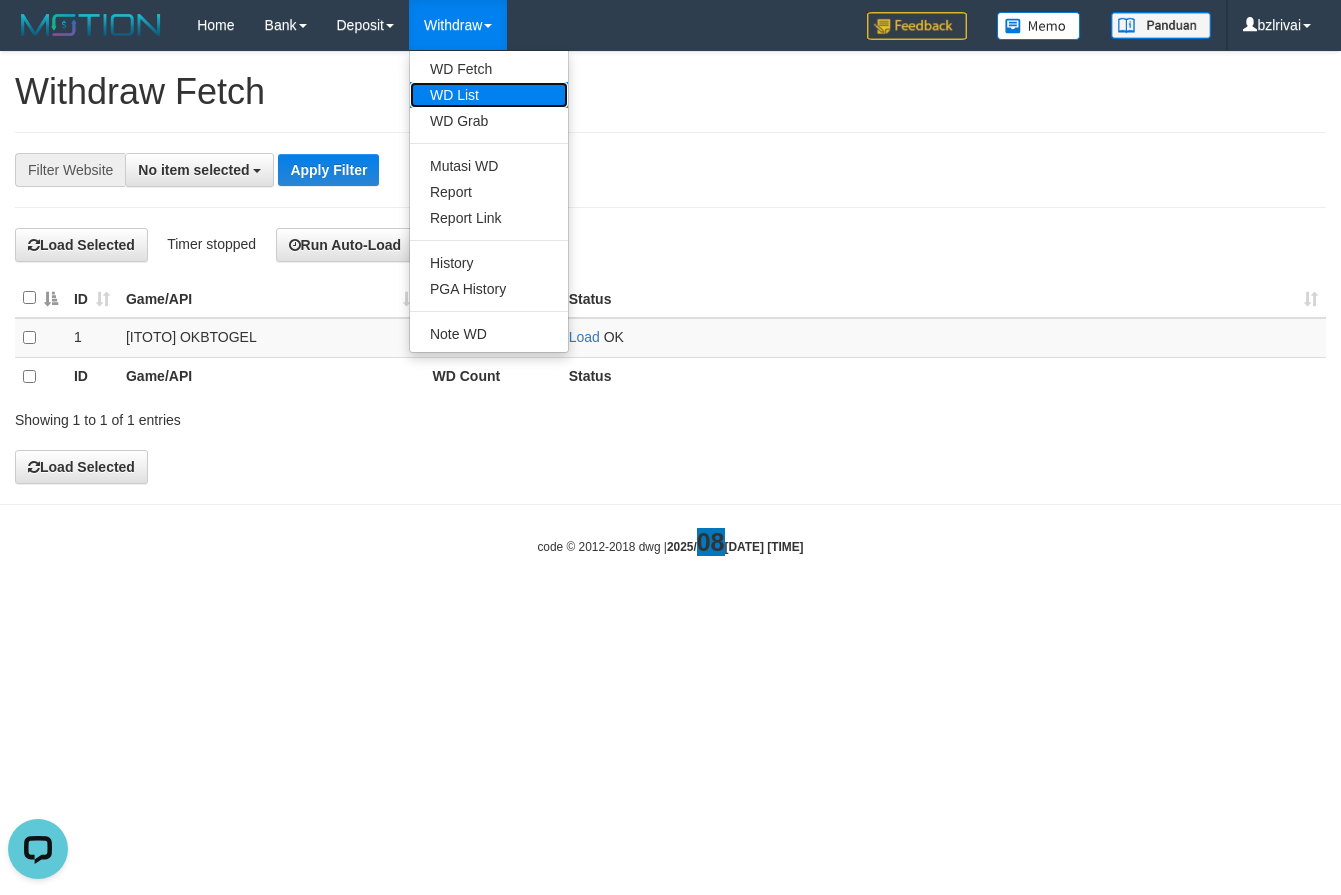 scroll, scrollTop: 0, scrollLeft: 0, axis: both 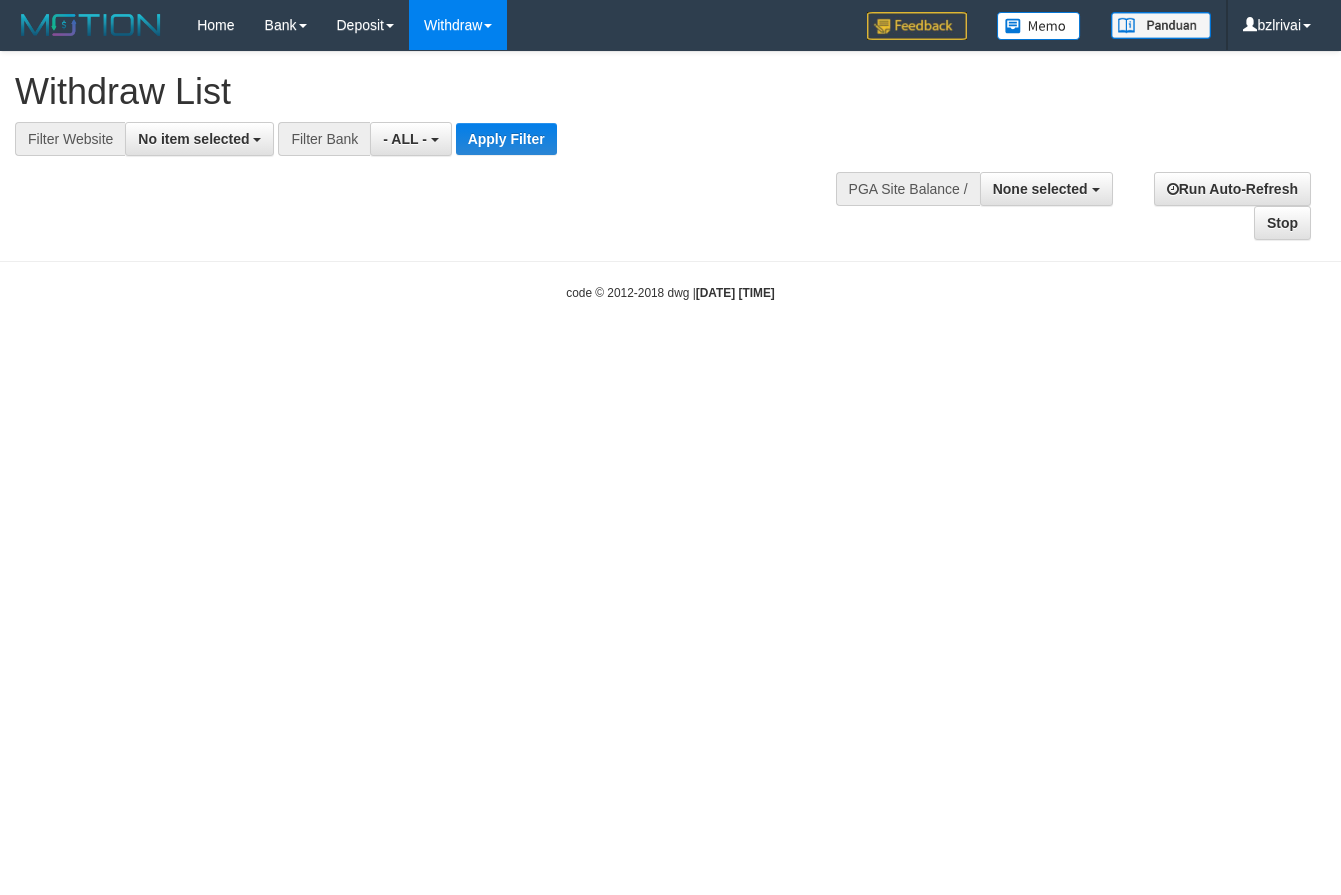 select 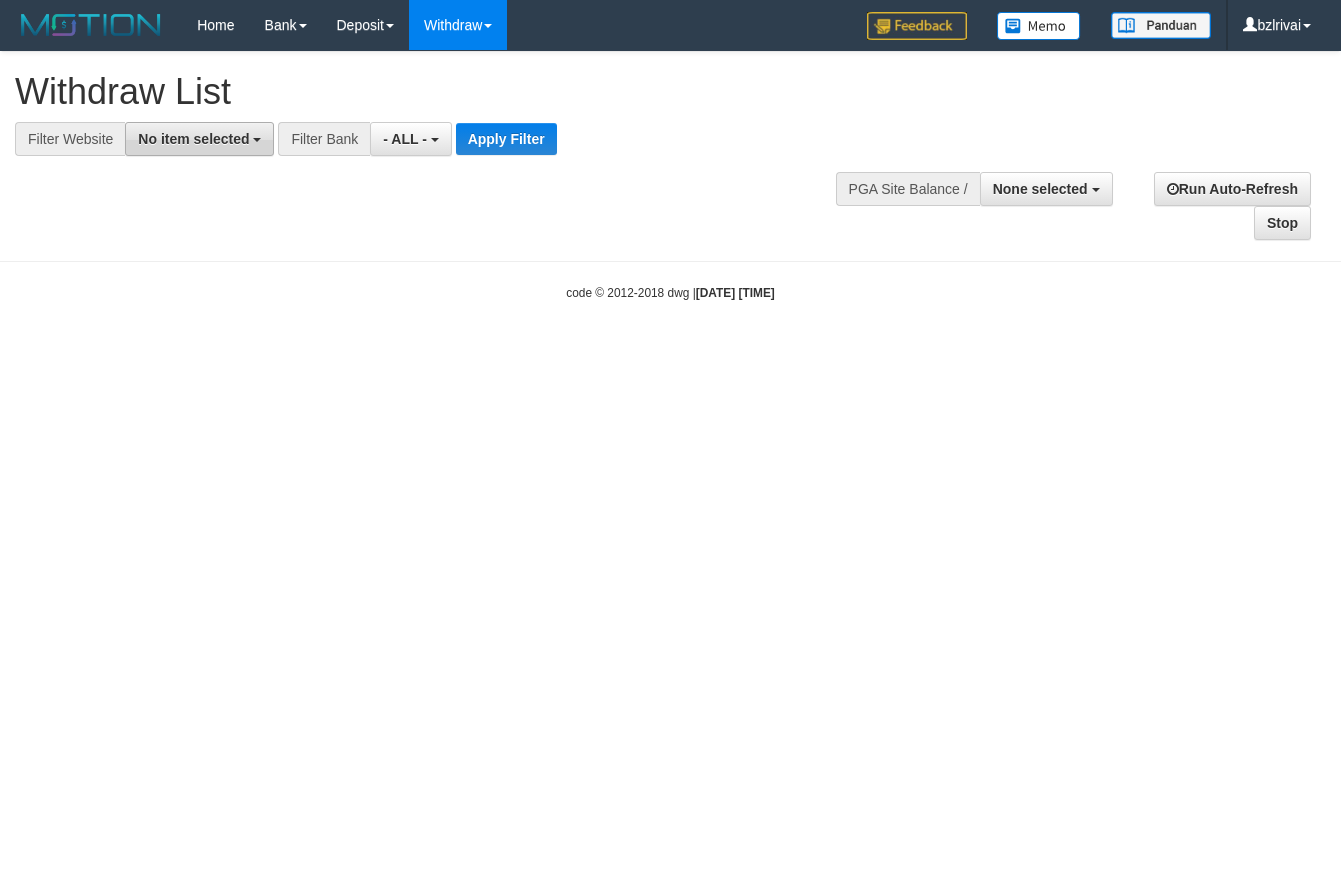 click on "No item selected" at bounding box center (199, 139) 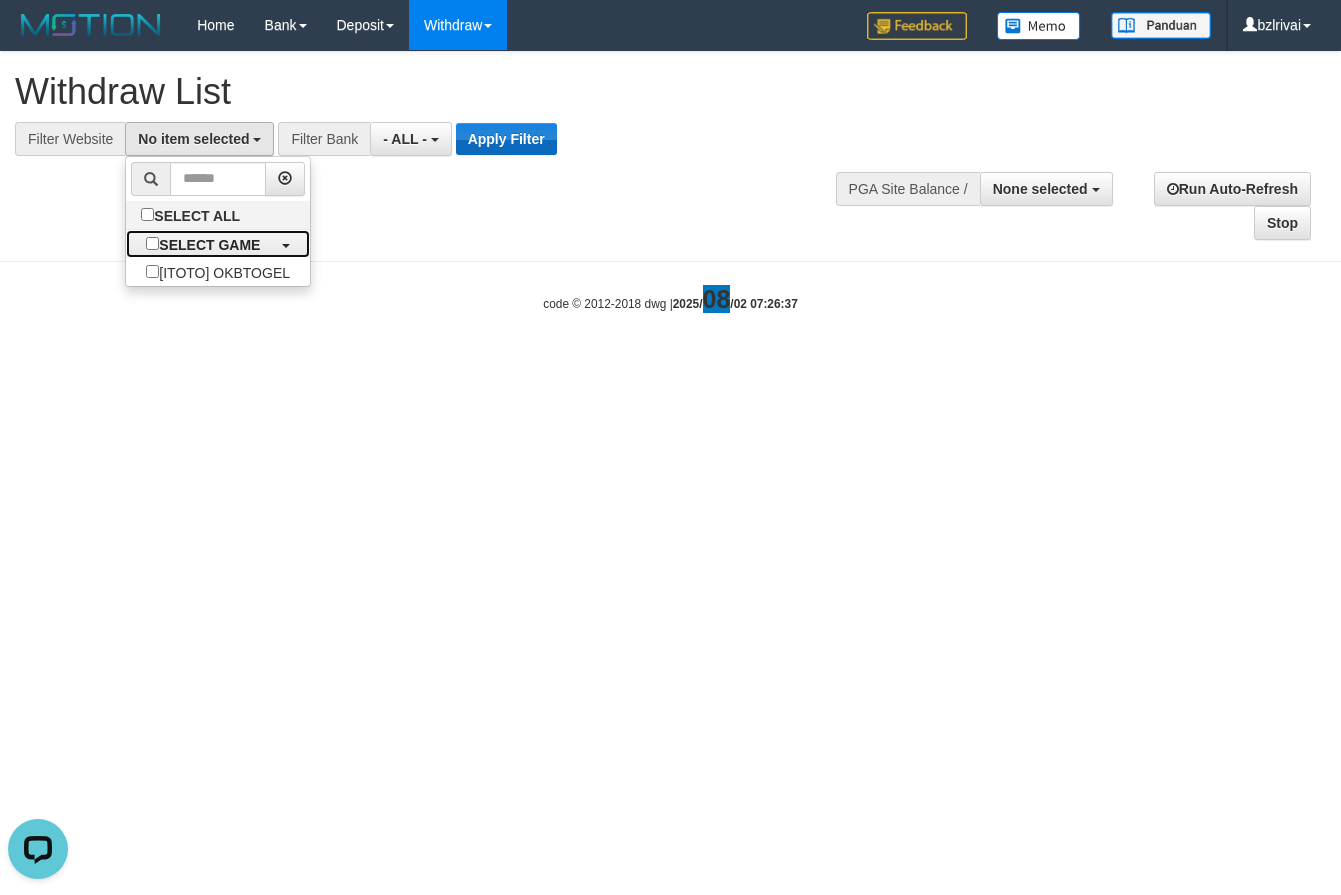 scroll, scrollTop: 0, scrollLeft: 0, axis: both 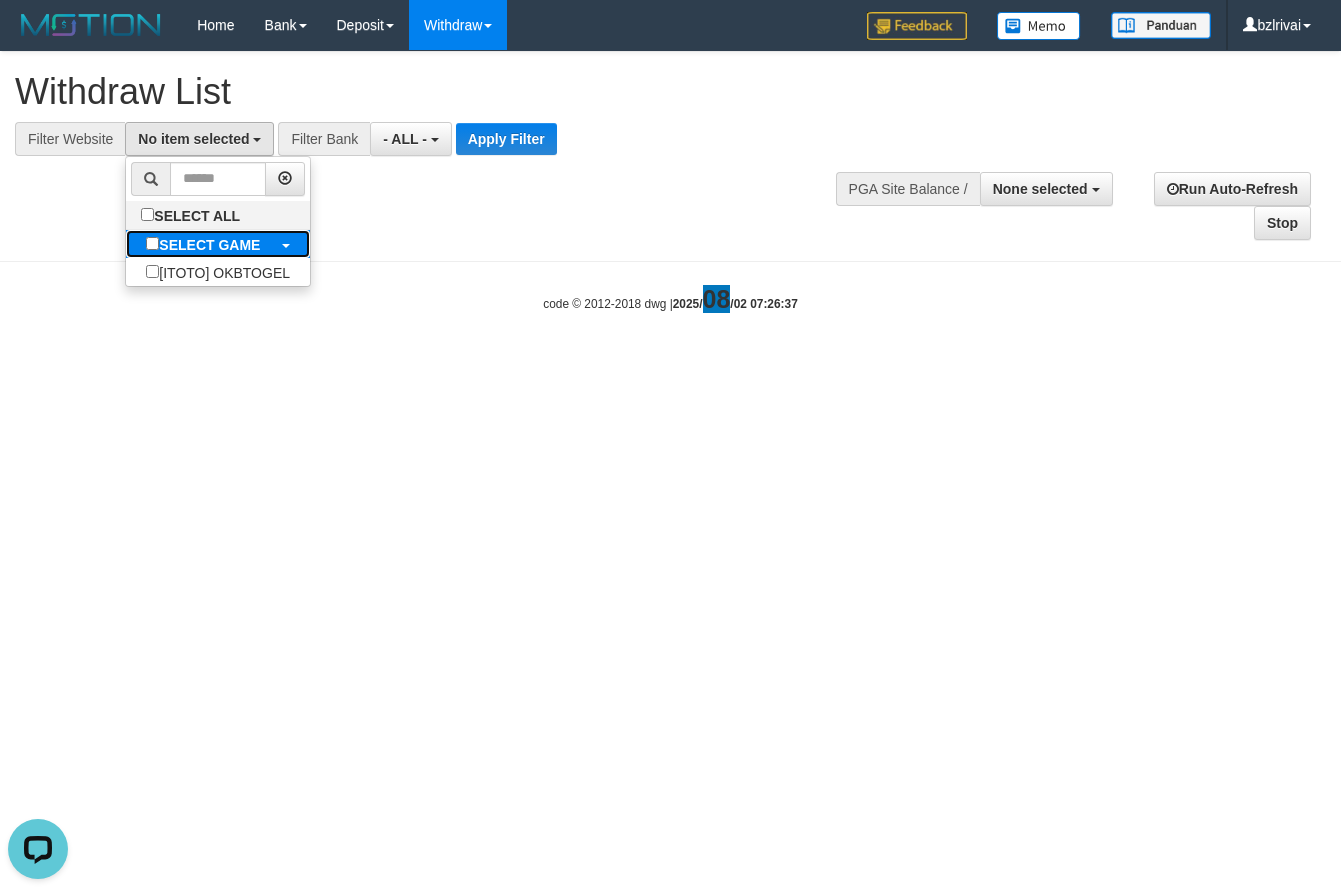 click on "SELECT GAME" at bounding box center [203, 244] 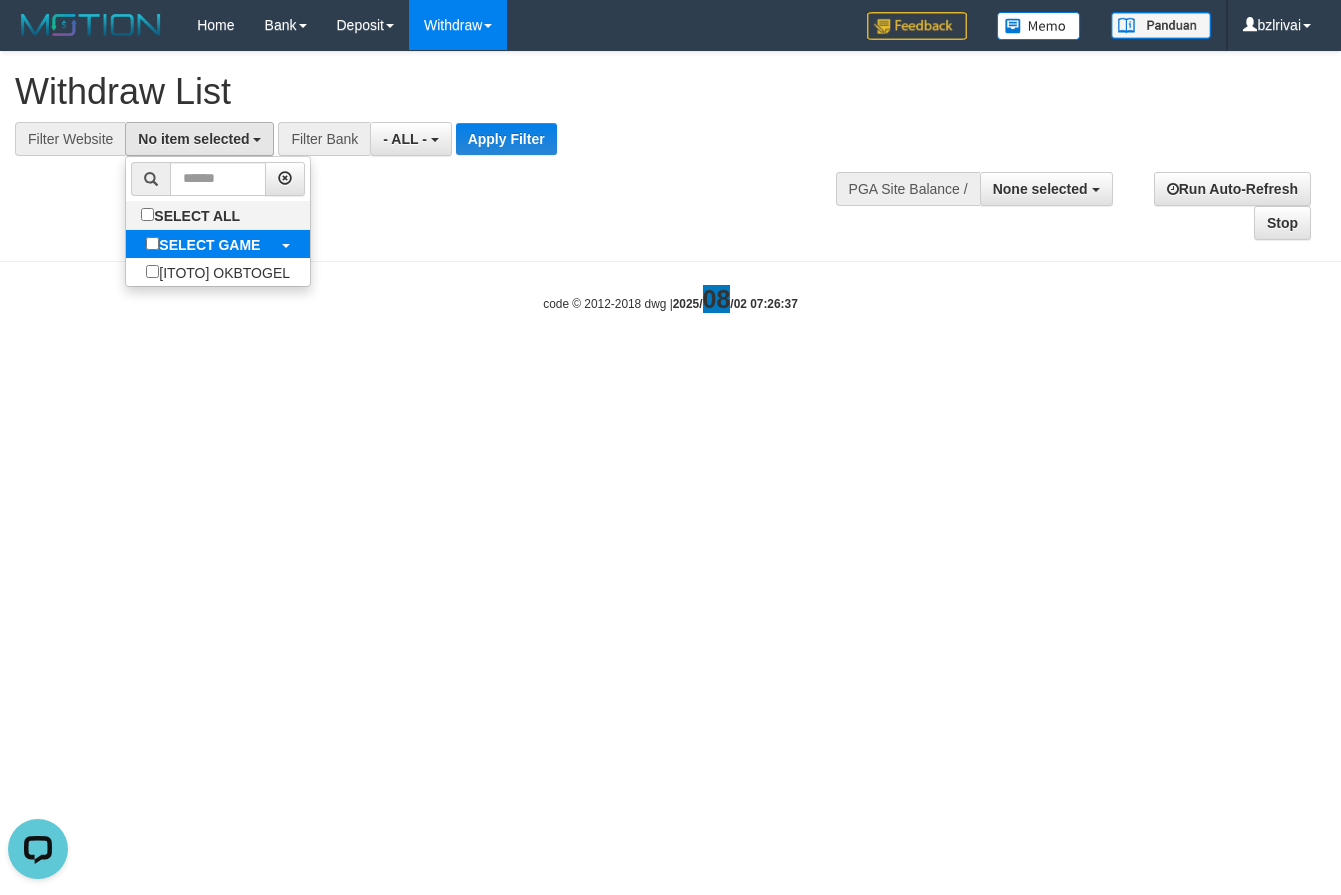 select on "****" 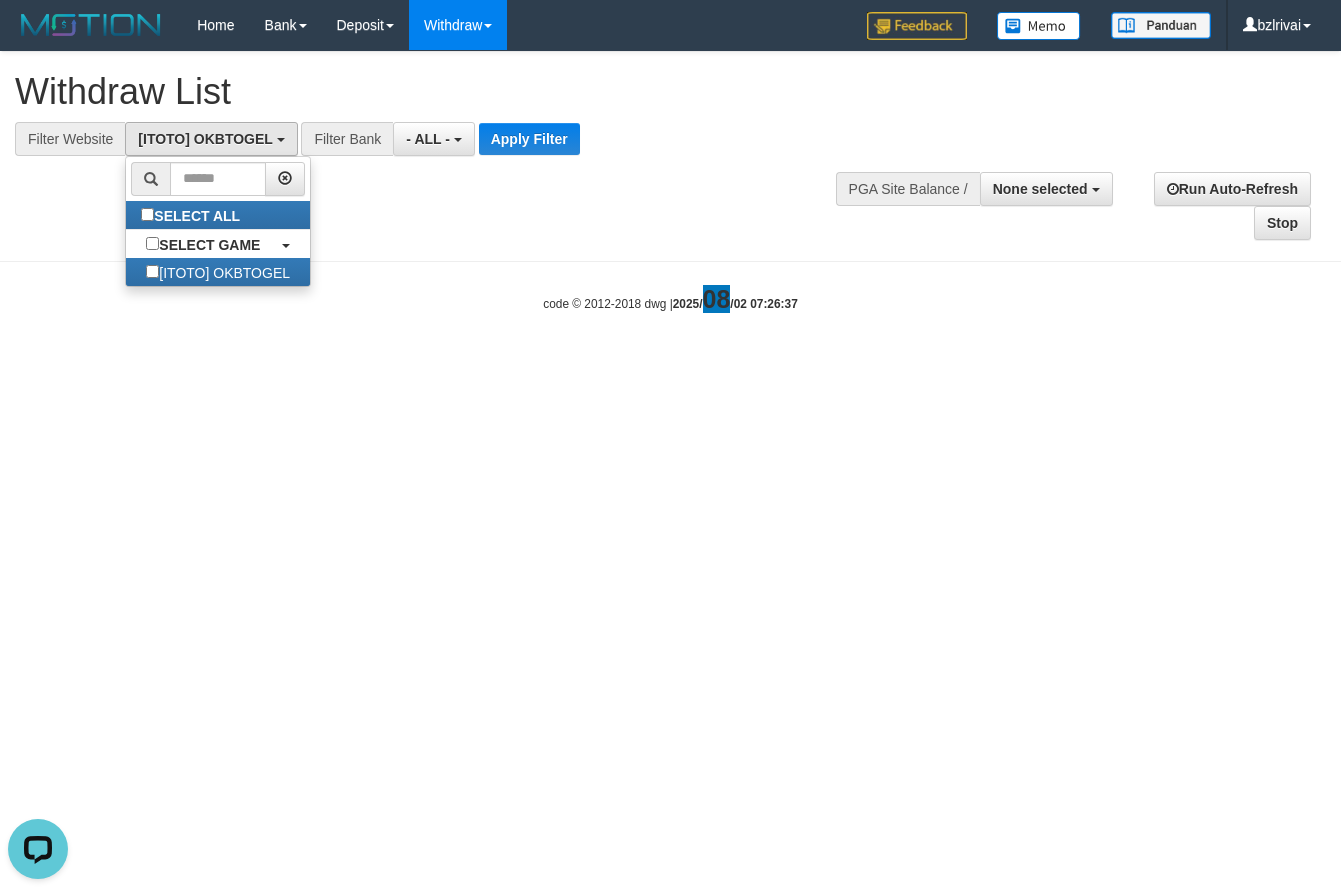 scroll, scrollTop: 18, scrollLeft: 0, axis: vertical 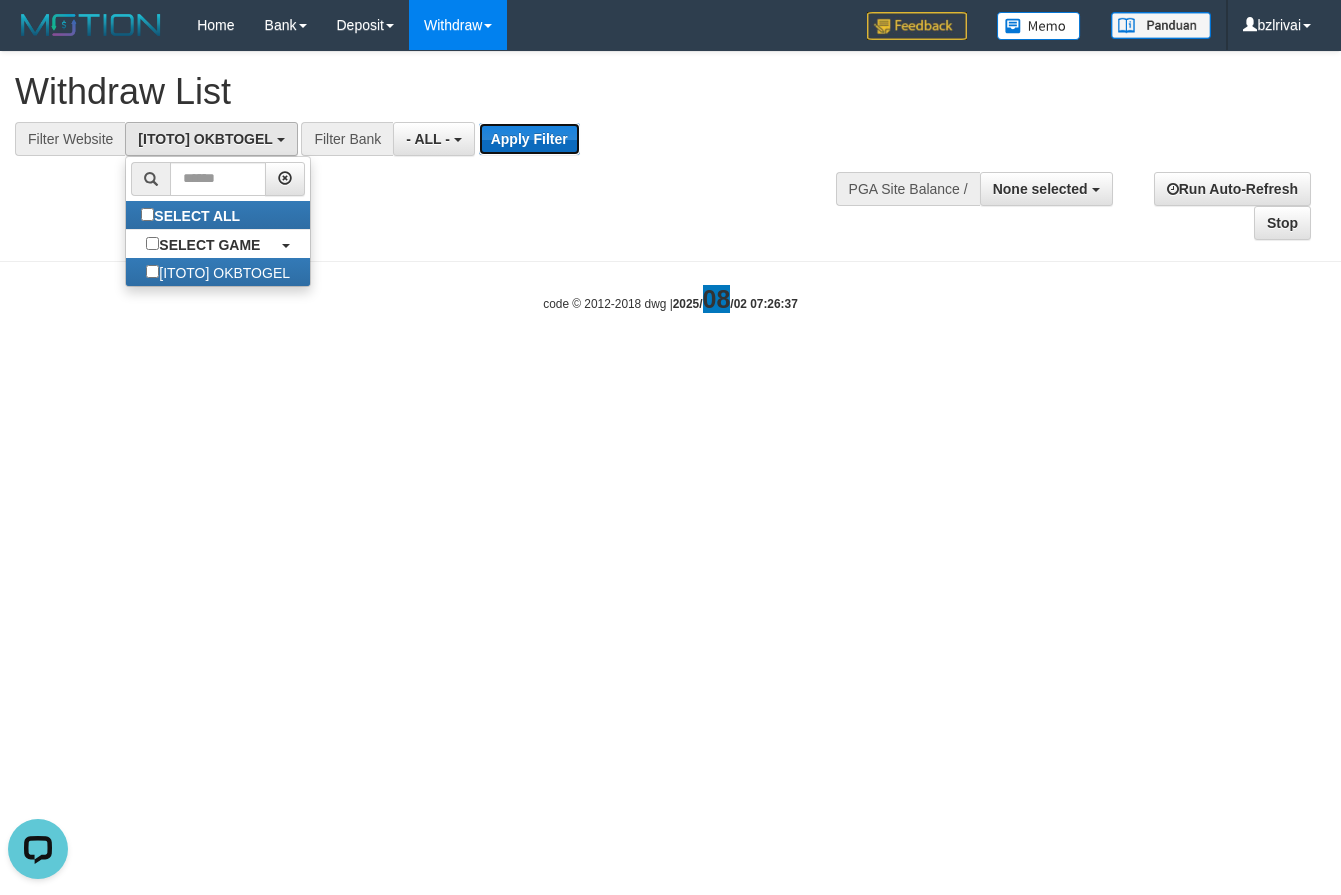 click on "Apply Filter" at bounding box center [529, 139] 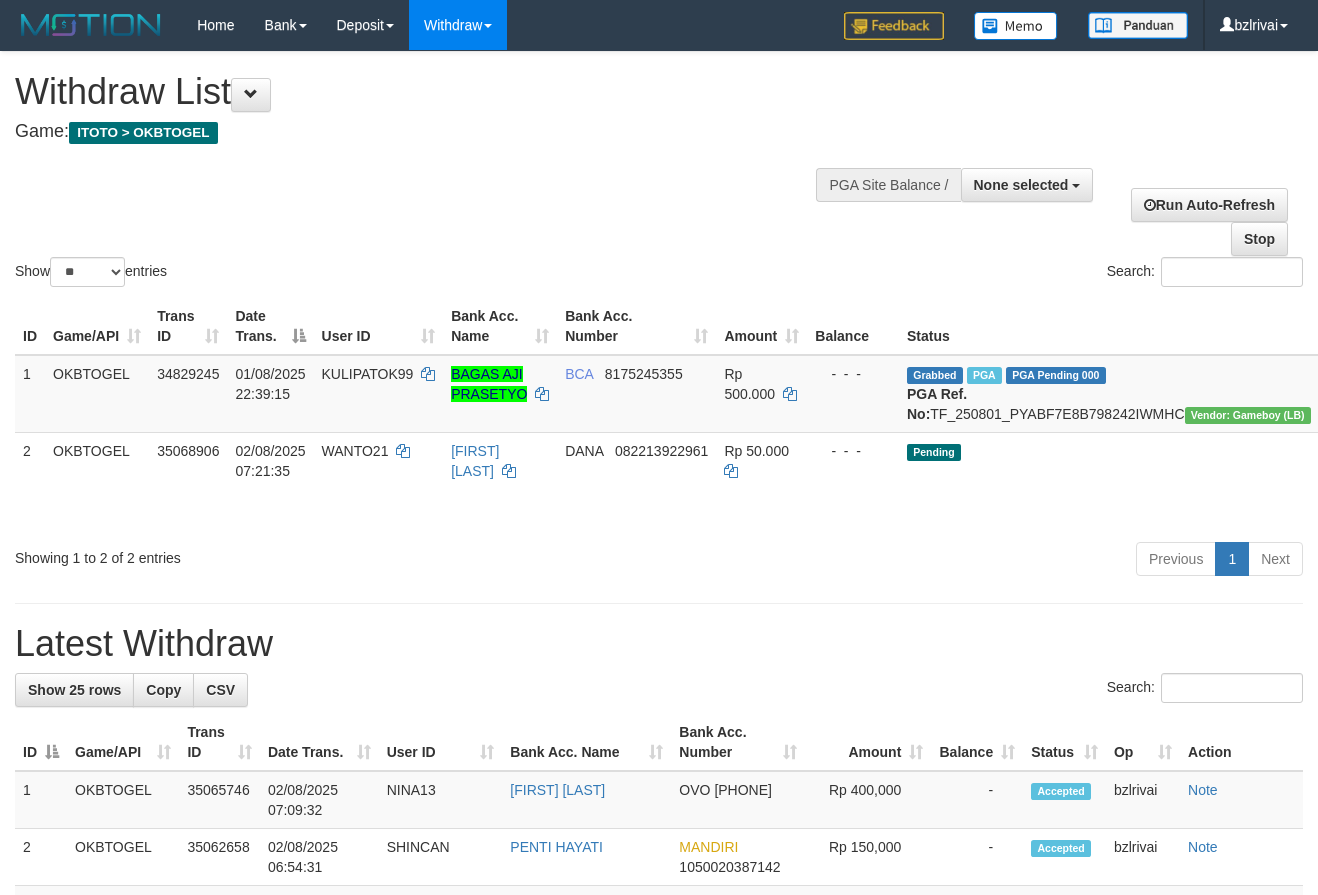select 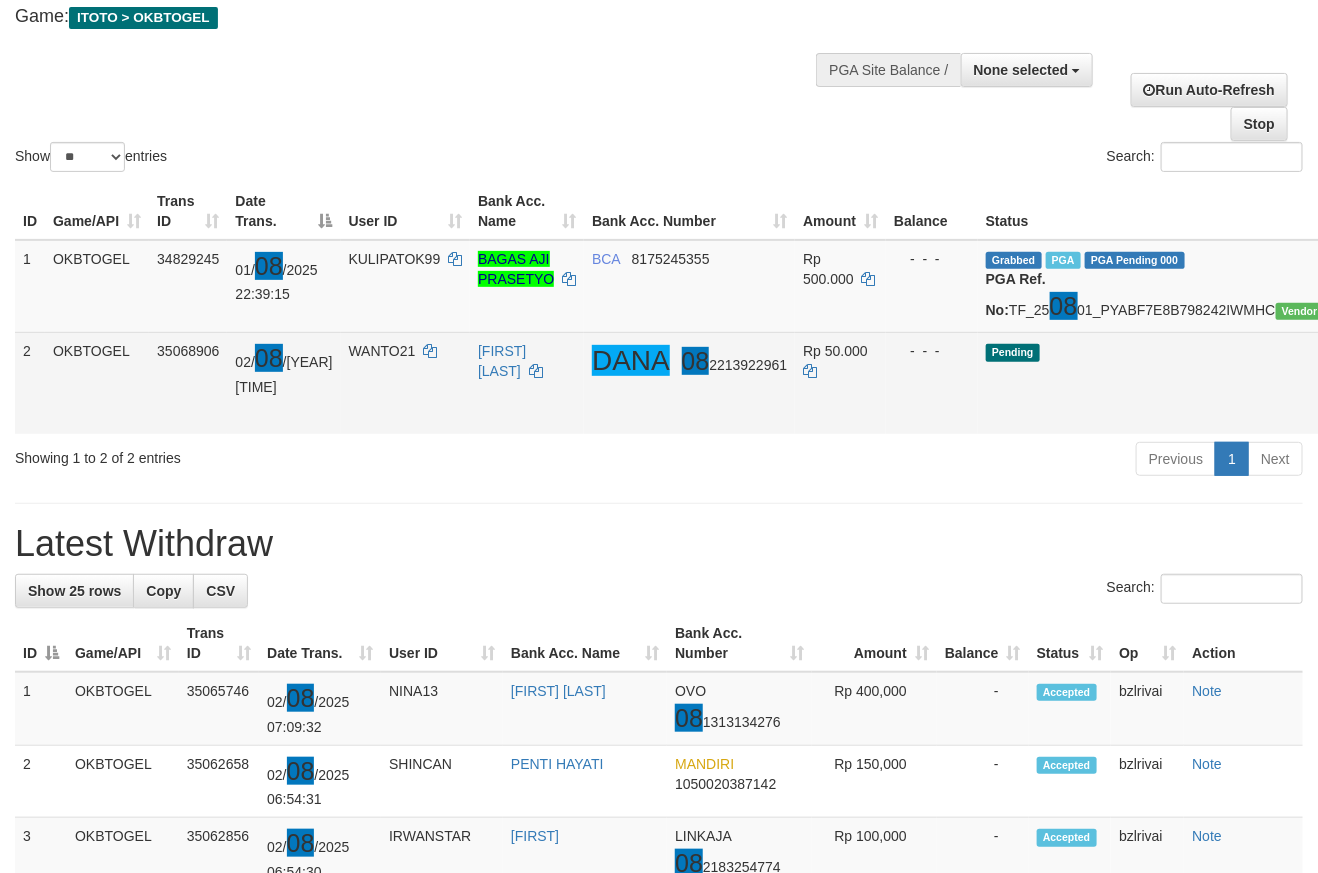 scroll, scrollTop: 199, scrollLeft: 0, axis: vertical 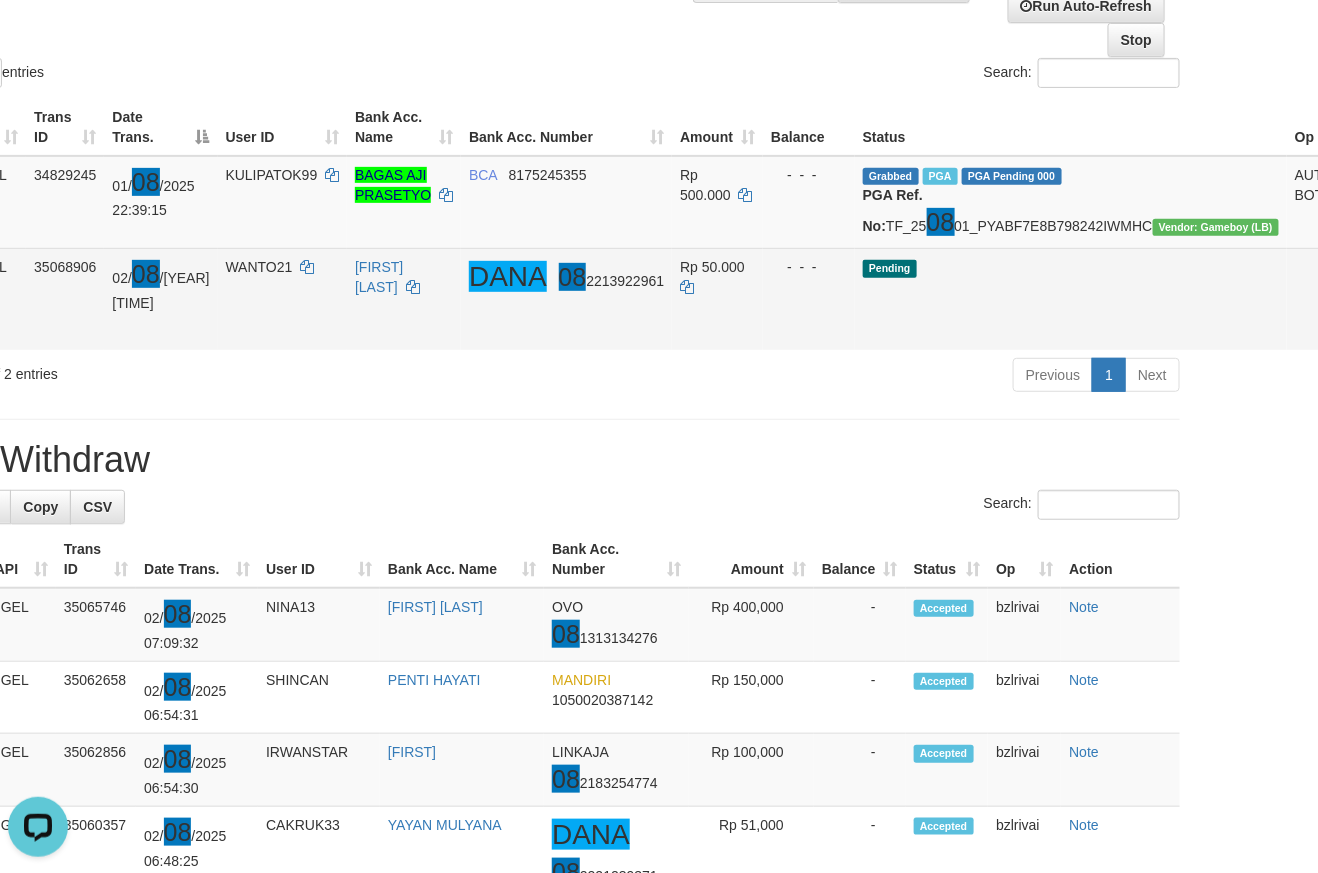click on "Send PGA" at bounding box center (1394, 322) 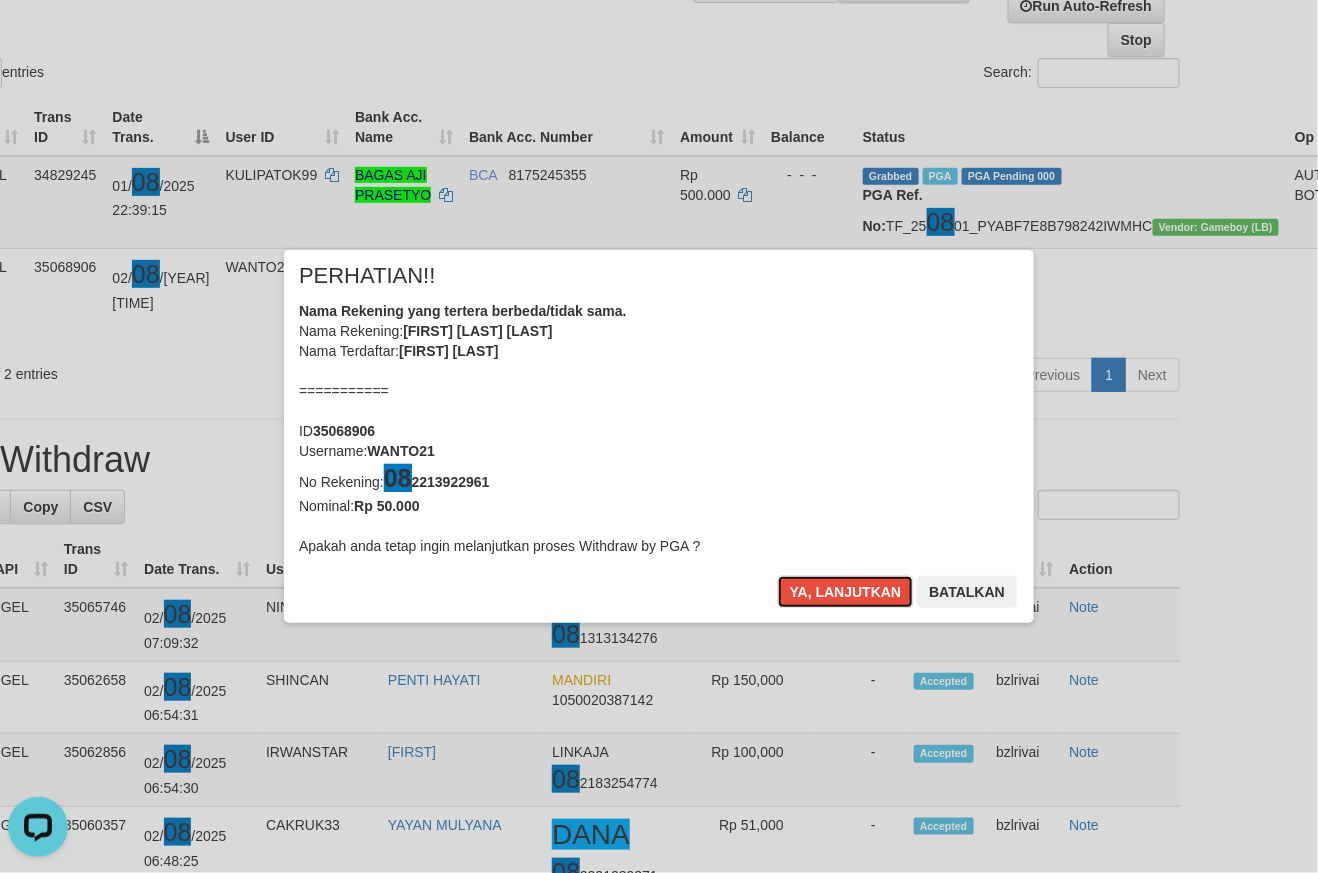 drag, startPoint x: 811, startPoint y: 603, endPoint x: 1336, endPoint y: 660, distance: 528.0852 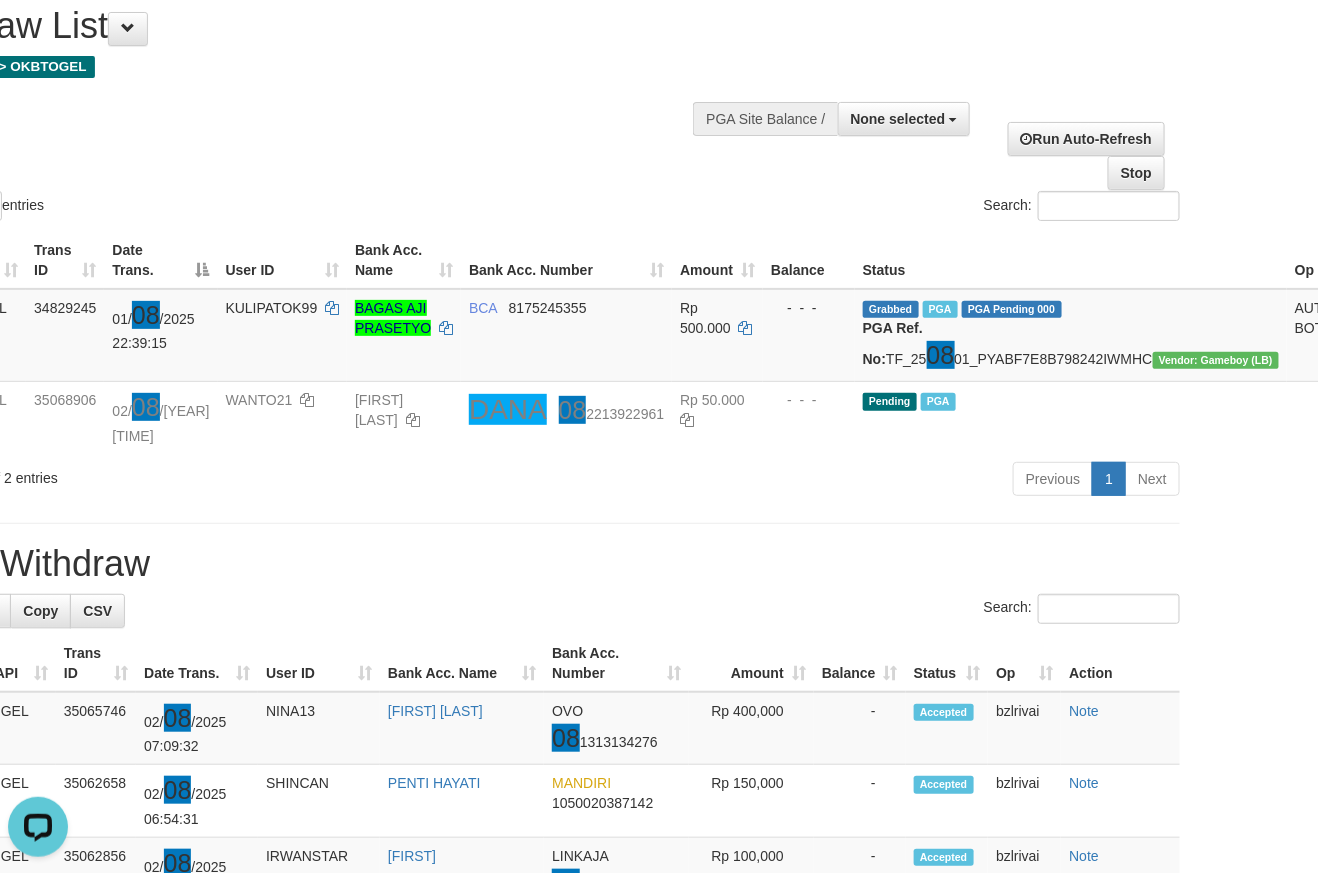 scroll, scrollTop: 0, scrollLeft: 123, axis: horizontal 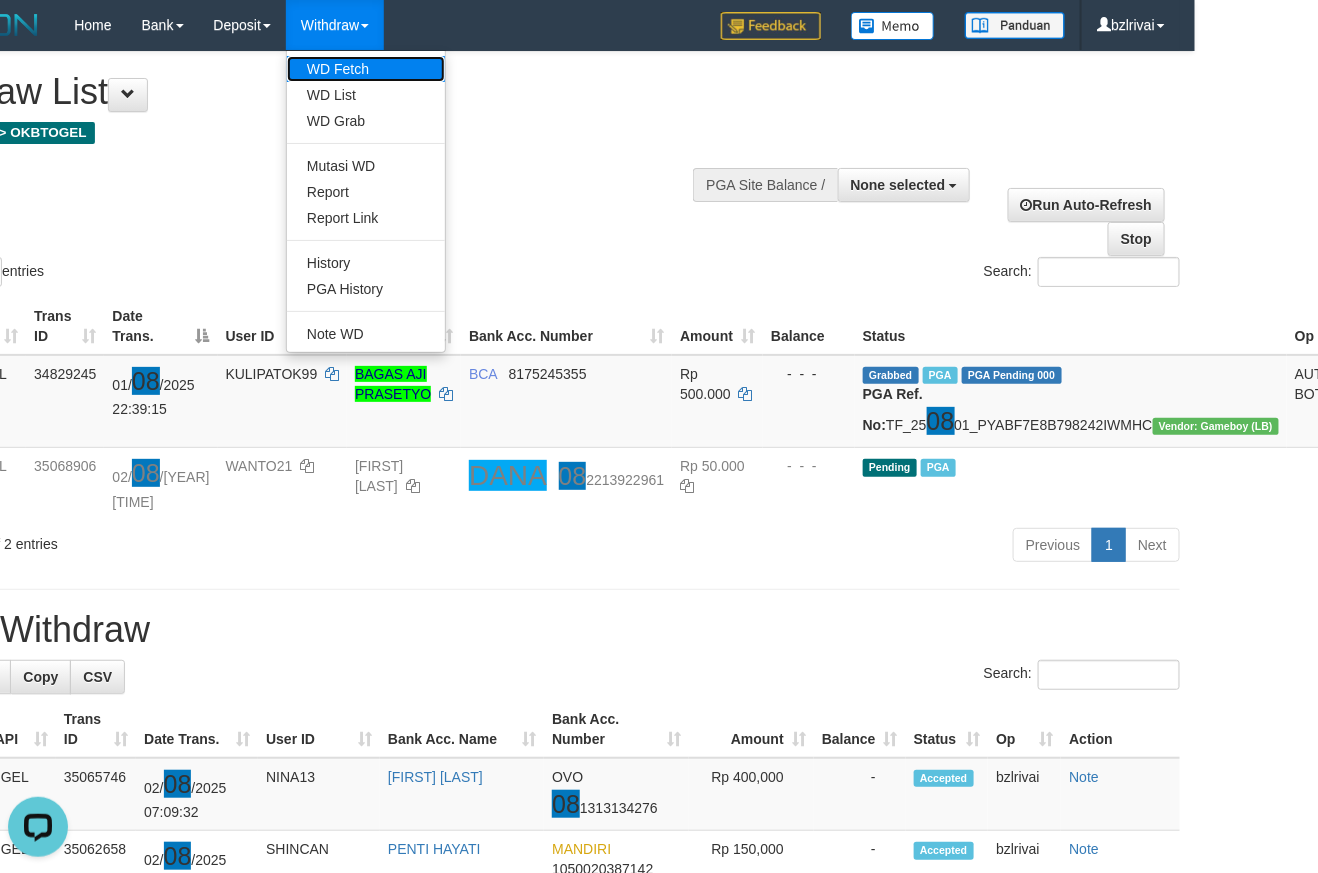 click on "WD Fetch" at bounding box center [366, 69] 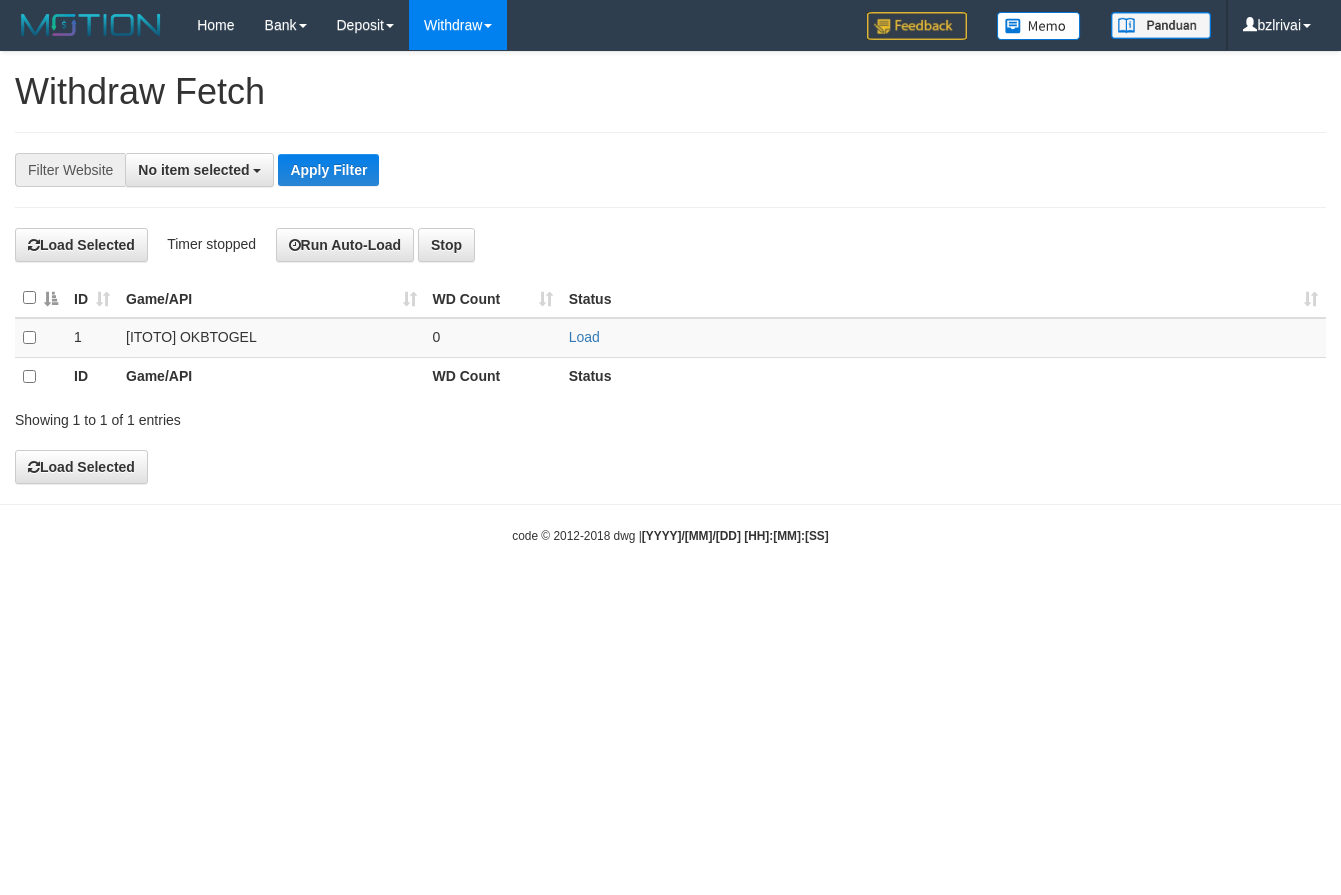 select 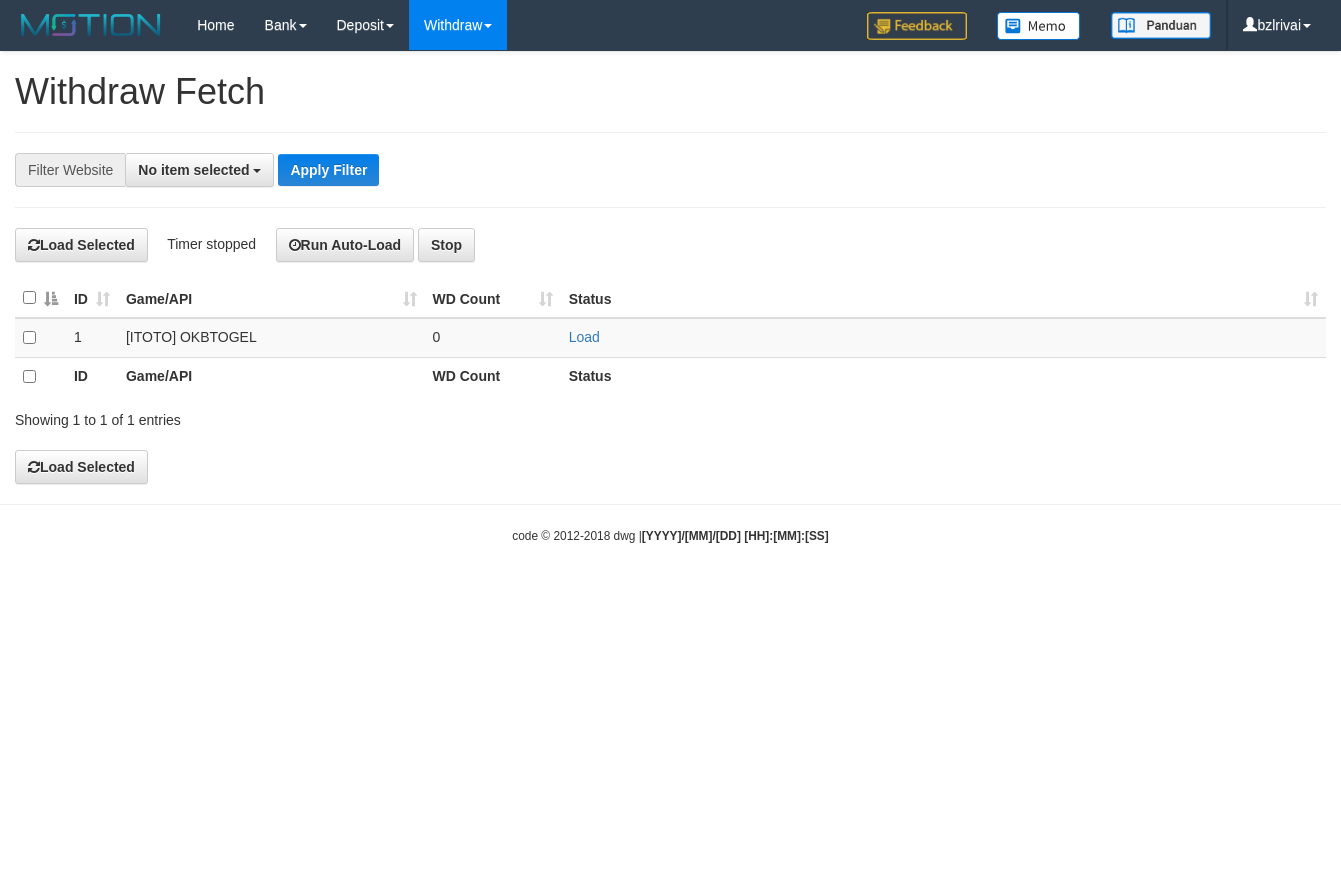 scroll, scrollTop: 0, scrollLeft: 0, axis: both 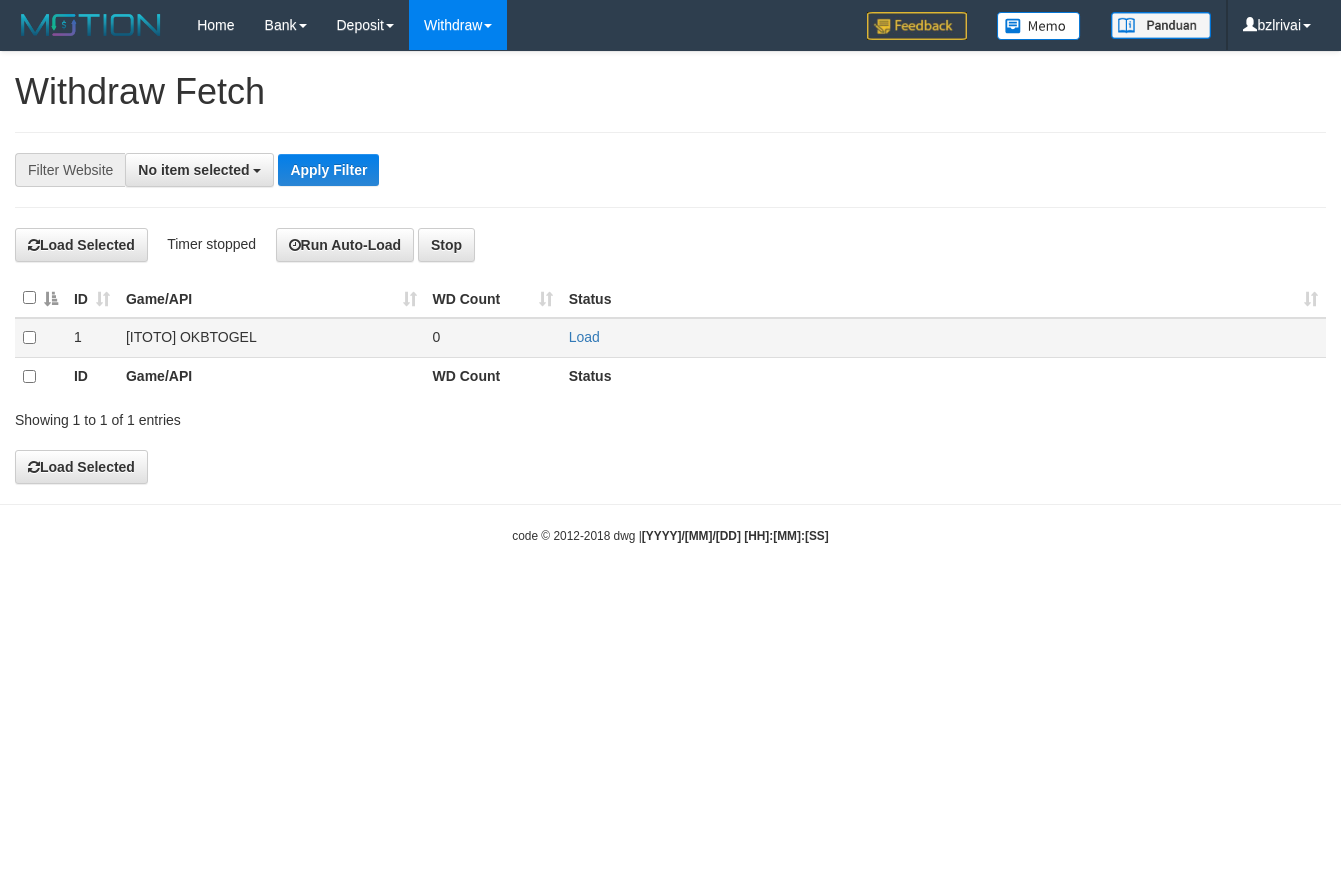 click on "Load" at bounding box center (943, 337) 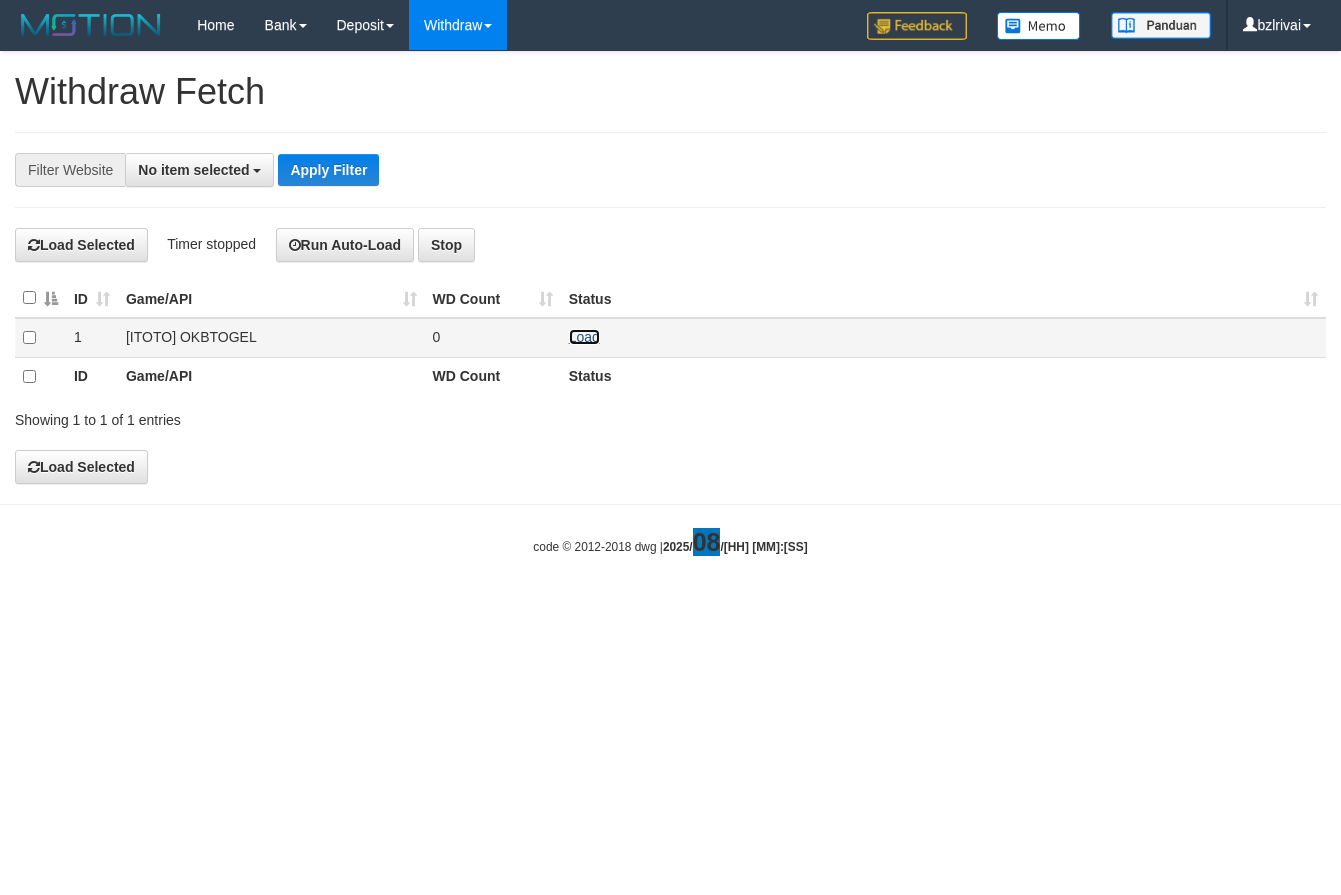 click on "Load" at bounding box center [584, 337] 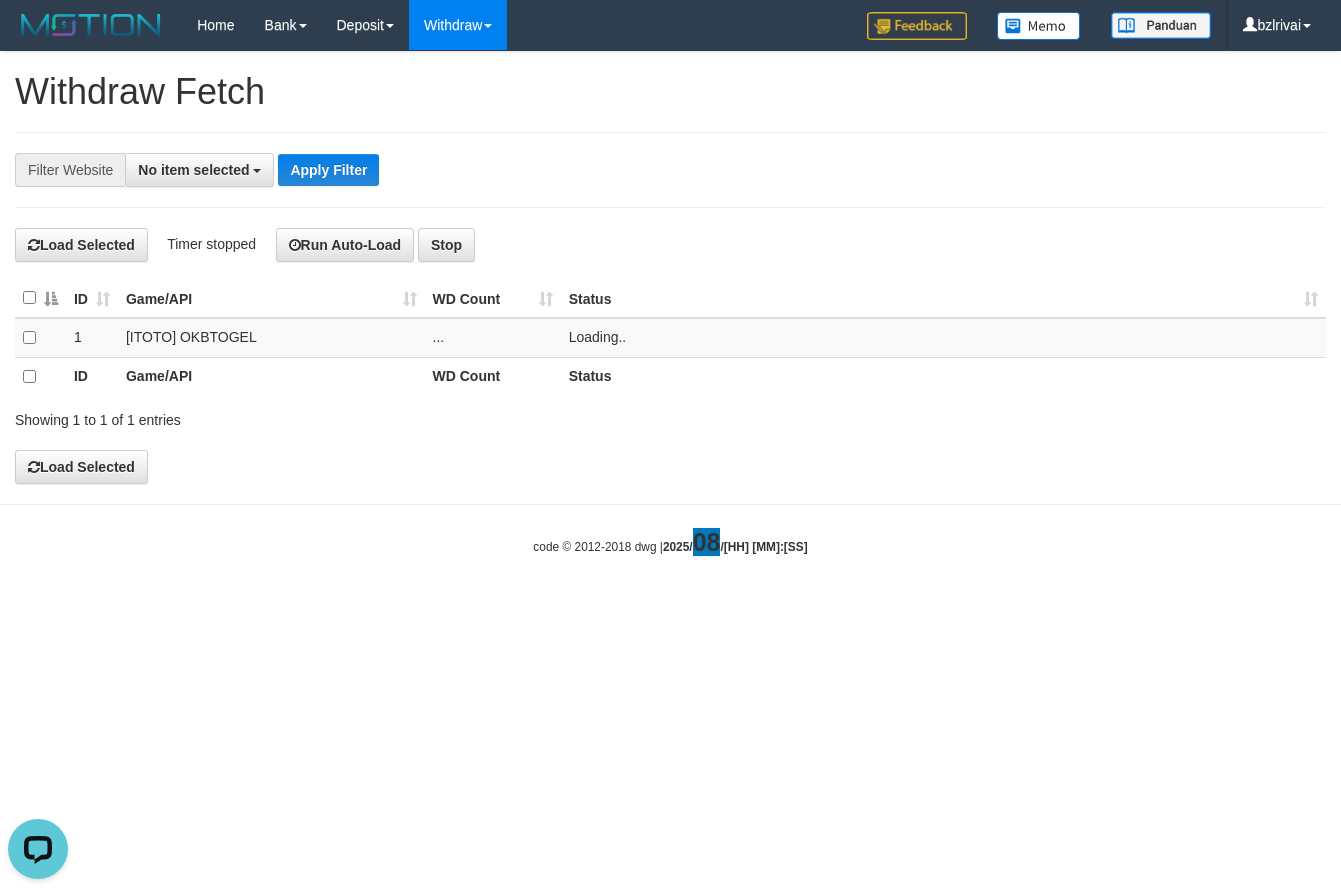 scroll, scrollTop: 0, scrollLeft: 0, axis: both 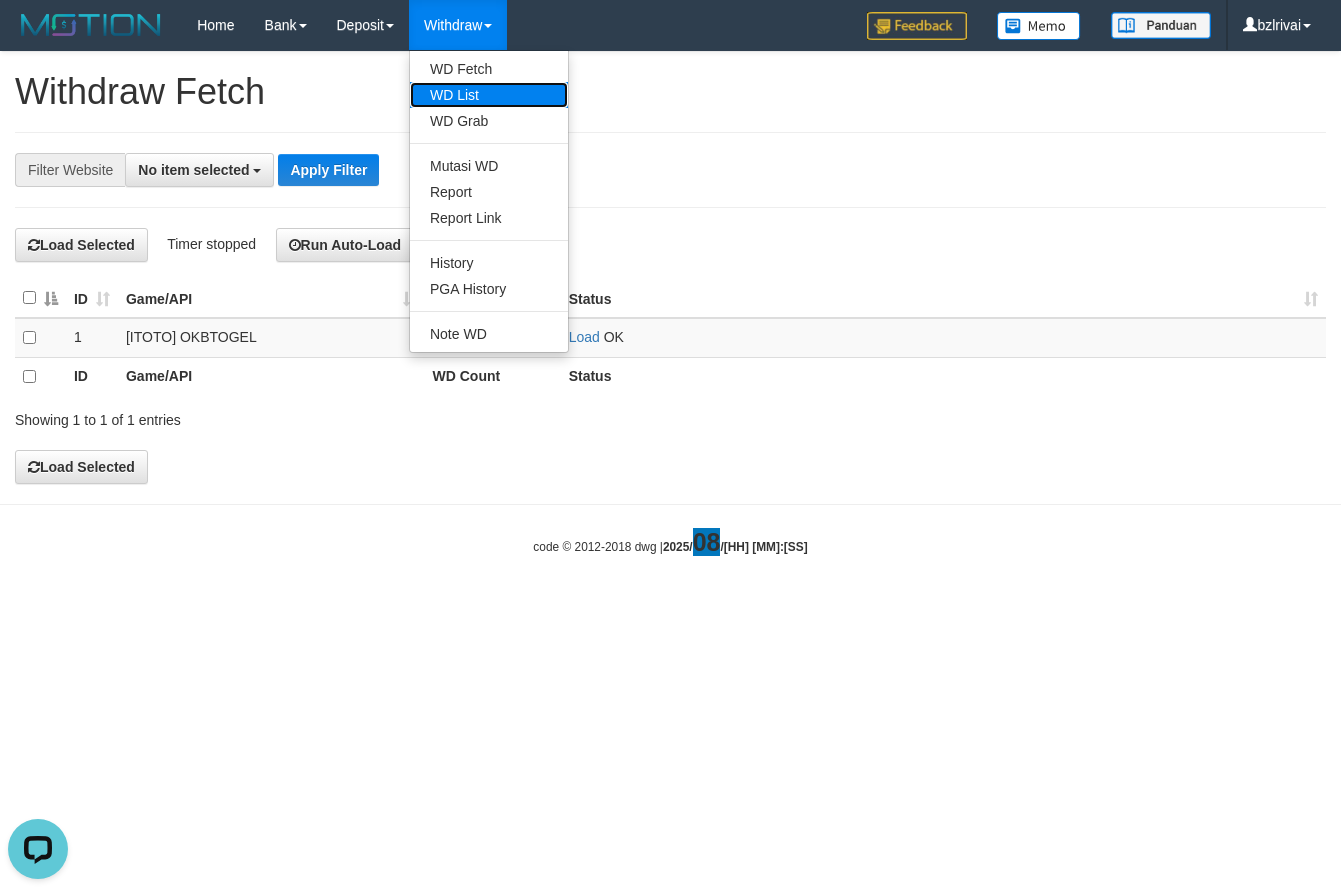 click on "WD List" at bounding box center (489, 95) 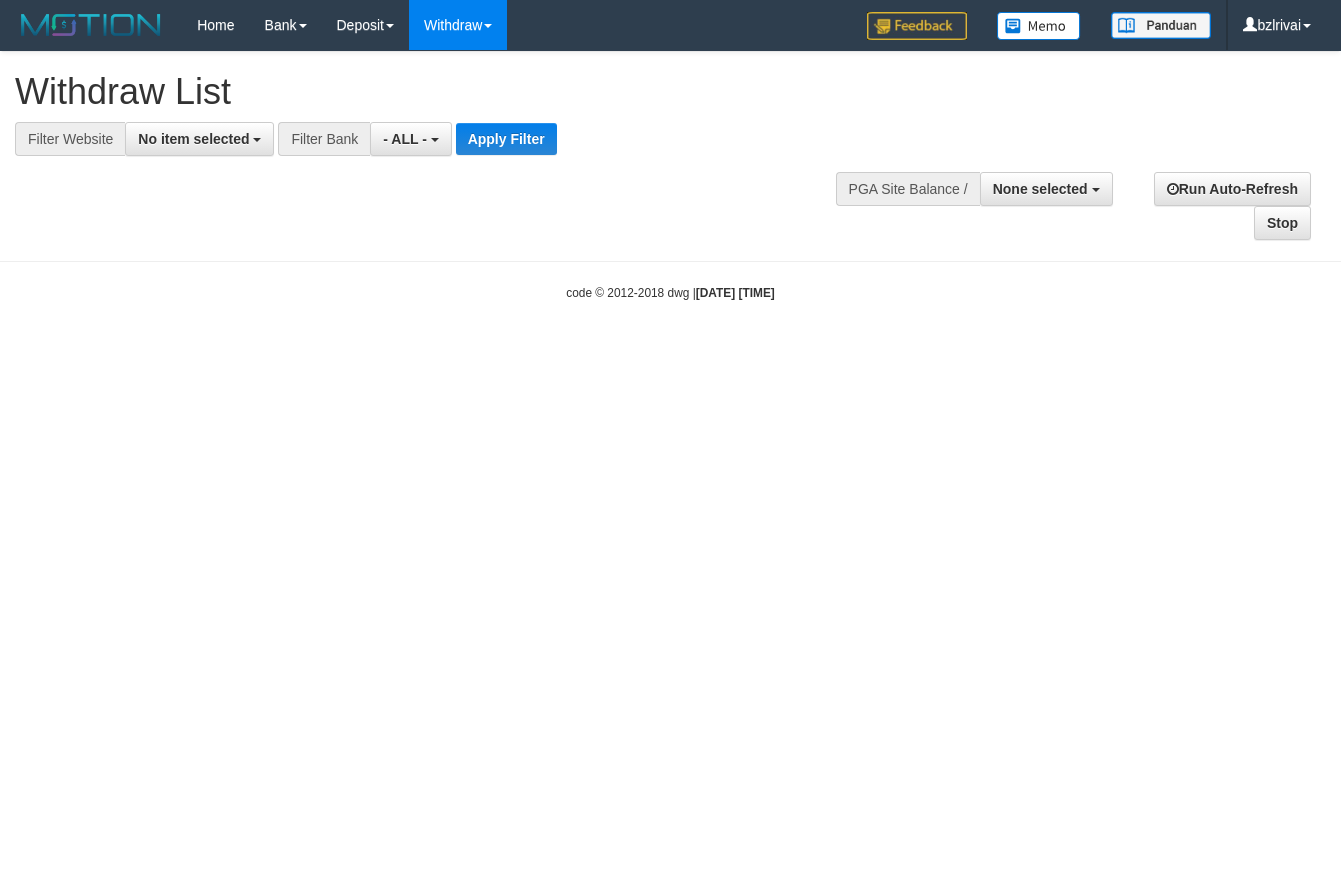 select 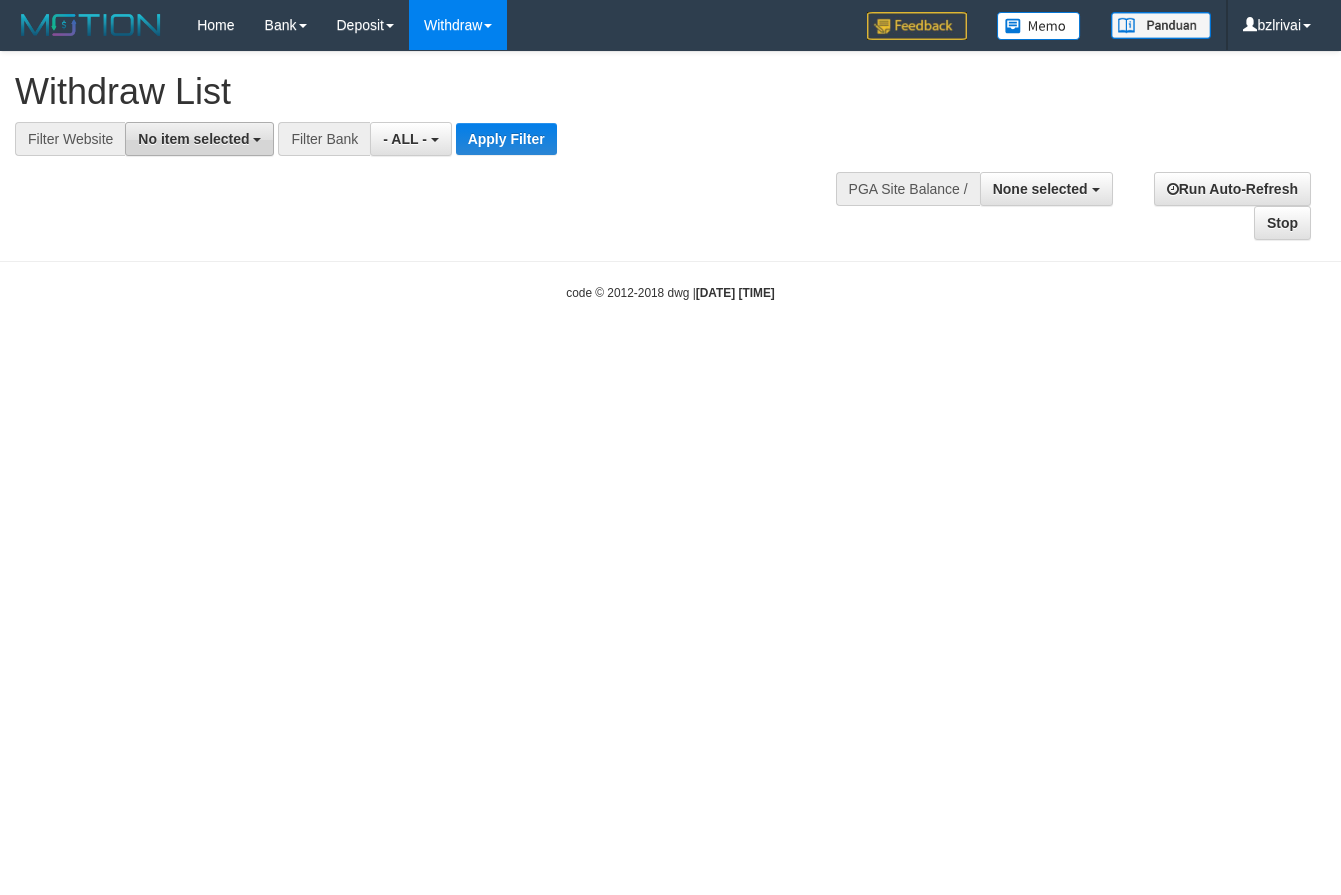 scroll, scrollTop: 0, scrollLeft: 0, axis: both 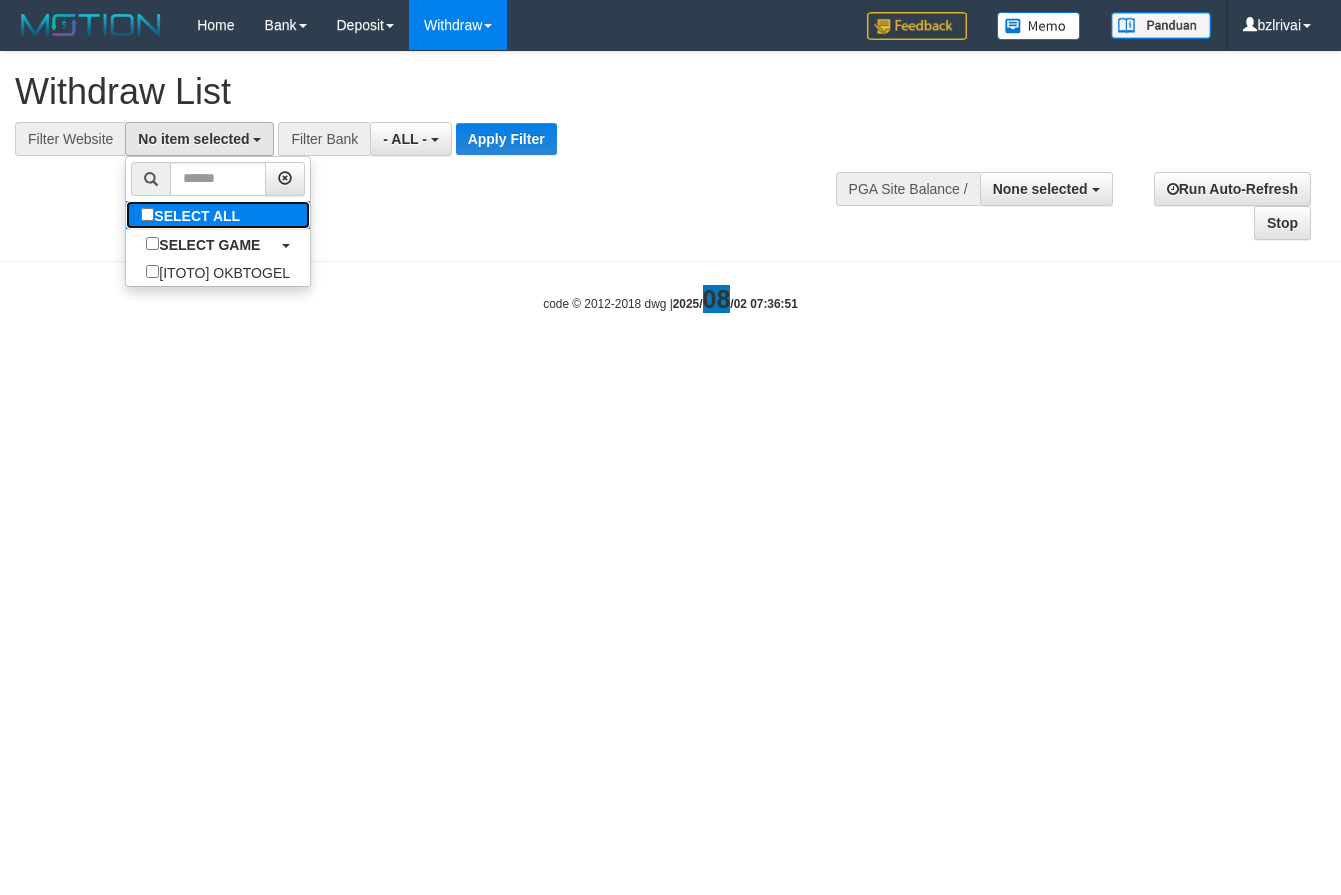 click on "SELECT ALL" at bounding box center (193, 215) 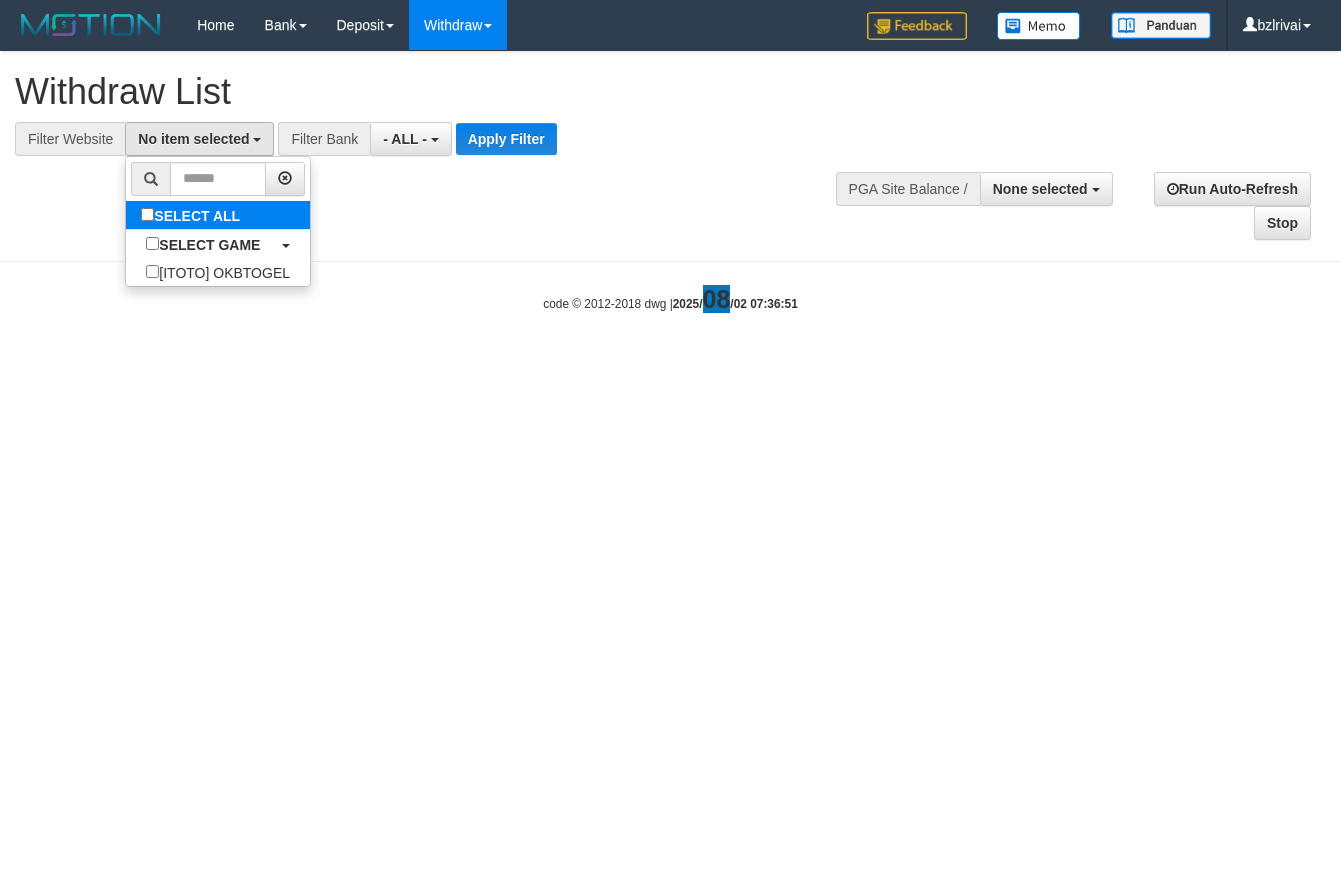 select on "****" 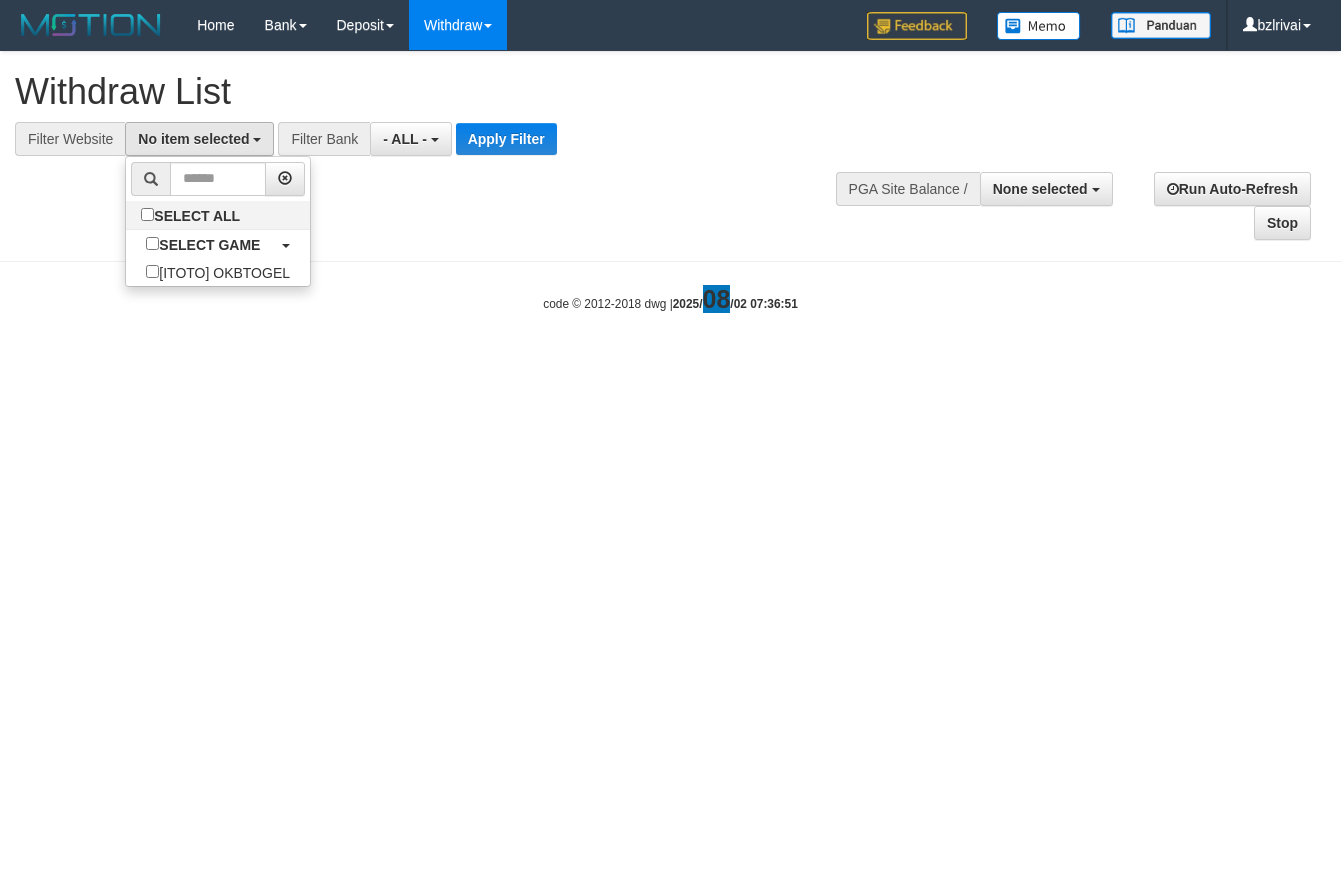 scroll, scrollTop: 18, scrollLeft: 0, axis: vertical 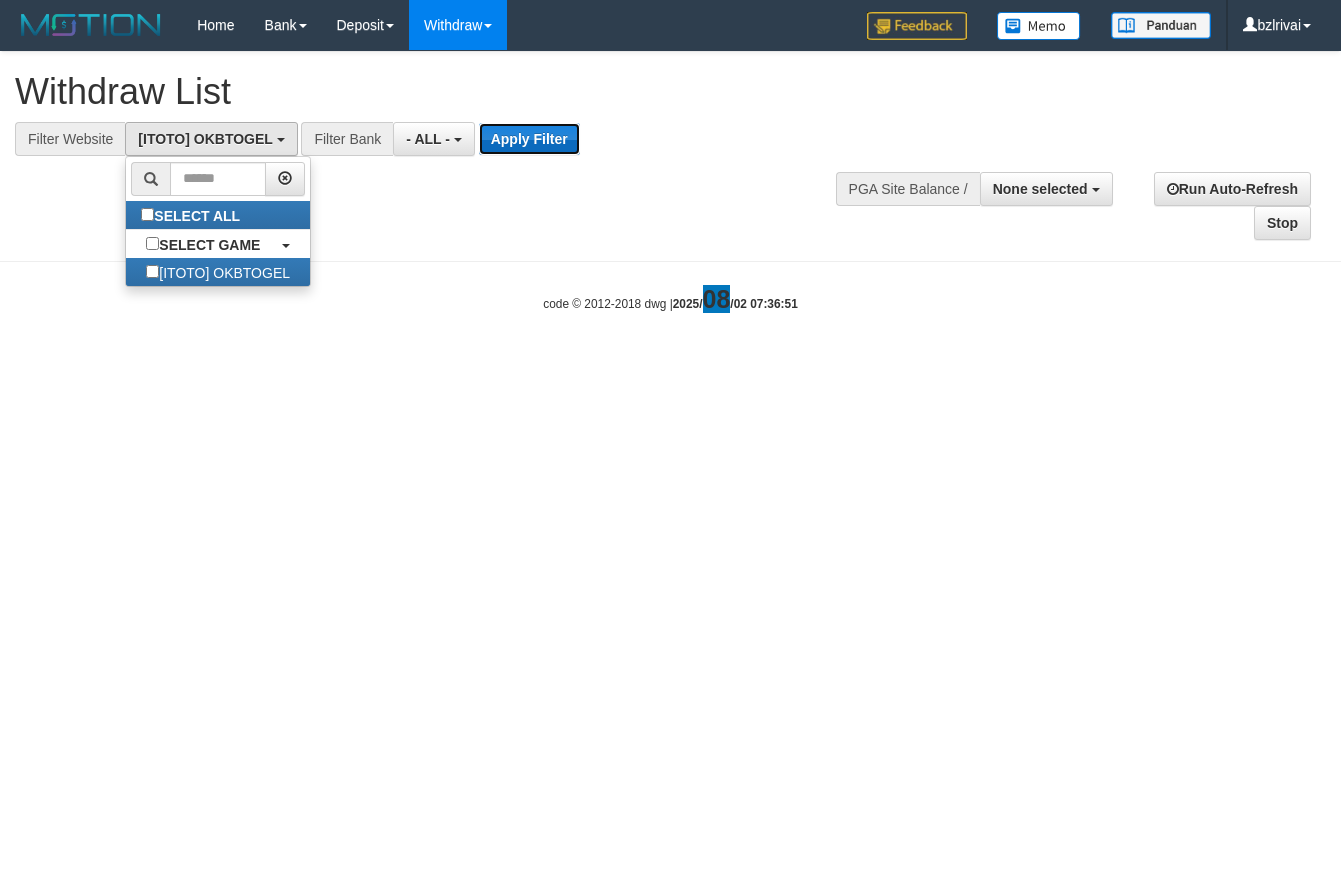 drag, startPoint x: 496, startPoint y: 142, endPoint x: 0, endPoint y: 268, distance: 511.75385 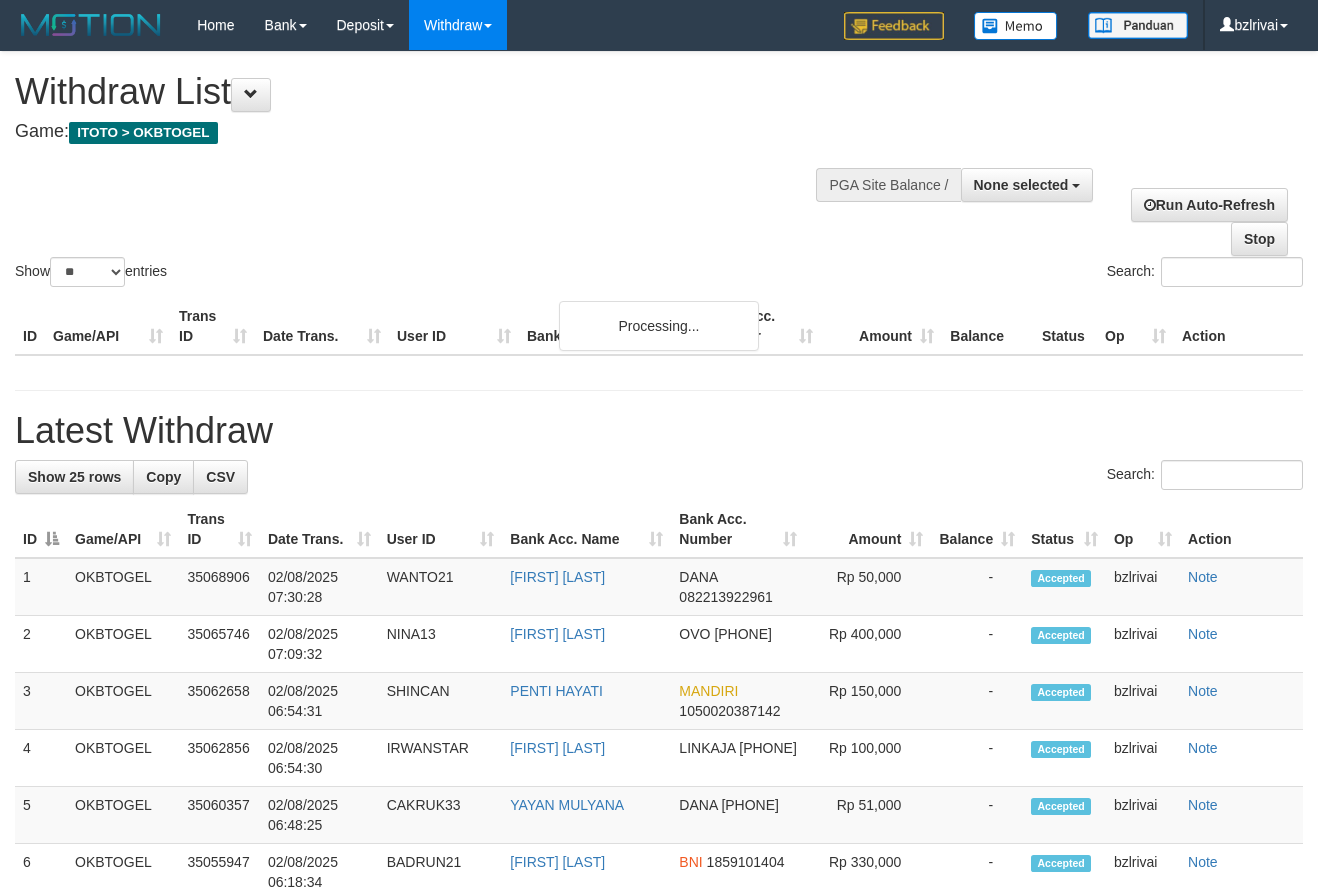 select 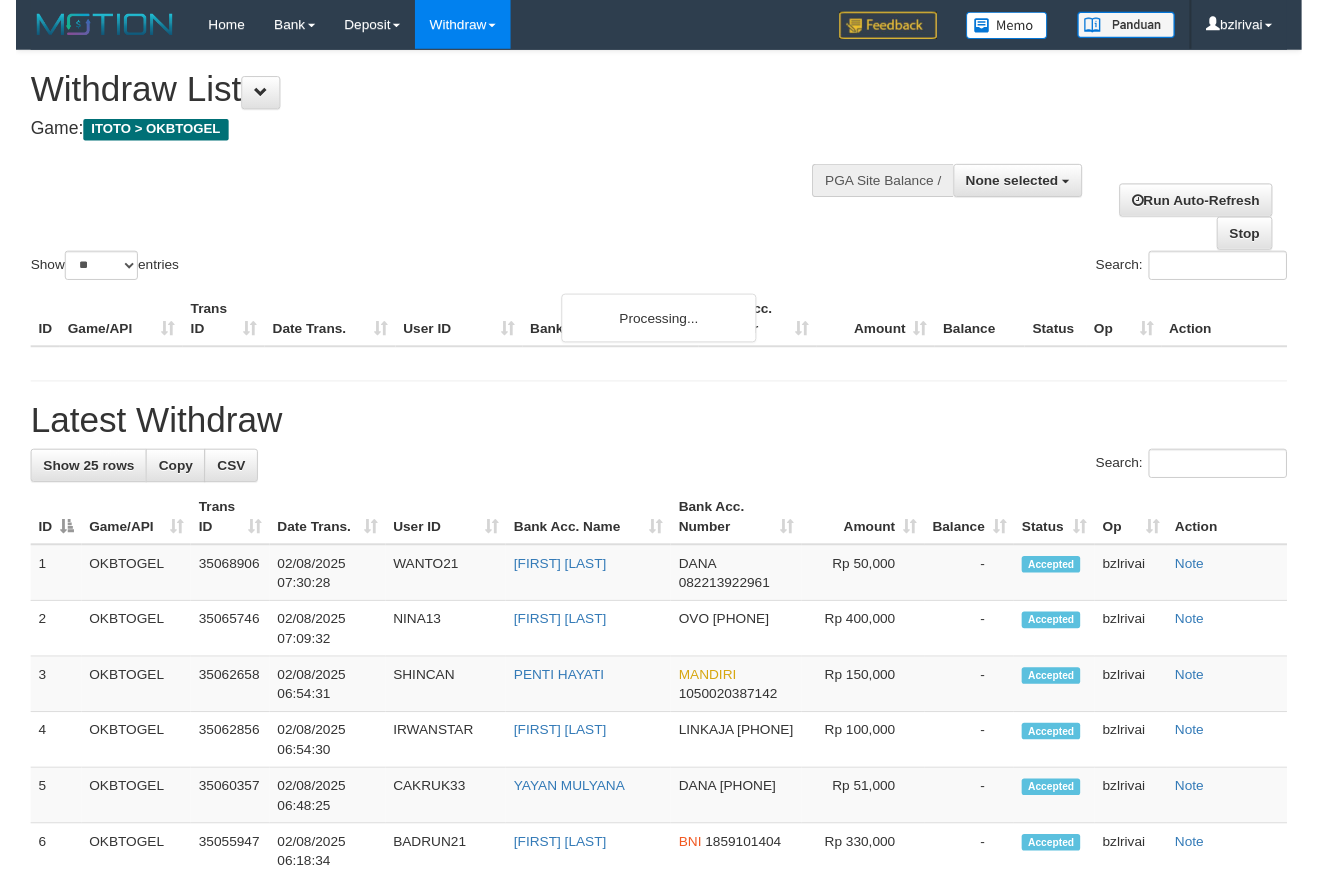 scroll, scrollTop: 0, scrollLeft: 0, axis: both 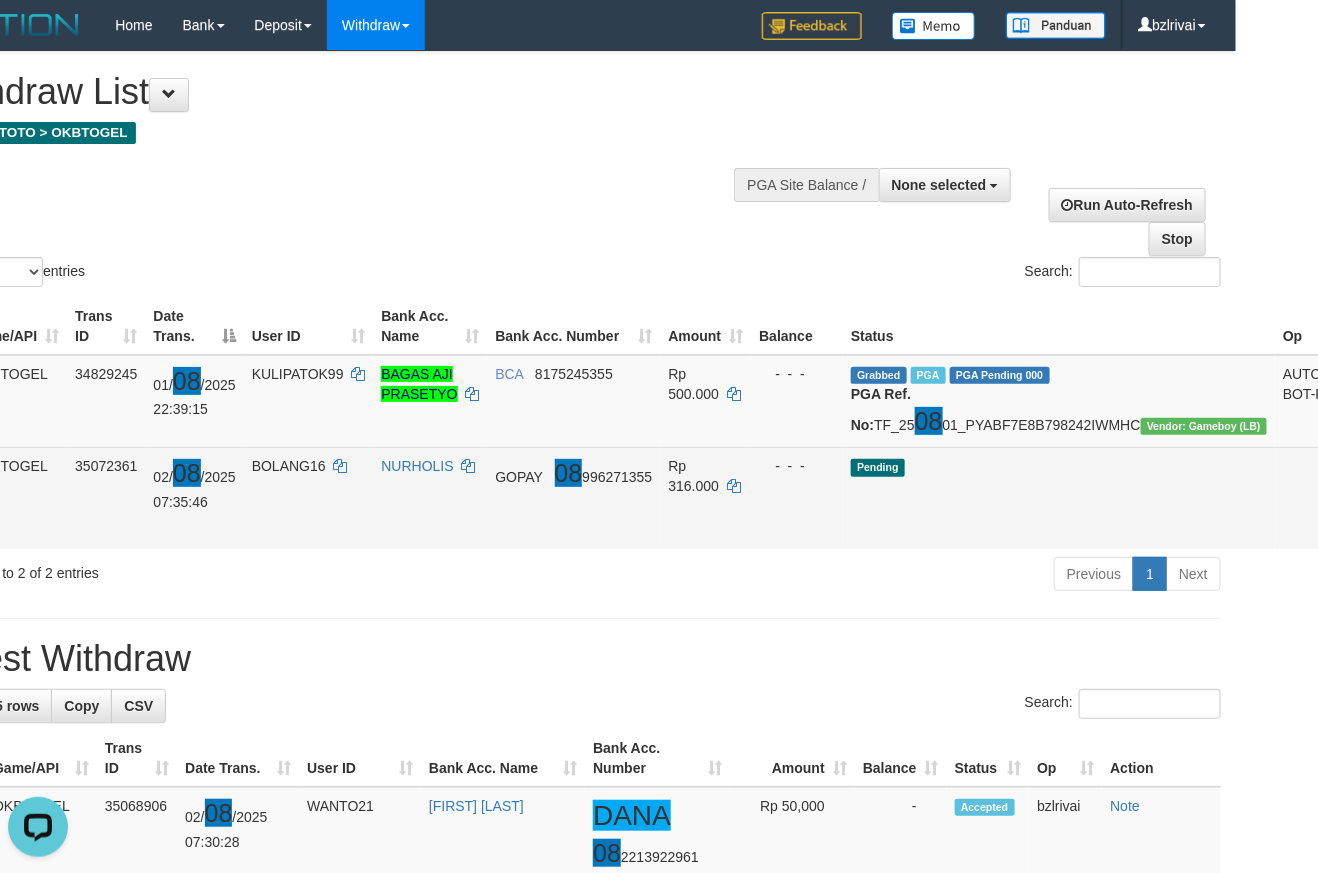click on "Send PGA" at bounding box center (1382, 521) 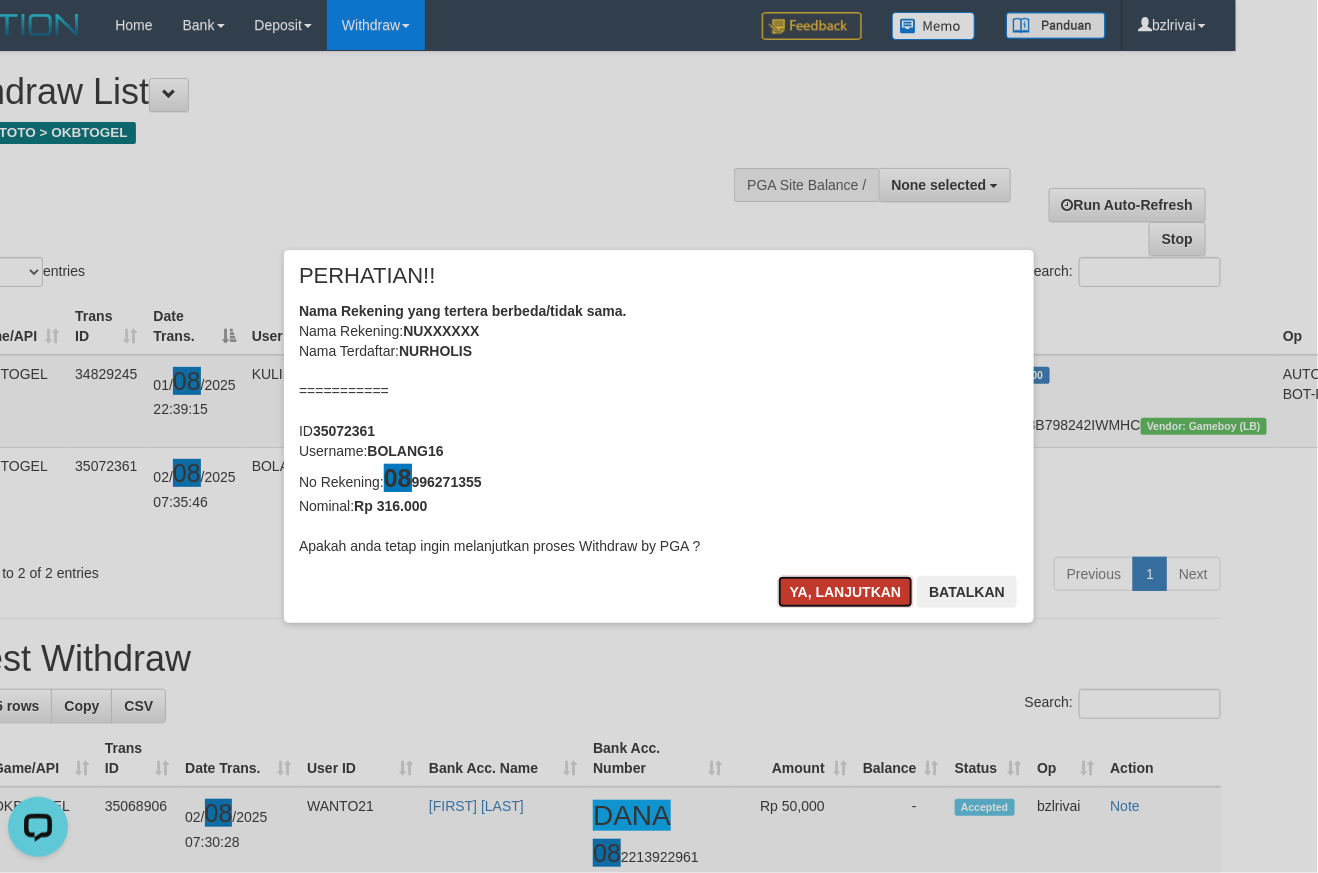 click on "Ya, lanjutkan" at bounding box center [846, 592] 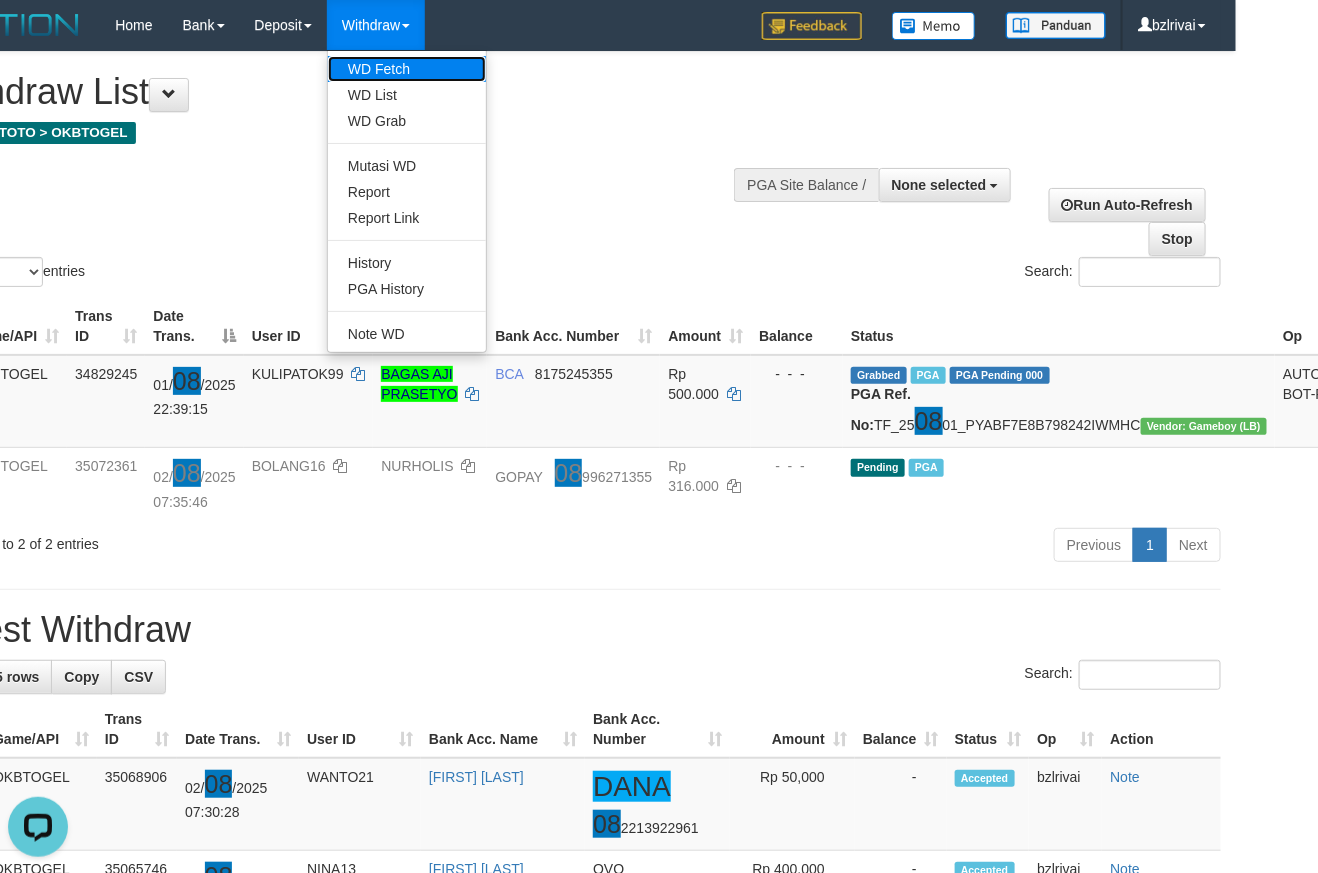 click on "WD Fetch" at bounding box center [407, 69] 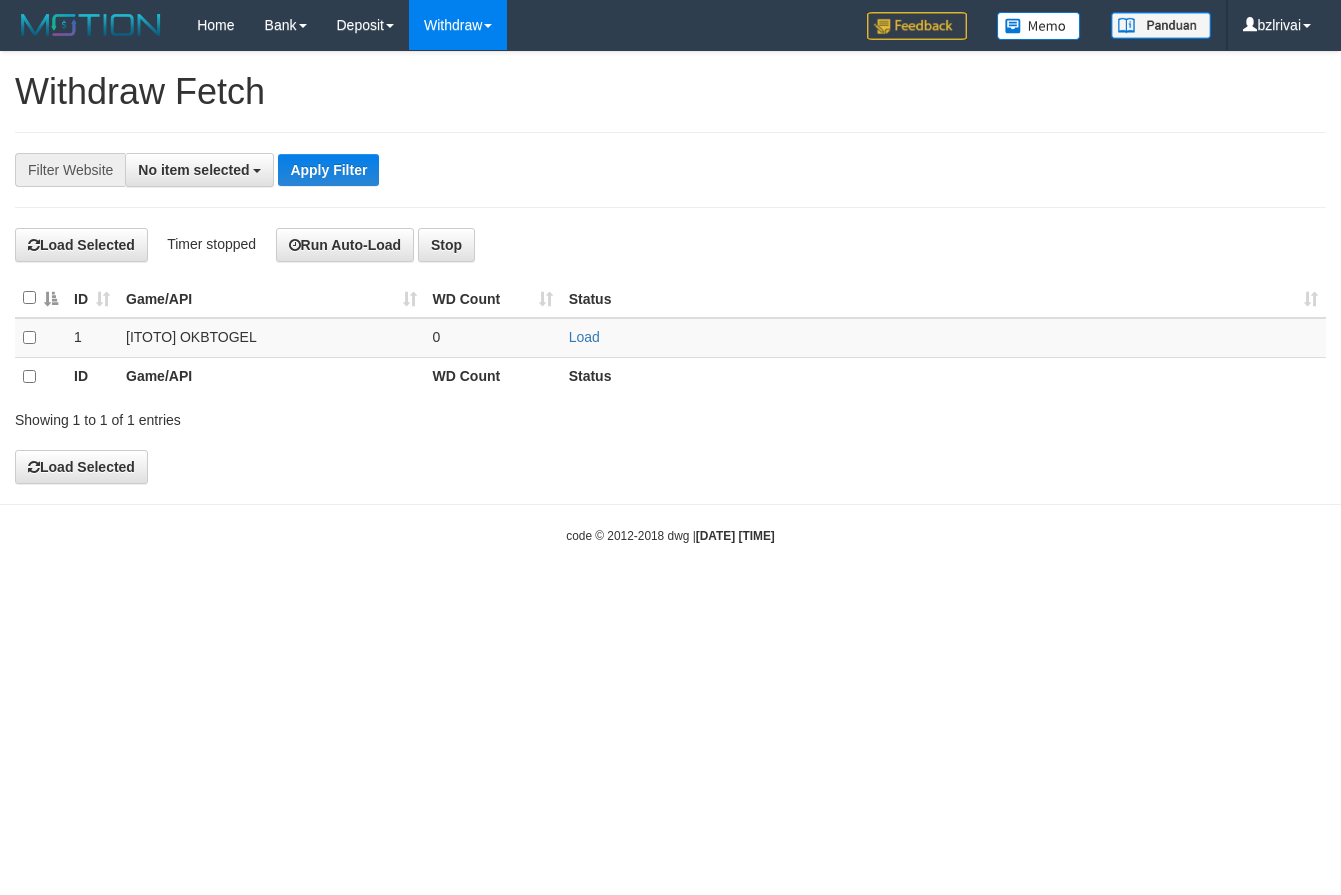 select 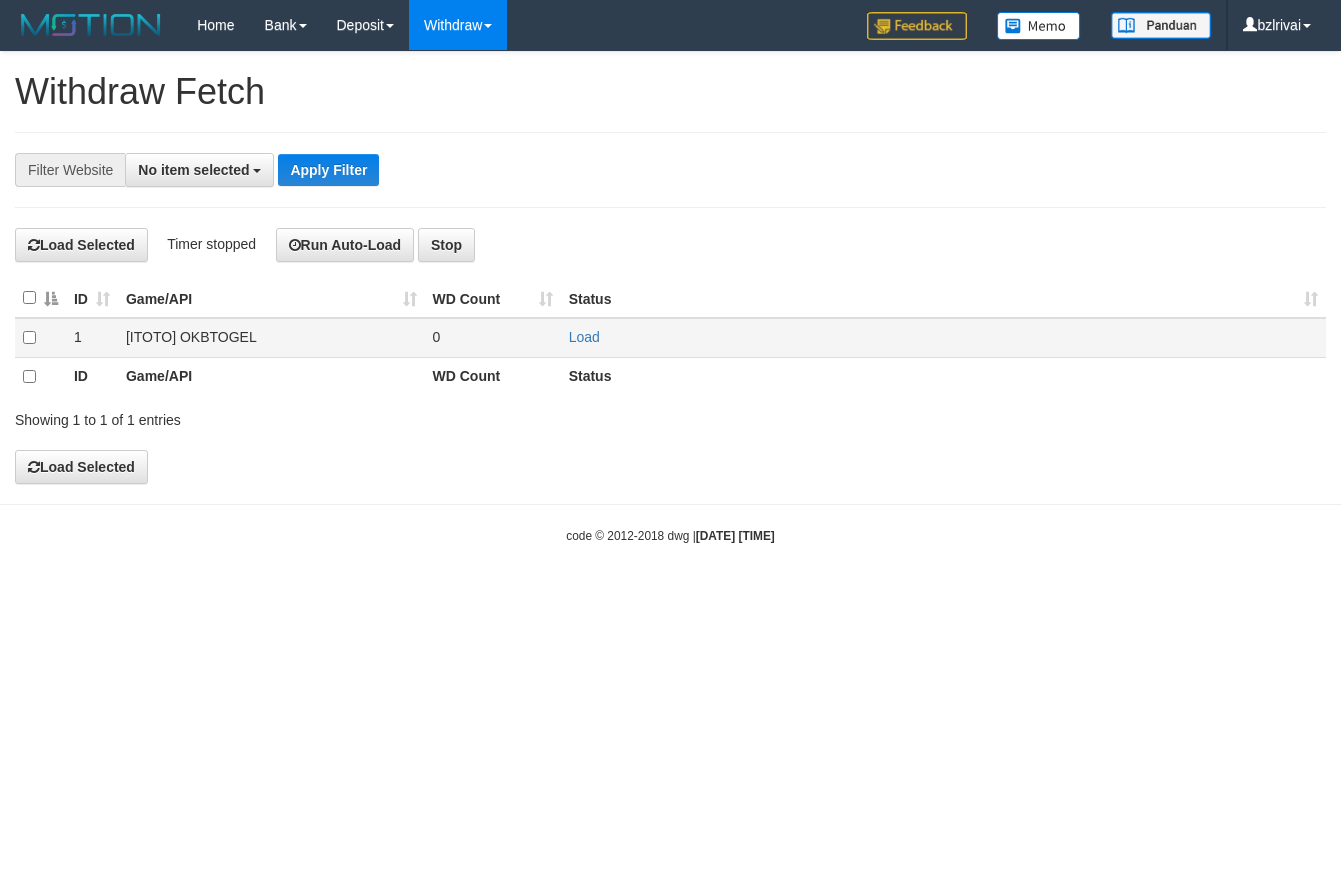 scroll, scrollTop: 0, scrollLeft: 0, axis: both 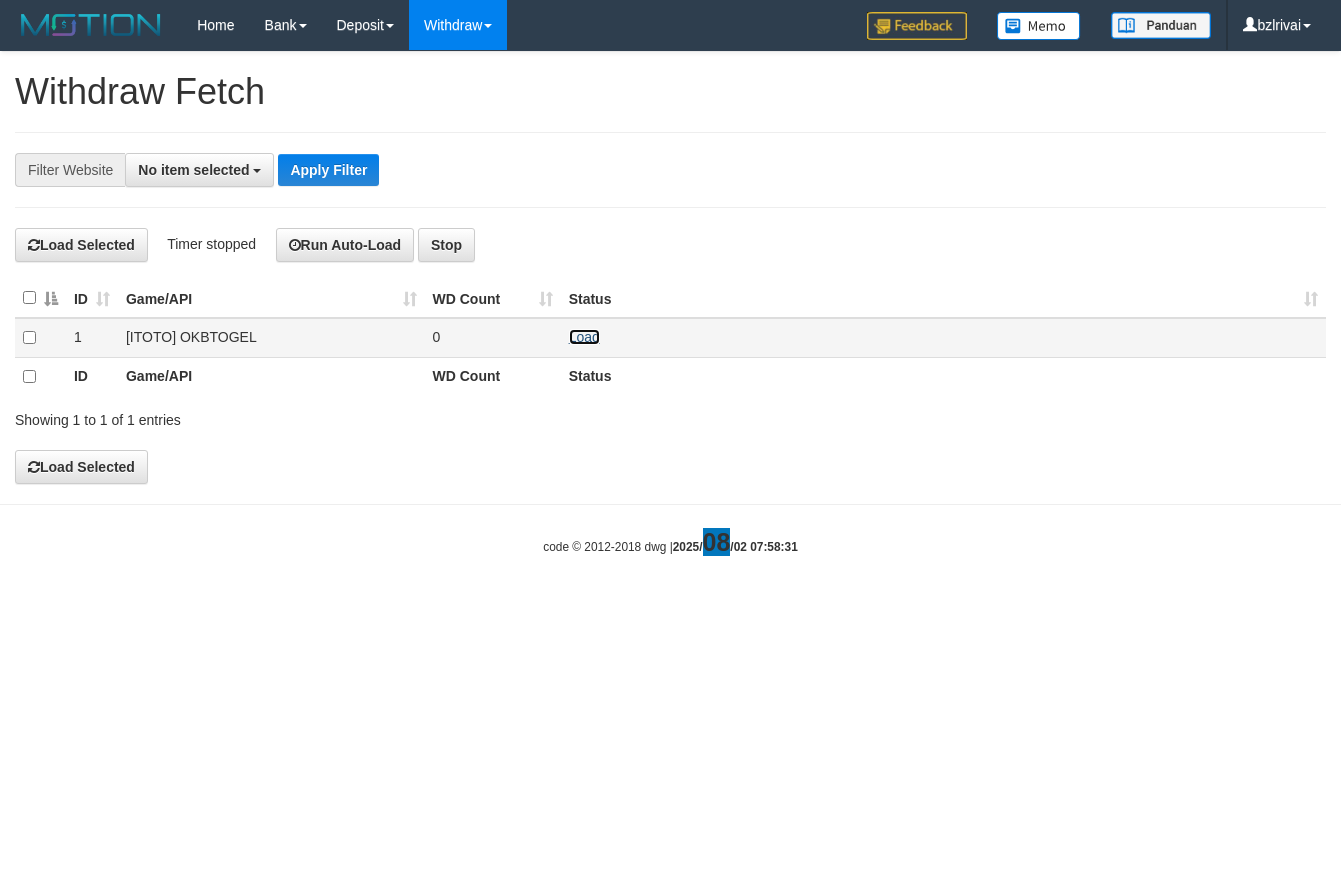 click on "Load" at bounding box center (584, 337) 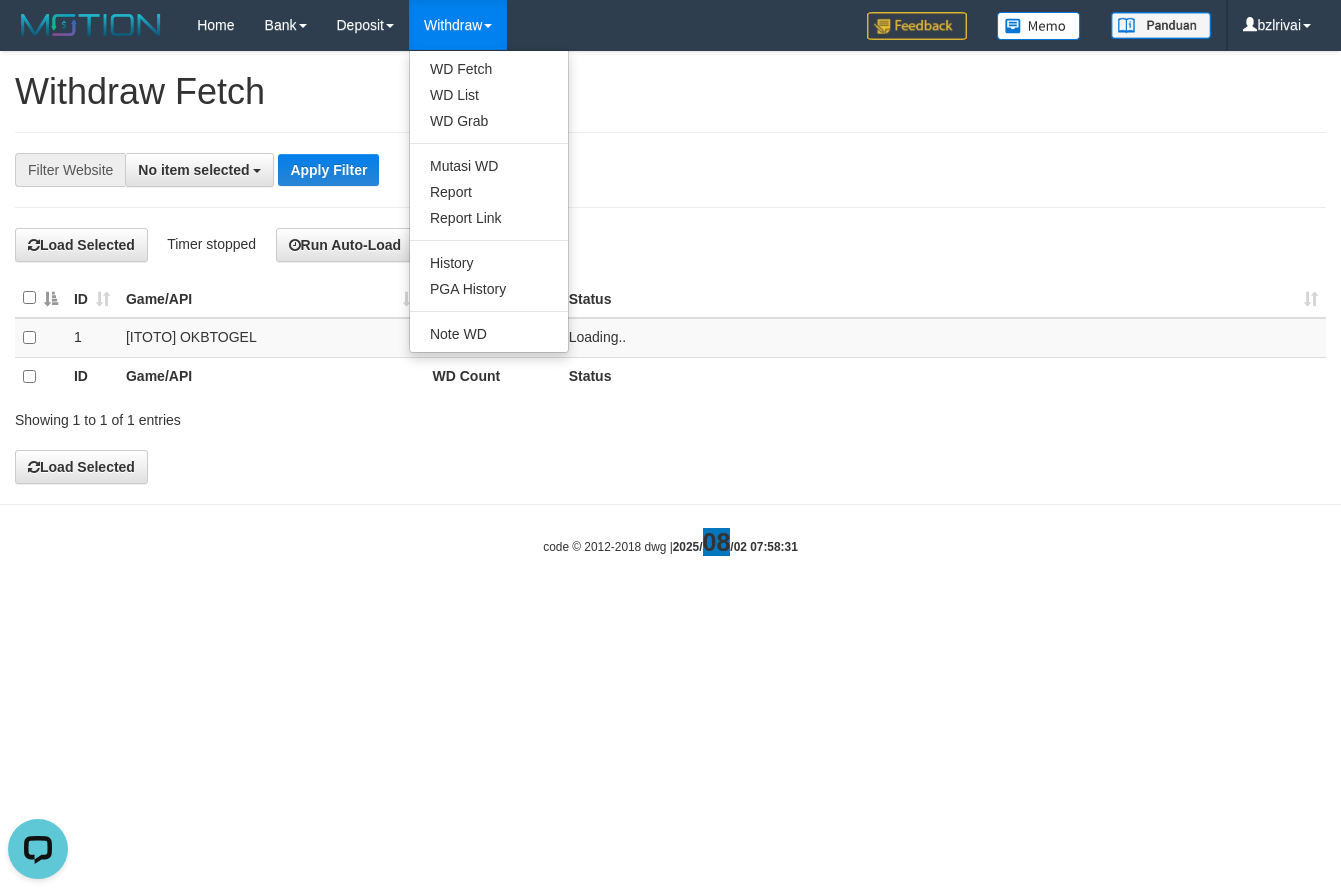 scroll, scrollTop: 0, scrollLeft: 0, axis: both 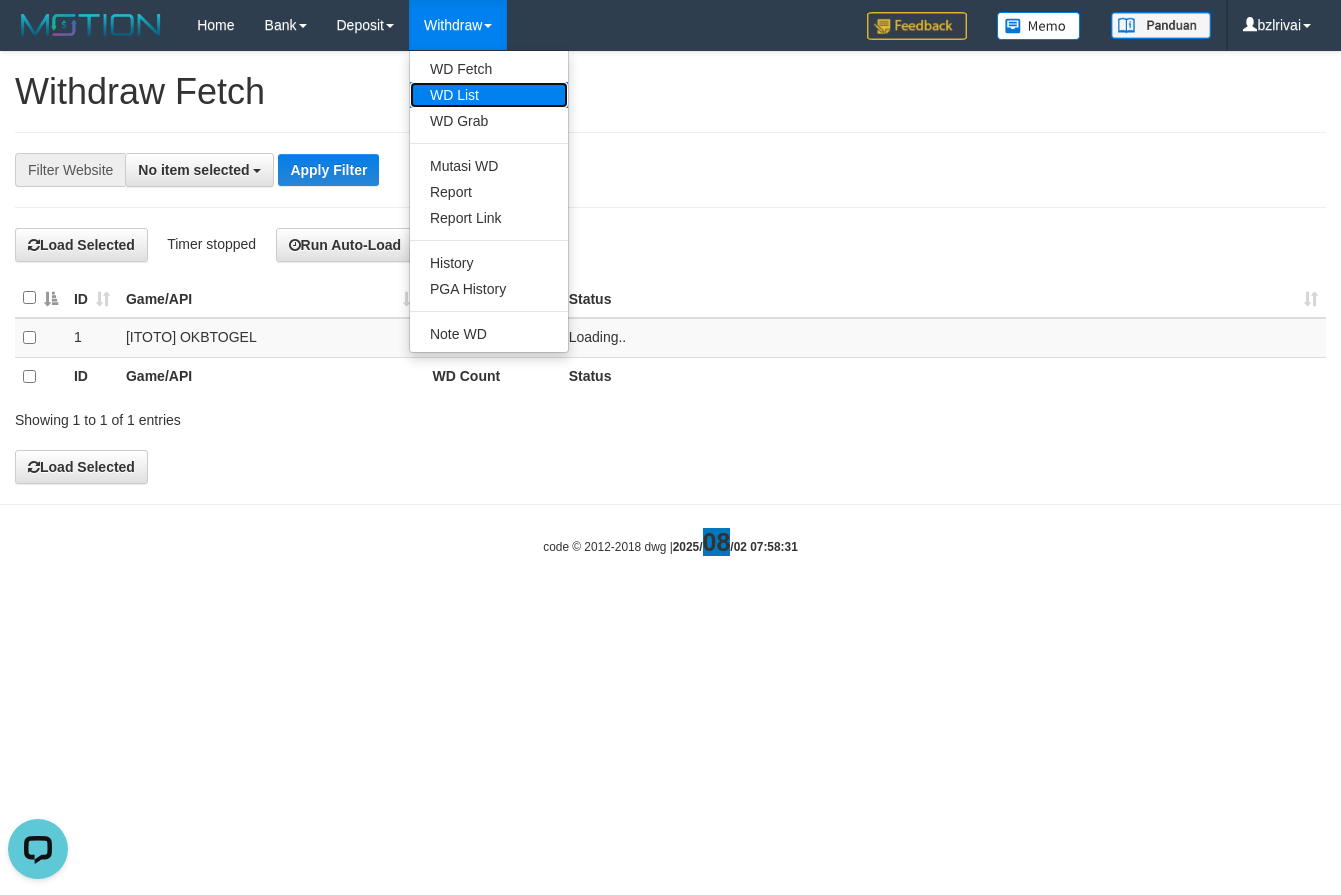 click on "WD List" at bounding box center (489, 95) 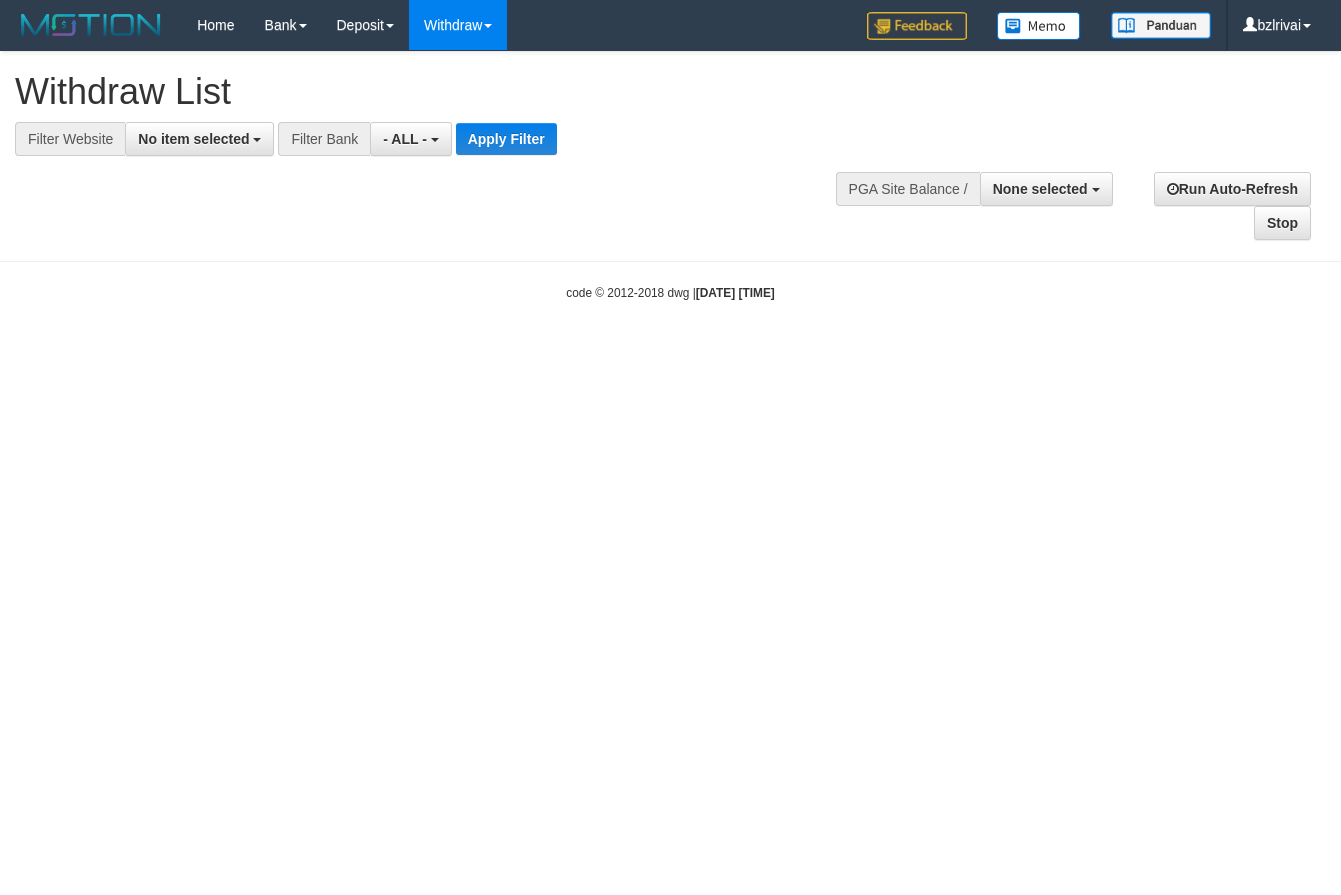 select 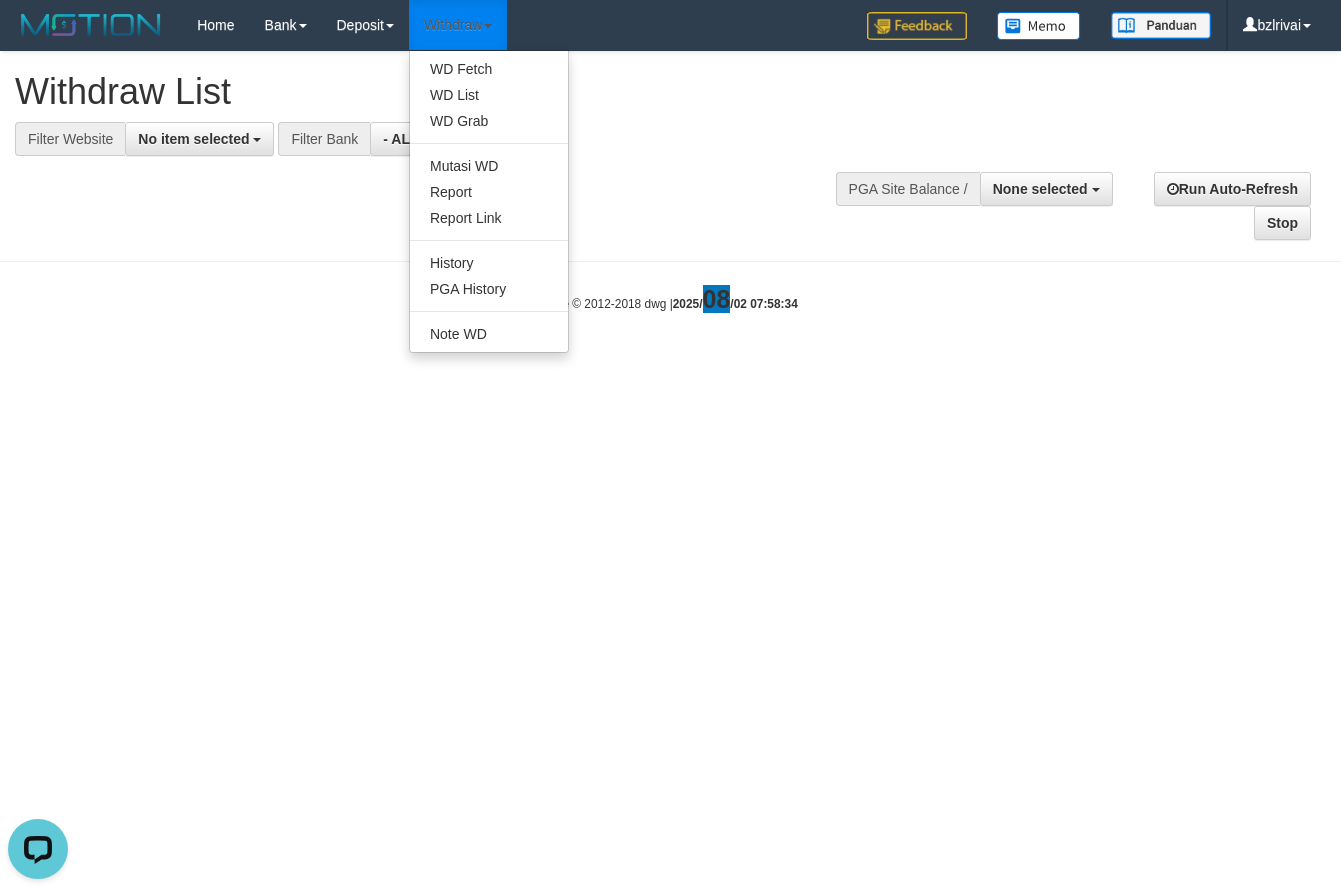 scroll, scrollTop: 0, scrollLeft: 0, axis: both 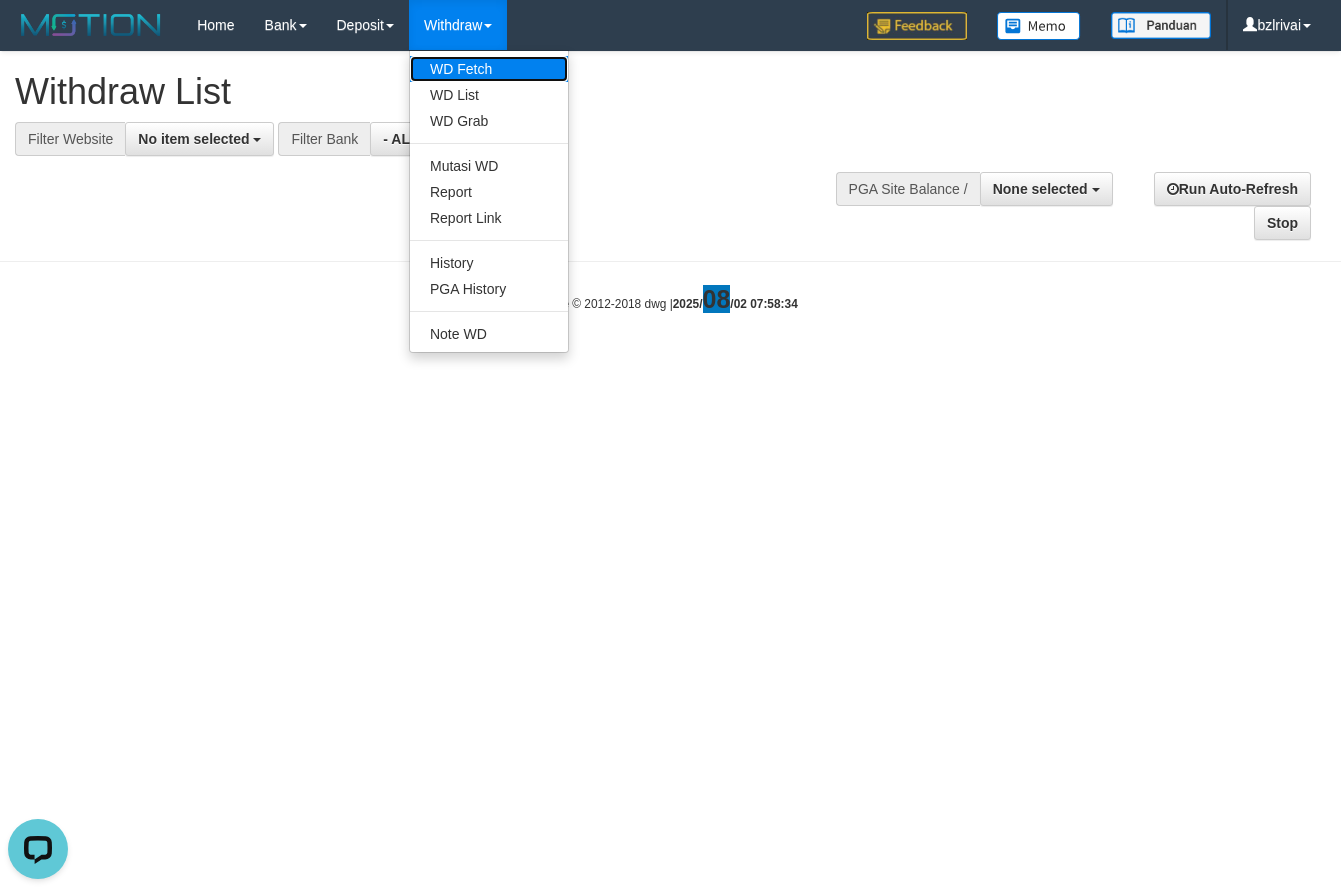 click on "WD Fetch" at bounding box center (489, 69) 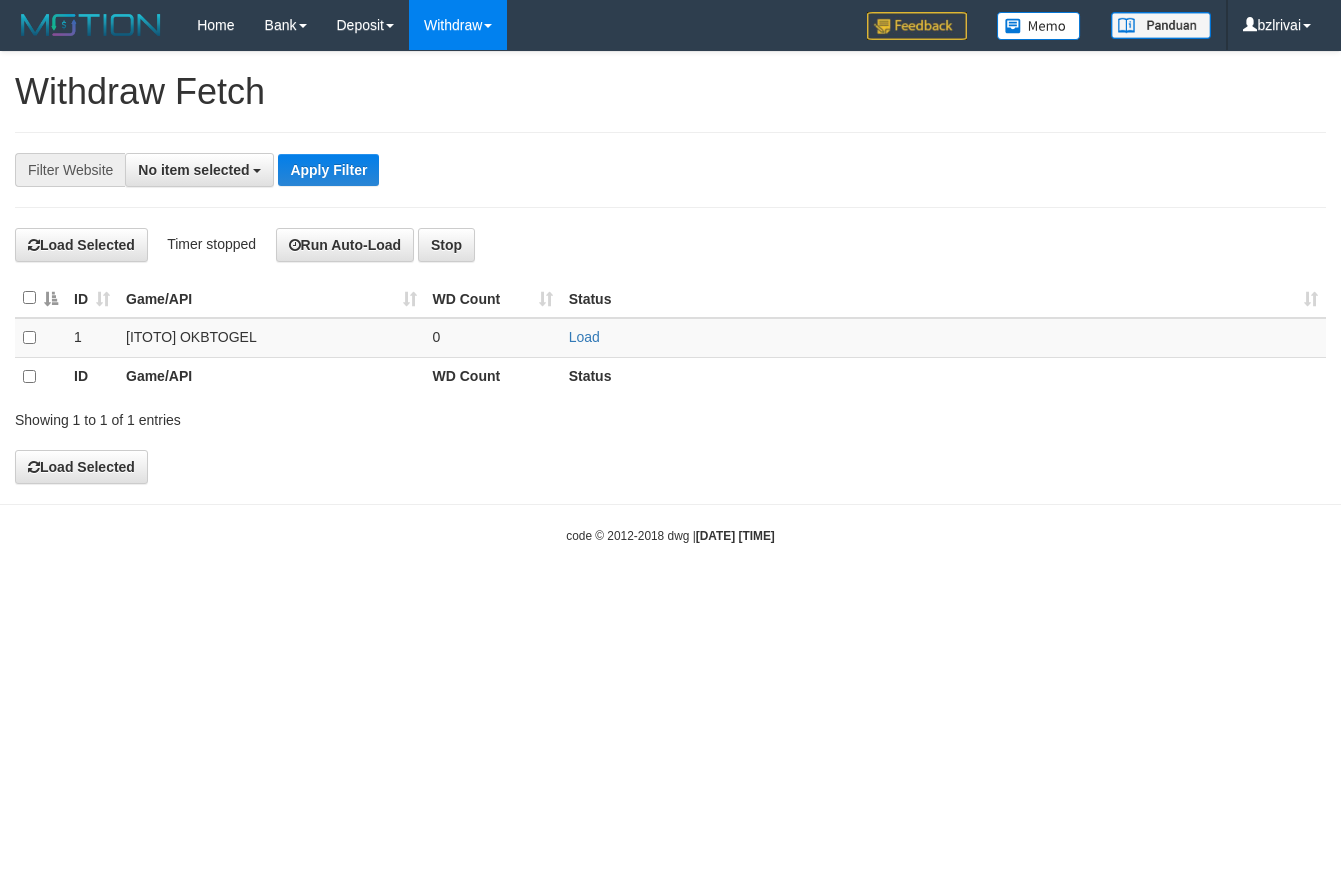 select 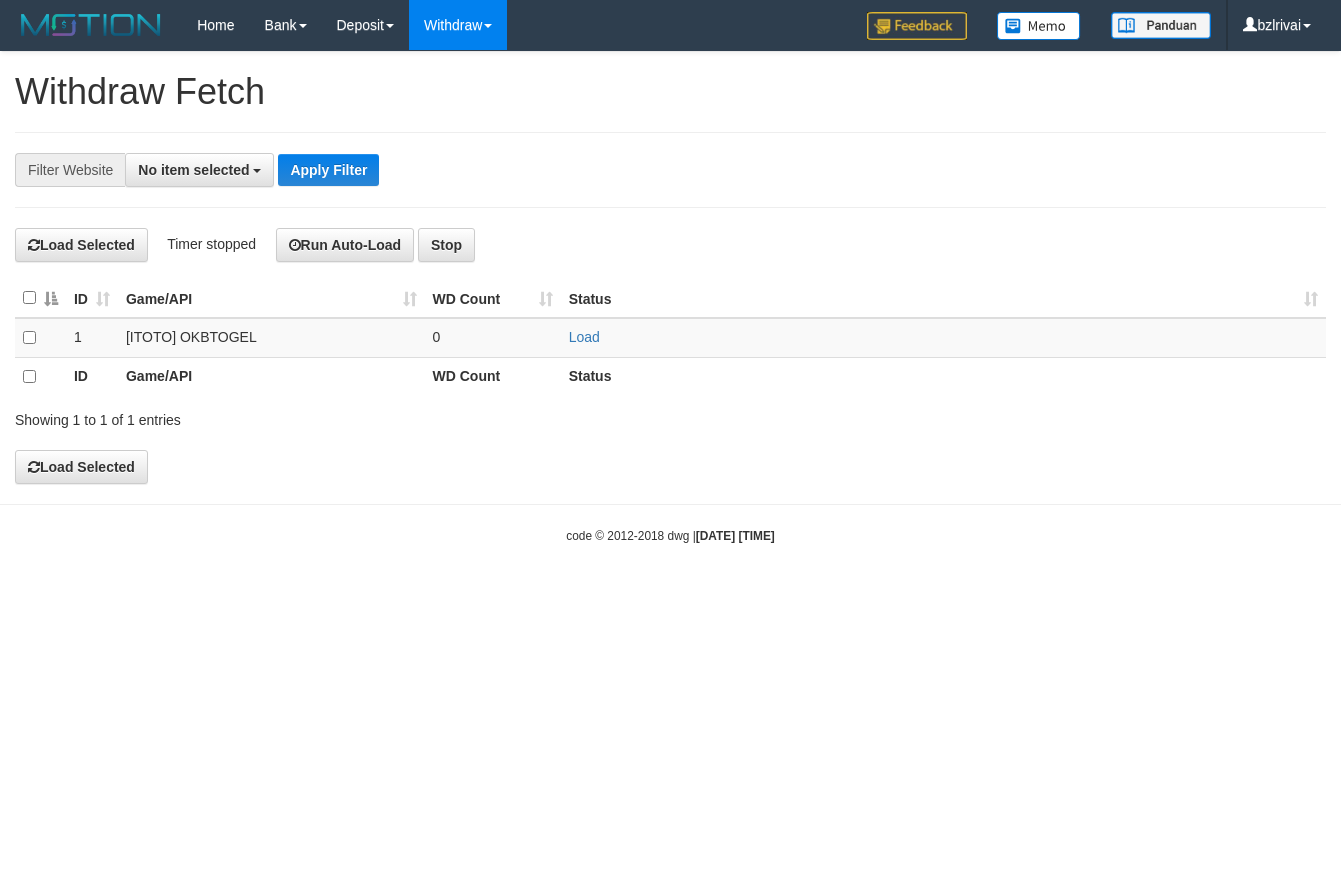 scroll, scrollTop: 0, scrollLeft: 0, axis: both 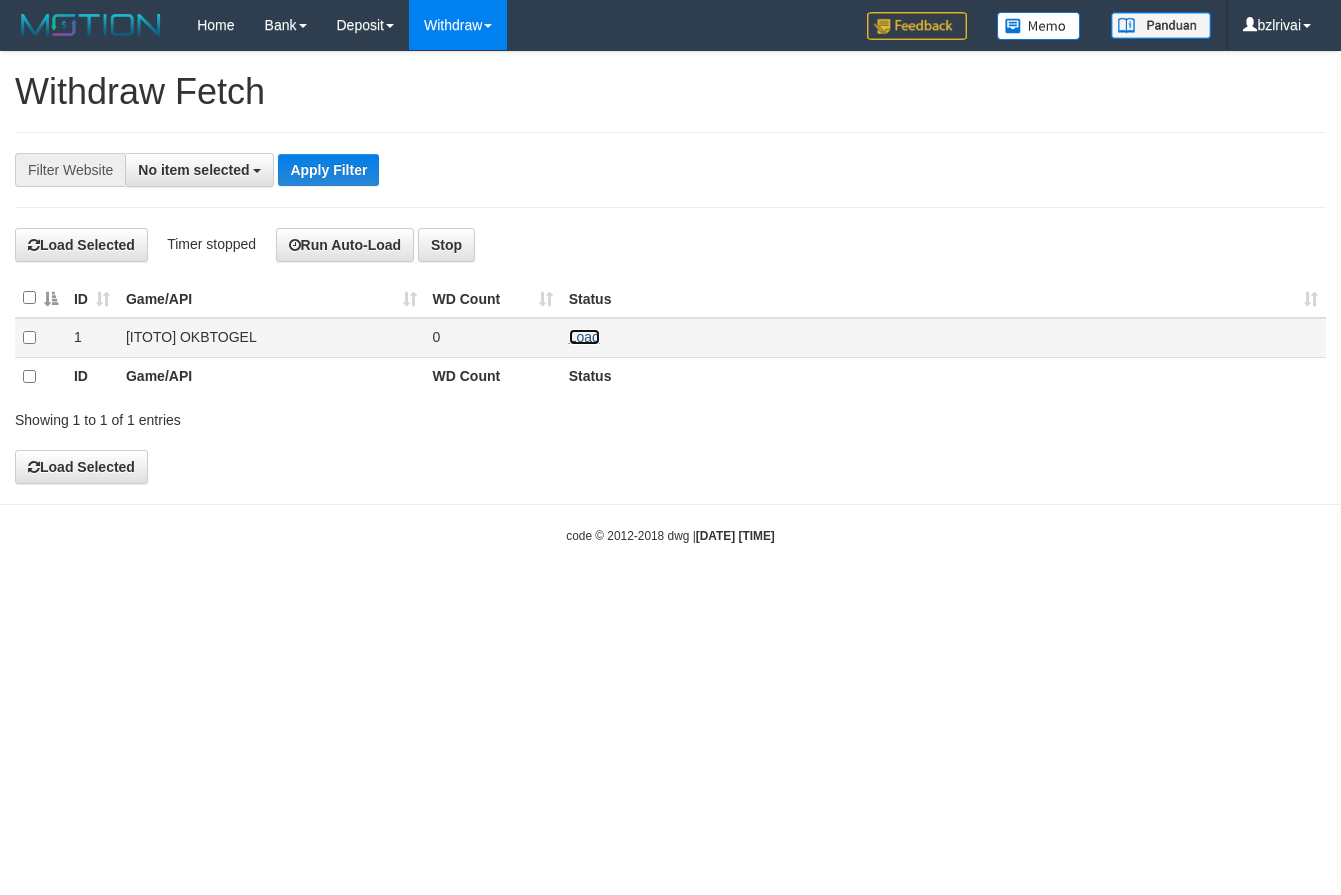 click on "Load" at bounding box center [584, 337] 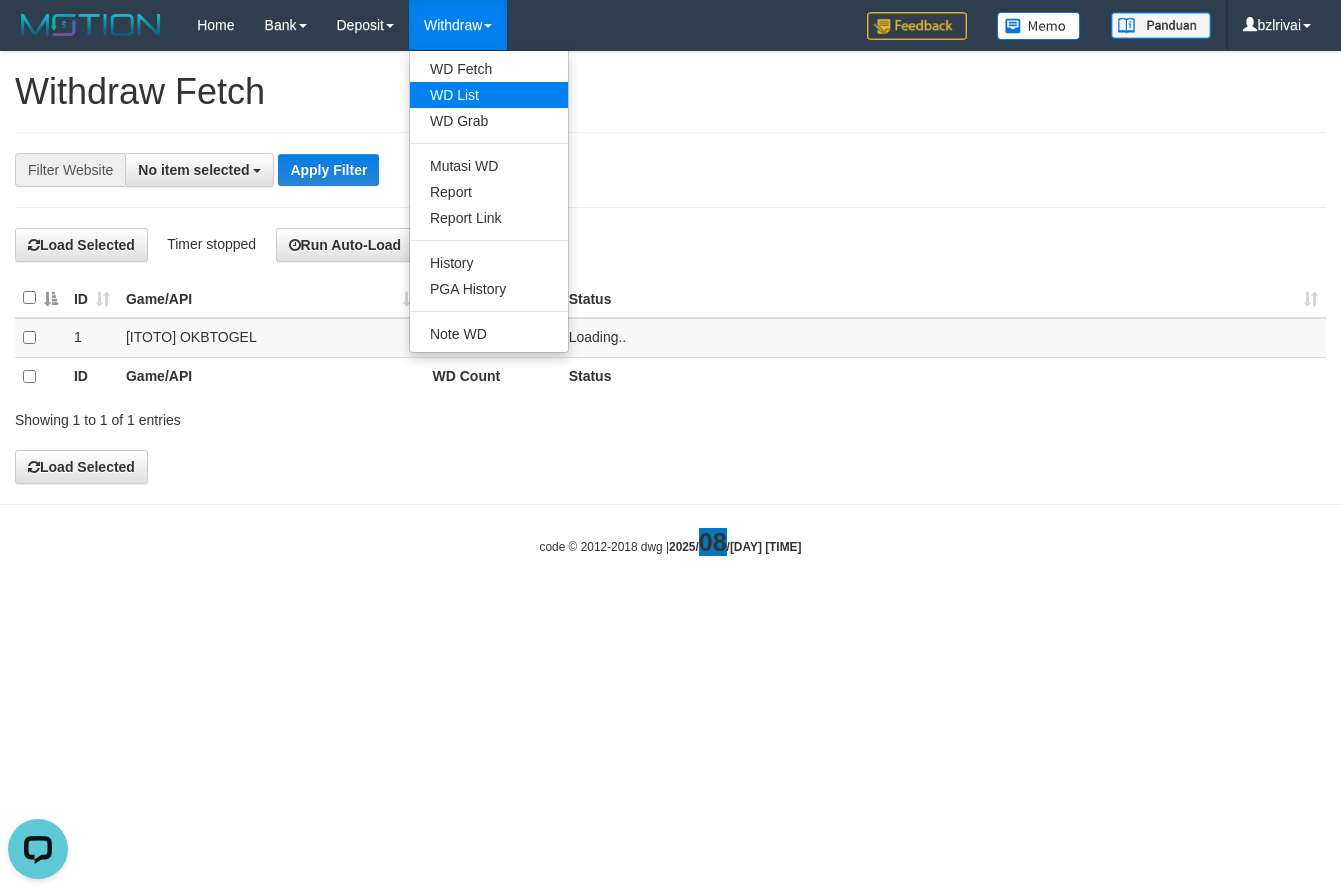 scroll, scrollTop: 0, scrollLeft: 0, axis: both 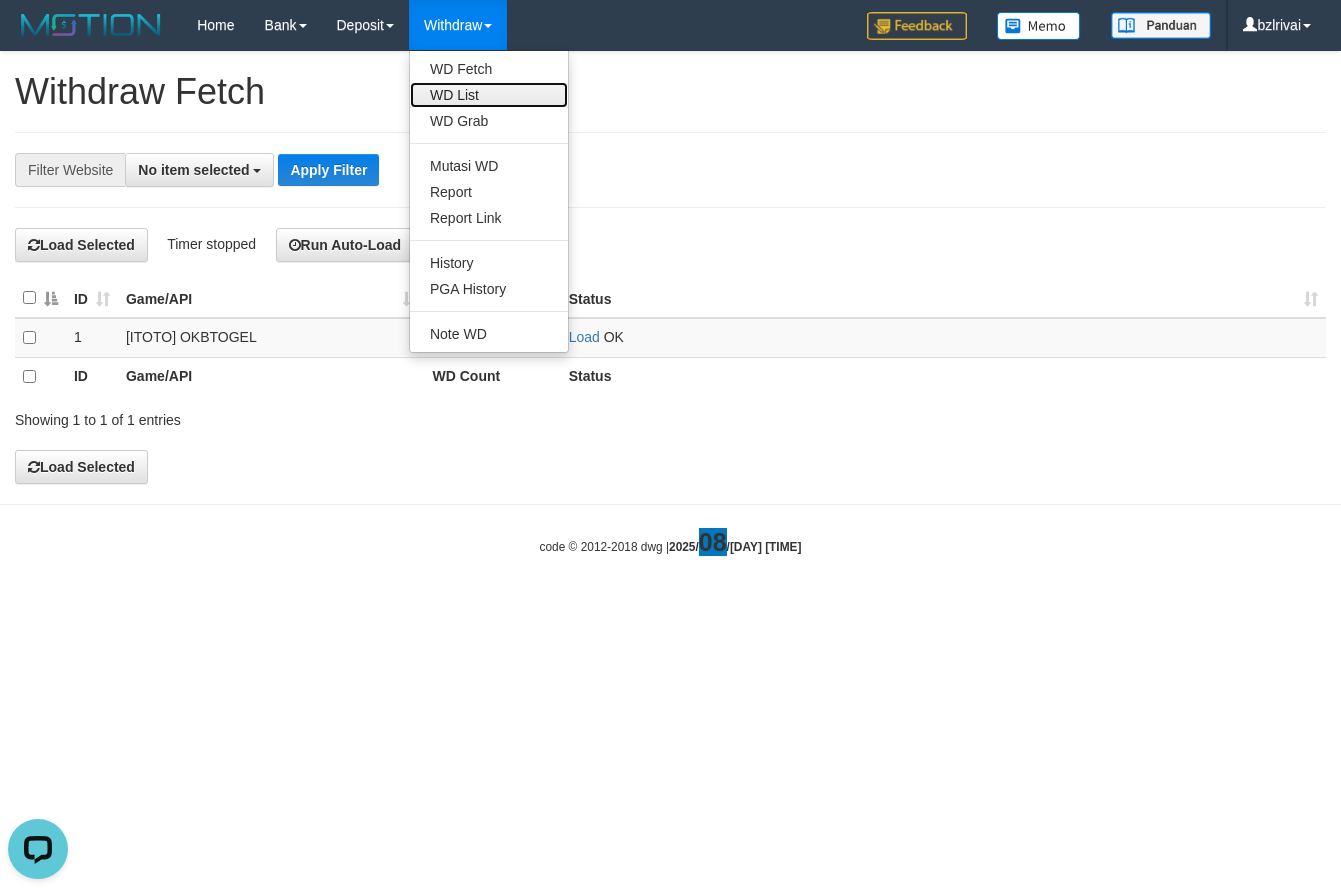 drag, startPoint x: 469, startPoint y: 87, endPoint x: 453, endPoint y: 88, distance: 16.03122 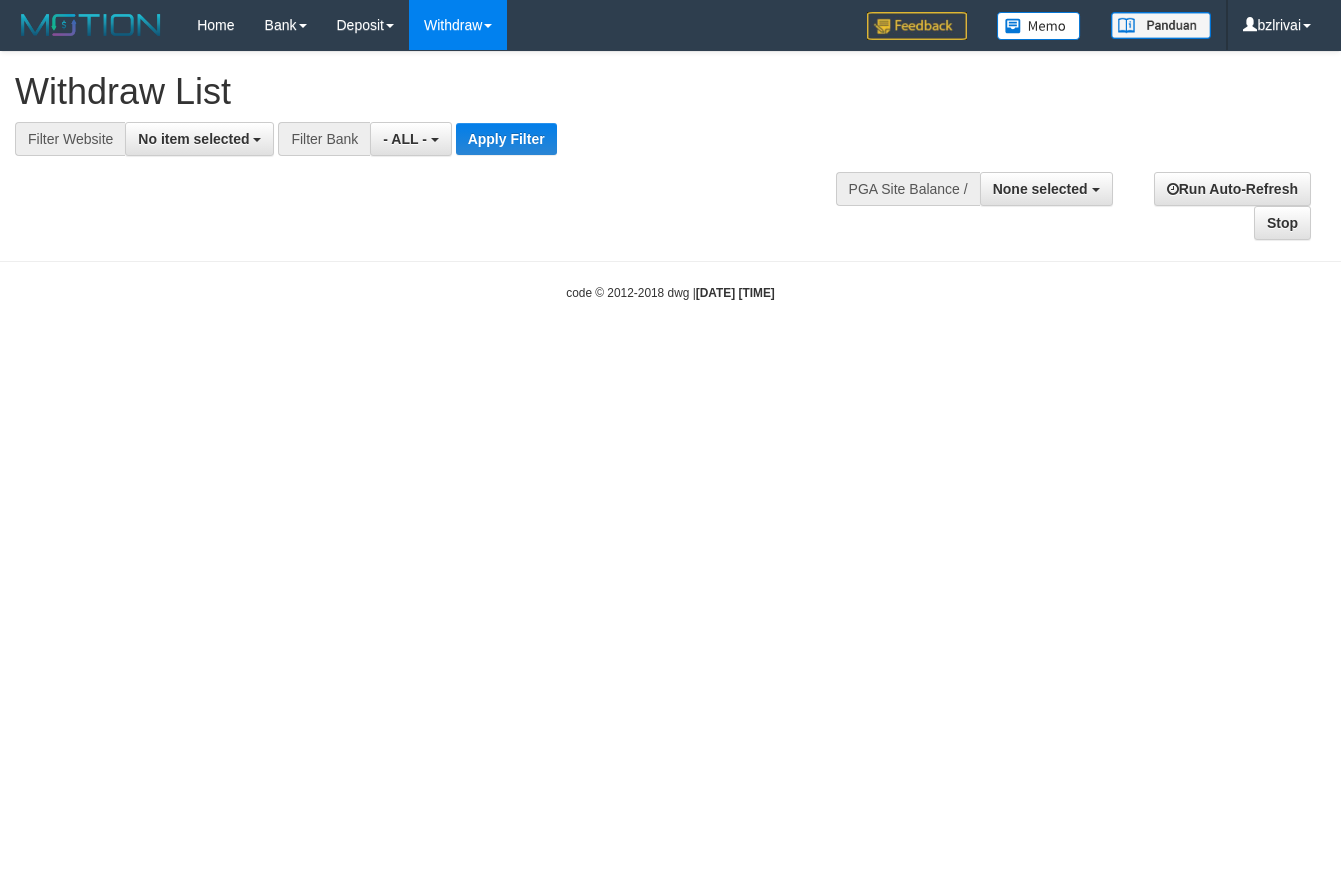 select 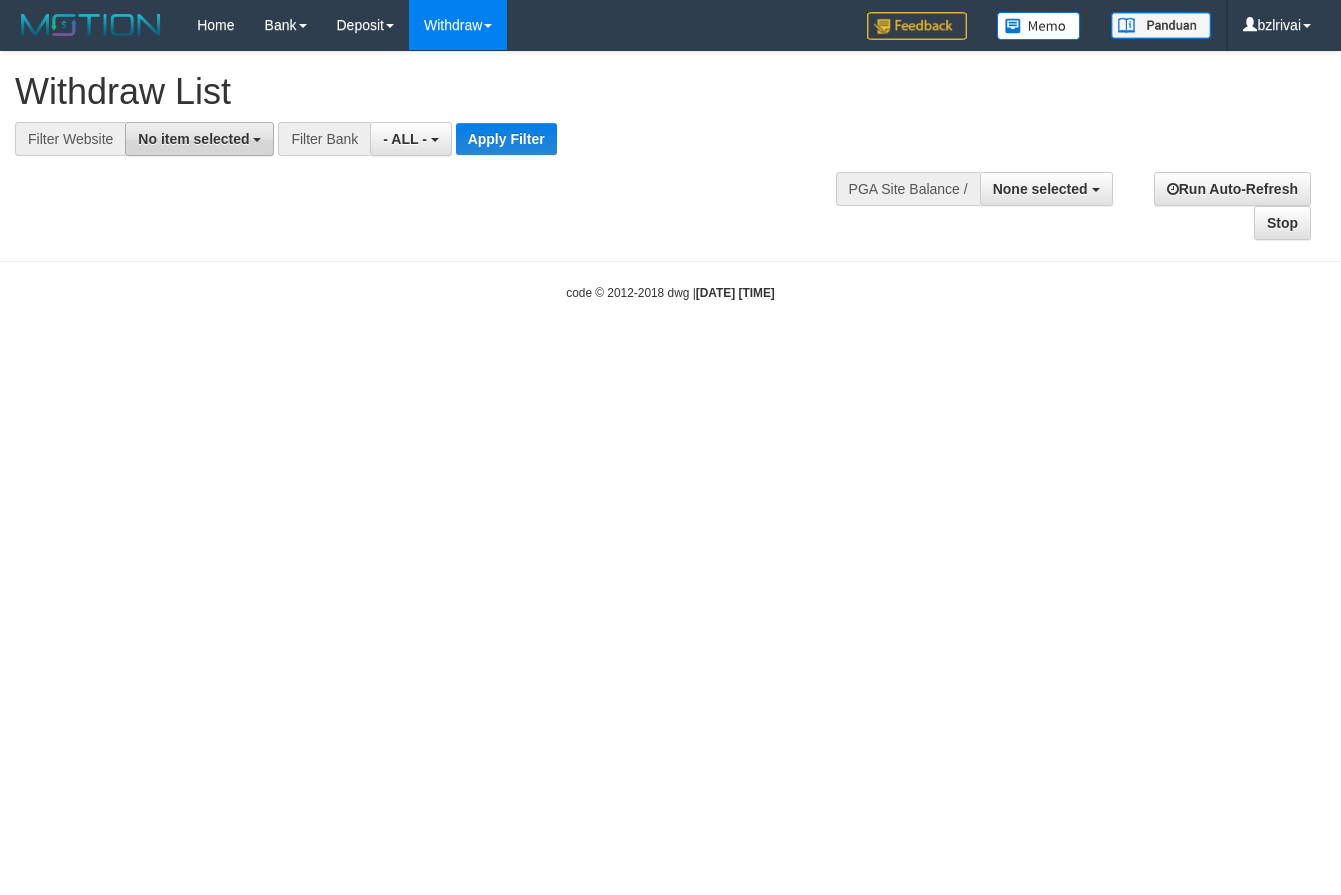 click on "No item selected" at bounding box center [193, 139] 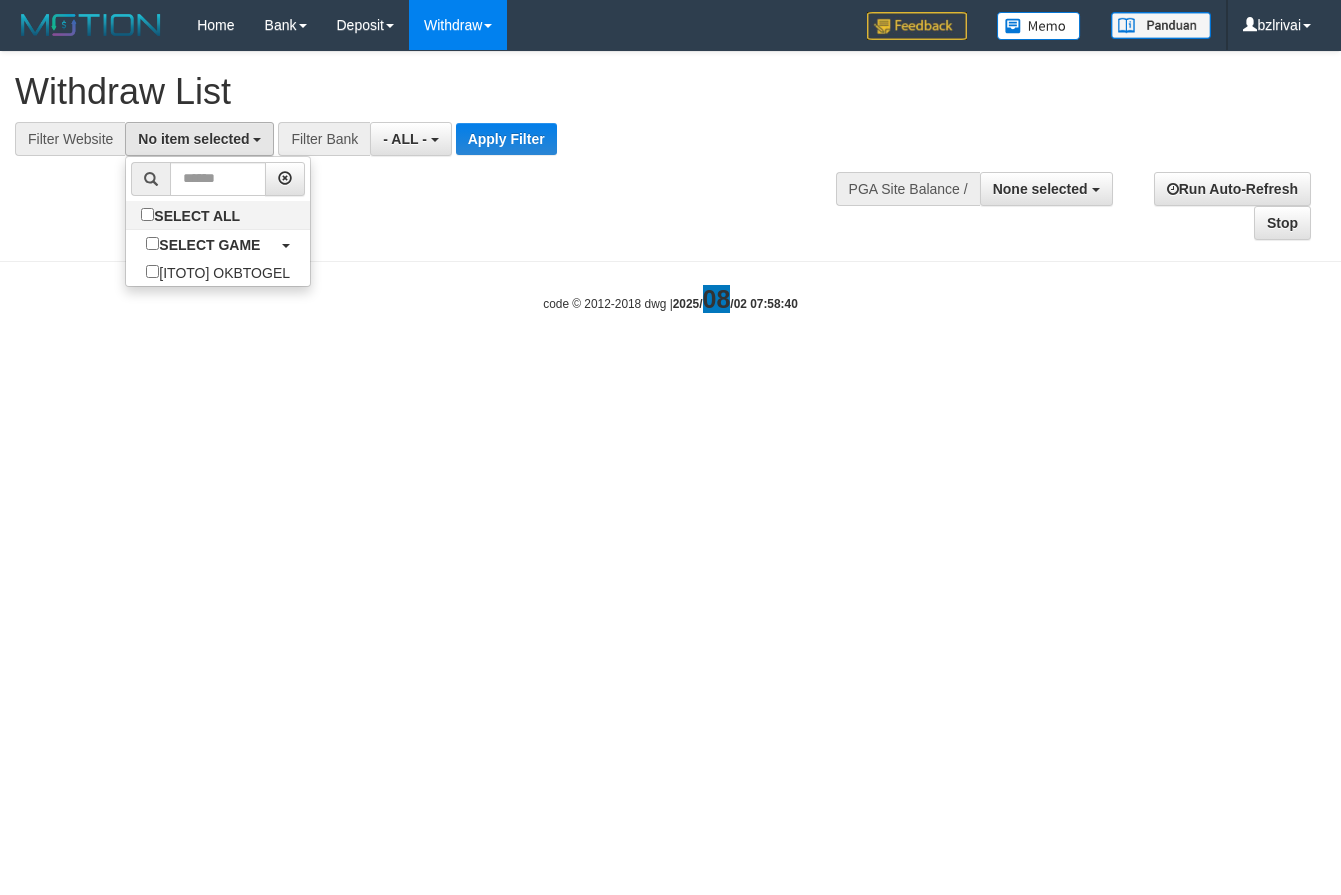 click at bounding box center [218, 179] 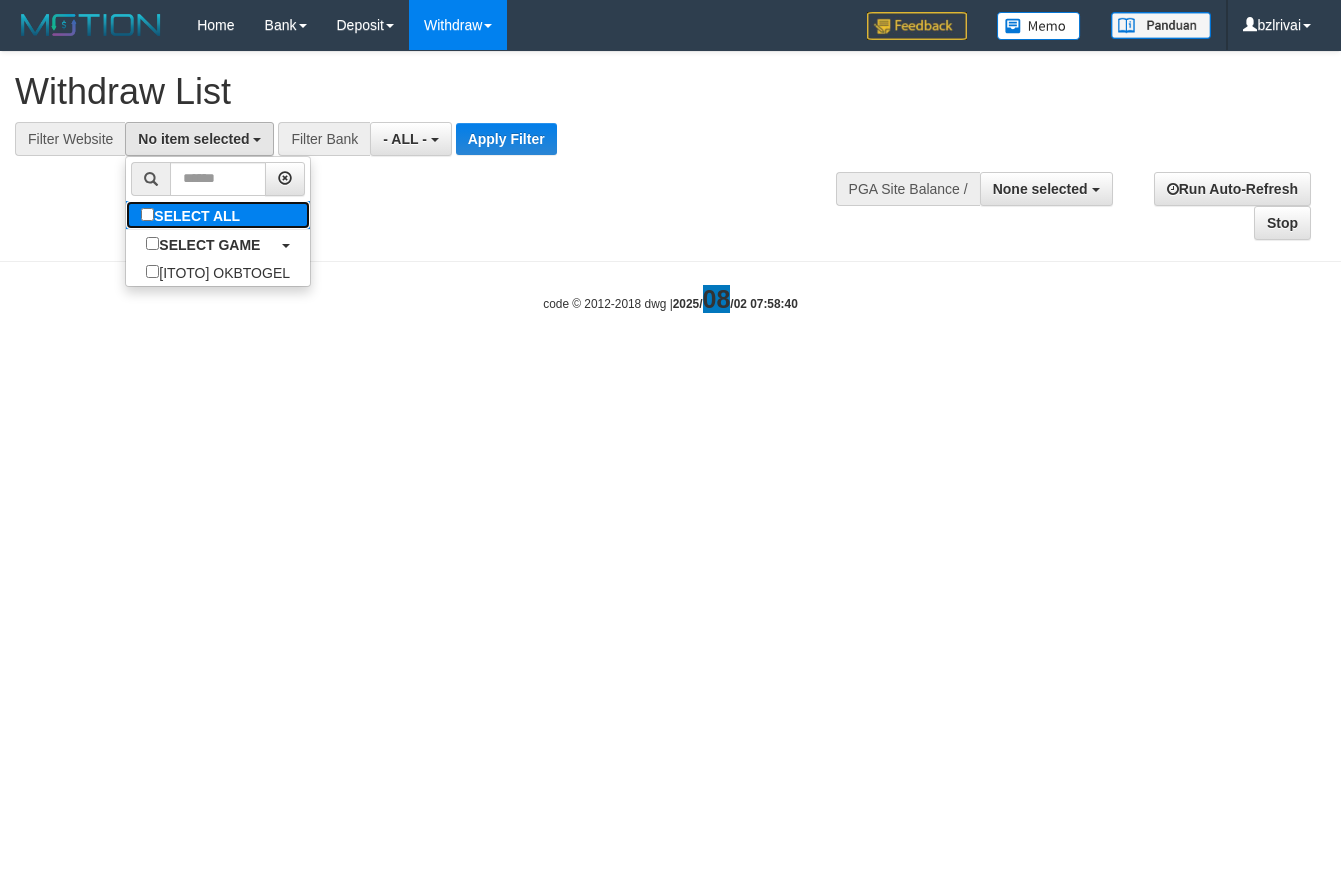 click on "SELECT ALL" at bounding box center [218, 215] 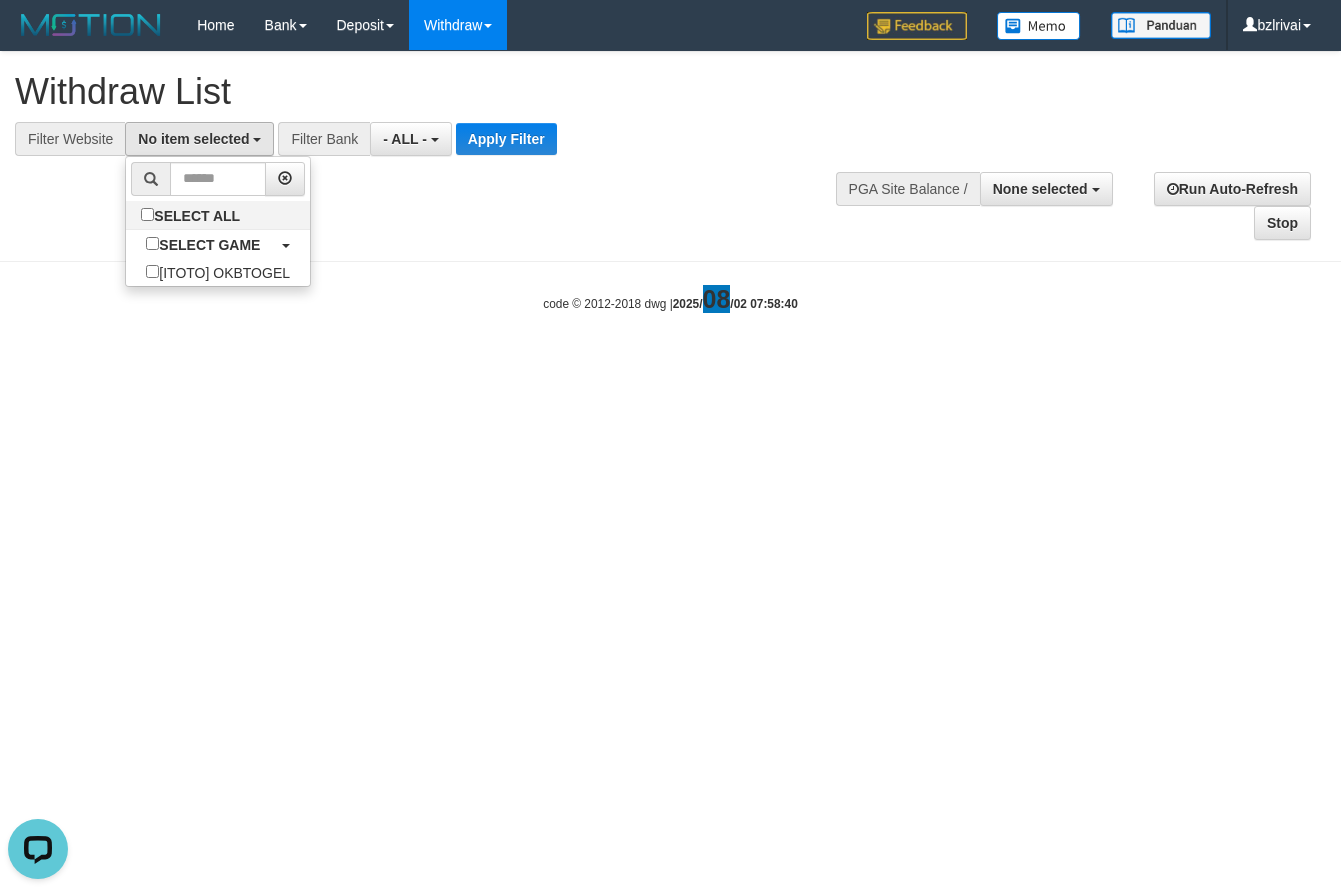 scroll, scrollTop: 0, scrollLeft: 0, axis: both 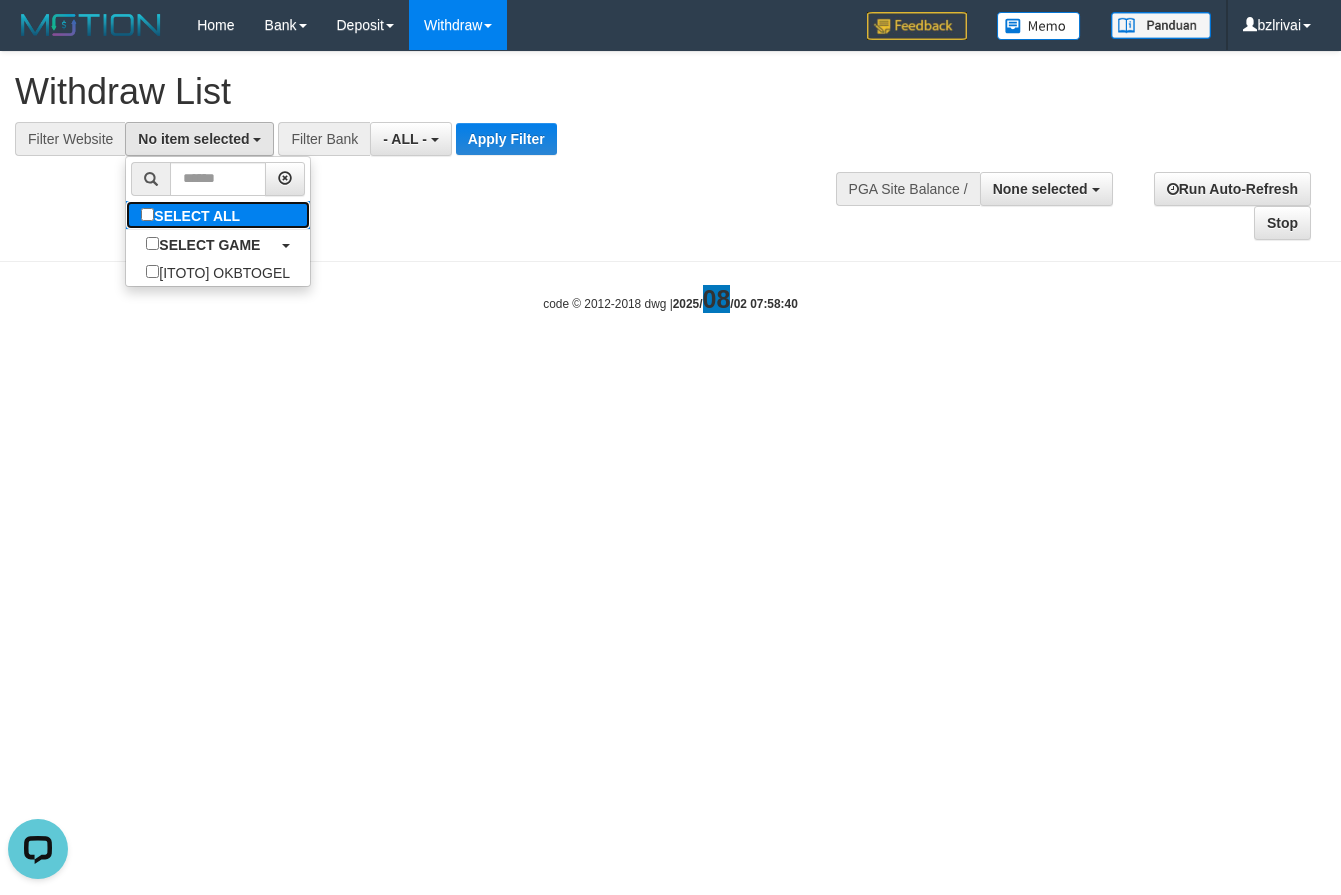 click on "SELECT ALL" at bounding box center [193, 215] 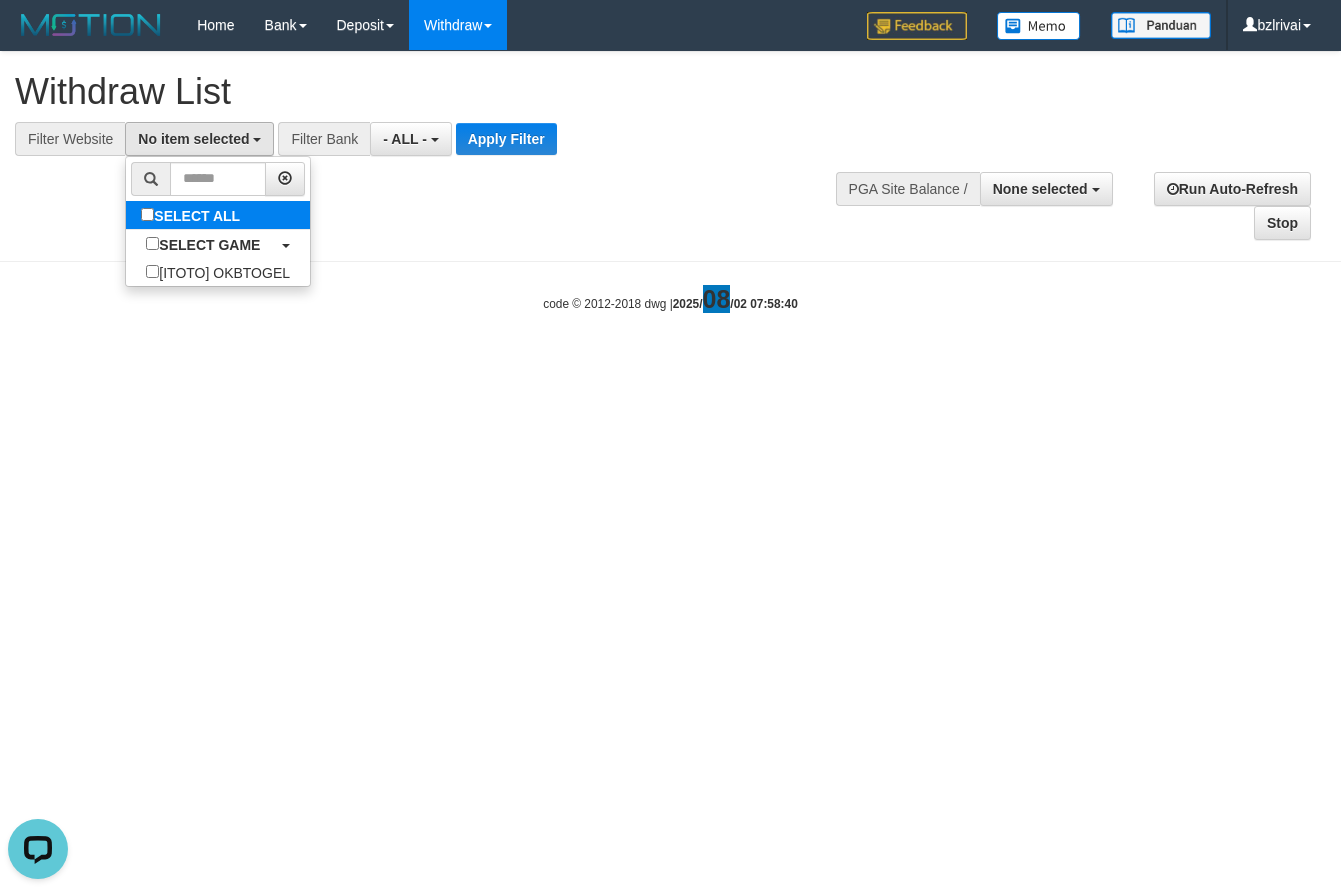 select on "****" 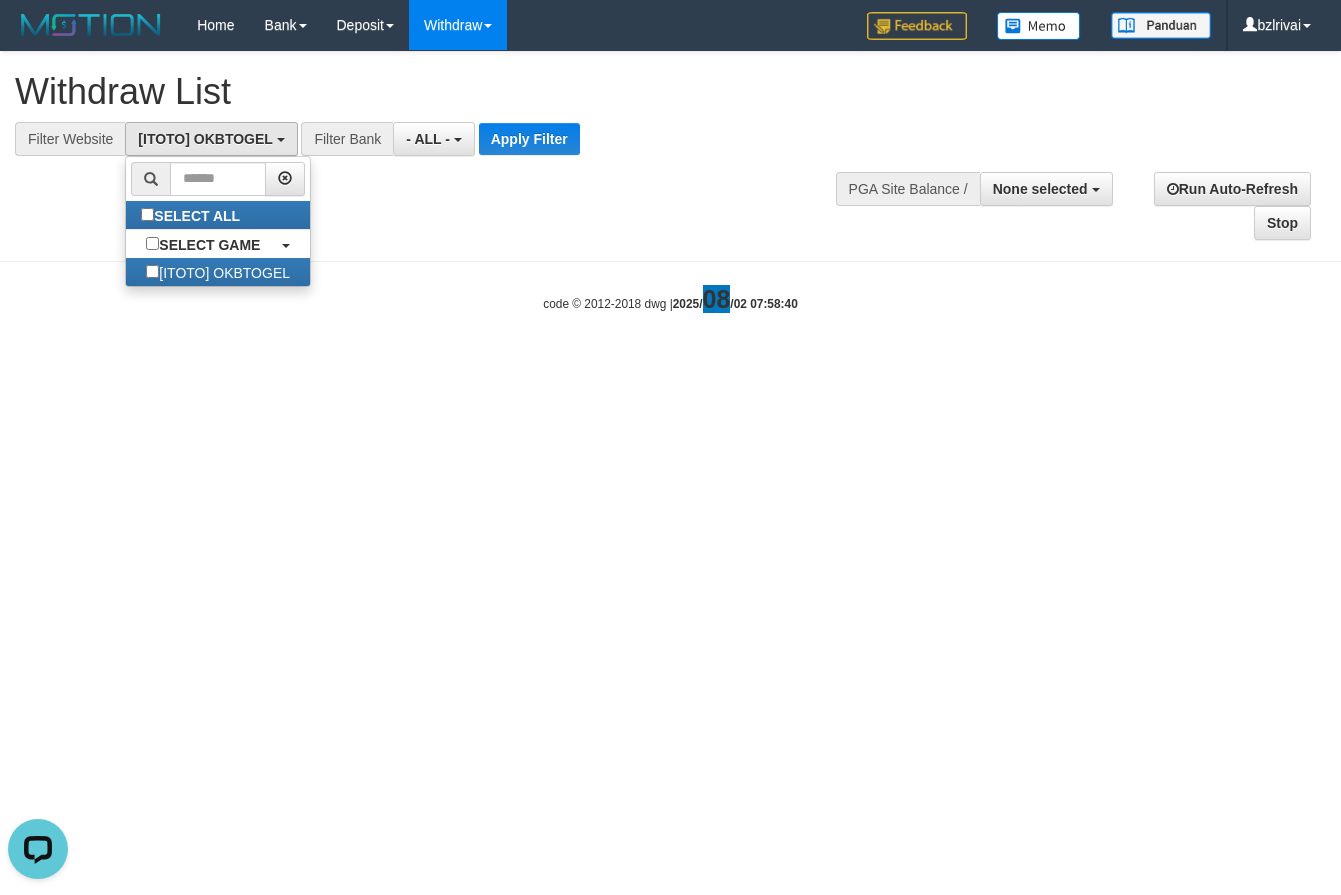 scroll, scrollTop: 18, scrollLeft: 0, axis: vertical 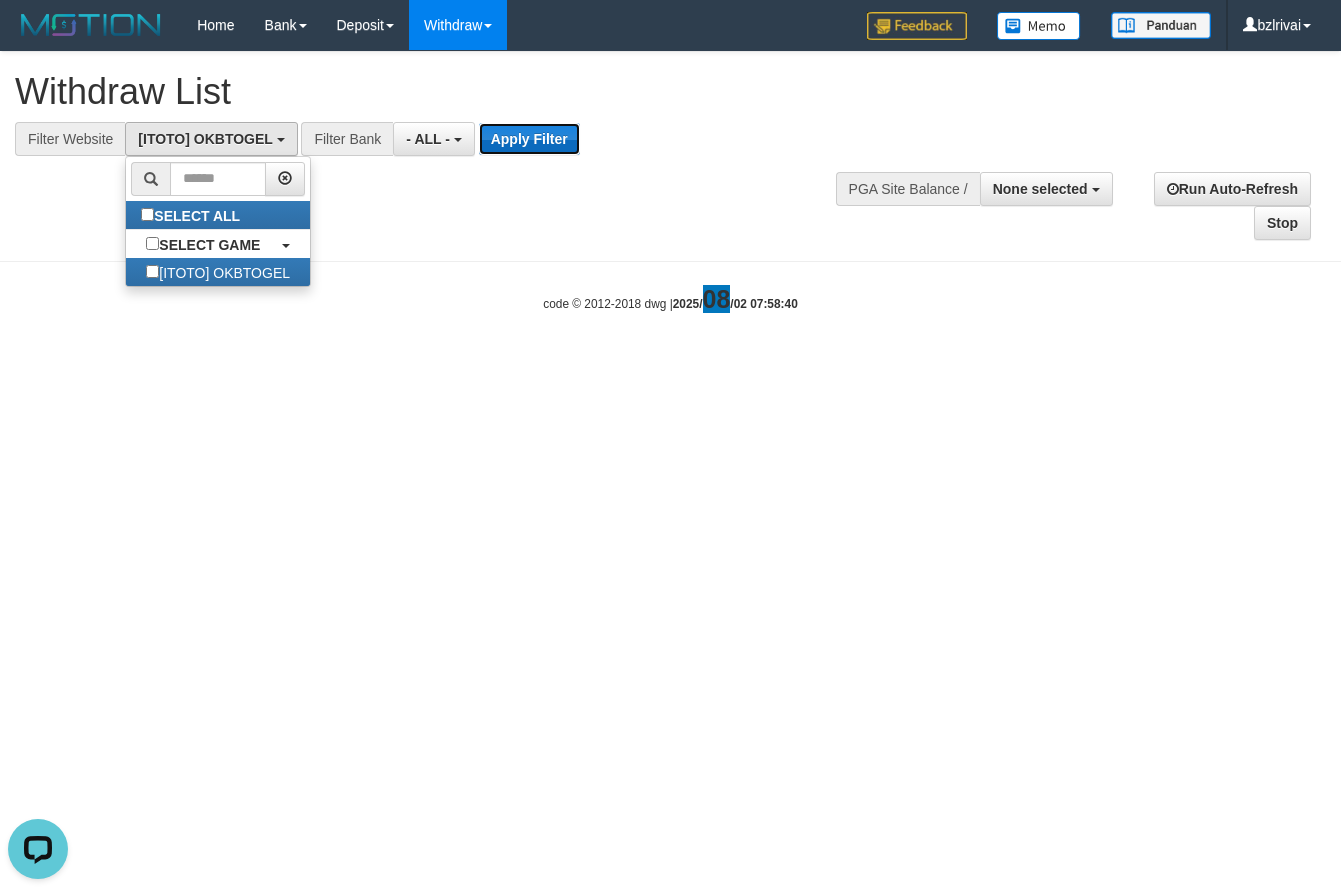 click on "Apply Filter" at bounding box center [529, 139] 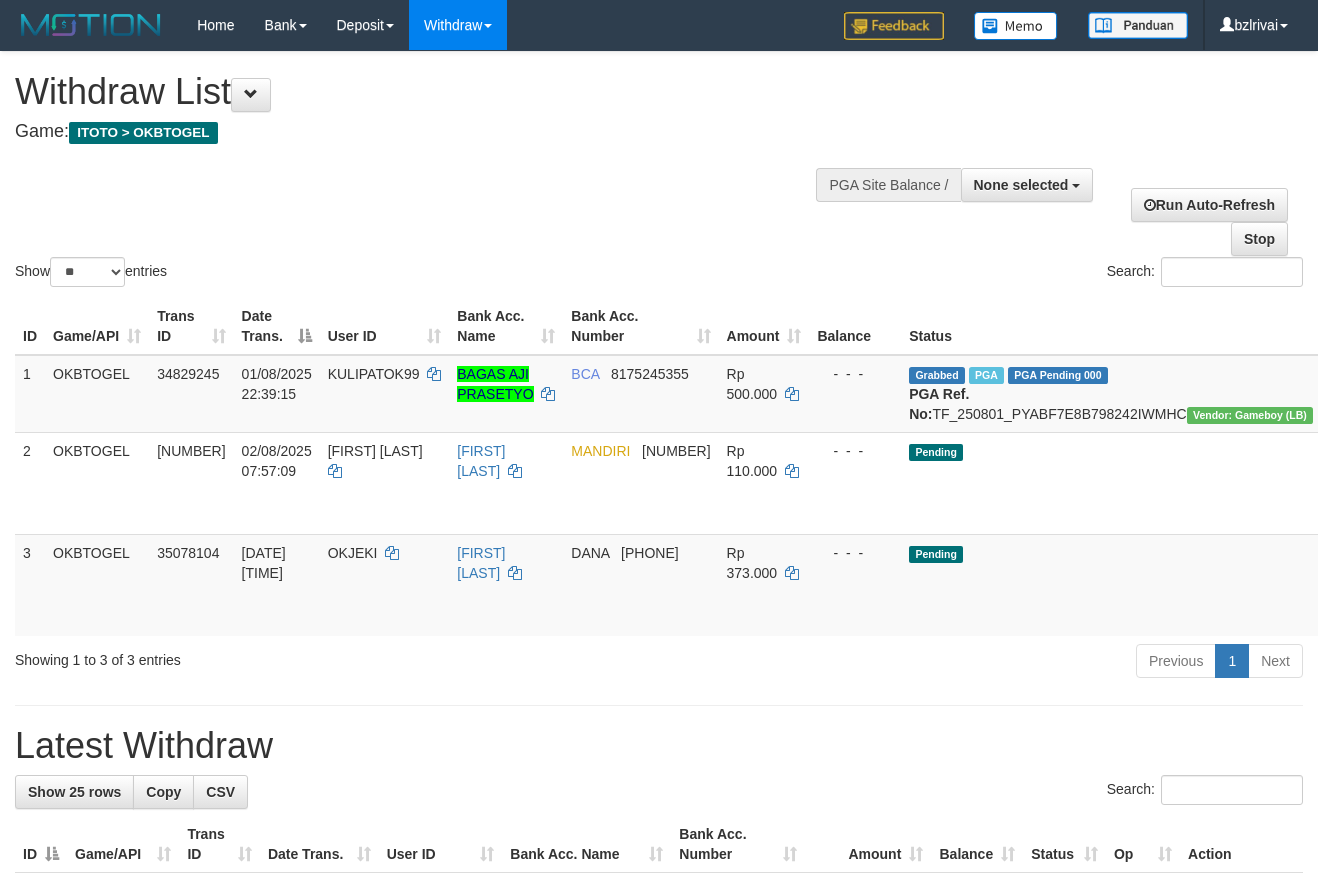 select 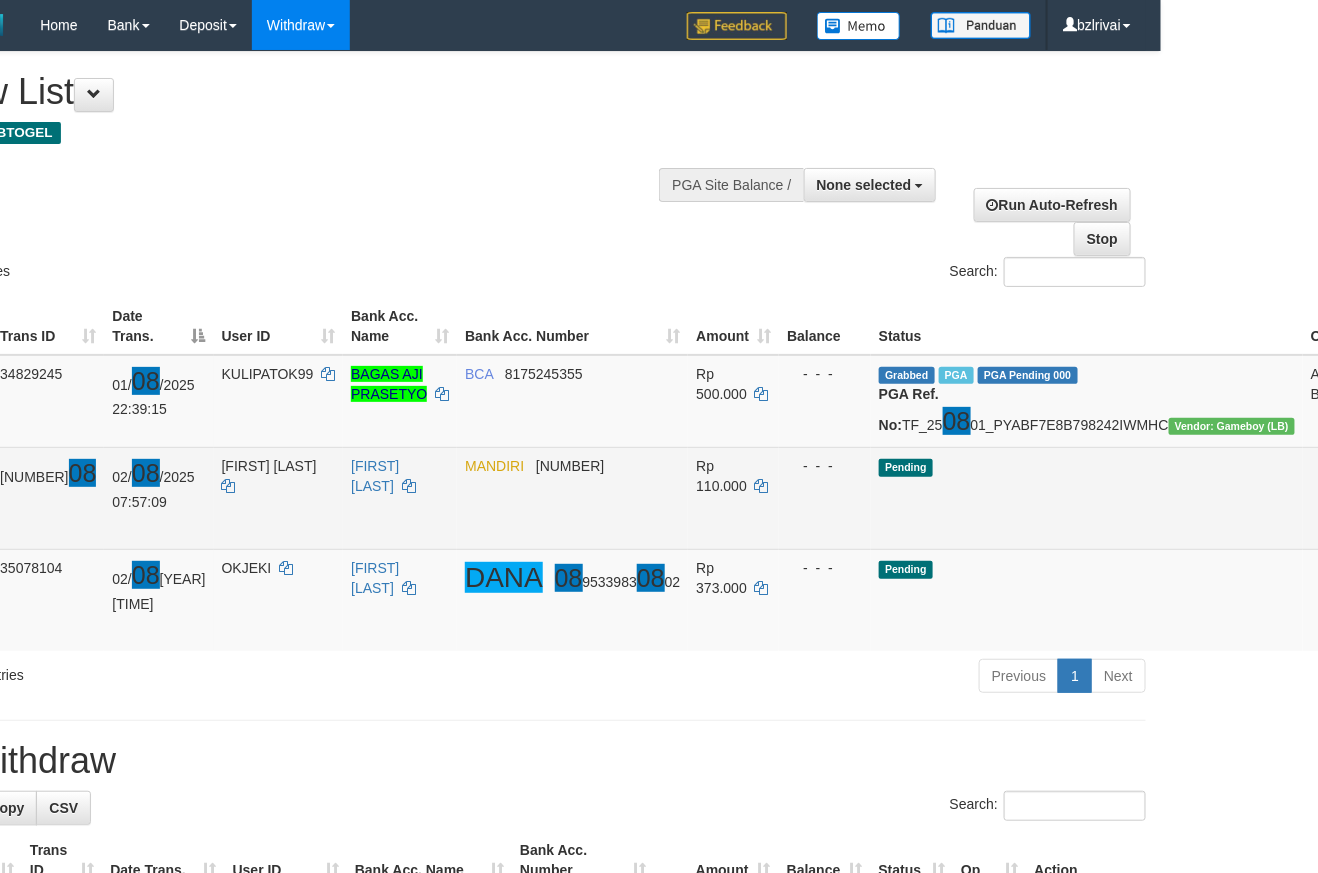 scroll, scrollTop: 0, scrollLeft: 178, axis: horizontal 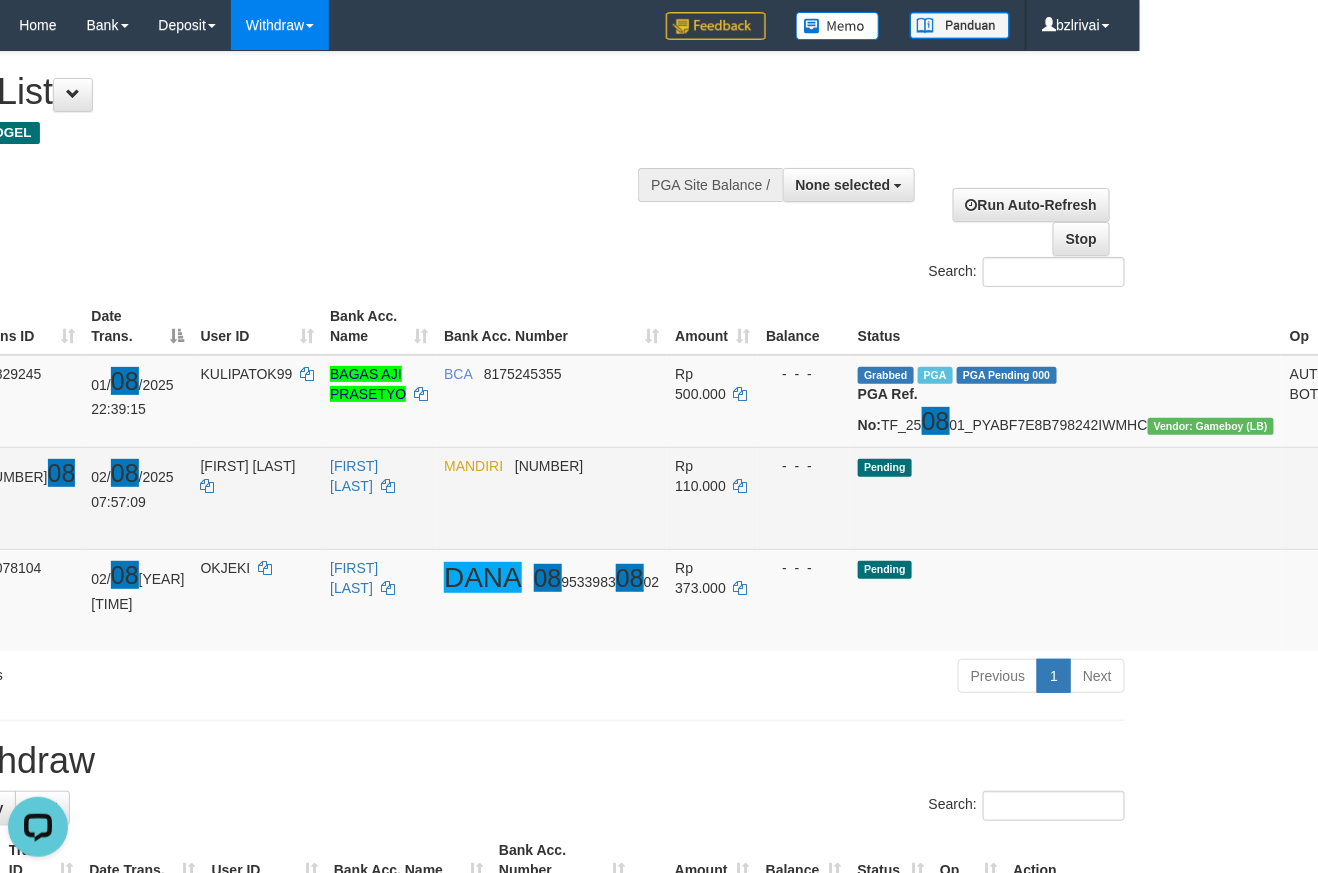 click on "Send PGA" at bounding box center [1389, 521] 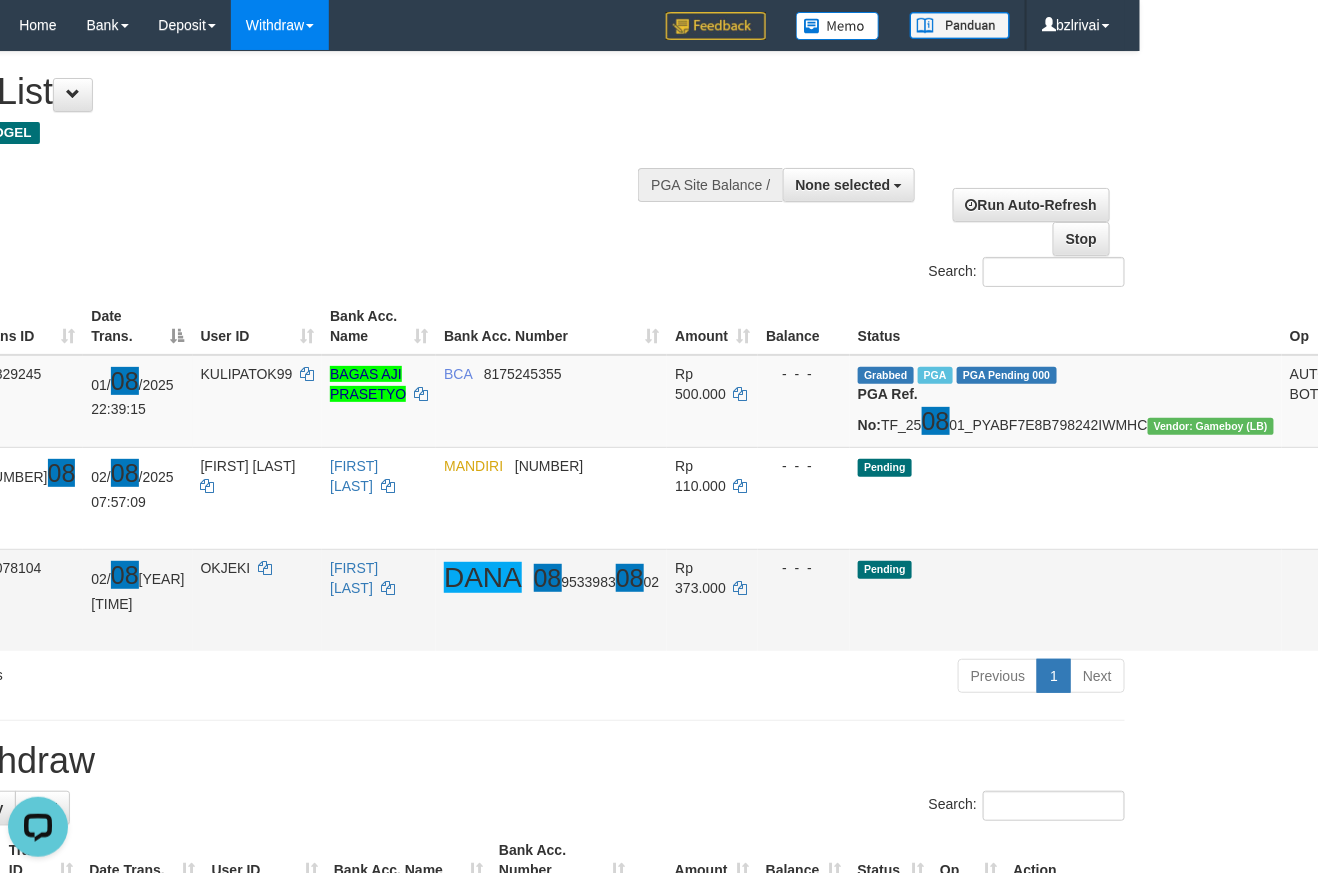 click on "Send PGA" at bounding box center (1389, 623) 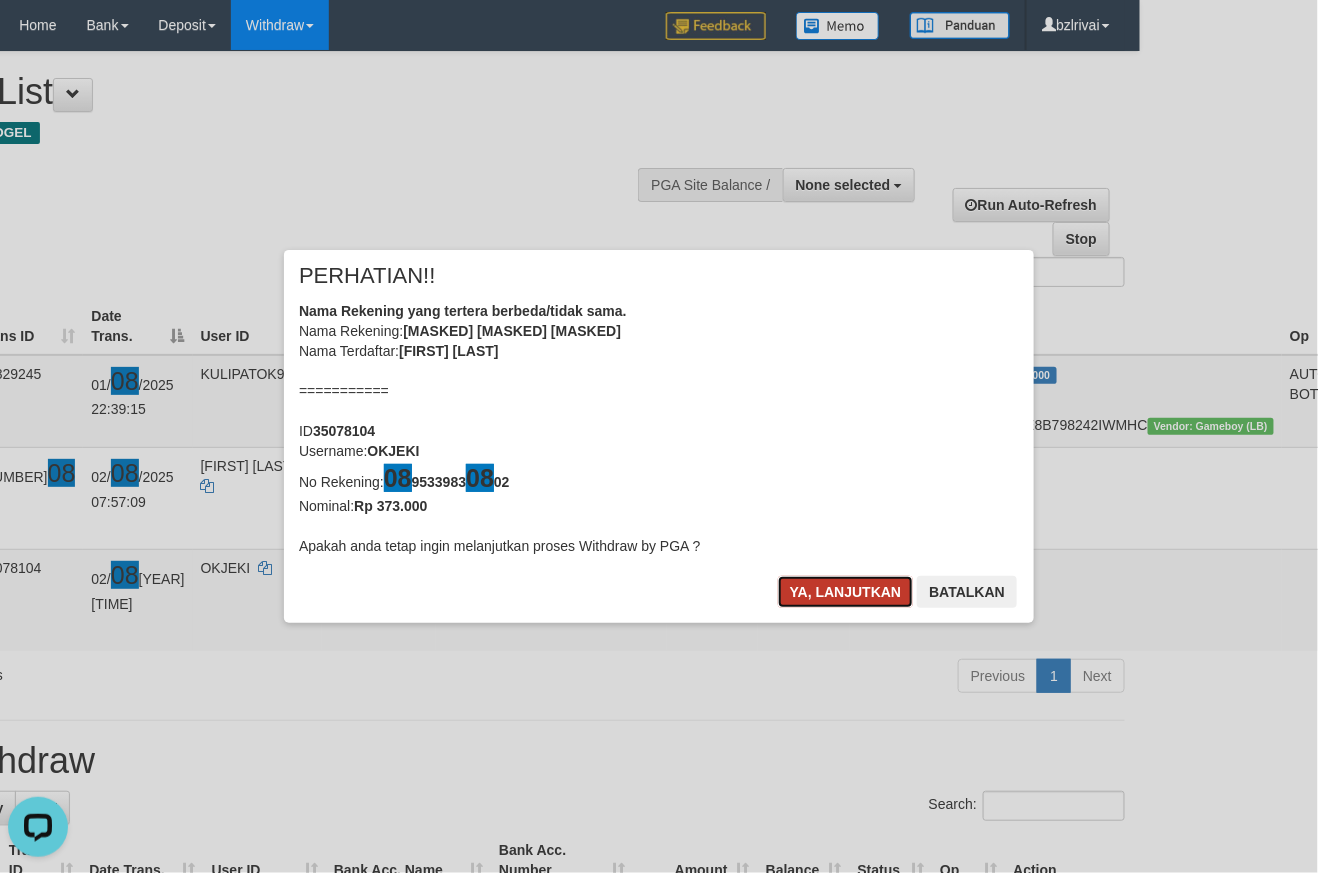 click on "Ya, lanjutkan" at bounding box center (846, 592) 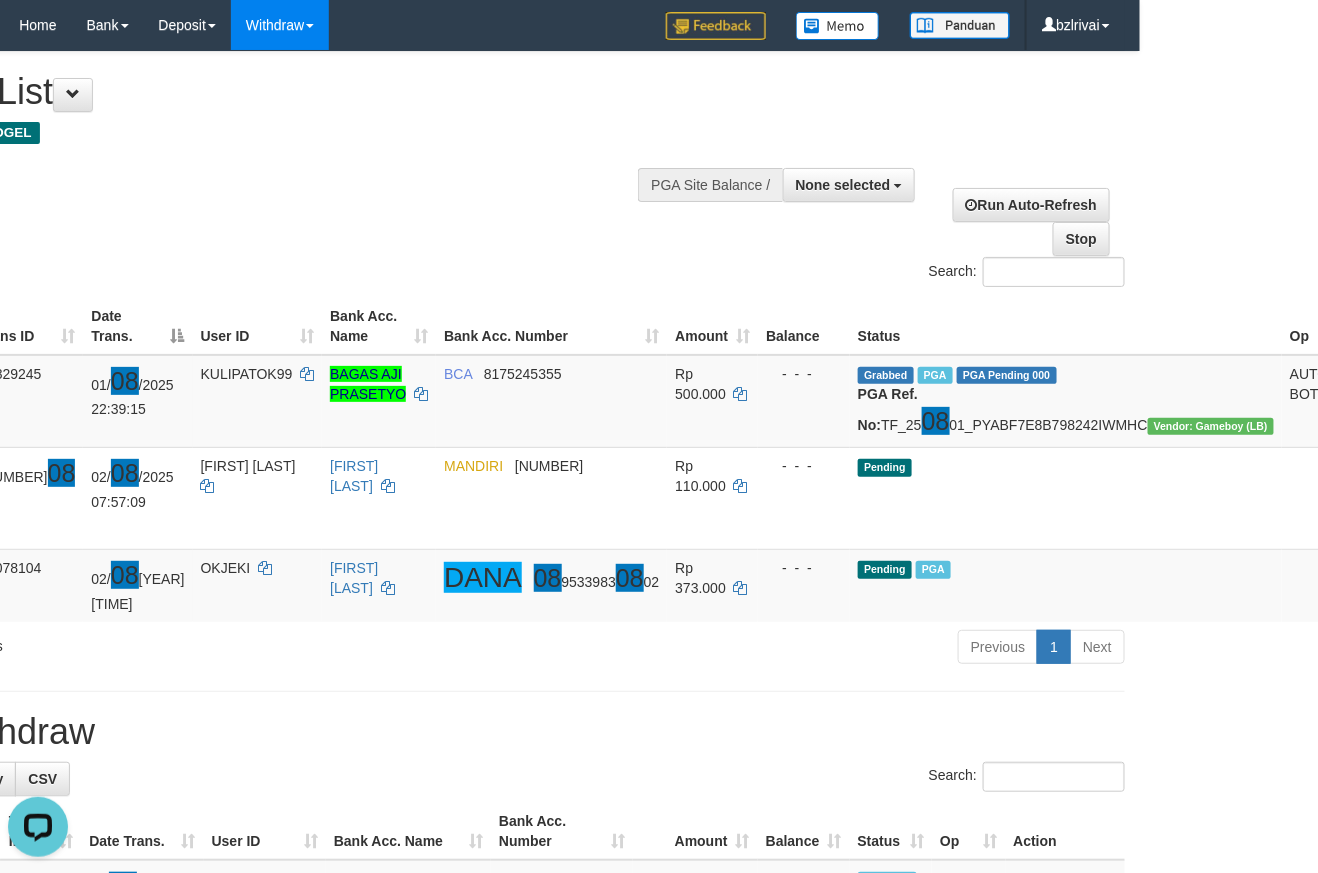 click on "**********" at bounding box center (481, 1561) 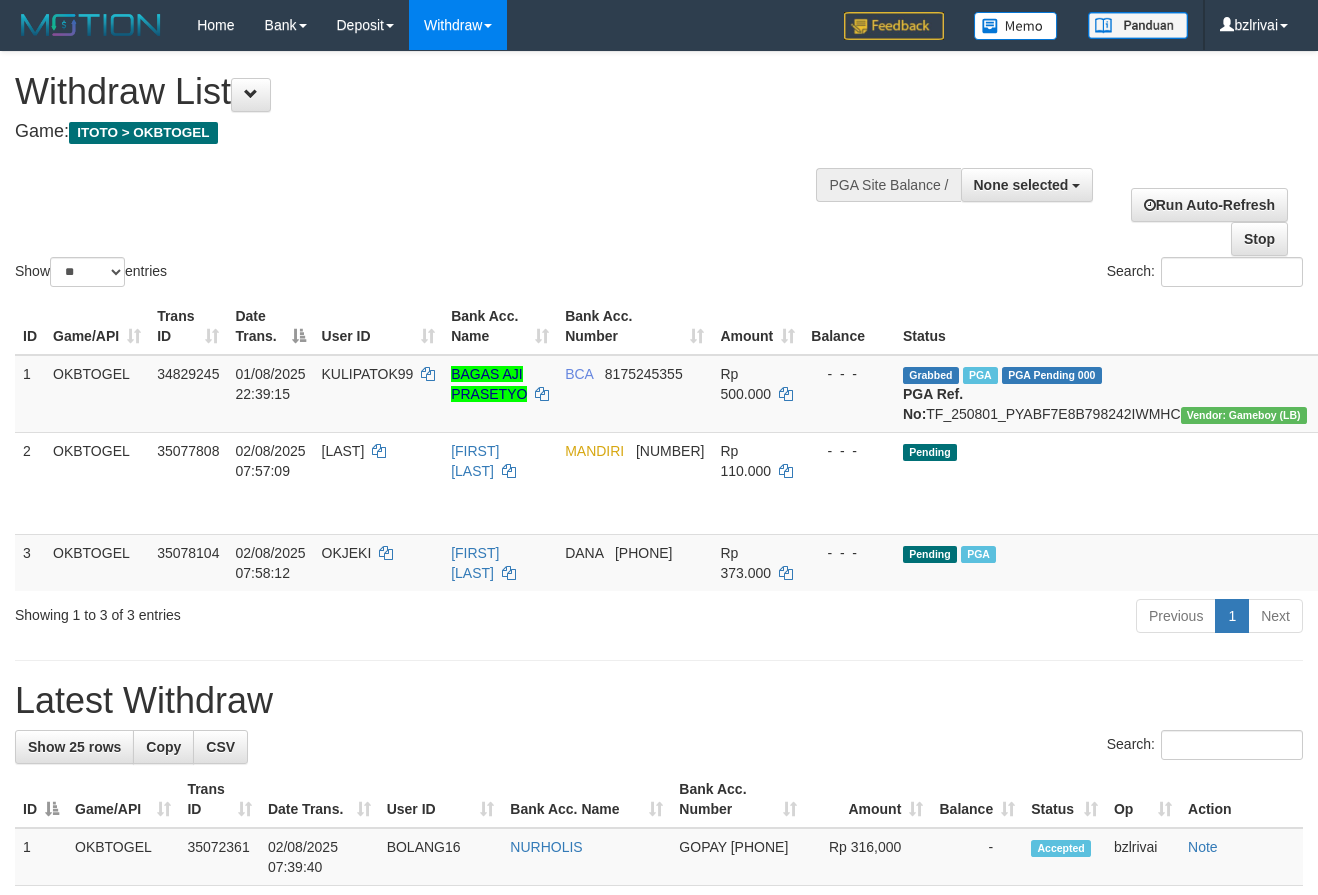 select 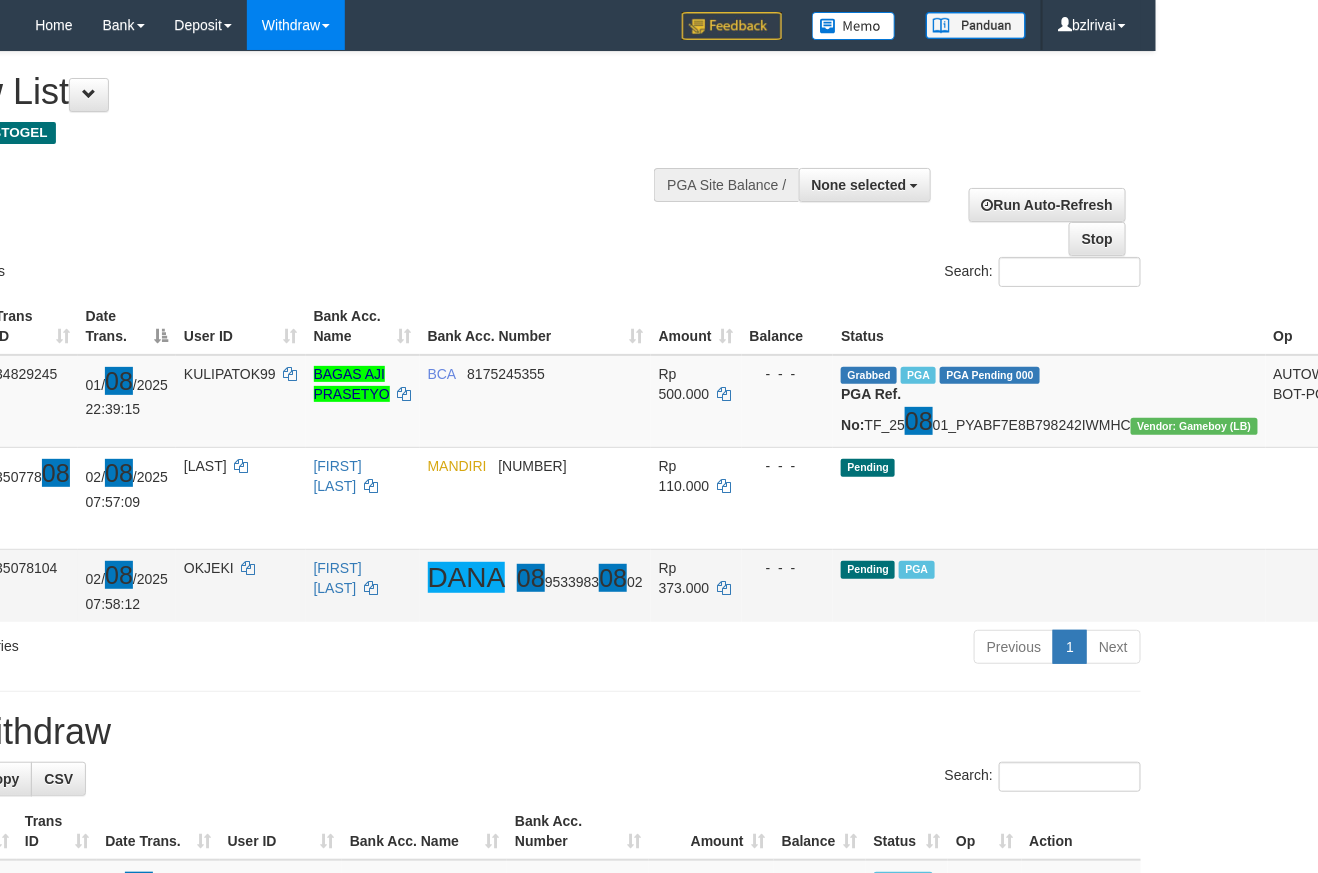 scroll, scrollTop: 0, scrollLeft: 178, axis: horizontal 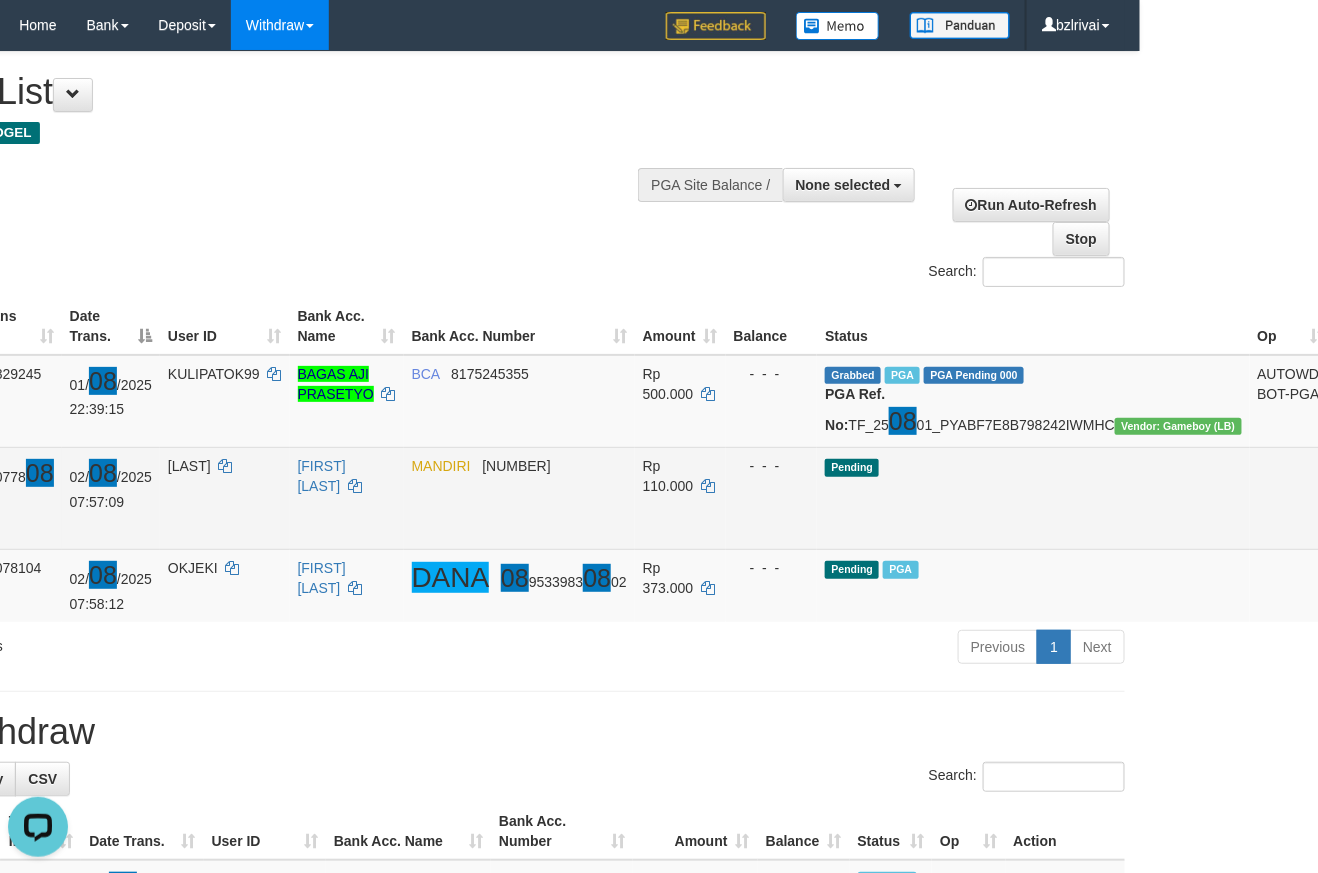 click on "Allow Grab   ·    Reject Send PGA     ·    Note" at bounding box center (1381, 499) 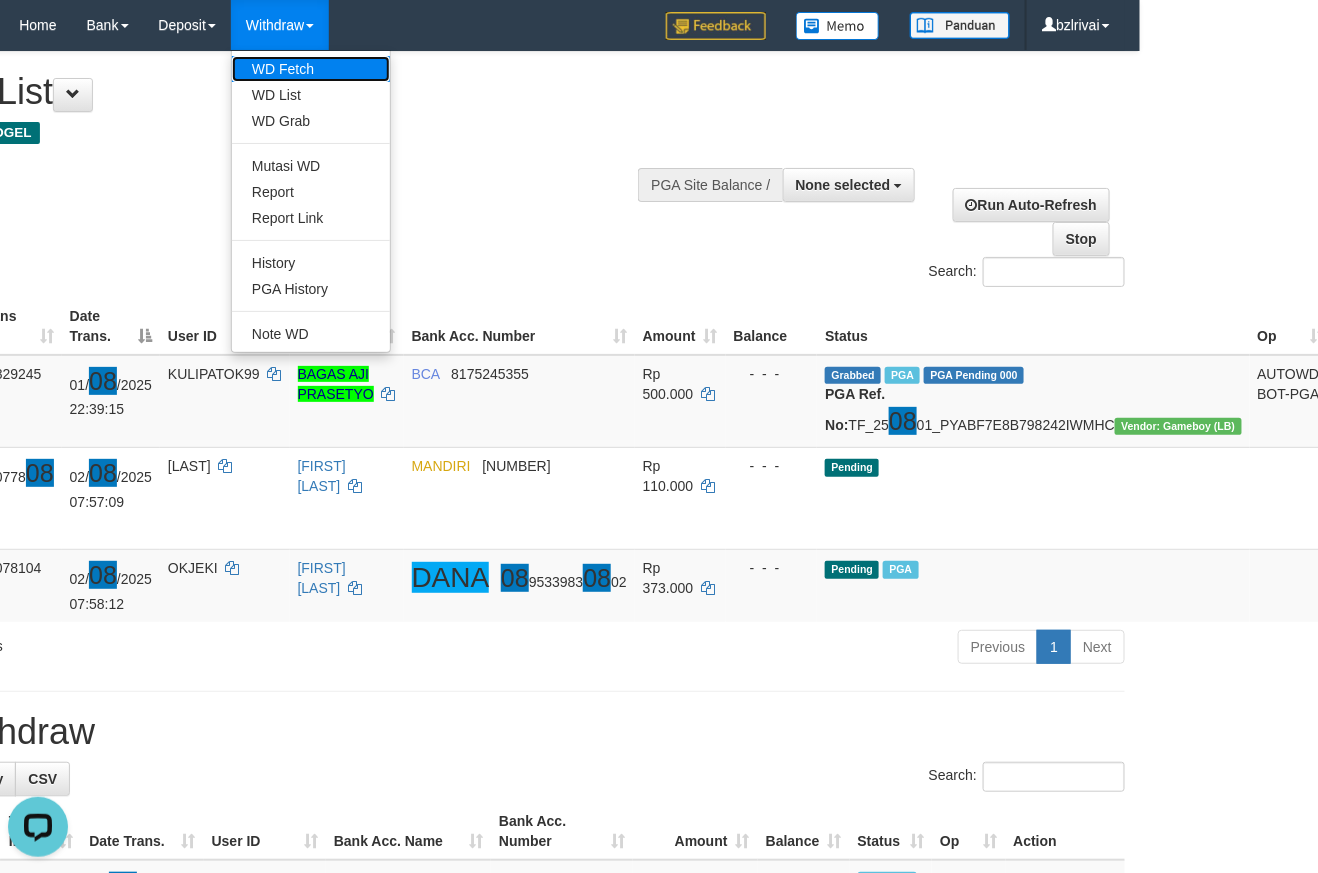 click on "WD Fetch" at bounding box center [311, 69] 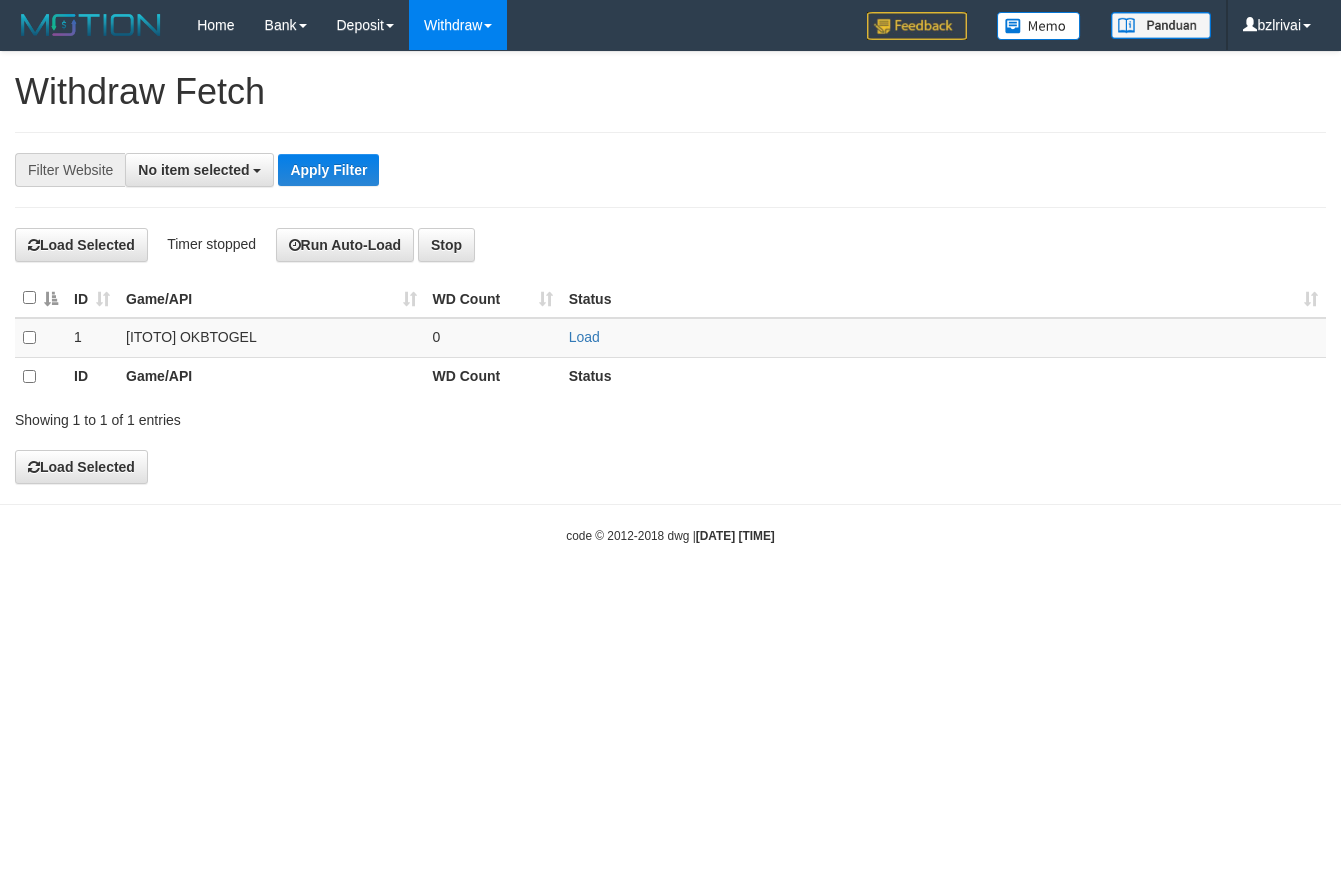 select 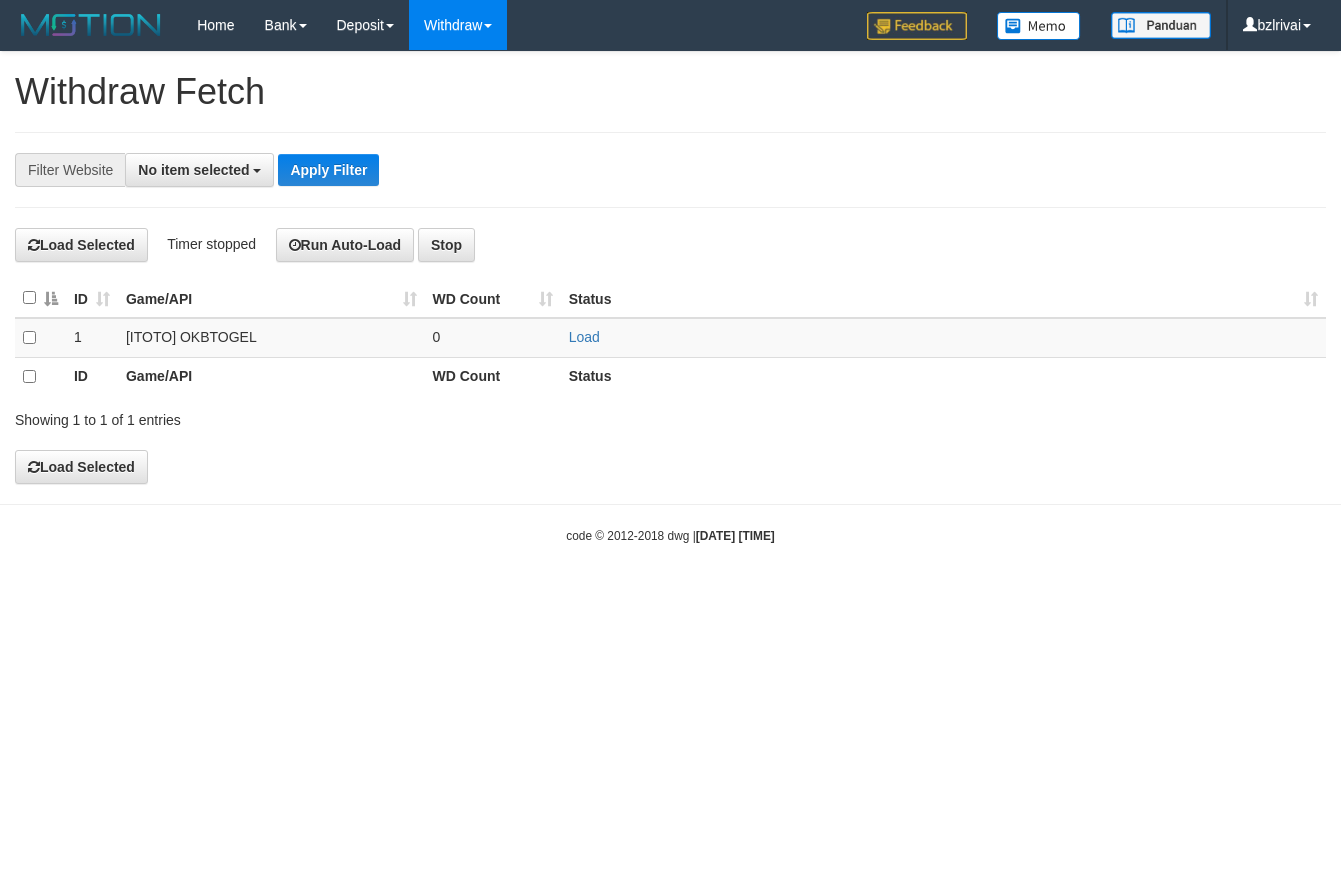 scroll, scrollTop: 0, scrollLeft: 0, axis: both 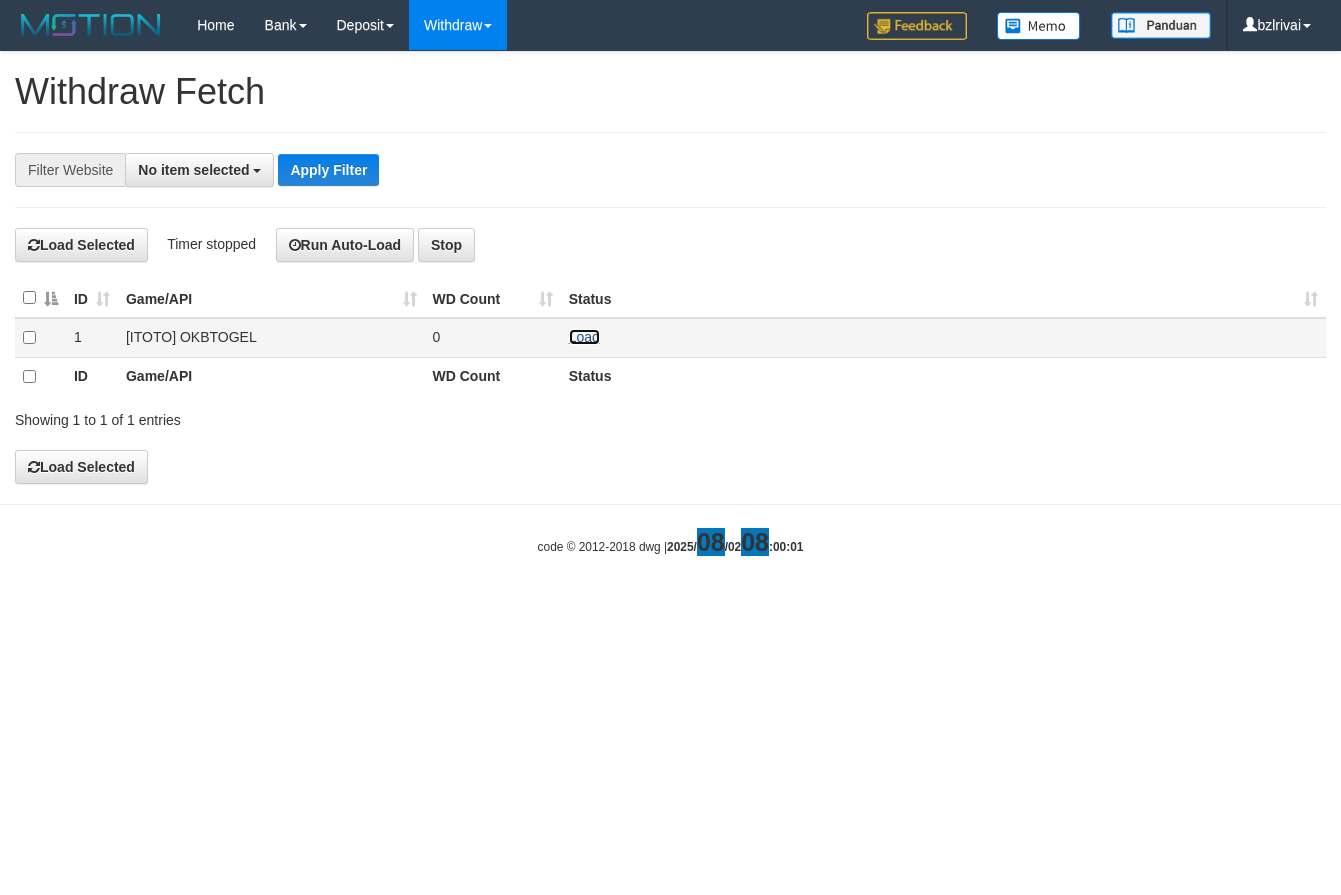 click on "Load" at bounding box center [584, 337] 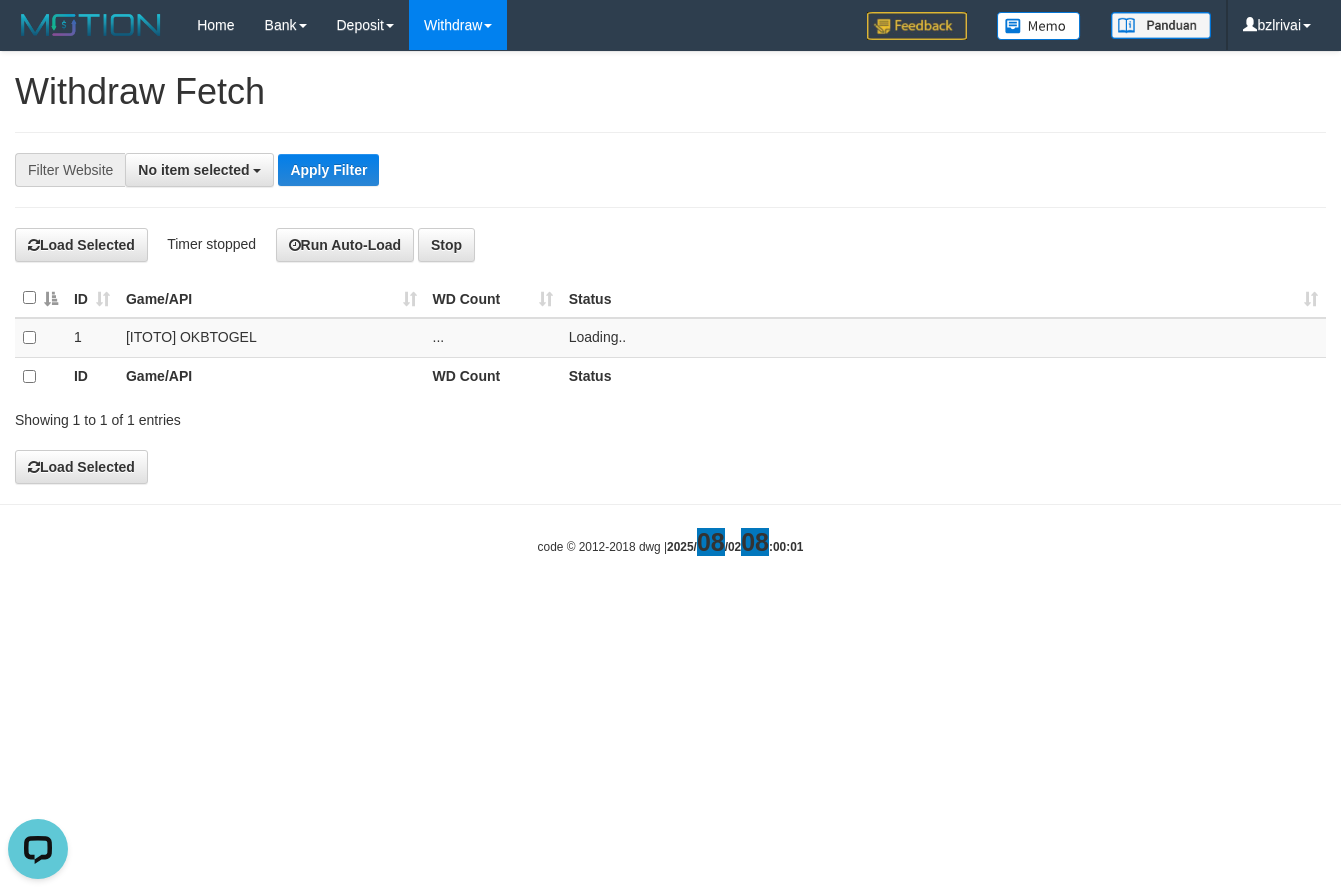 scroll, scrollTop: 0, scrollLeft: 0, axis: both 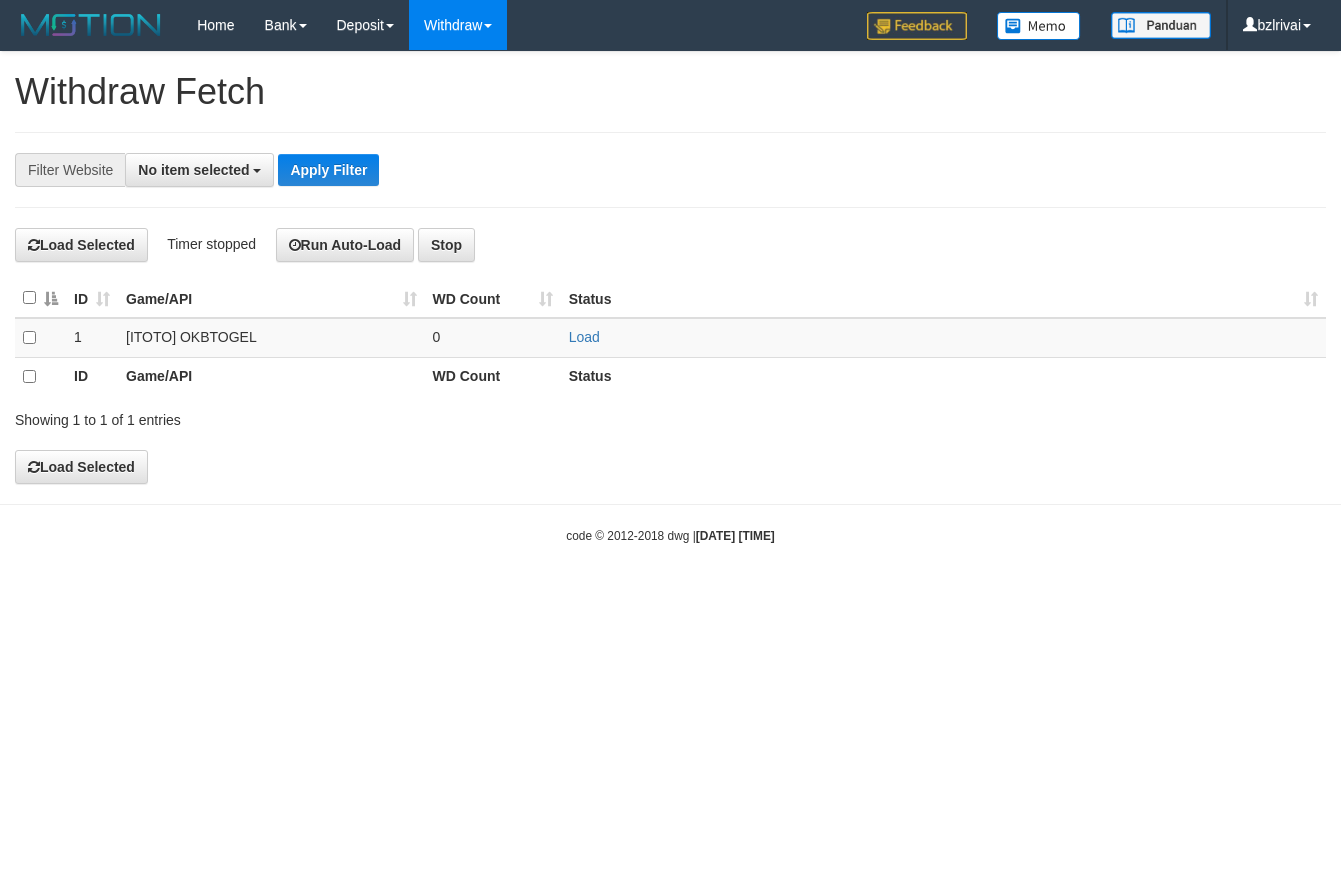 select 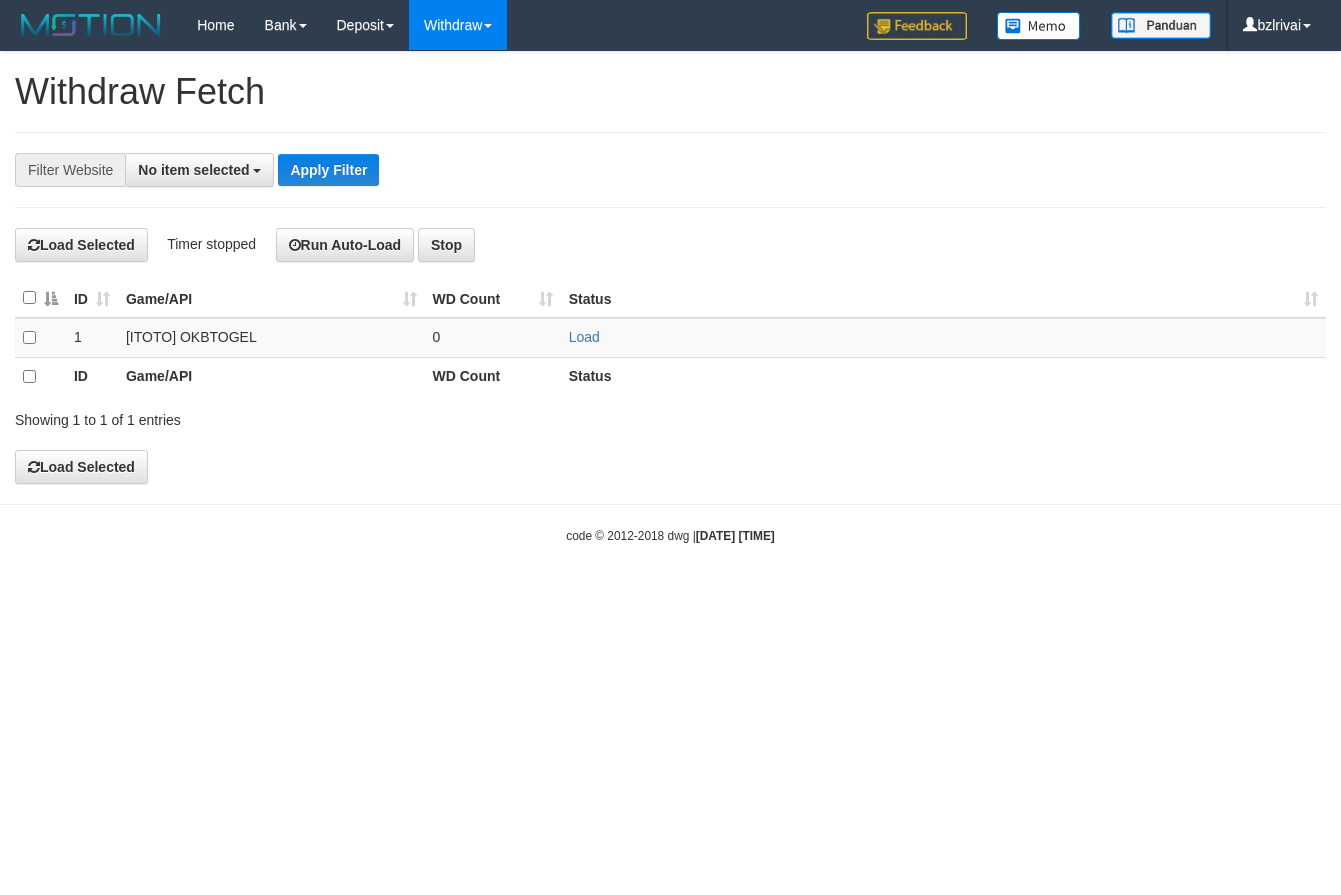 scroll, scrollTop: 0, scrollLeft: 0, axis: both 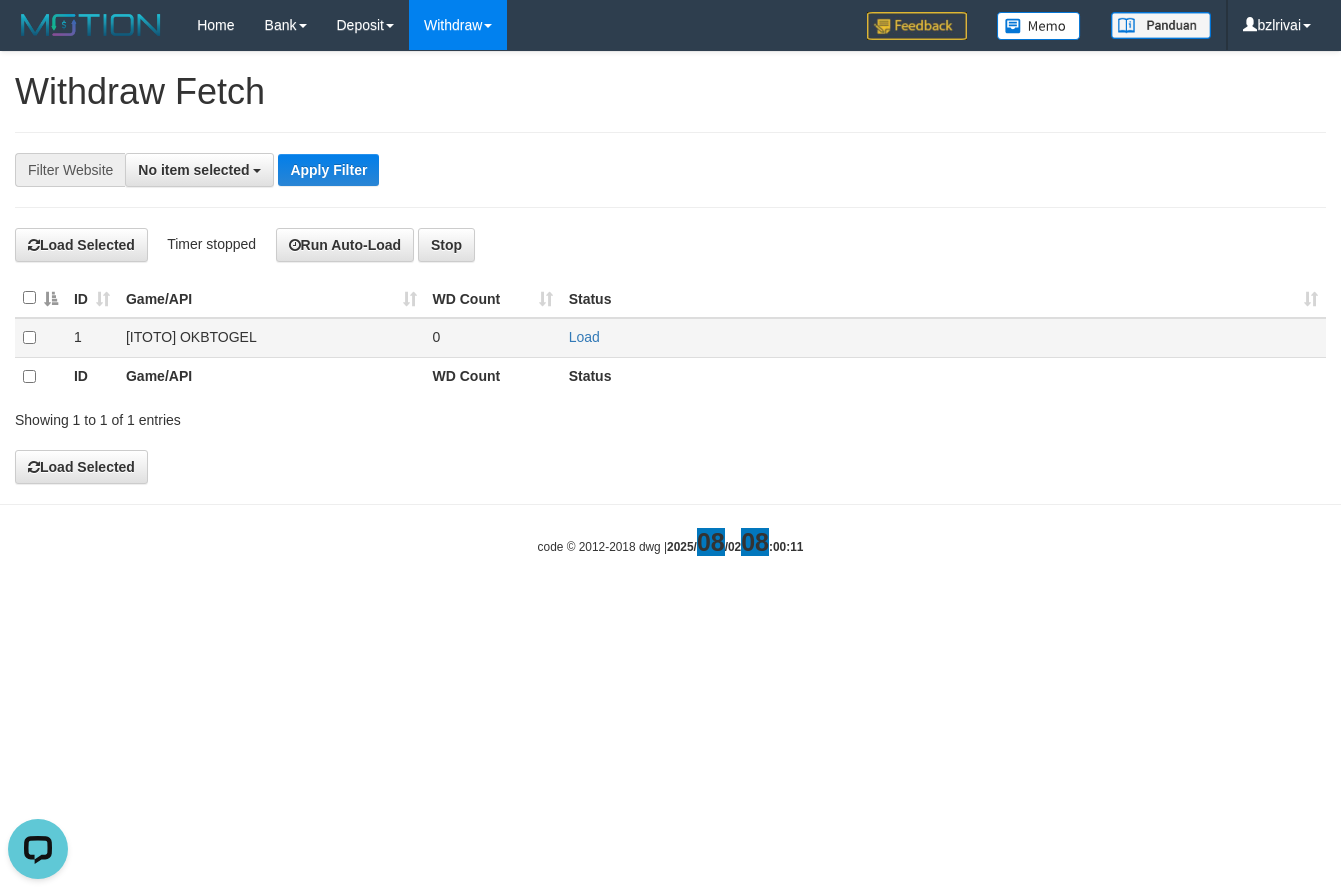 click on "Load" at bounding box center (943, 337) 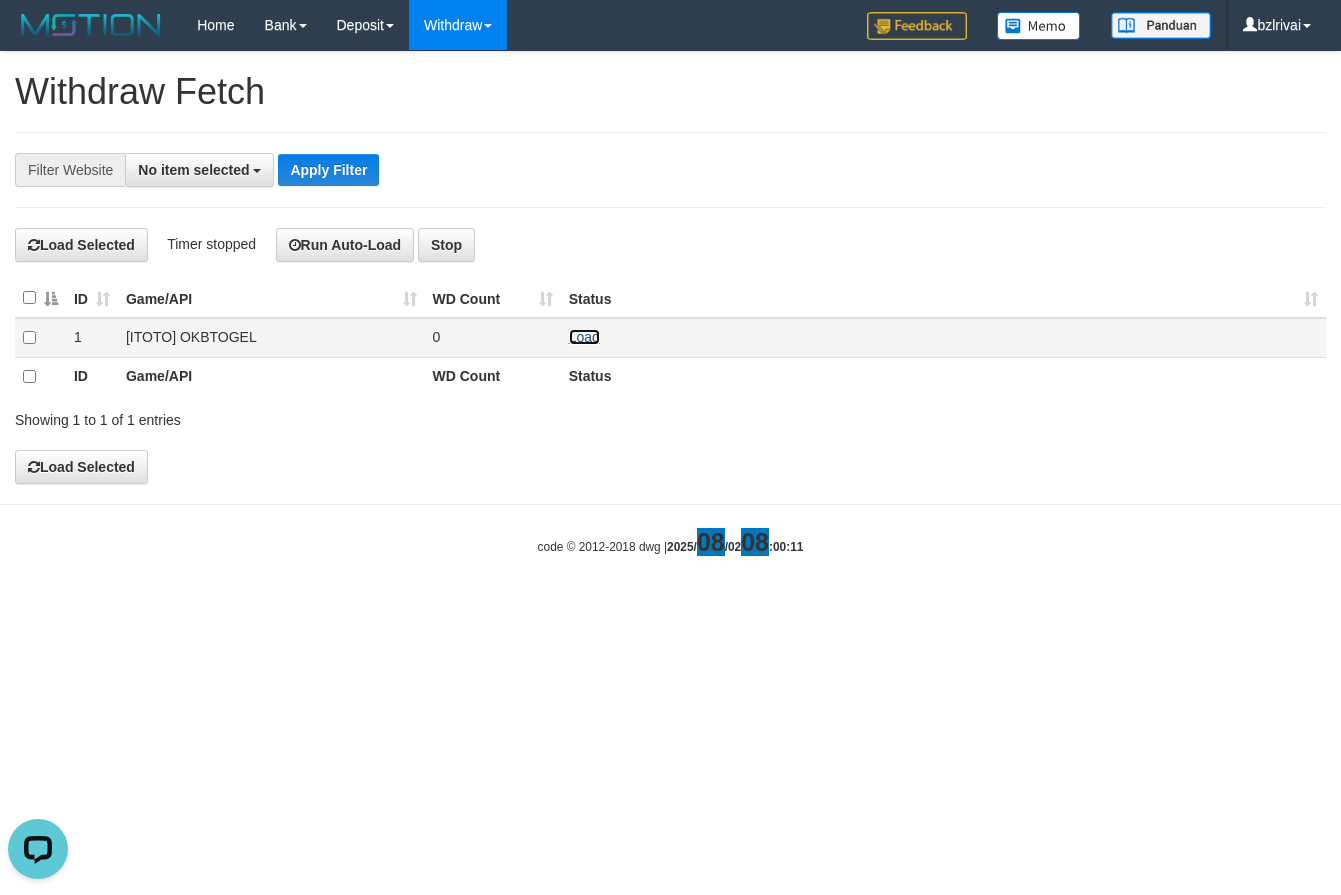click on "Load" at bounding box center [584, 337] 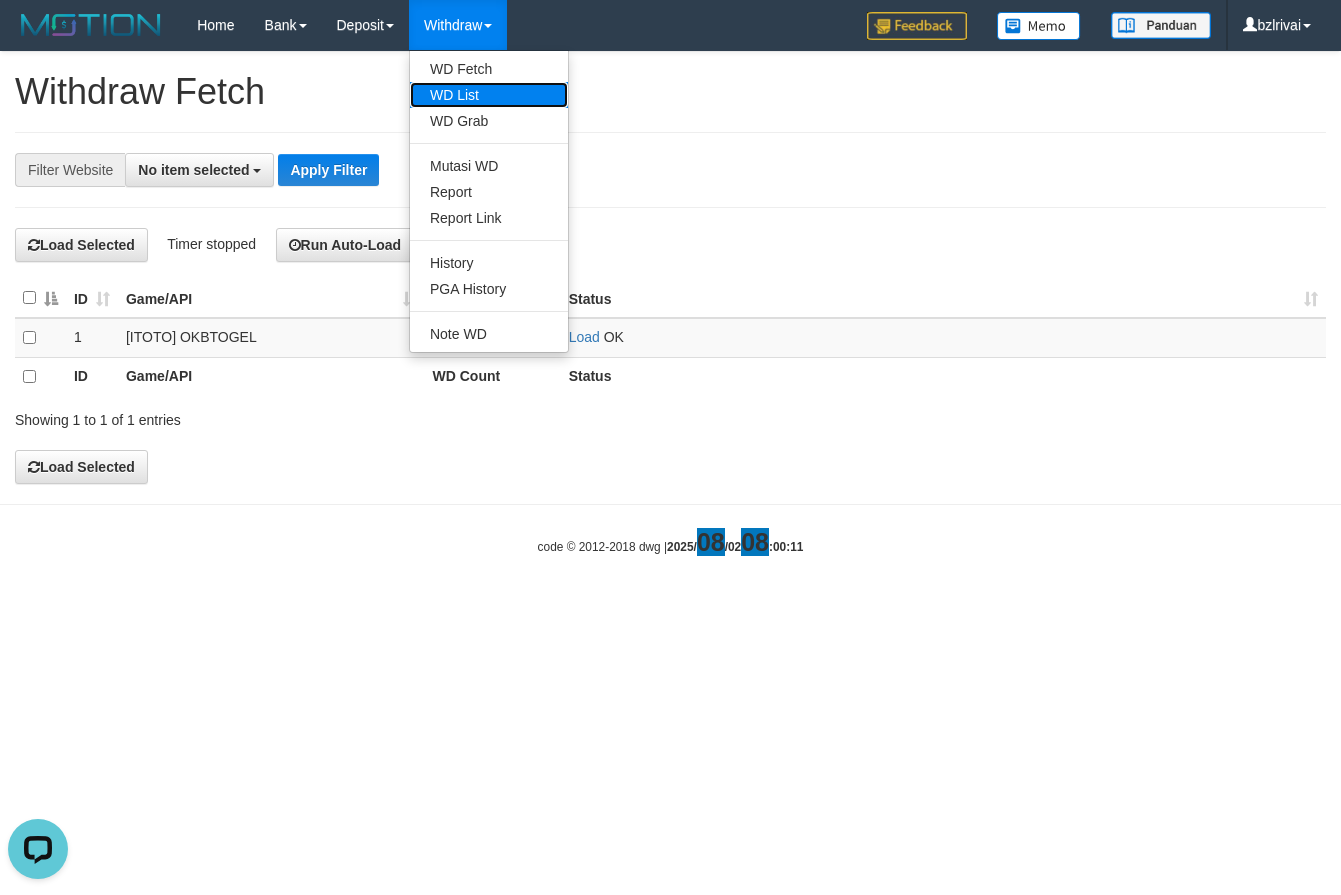click on "WD List" at bounding box center (489, 95) 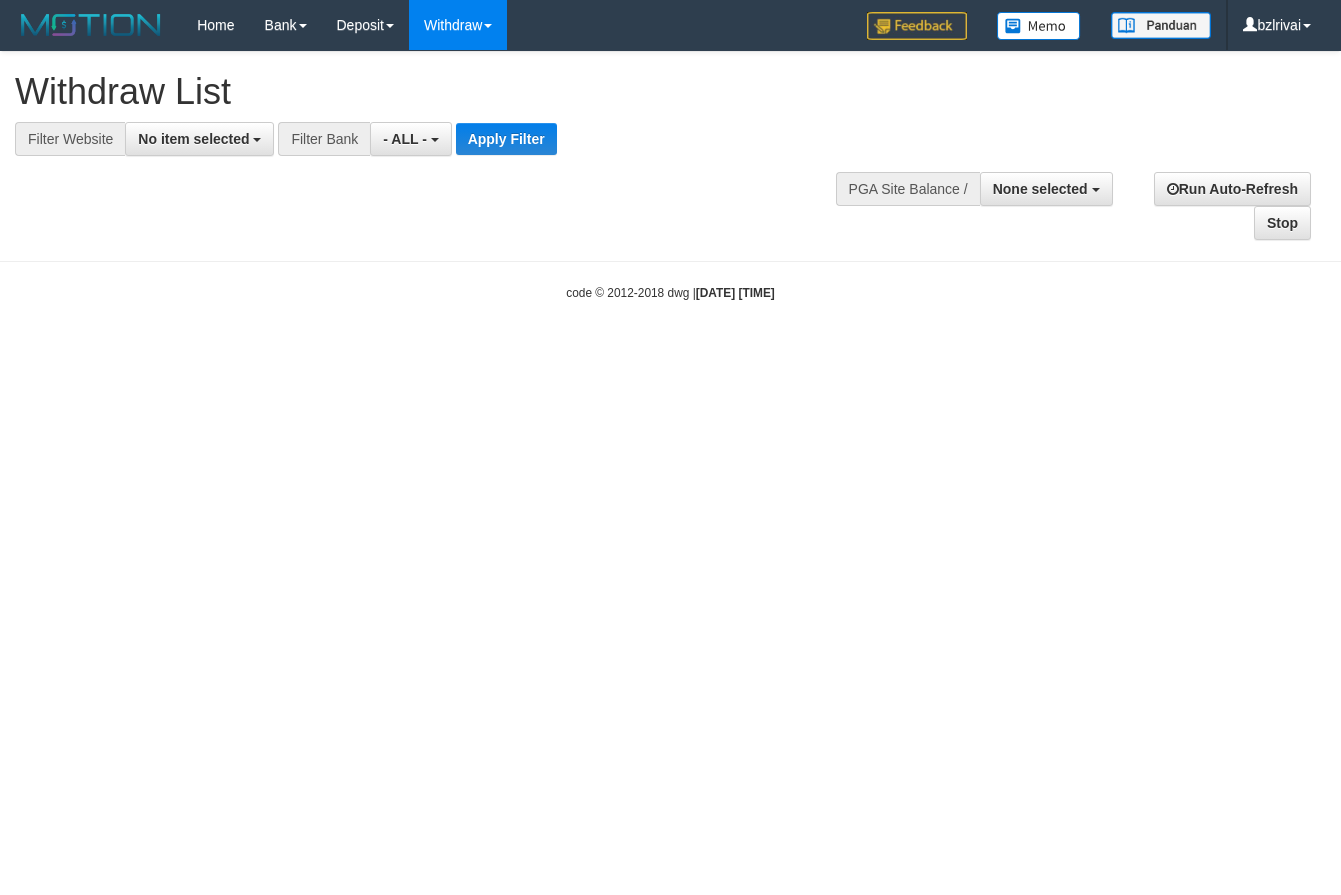 select 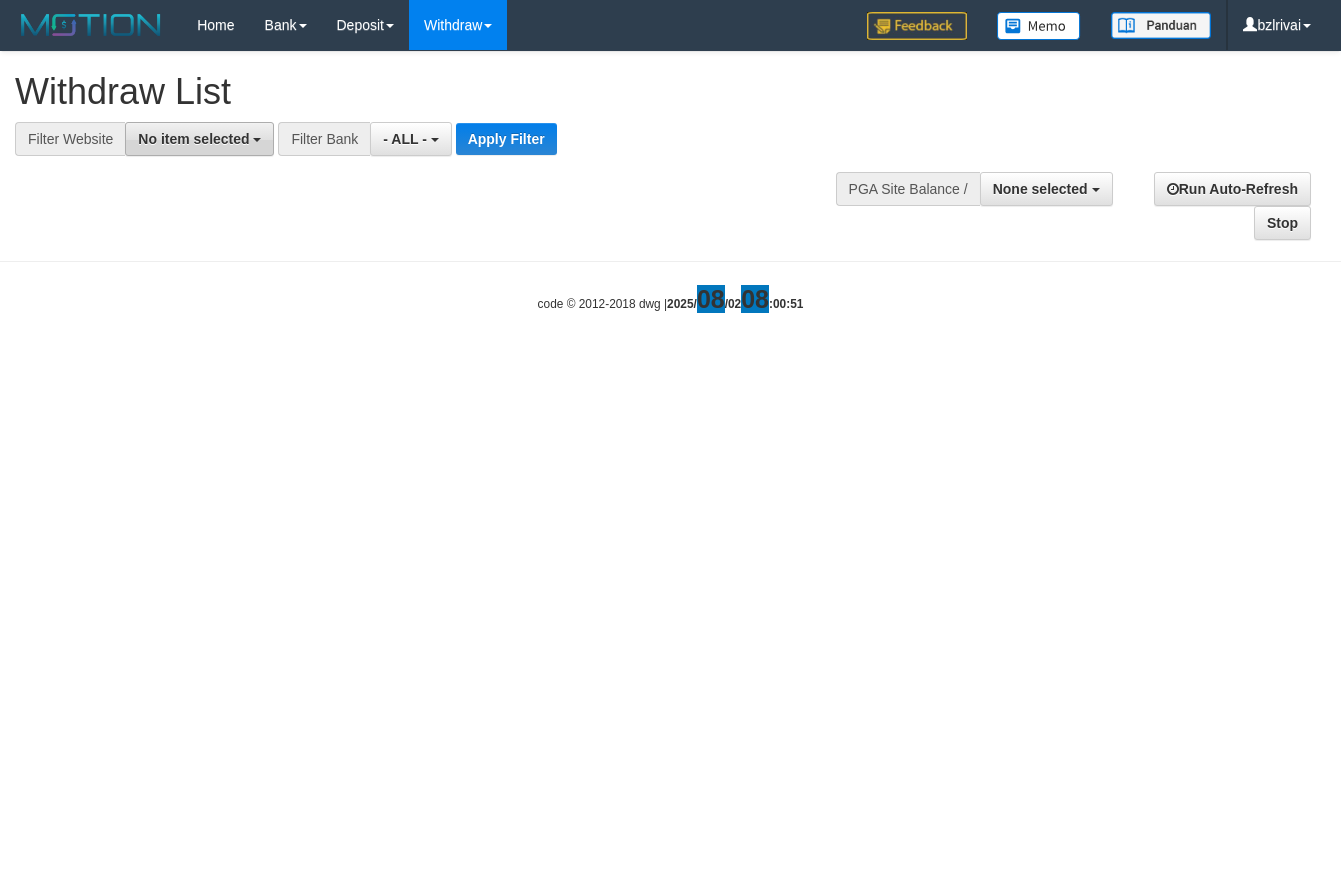 click on "No item selected" at bounding box center (193, 139) 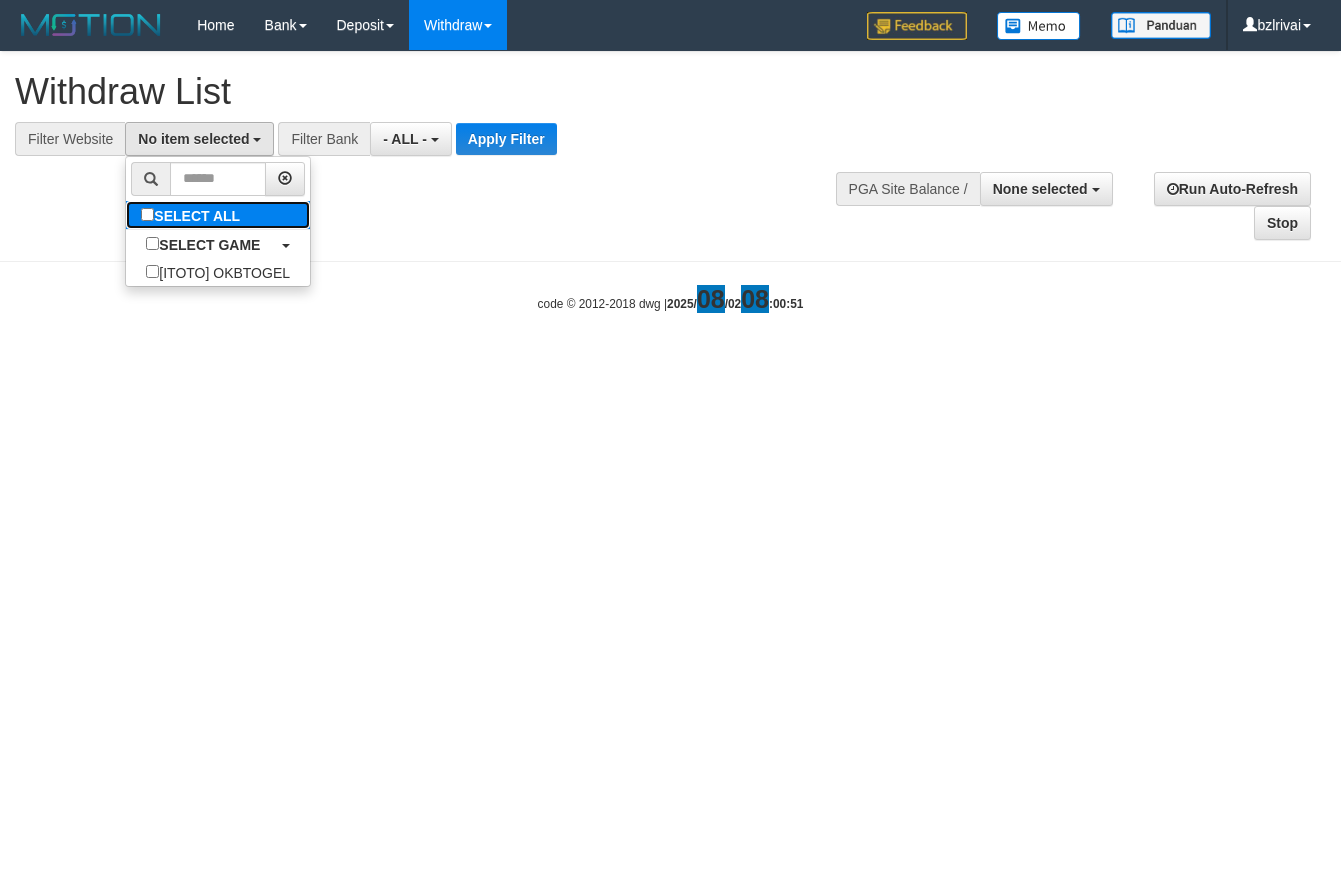 click on "SELECT ALL" at bounding box center (193, 215) 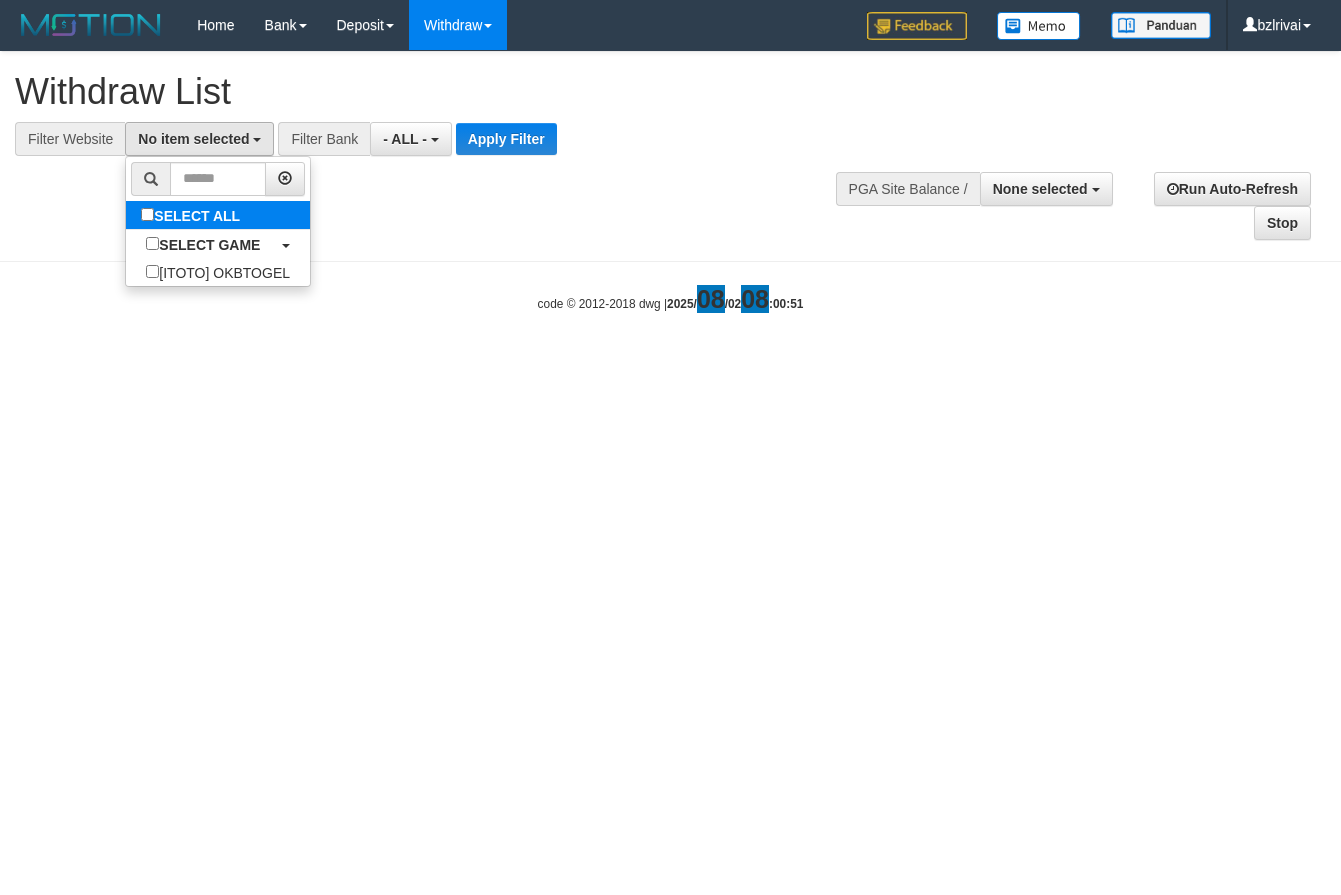select on "****" 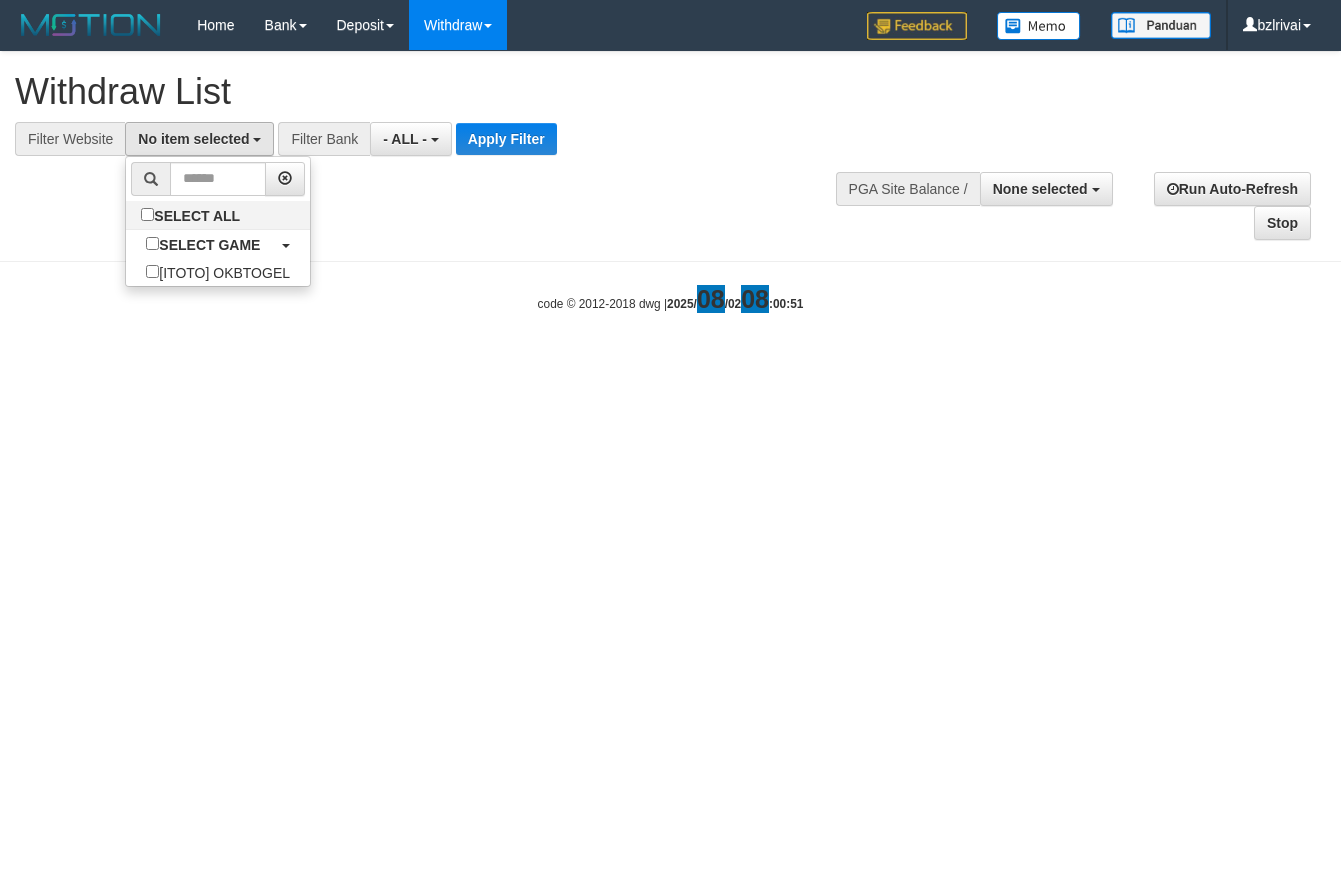 scroll, scrollTop: 18, scrollLeft: 0, axis: vertical 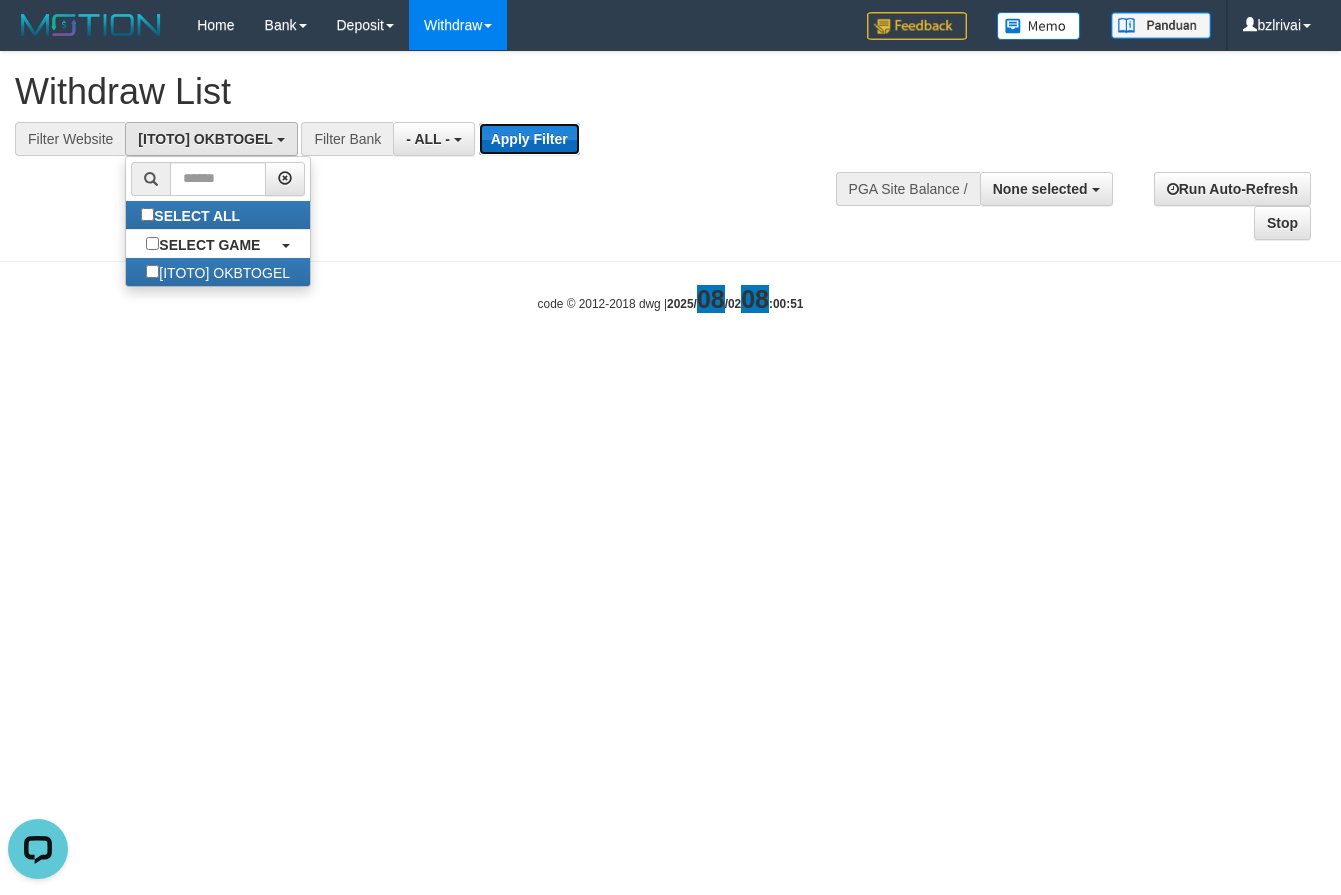 click on "Apply Filter" at bounding box center [529, 139] 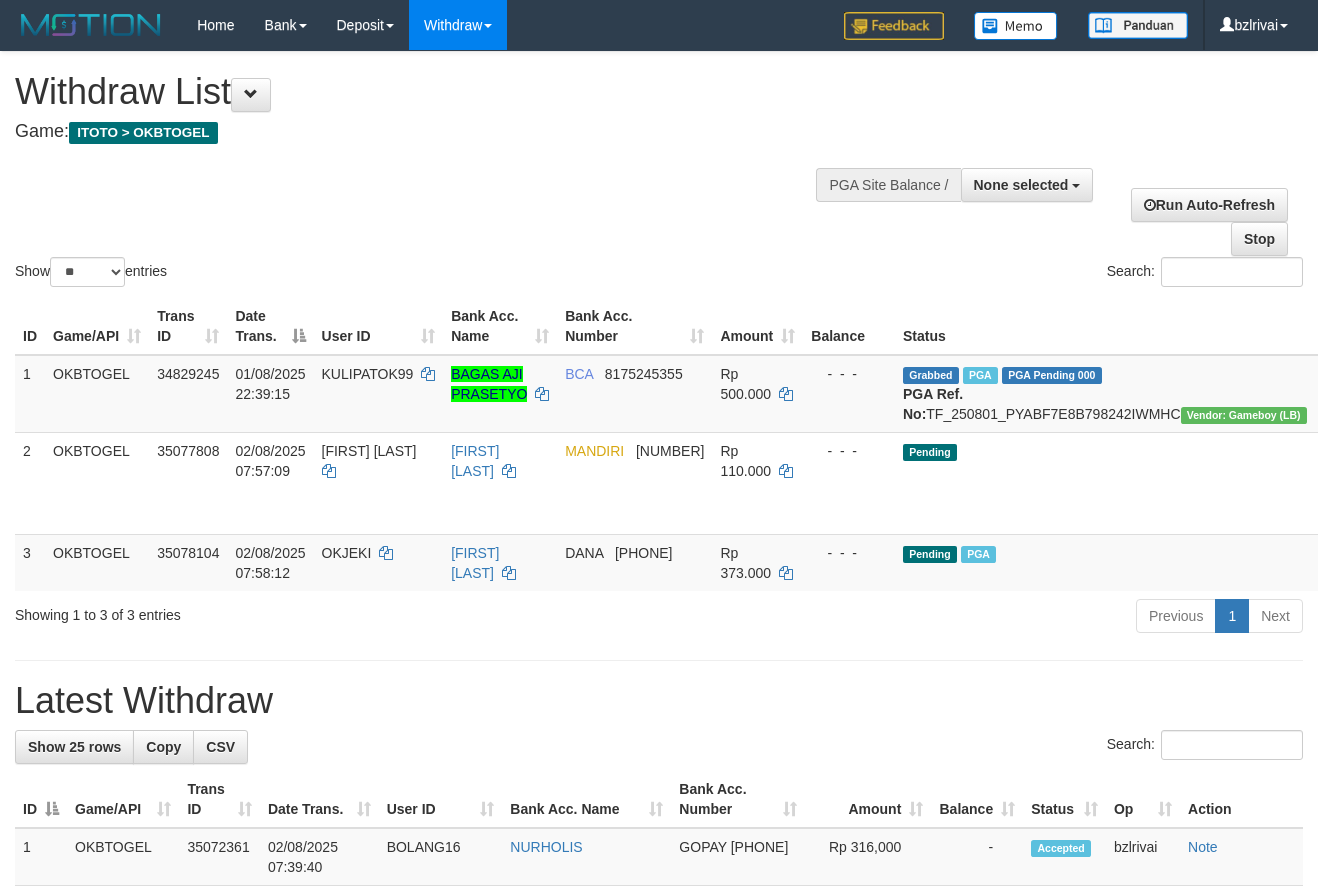 select 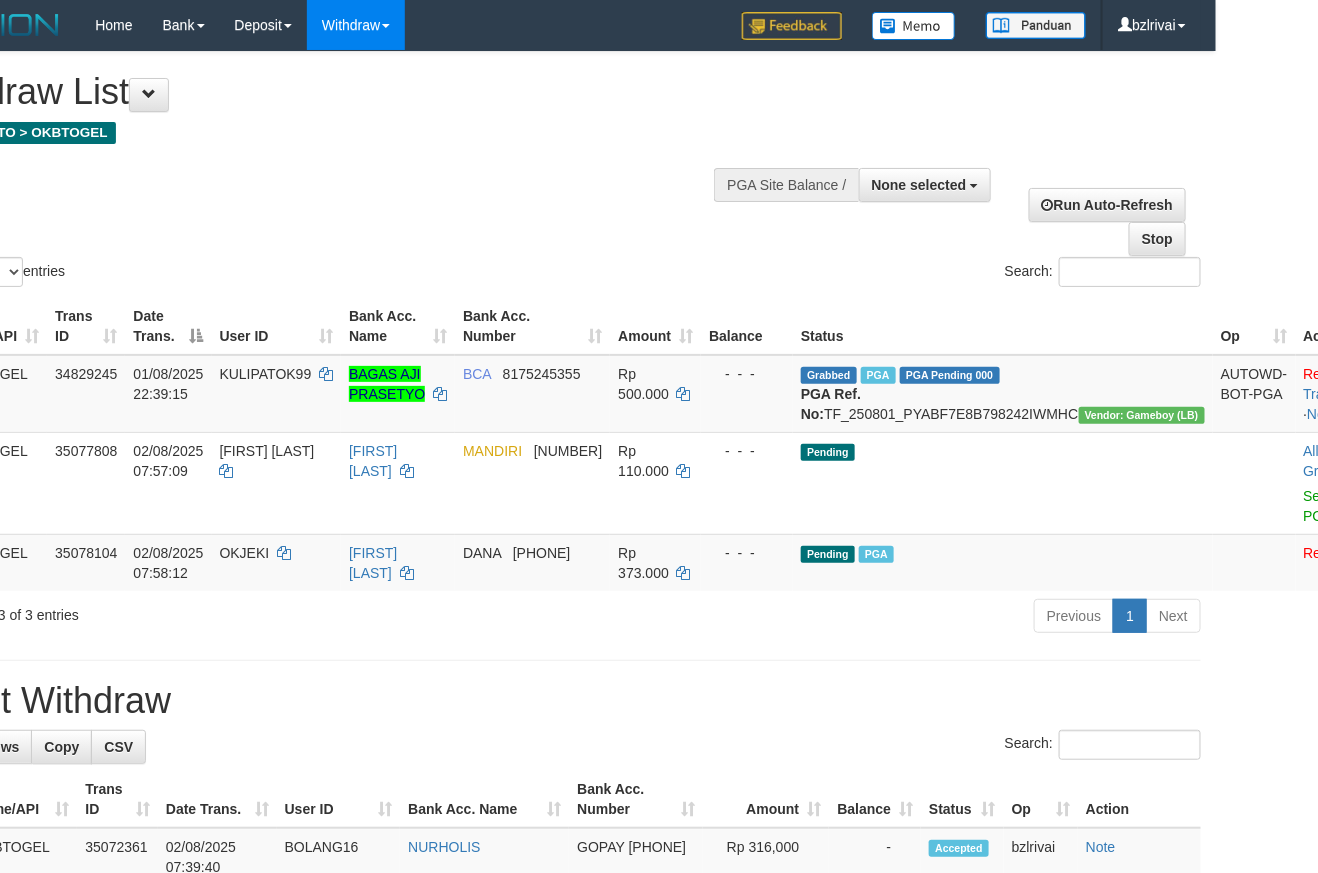 scroll, scrollTop: 0, scrollLeft: 79, axis: horizontal 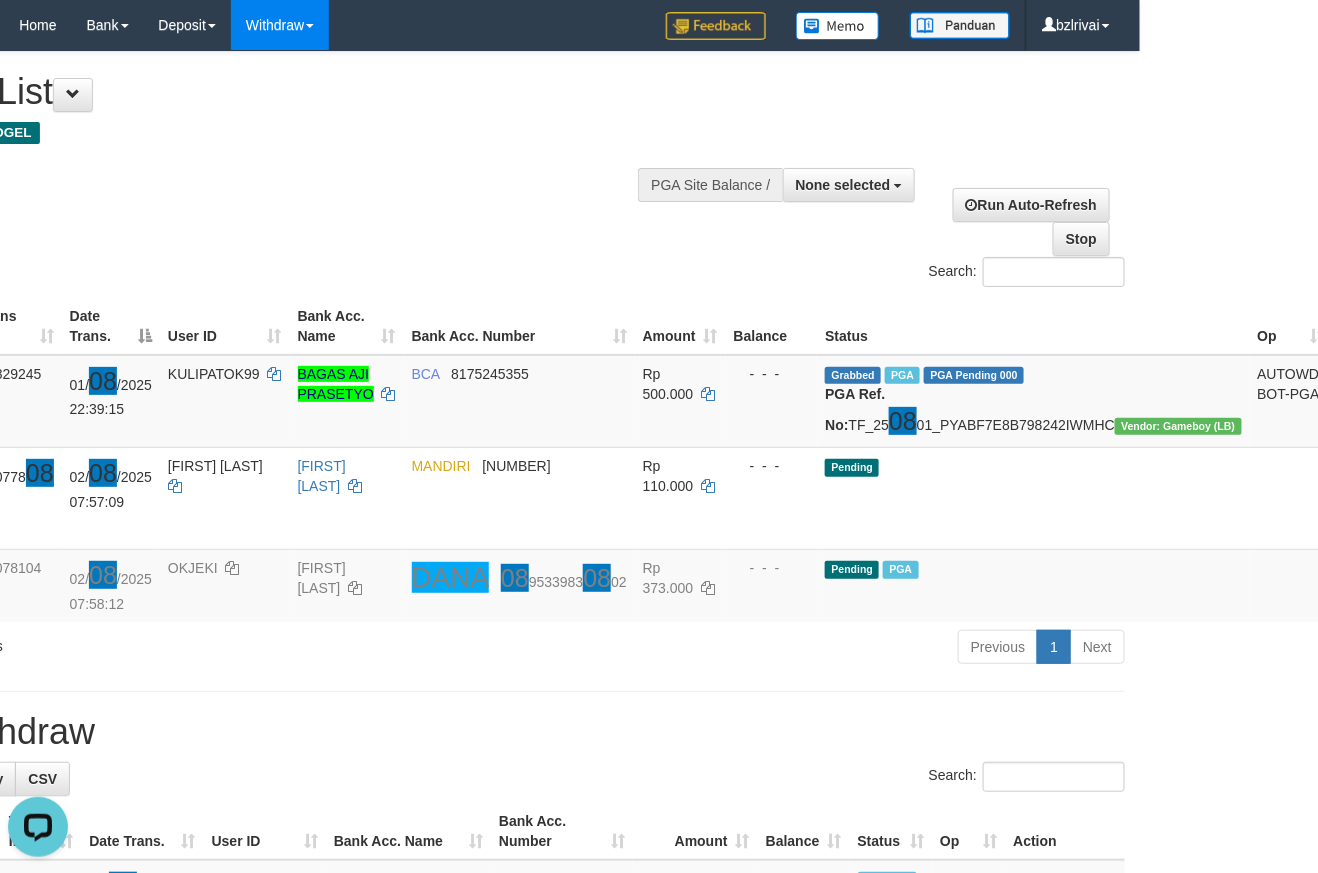 click at bounding box center [481, 152] 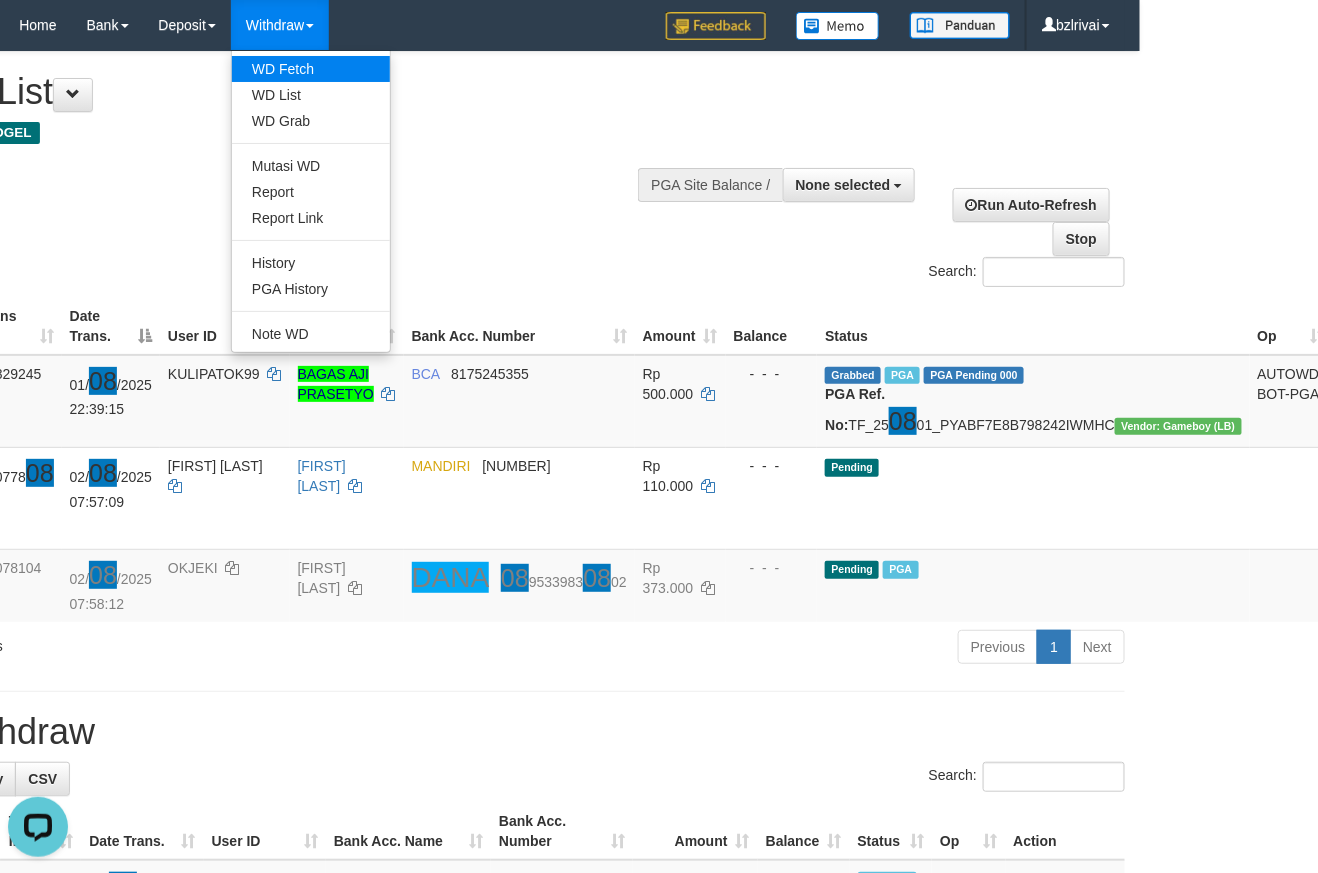 drag, startPoint x: 316, startPoint y: 51, endPoint x: 312, endPoint y: 70, distance: 19.416489 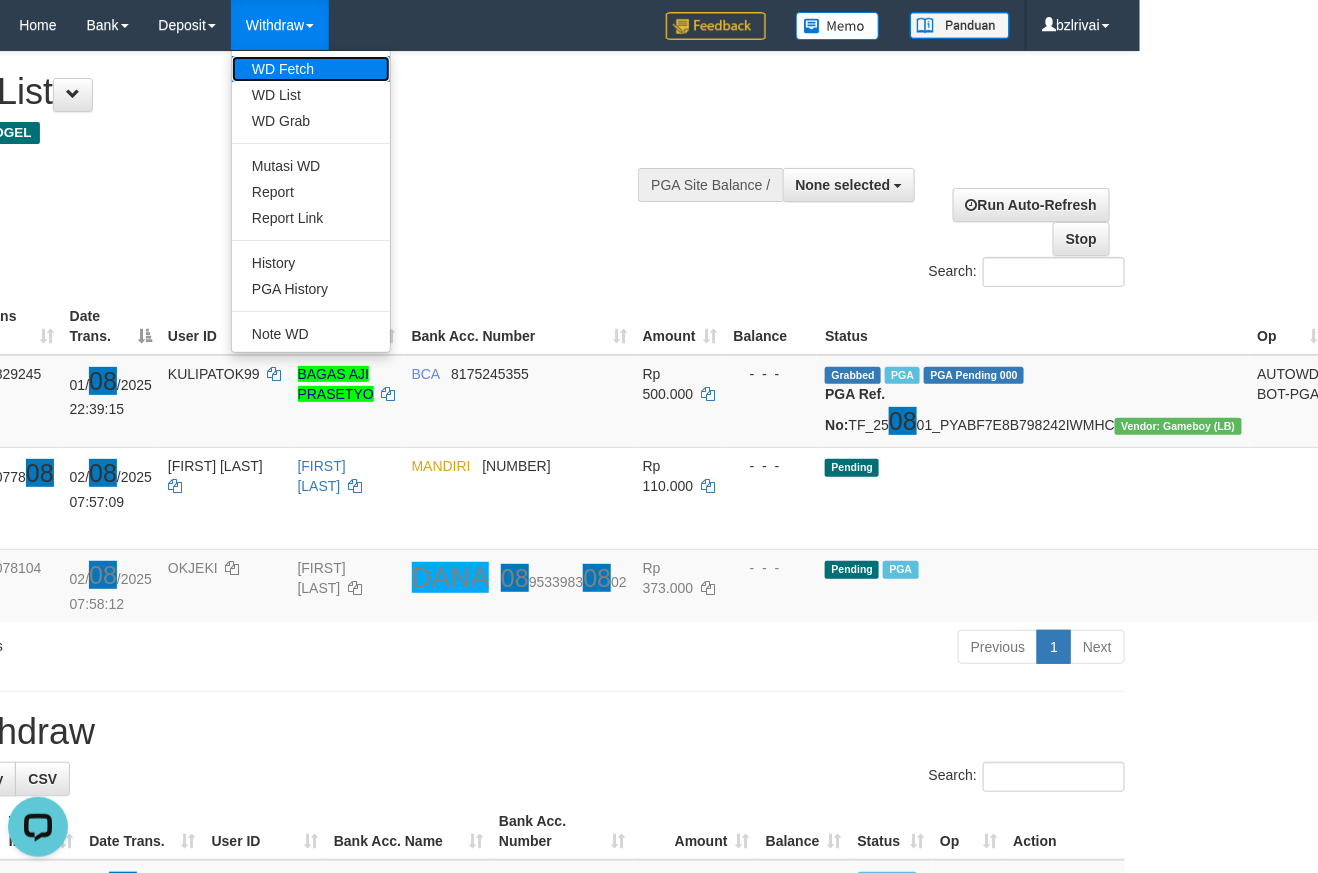 click on "WD Fetch" at bounding box center (311, 69) 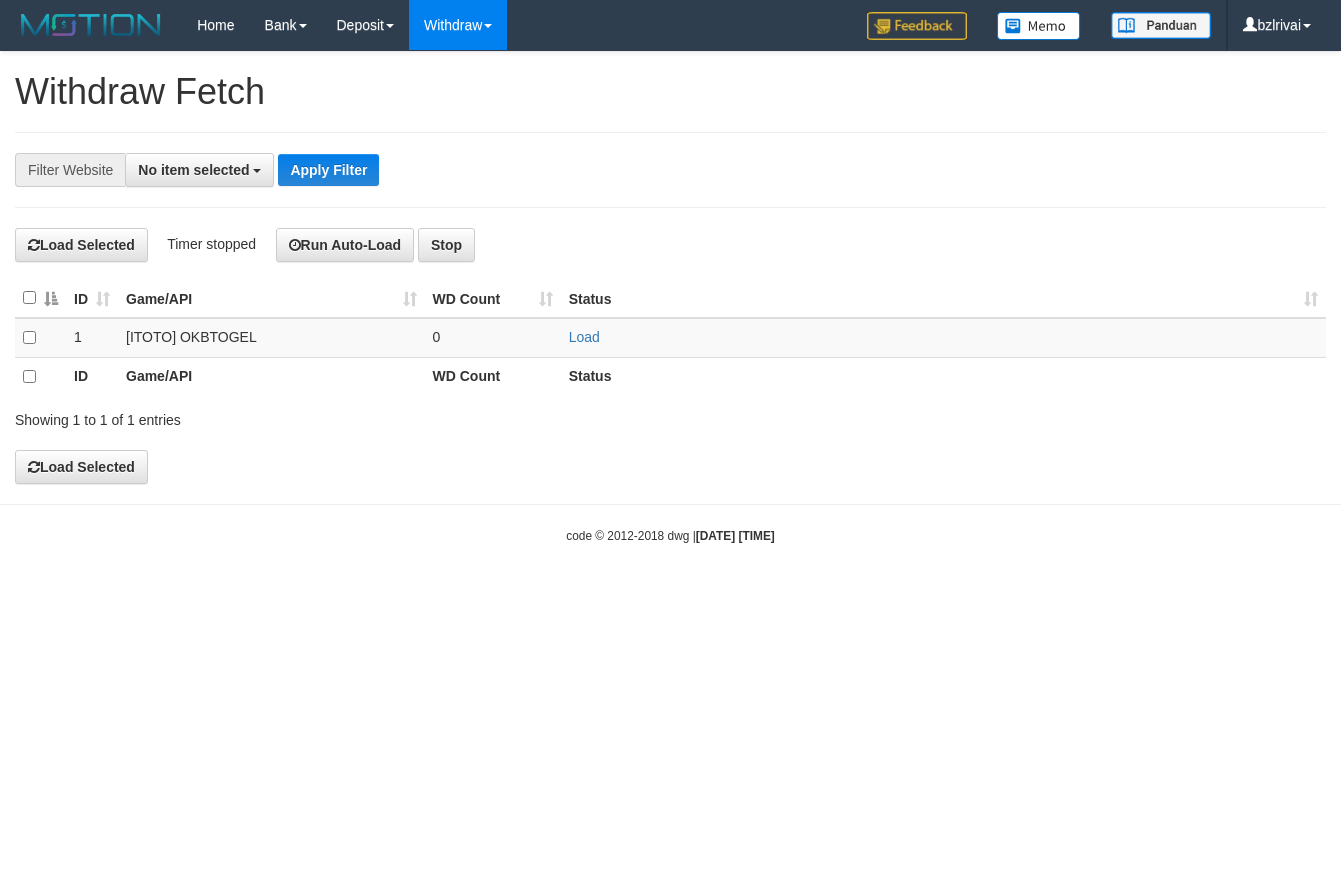 select 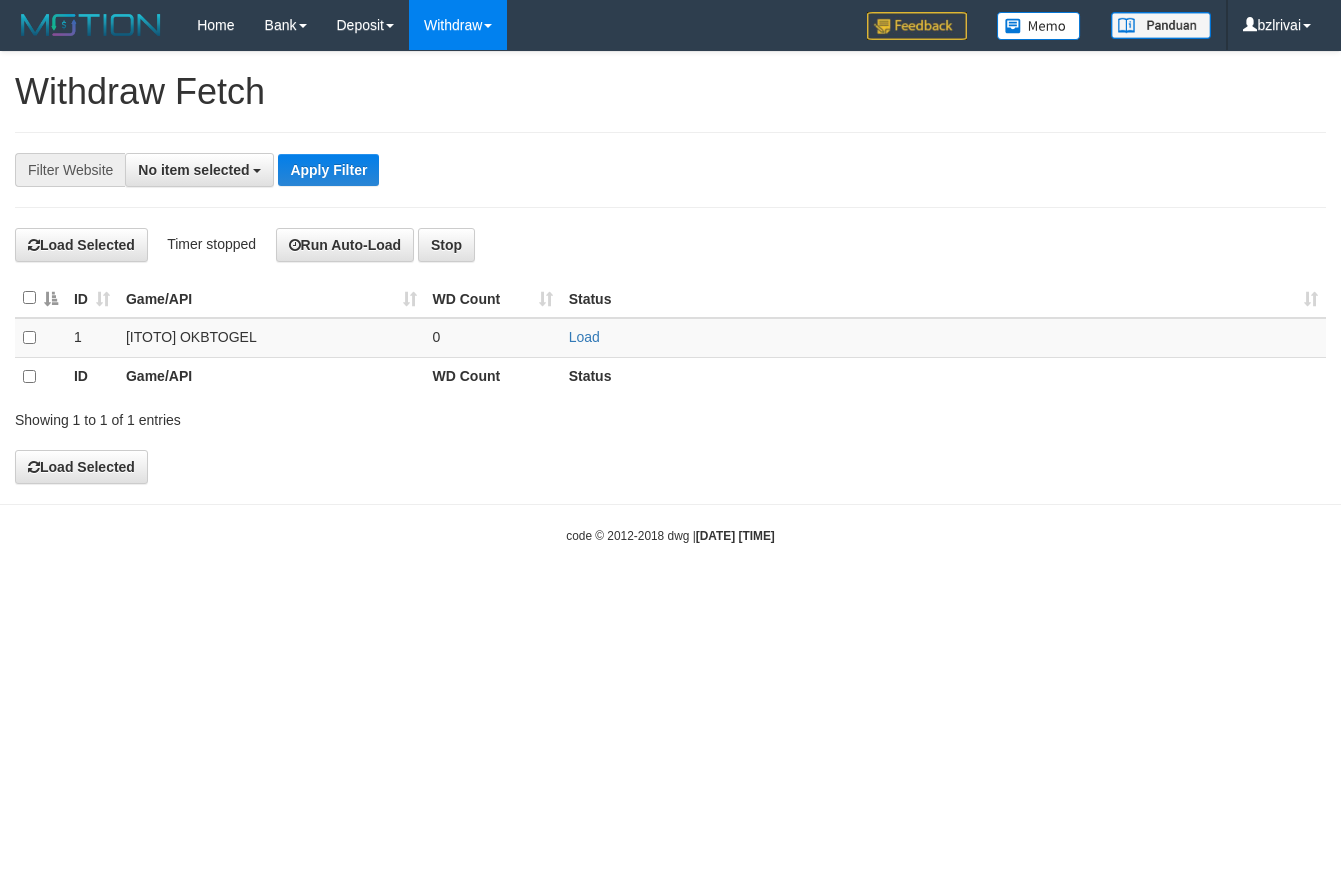 scroll, scrollTop: 0, scrollLeft: 0, axis: both 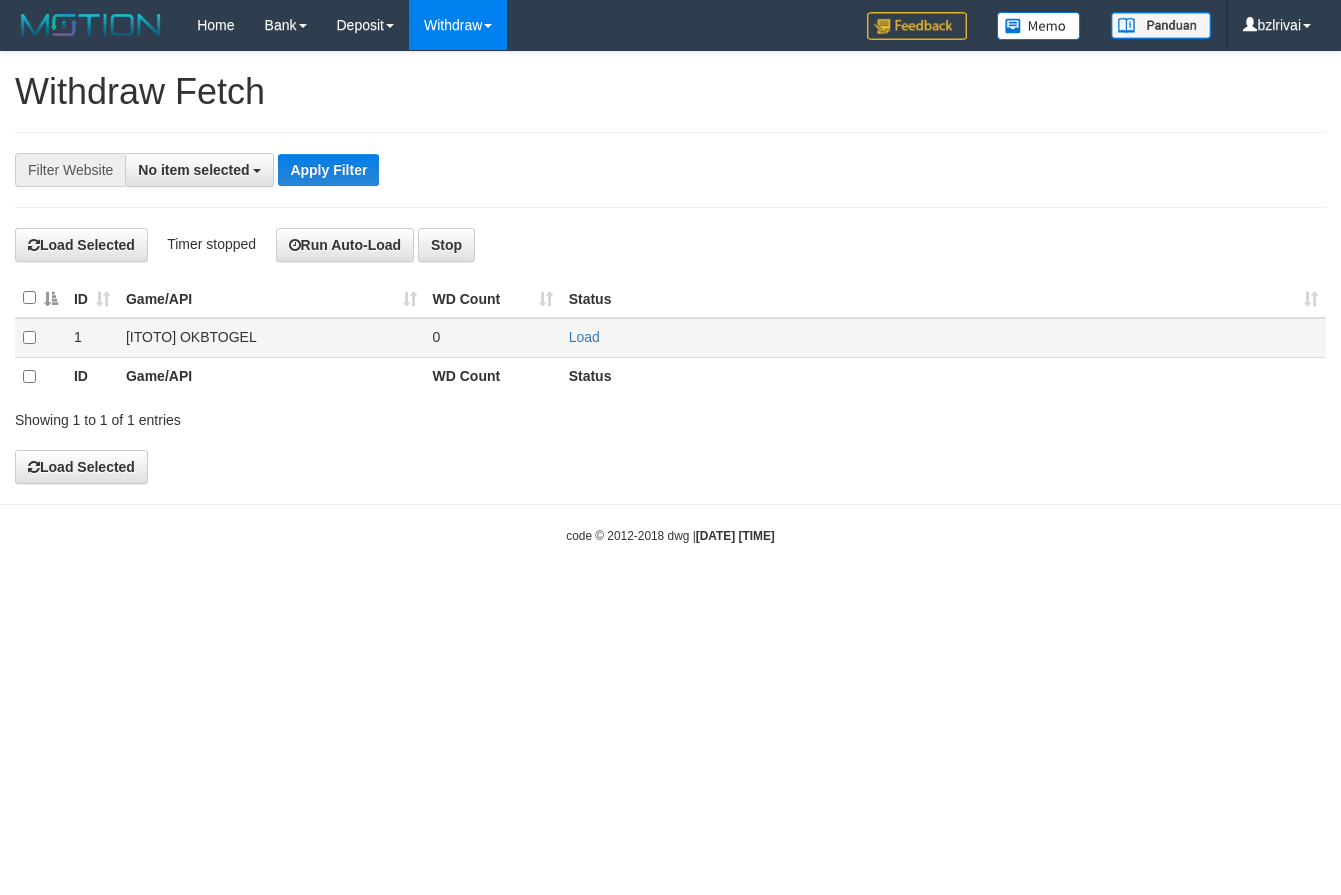 click on "Load" at bounding box center (943, 337) 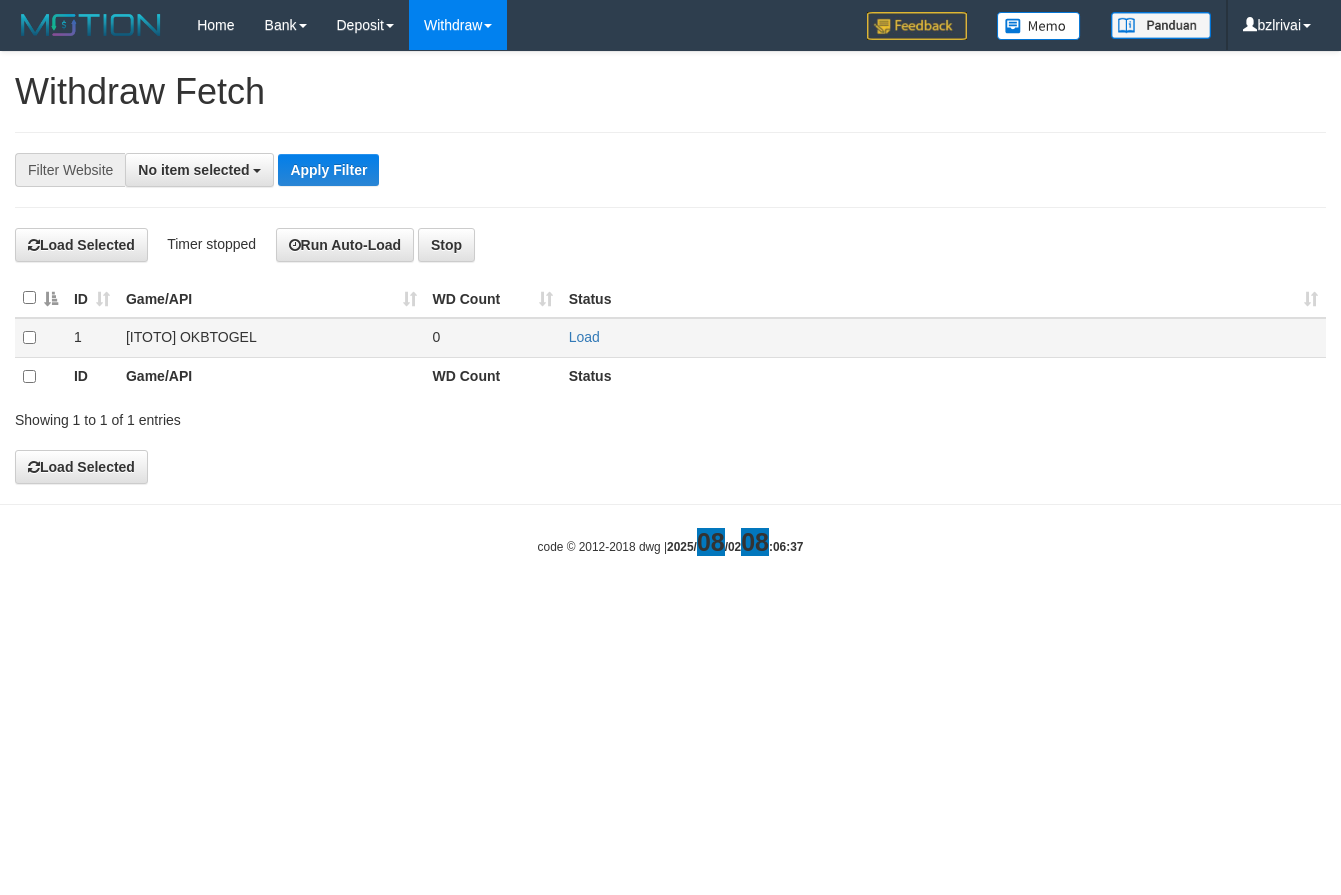 click on "Load" at bounding box center (943, 337) 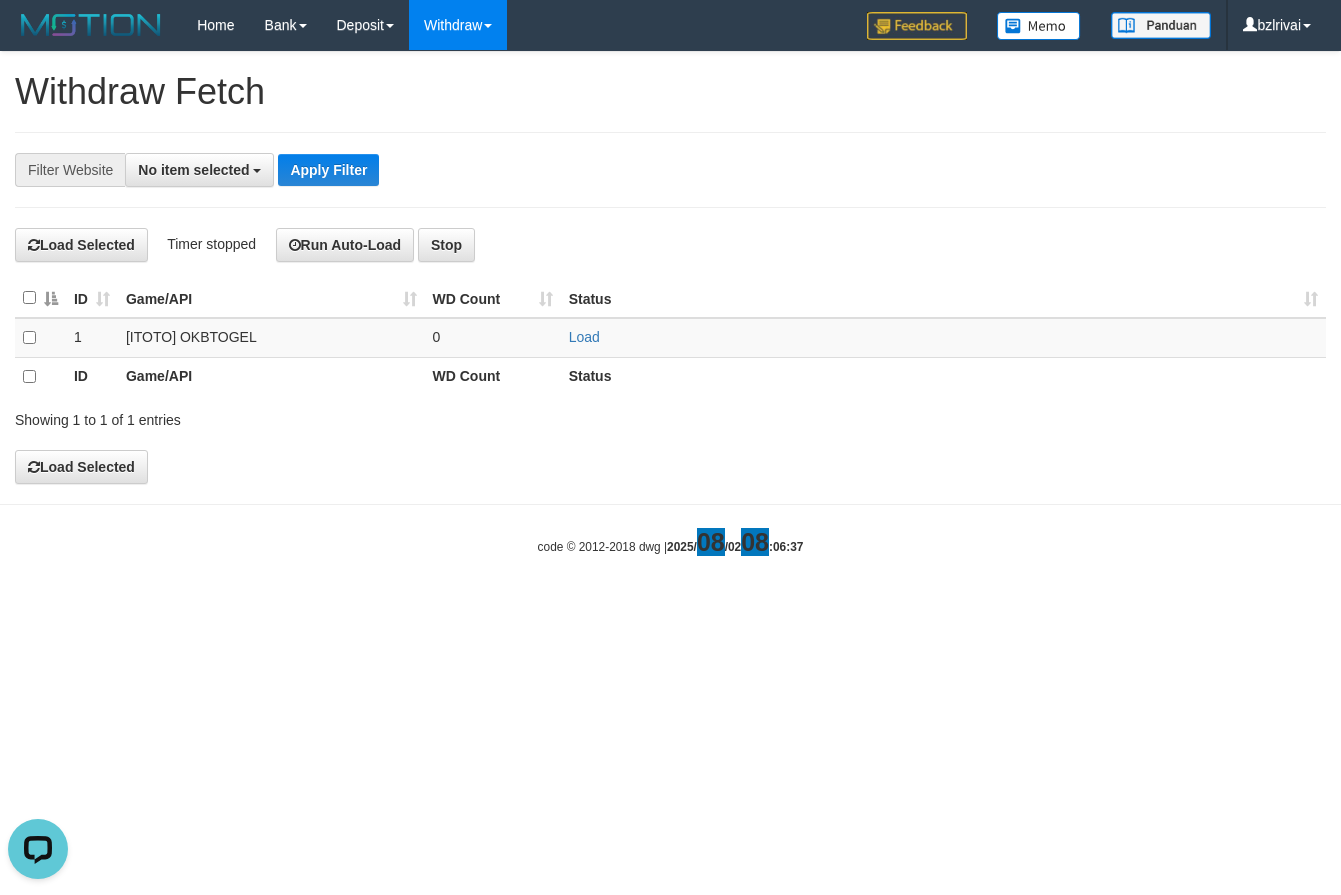scroll, scrollTop: 0, scrollLeft: 0, axis: both 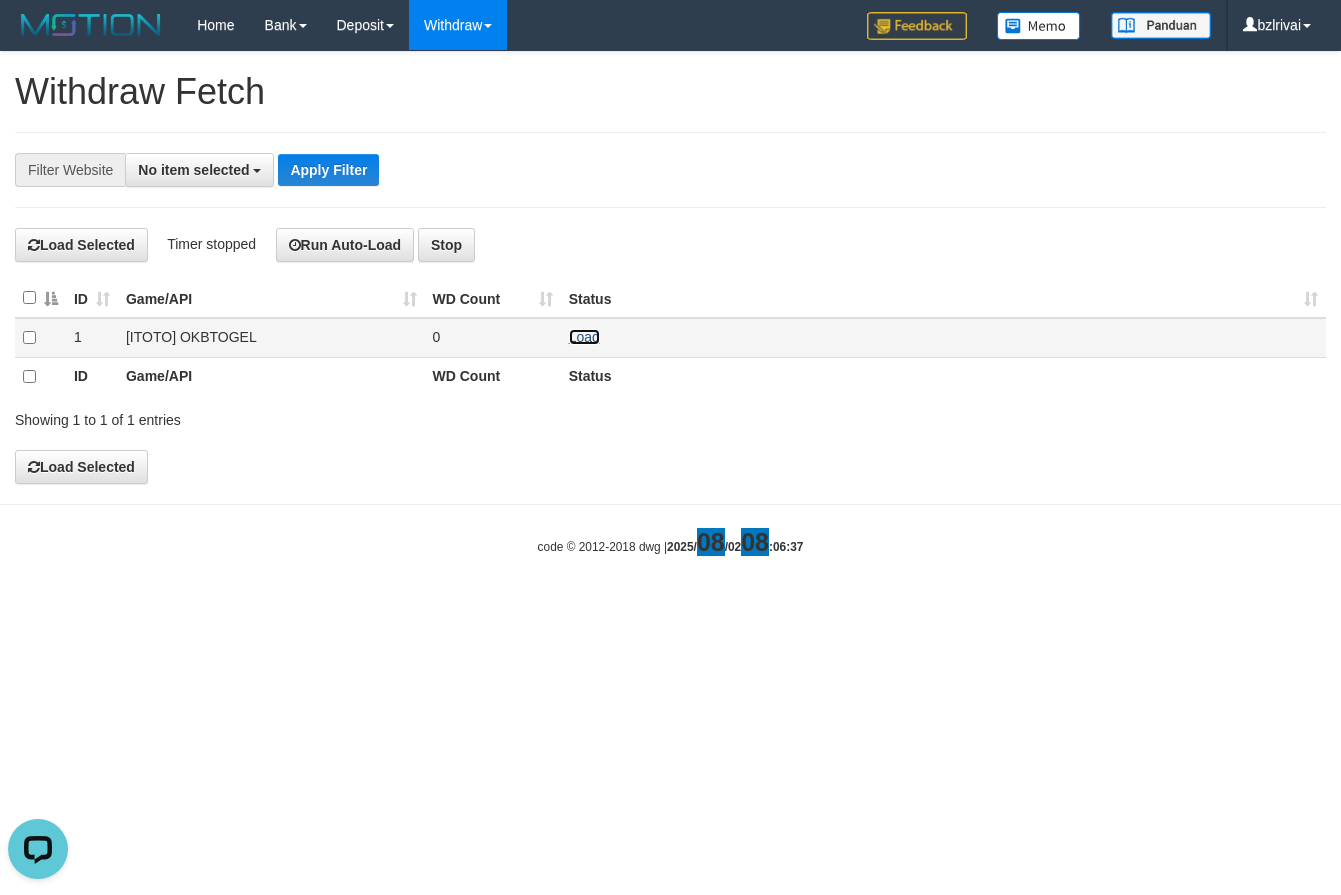 click on "Load" at bounding box center [584, 337] 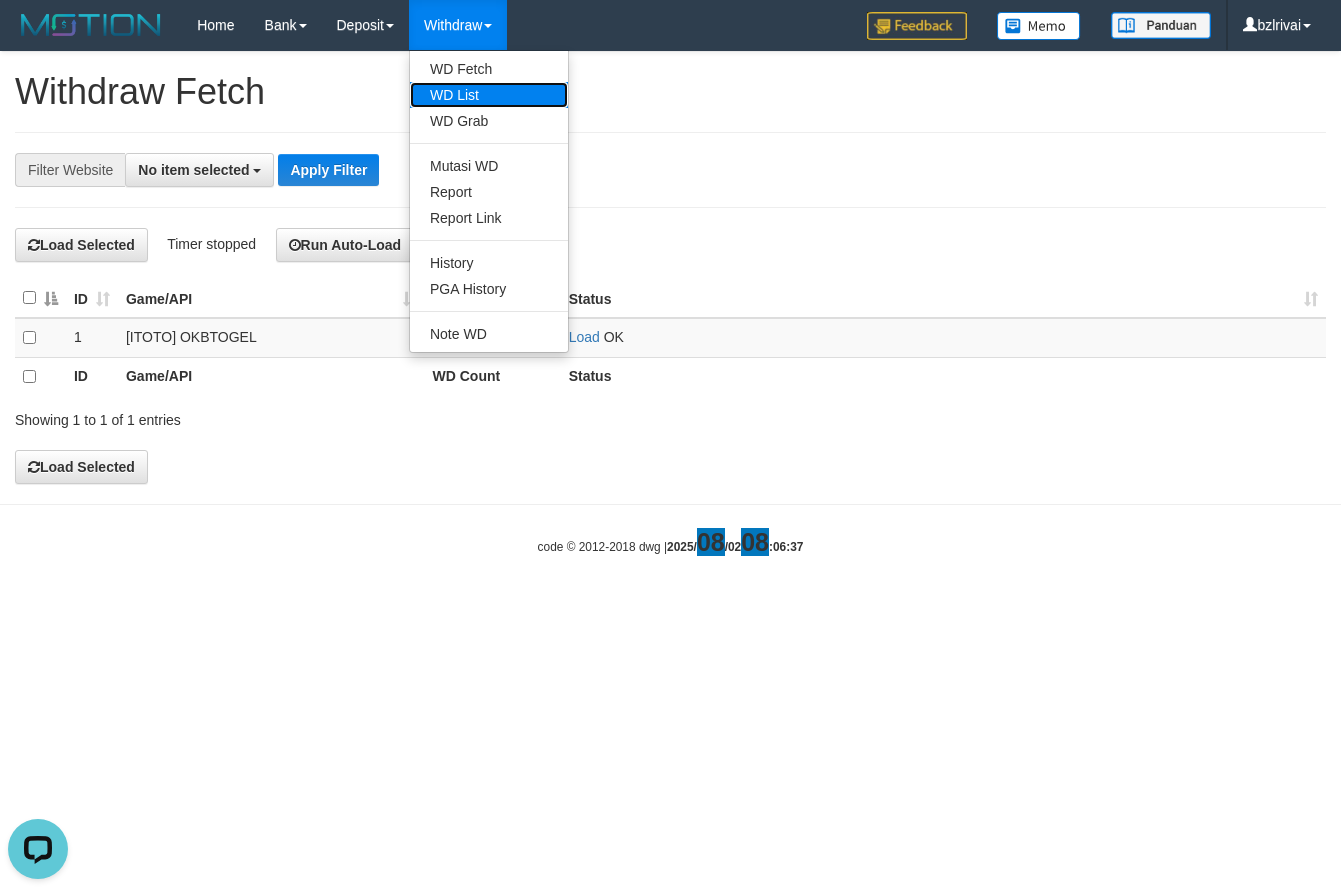 click on "WD List" at bounding box center [489, 95] 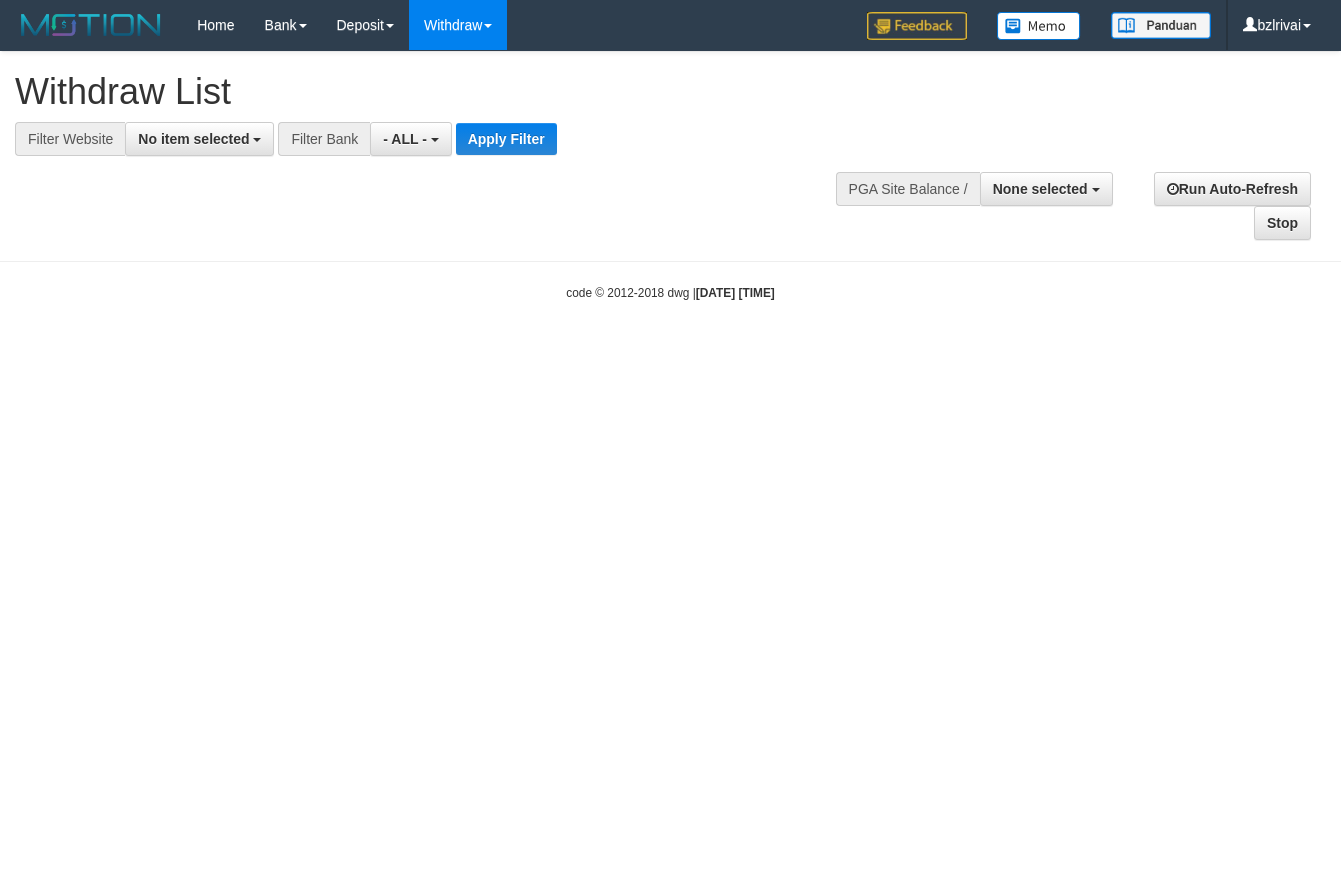 select 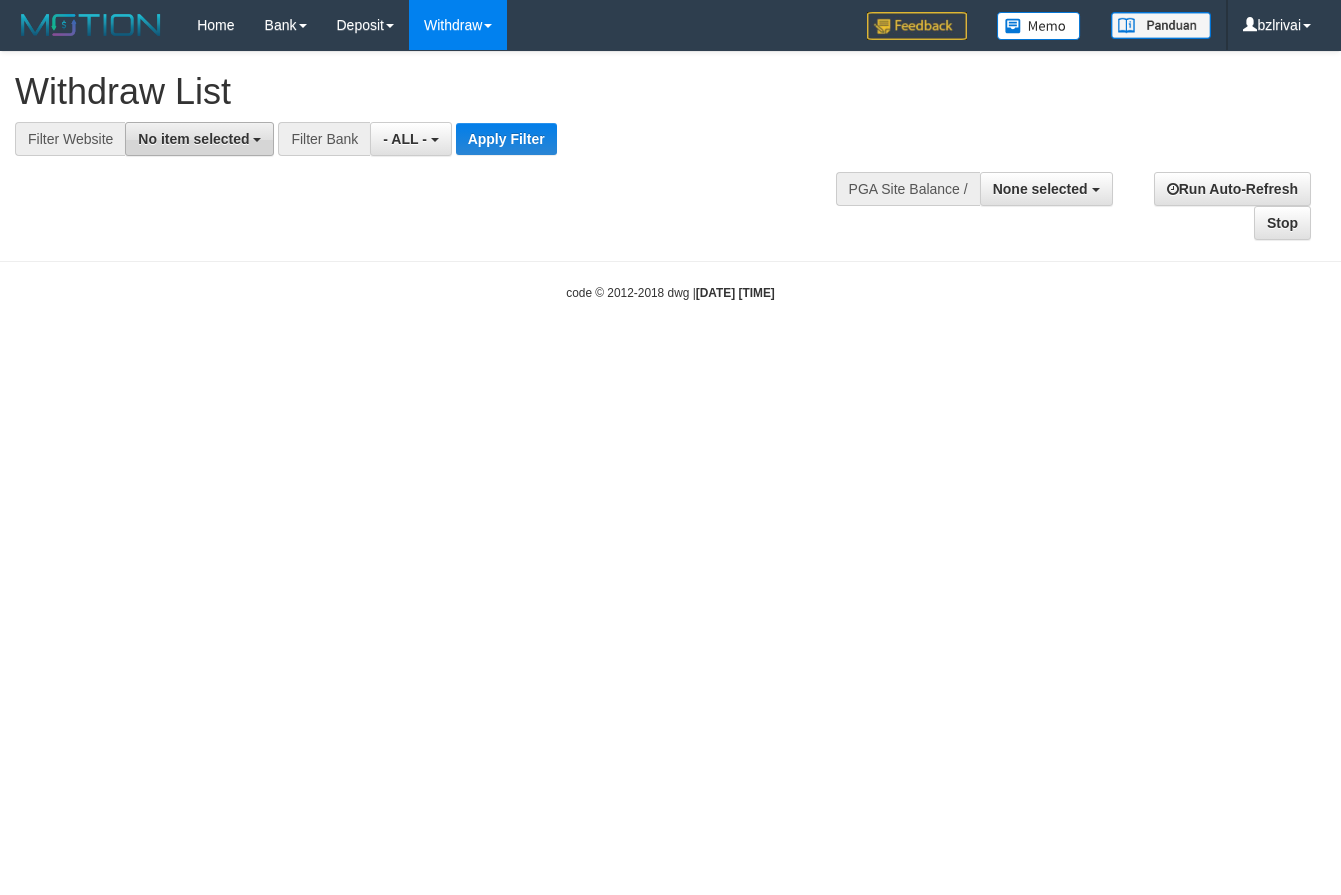 click on "No item selected" at bounding box center [199, 139] 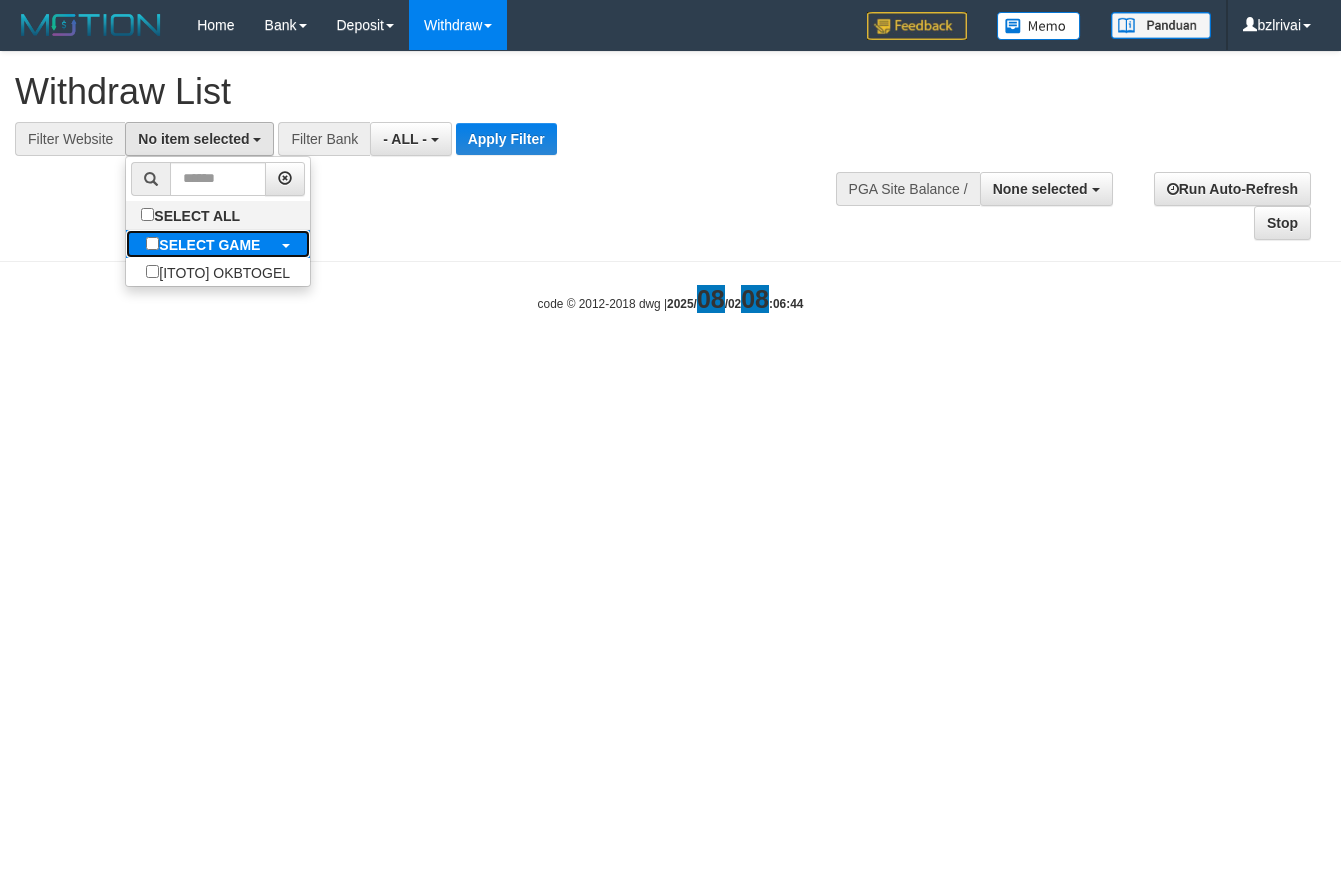click on "SELECT GAME" at bounding box center [209, 245] 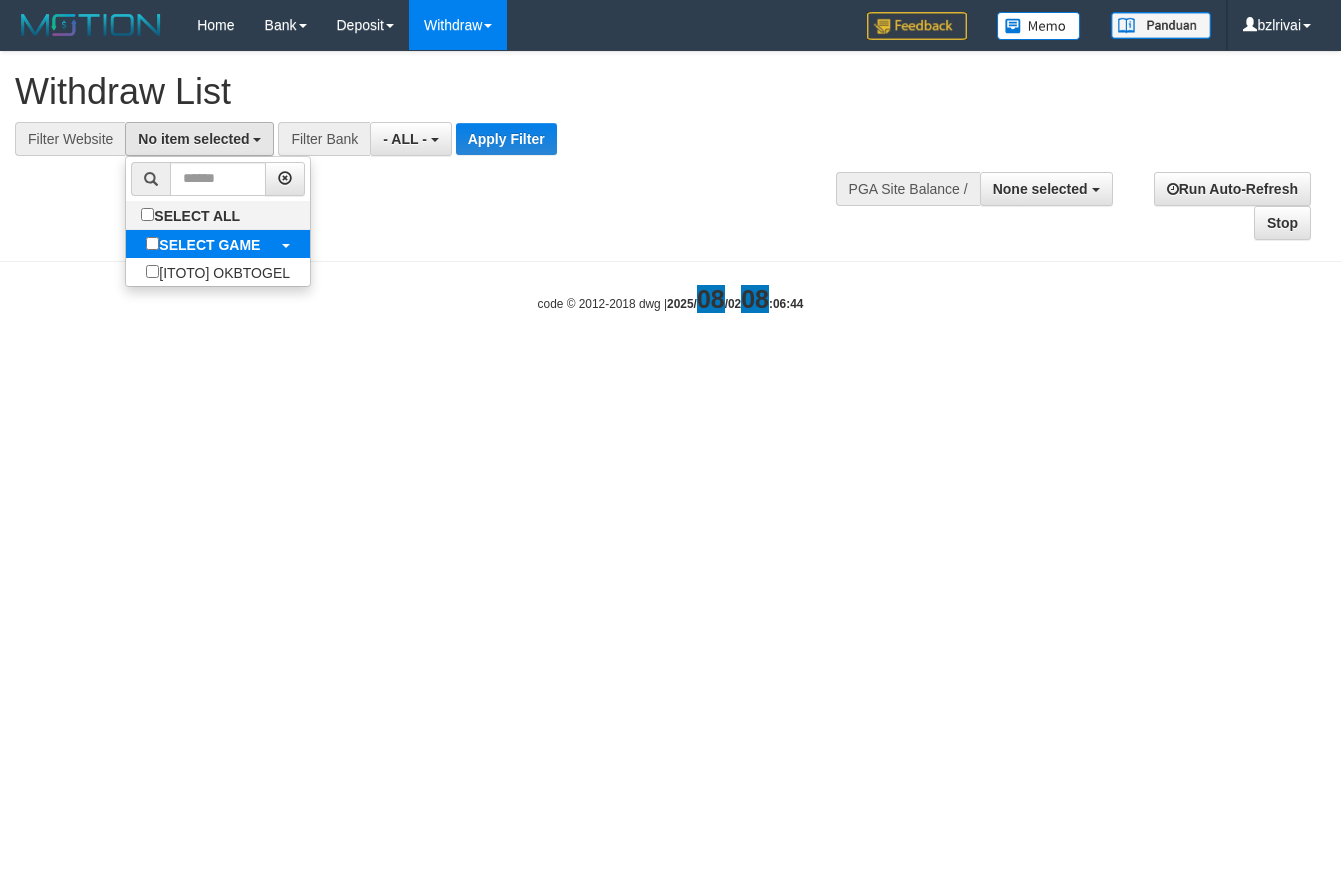 select on "****" 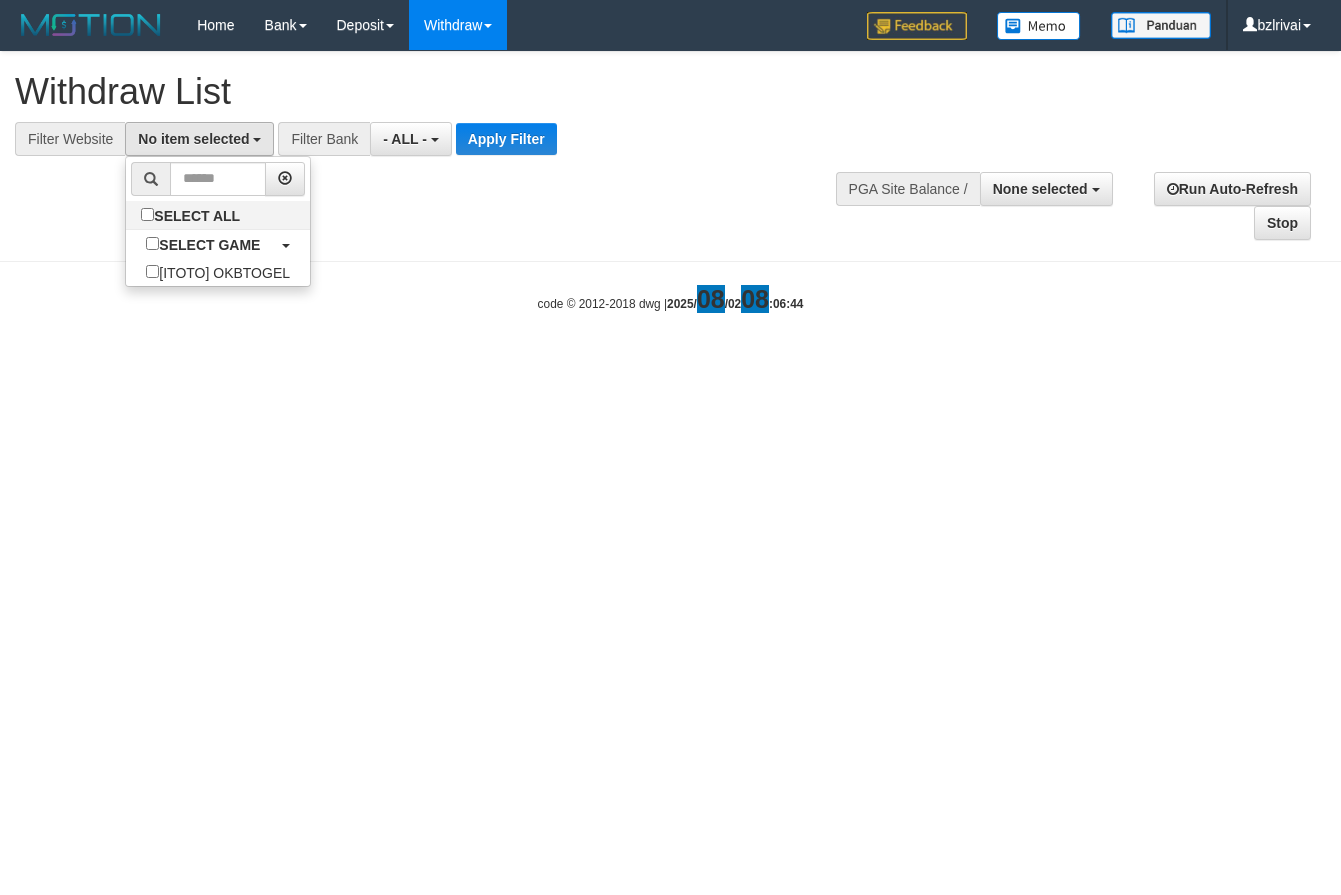 scroll, scrollTop: 18, scrollLeft: 0, axis: vertical 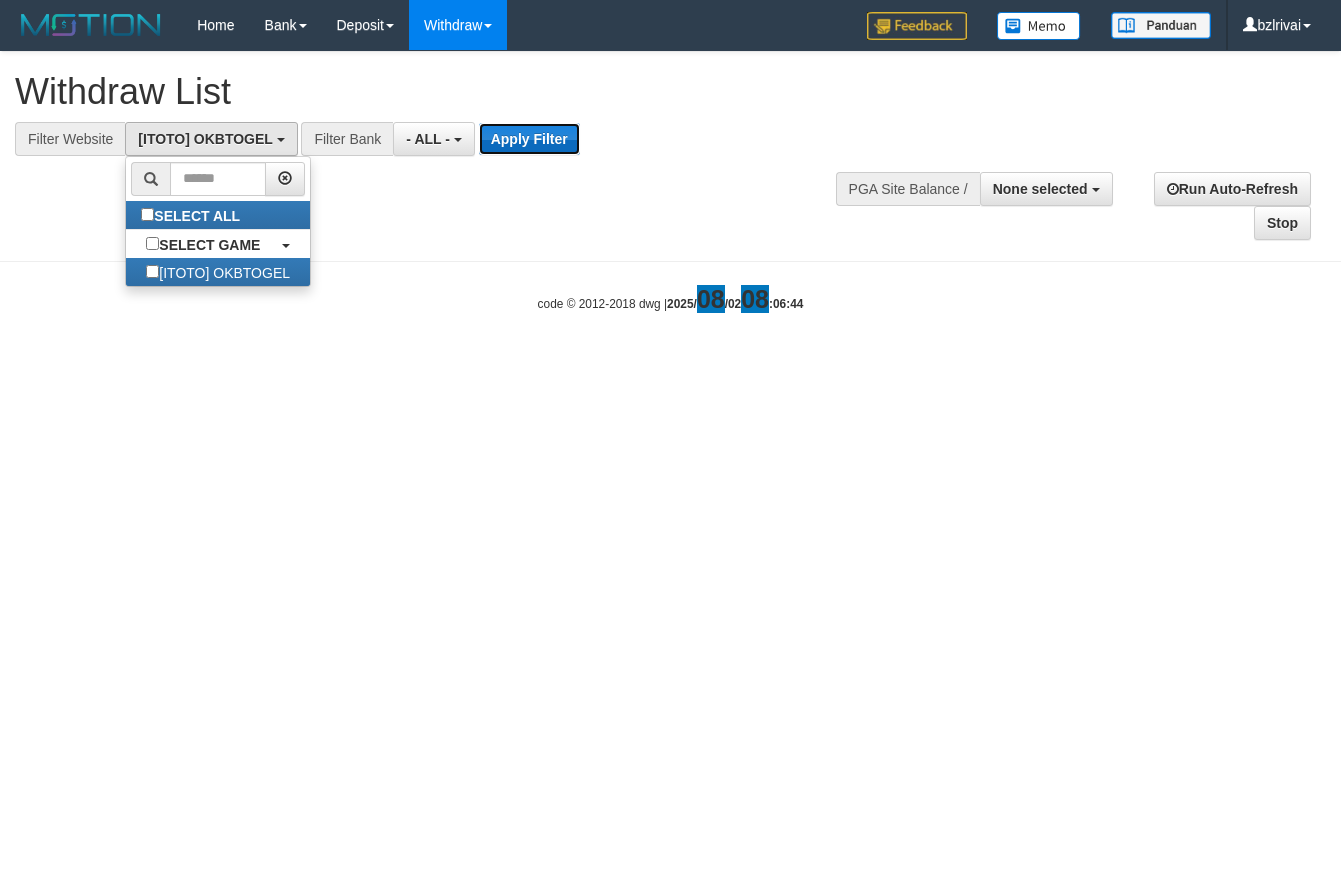 click on "Apply Filter" at bounding box center [529, 139] 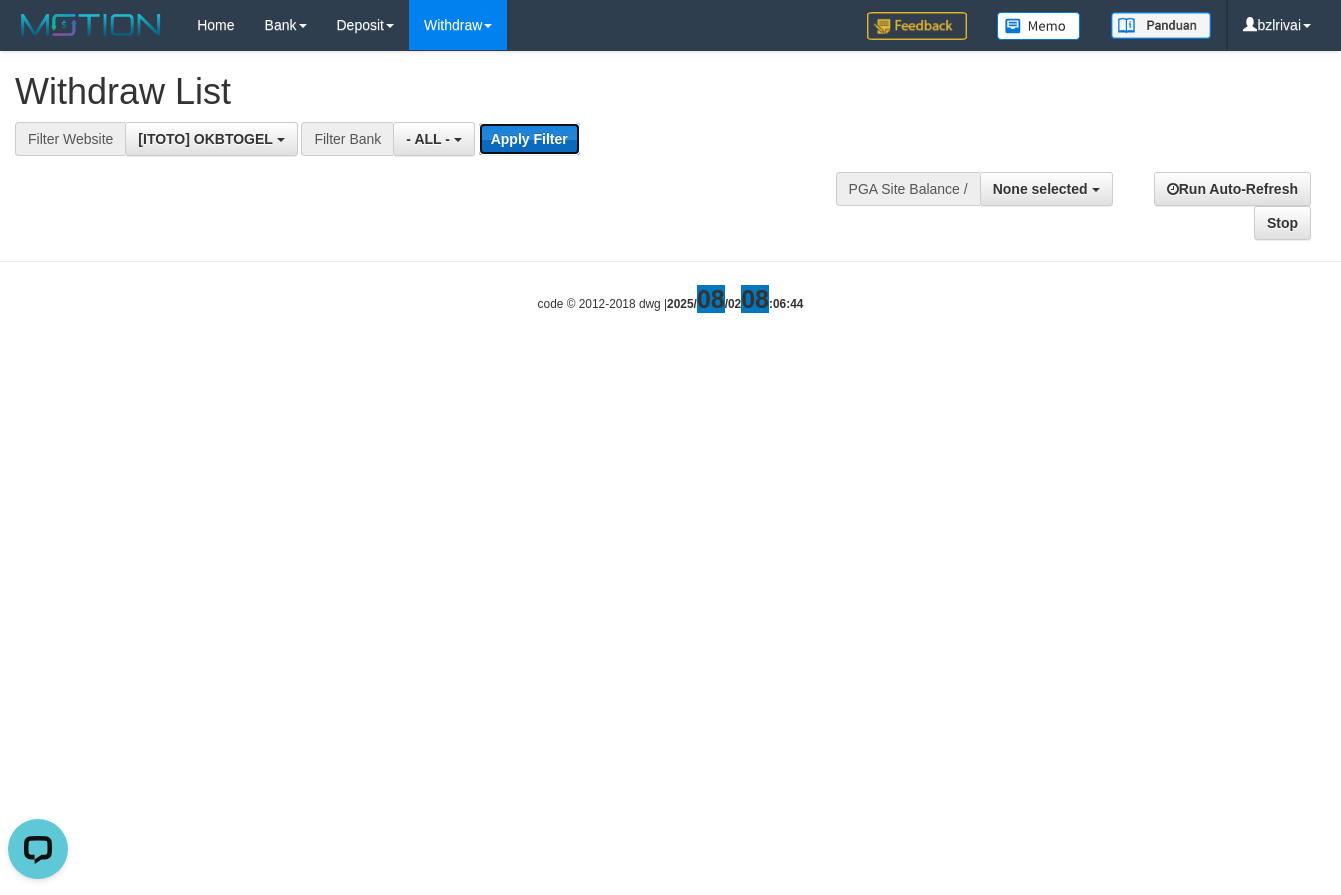 scroll, scrollTop: 0, scrollLeft: 0, axis: both 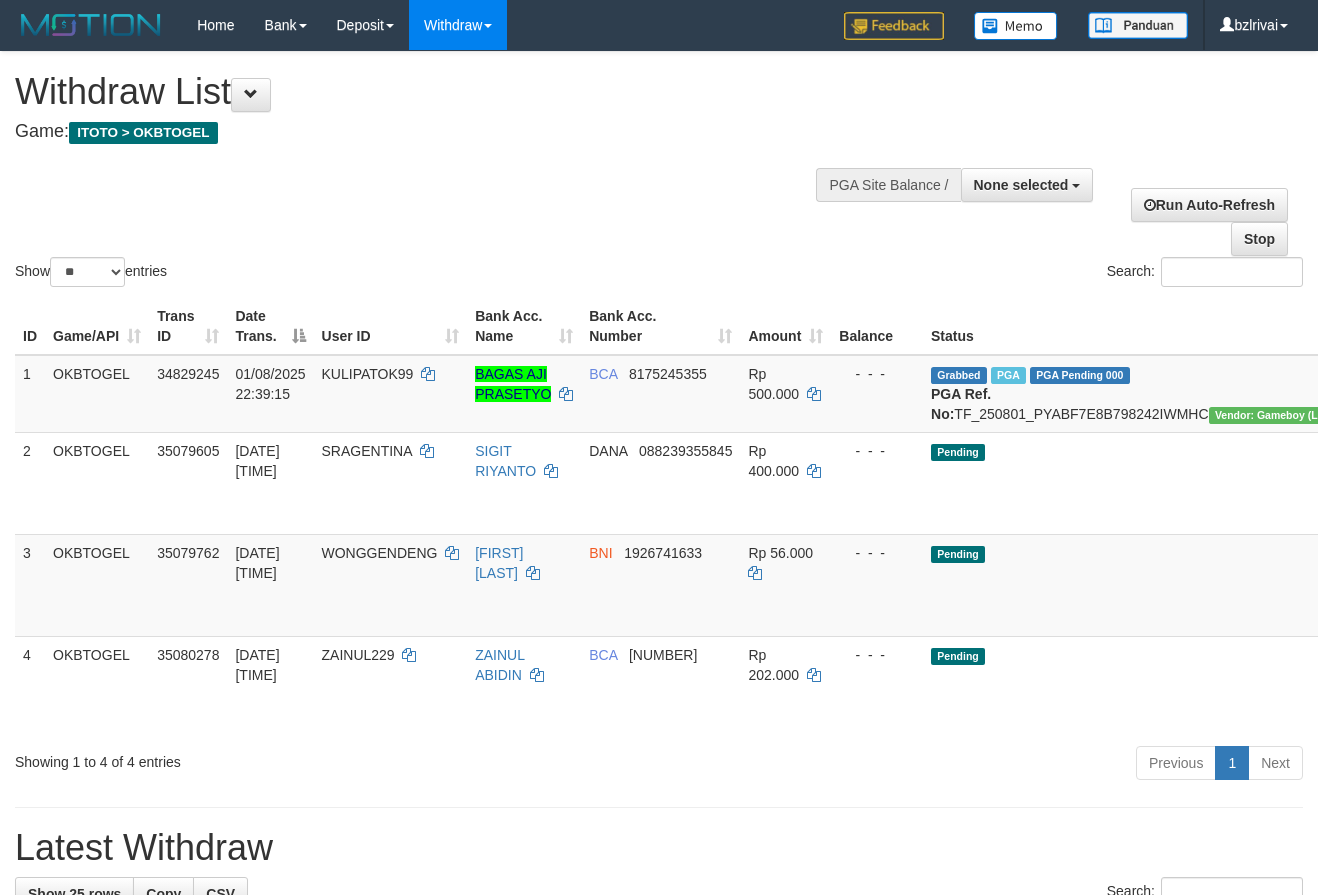 select 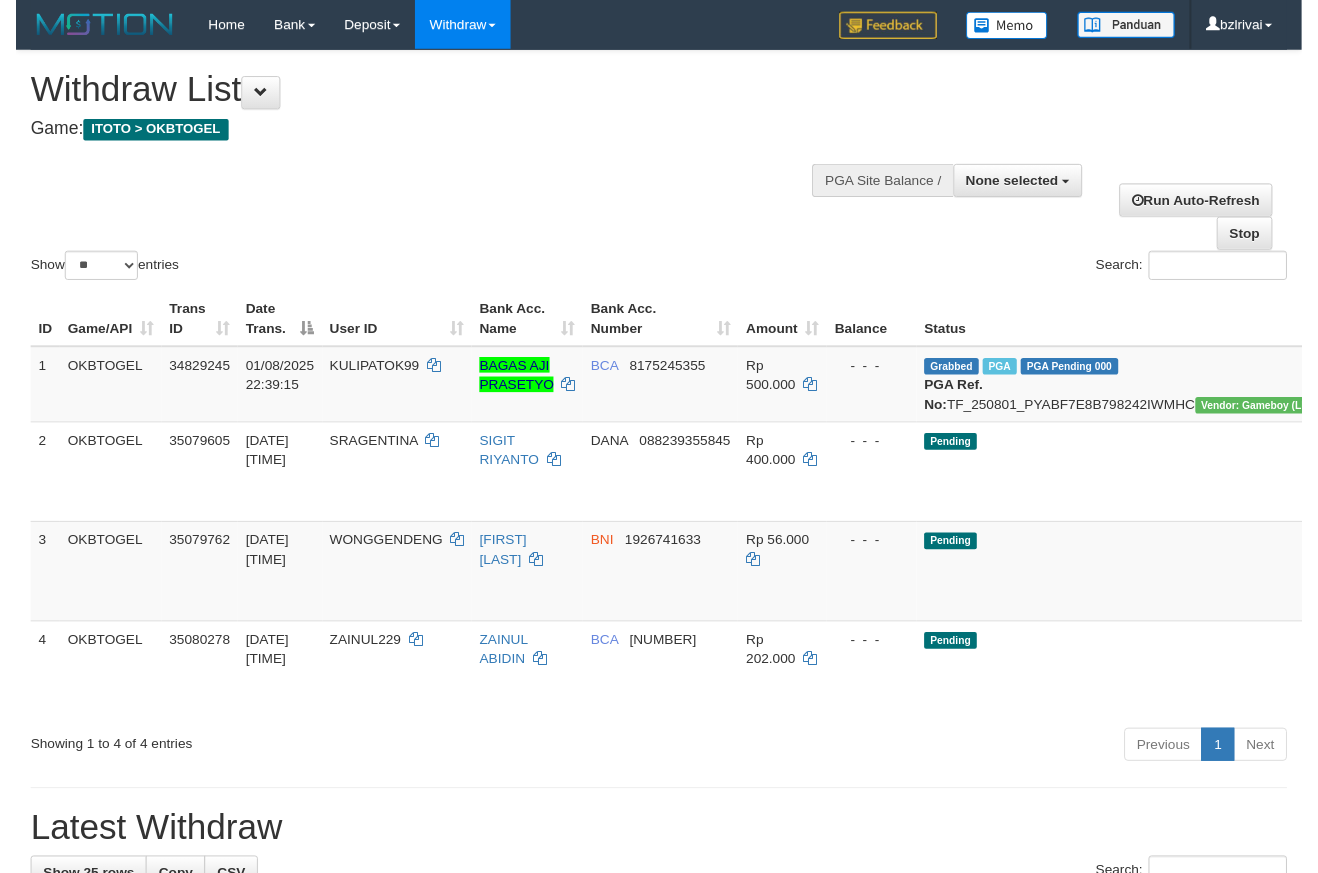 scroll, scrollTop: 0, scrollLeft: 0, axis: both 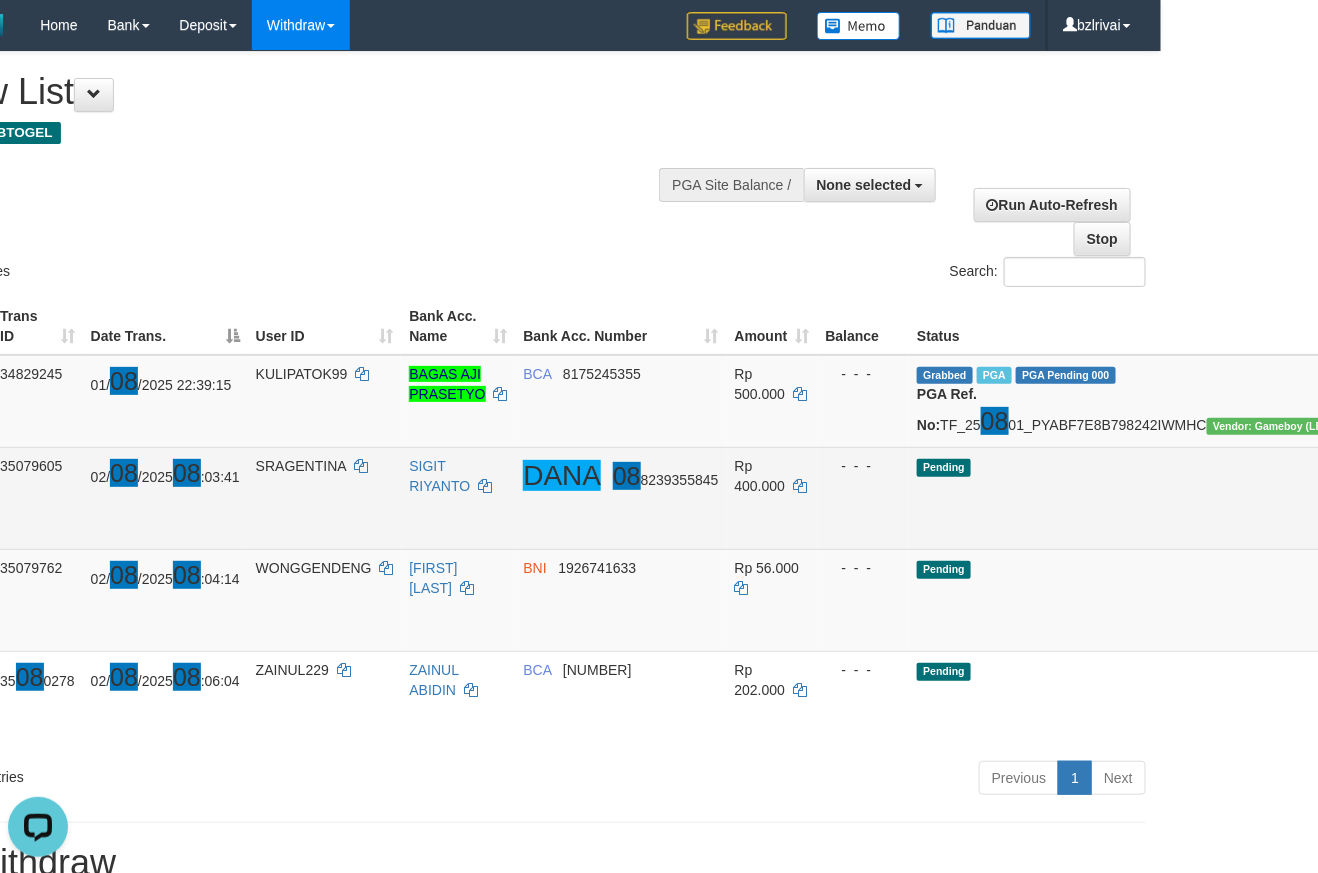 click on "Send PGA" at bounding box center (1448, 521) 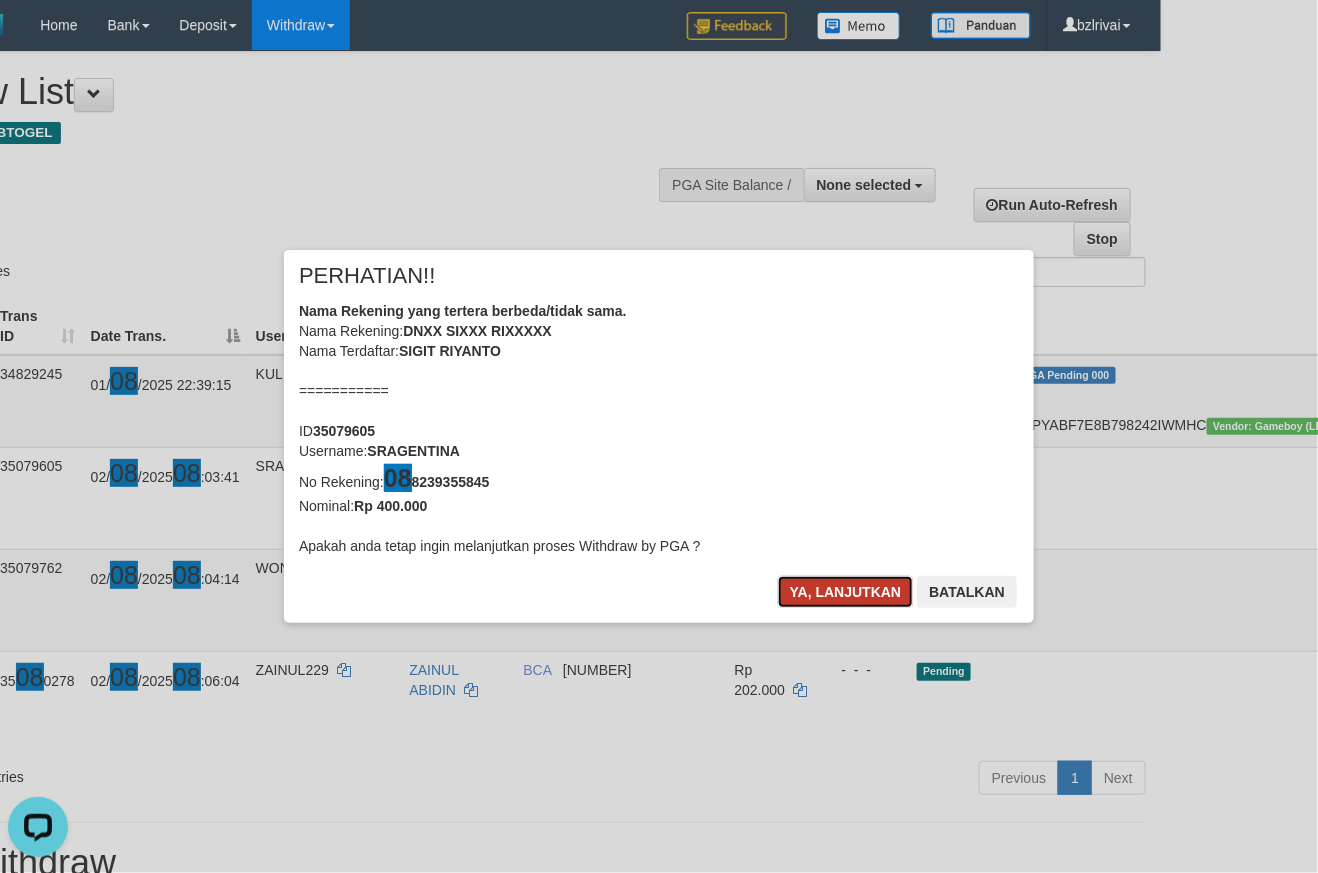click on "Ya, lanjutkan" at bounding box center [846, 592] 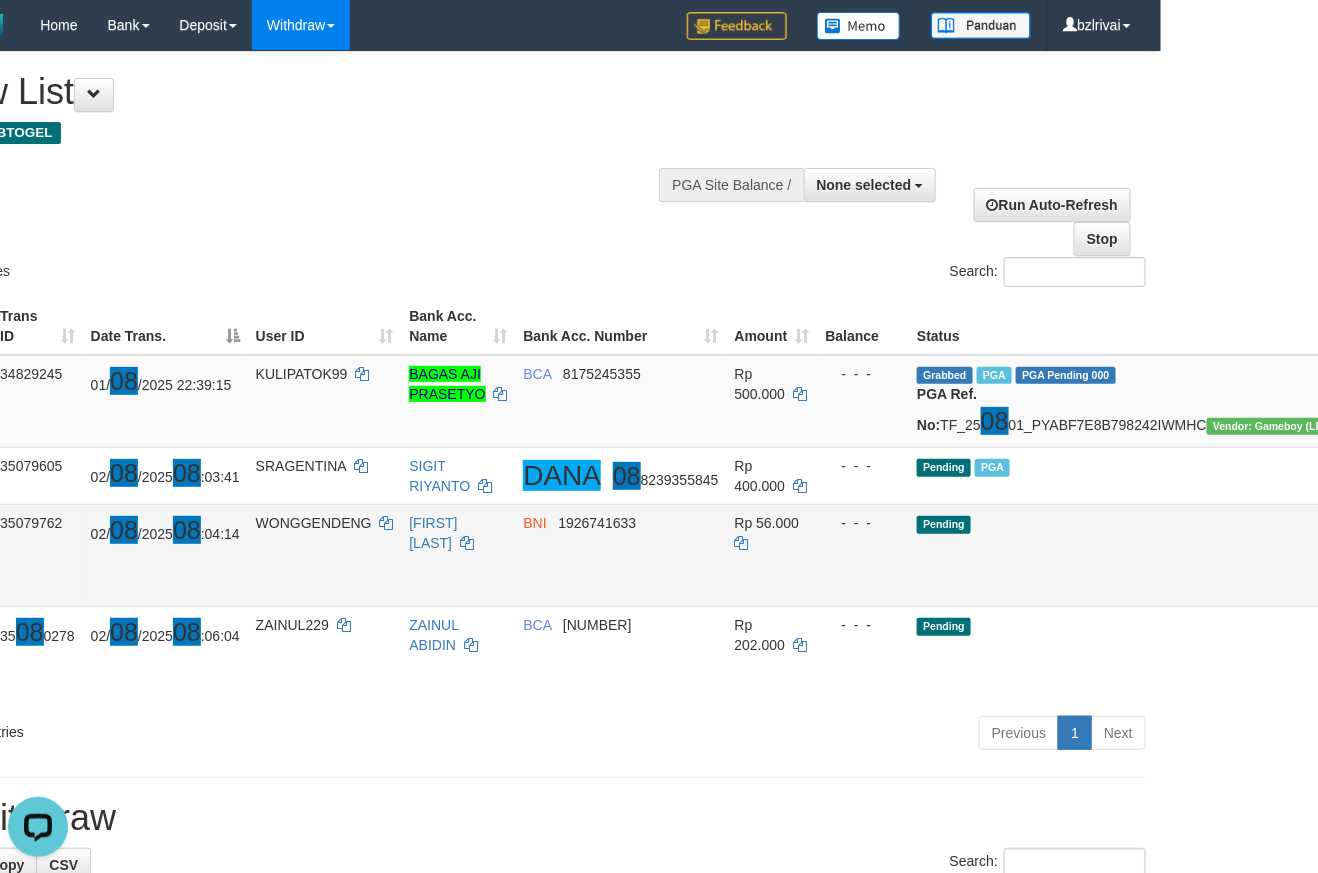 click on "Send PGA" at bounding box center [1448, 578] 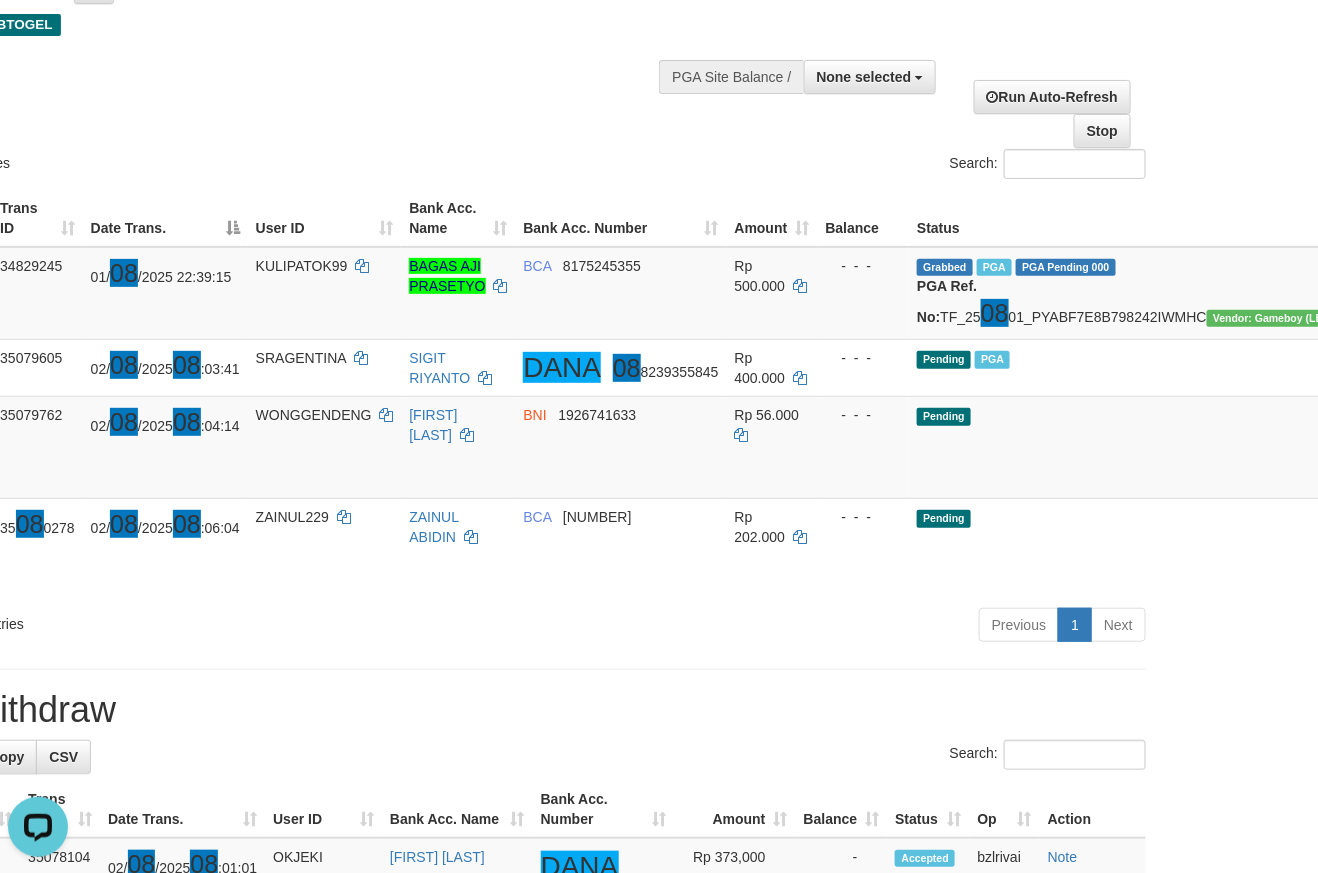 scroll, scrollTop: 199, scrollLeft: 157, axis: both 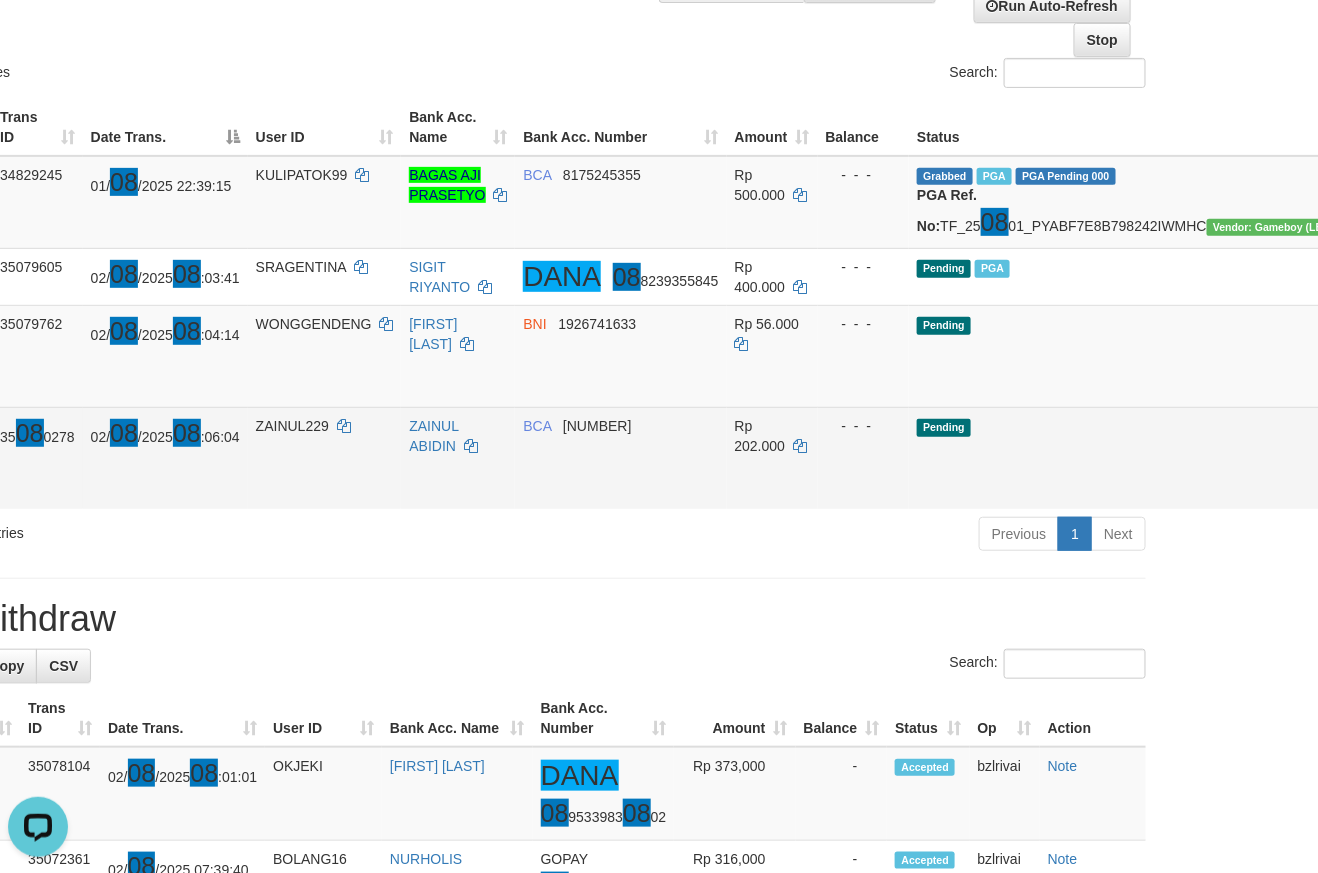 click on "Send PGA" at bounding box center [1448, 481] 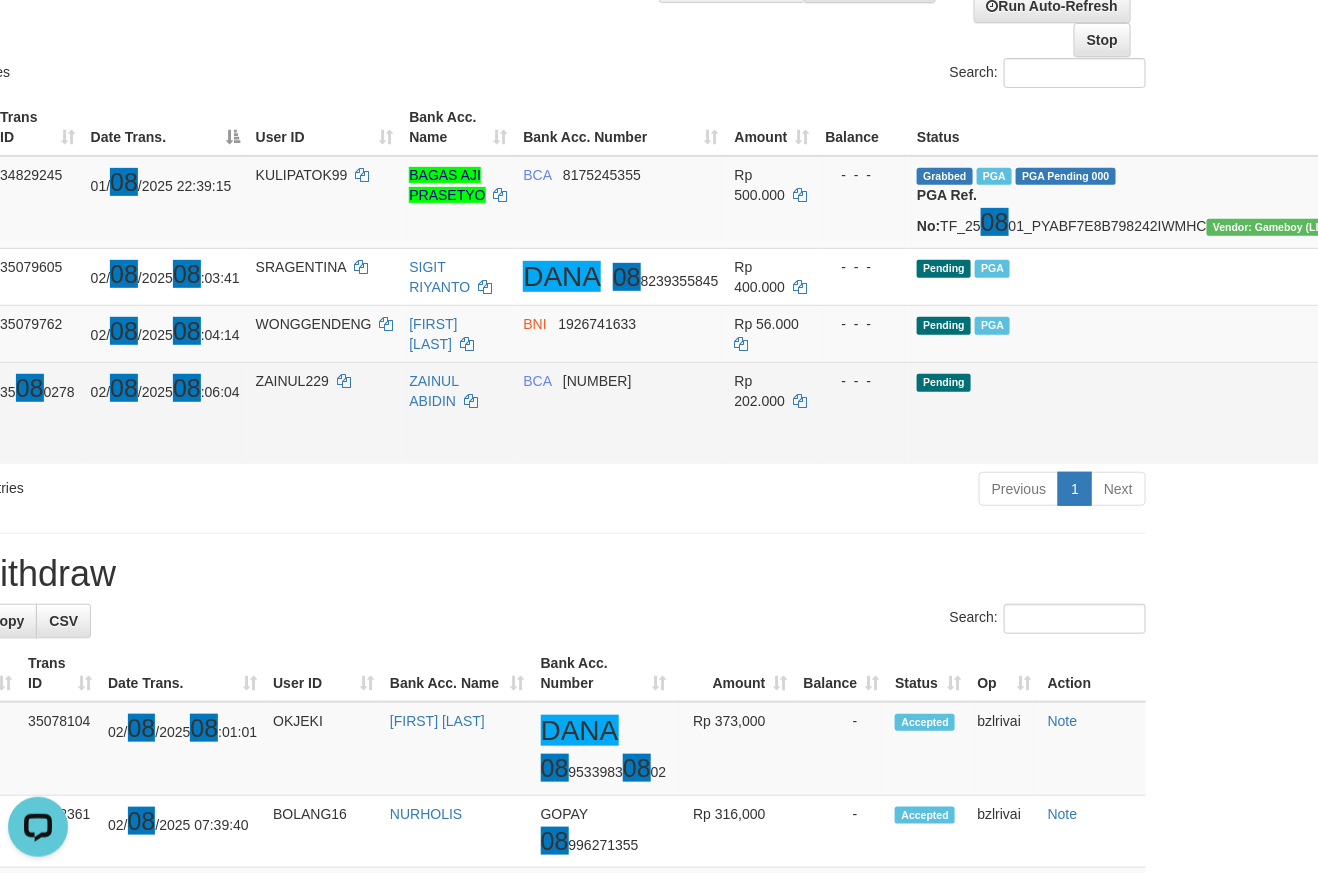 click on "Send PGA" at bounding box center (1448, 436) 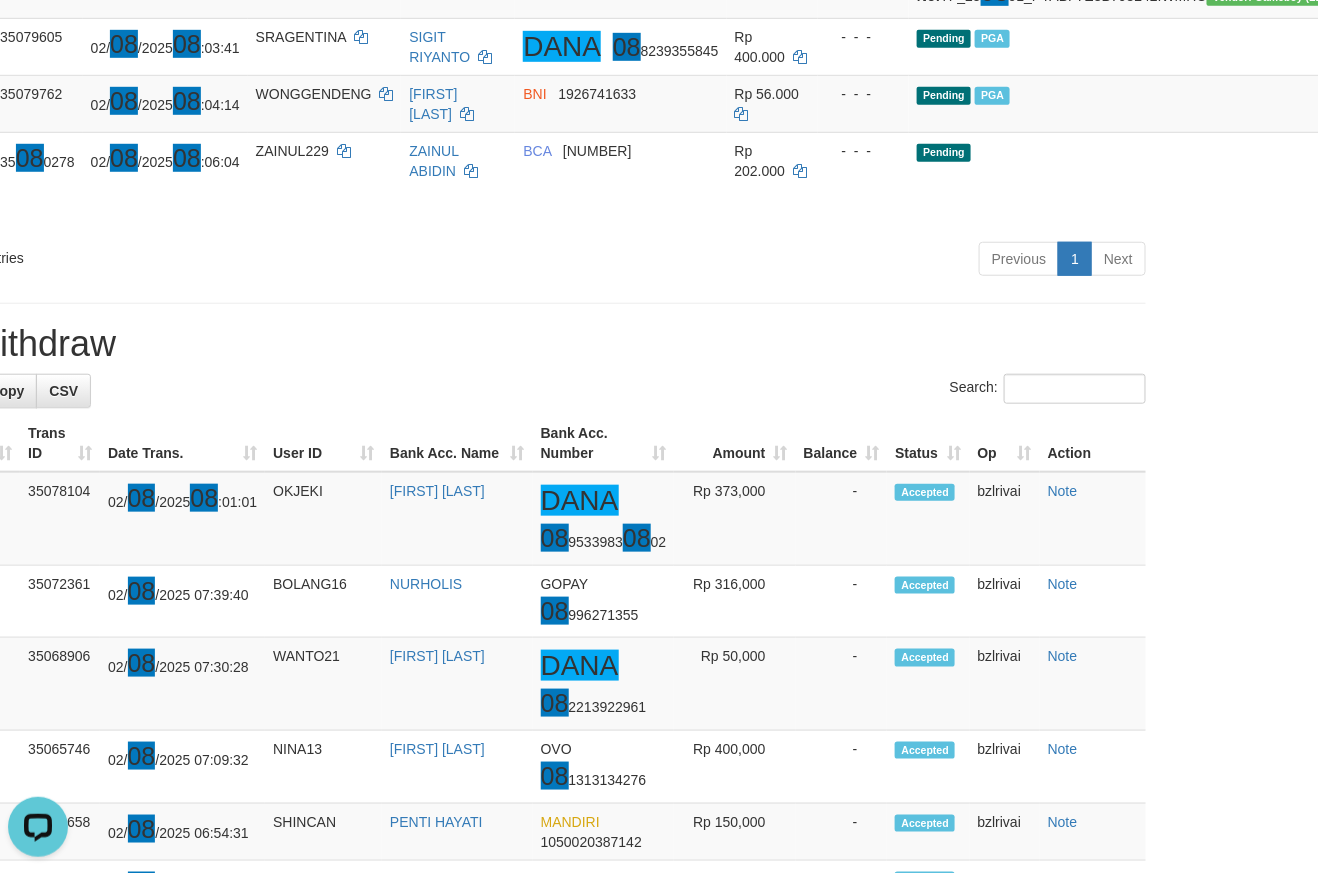 scroll, scrollTop: 199, scrollLeft: 157, axis: both 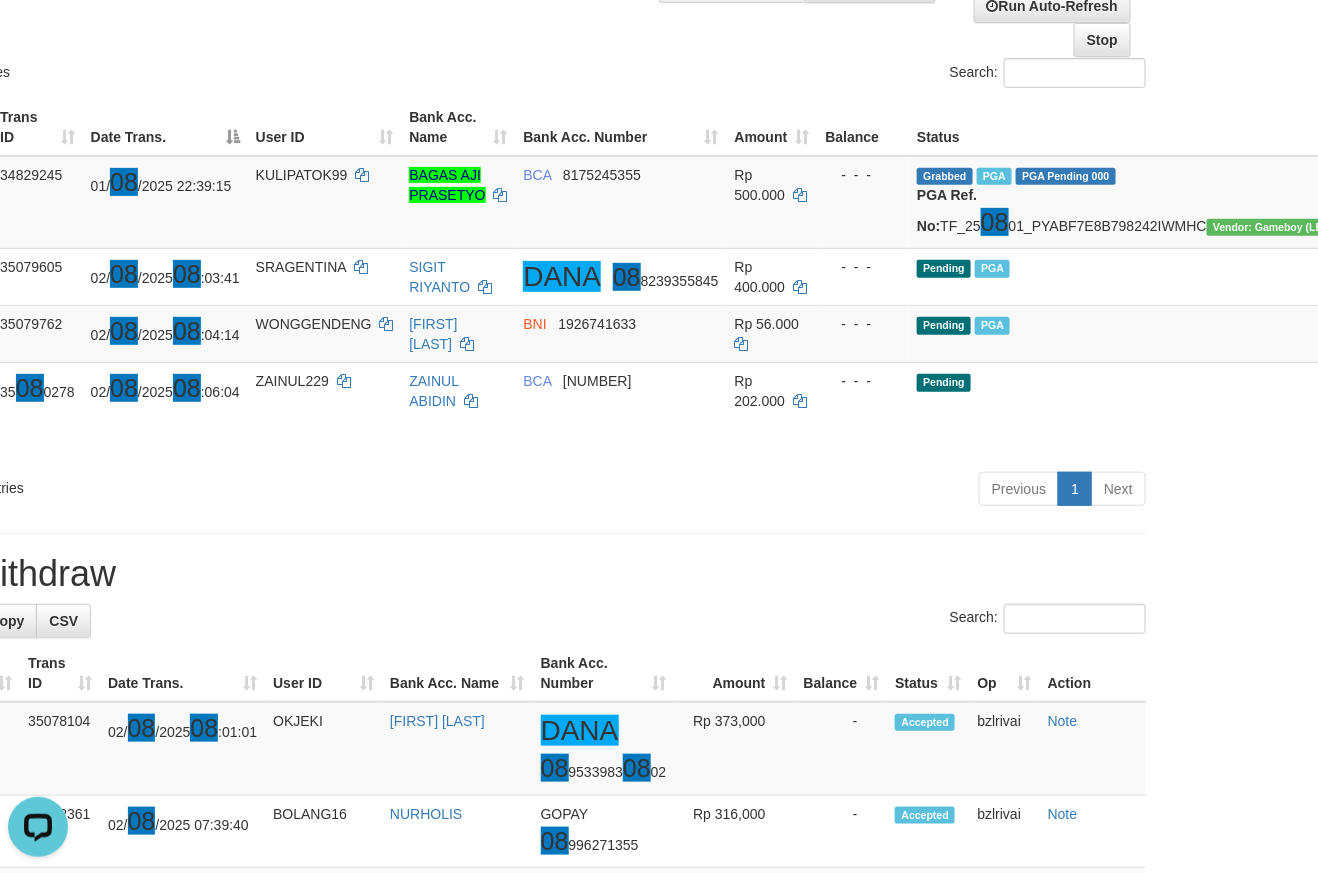 click on "Previous 1 Next" at bounding box center (776, 491) 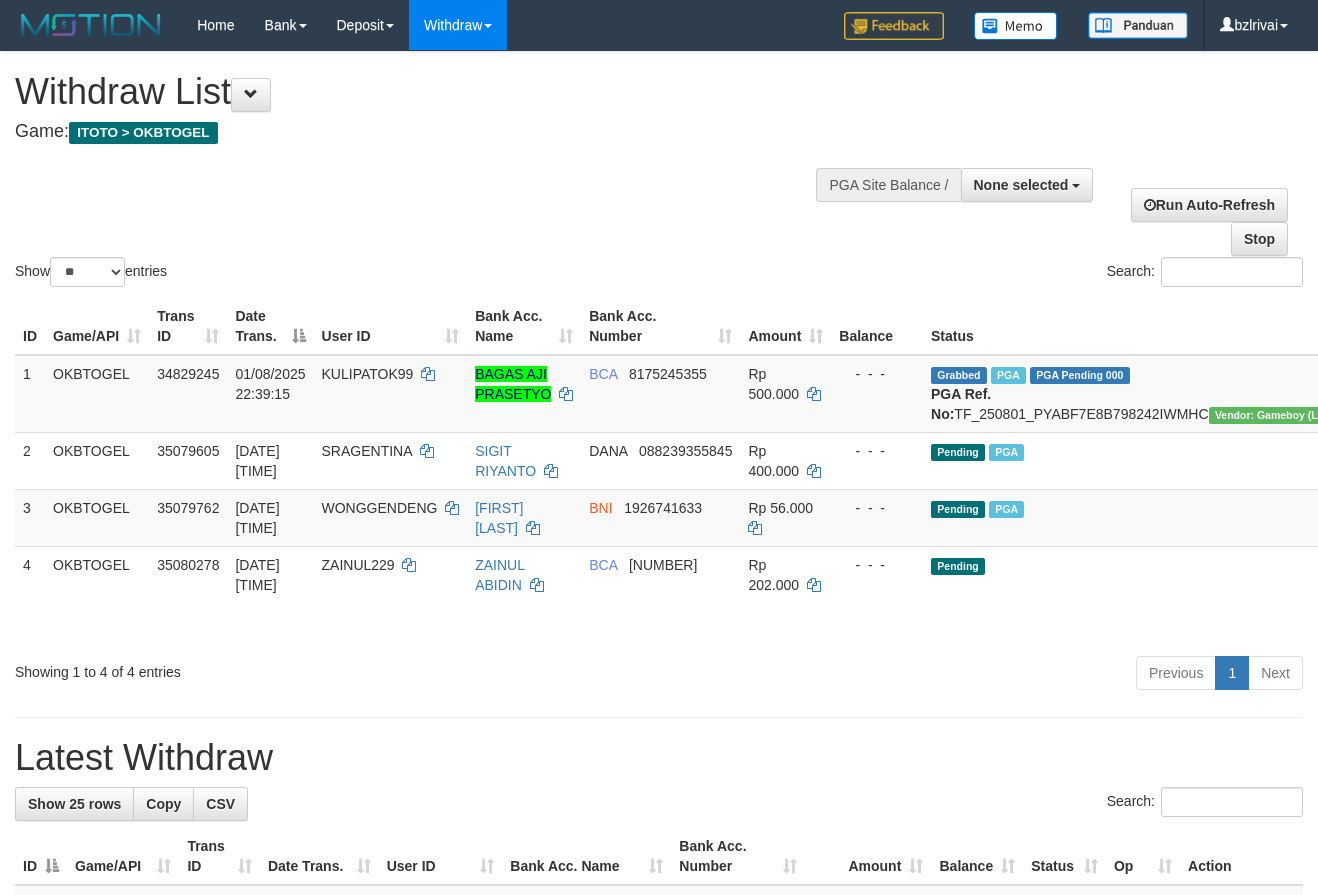 select 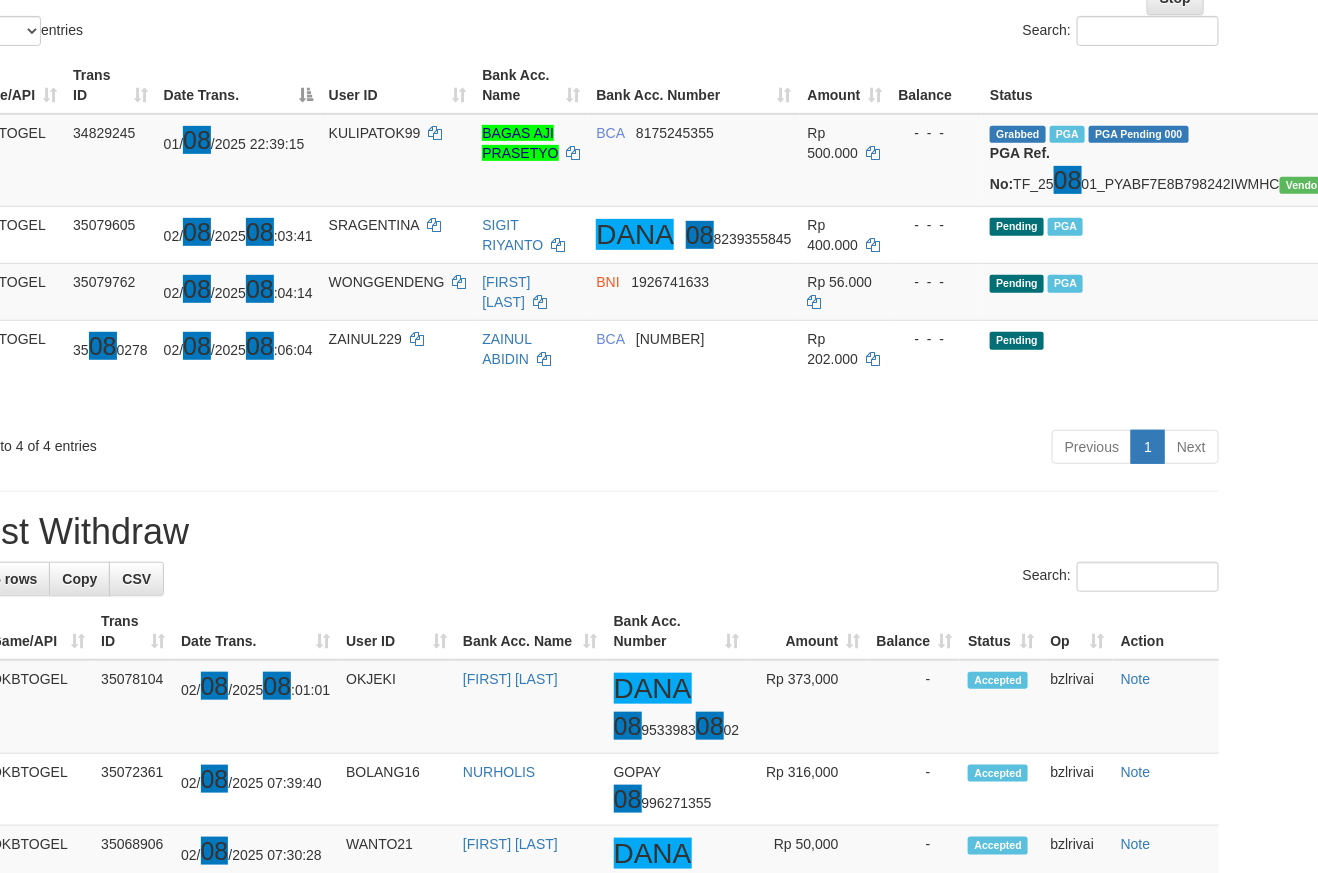 scroll, scrollTop: 399, scrollLeft: 157, axis: both 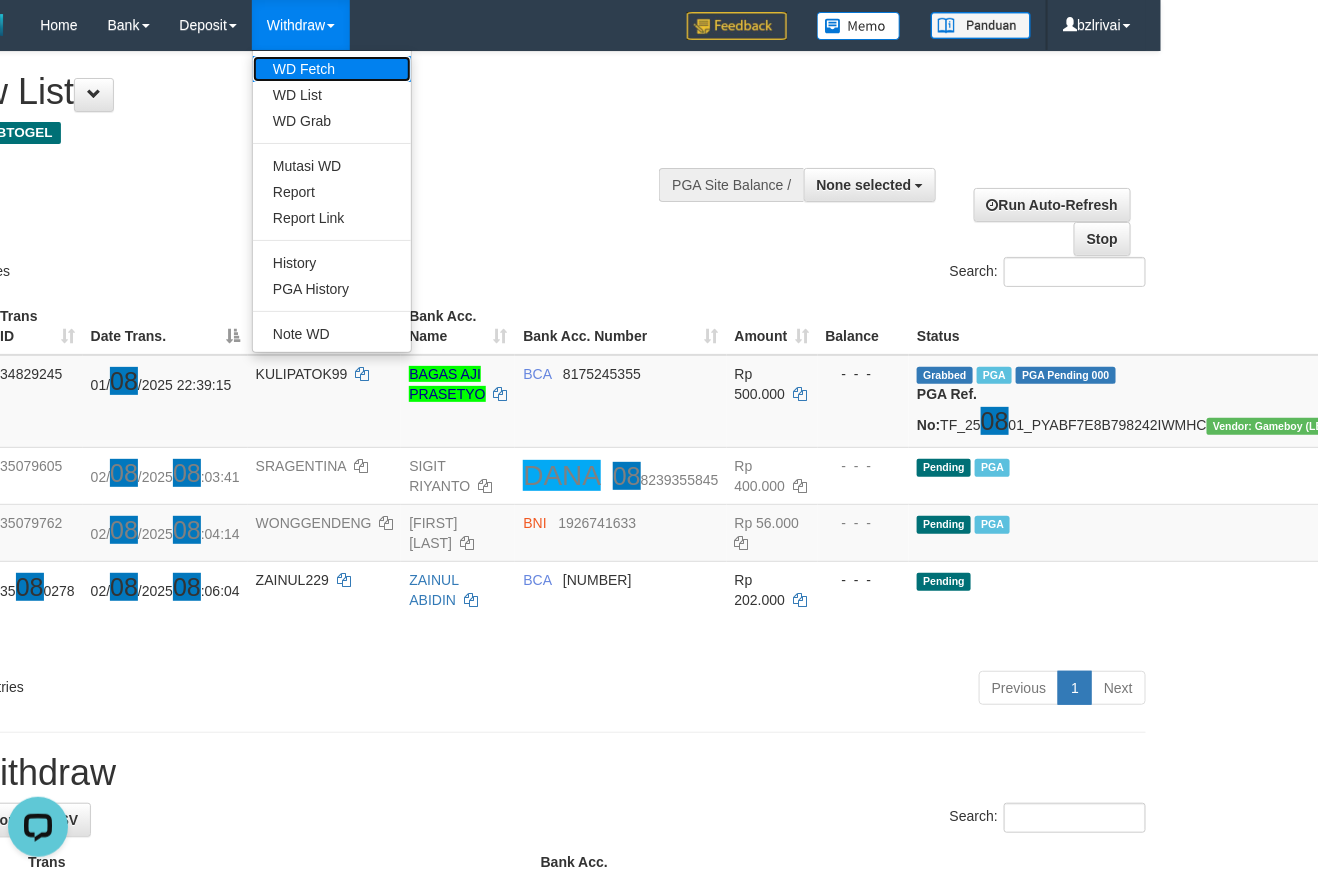 click on "WD Fetch" at bounding box center [332, 69] 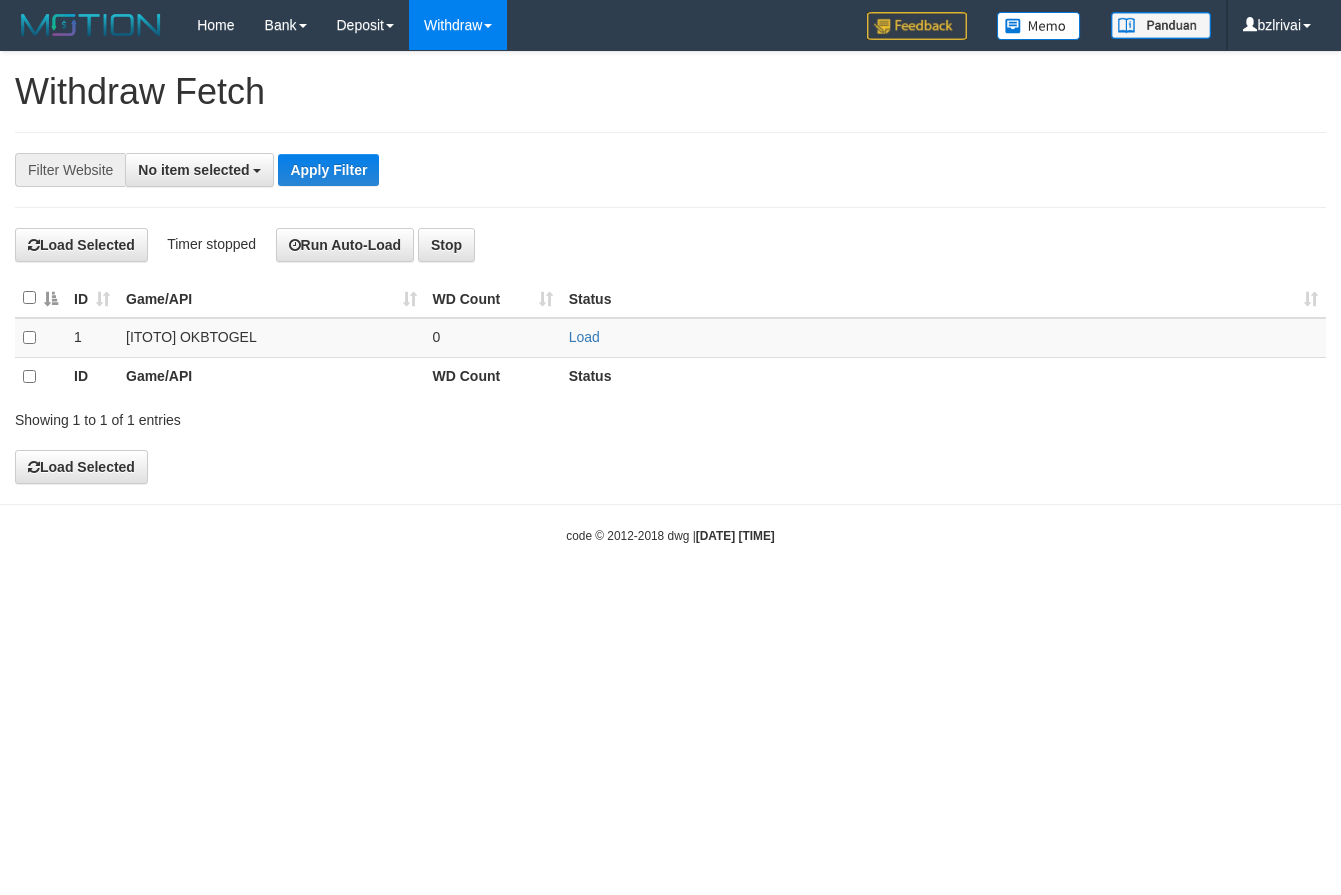 select 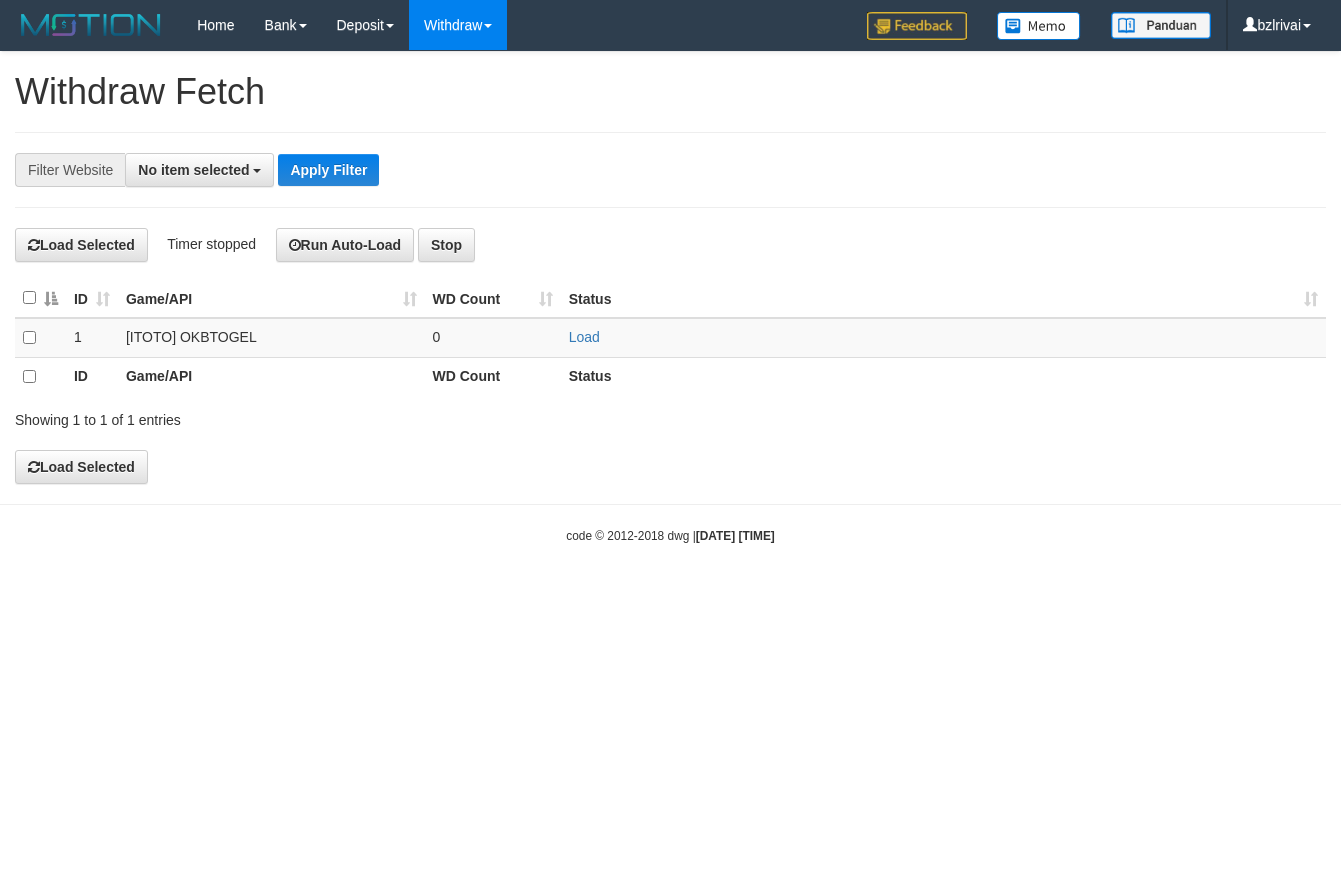 scroll, scrollTop: 0, scrollLeft: 0, axis: both 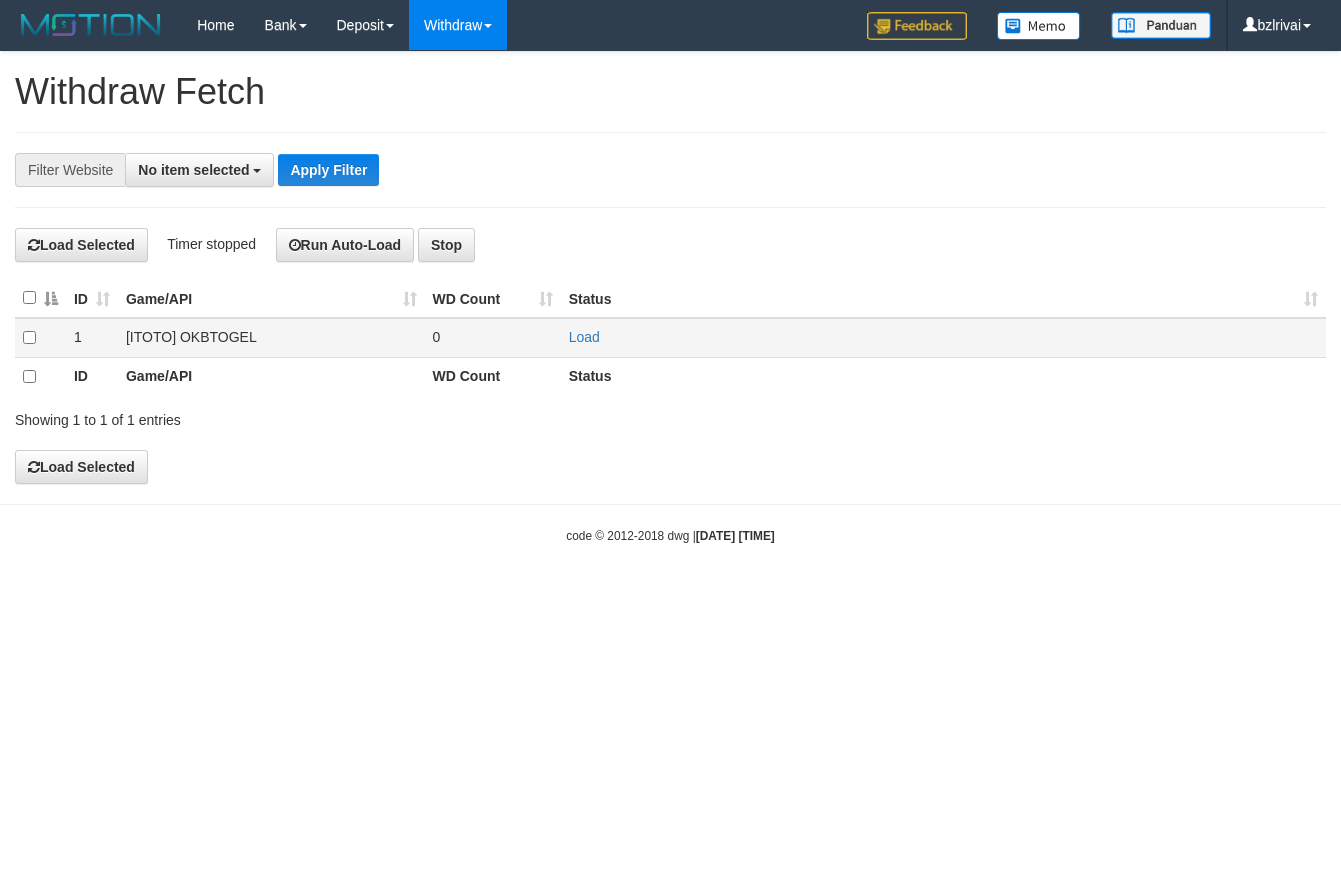 click on "Load" at bounding box center [943, 337] 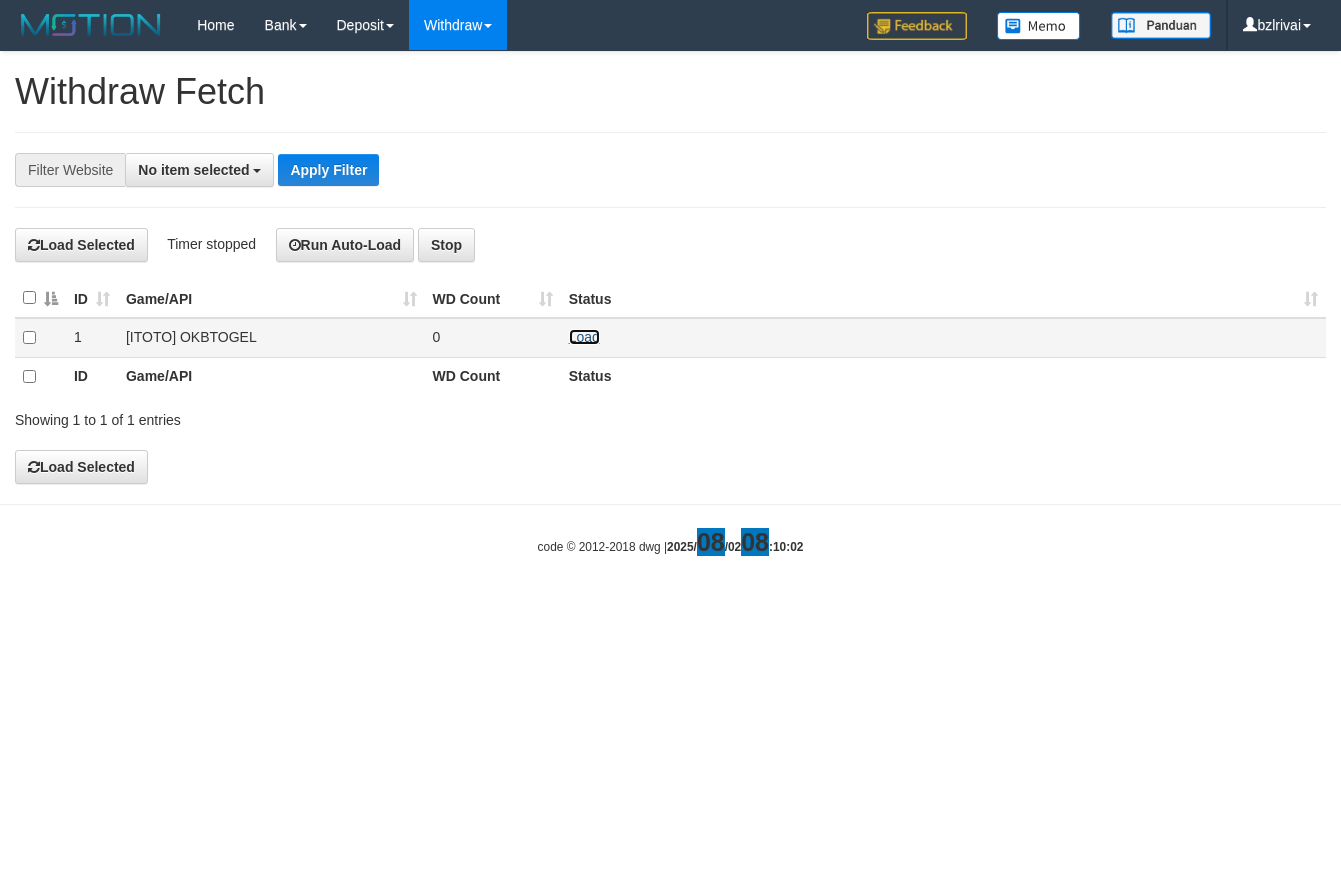click on "Load" at bounding box center (584, 337) 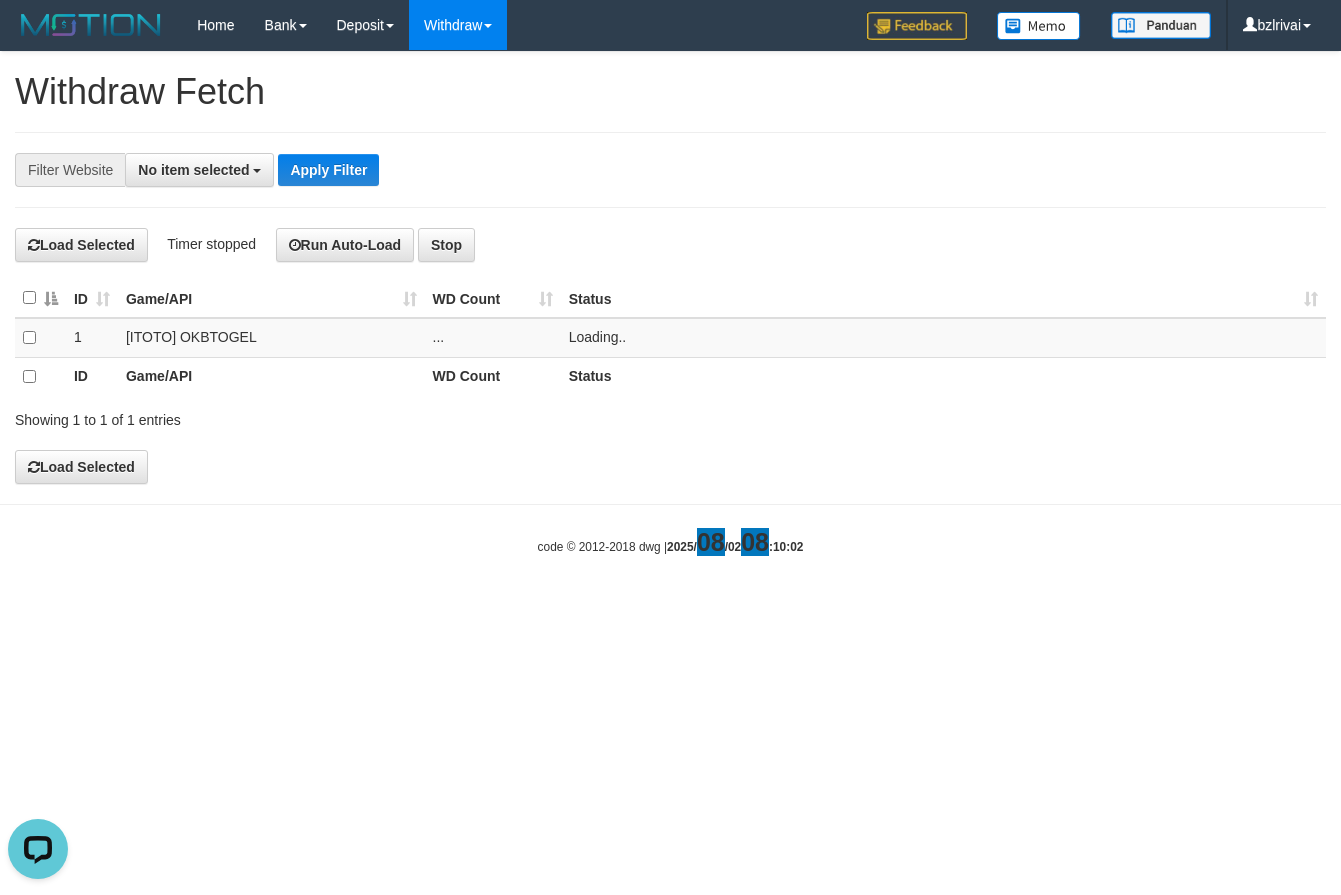scroll, scrollTop: 0, scrollLeft: 0, axis: both 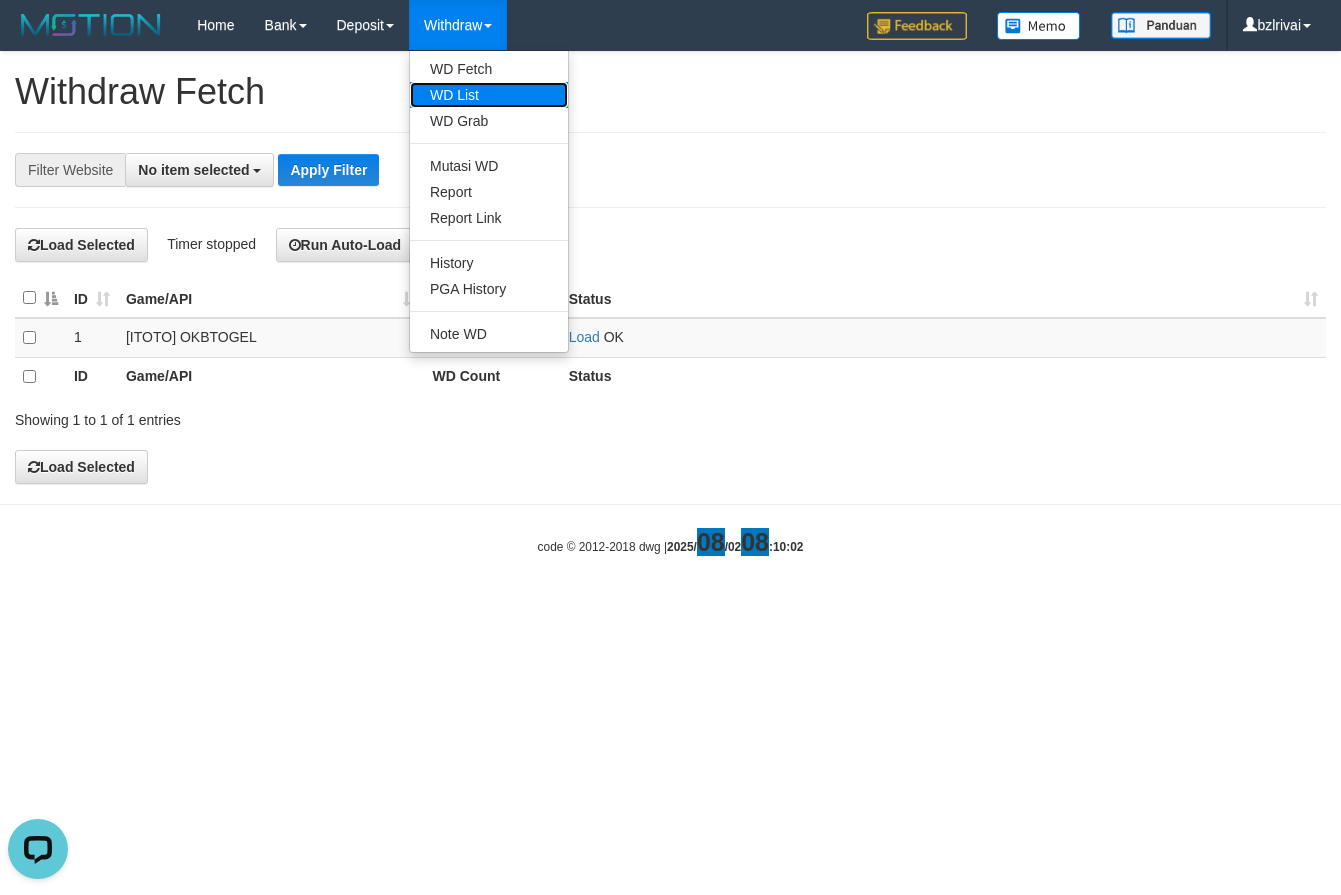 click on "WD List" at bounding box center [489, 95] 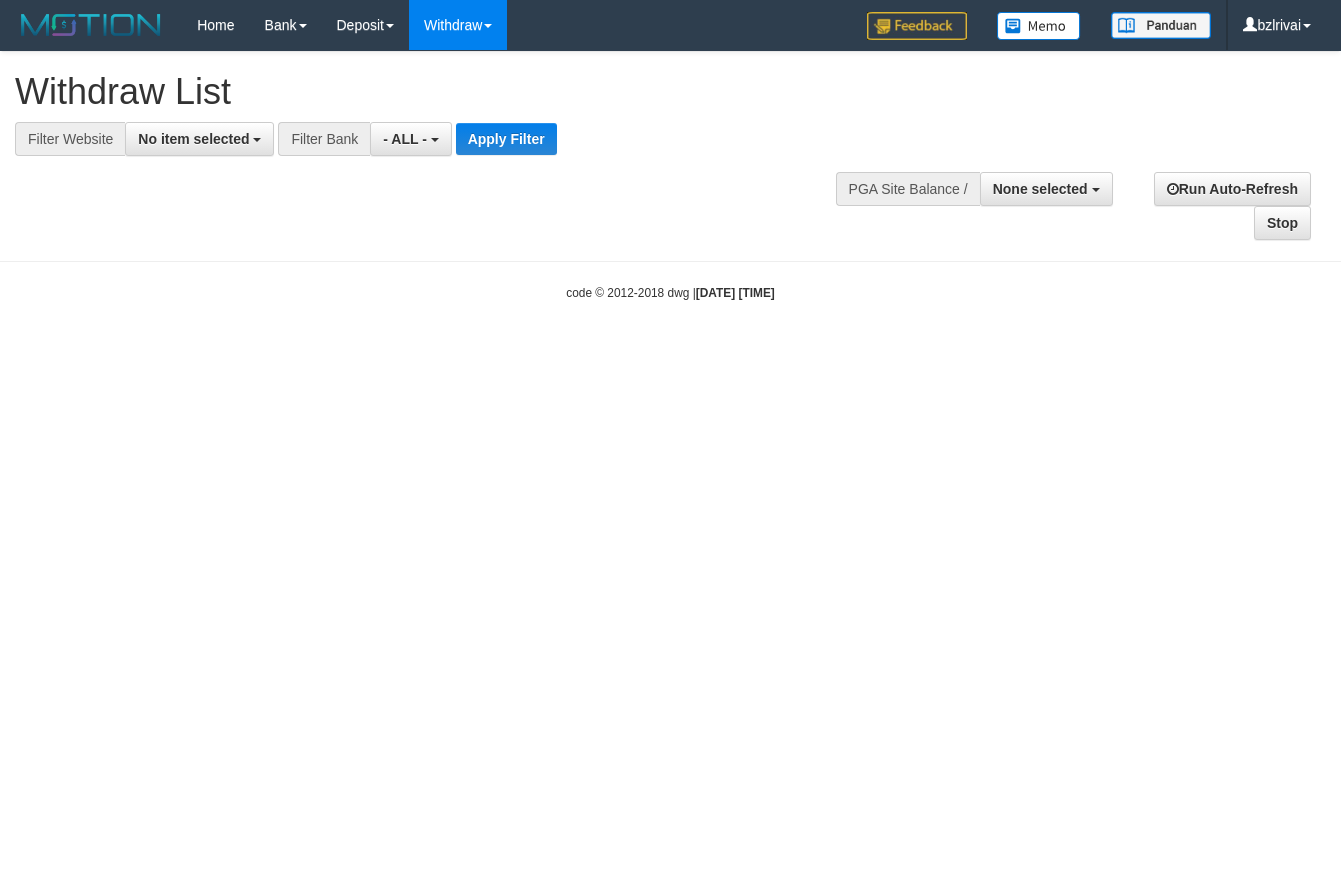 select 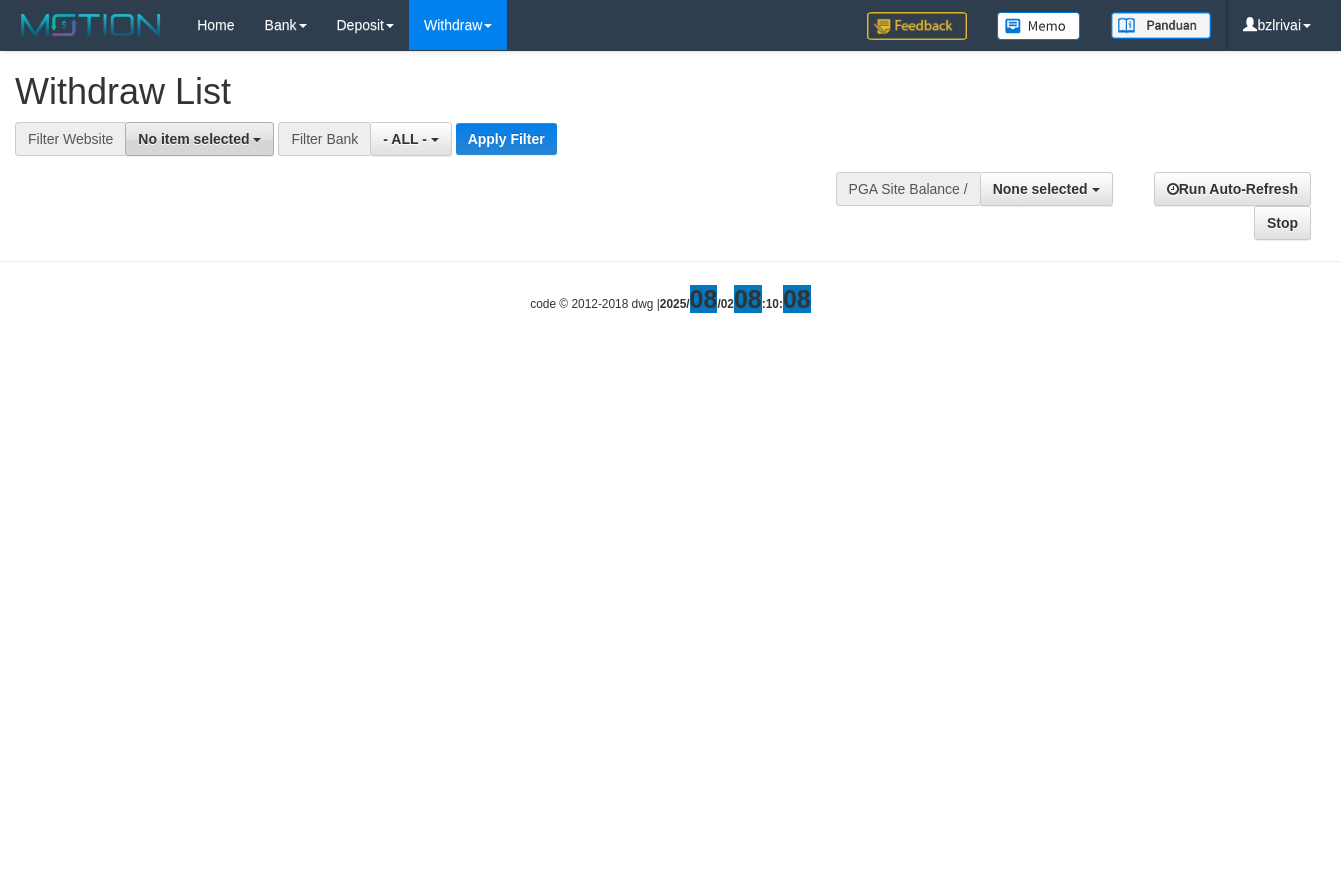 click on "No item selected" at bounding box center [193, 139] 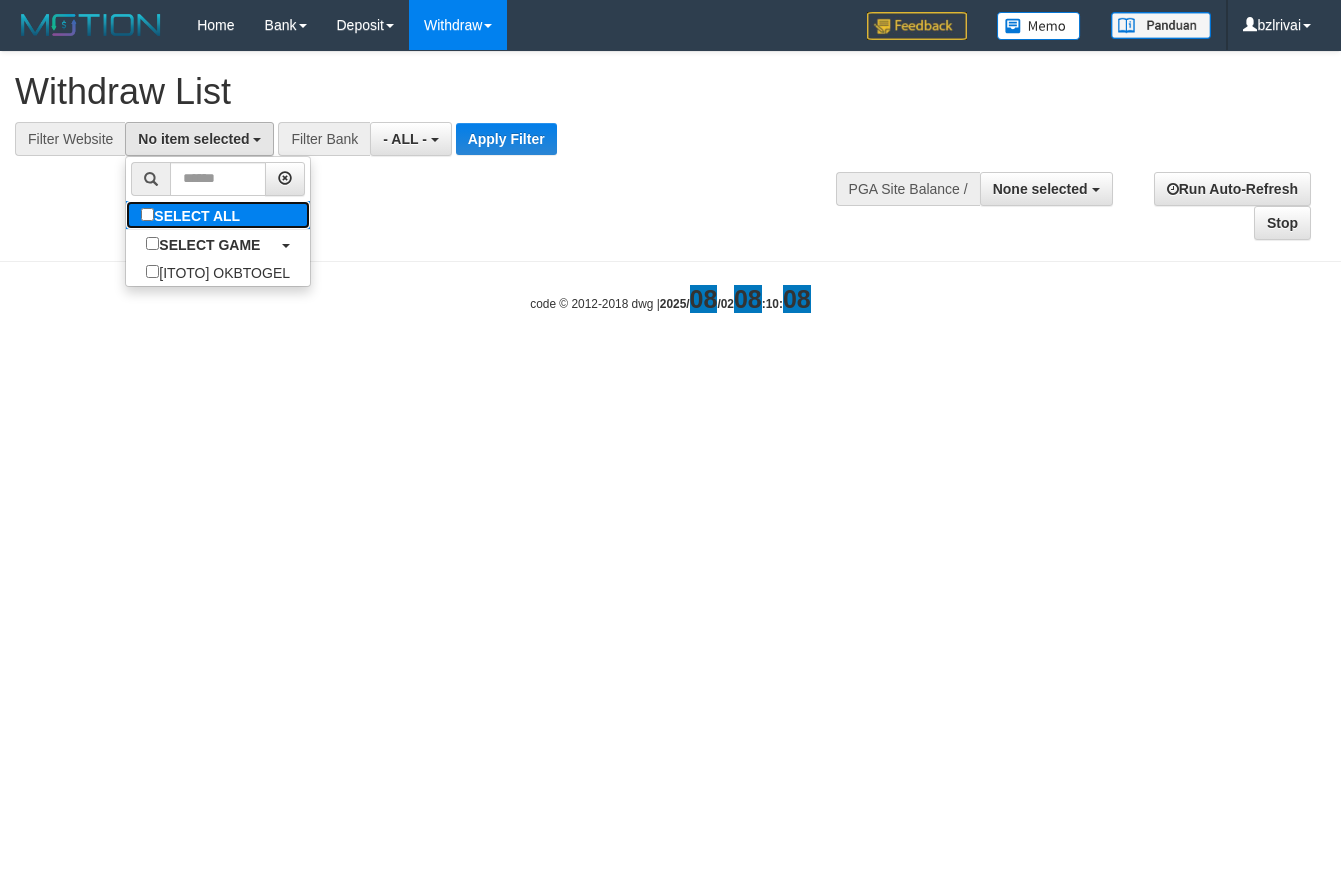click on "SELECT ALL" at bounding box center (193, 215) 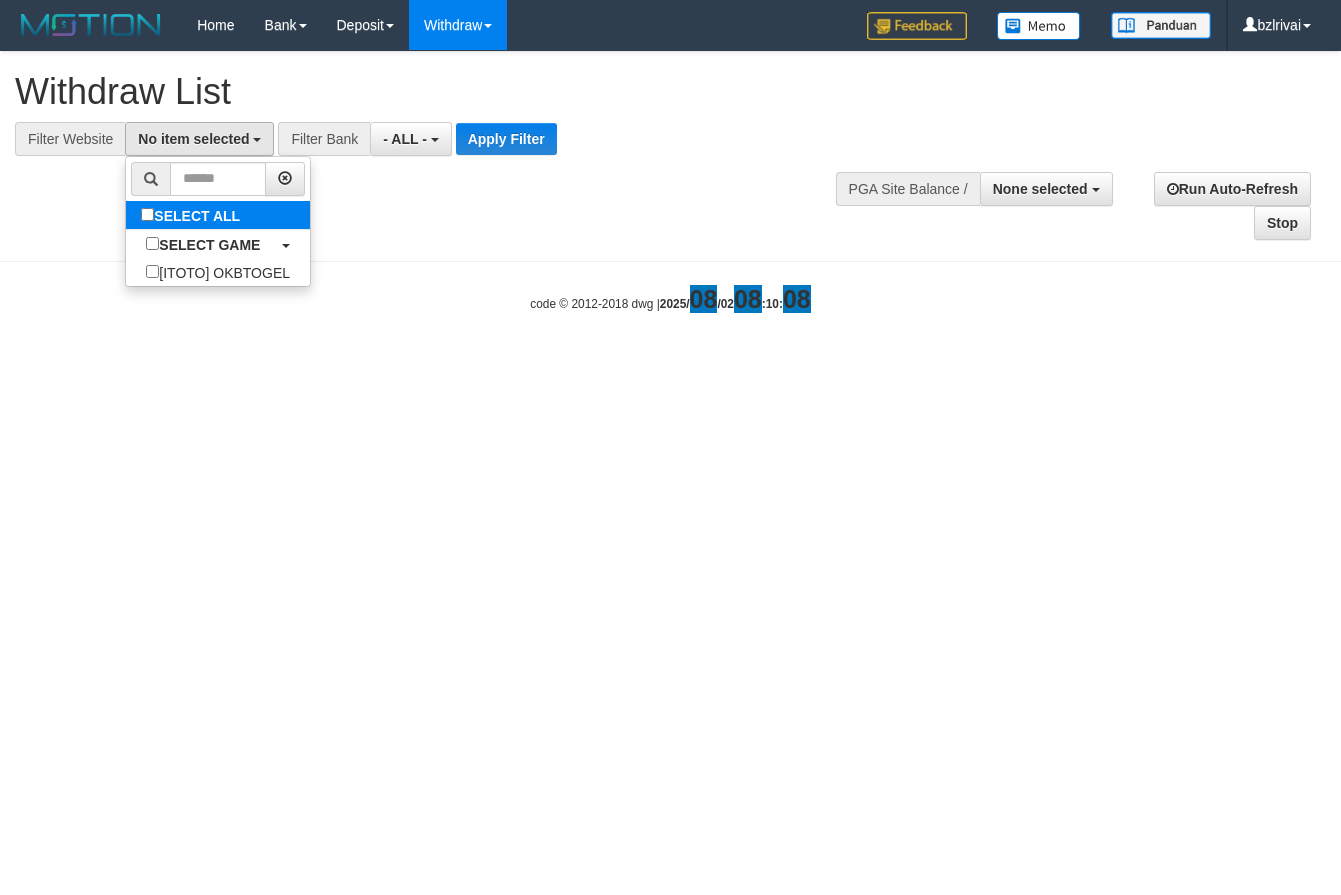 select on "****" 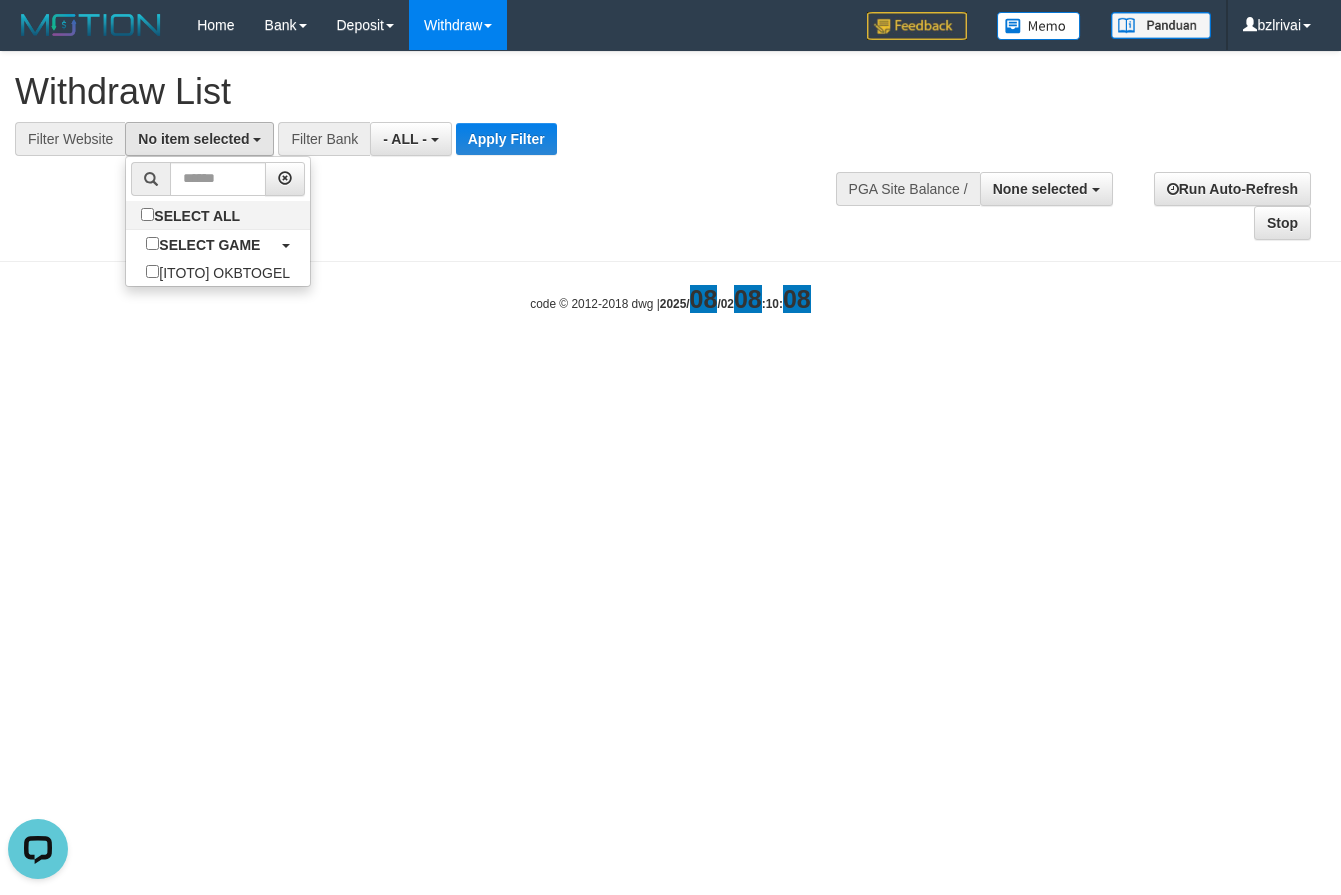 scroll, scrollTop: 0, scrollLeft: 0, axis: both 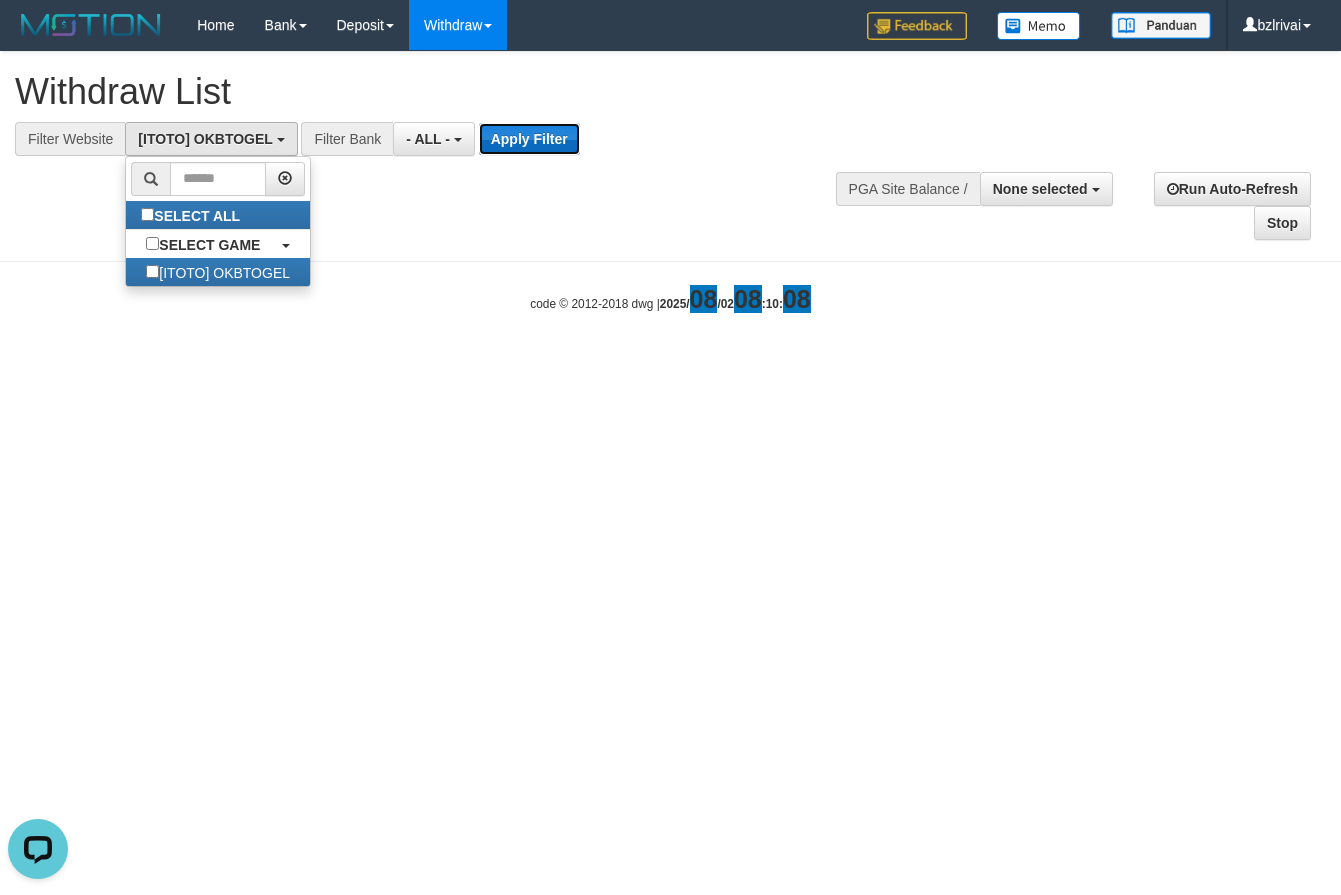 click on "Apply Filter" at bounding box center (529, 139) 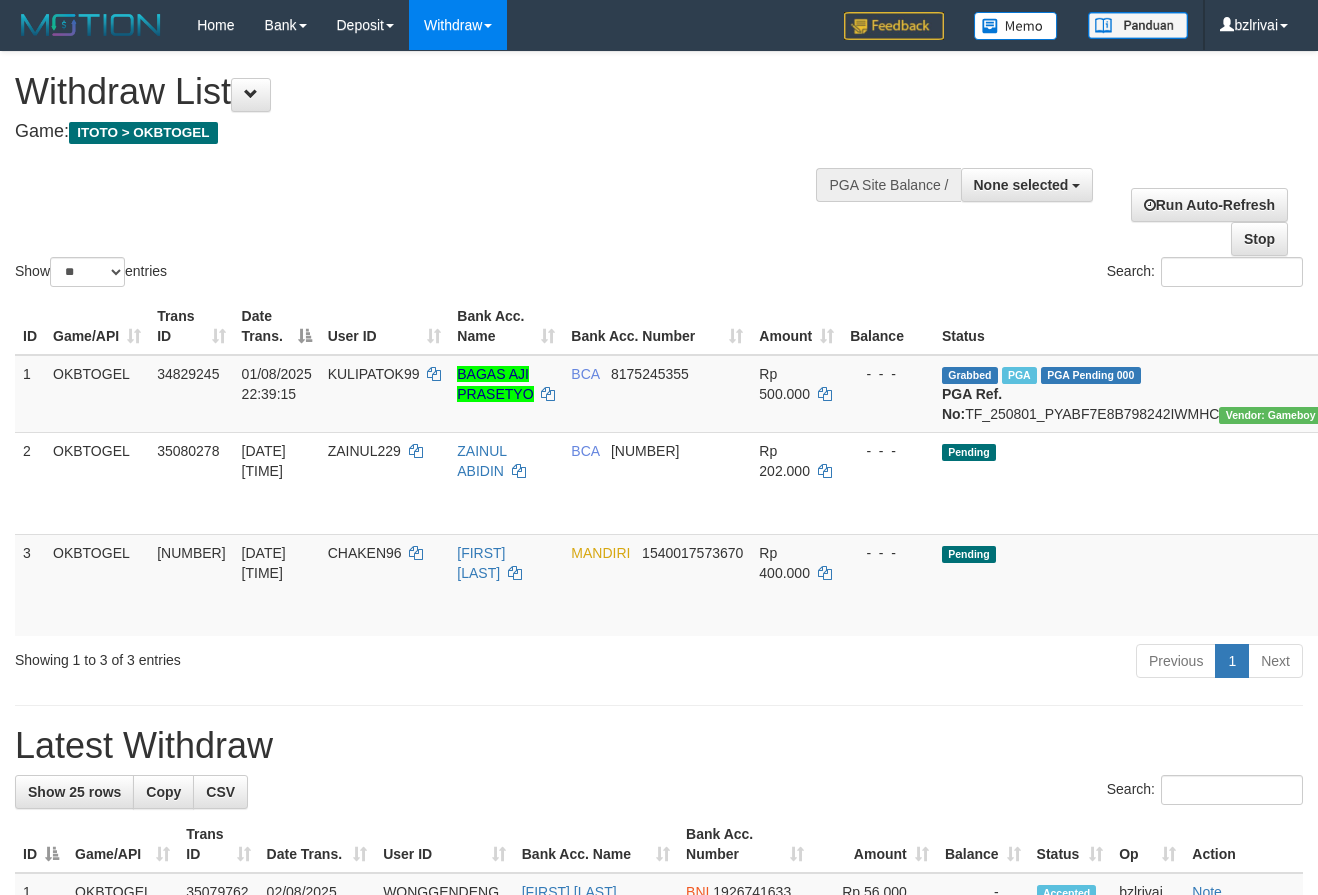select 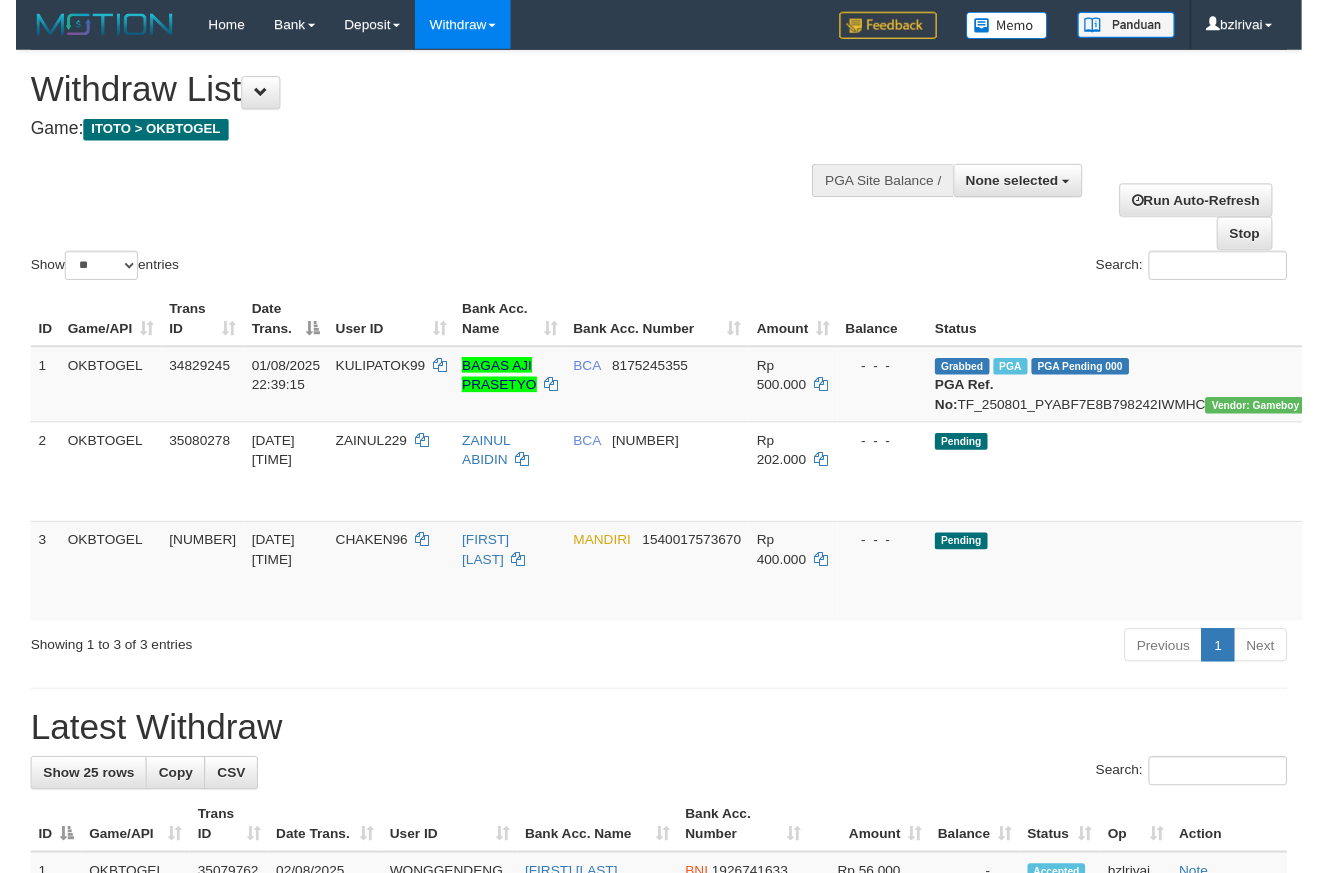 scroll, scrollTop: 0, scrollLeft: 0, axis: both 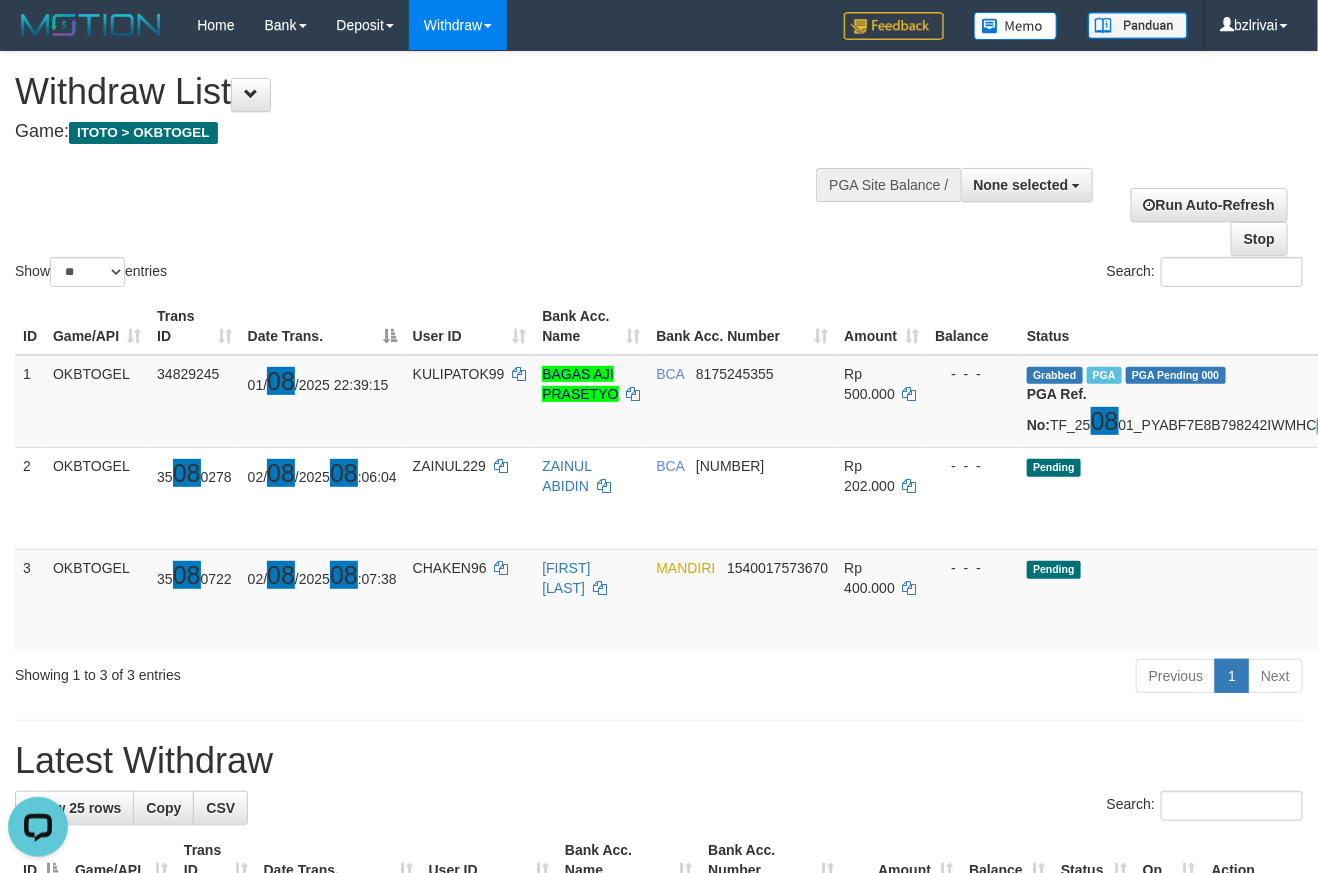 click on "Withdraw List
Game:   ITOTO > OKBTOGEL" at bounding box center (437, 106) 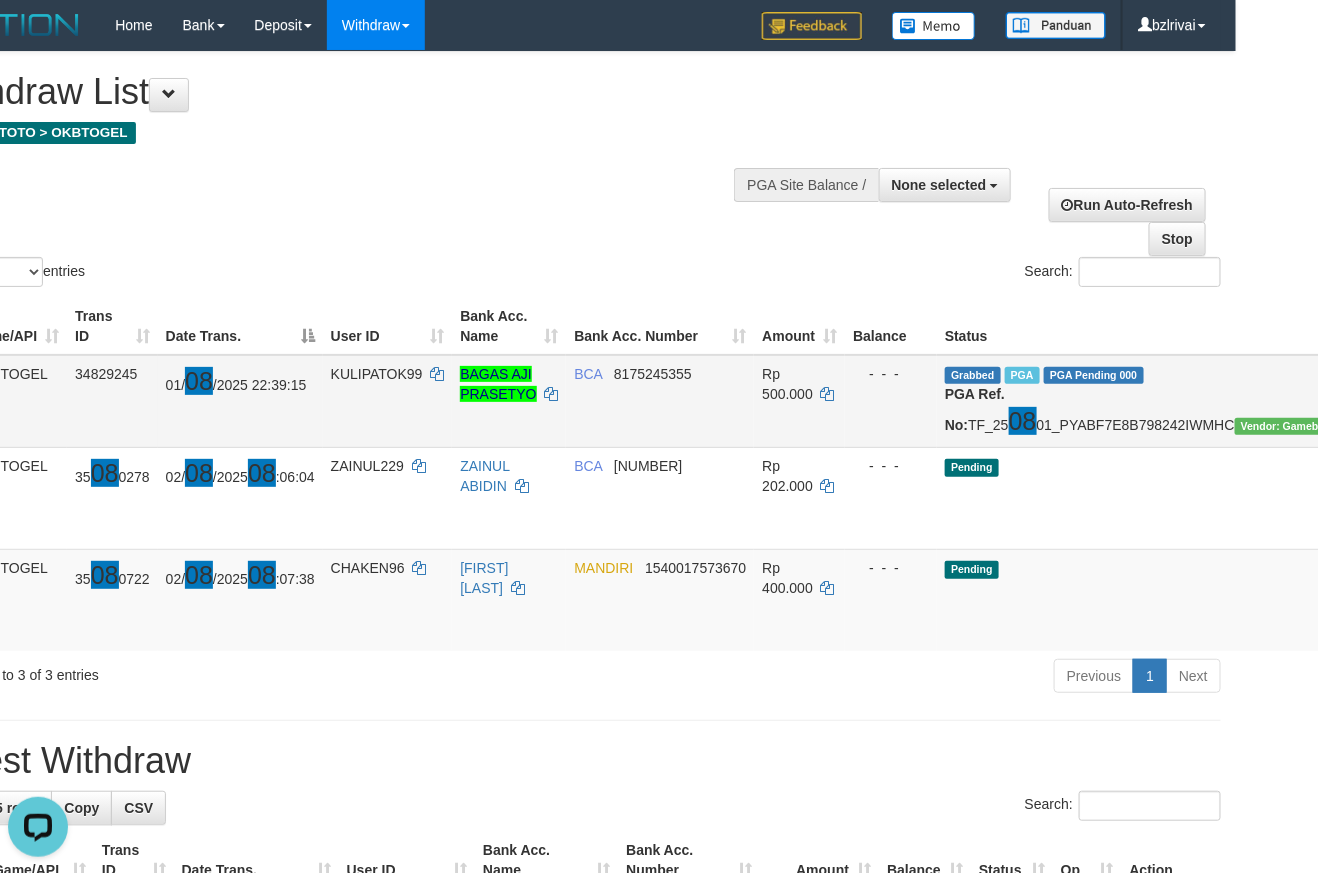 scroll, scrollTop: 0, scrollLeft: 127, axis: horizontal 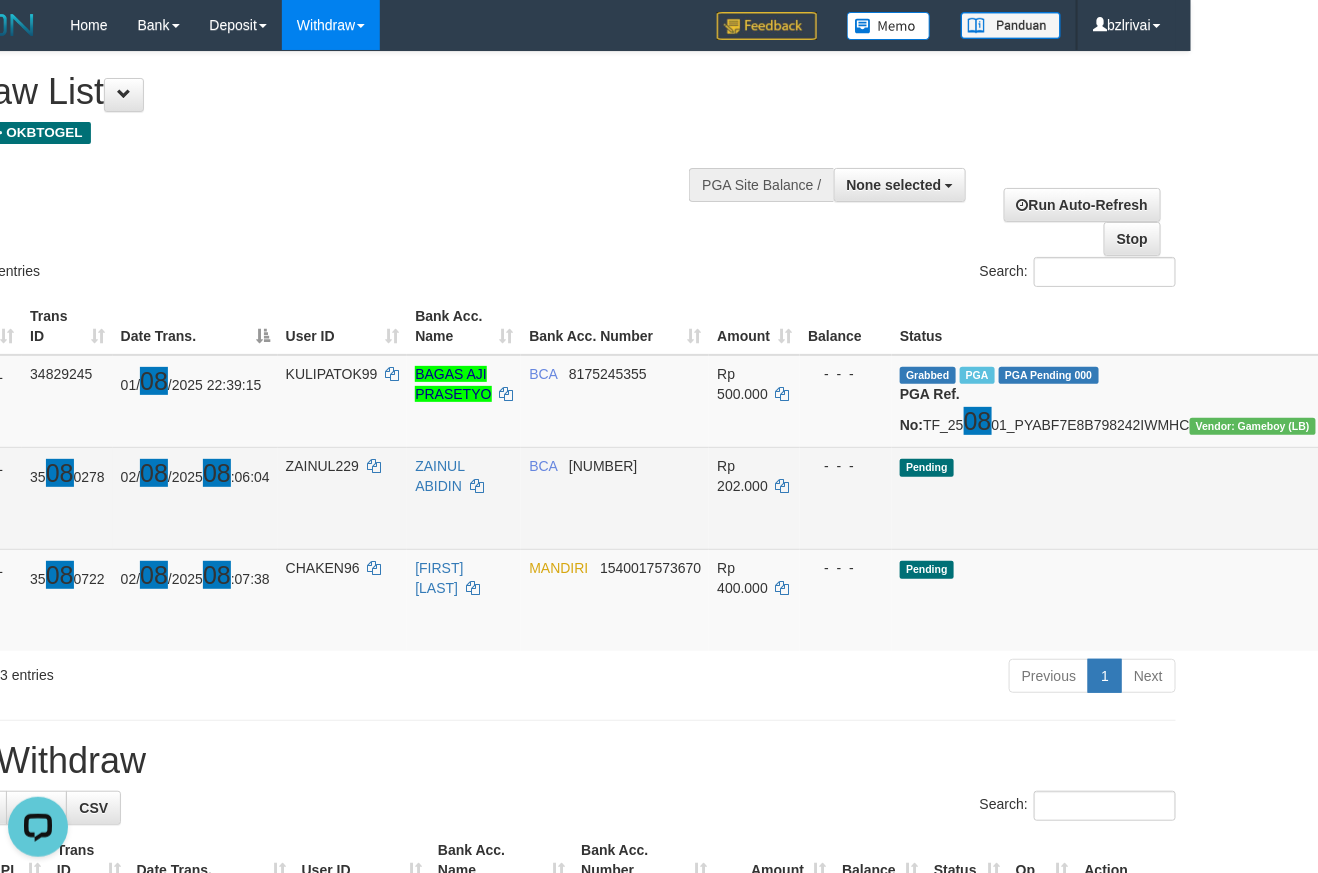 click on "Send PGA" at bounding box center [1431, 521] 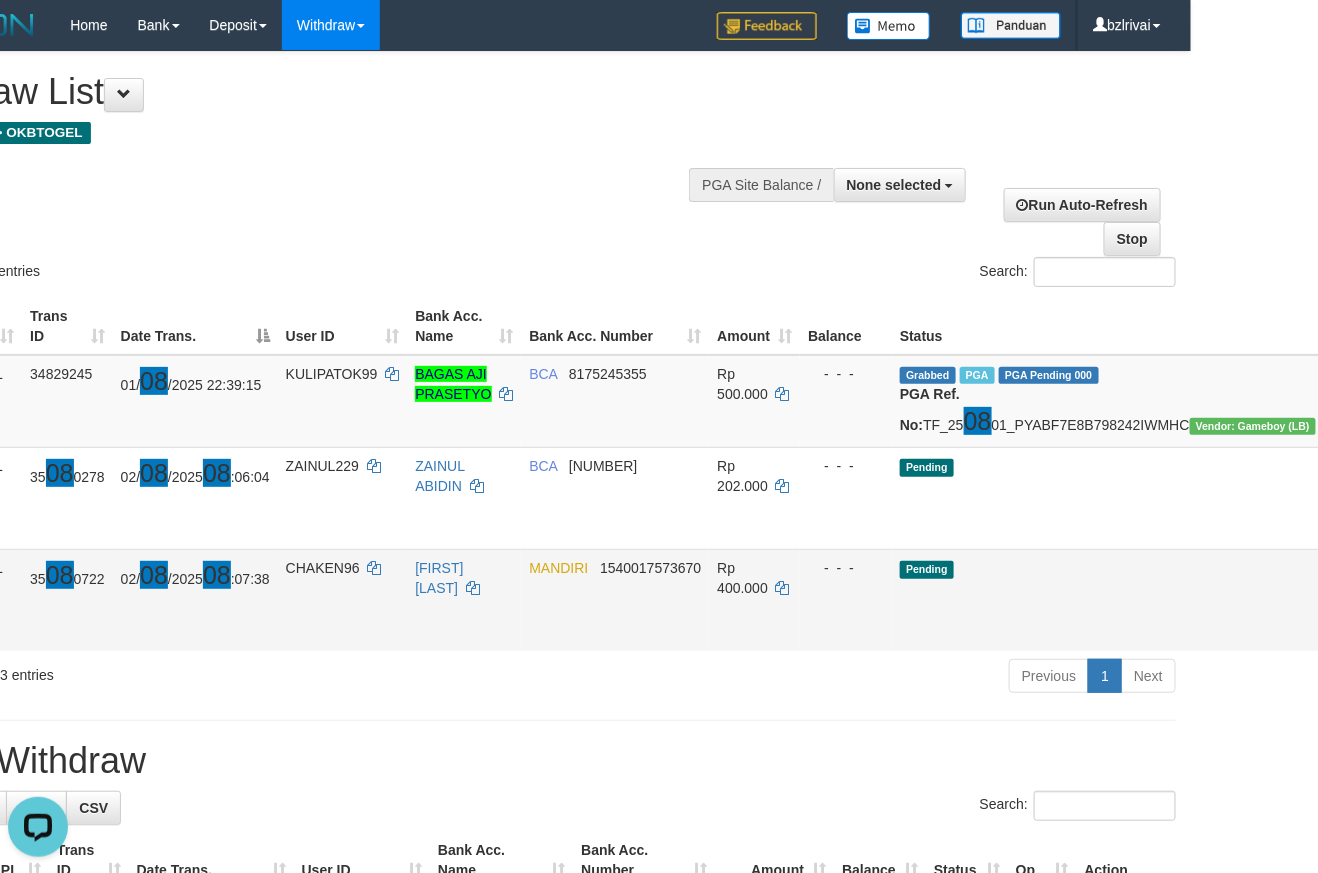 click on "Send PGA" at bounding box center (1431, 623) 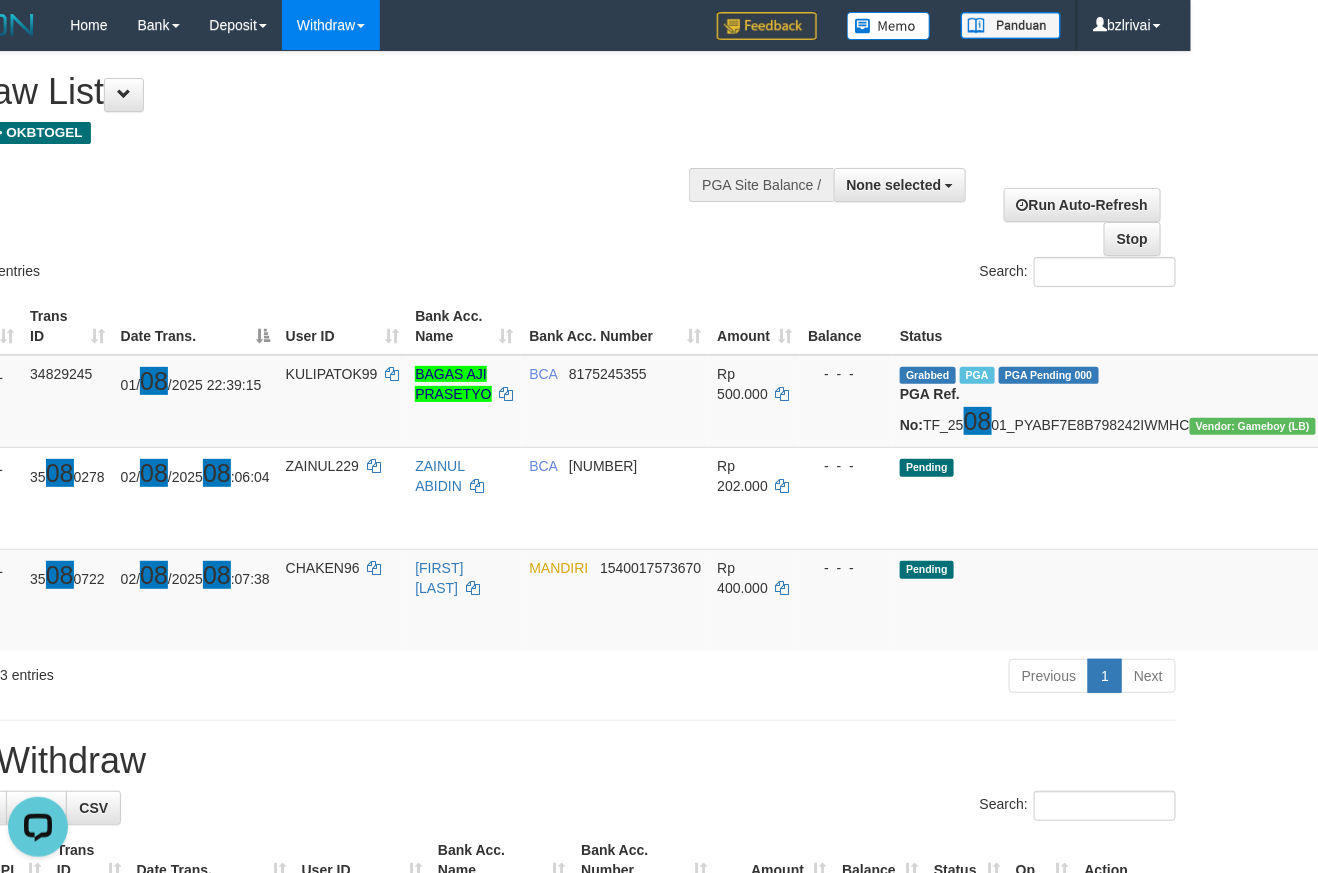 click on "Show  ** ** ** ***  entries Search:" at bounding box center (532, 171) 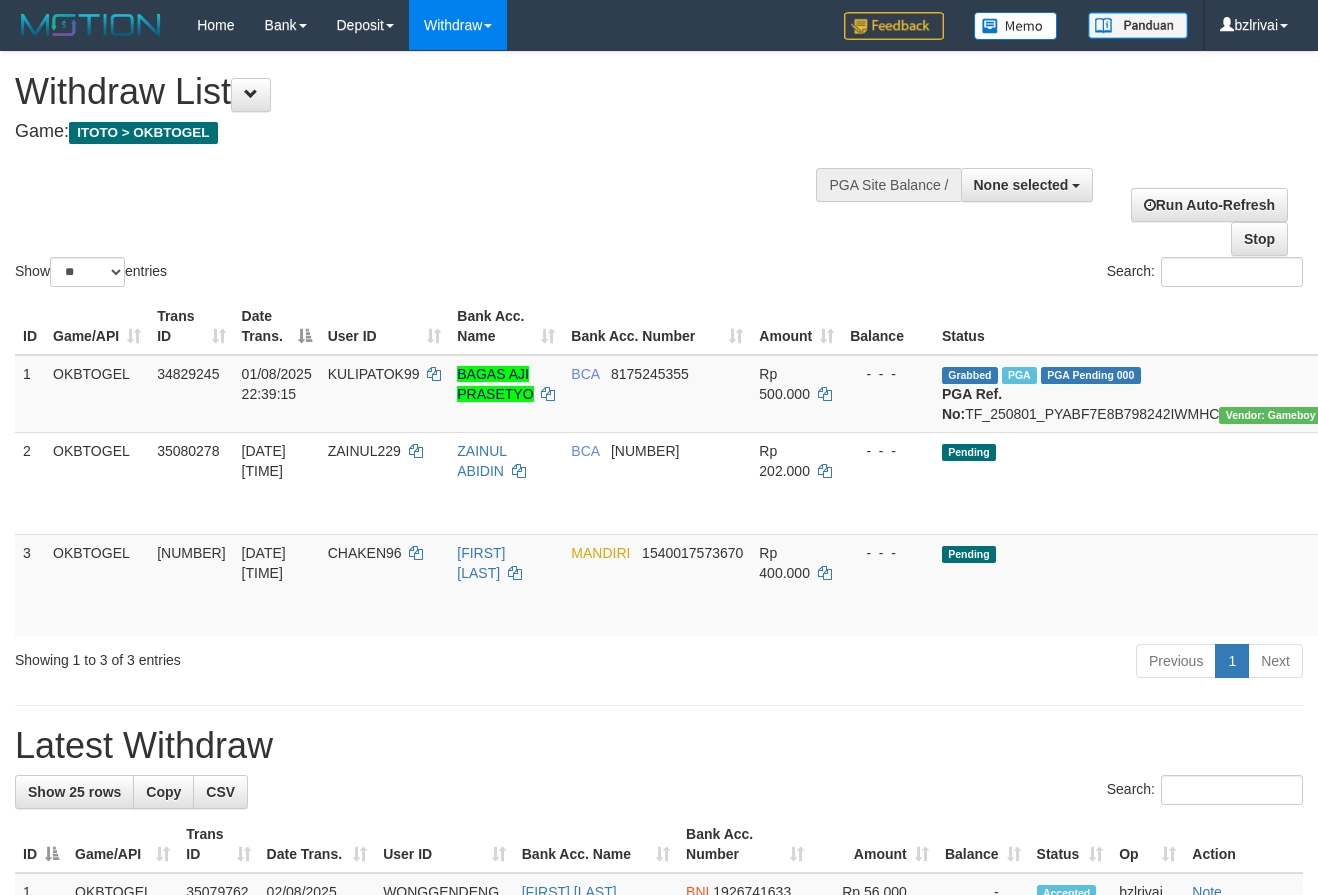 select 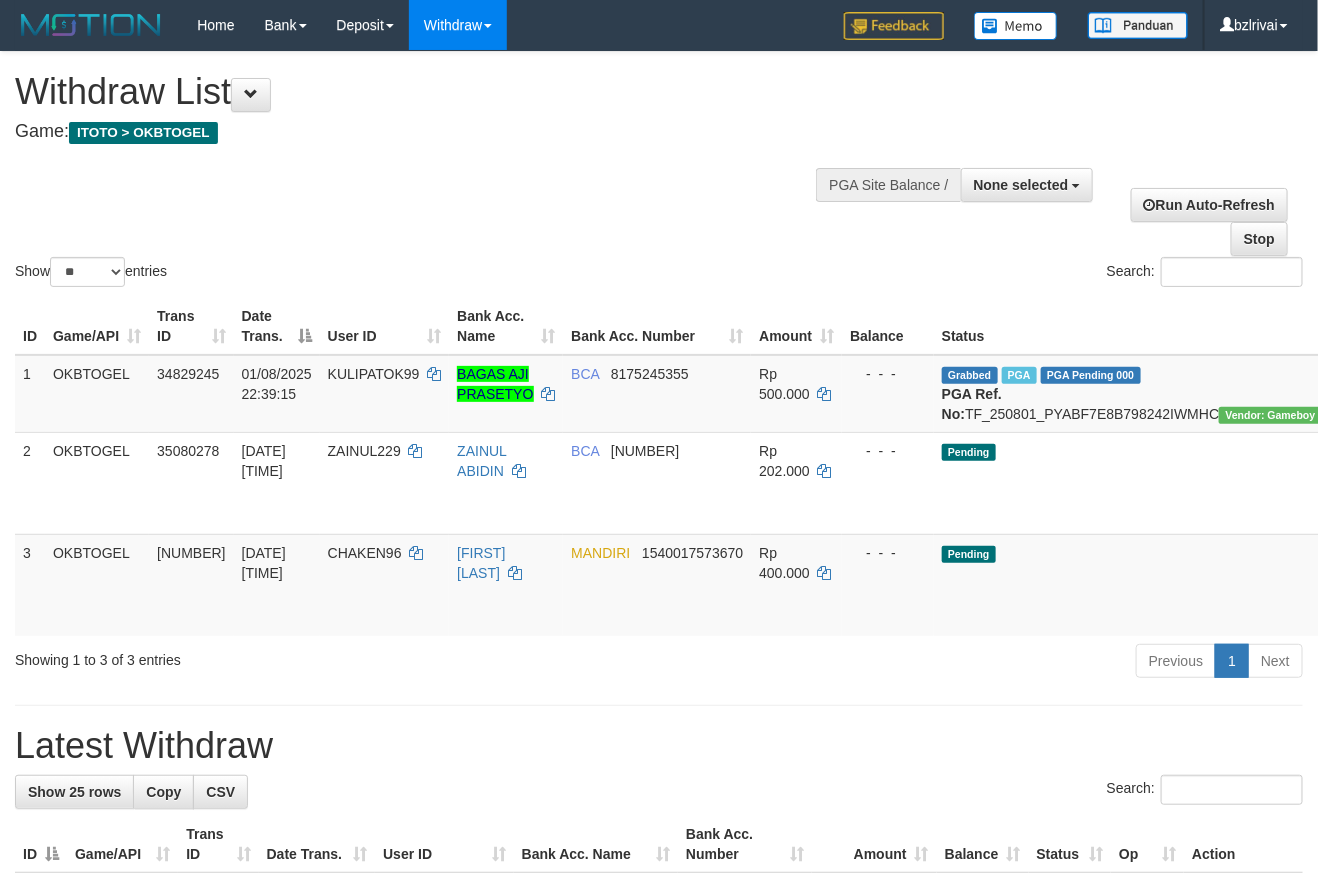 scroll, scrollTop: 0, scrollLeft: 90, axis: horizontal 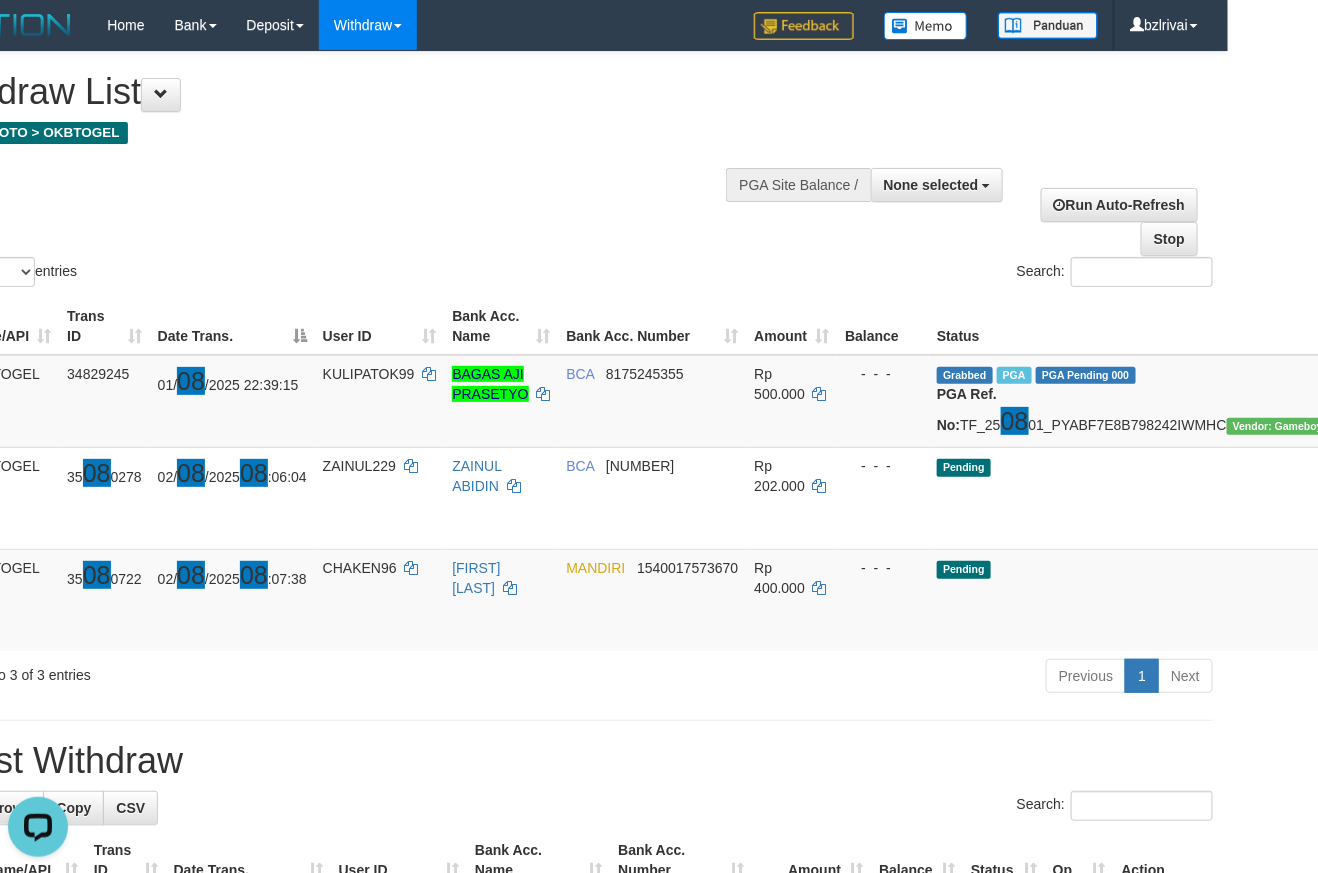 click on "Show  ** ** ** ***  entries Search:" at bounding box center (569, 171) 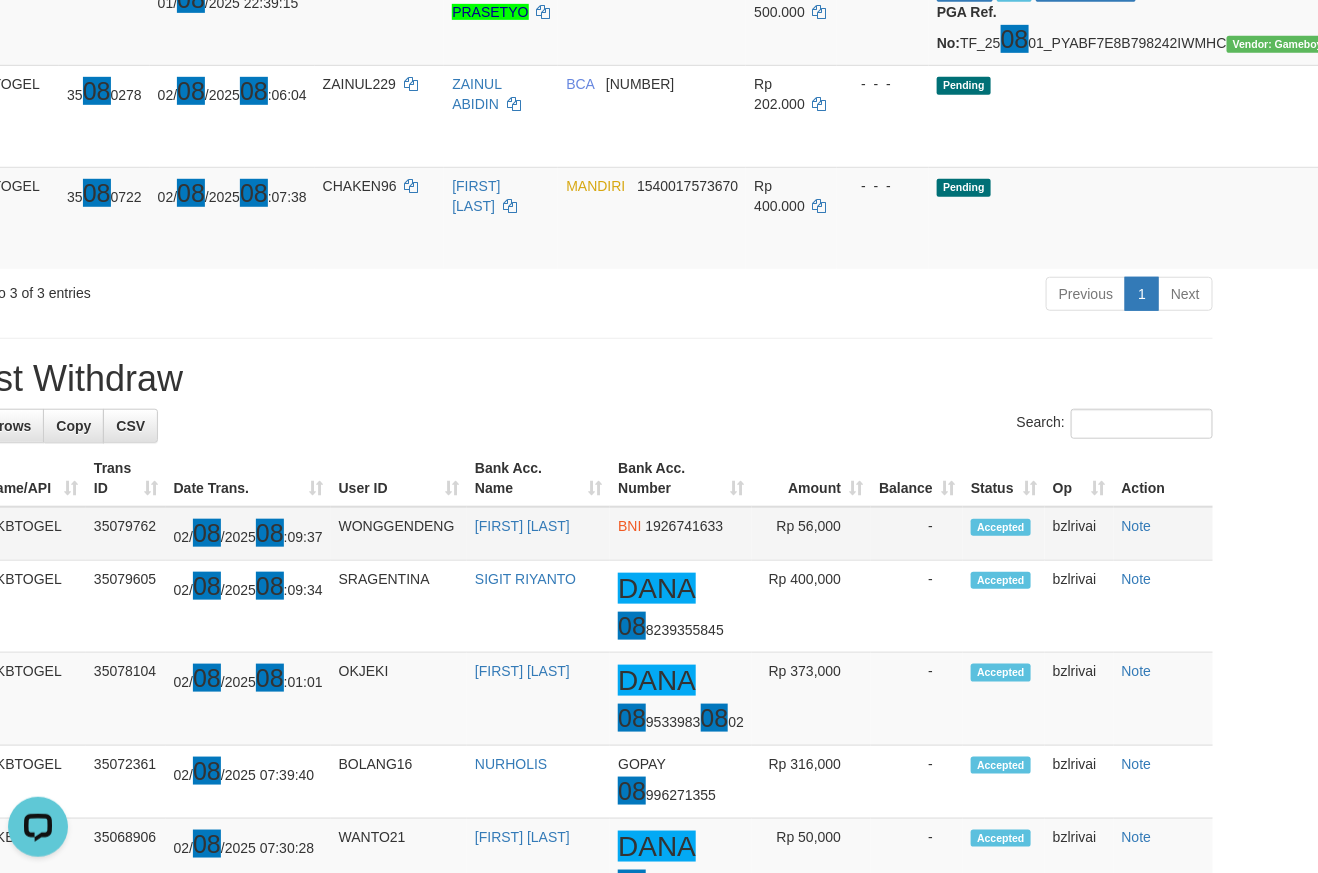 scroll, scrollTop: 297, scrollLeft: 90, axis: both 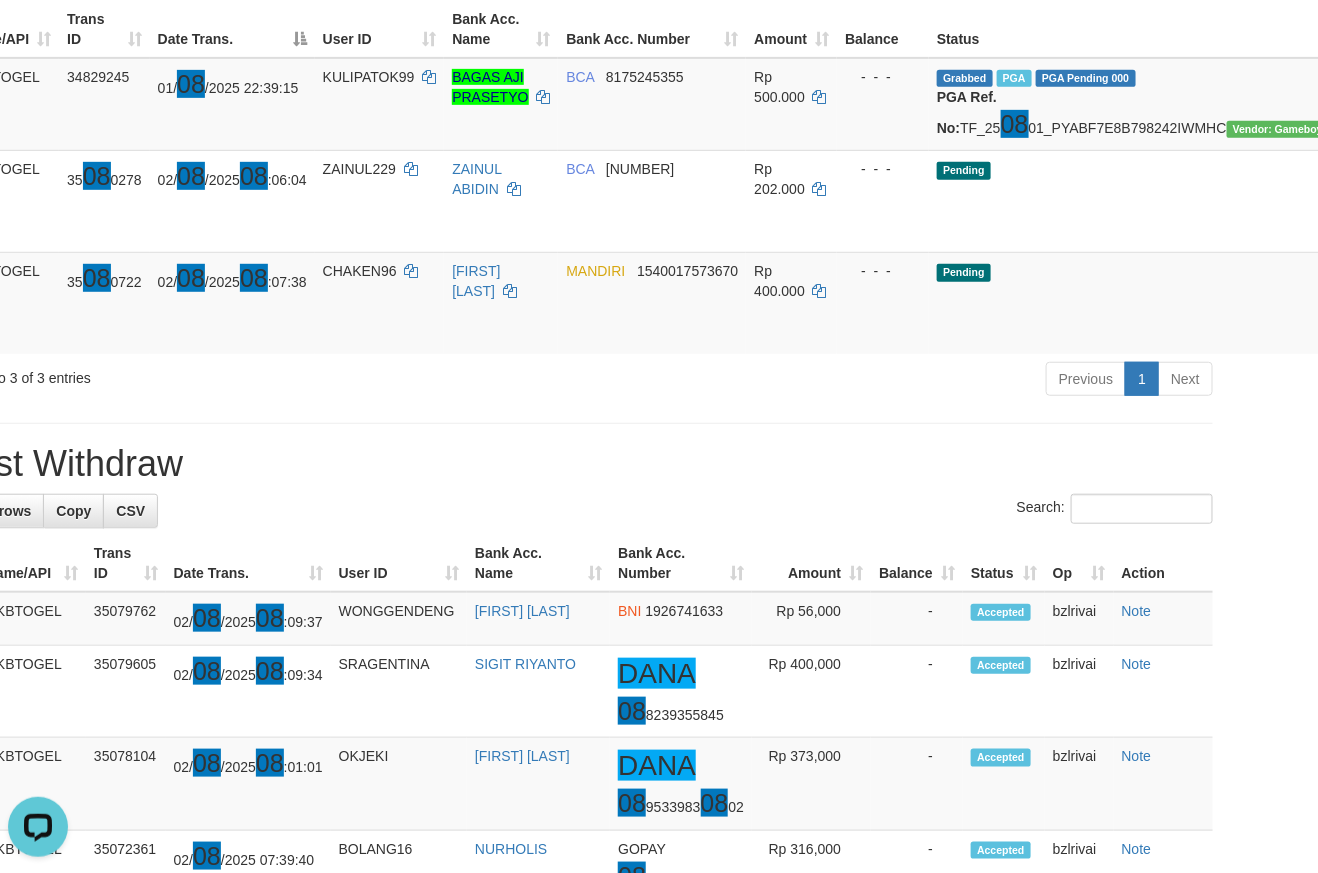 drag, startPoint x: 520, startPoint y: 453, endPoint x: 573, endPoint y: 453, distance: 53 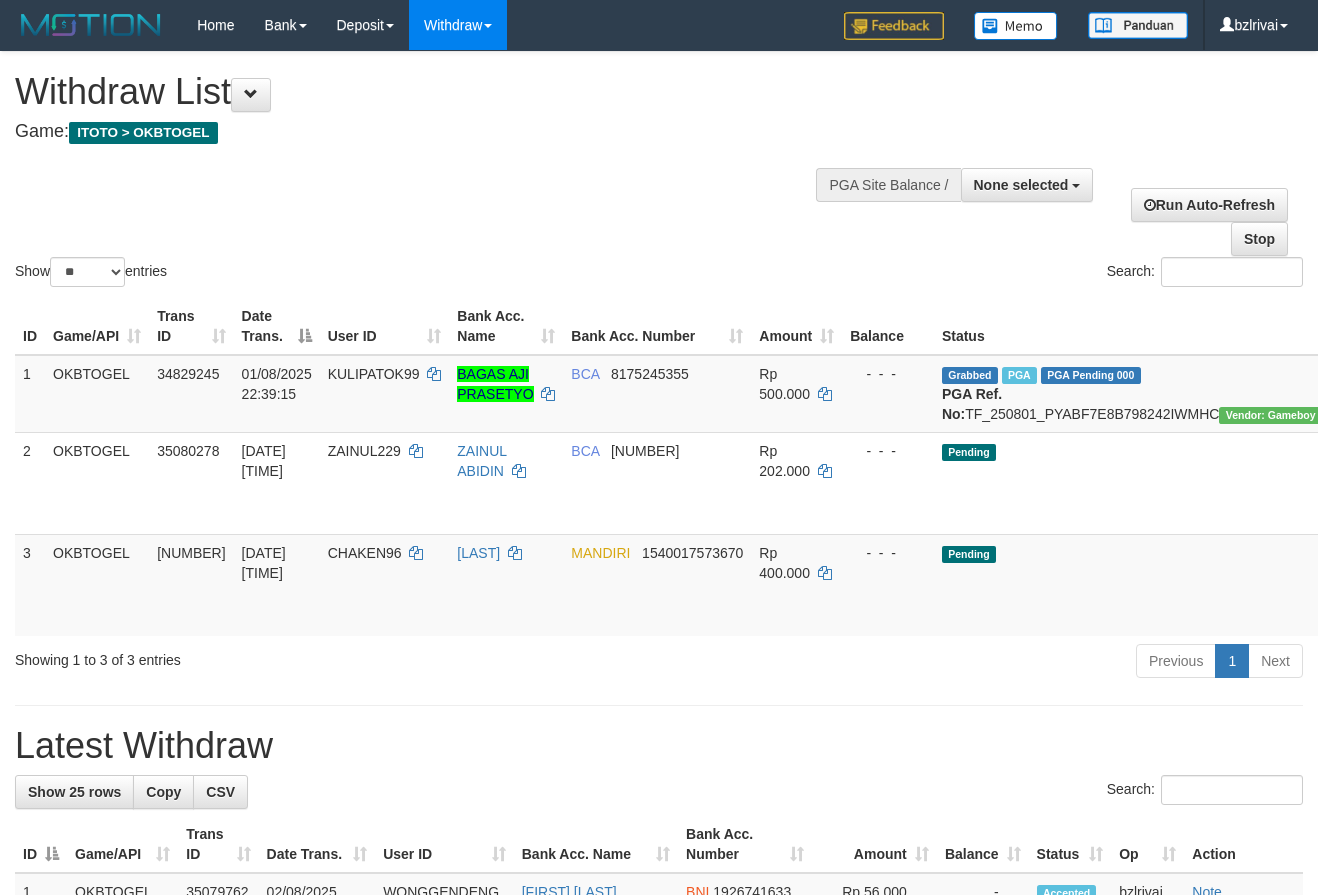 select 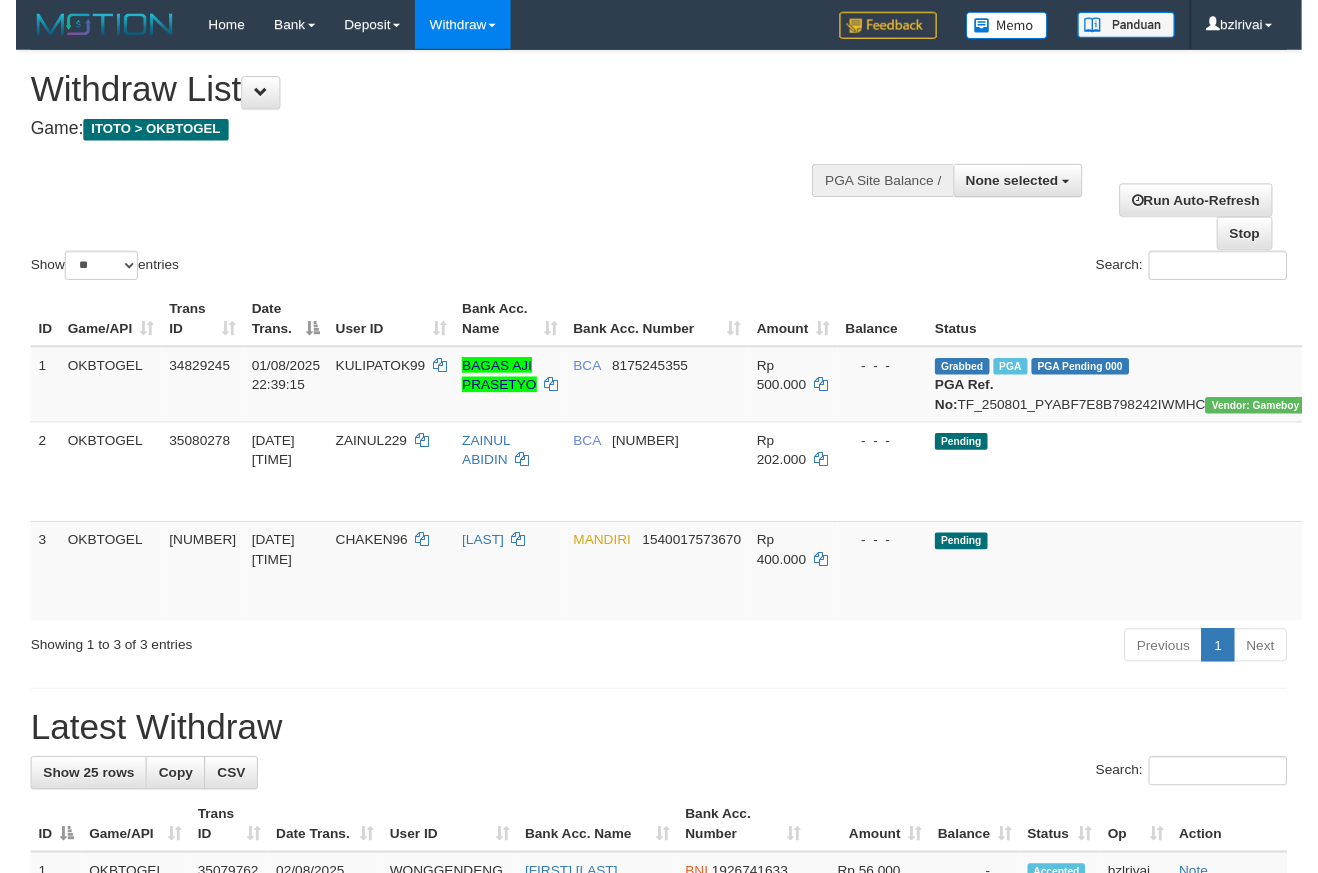 scroll, scrollTop: 267, scrollLeft: 82, axis: both 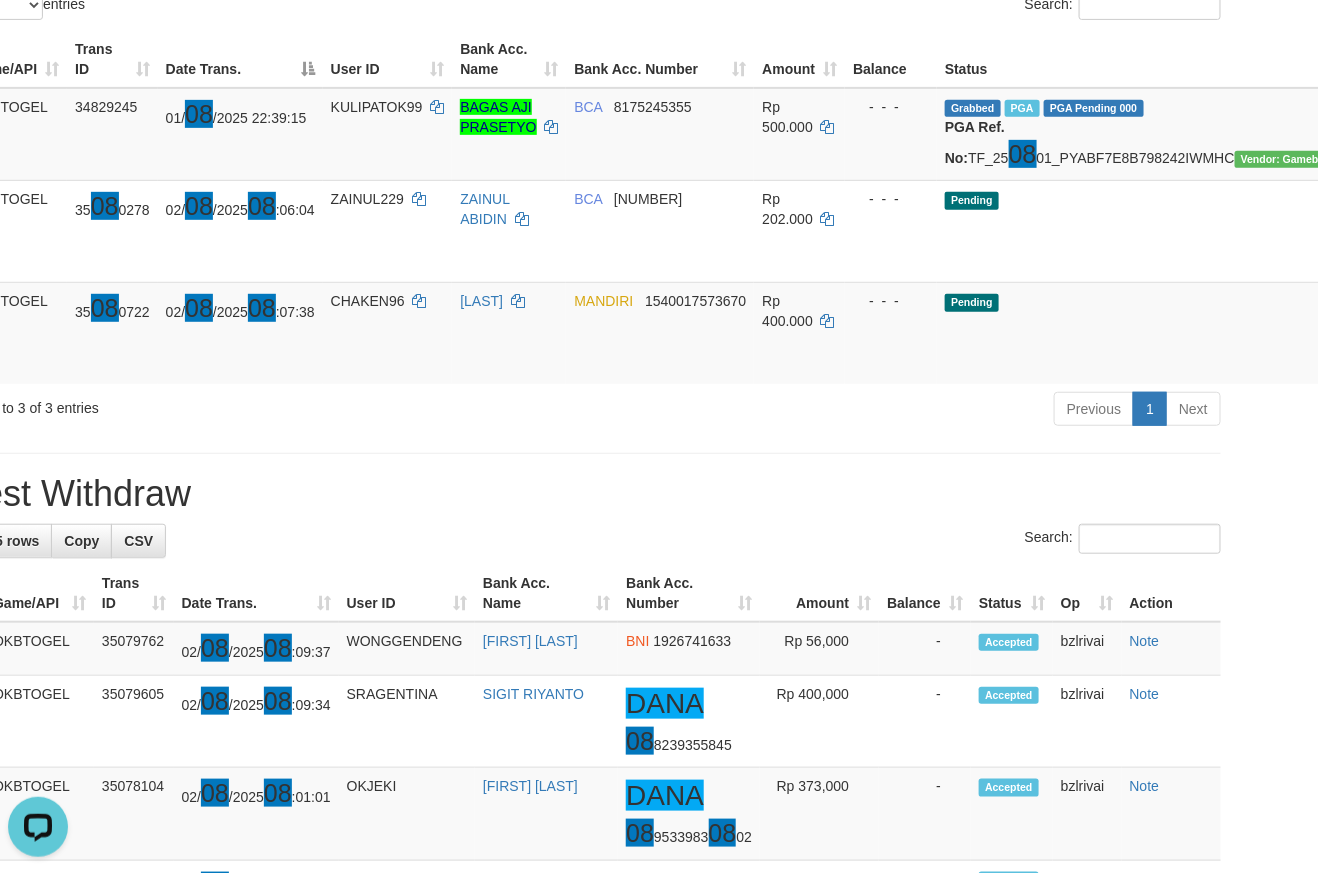 drag, startPoint x: 544, startPoint y: 429, endPoint x: 564, endPoint y: 433, distance: 20.396078 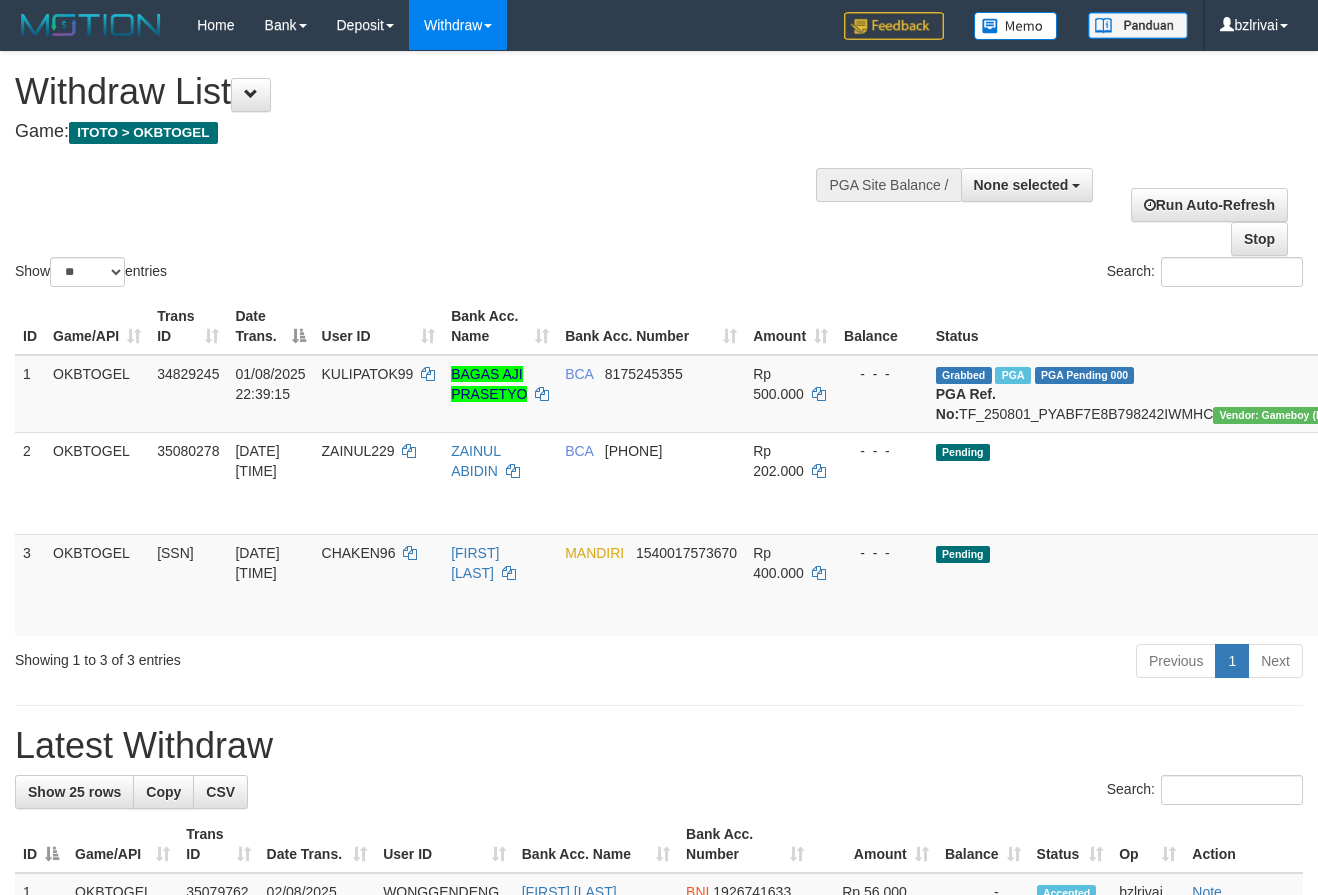 select 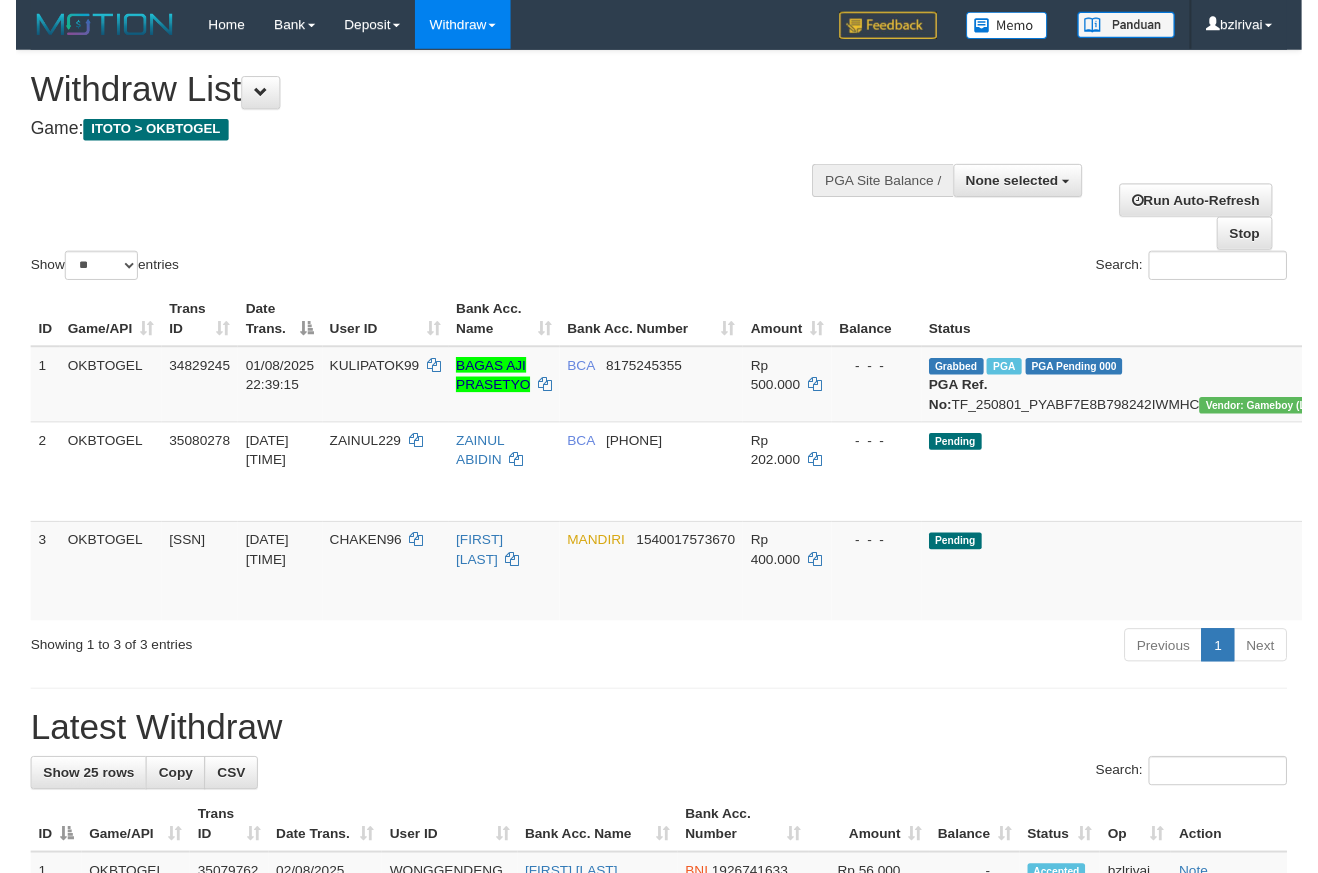 scroll, scrollTop: 267, scrollLeft: 82, axis: both 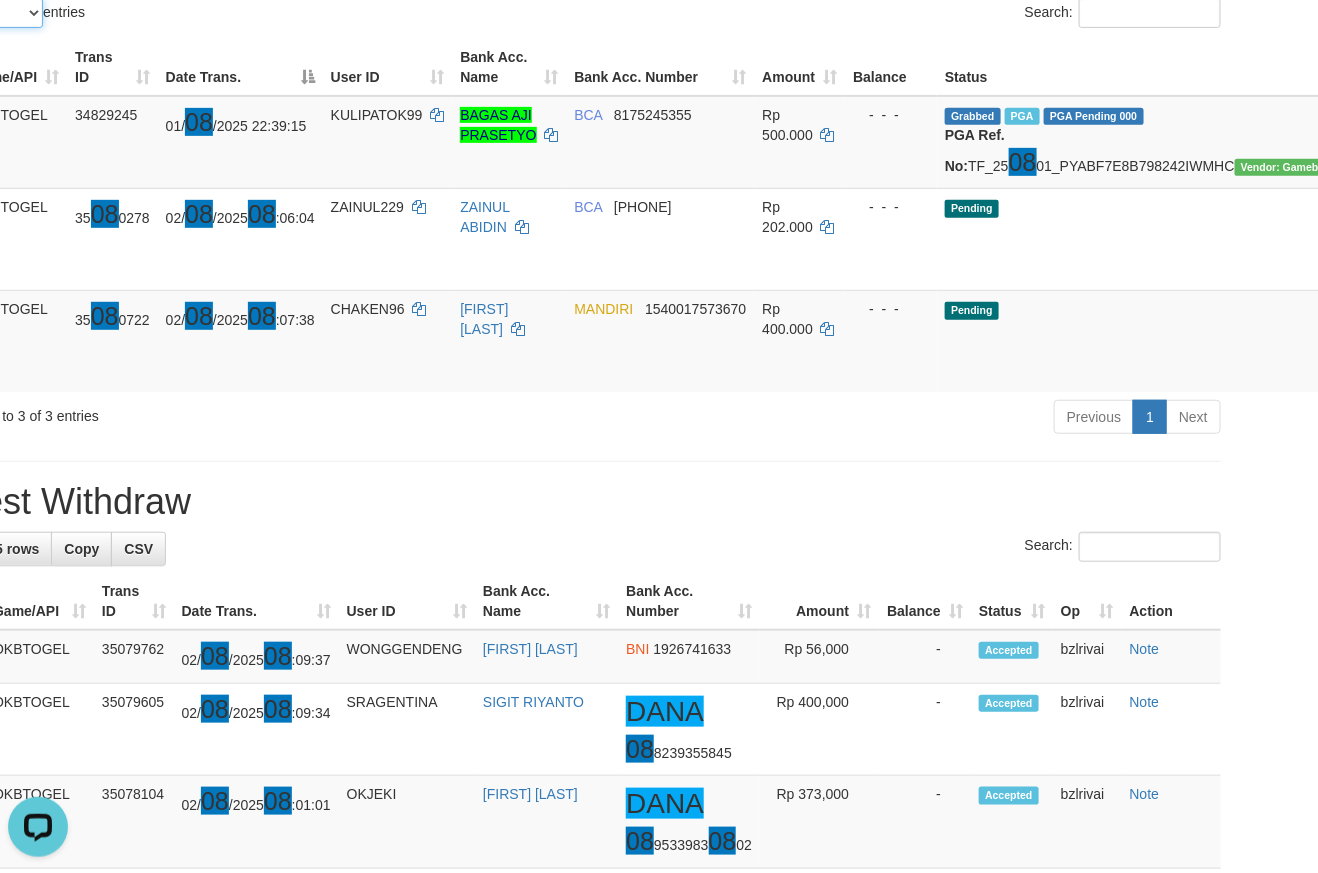 drag, startPoint x: 28, startPoint y: 1, endPoint x: 4, endPoint y: 16, distance: 28.301943 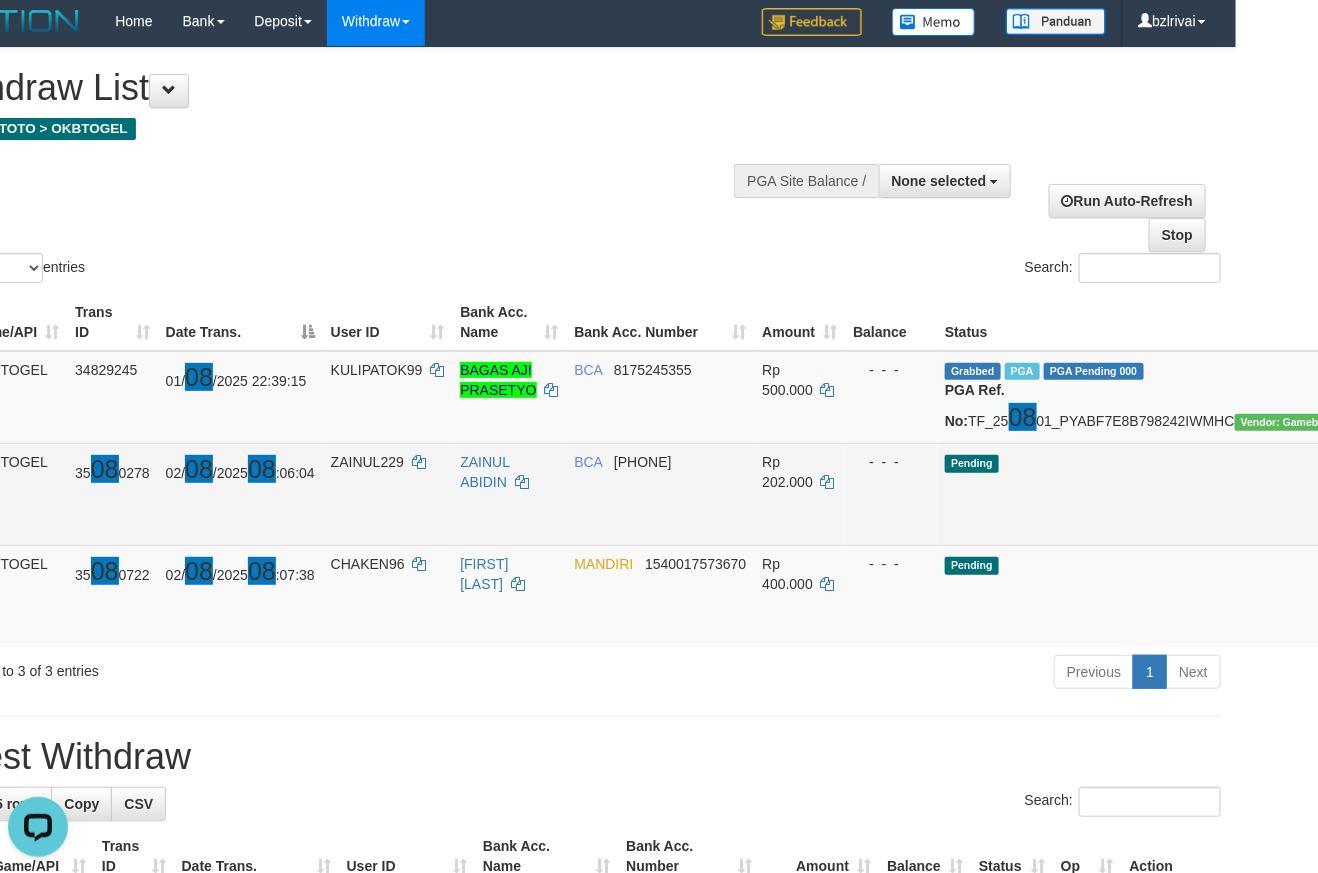 scroll, scrollTop: 0, scrollLeft: 82, axis: horizontal 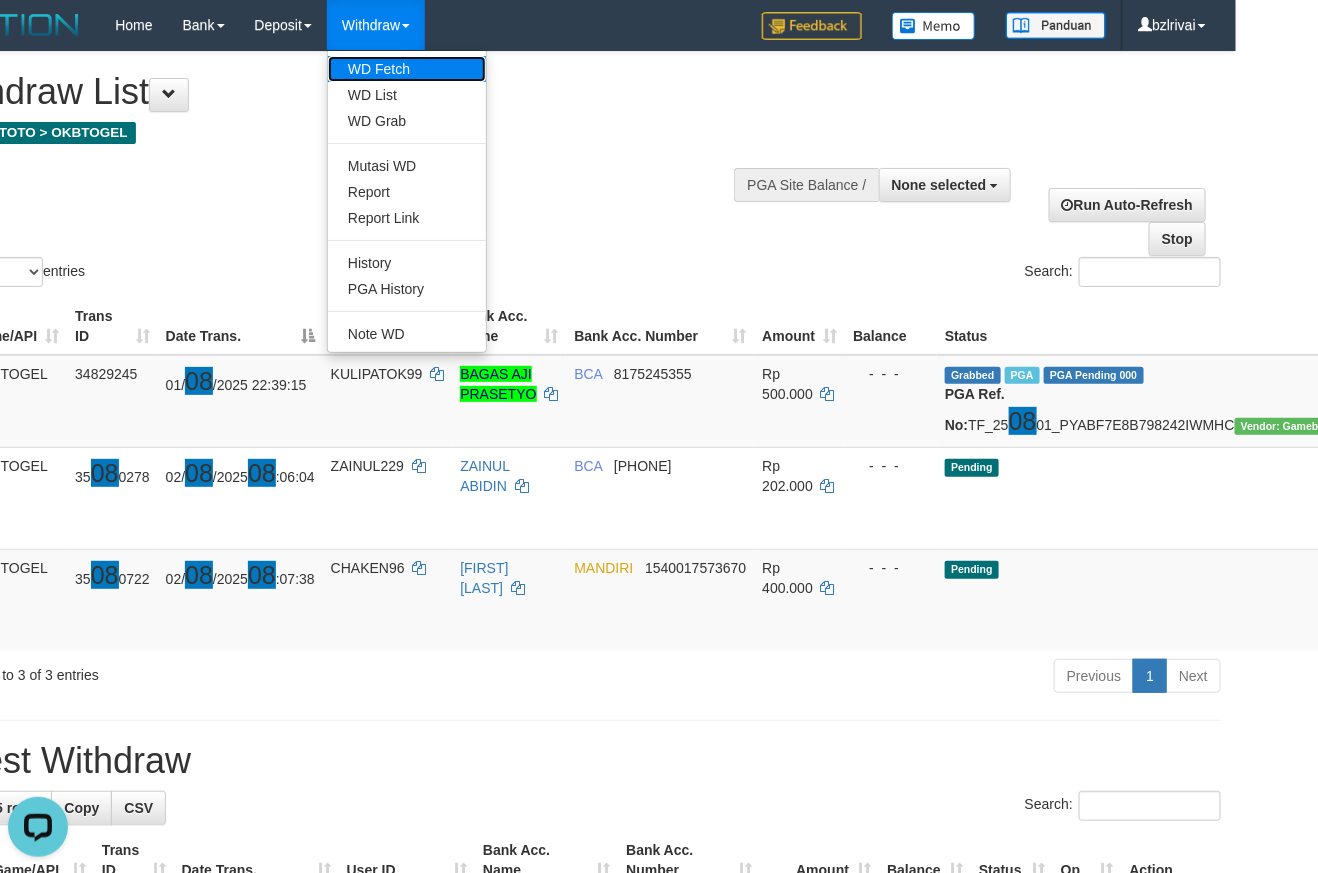 click on "WD Fetch" at bounding box center [407, 69] 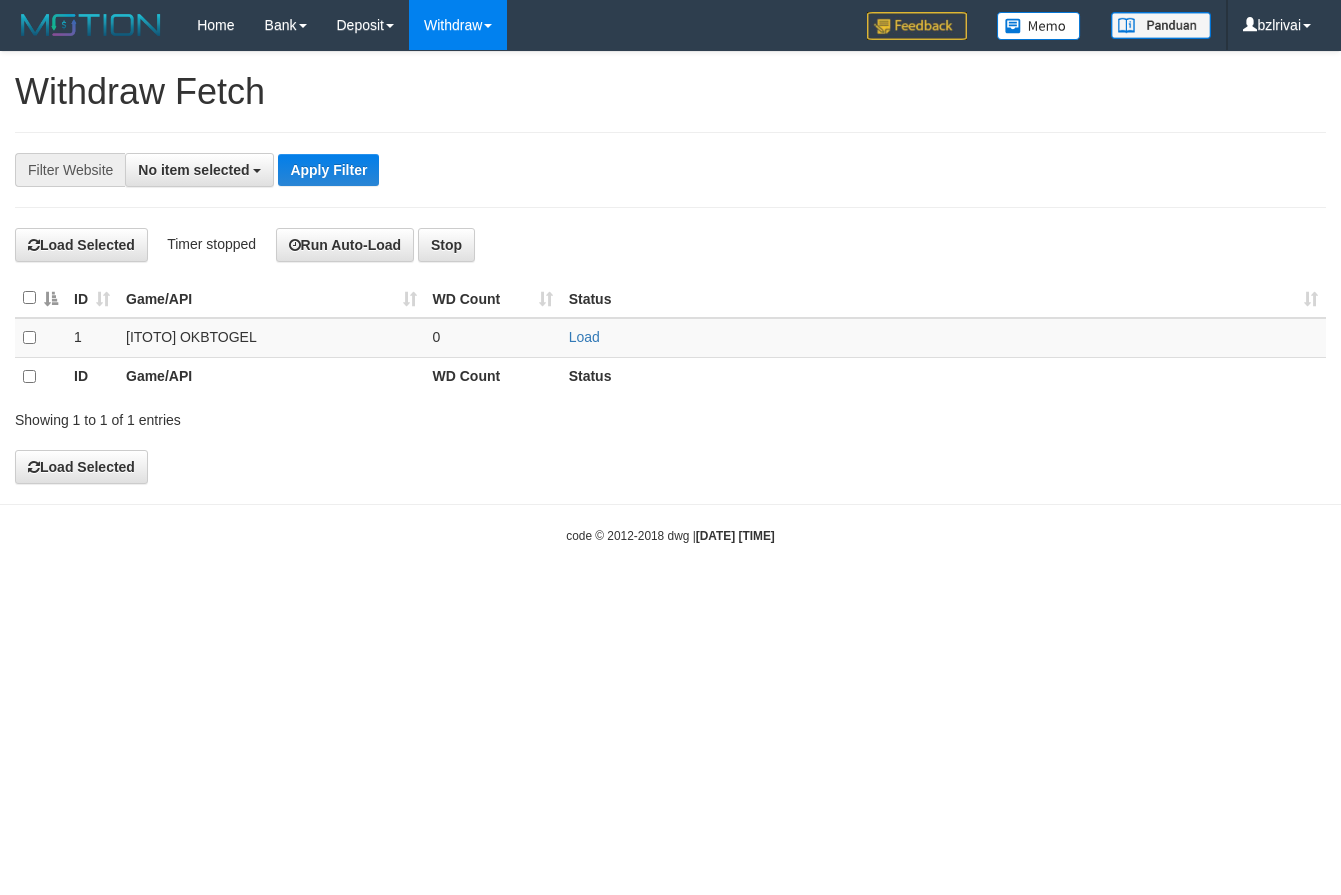 select 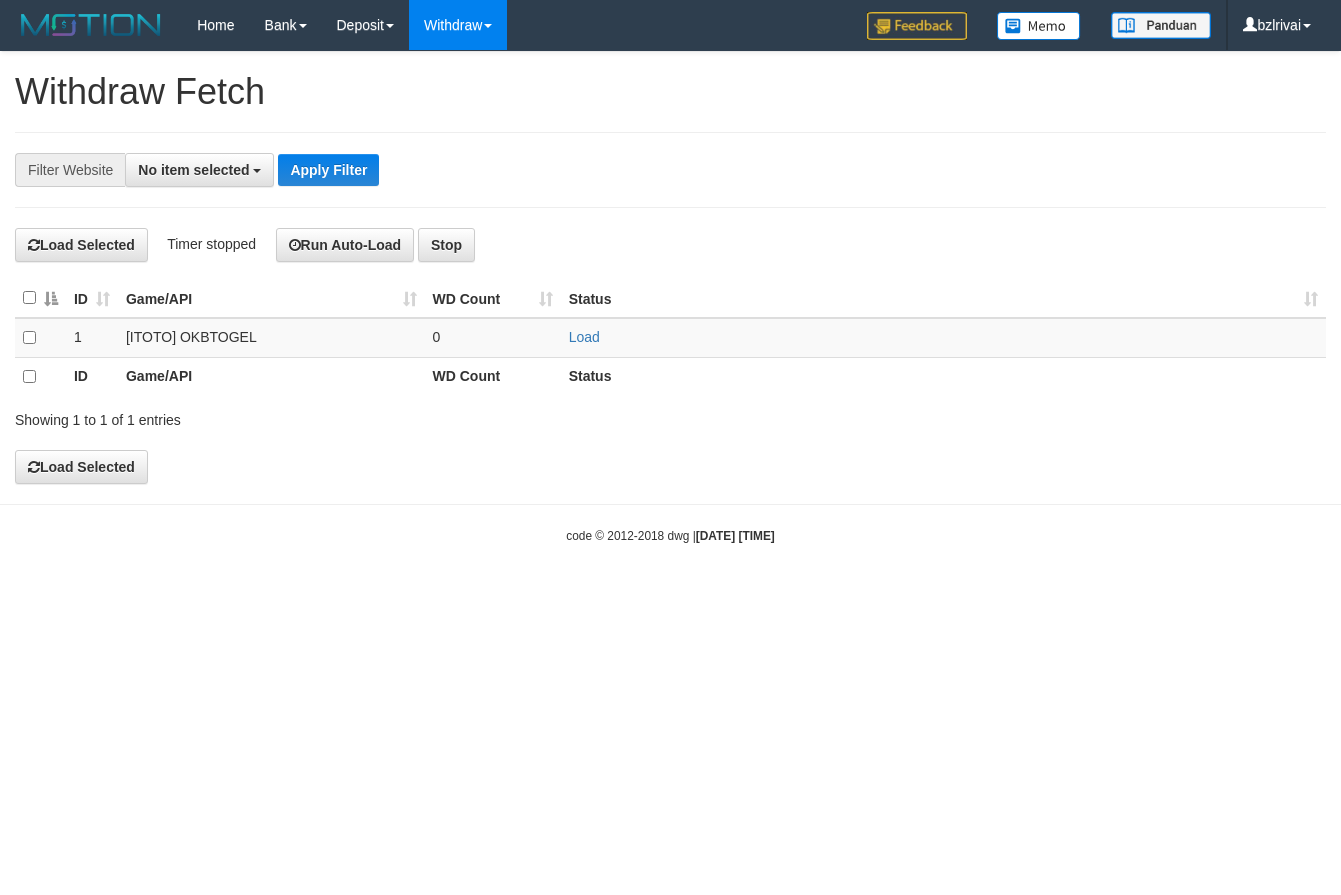 scroll, scrollTop: 0, scrollLeft: 0, axis: both 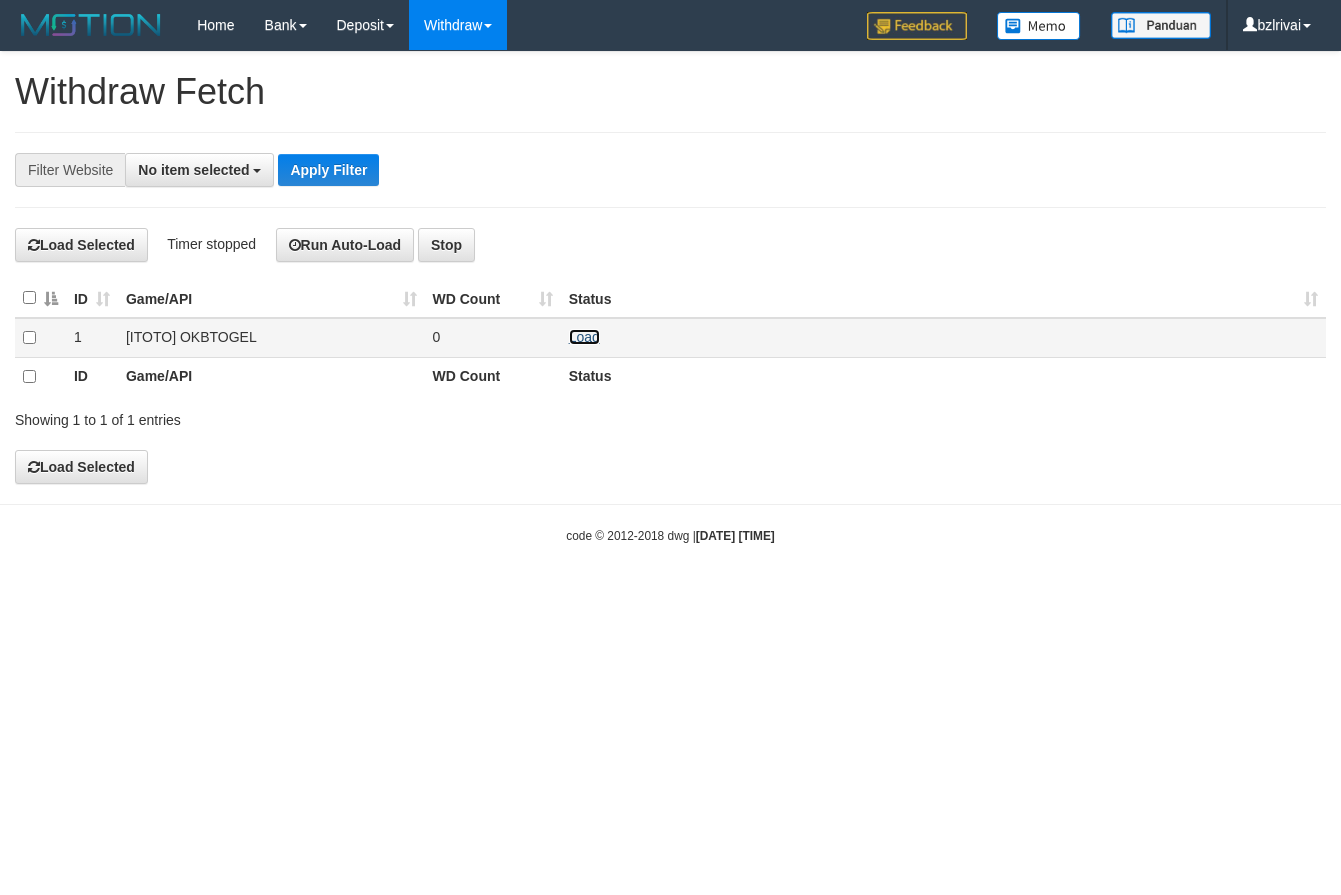 click on "Load" at bounding box center [584, 337] 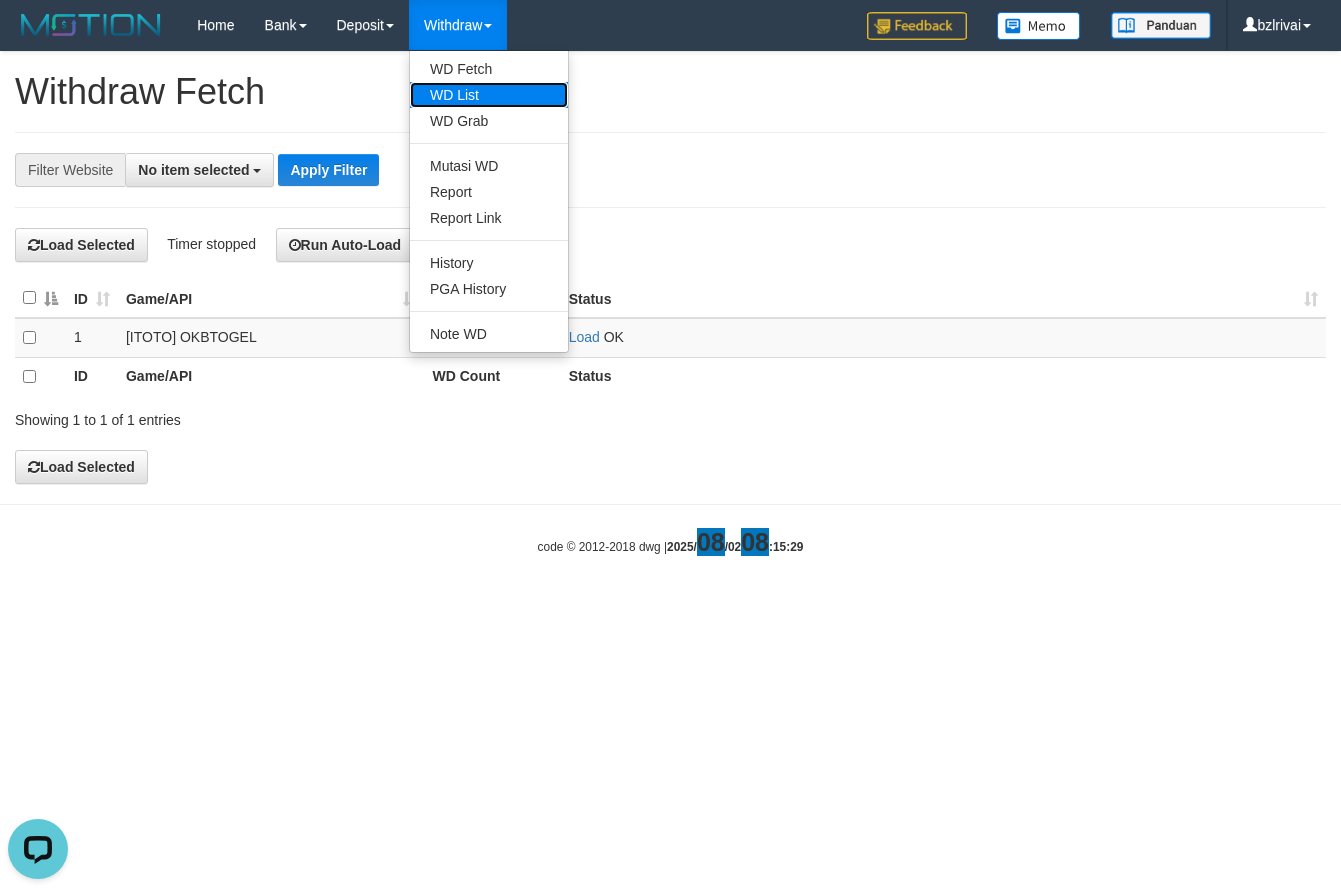 scroll, scrollTop: 0, scrollLeft: 0, axis: both 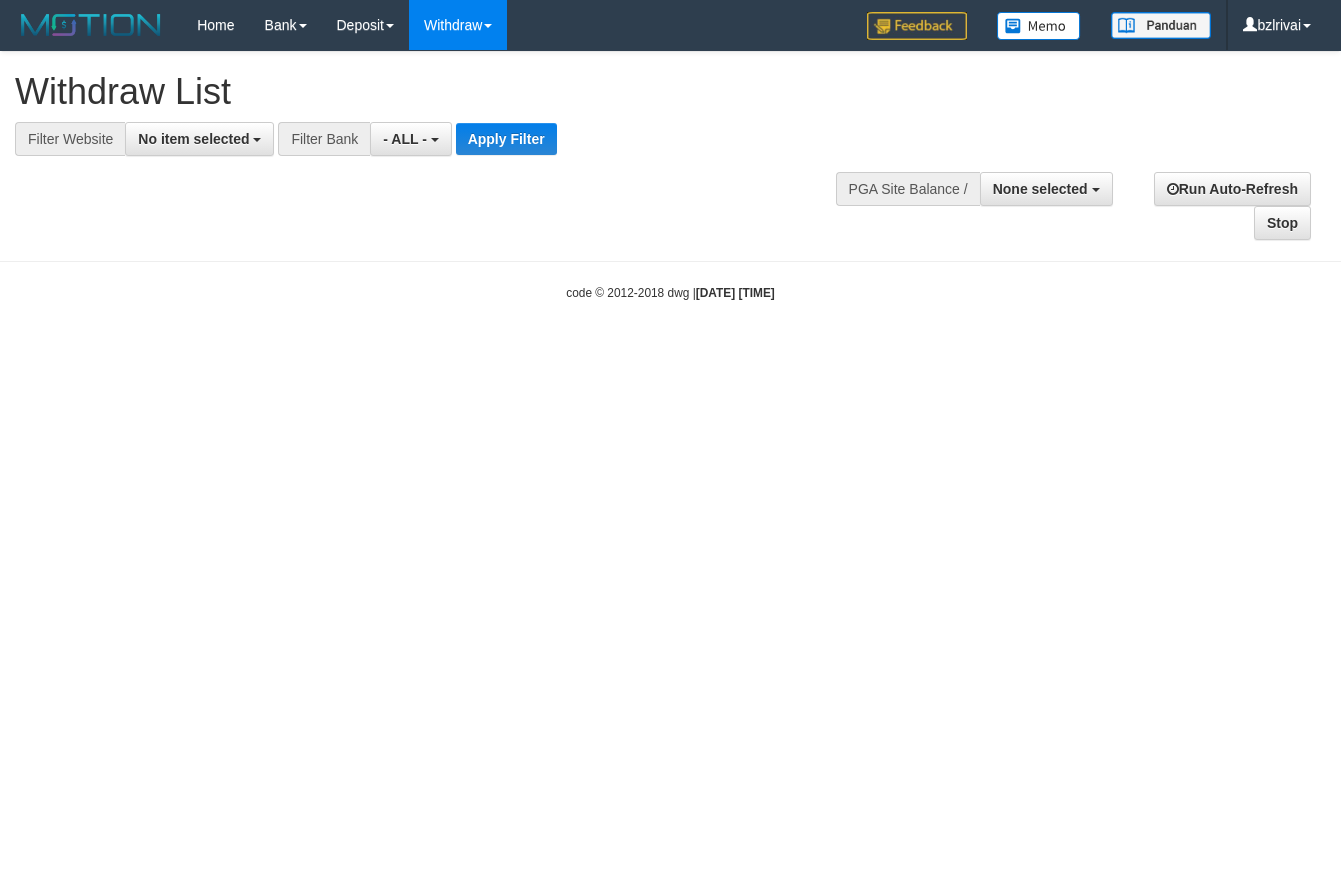 select 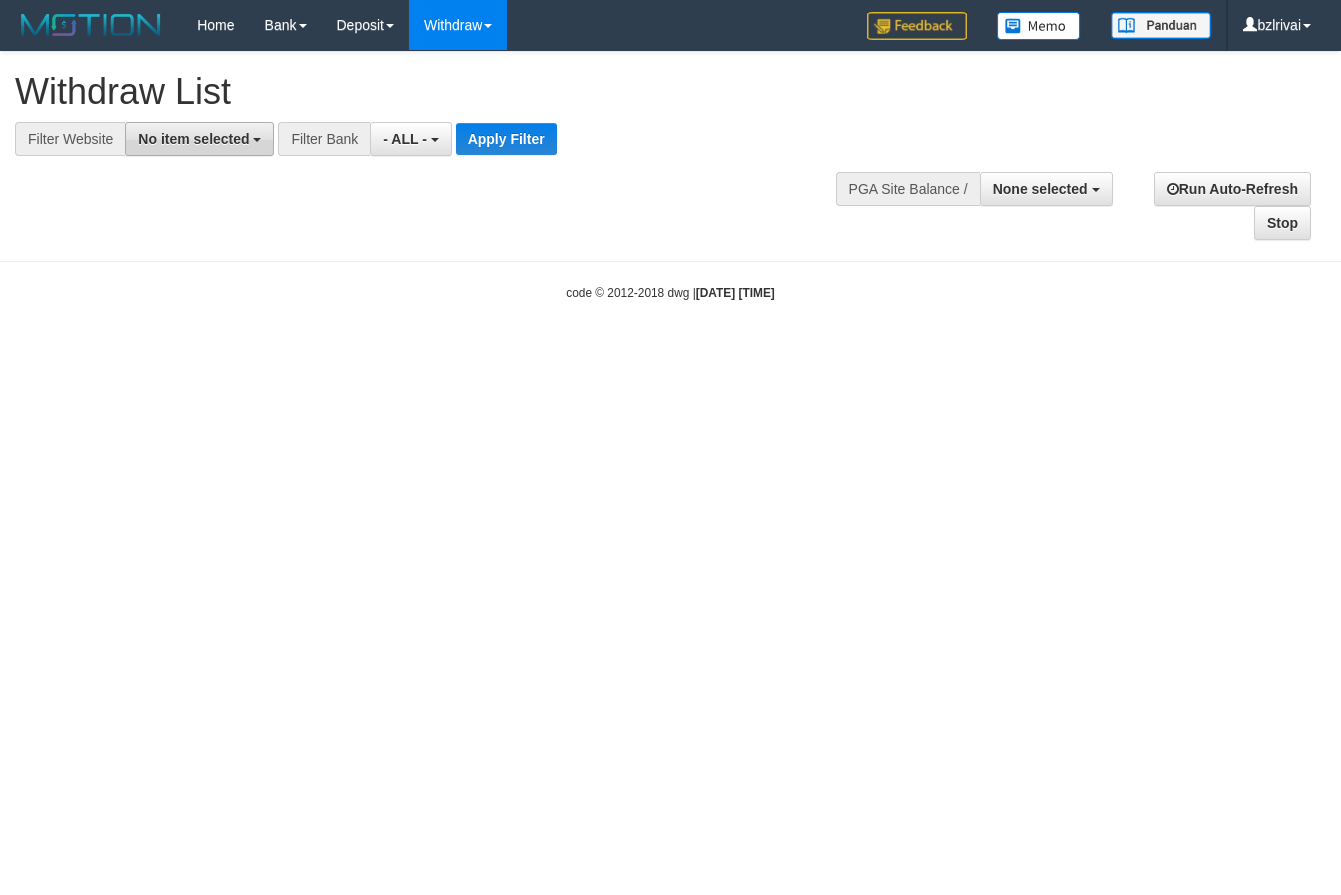 scroll, scrollTop: 0, scrollLeft: 0, axis: both 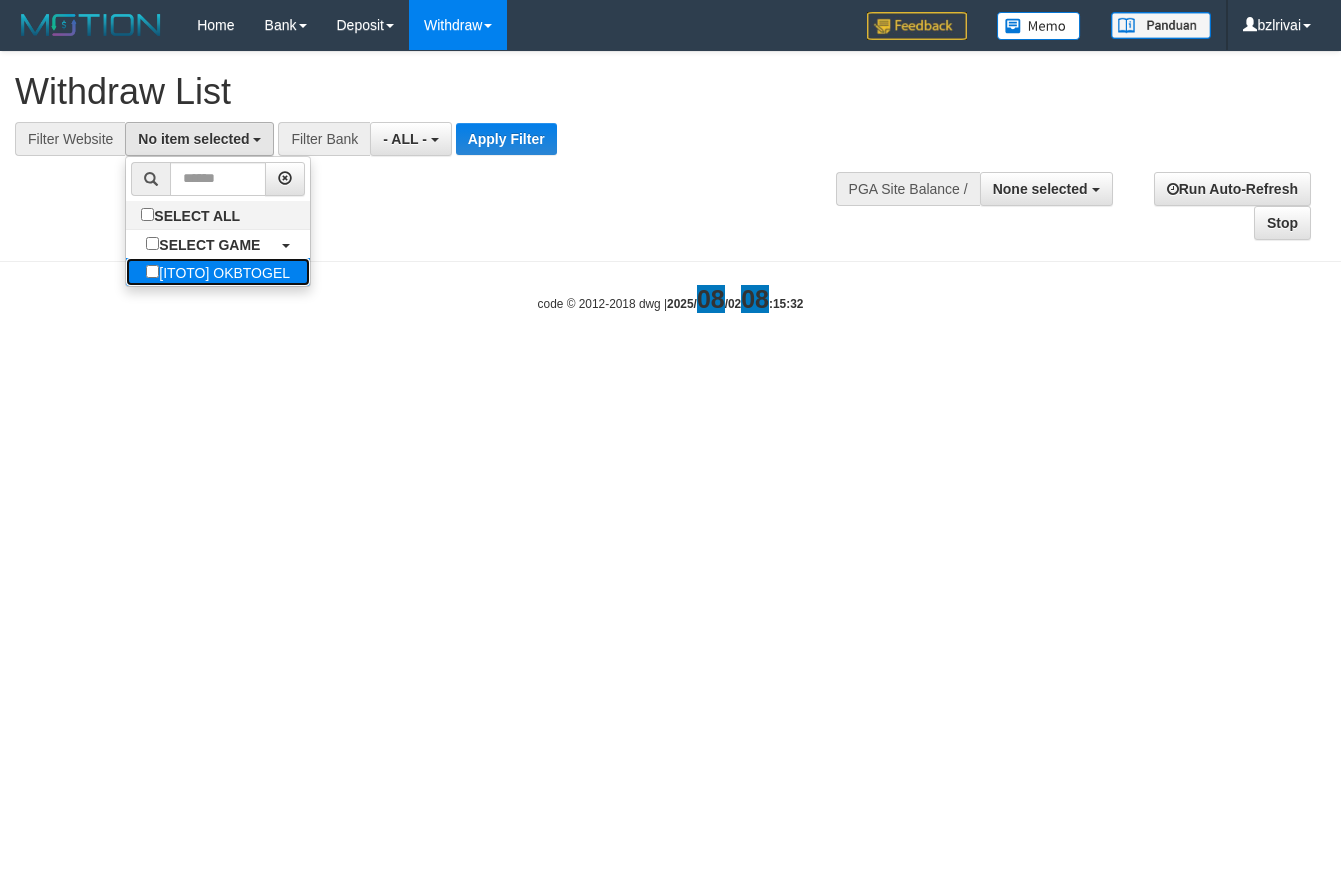 click on "[ITOTO] OKBTOGEL" at bounding box center (218, 272) 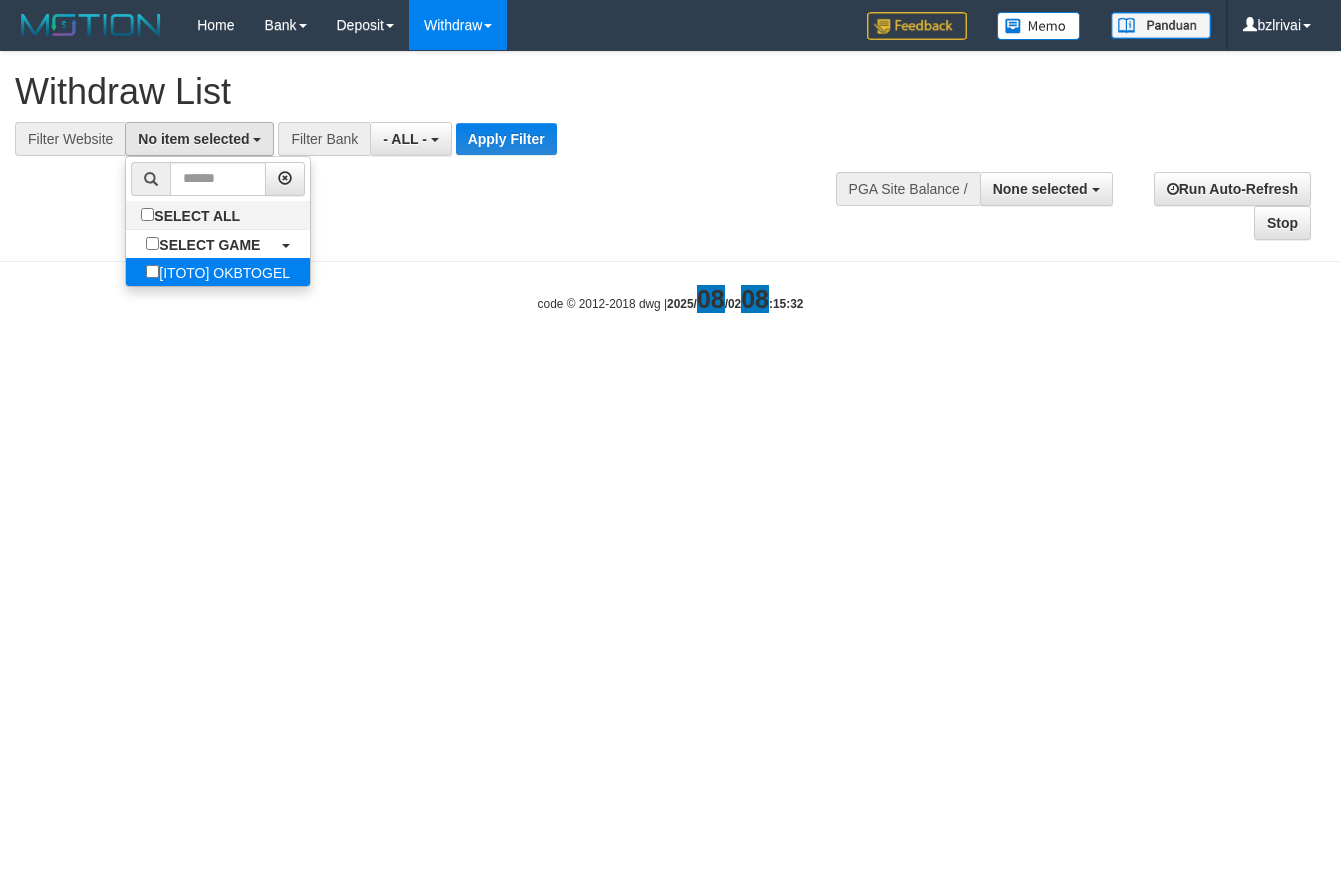 select on "****" 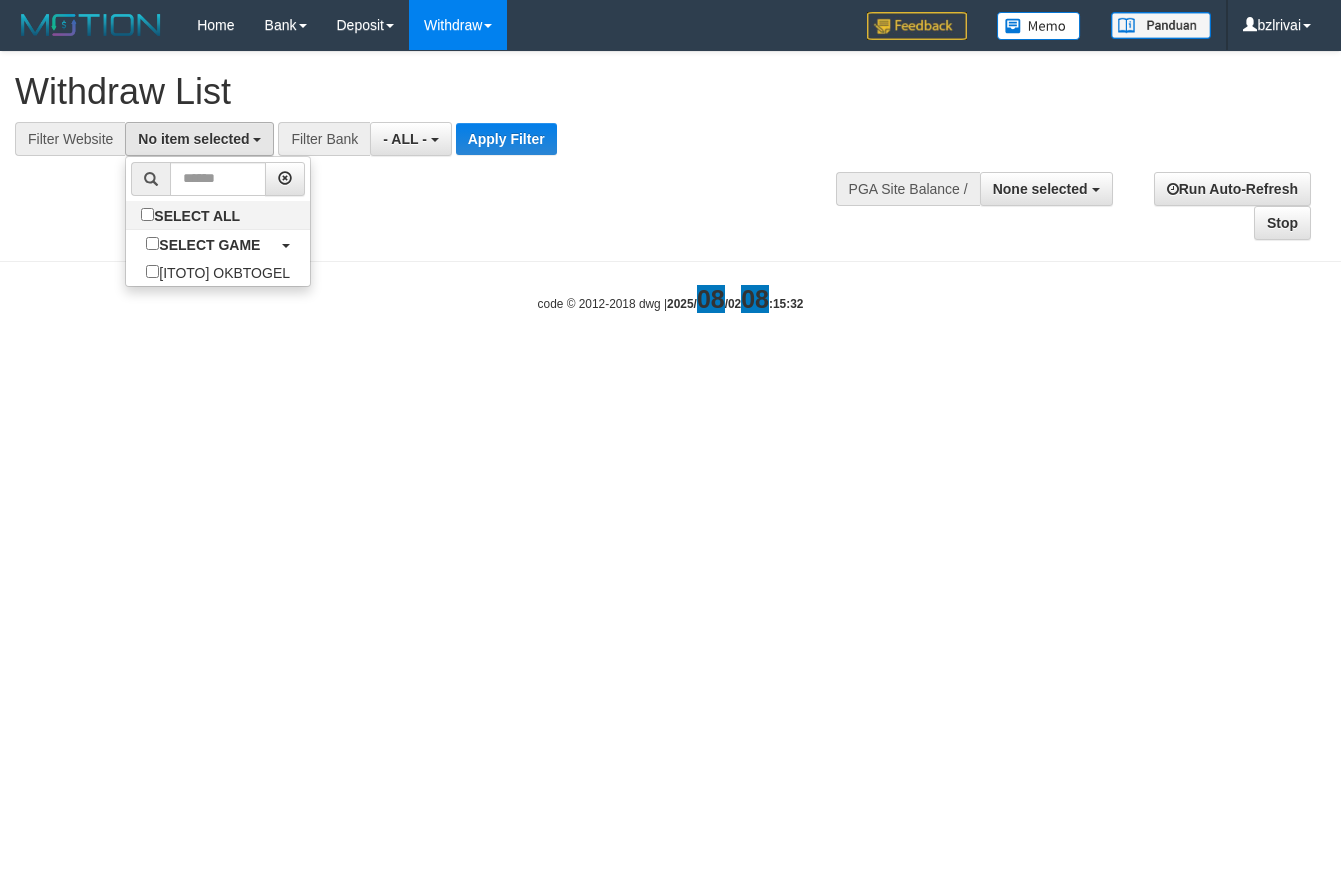 scroll, scrollTop: 18, scrollLeft: 0, axis: vertical 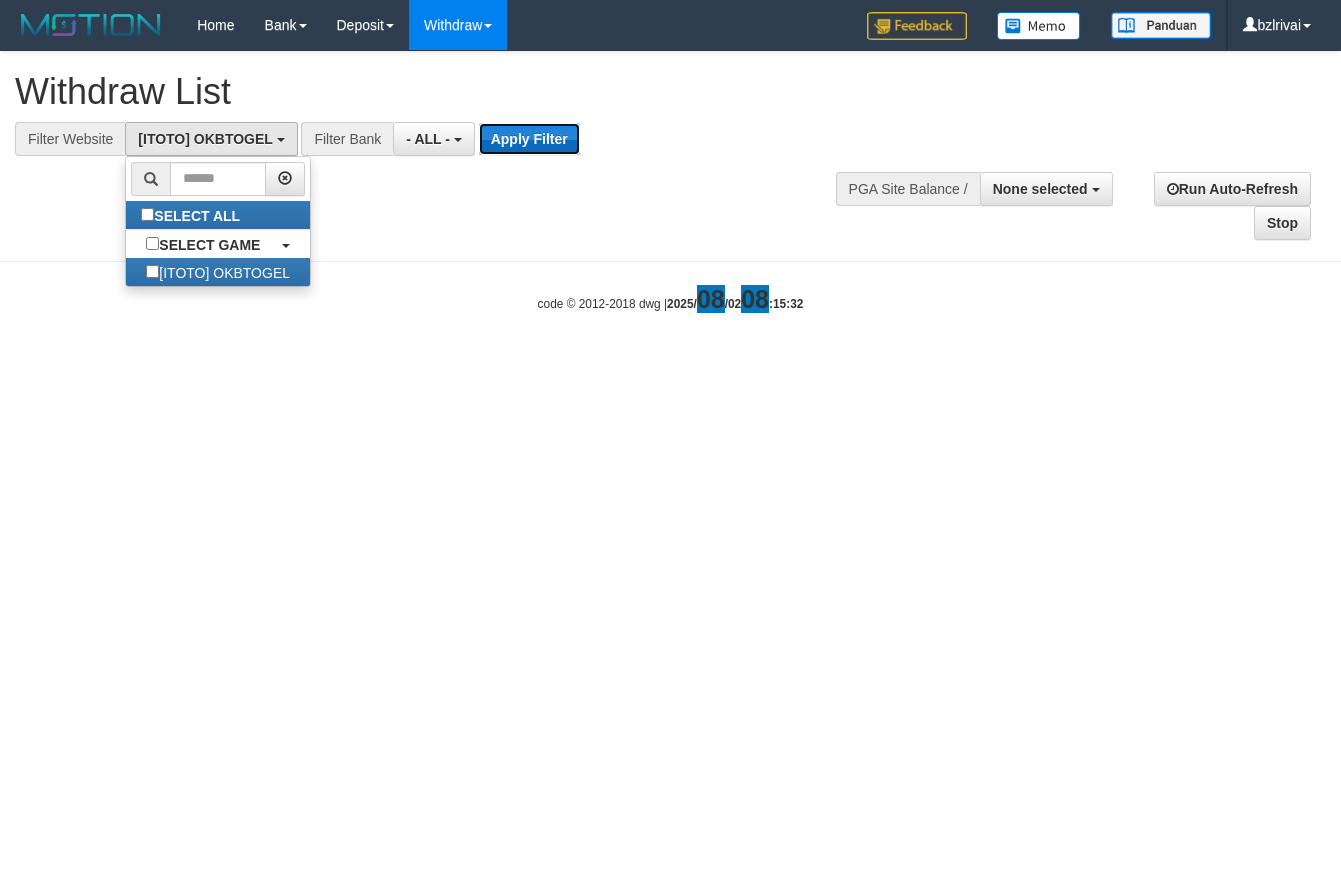 click on "Apply Filter" at bounding box center [529, 139] 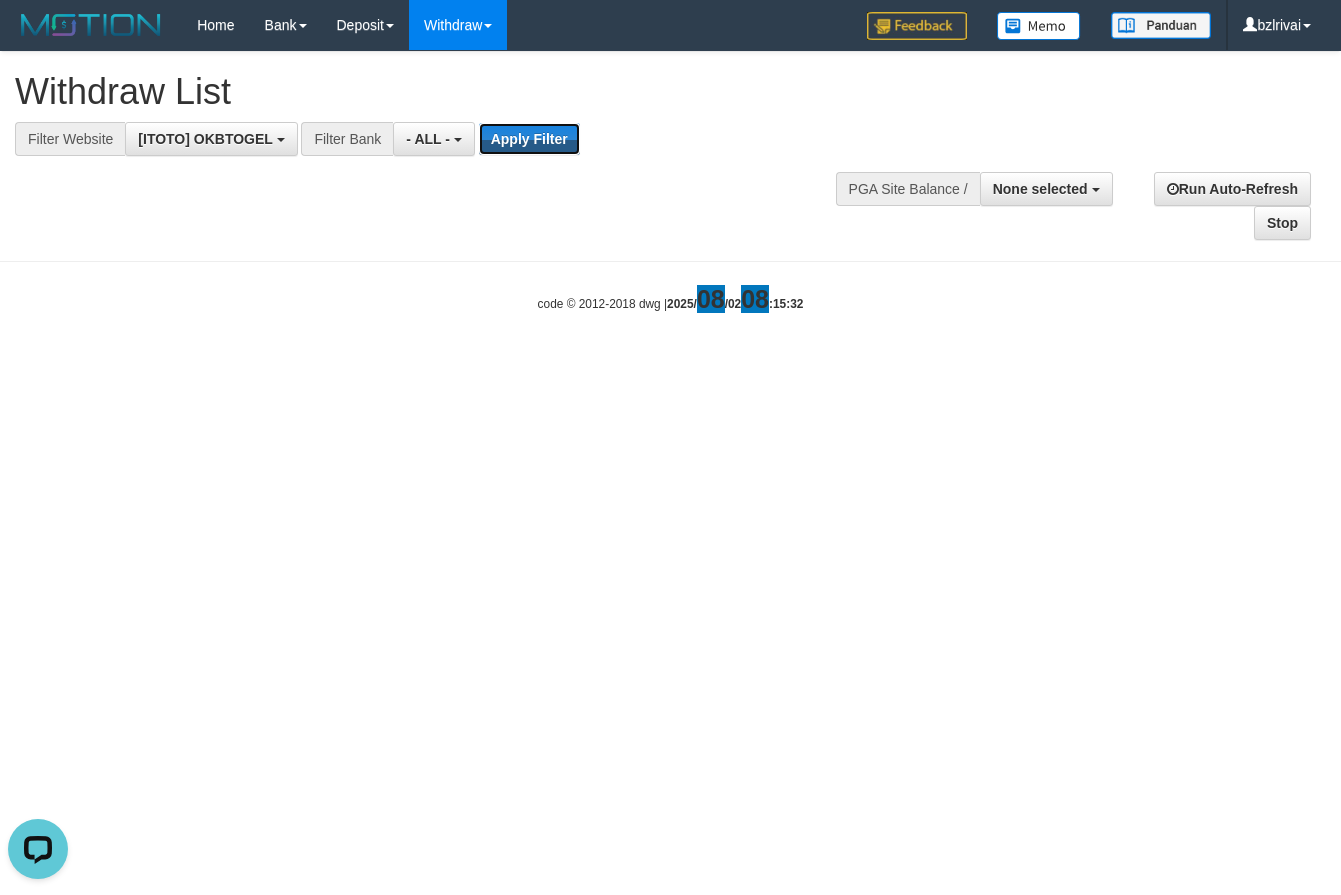 scroll, scrollTop: 0, scrollLeft: 0, axis: both 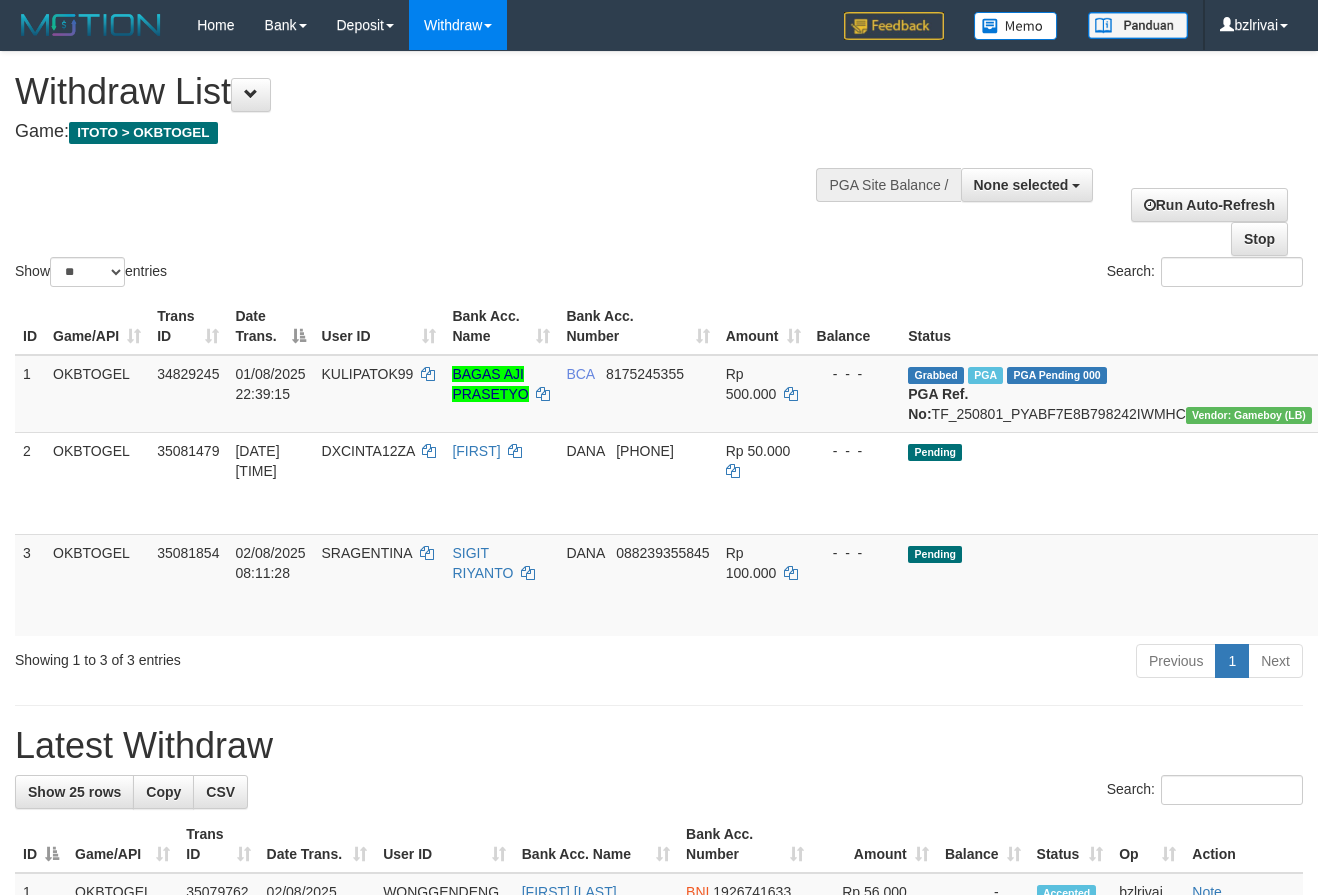 select 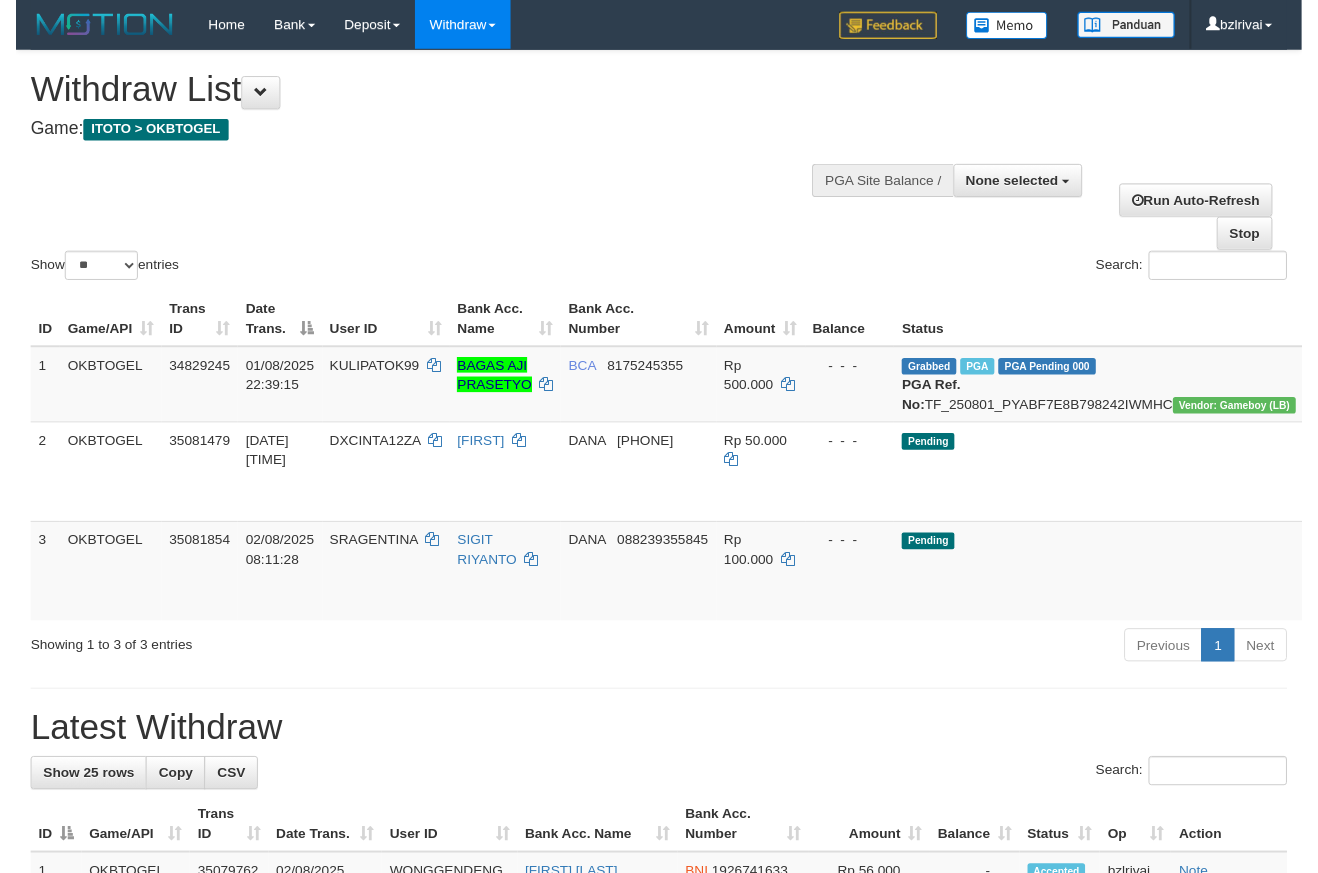 scroll, scrollTop: 0, scrollLeft: 0, axis: both 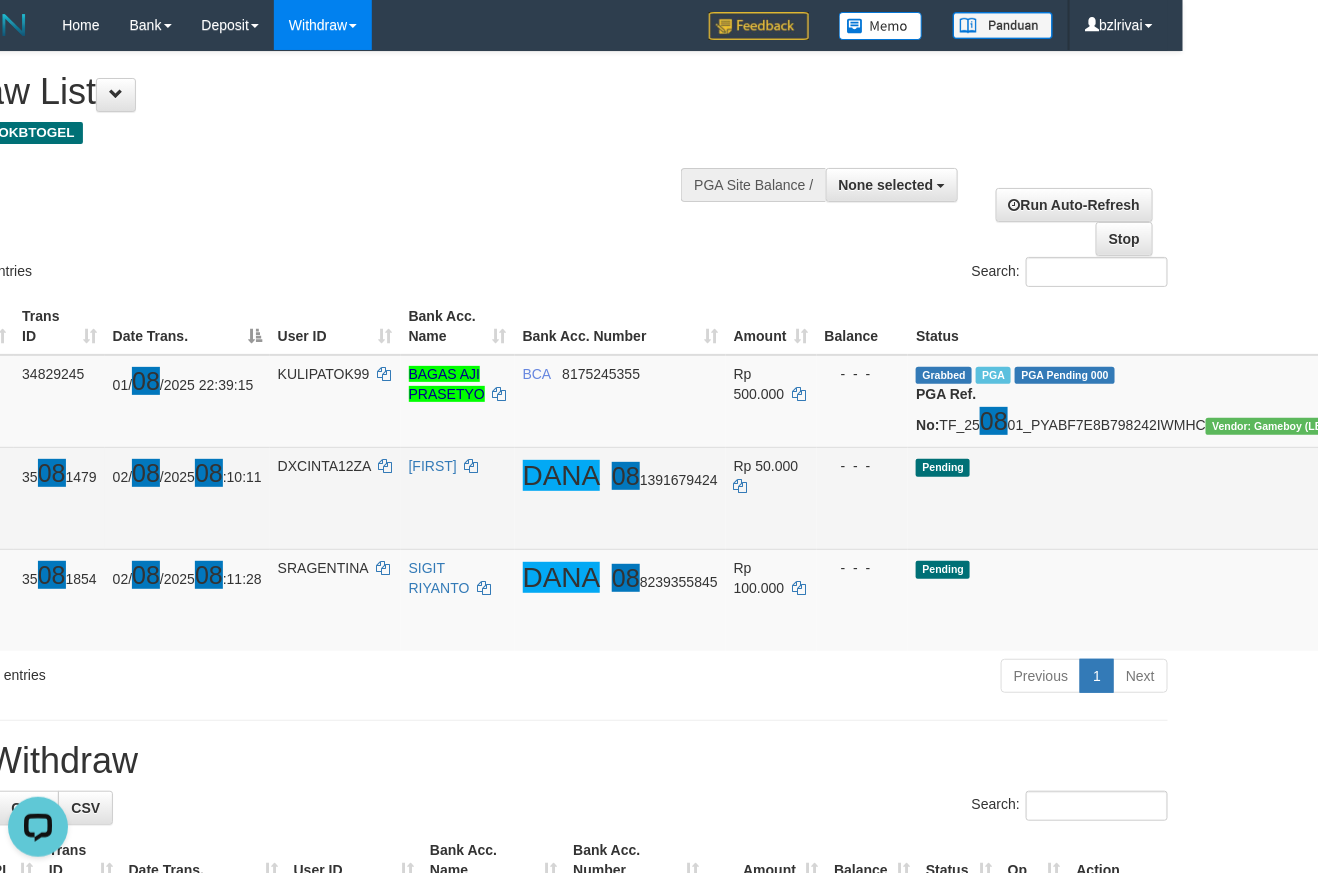 drag, startPoint x: 1219, startPoint y: 535, endPoint x: 1188, endPoint y: 535, distance: 31 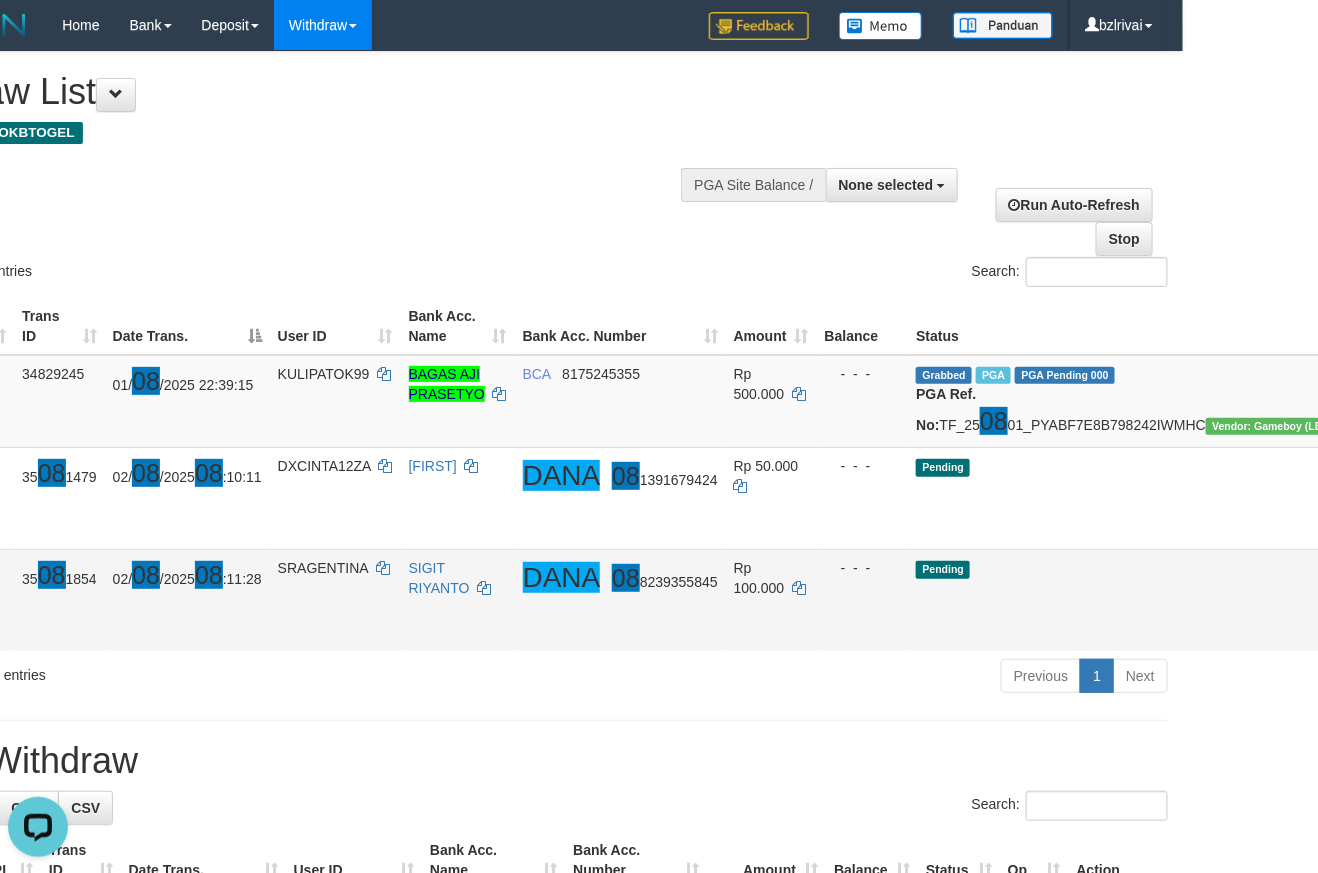 click on "Send PGA" at bounding box center (1447, 623) 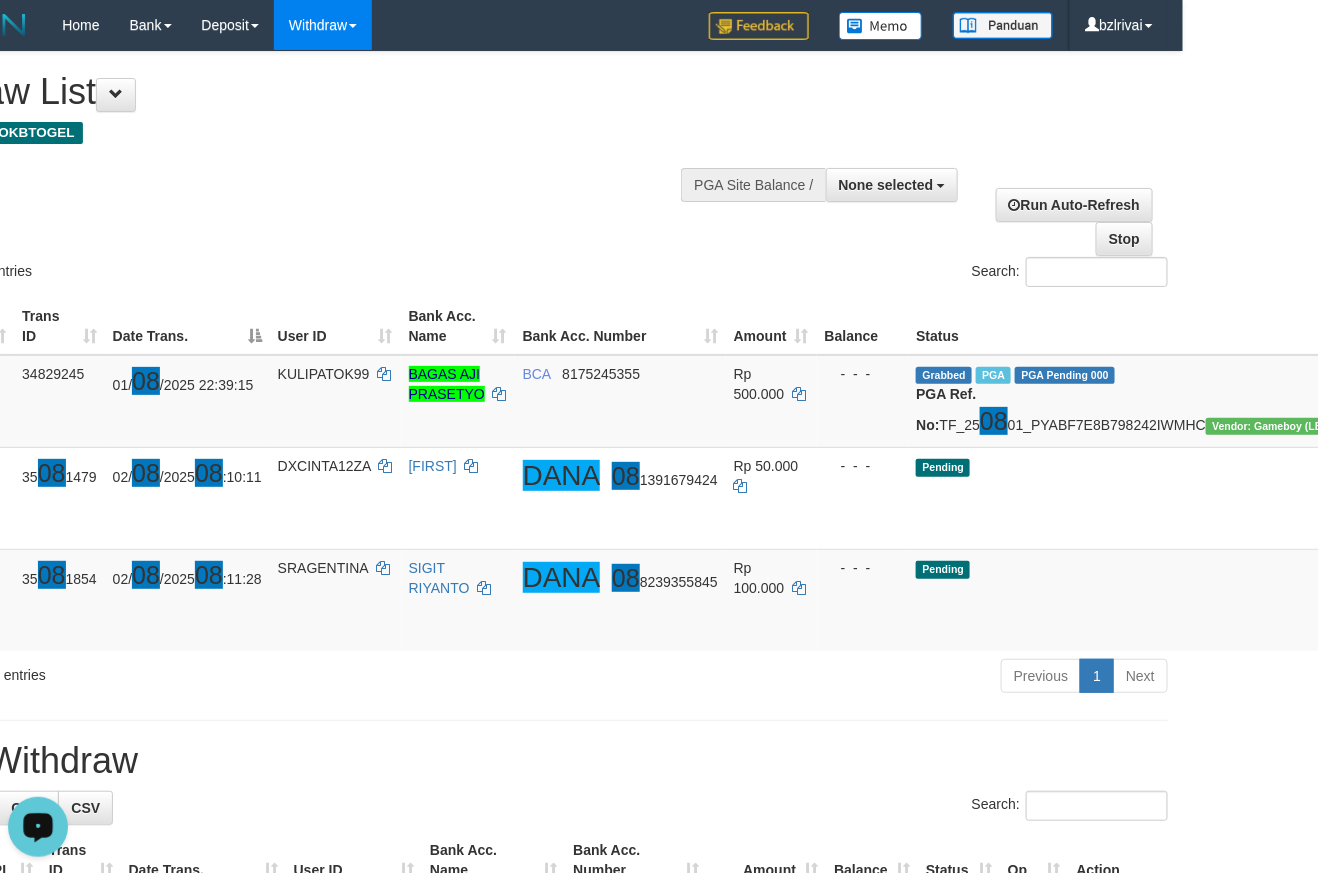 drag, startPoint x: 429, startPoint y: 775, endPoint x: 619, endPoint y: 772, distance: 190.02368 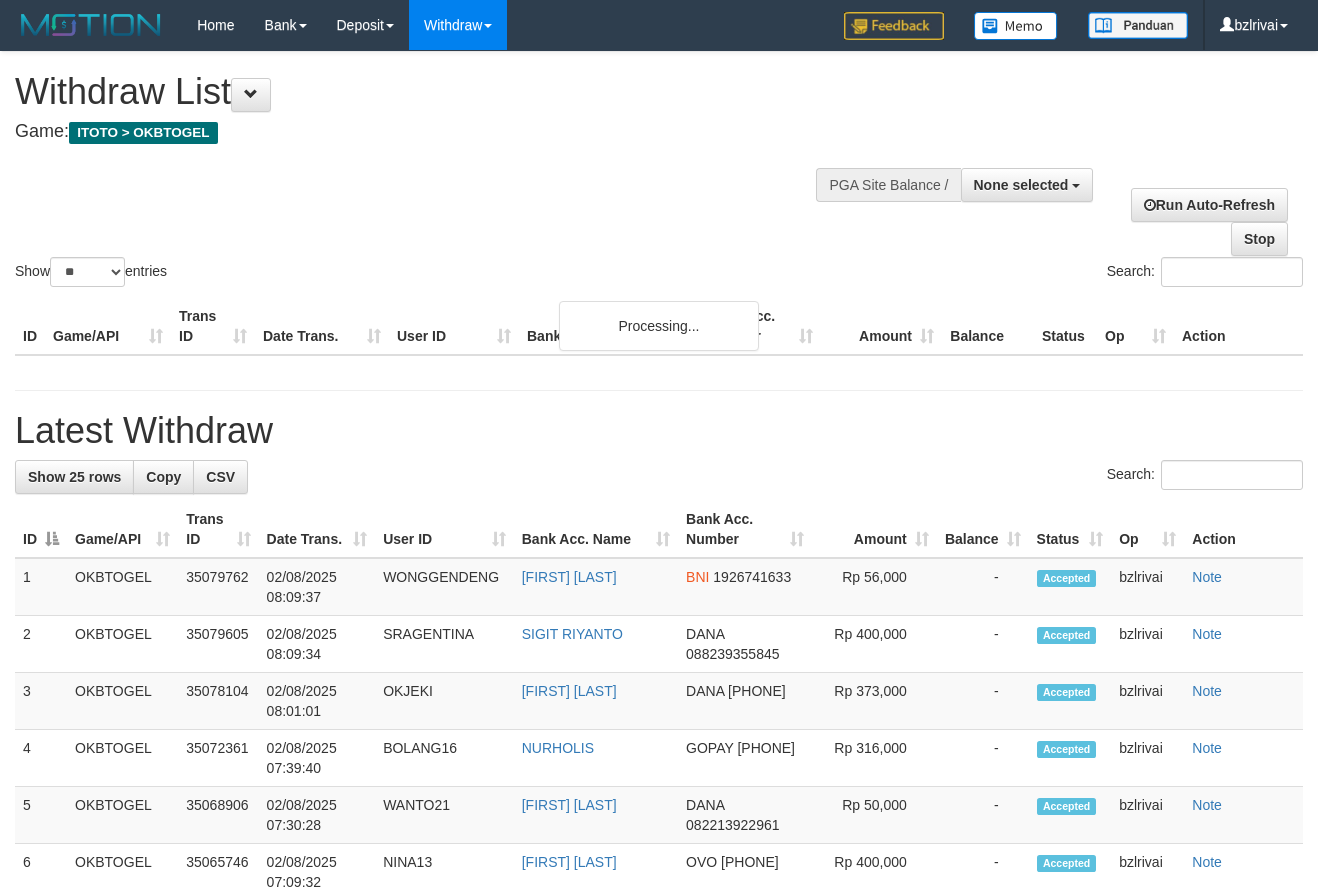 select 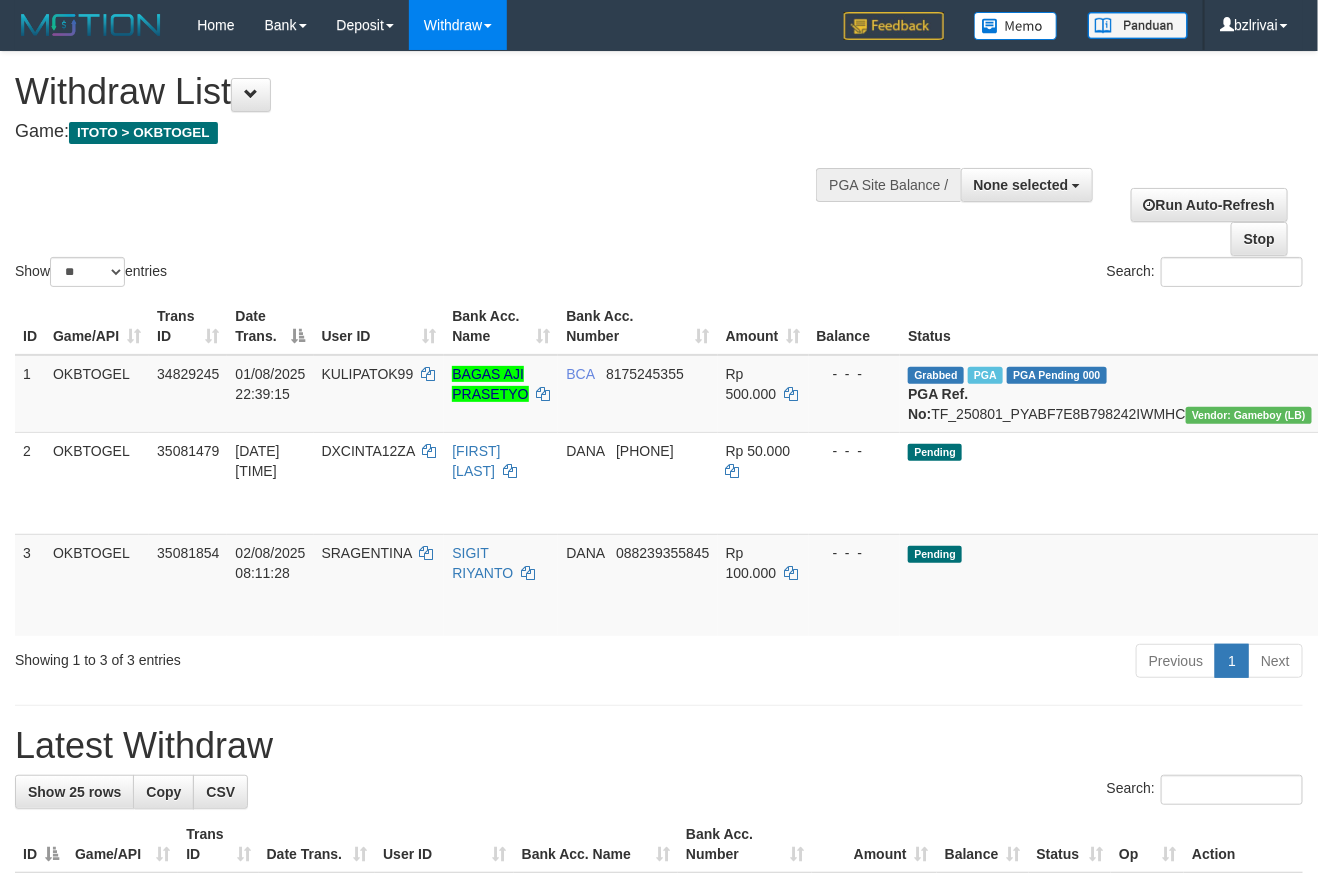 scroll, scrollTop: 0, scrollLeft: 51, axis: horizontal 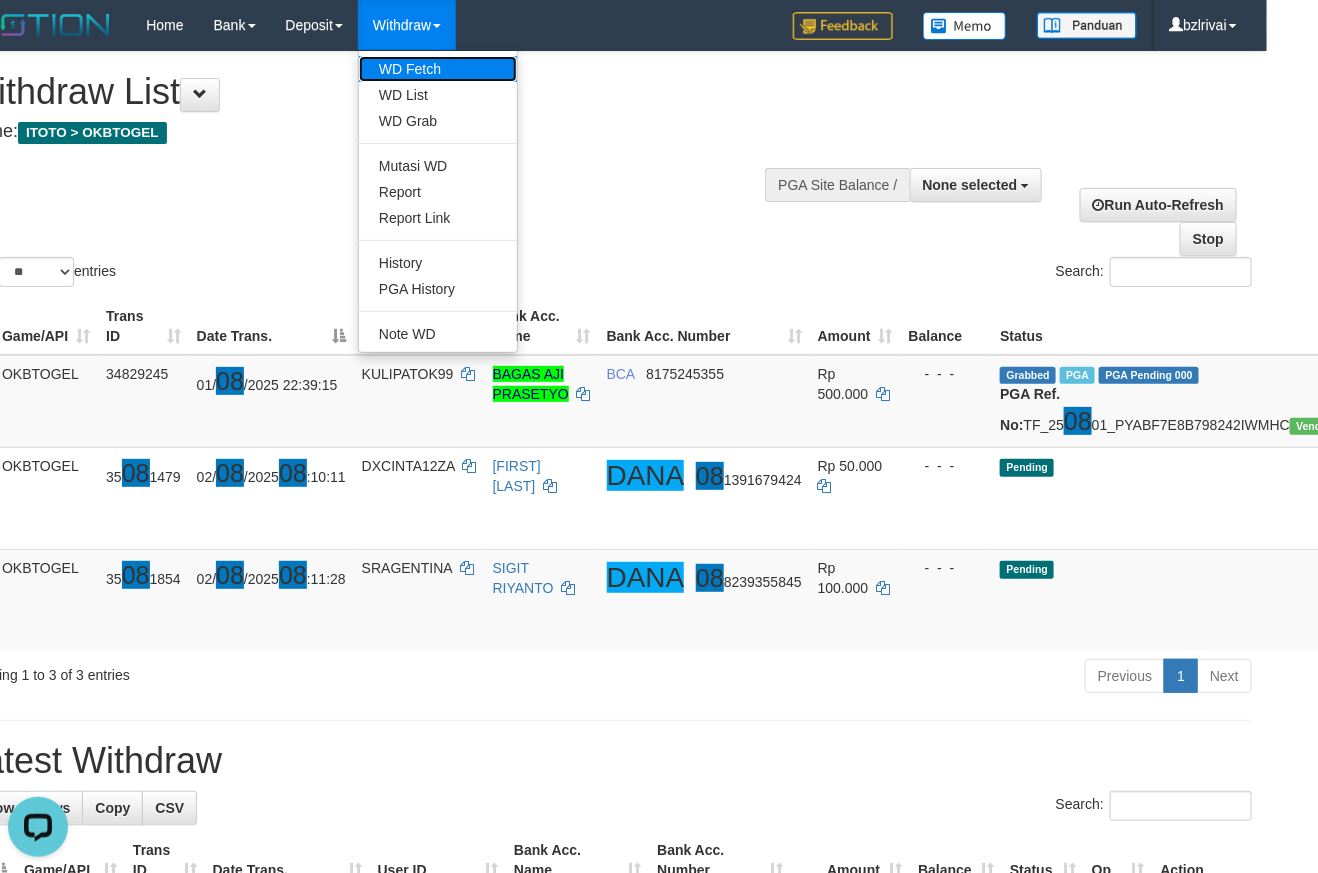 click on "WD Fetch" at bounding box center (438, 69) 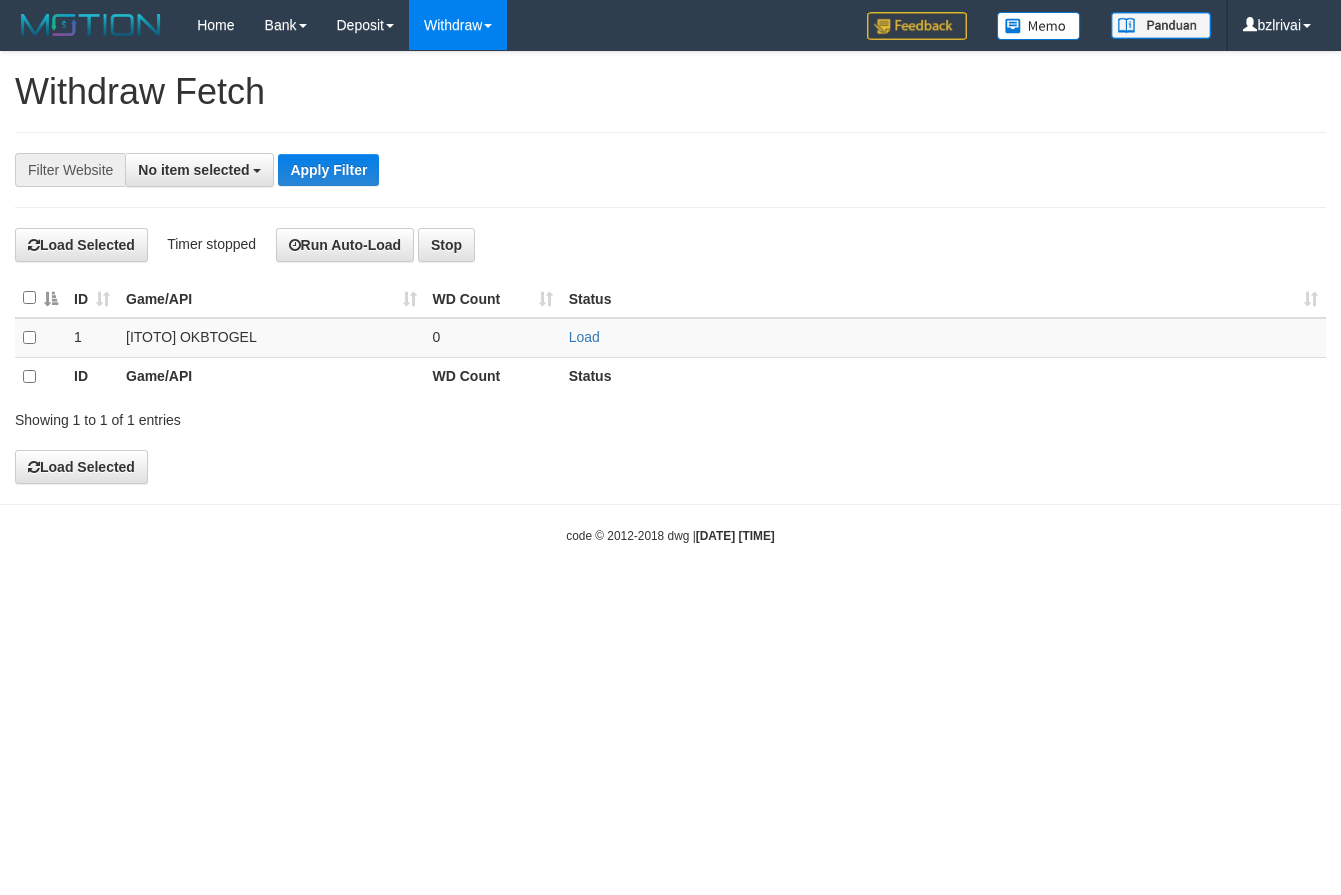 select 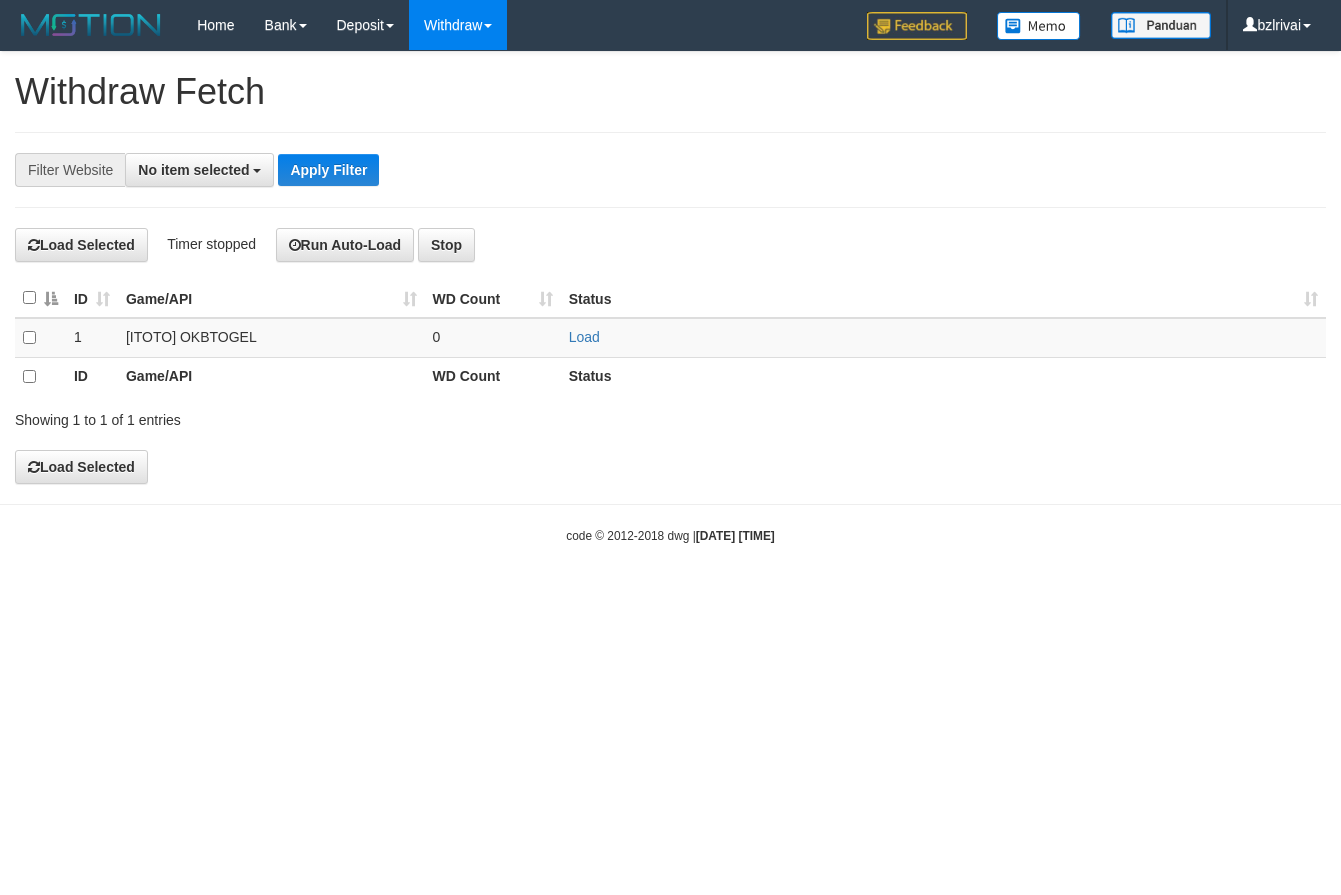 scroll, scrollTop: 0, scrollLeft: 0, axis: both 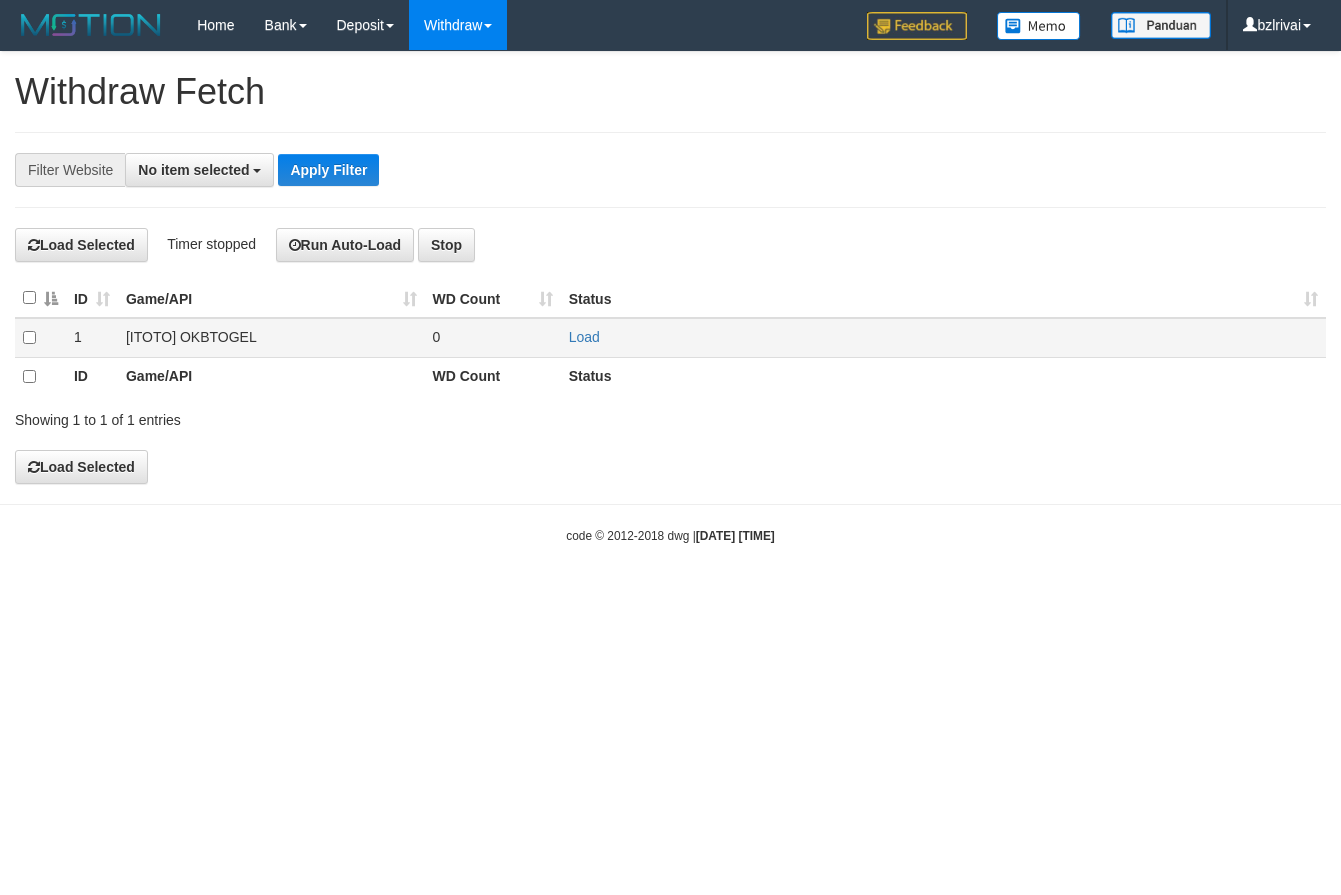 click on "Load" at bounding box center [943, 337] 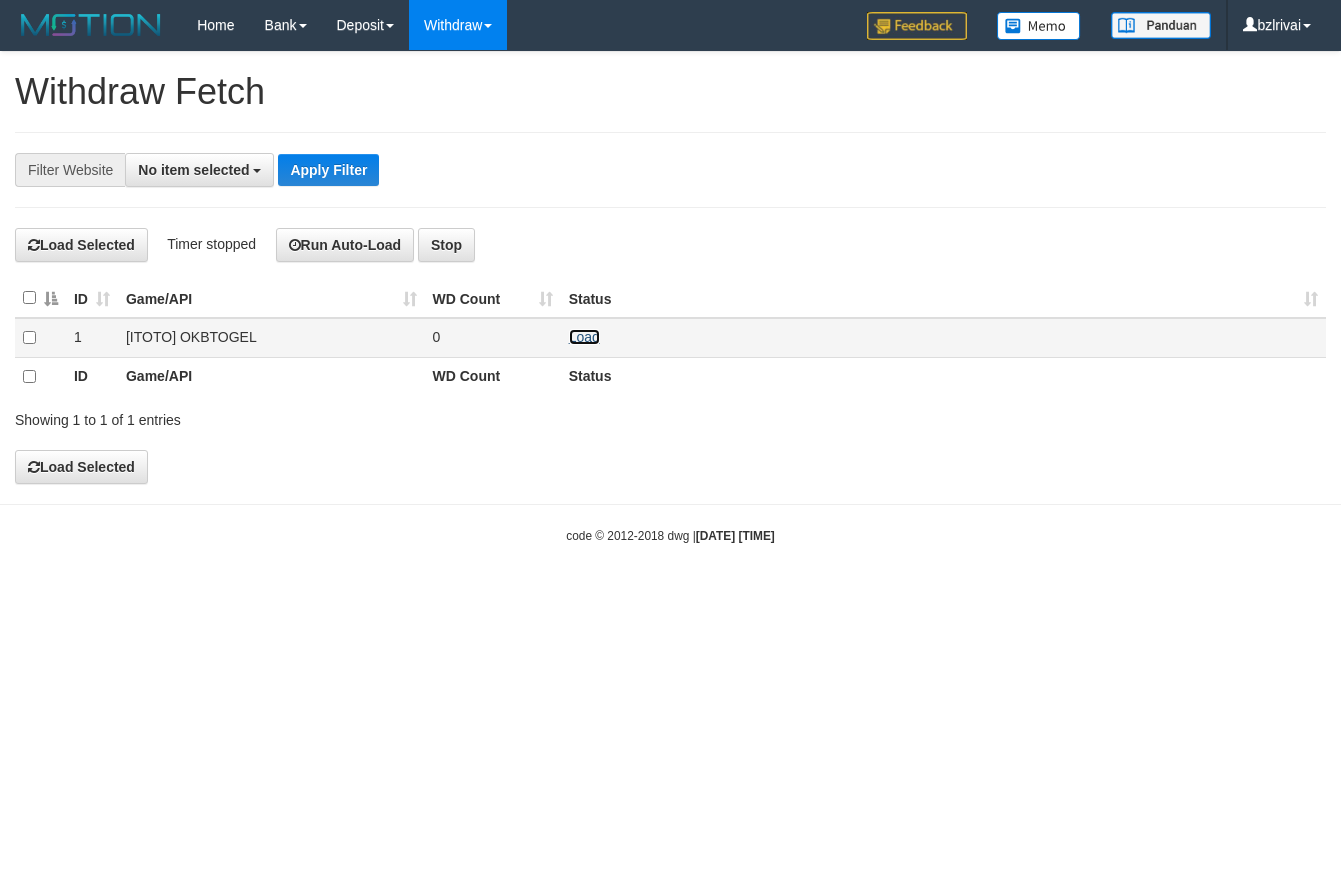 click on "Load" at bounding box center (584, 337) 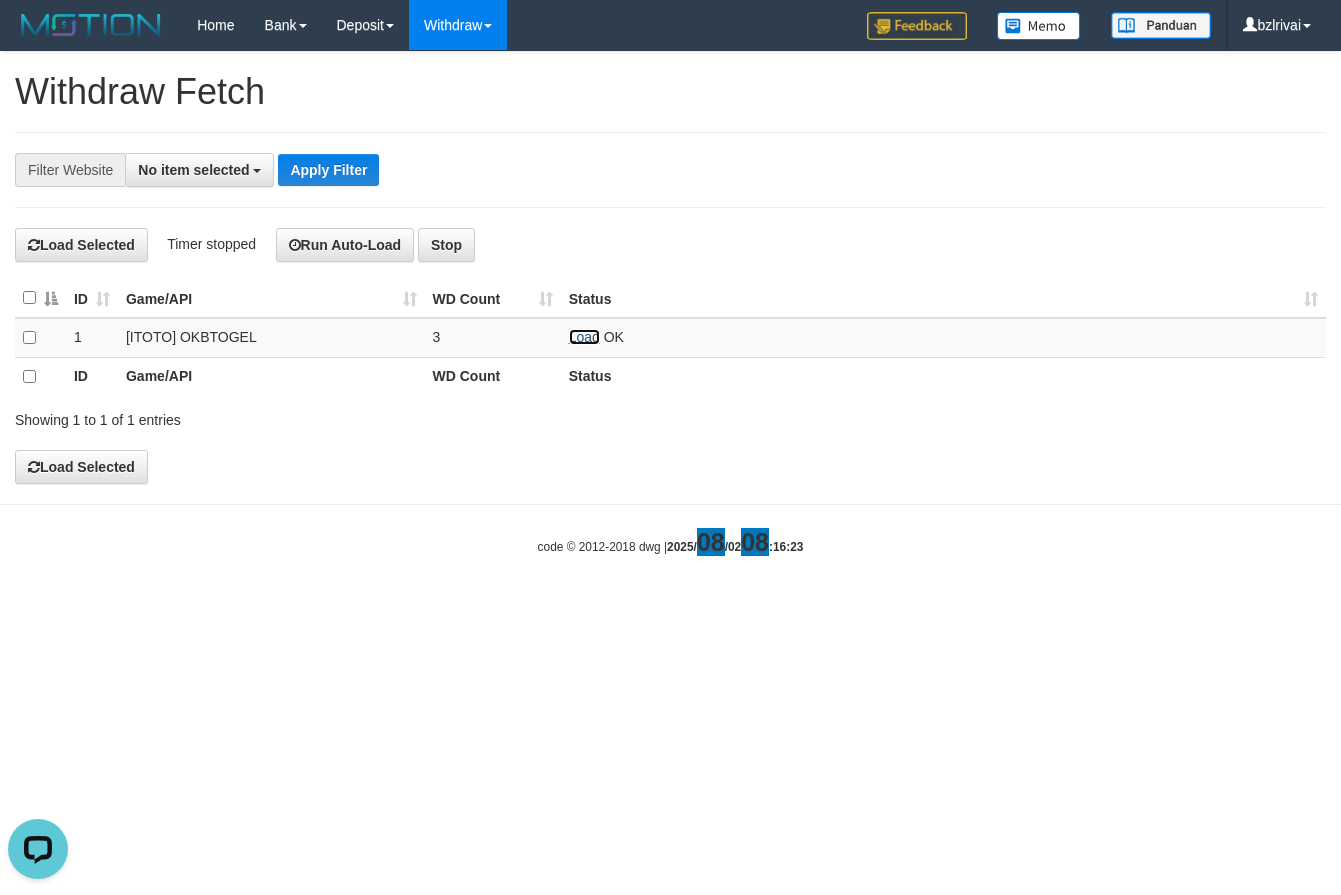 scroll, scrollTop: 0, scrollLeft: 0, axis: both 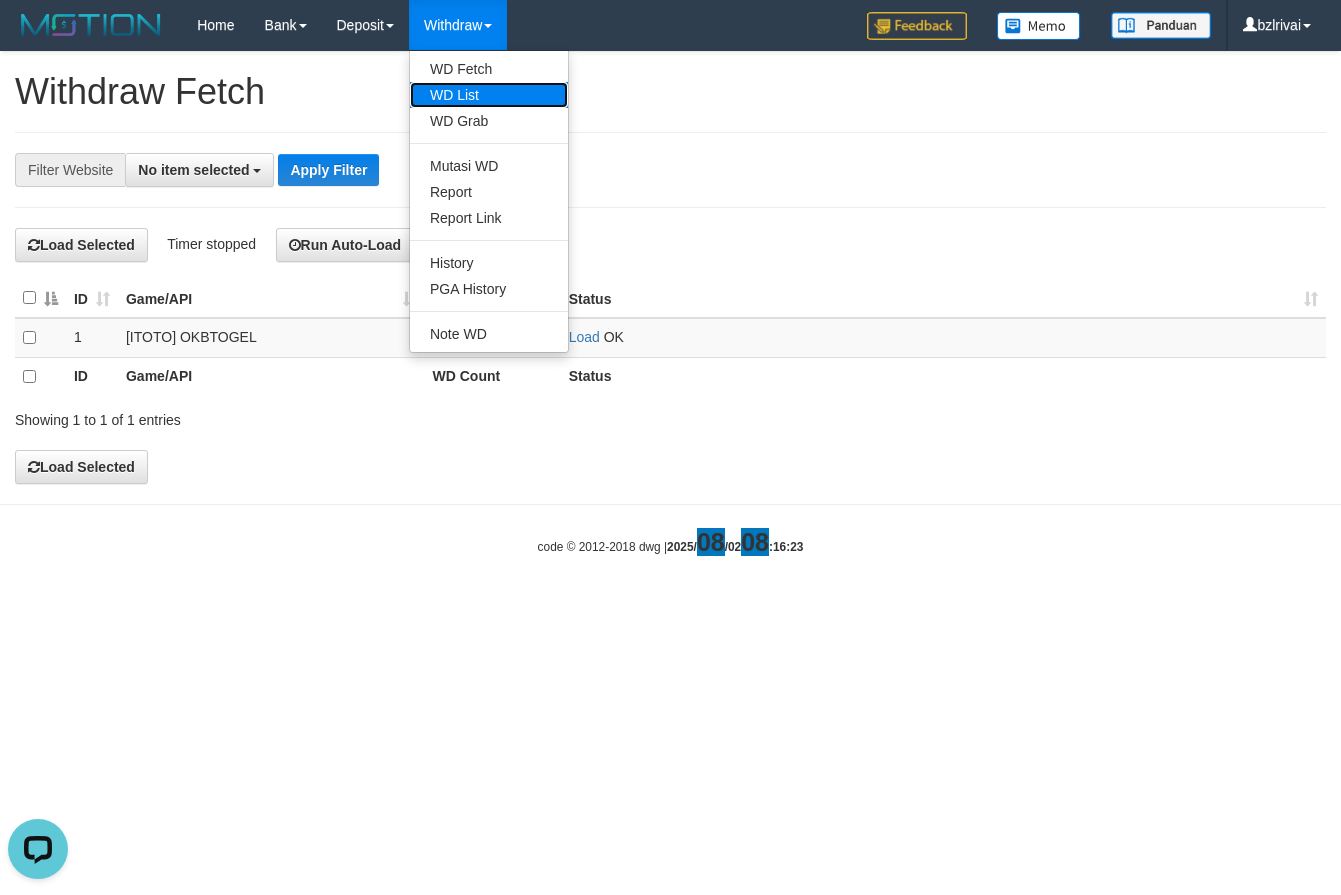 click on "WD List" at bounding box center (489, 95) 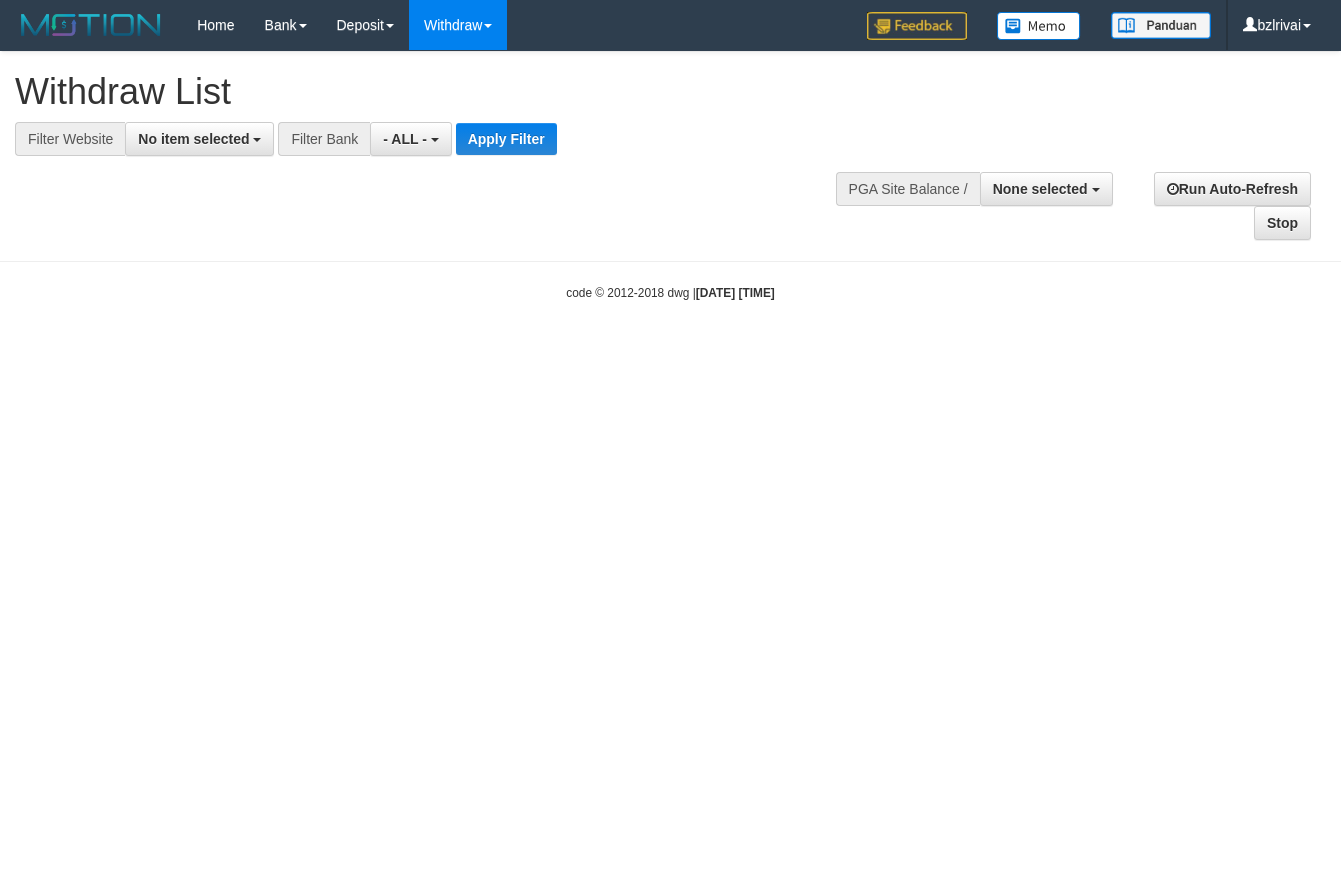 select 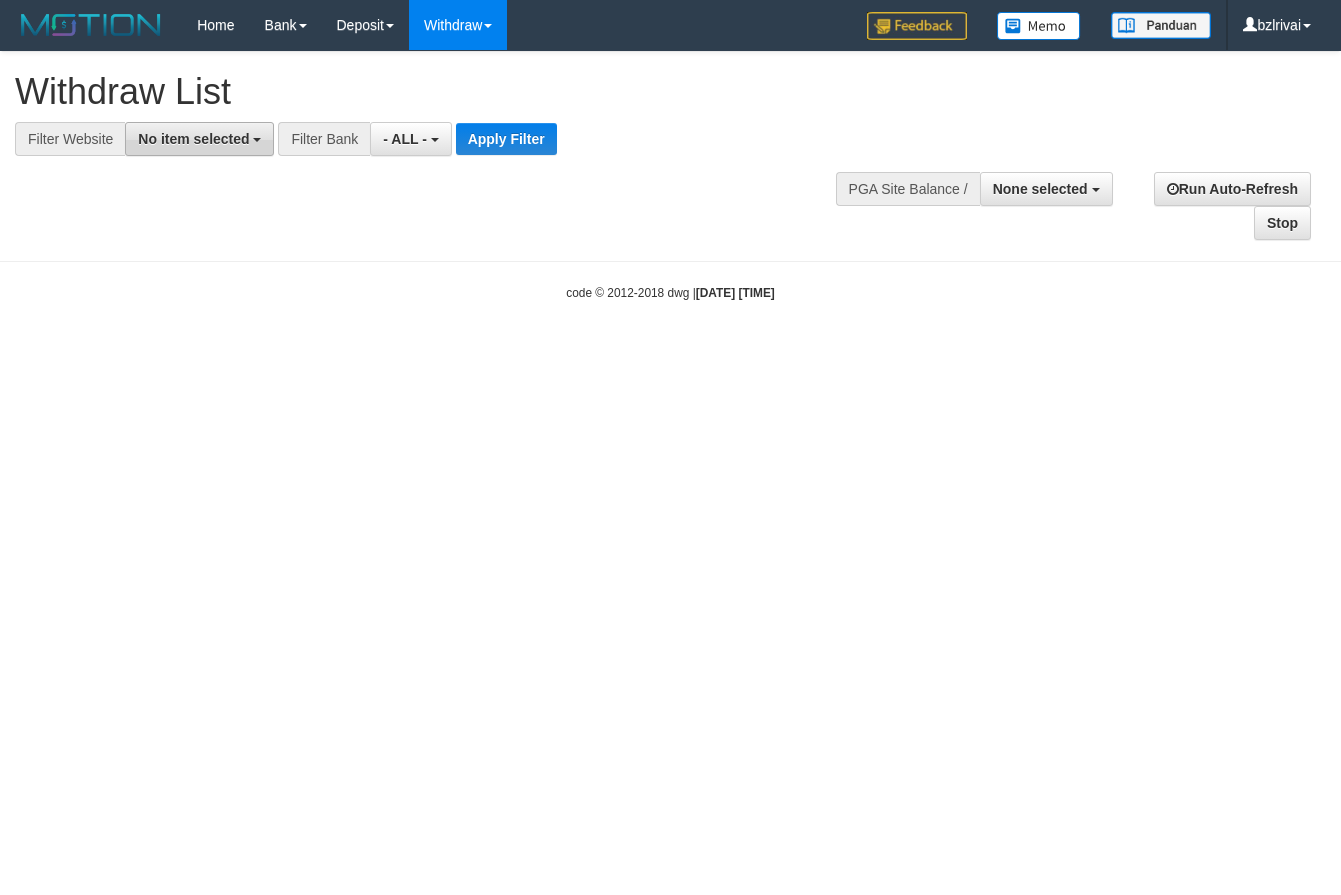 scroll, scrollTop: 0, scrollLeft: 0, axis: both 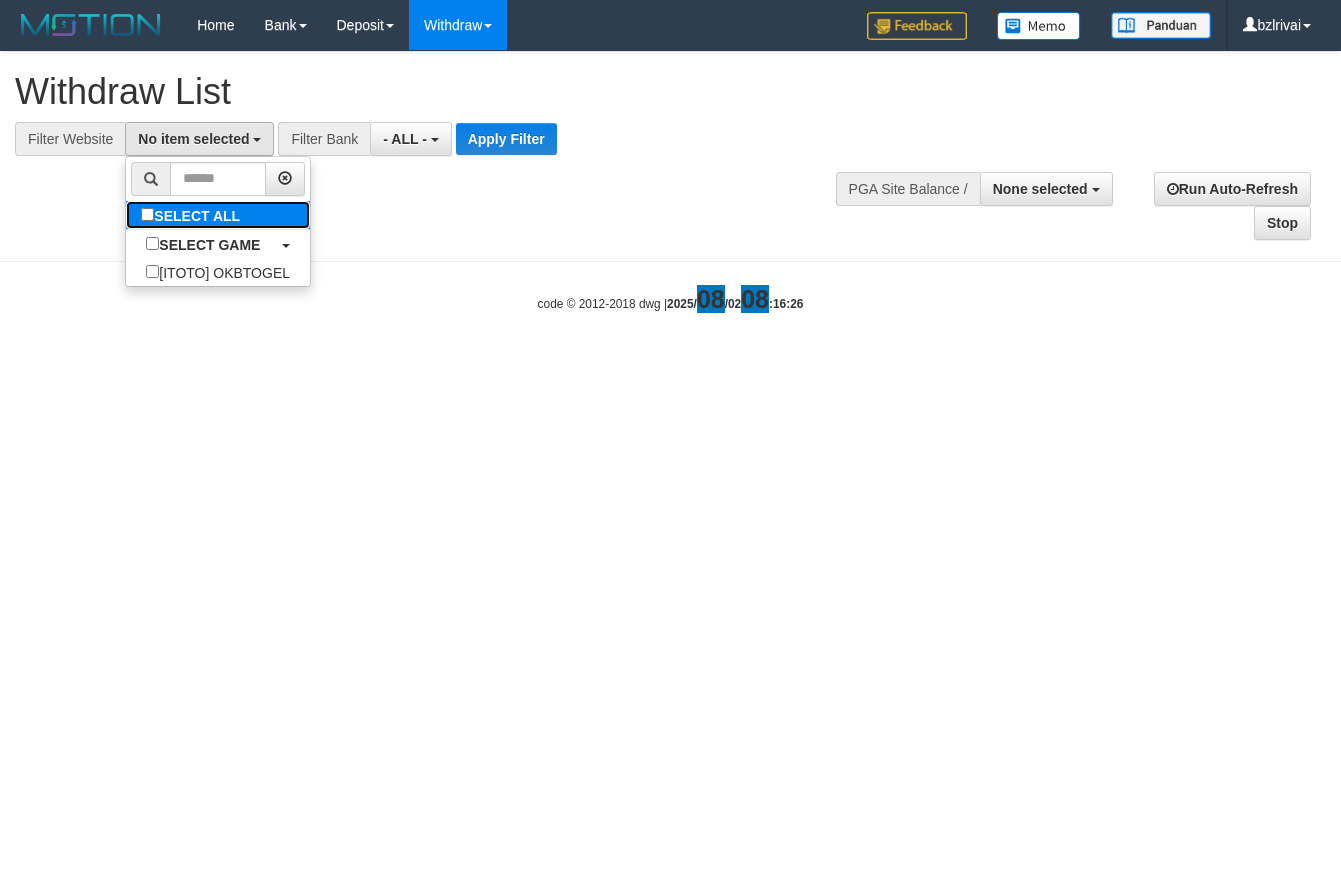click on "SELECT ALL" at bounding box center [193, 215] 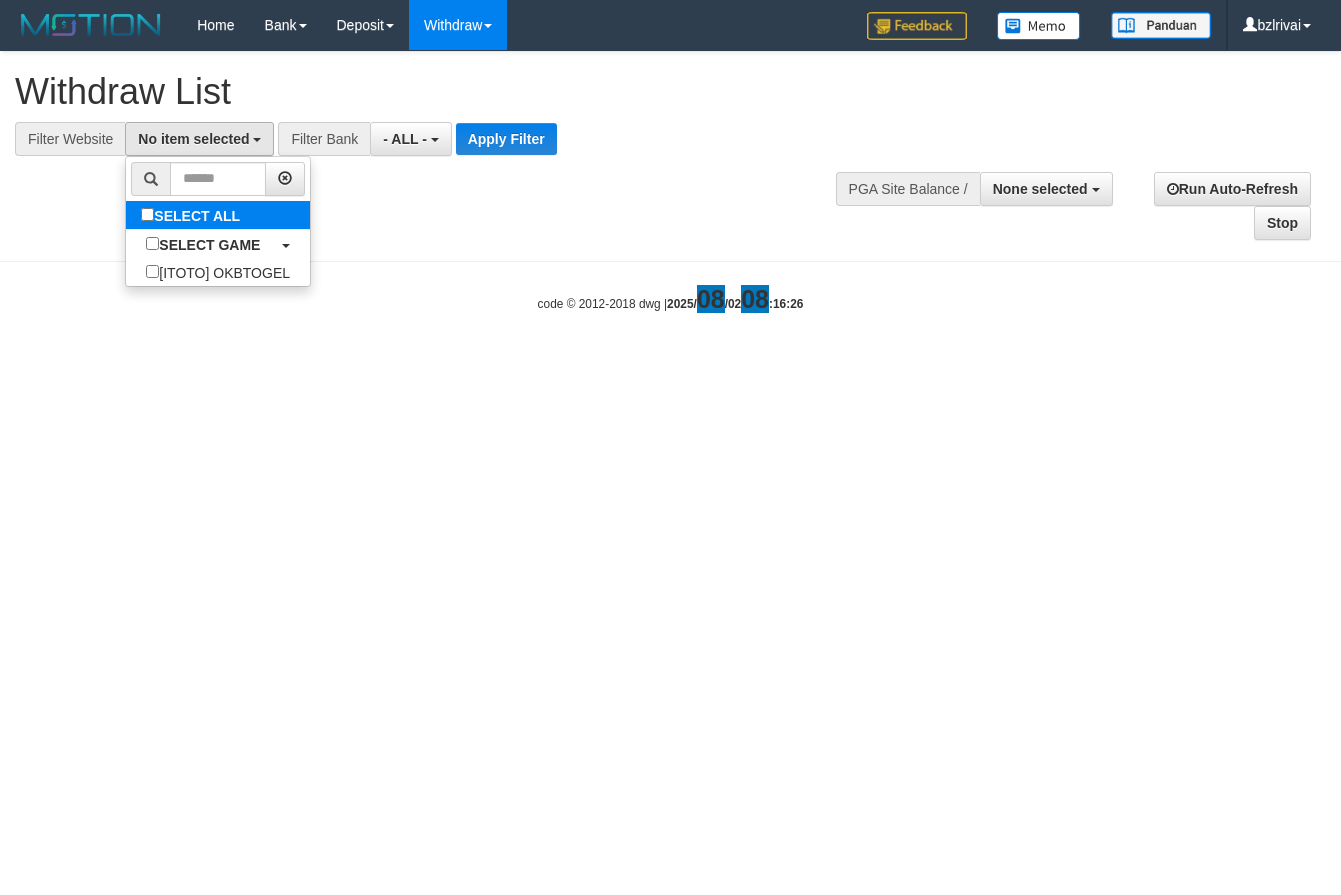 select on "****" 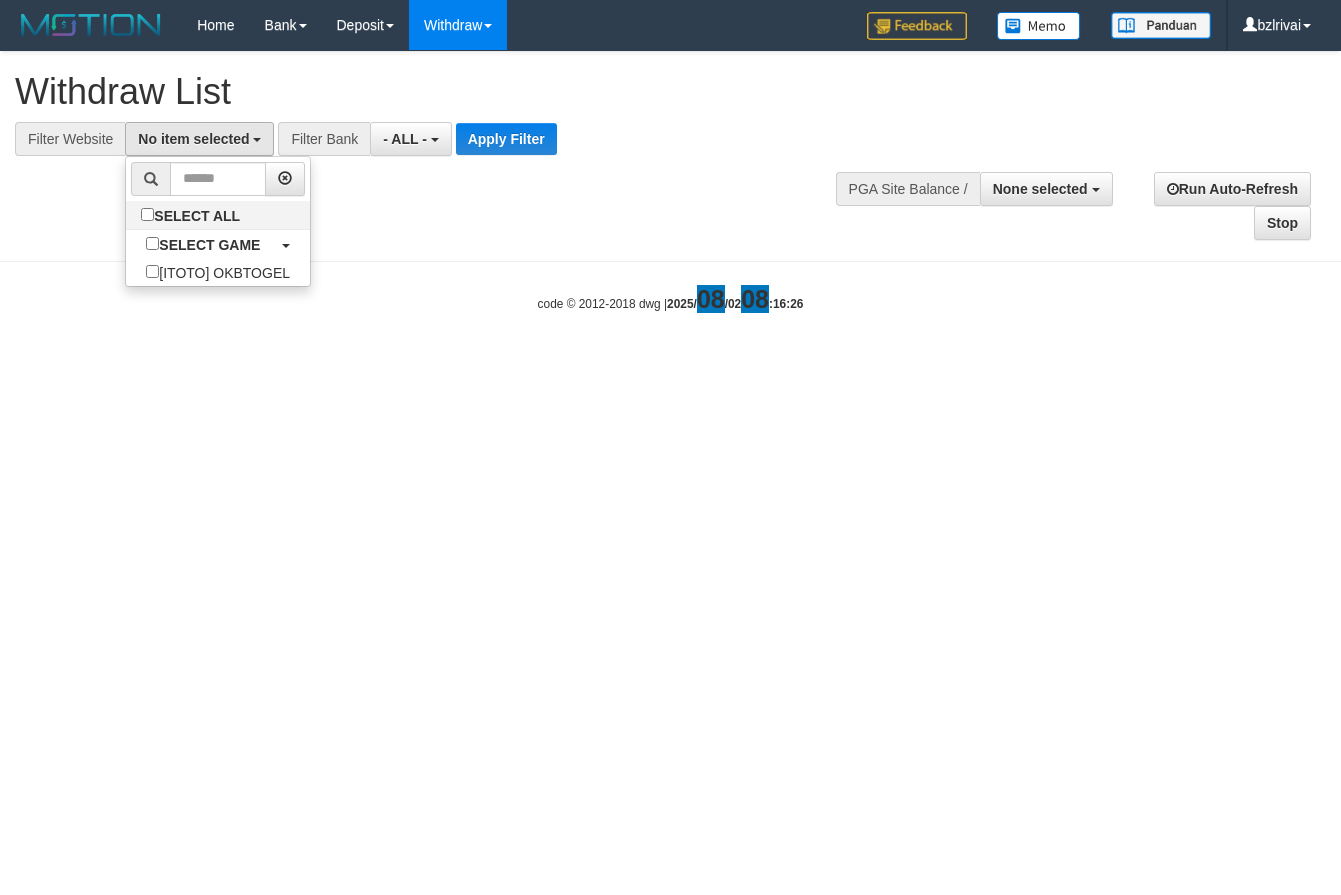 scroll, scrollTop: 18, scrollLeft: 0, axis: vertical 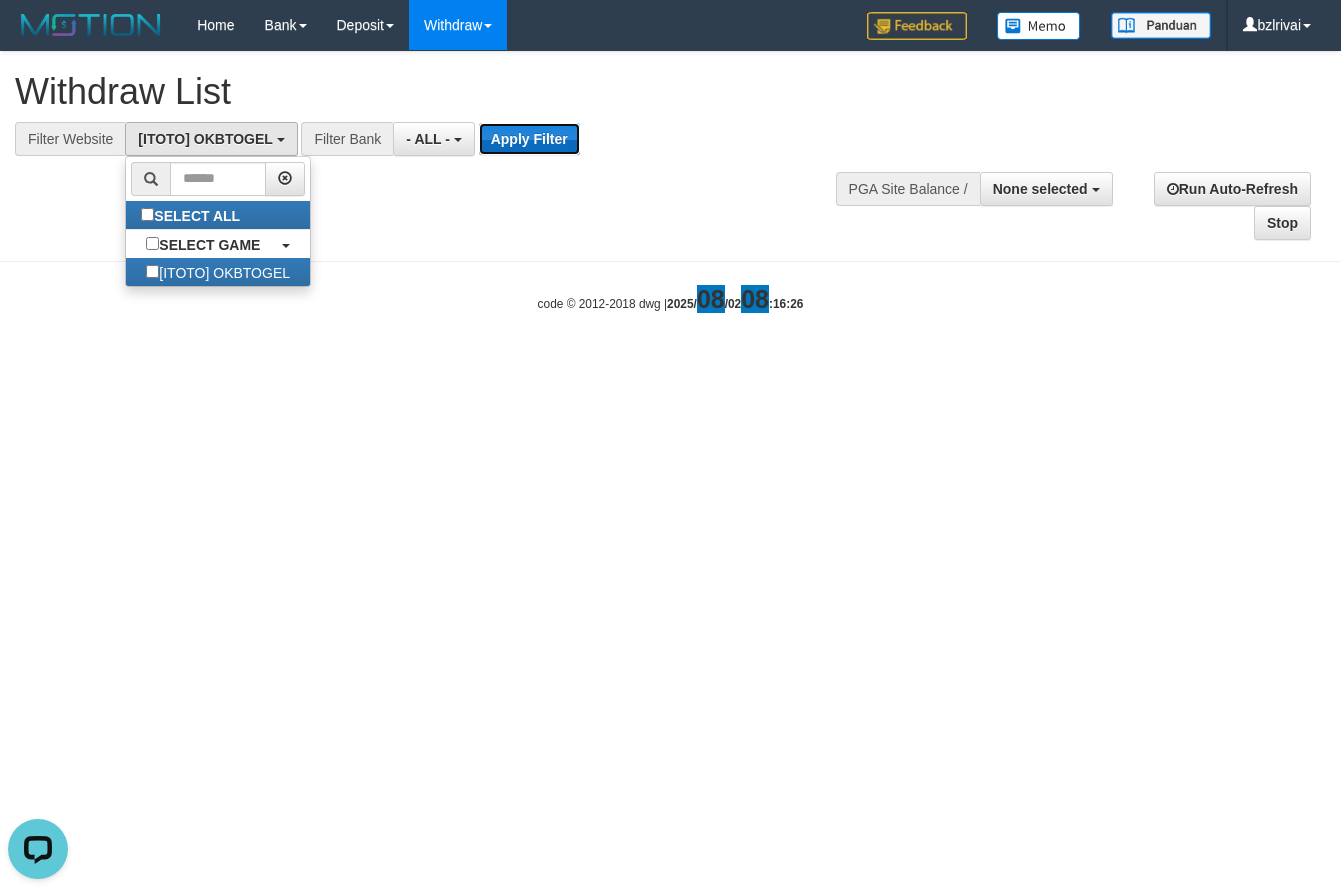 click on "Apply Filter" at bounding box center [529, 139] 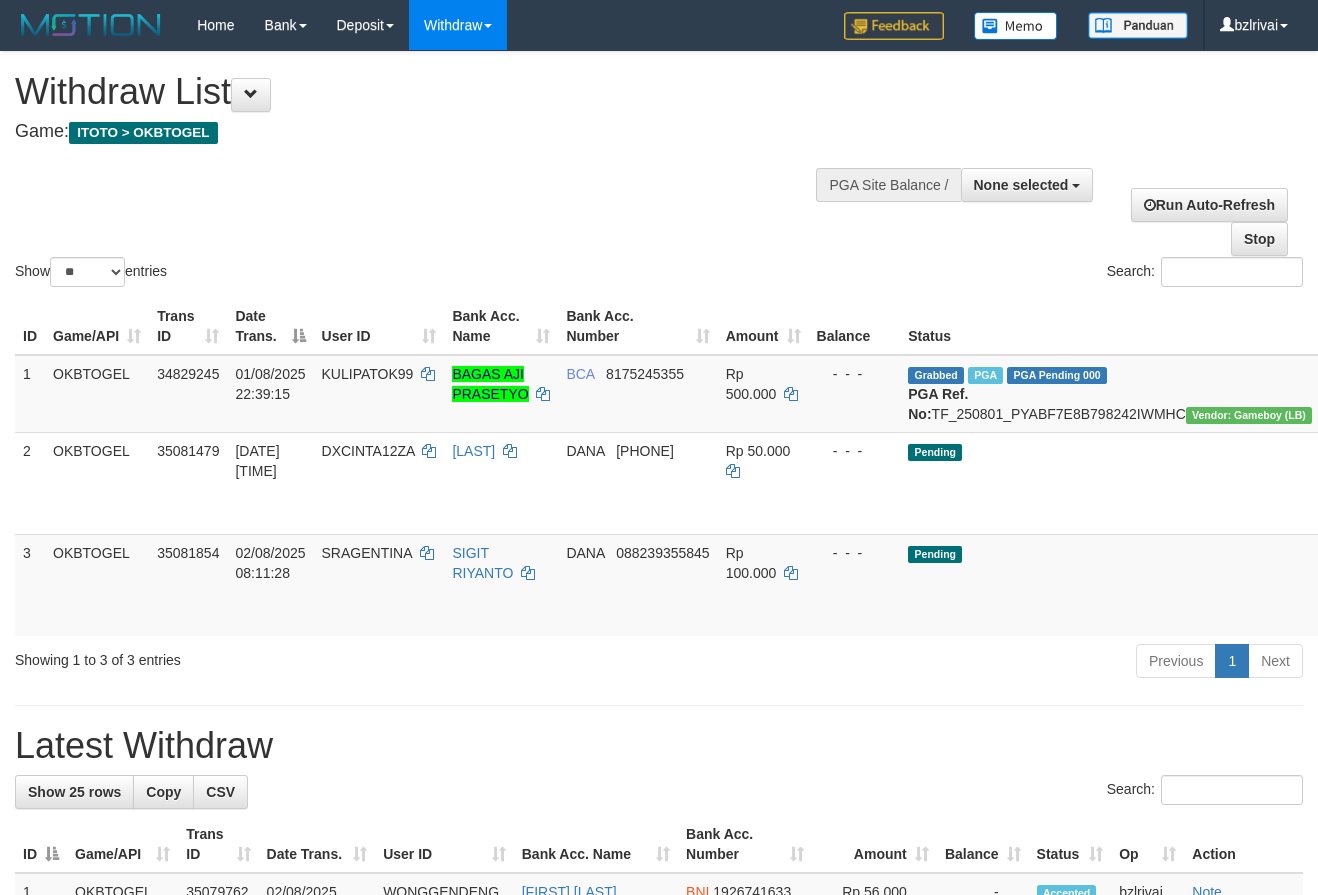 select 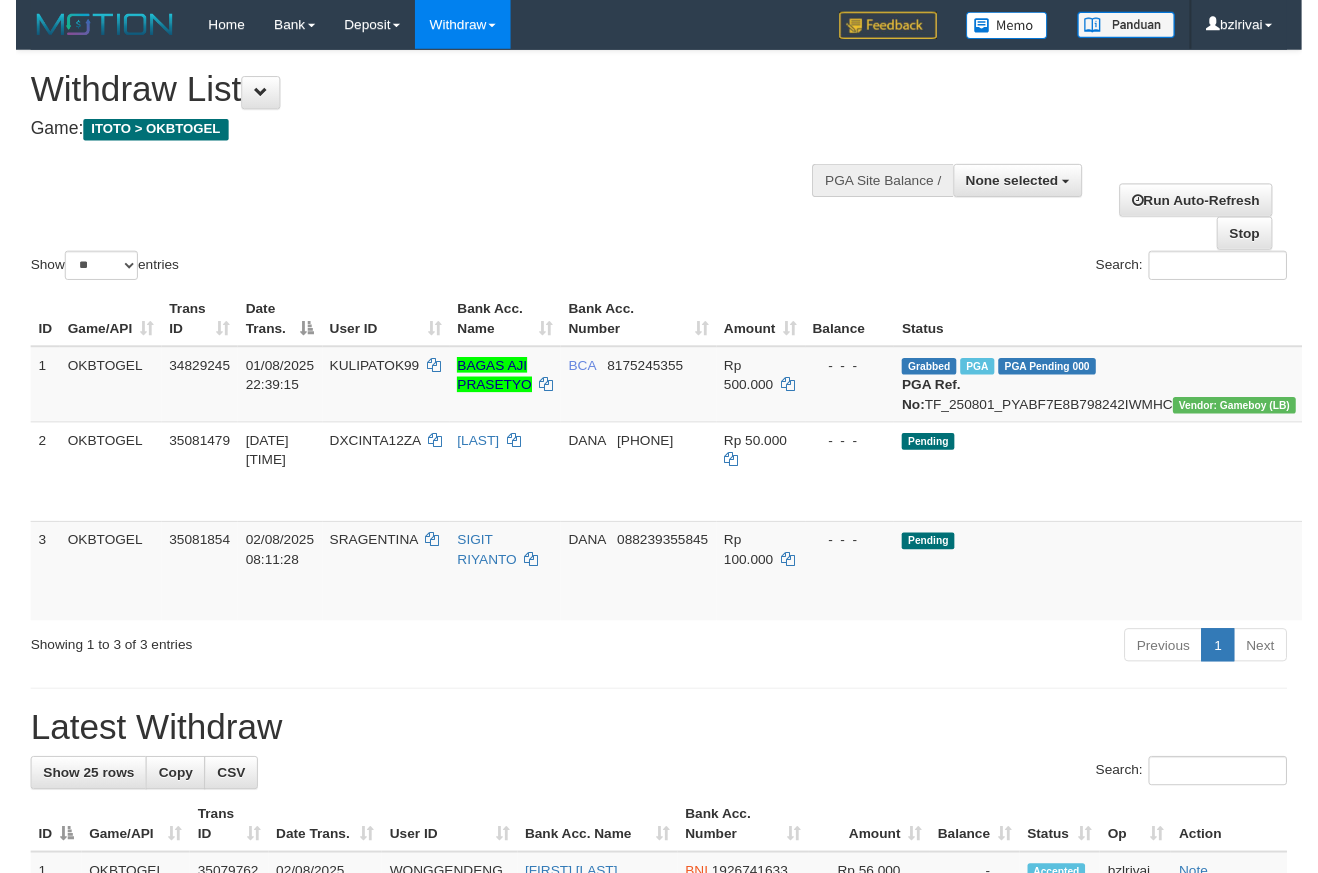 scroll, scrollTop: 0, scrollLeft: 0, axis: both 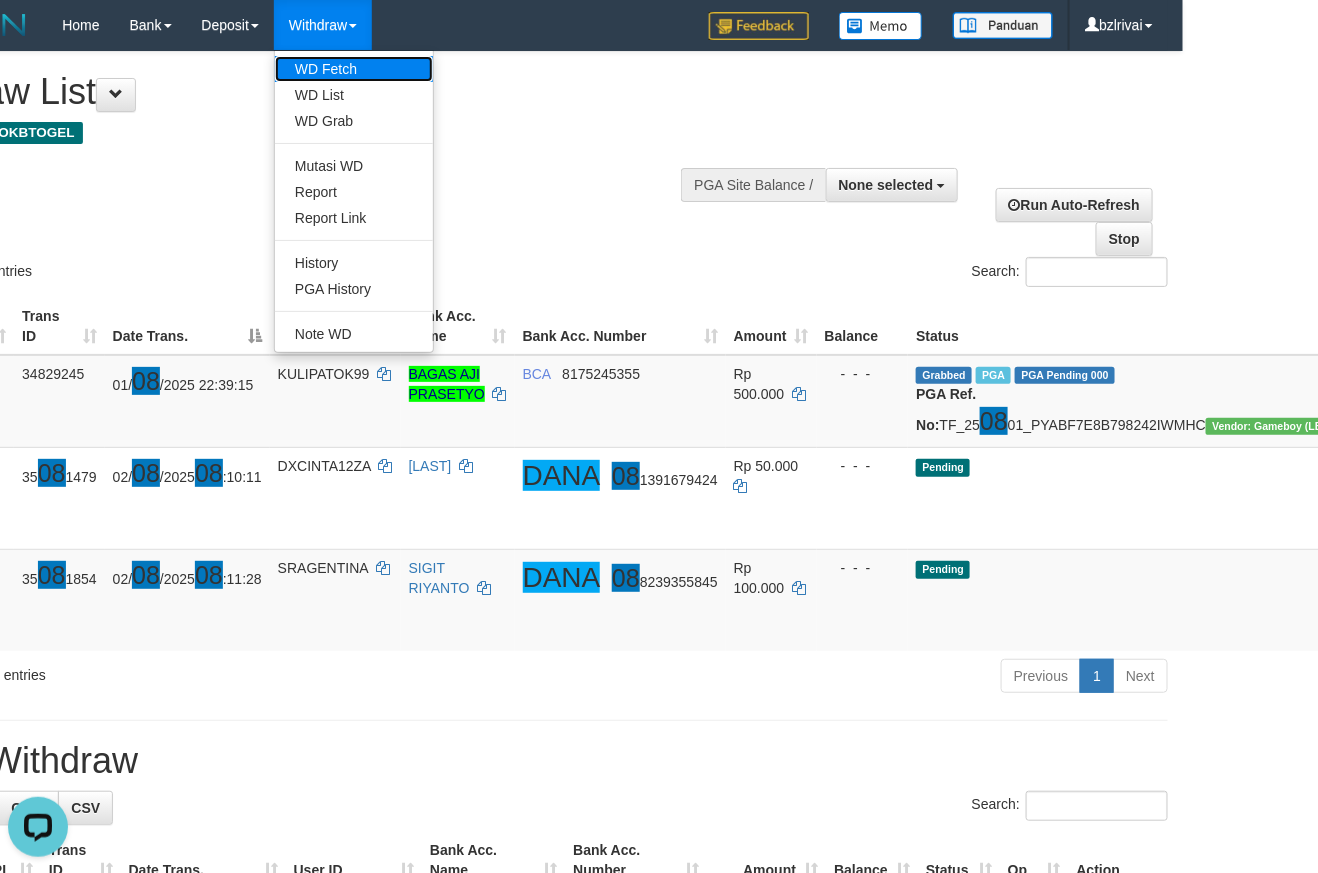 click on "WD Fetch" at bounding box center (354, 69) 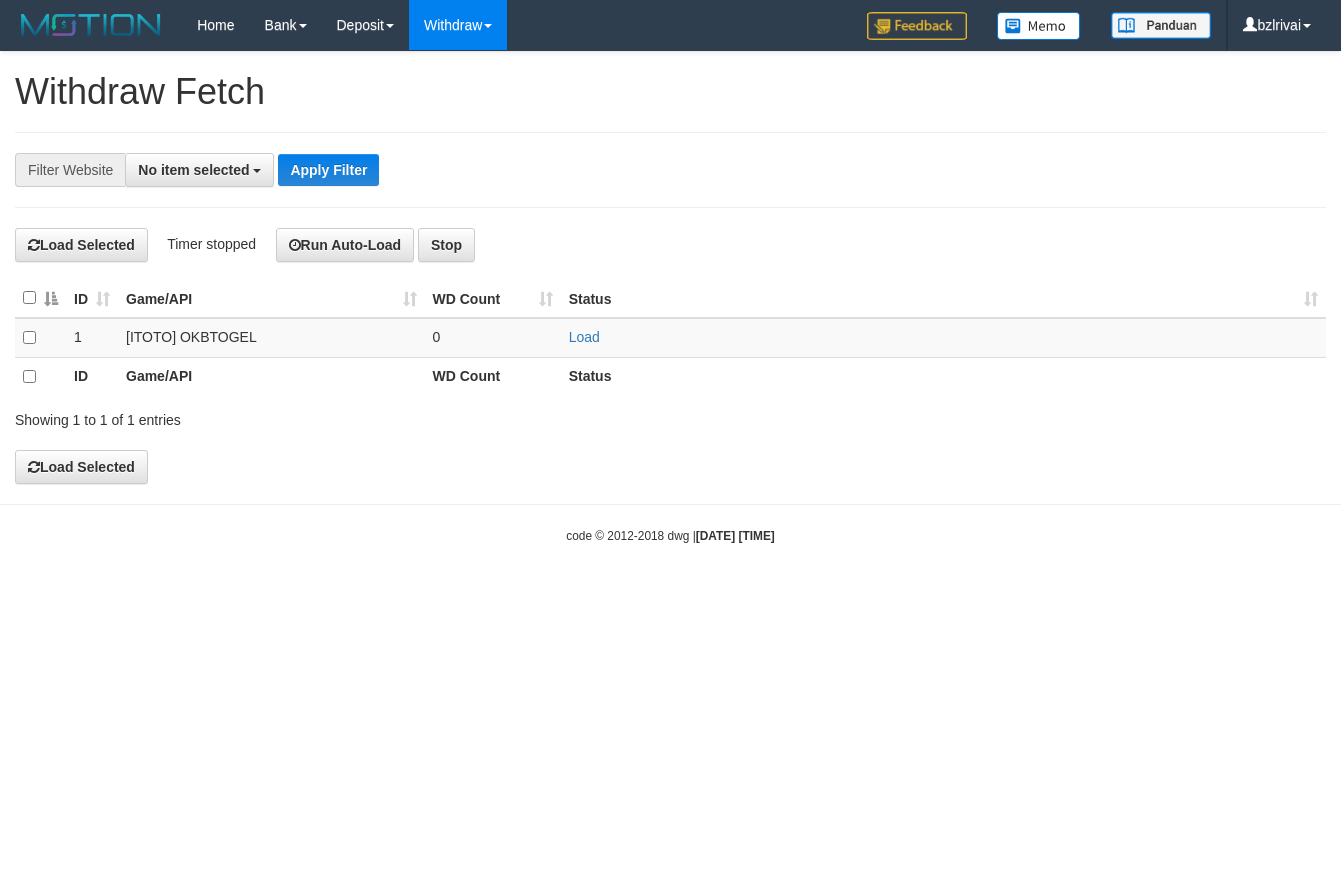 select 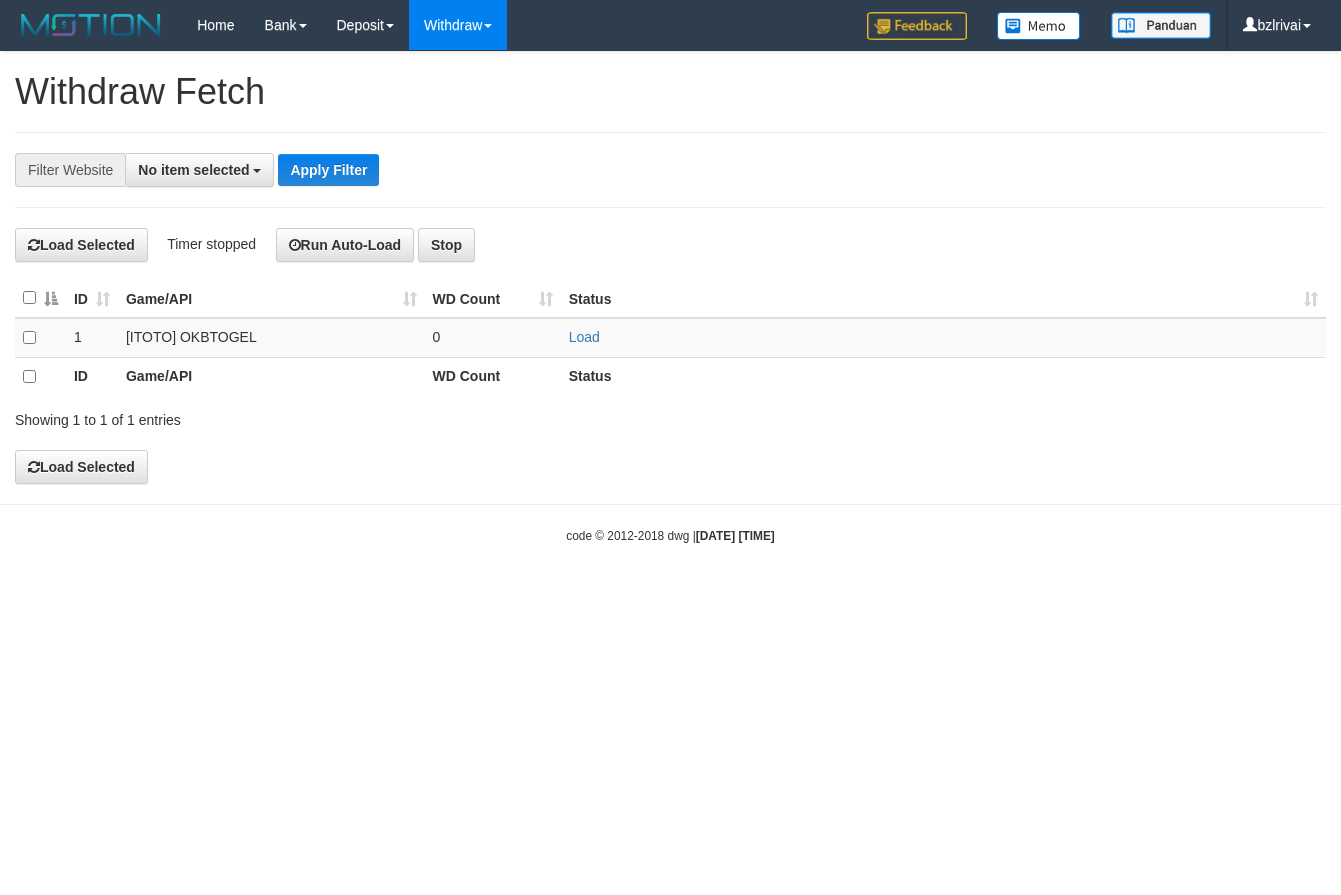 scroll, scrollTop: 0, scrollLeft: 0, axis: both 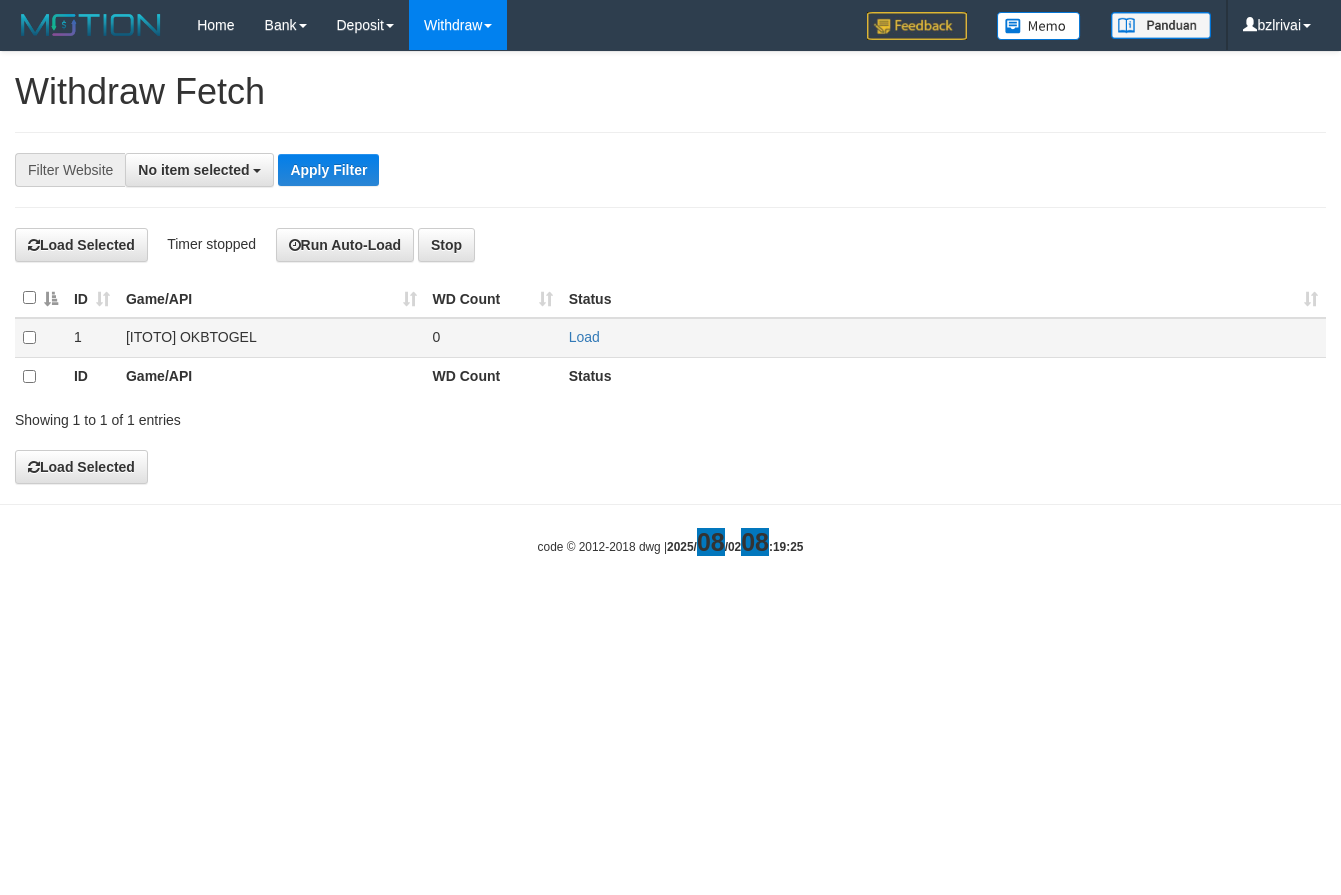 click on "Load" at bounding box center [943, 337] 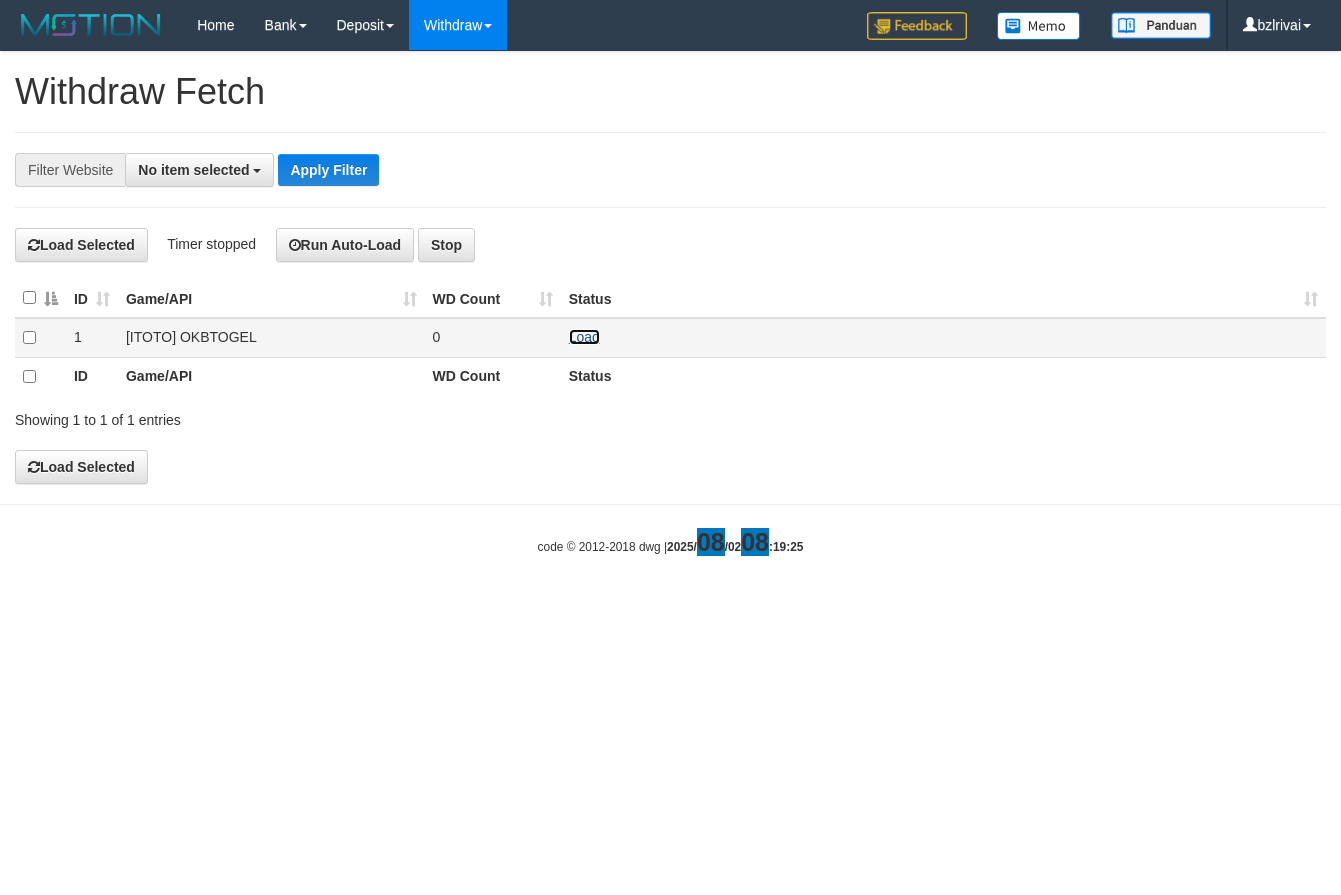 click on "Load" at bounding box center [584, 337] 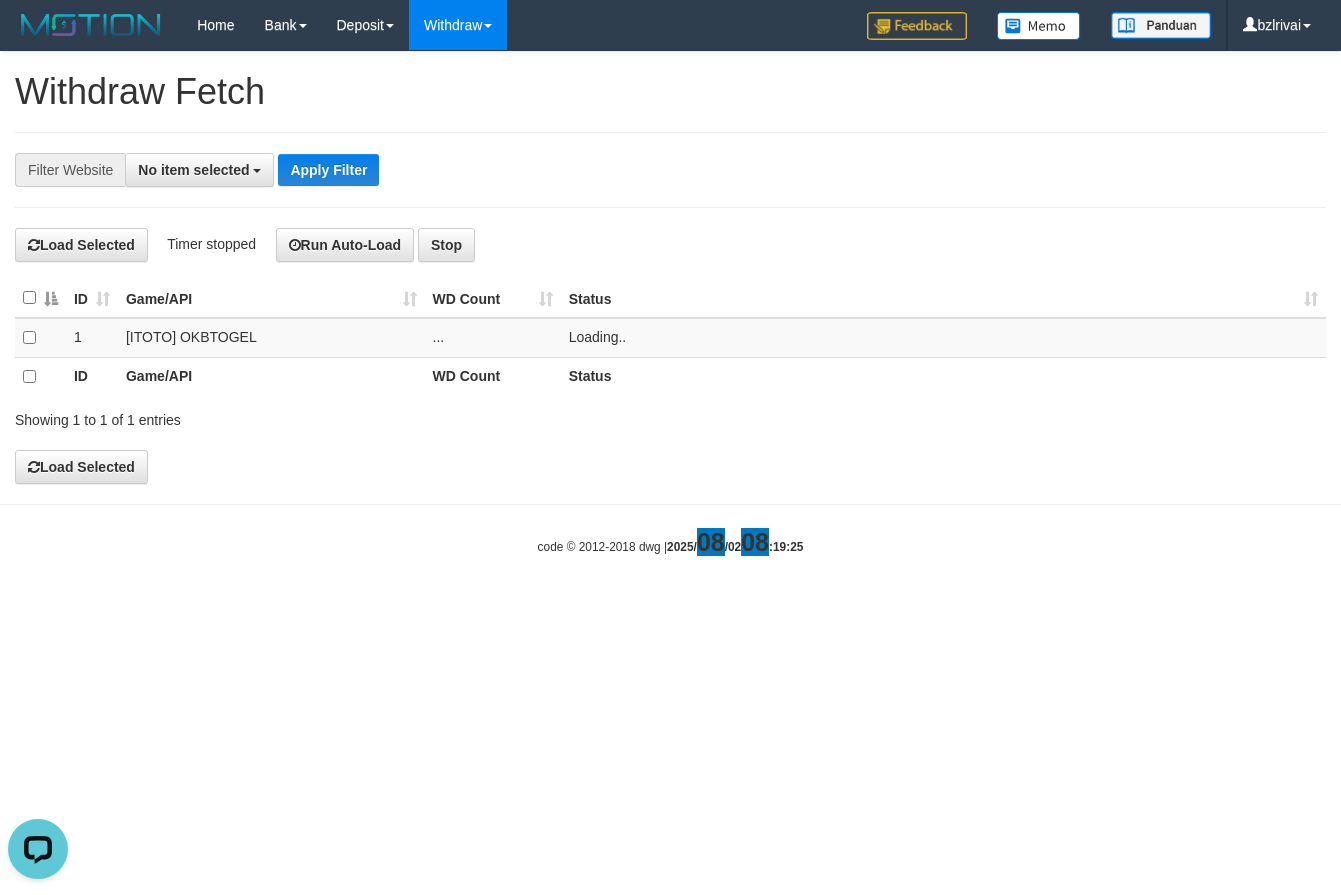 scroll, scrollTop: 0, scrollLeft: 0, axis: both 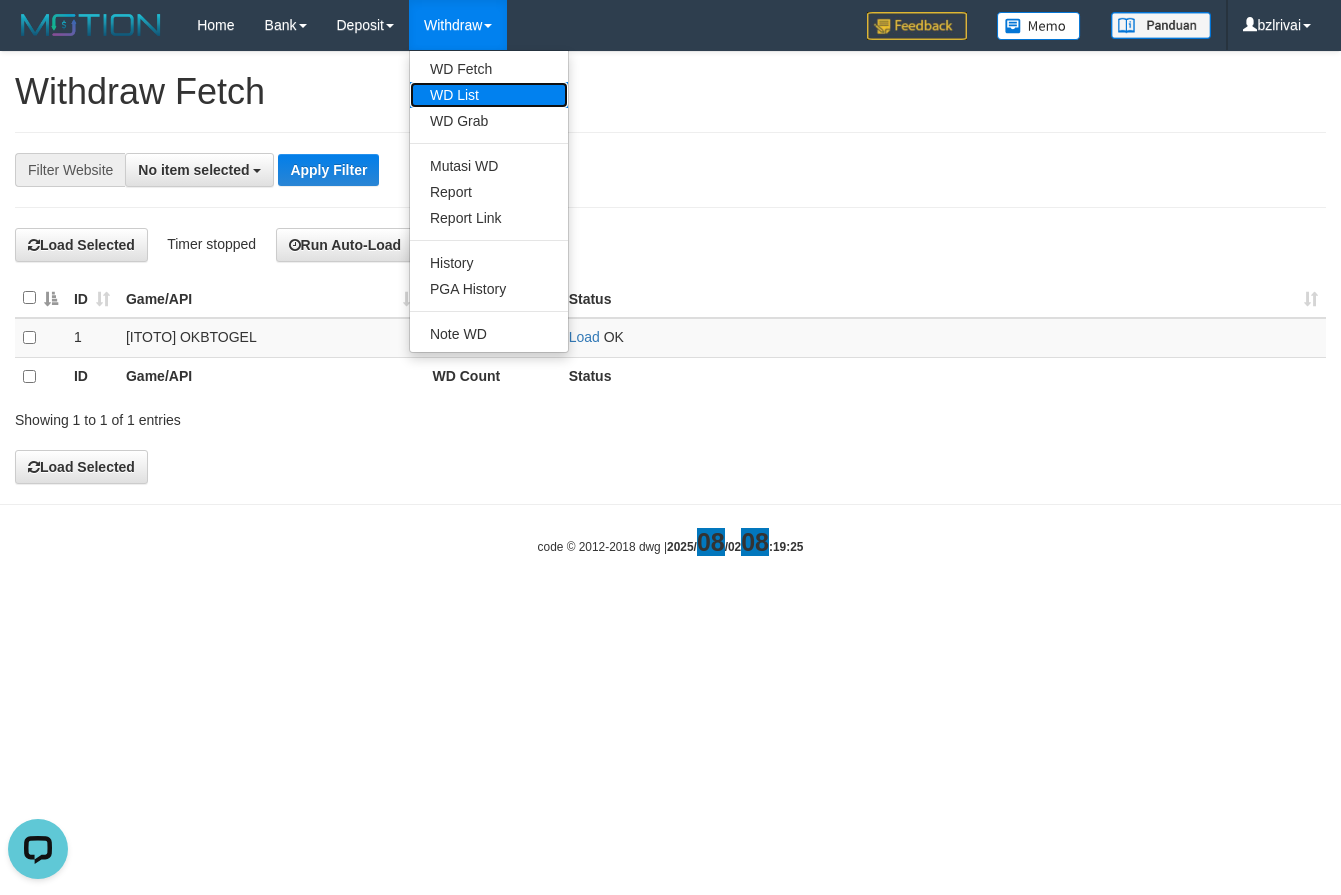 click on "WD List" at bounding box center (489, 95) 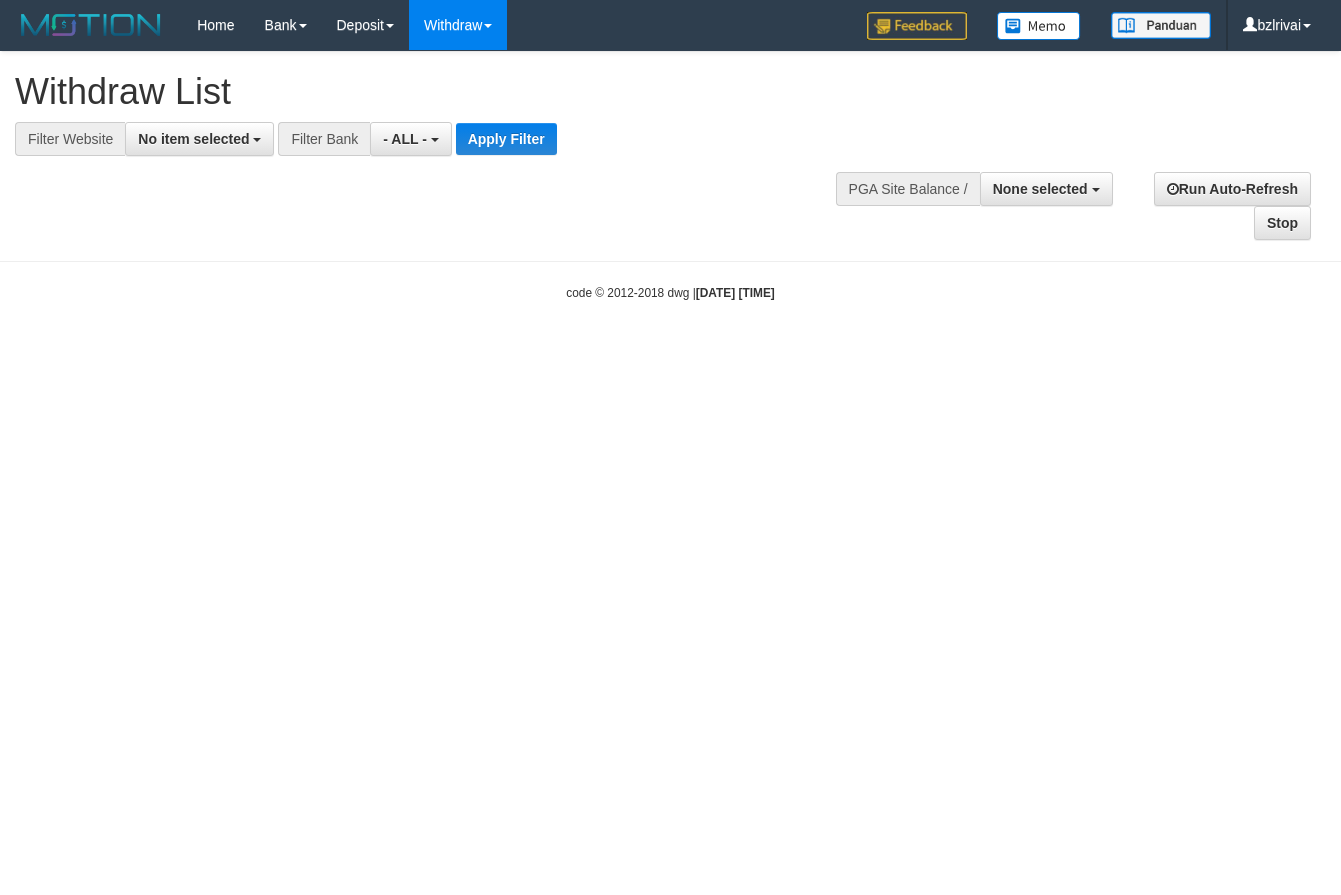 select 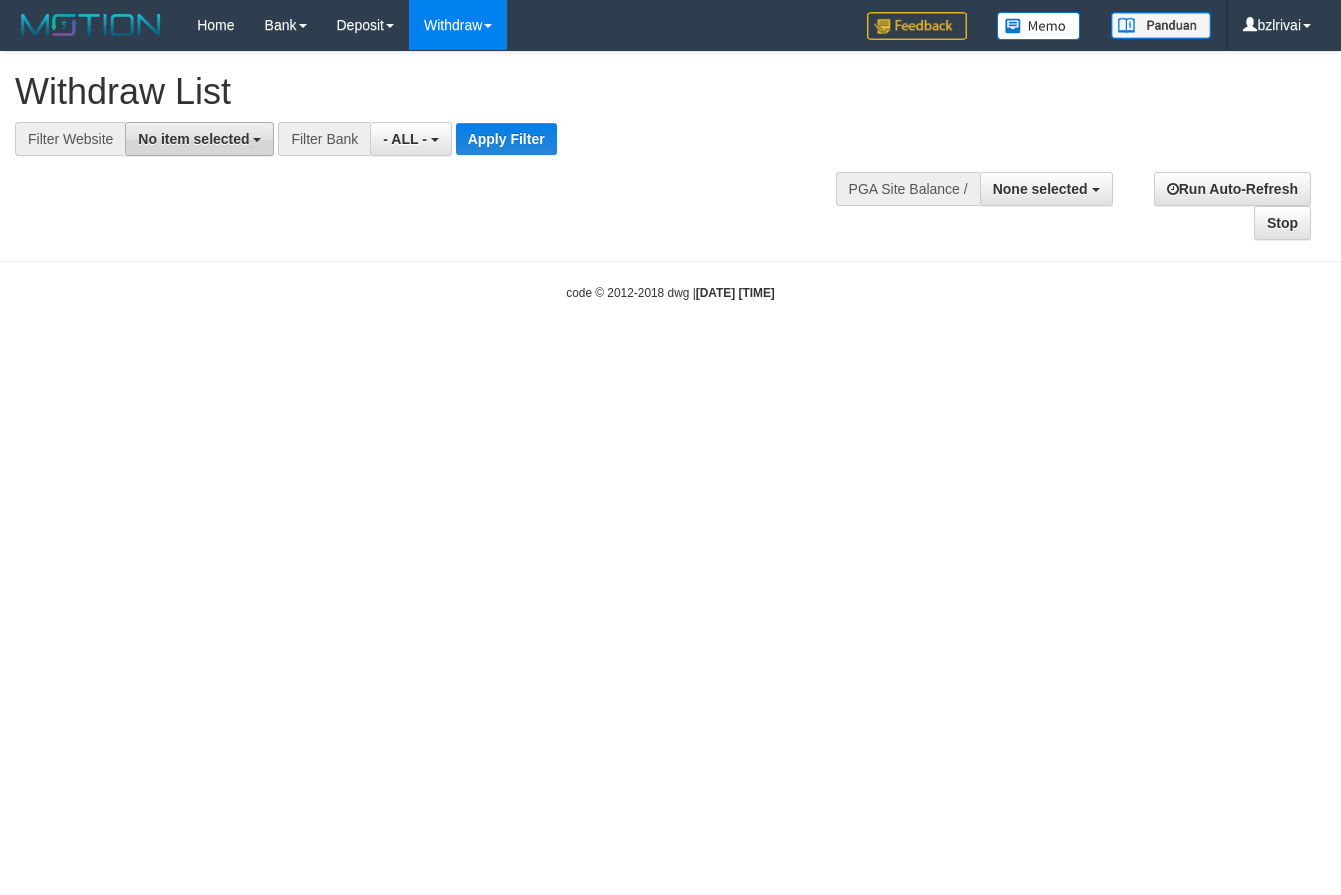 scroll, scrollTop: 0, scrollLeft: 0, axis: both 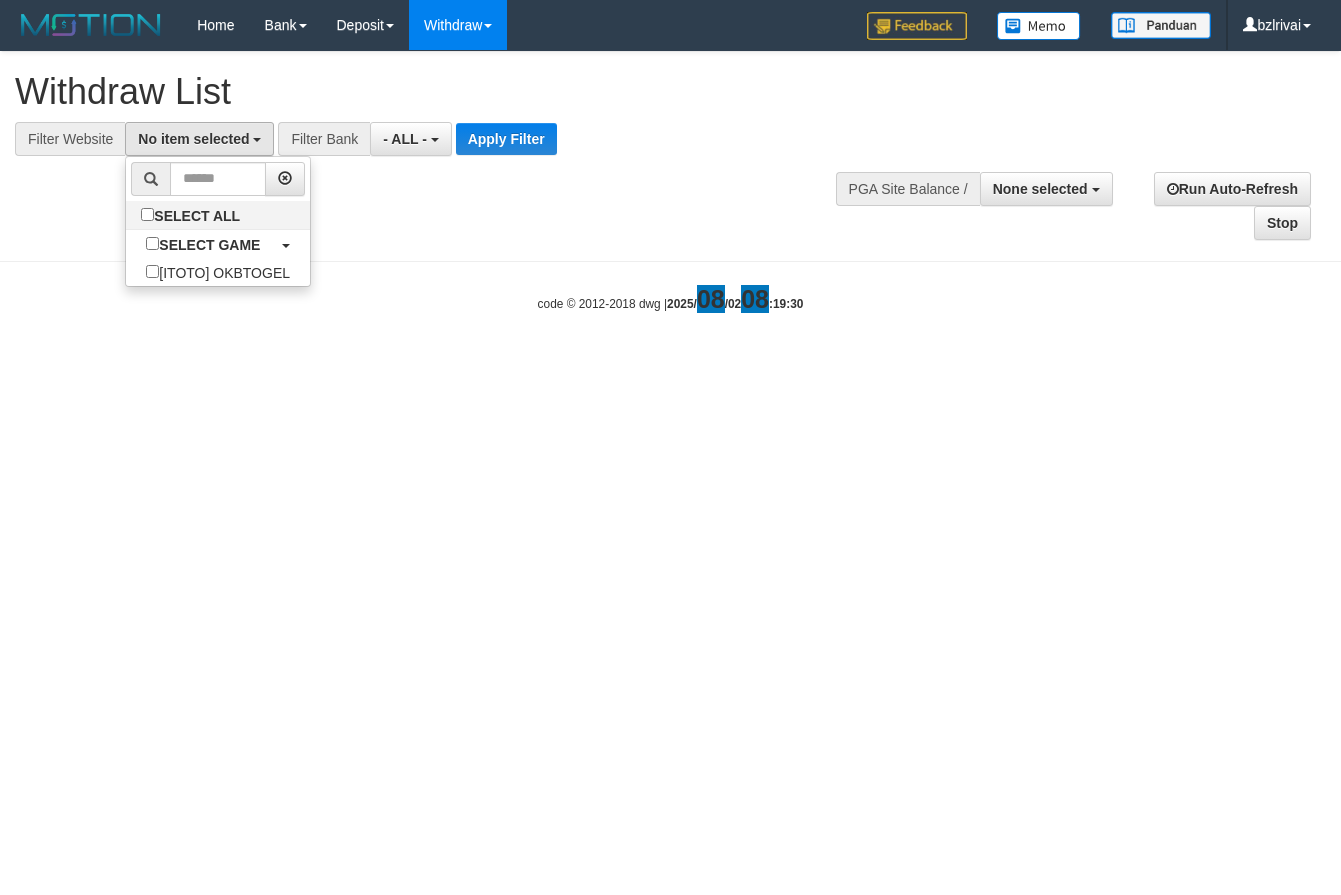 click at bounding box center (150, 179) 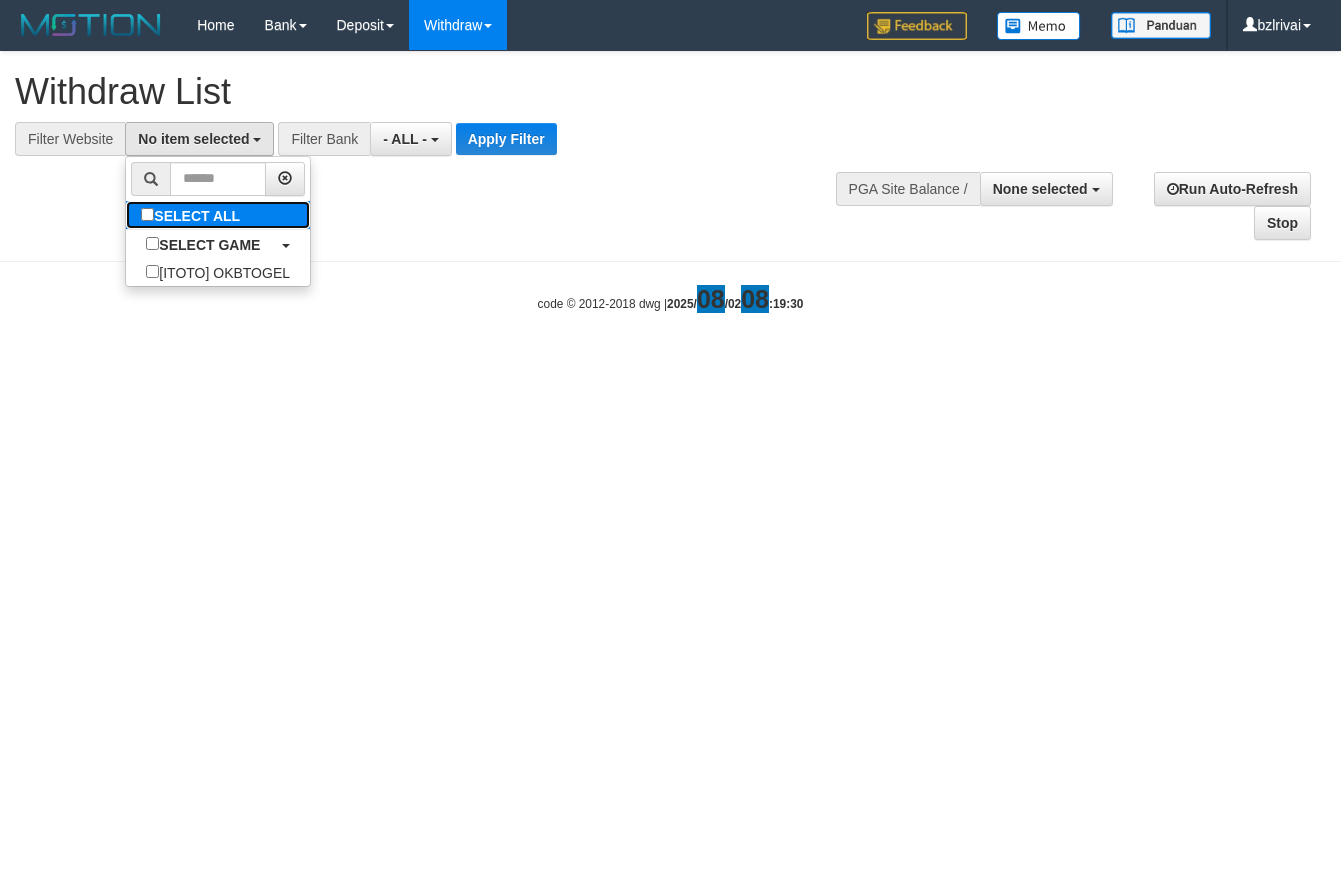 click on "SELECT ALL" at bounding box center (193, 215) 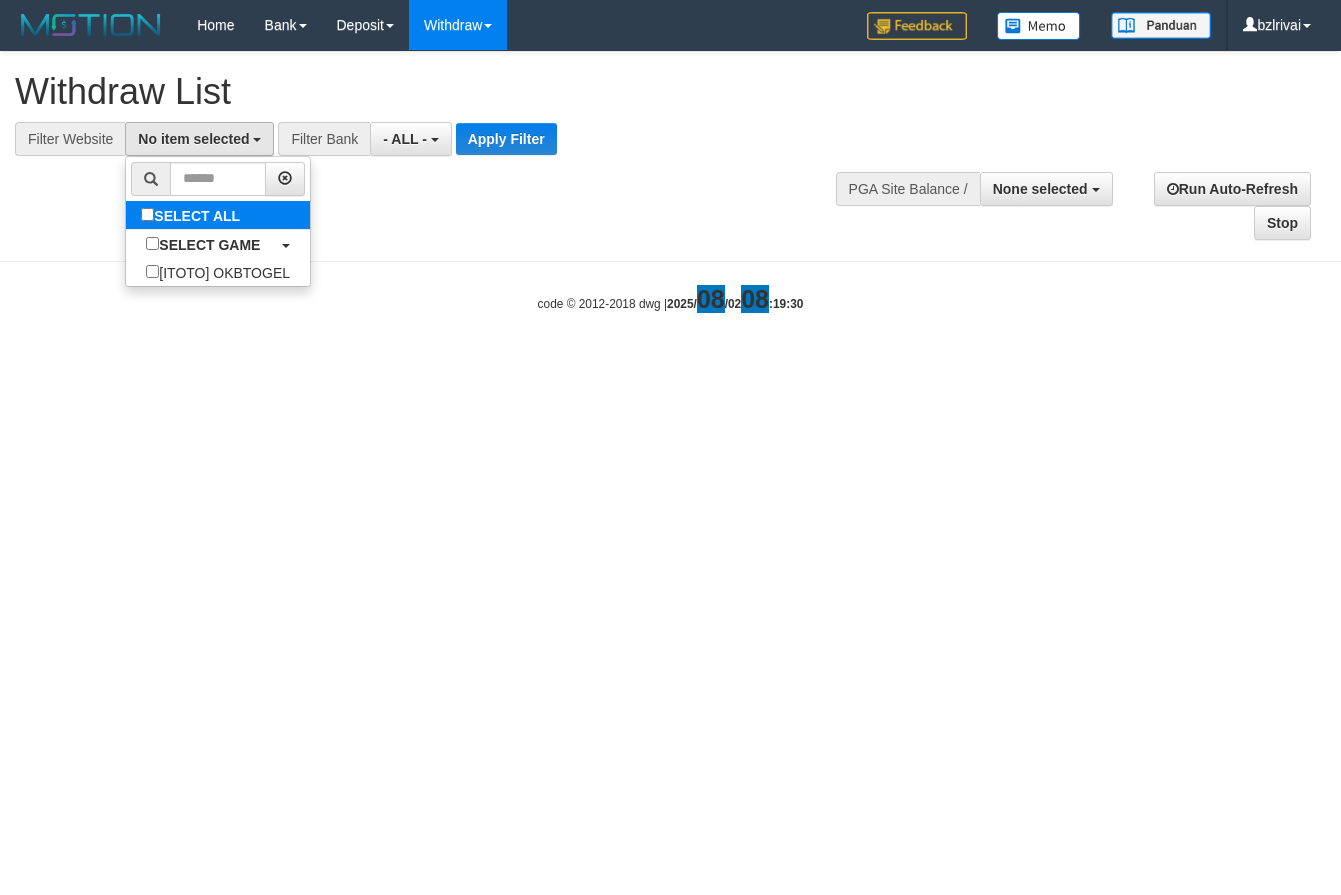 select on "****" 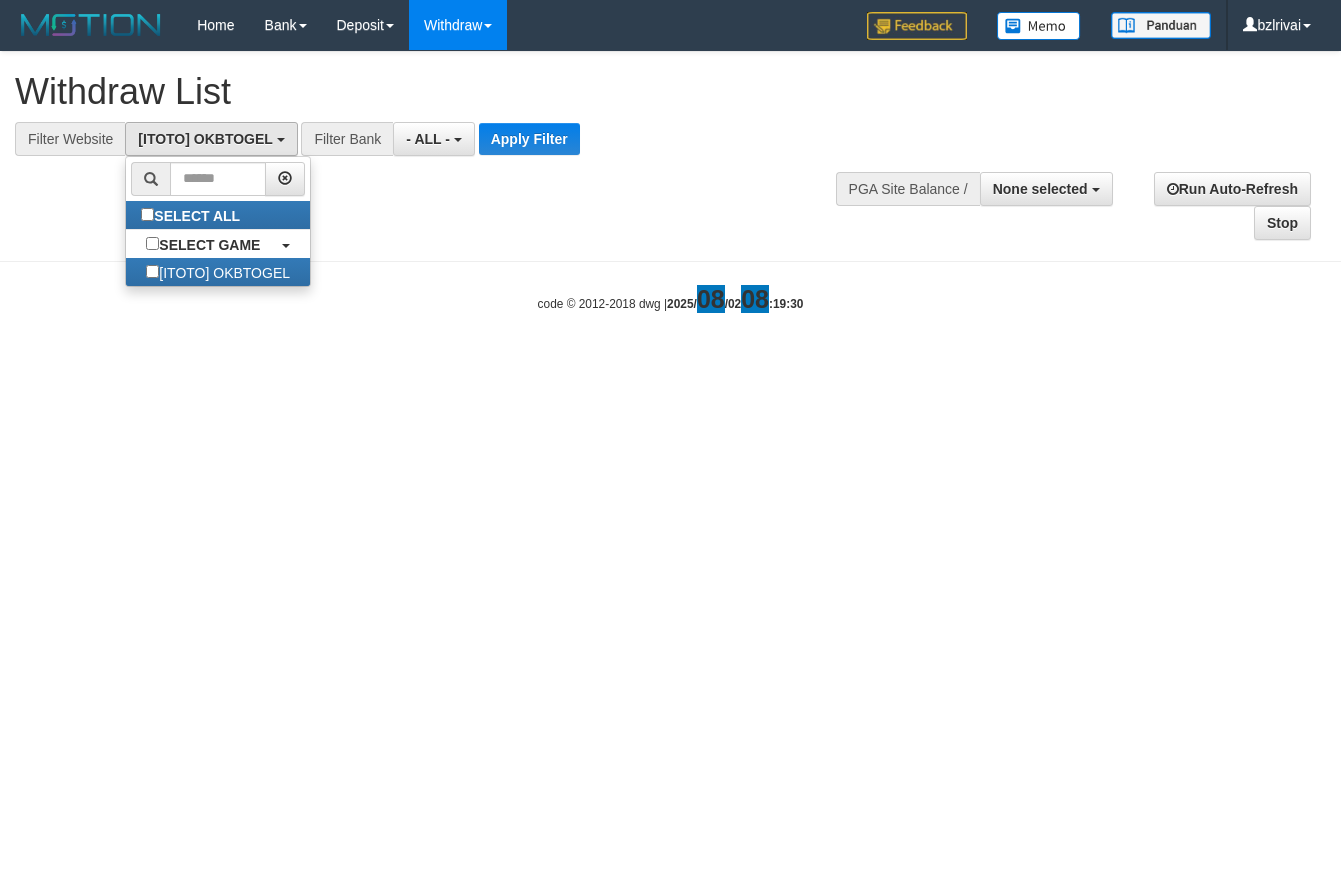 scroll, scrollTop: 18, scrollLeft: 0, axis: vertical 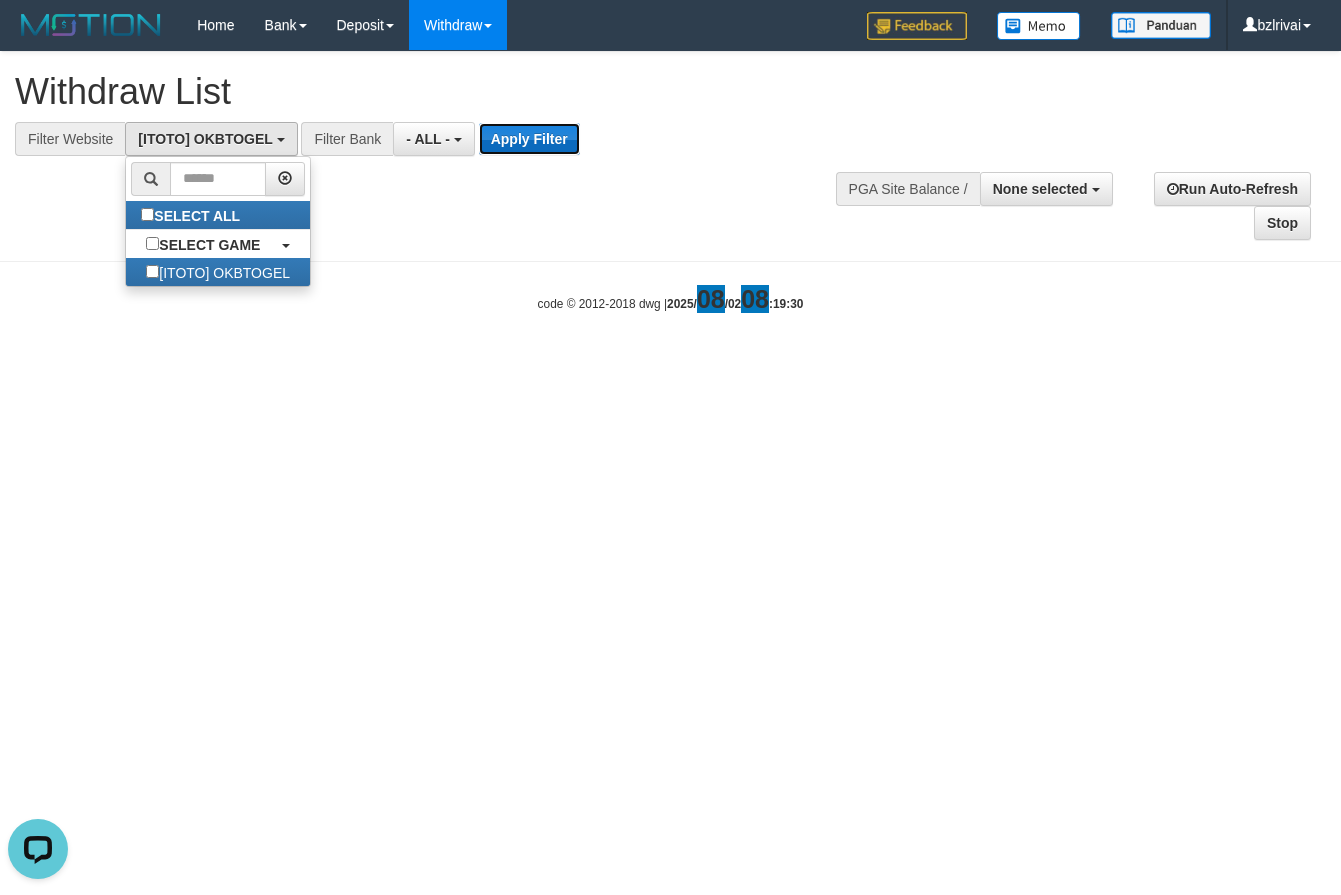 click on "Apply Filter" at bounding box center [529, 139] 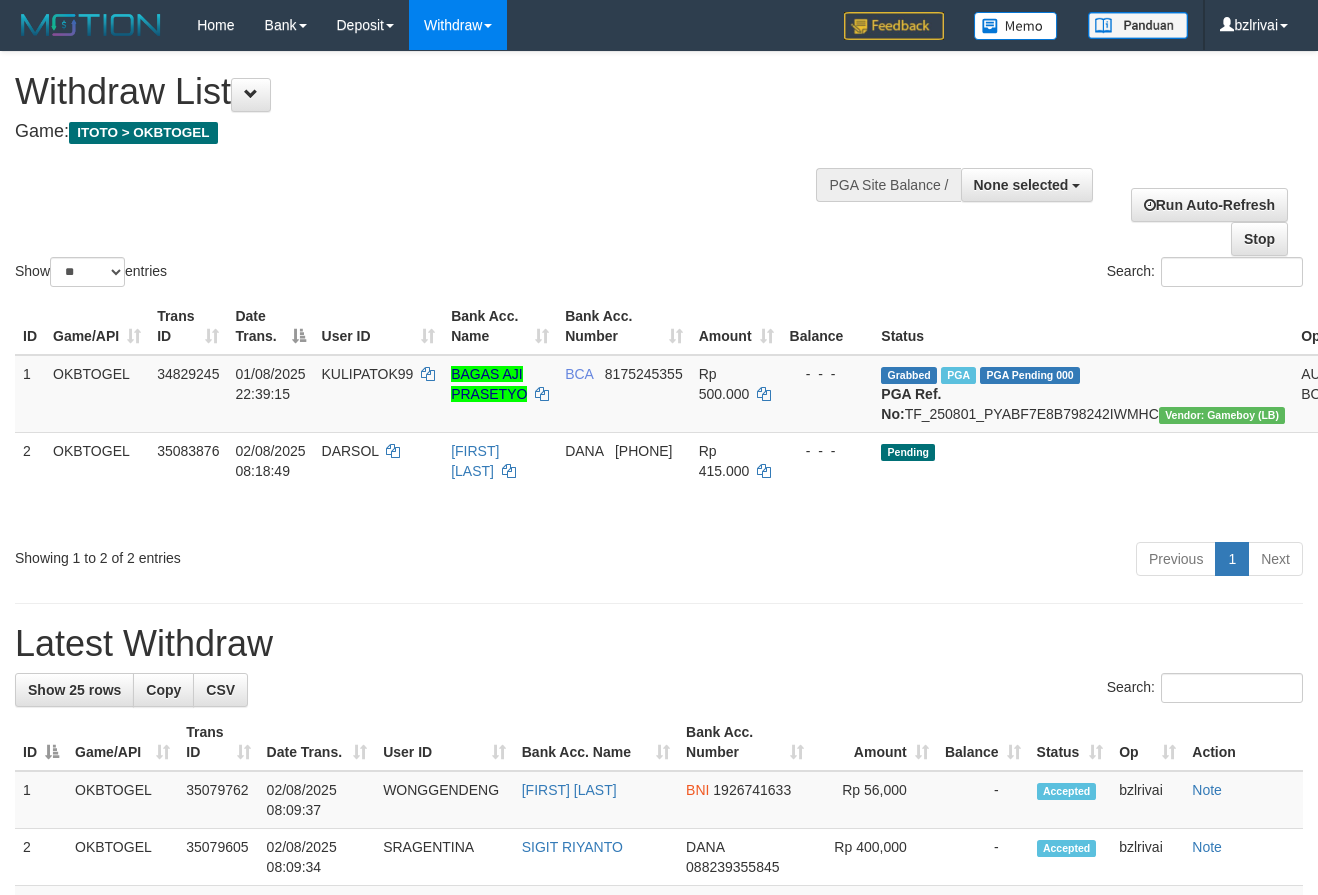 select 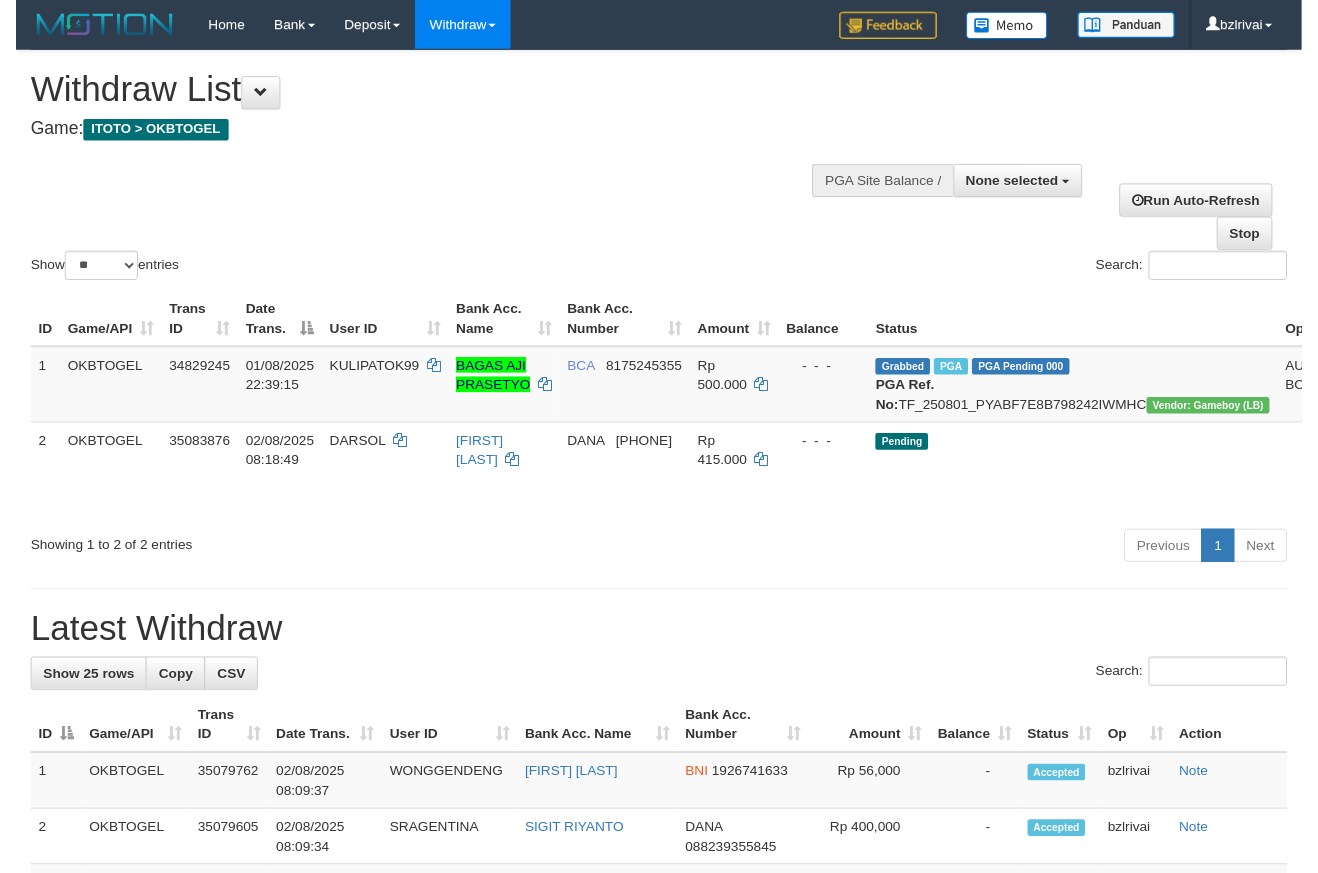 scroll, scrollTop: 0, scrollLeft: 0, axis: both 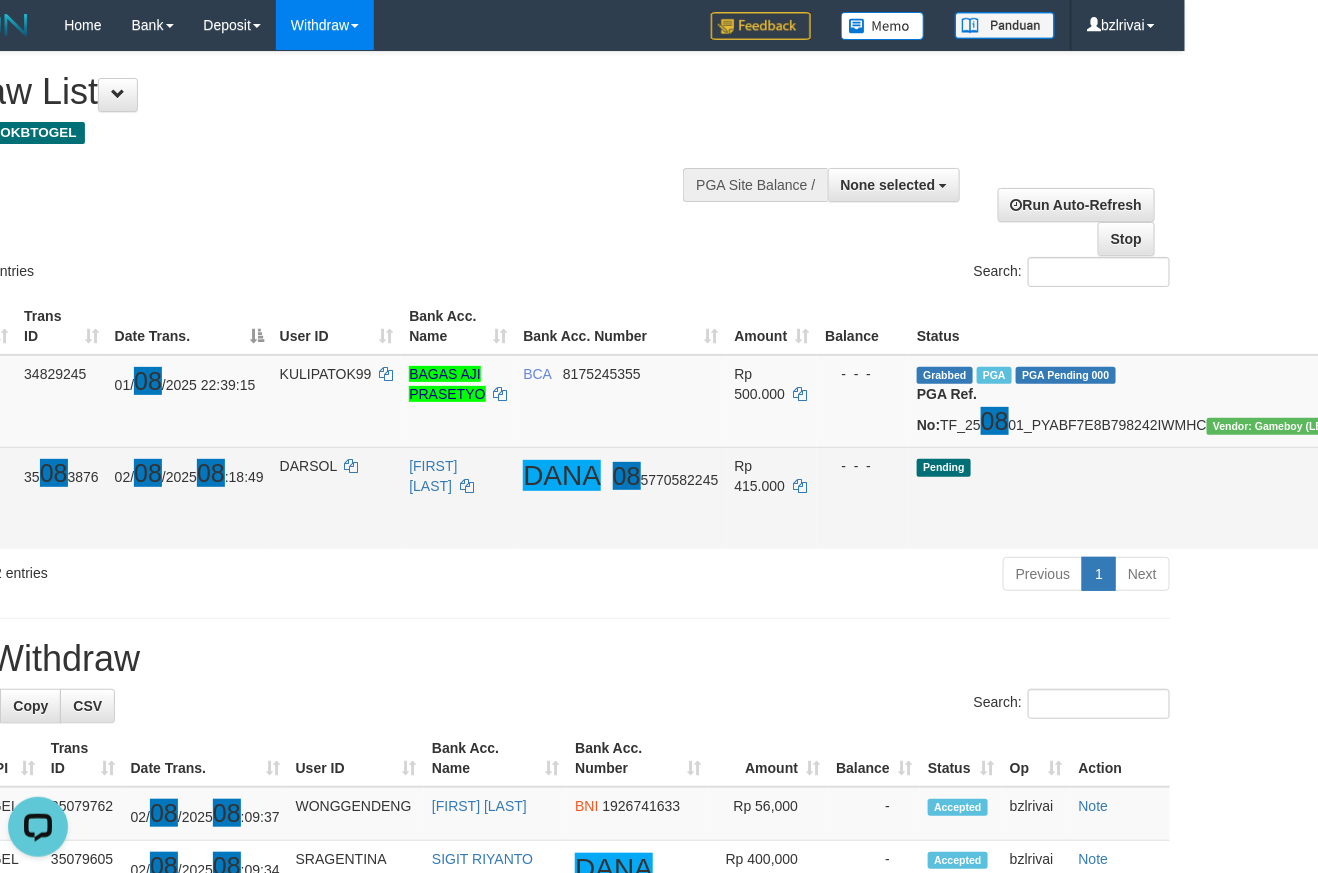 click on "[FIRST] [LAST]" at bounding box center [458, 499] 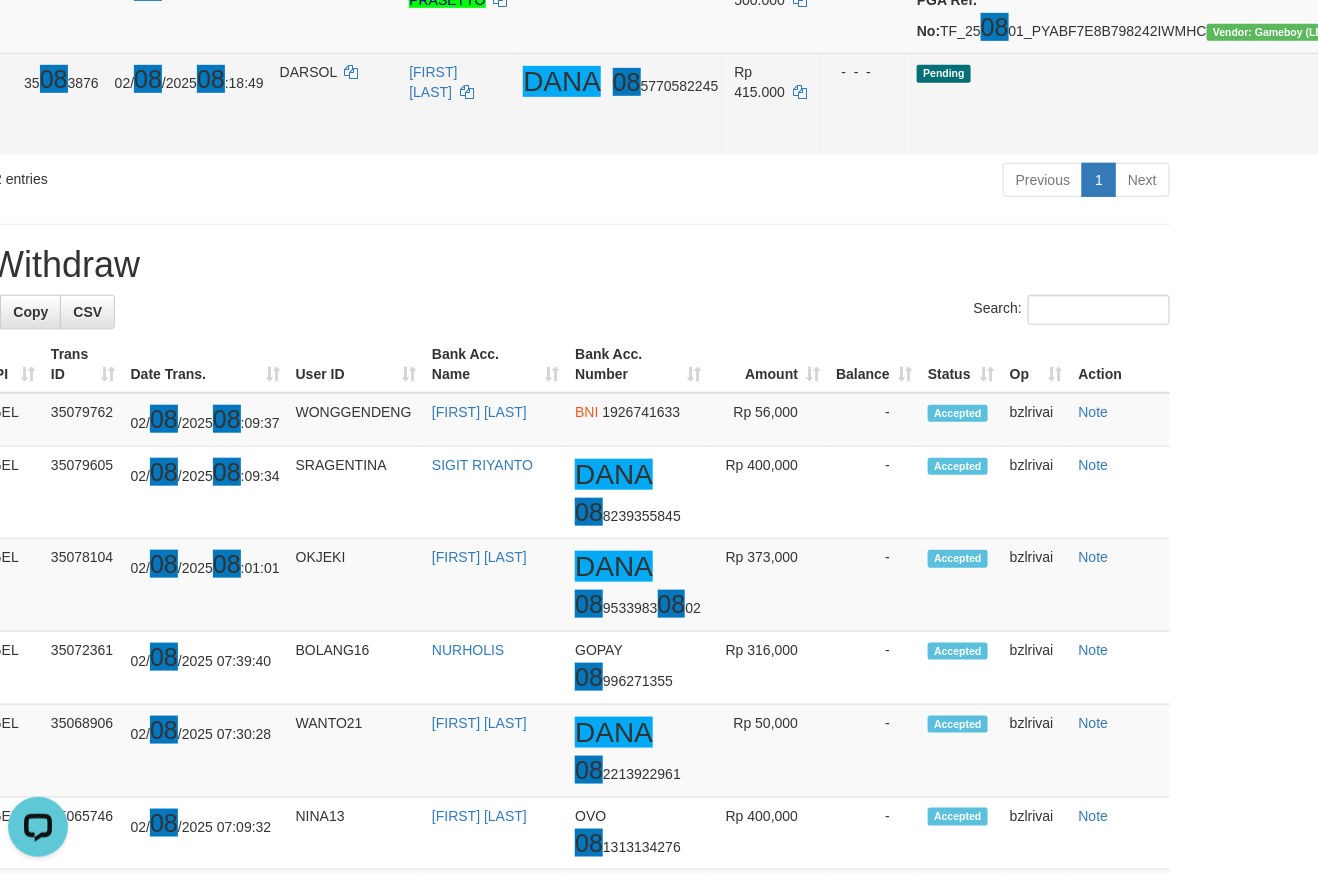 scroll, scrollTop: 0, scrollLeft: 133, axis: horizontal 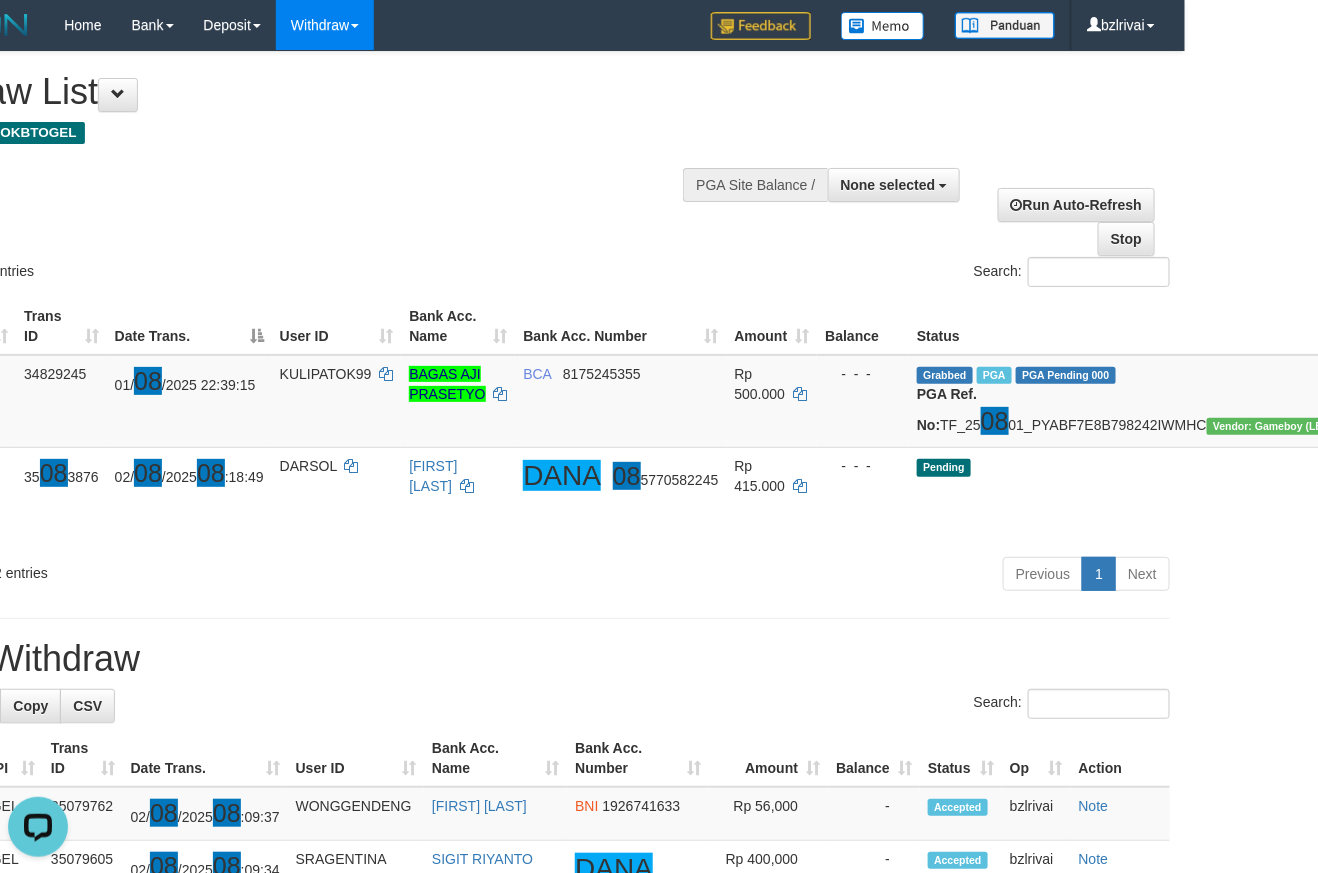 click on "**********" at bounding box center (526, 1456) 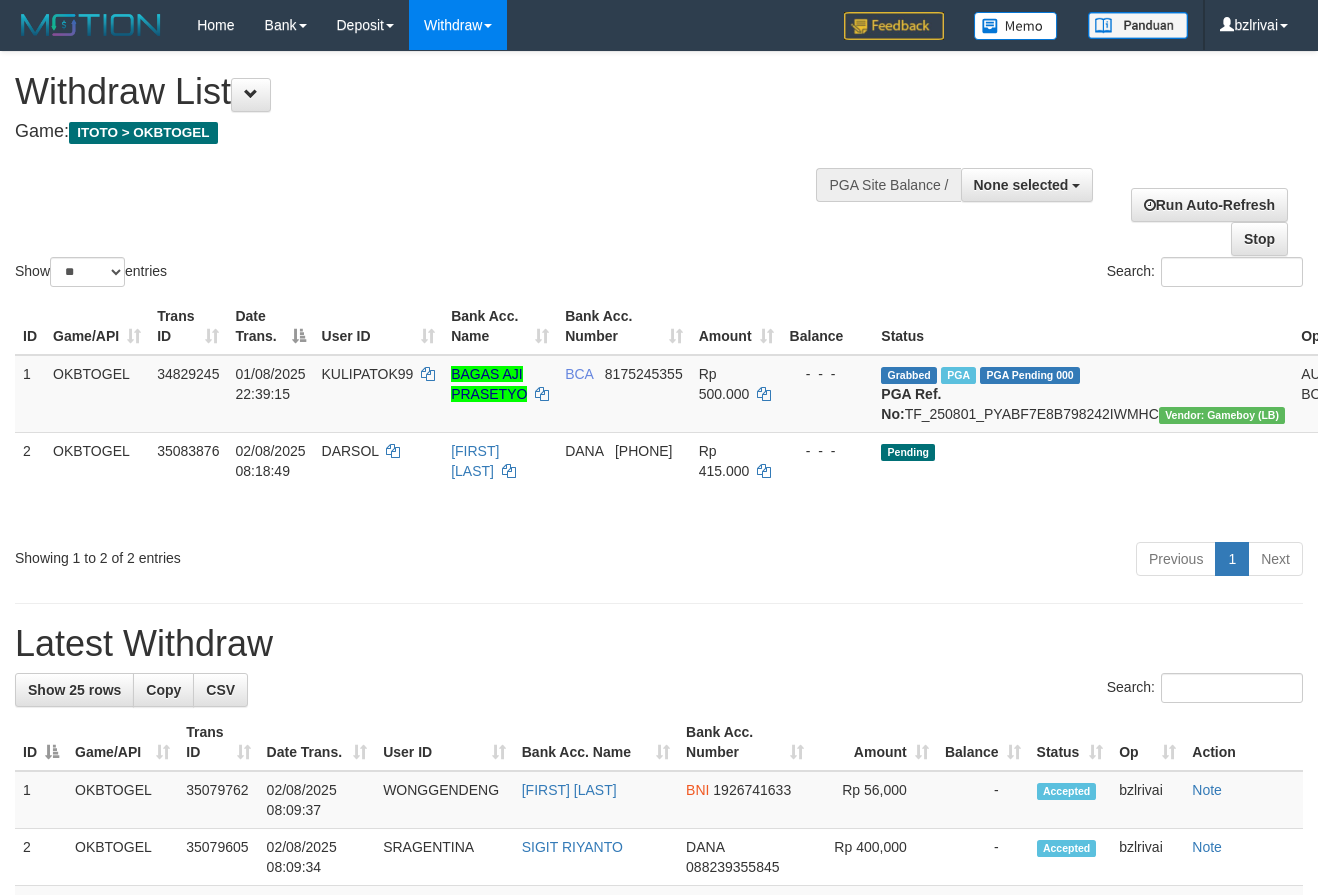 select 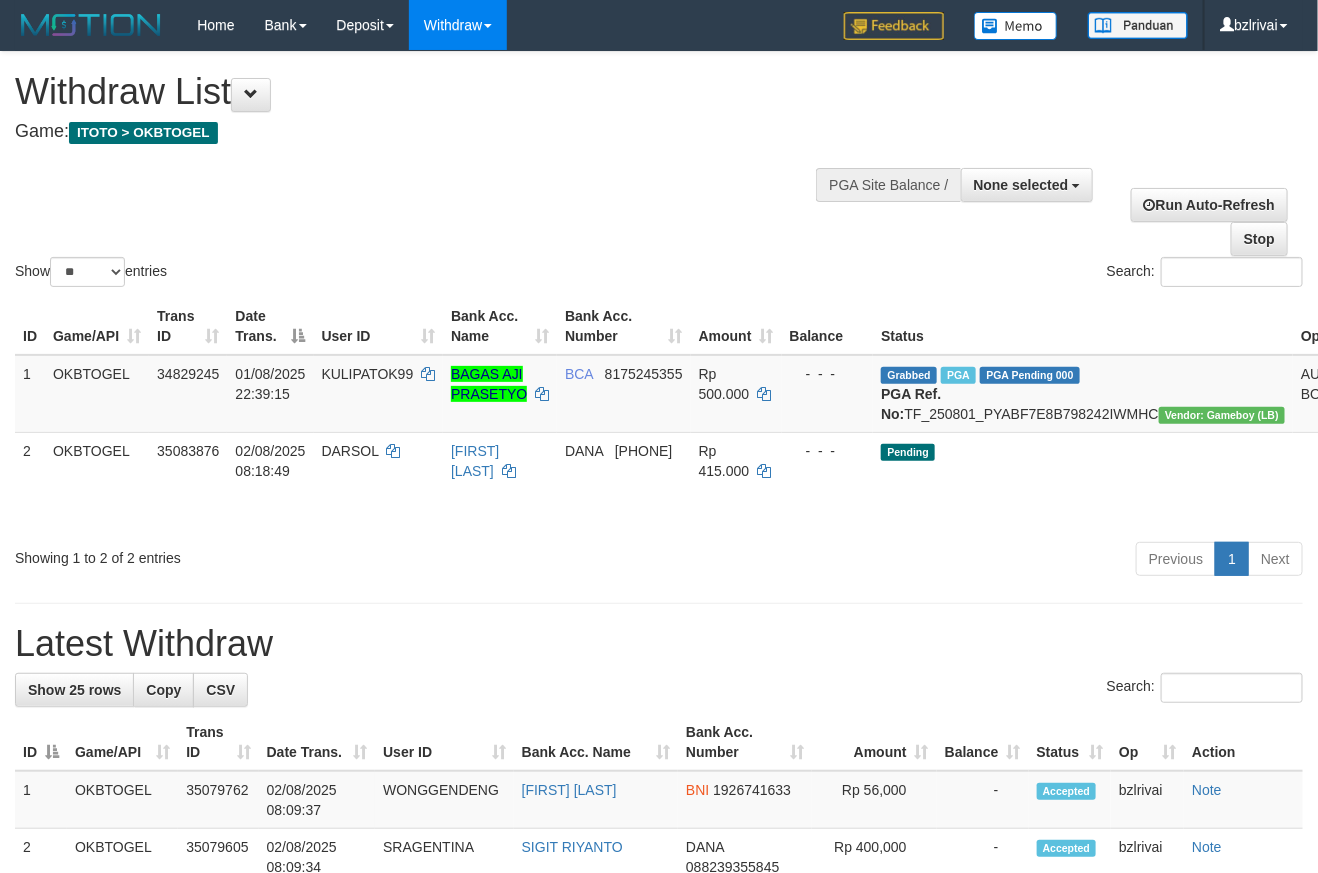 scroll, scrollTop: 0, scrollLeft: 51, axis: horizontal 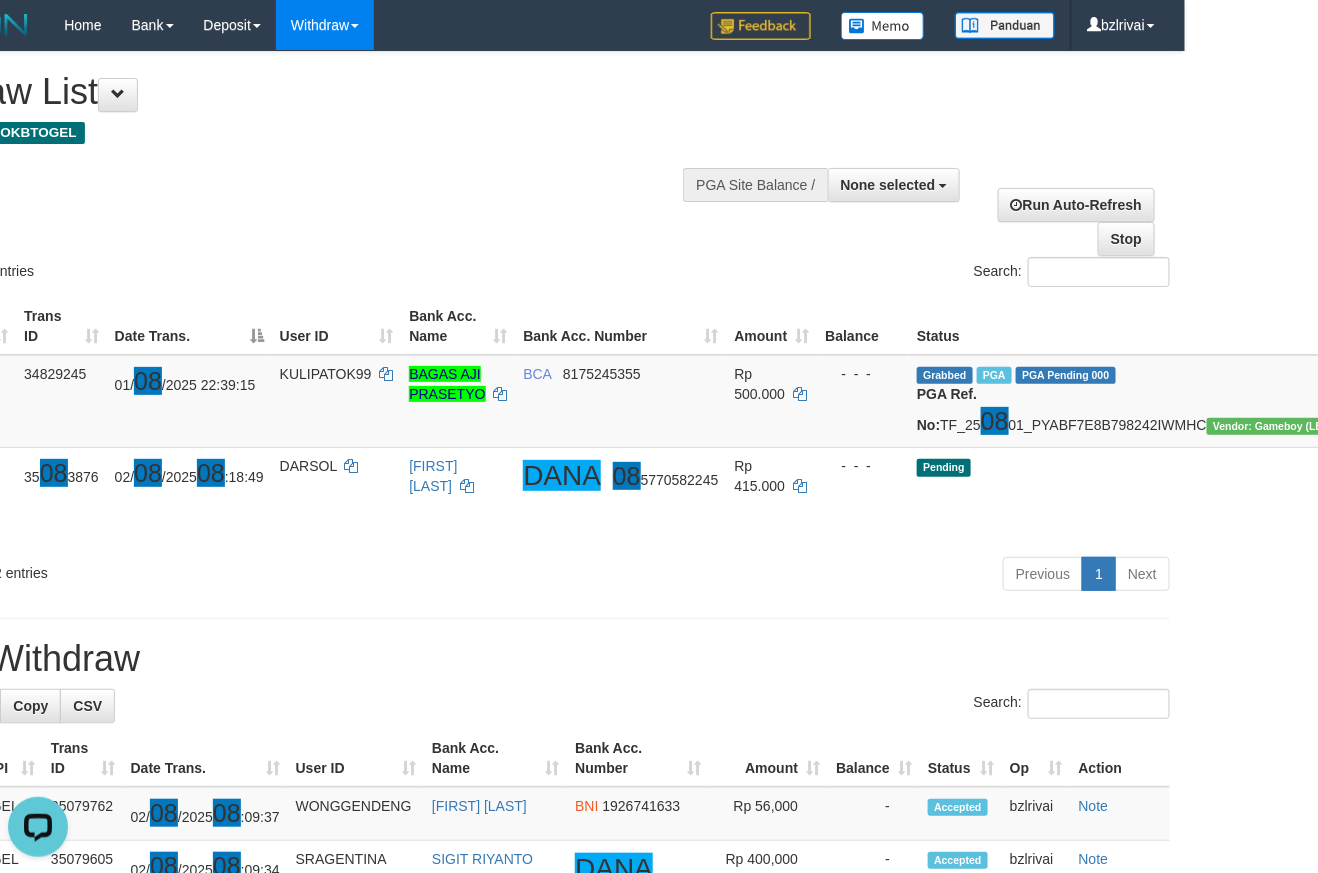 click on "Show  ** ** ** ***  entries Search:" at bounding box center [526, 171] 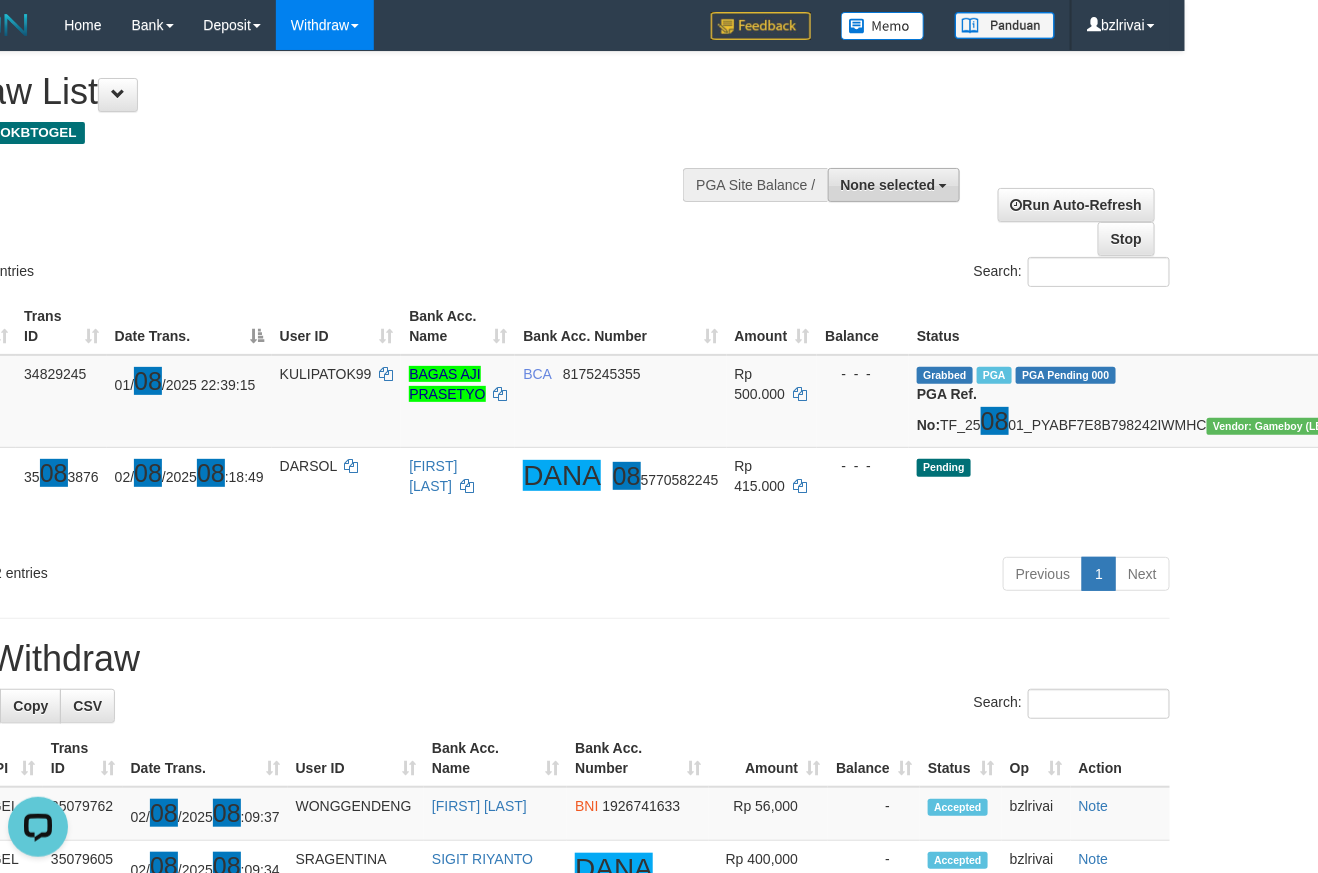 click on "None selected" at bounding box center [888, 185] 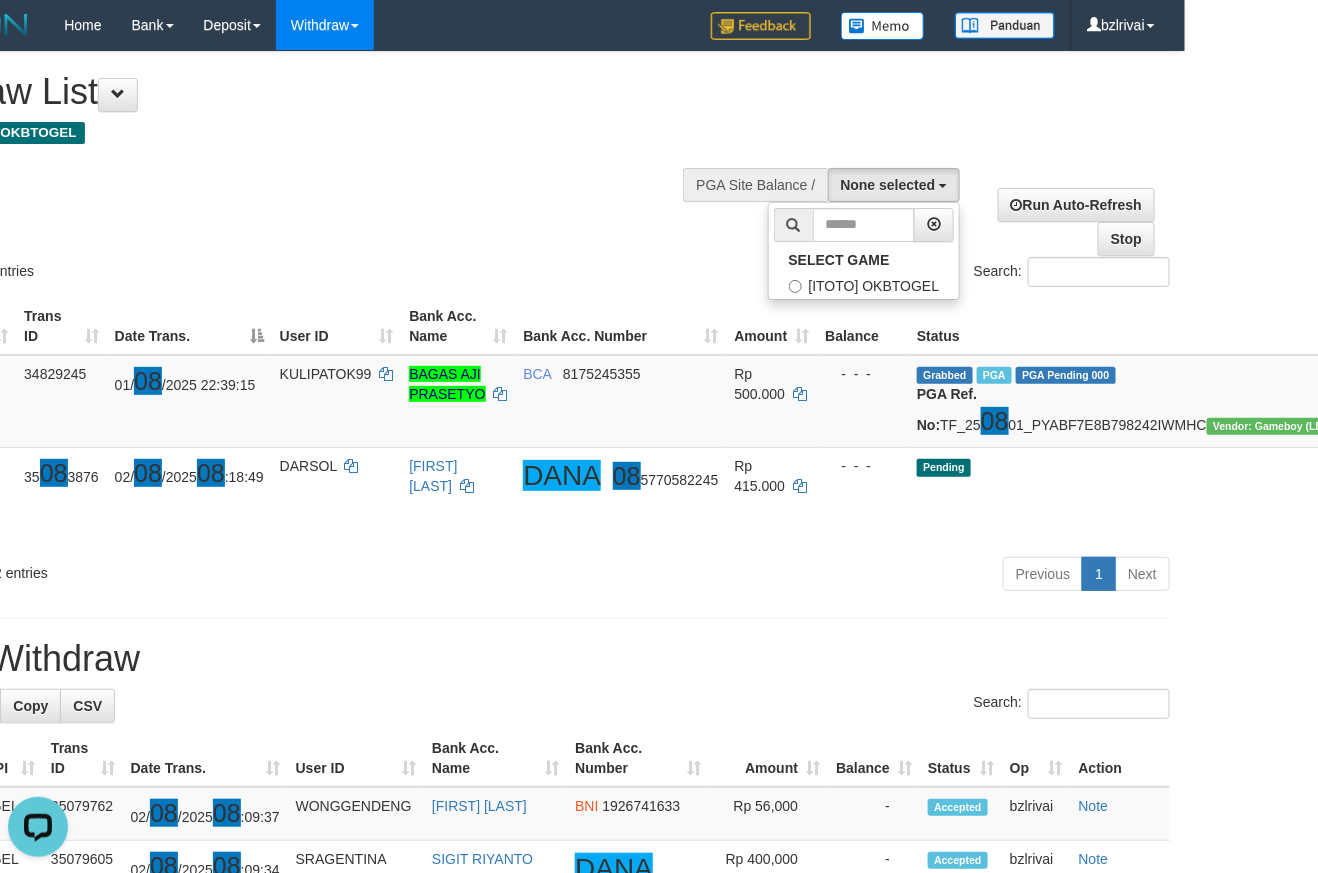 click on "**********" at bounding box center (526, 1456) 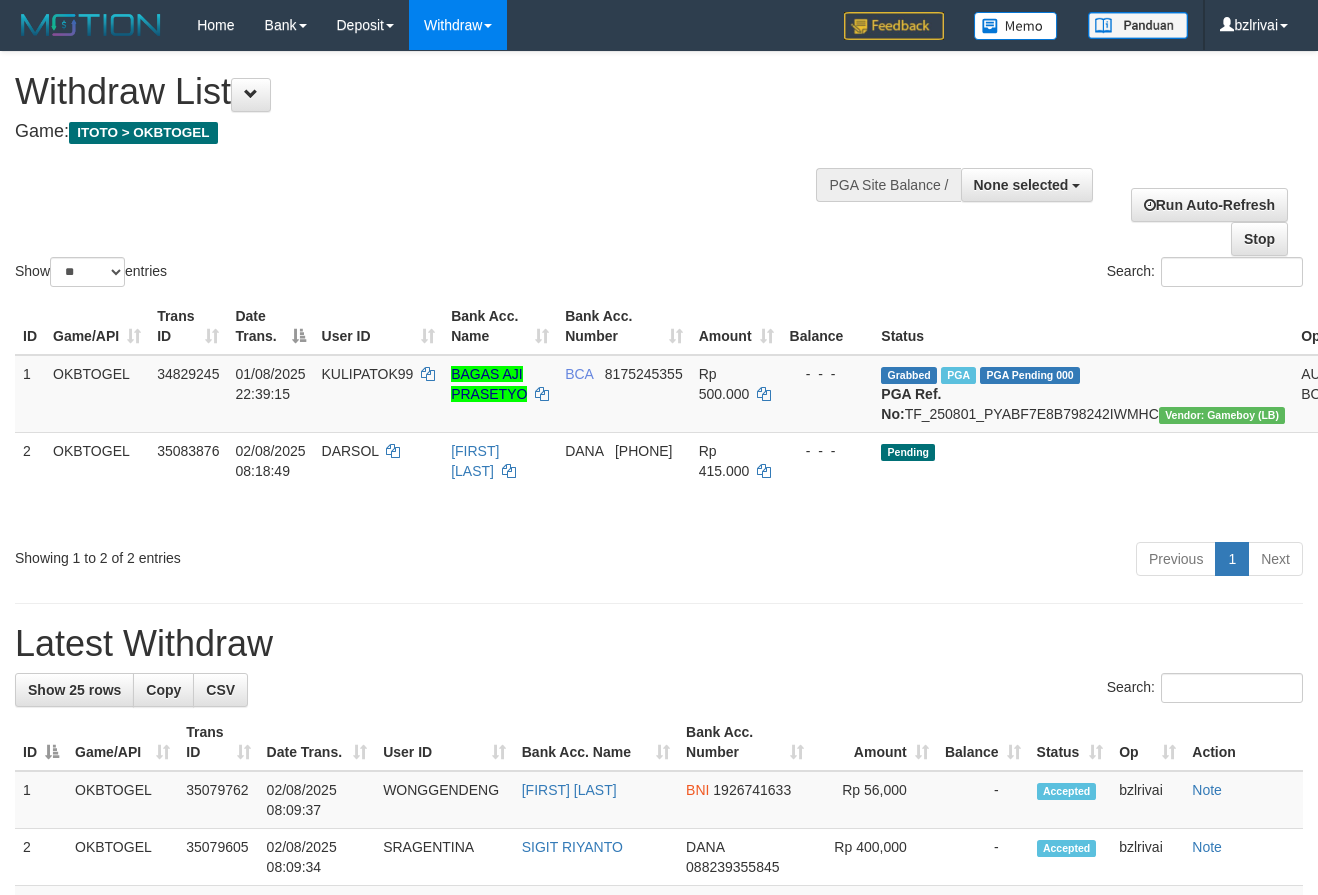 select 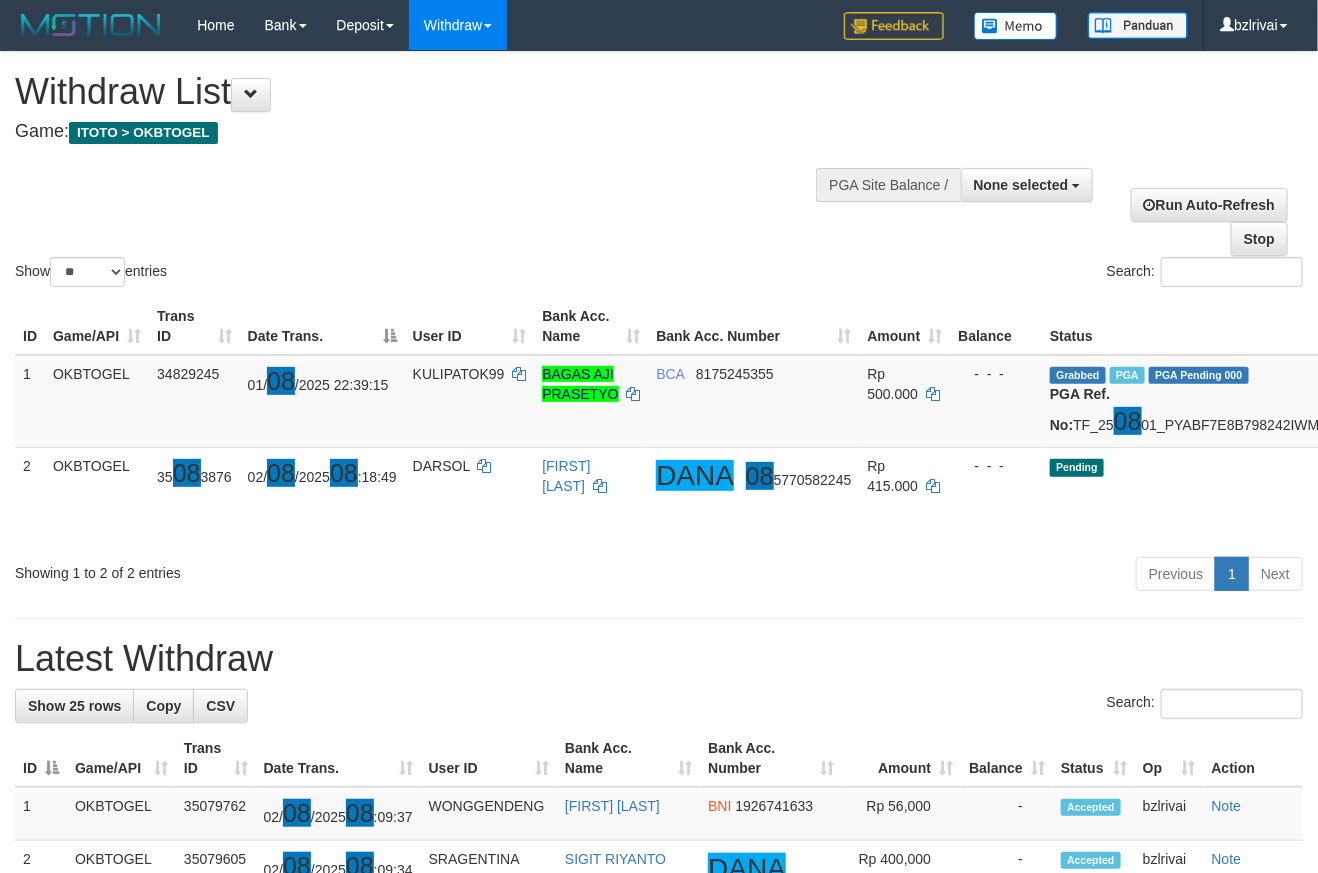 scroll, scrollTop: 0, scrollLeft: 51, axis: horizontal 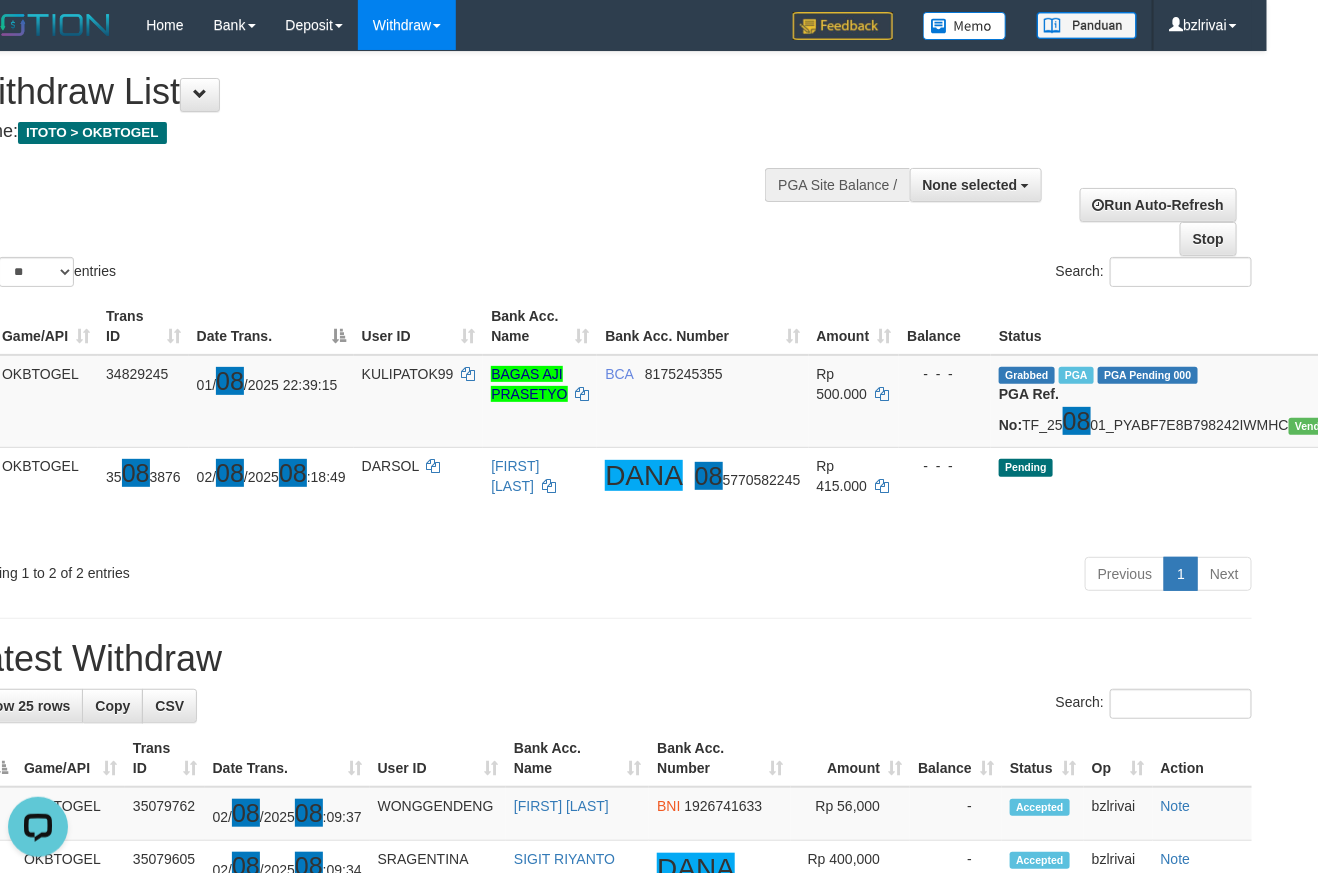 click on "**********" at bounding box center [608, 1456] 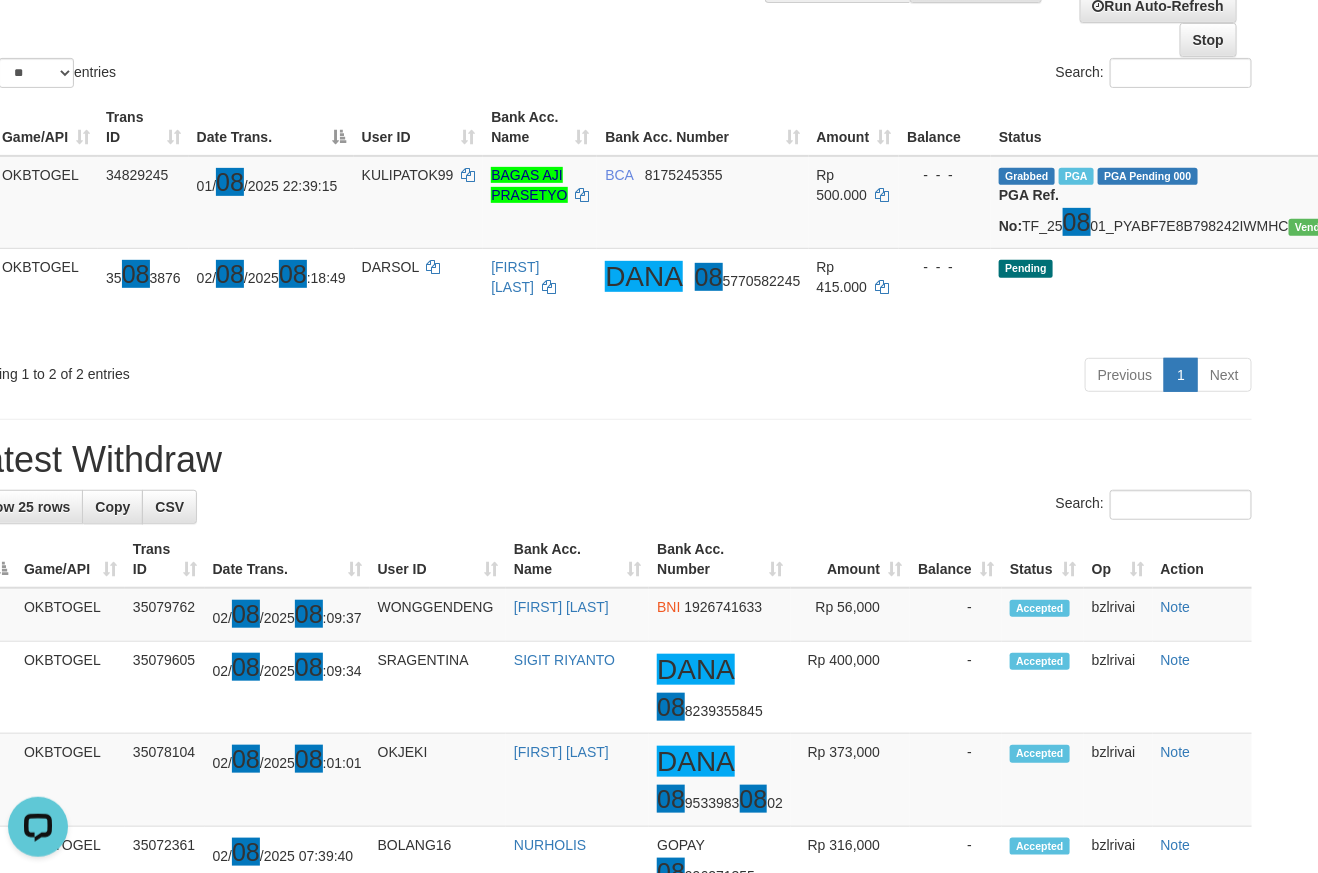scroll, scrollTop: 36, scrollLeft: 51, axis: both 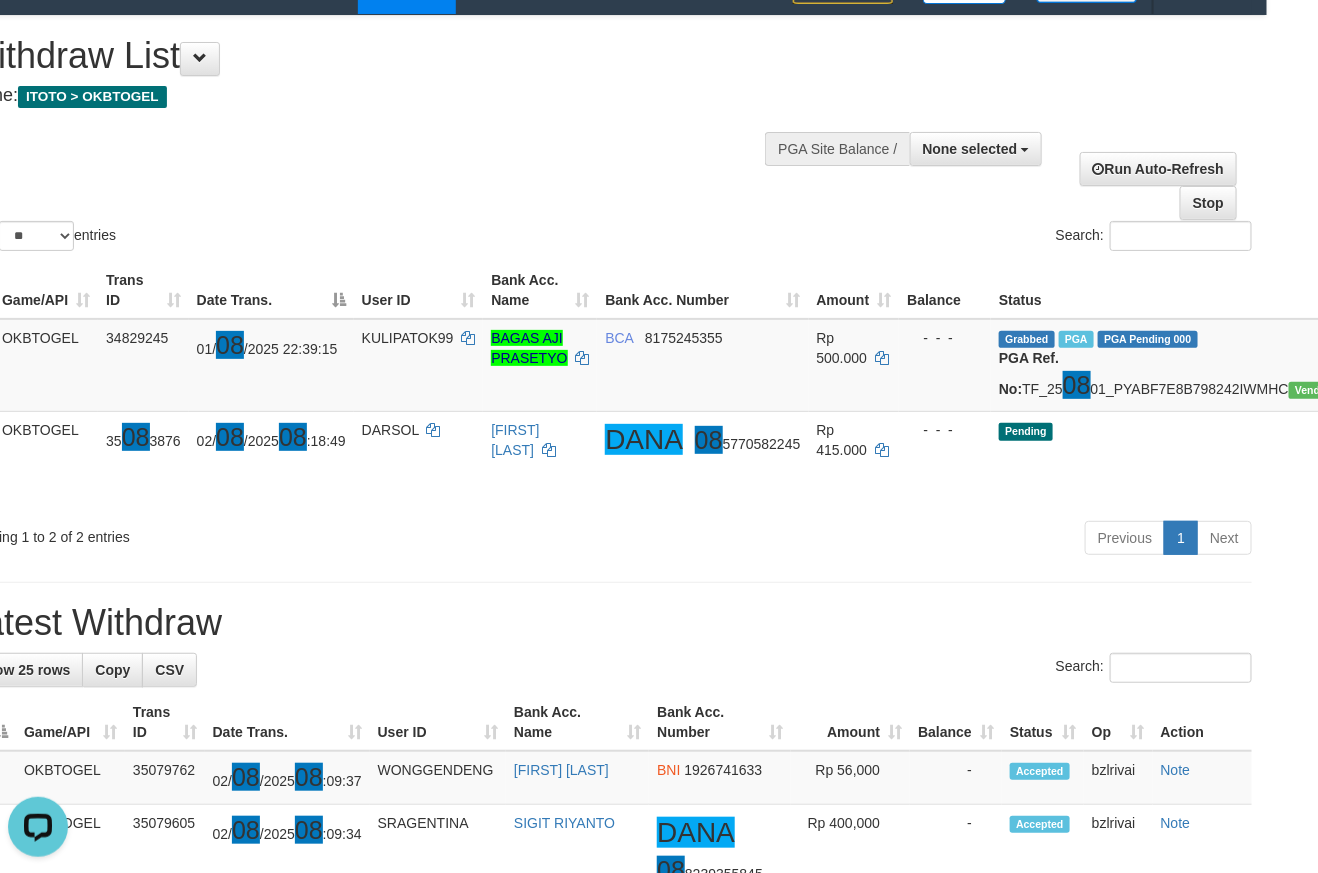 click on "Previous 1 Next" at bounding box center [882, 540] 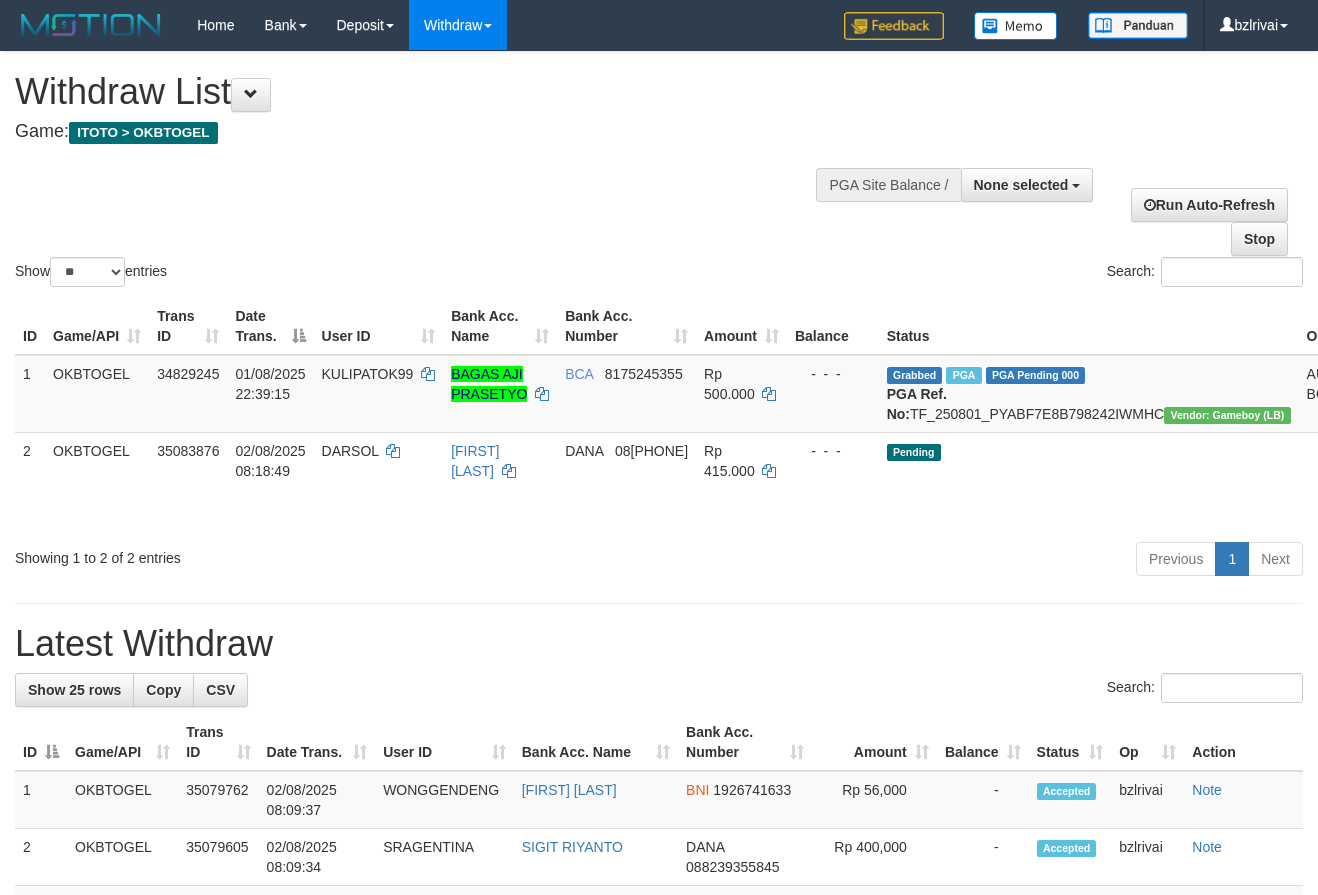 select 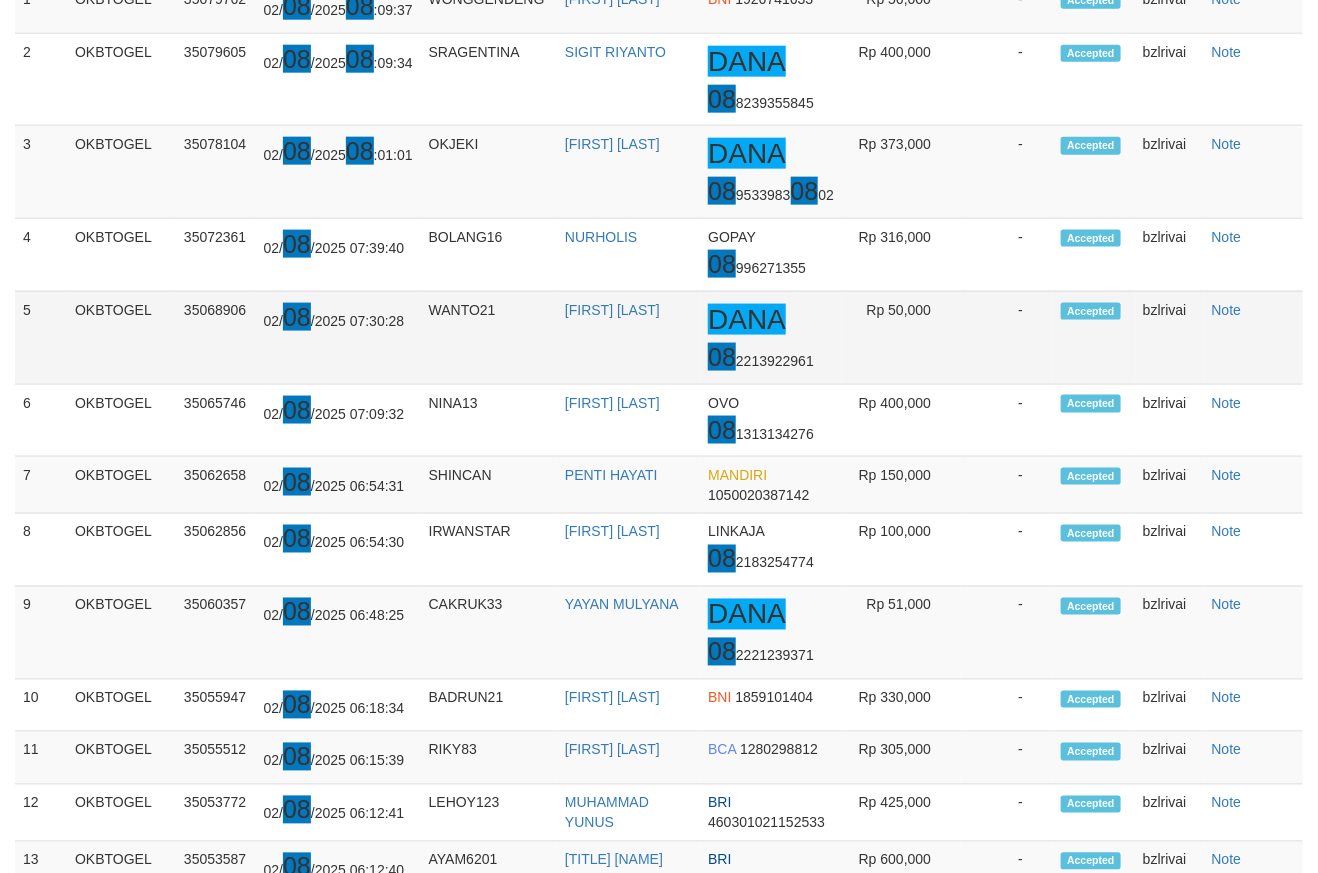click on "WANTO21" at bounding box center [489, 337] 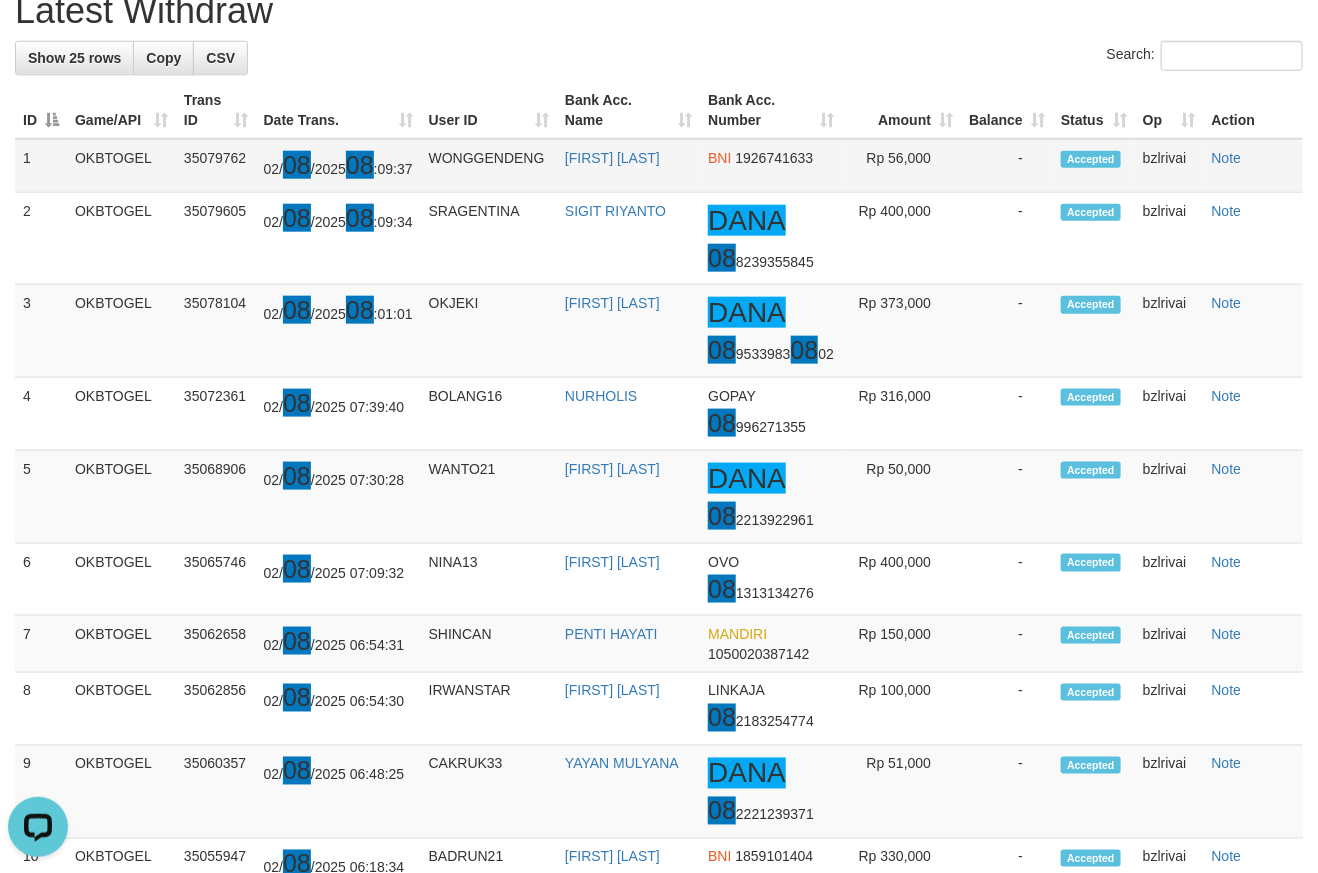 scroll, scrollTop: 0, scrollLeft: 0, axis: both 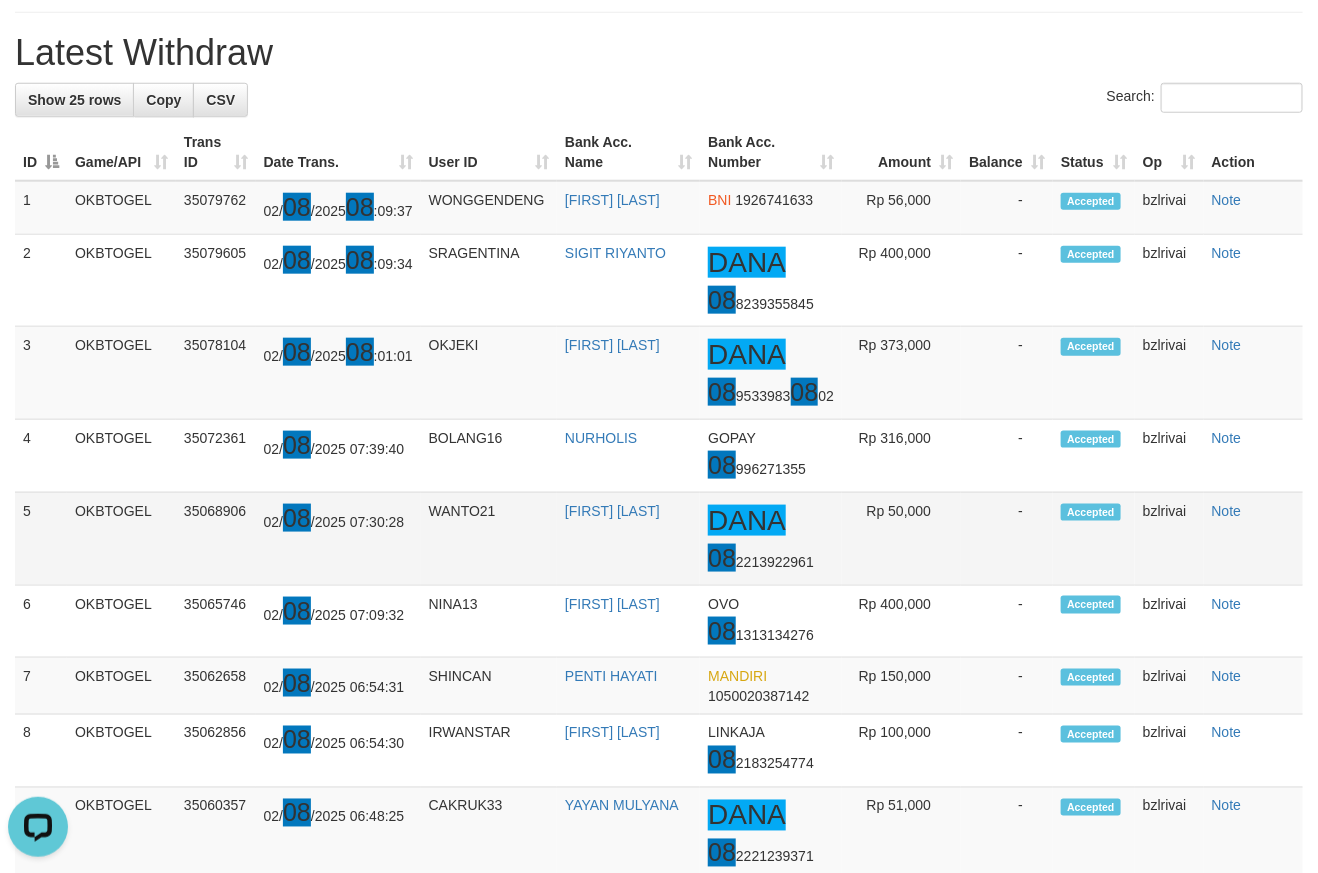click on "WANTO21" at bounding box center [489, 538] 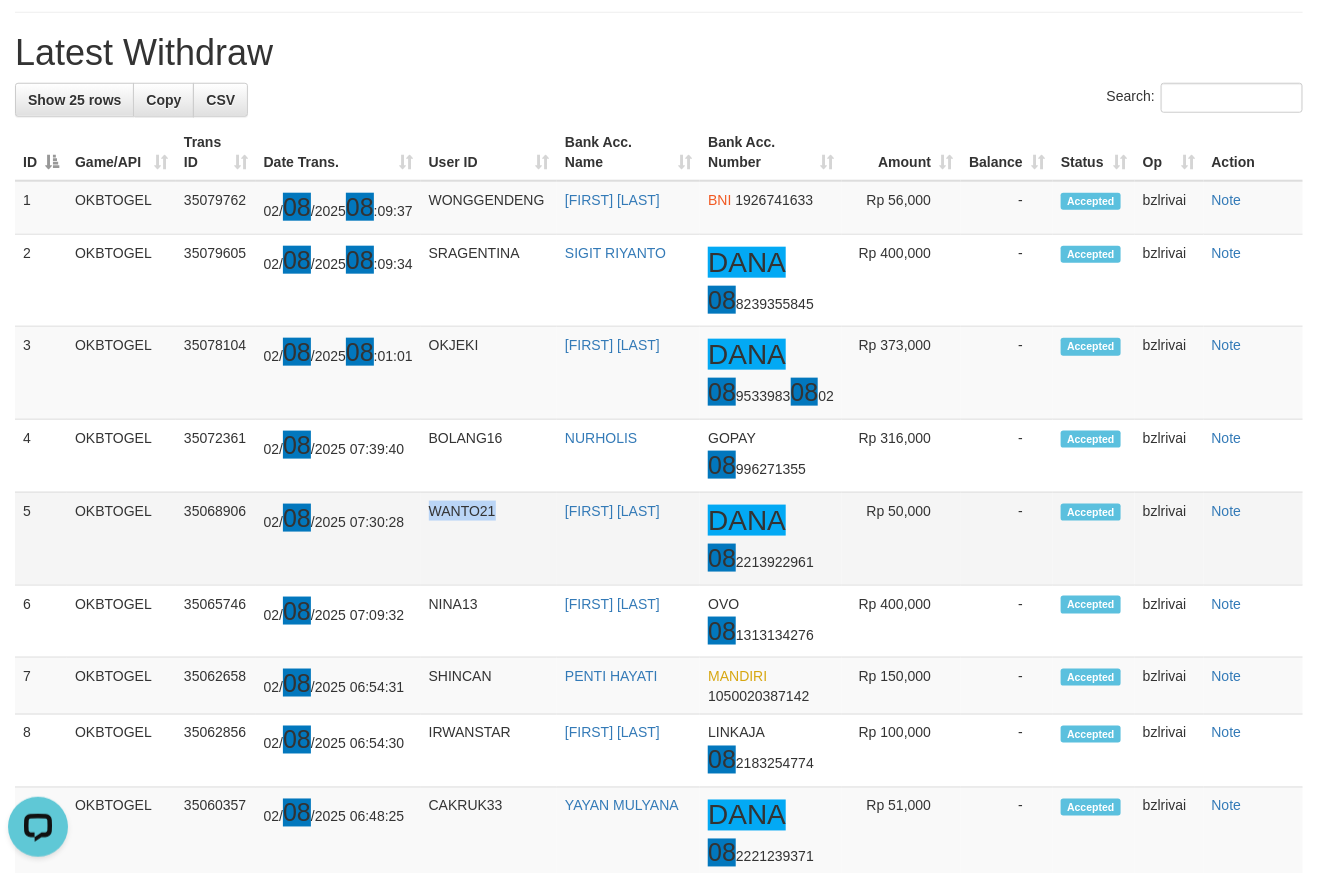 copy on "WANTO21" 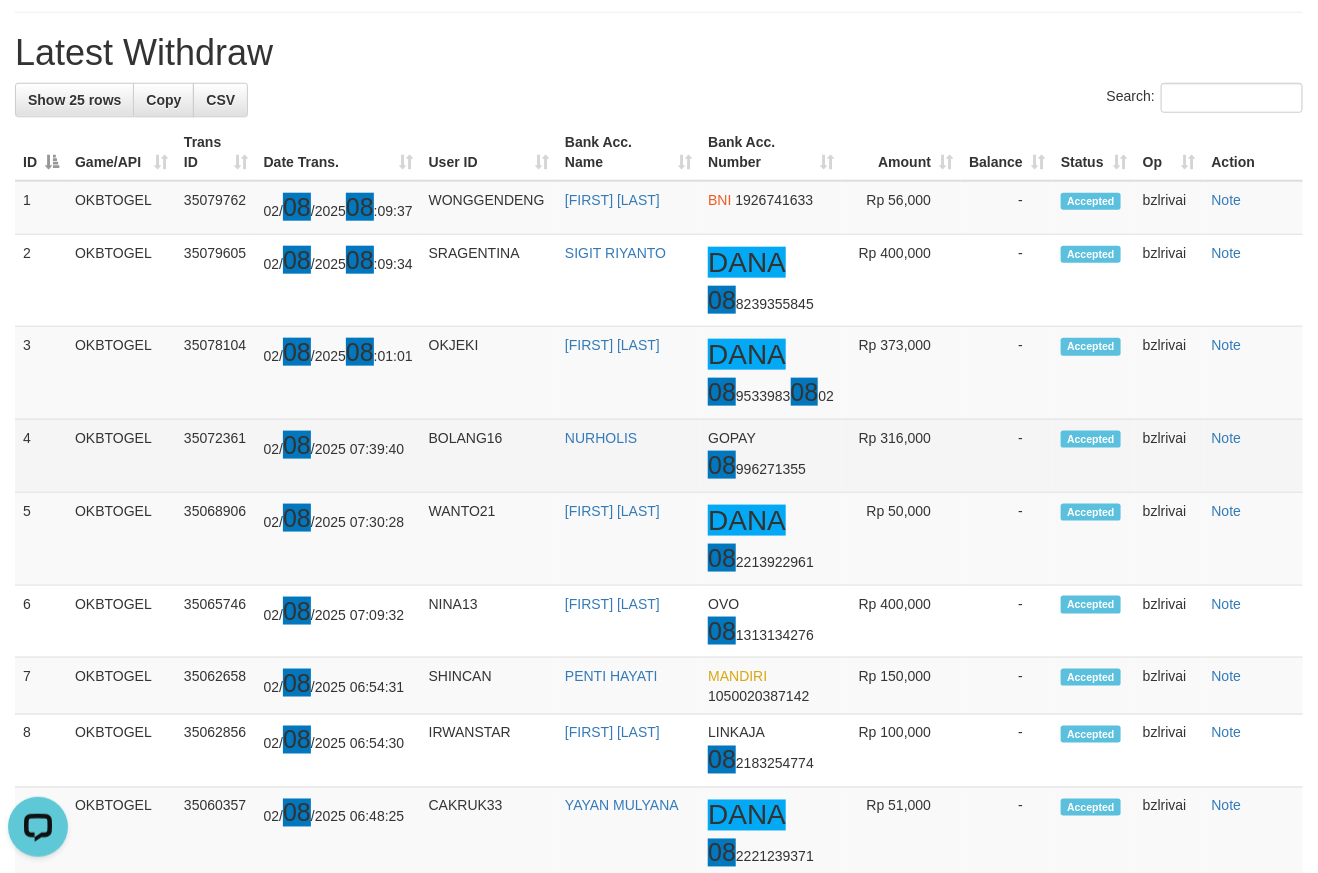 drag, startPoint x: 409, startPoint y: 501, endPoint x: 388, endPoint y: 502, distance: 21.023796 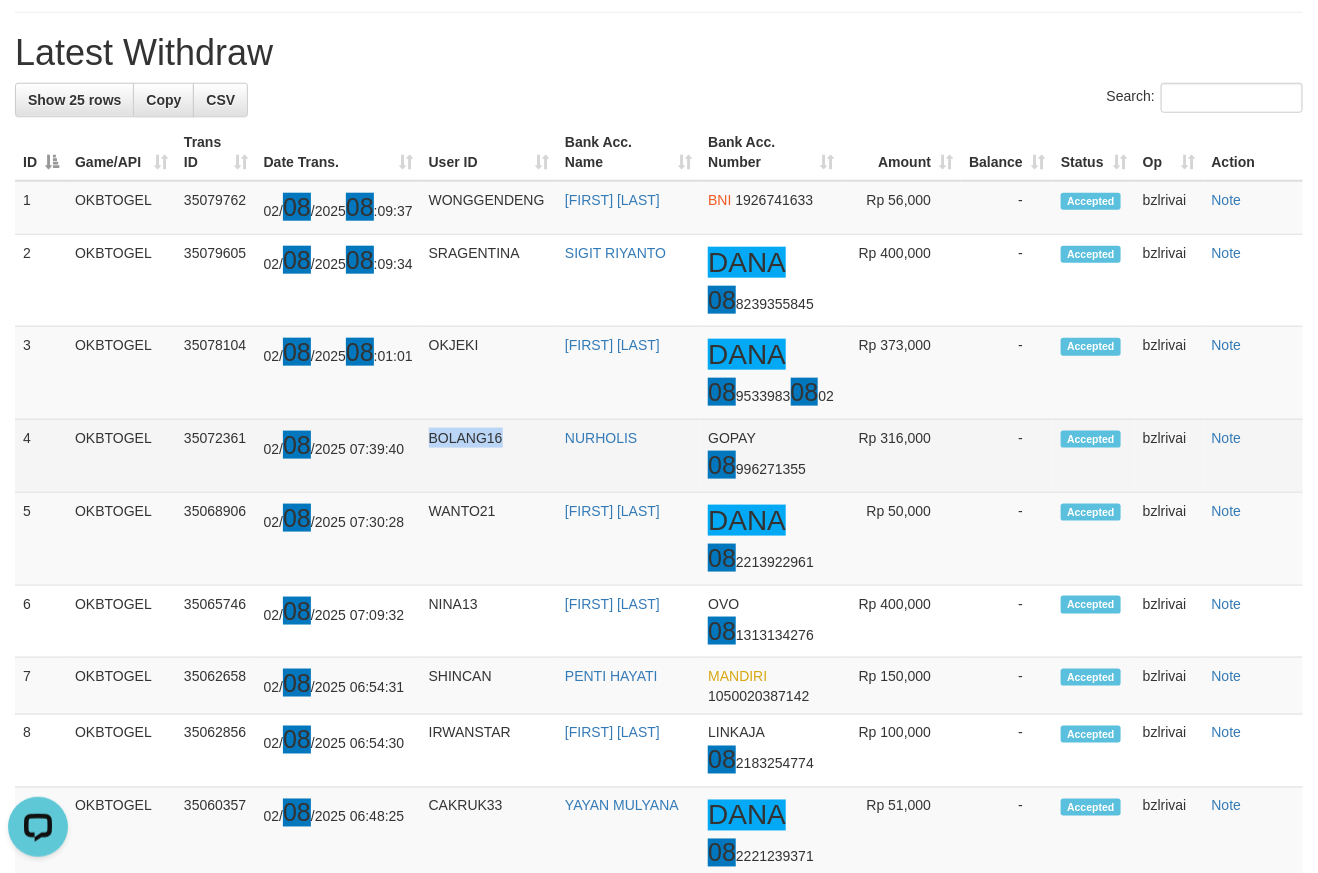 click on "BOLANG16" at bounding box center [489, 456] 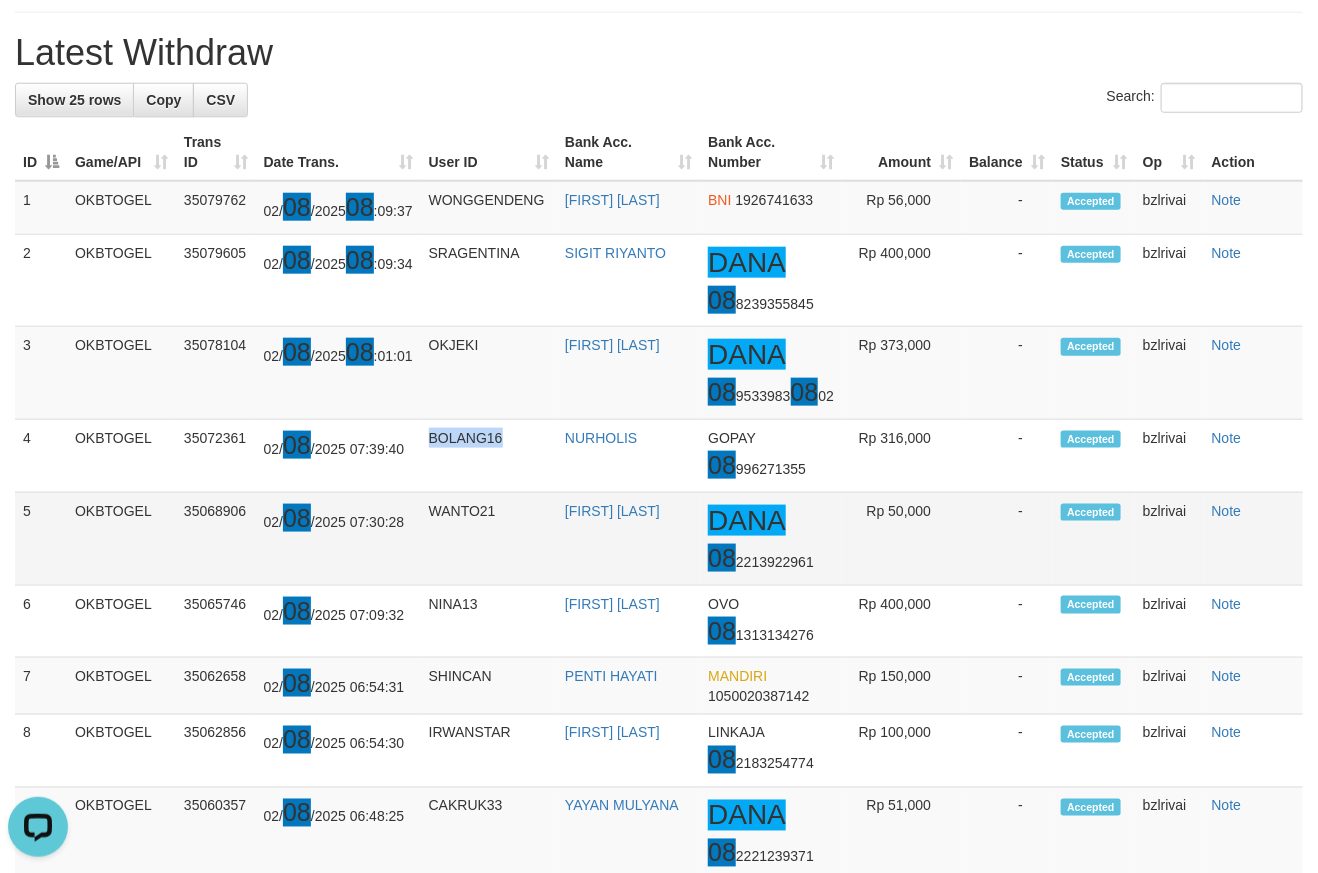 copy on "BOLANG16" 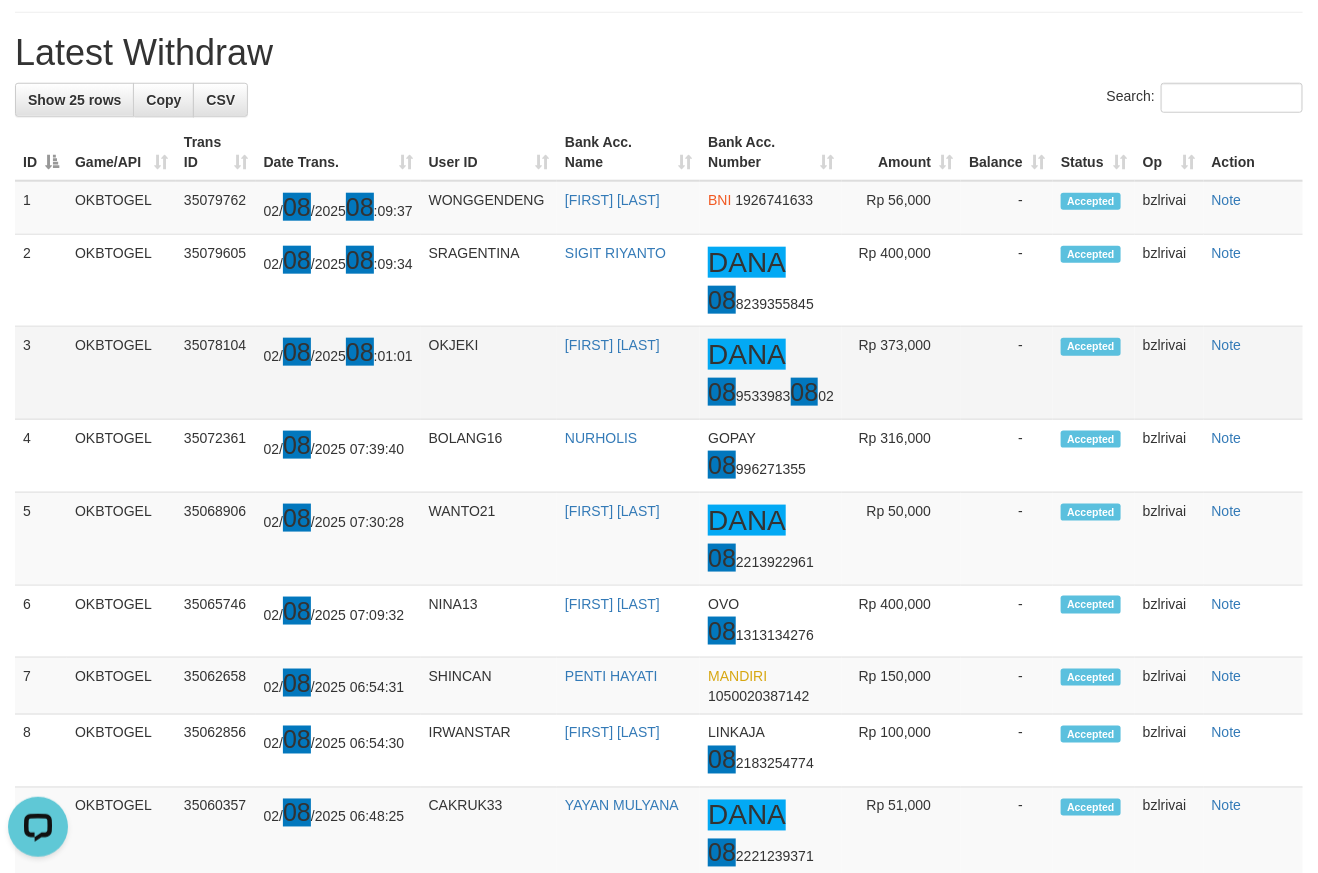 drag, startPoint x: 427, startPoint y: 394, endPoint x: 427, endPoint y: 417, distance: 23 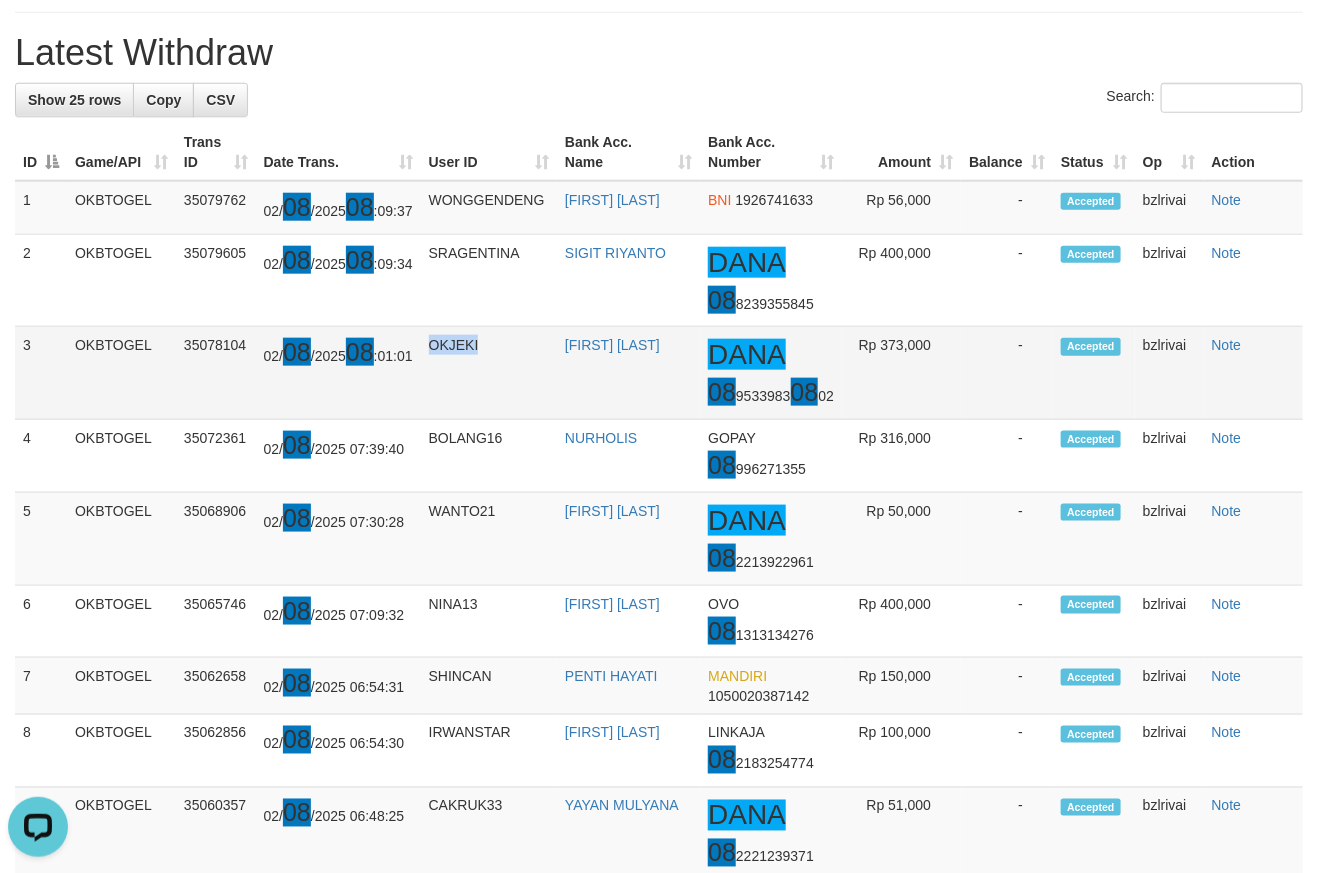 click on "OKJEKI" at bounding box center (489, 373) 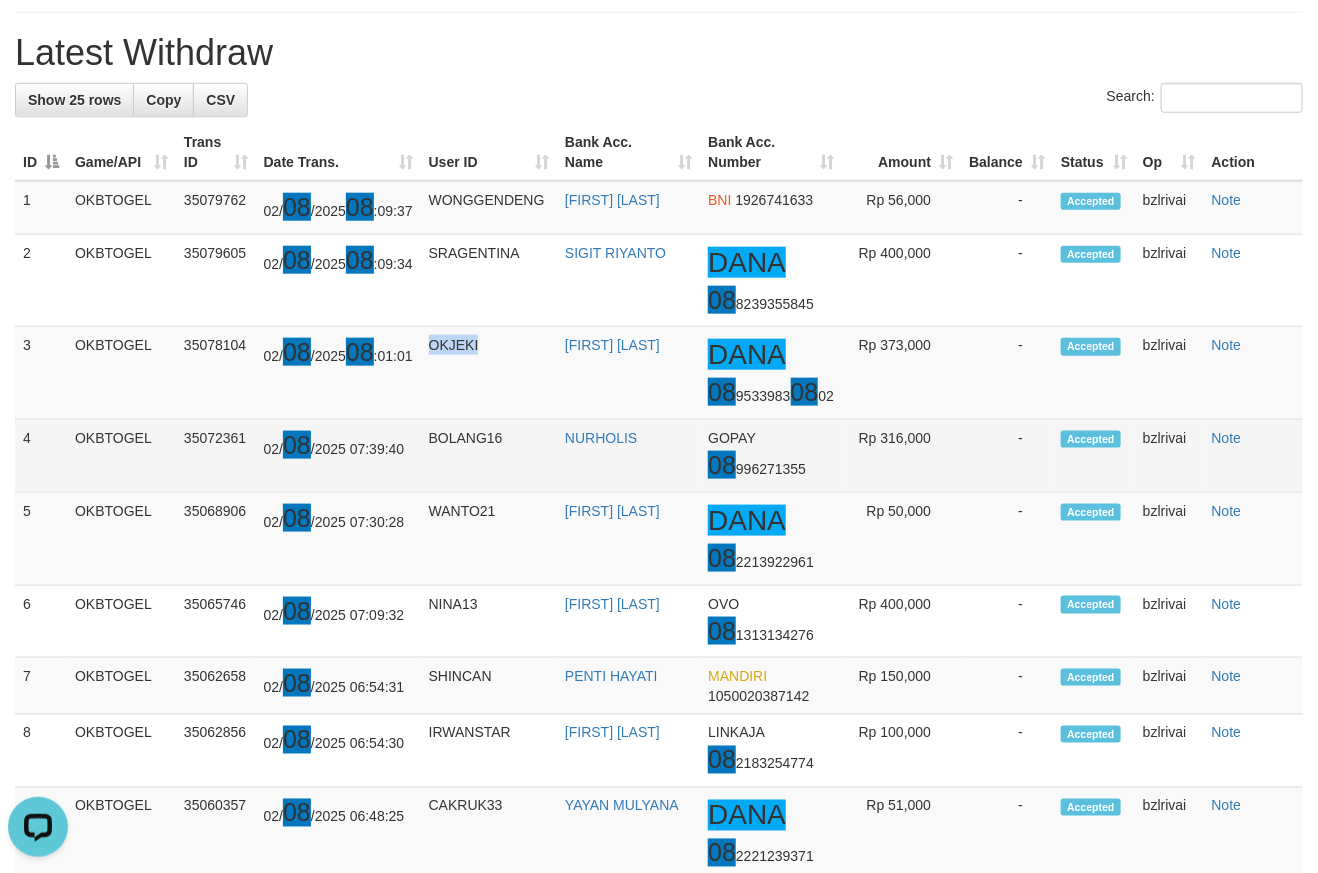 copy on "OKJEKI" 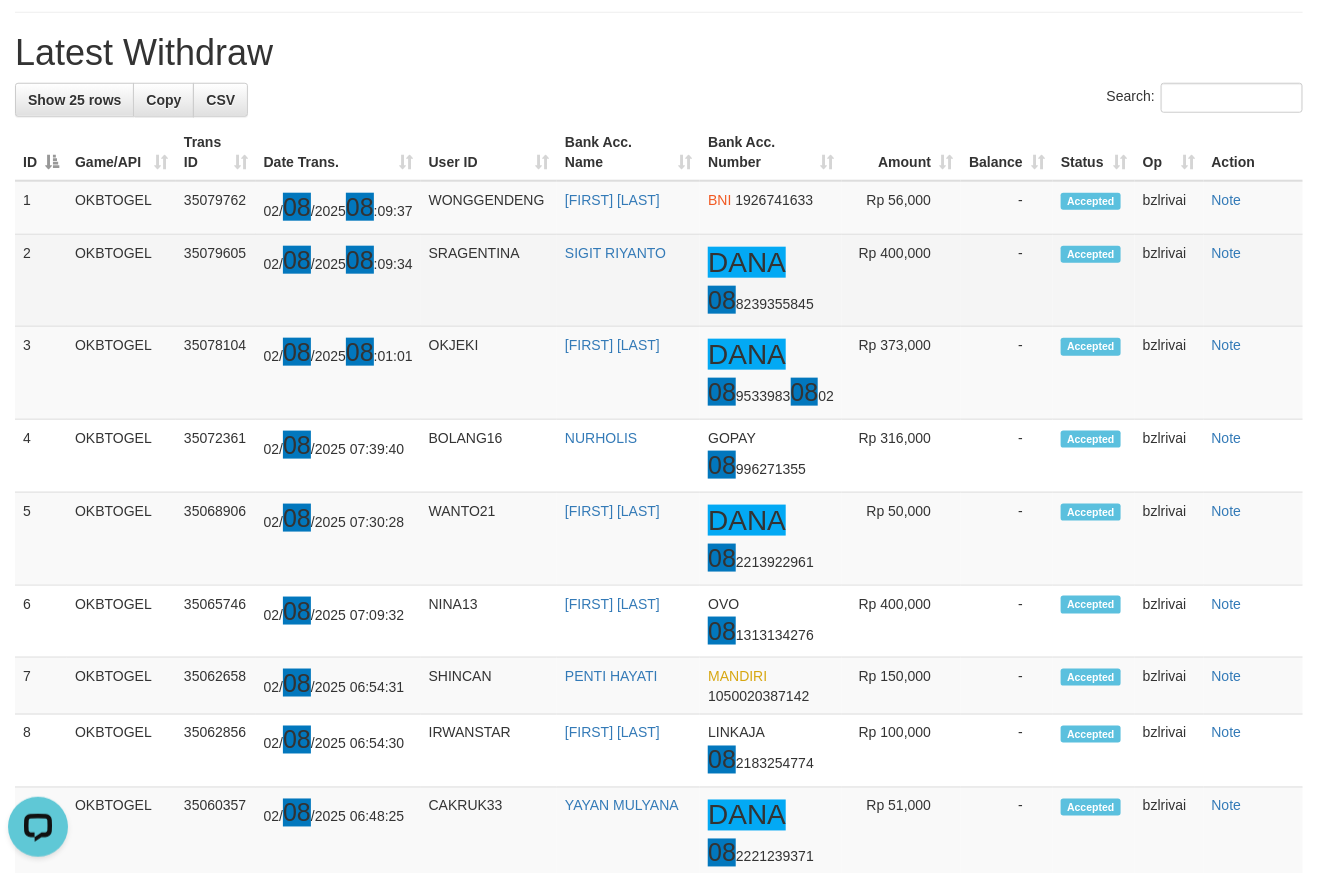 click on "SRAGENTINA" at bounding box center (489, 280) 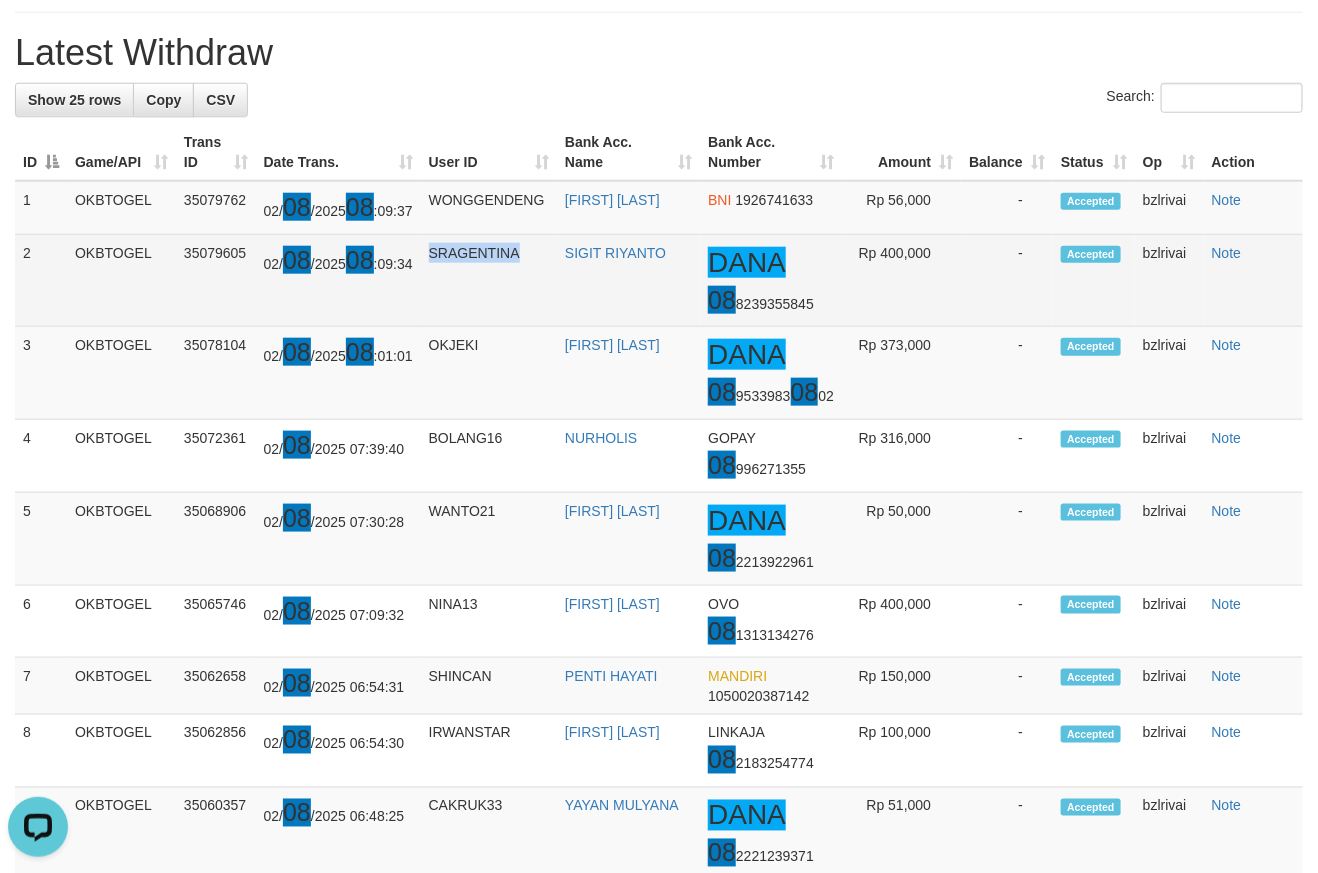 click on "SRAGENTINA" at bounding box center [489, 280] 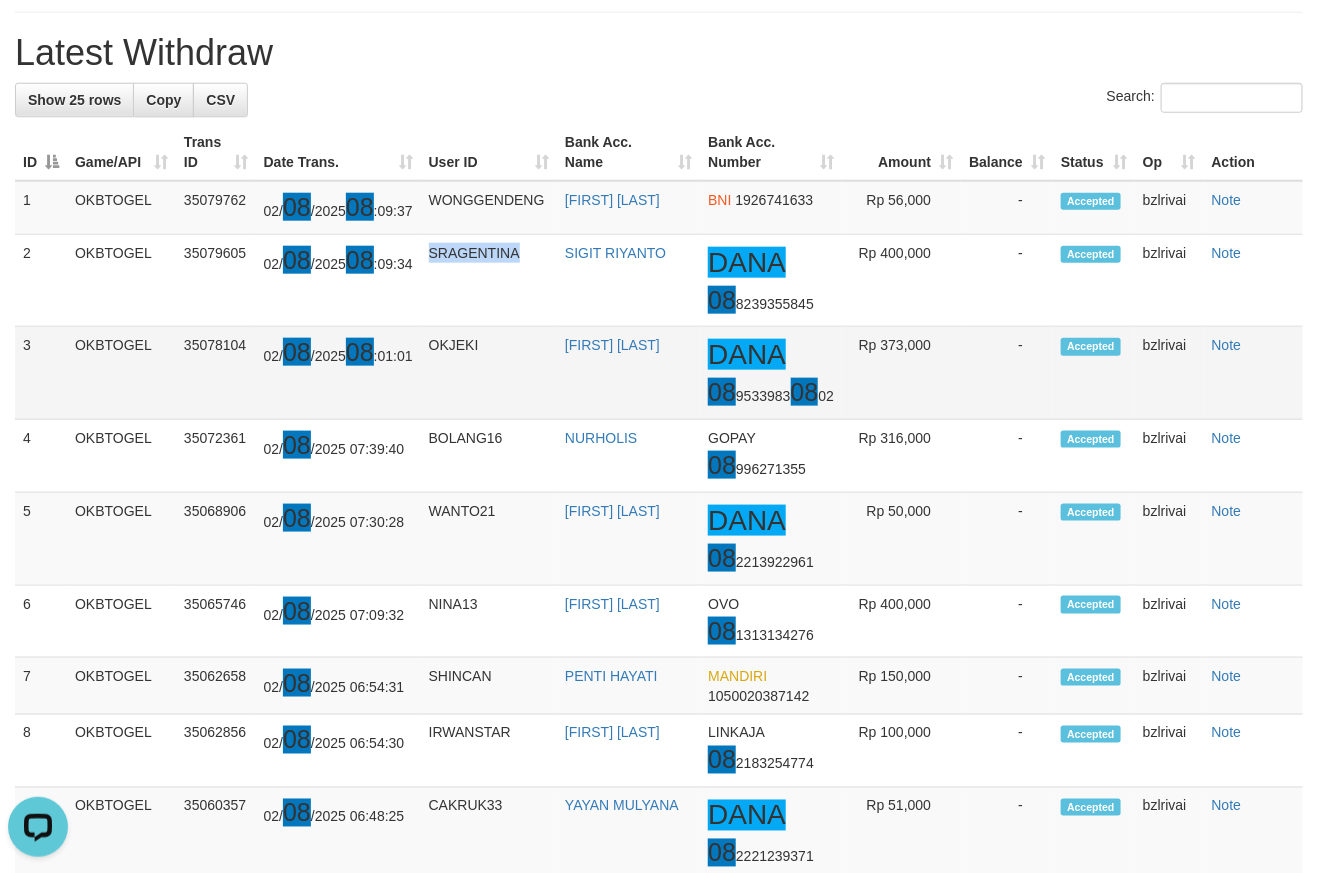copy on "SRAGENTINA" 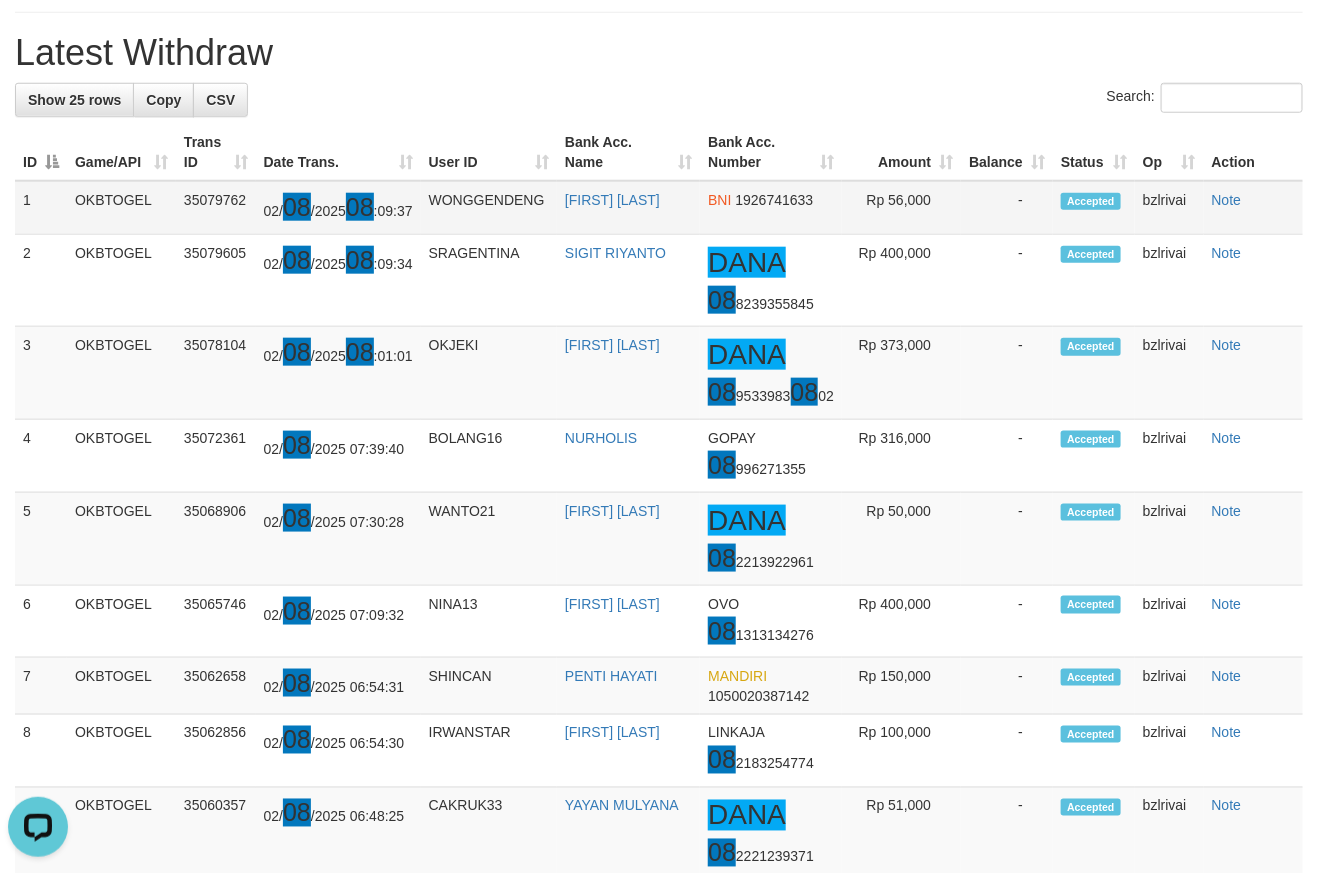 click on "WONGGENDENG" at bounding box center [489, 207] 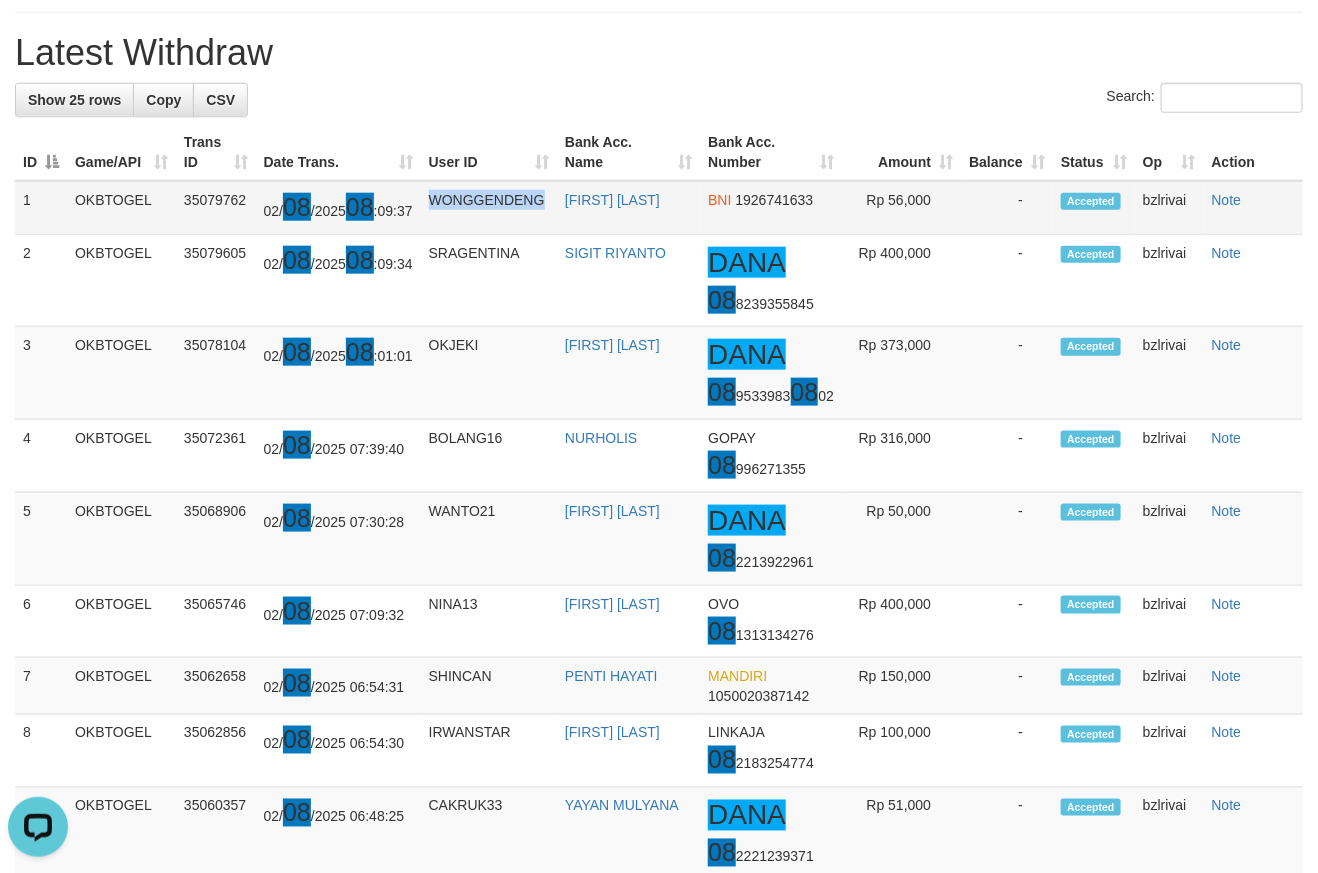 click on "WONGGENDENG" at bounding box center (489, 207) 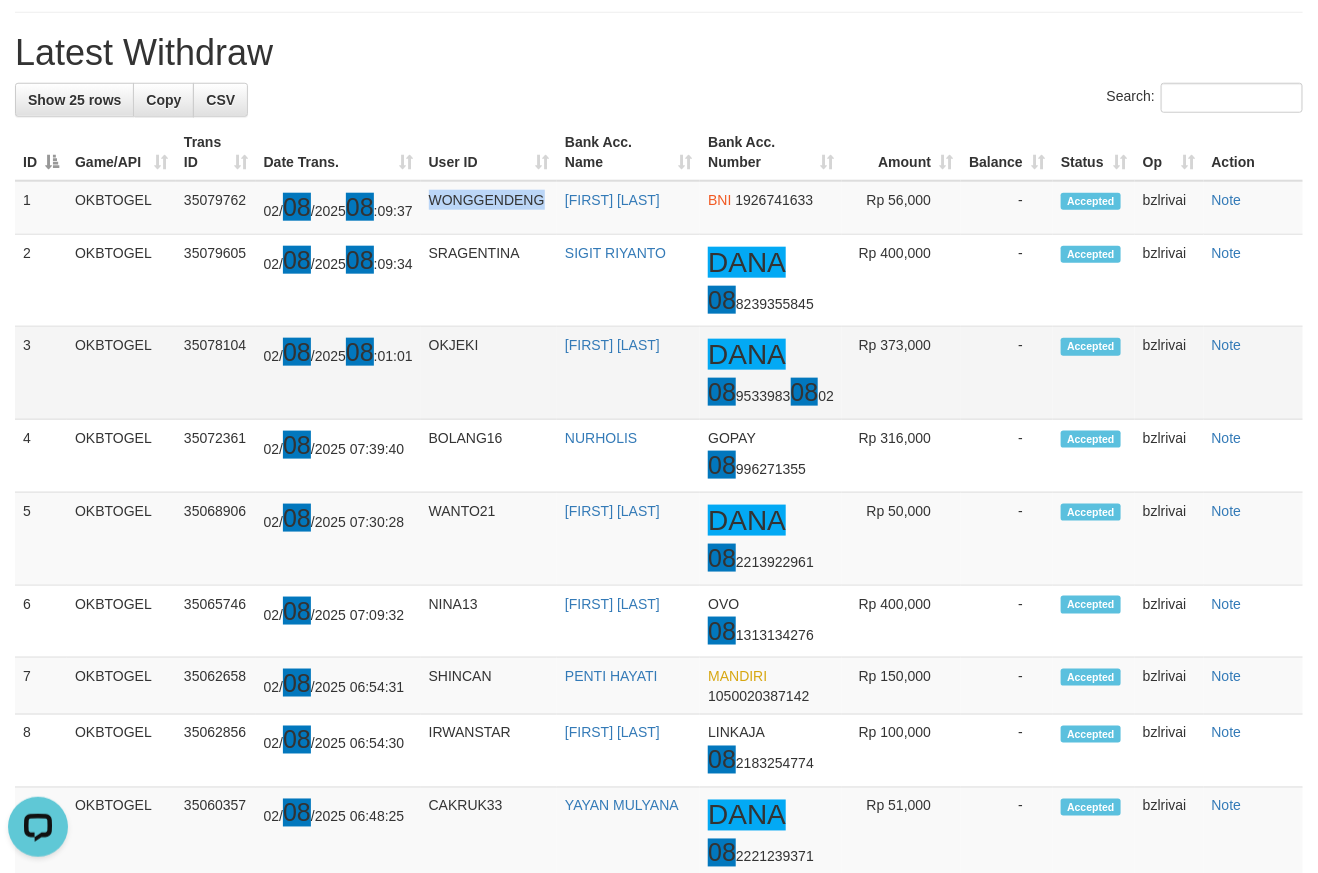 copy on "WONGGENDENG" 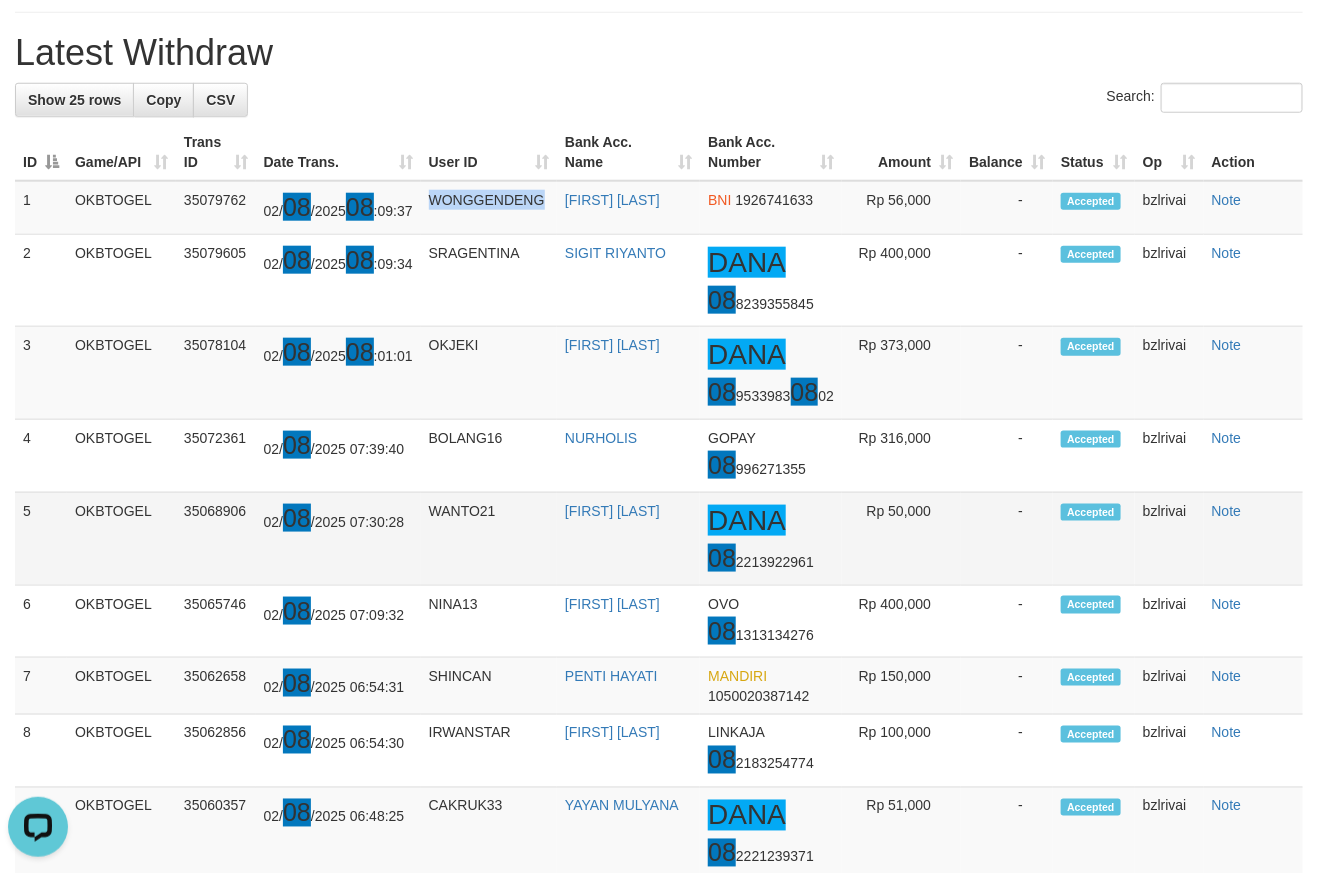 drag, startPoint x: 505, startPoint y: 573, endPoint x: 652, endPoint y: 565, distance: 147.21753 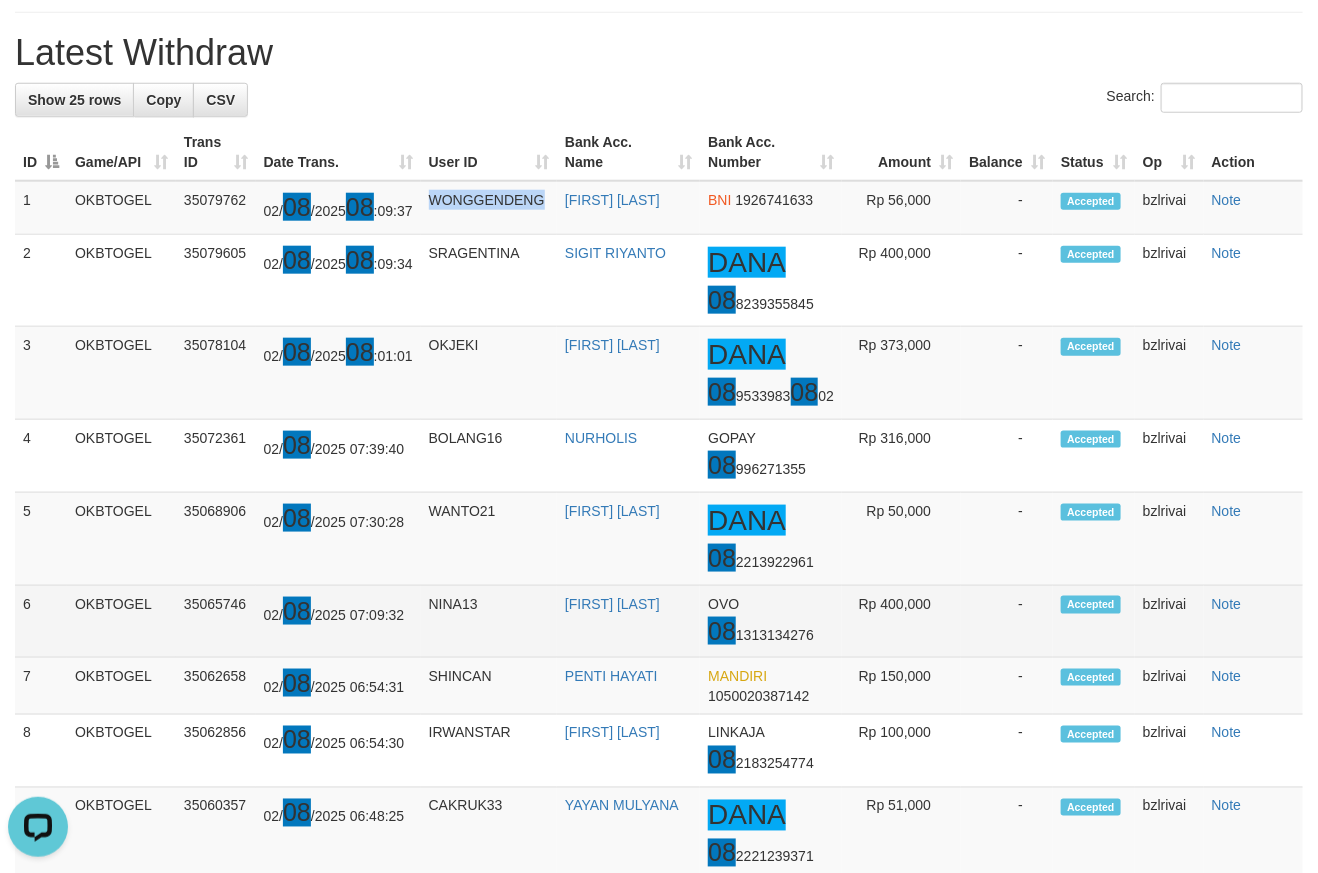 copy on "[FIRST] [LAST]" 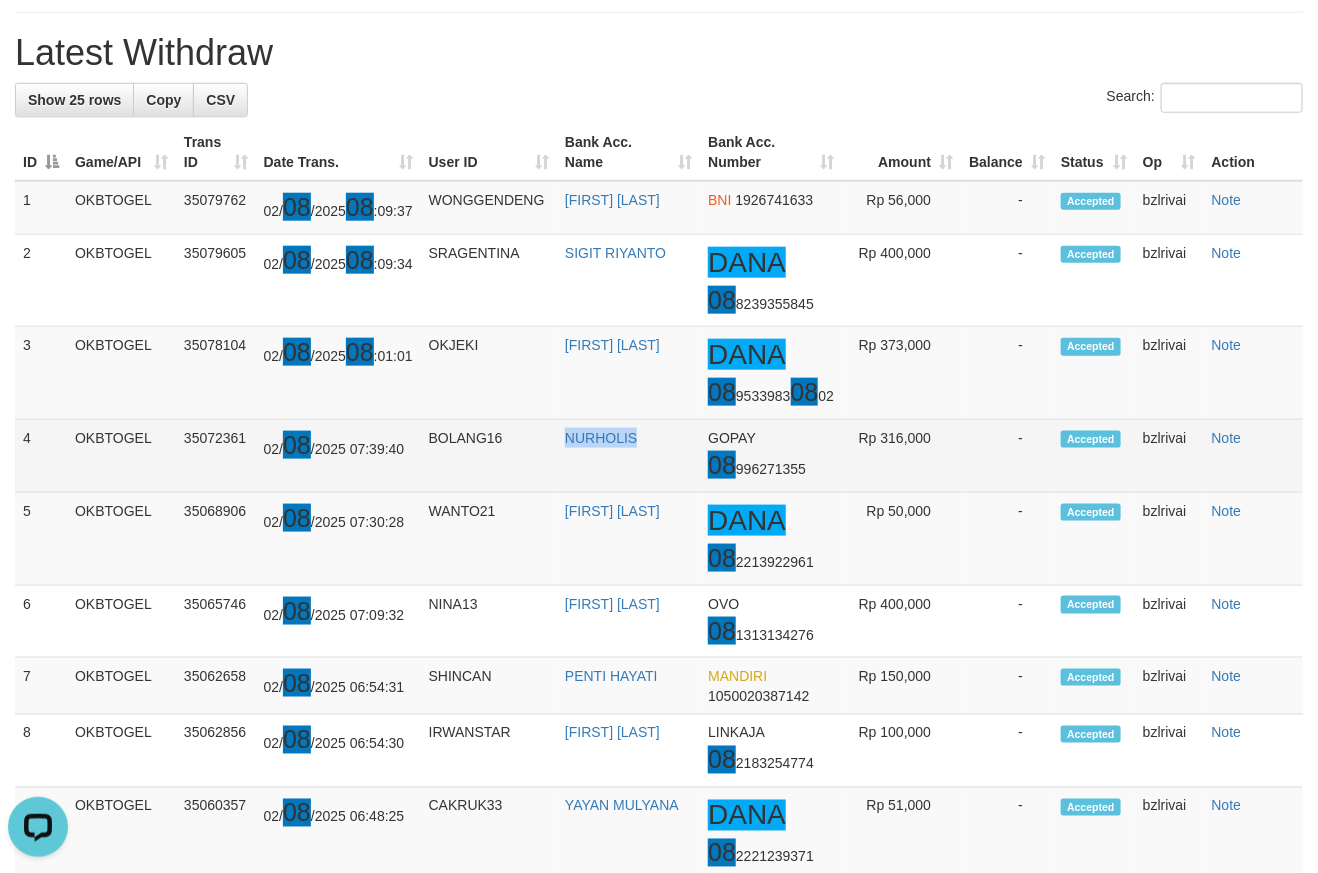 drag, startPoint x: 498, startPoint y: 483, endPoint x: 661, endPoint y: 483, distance: 163 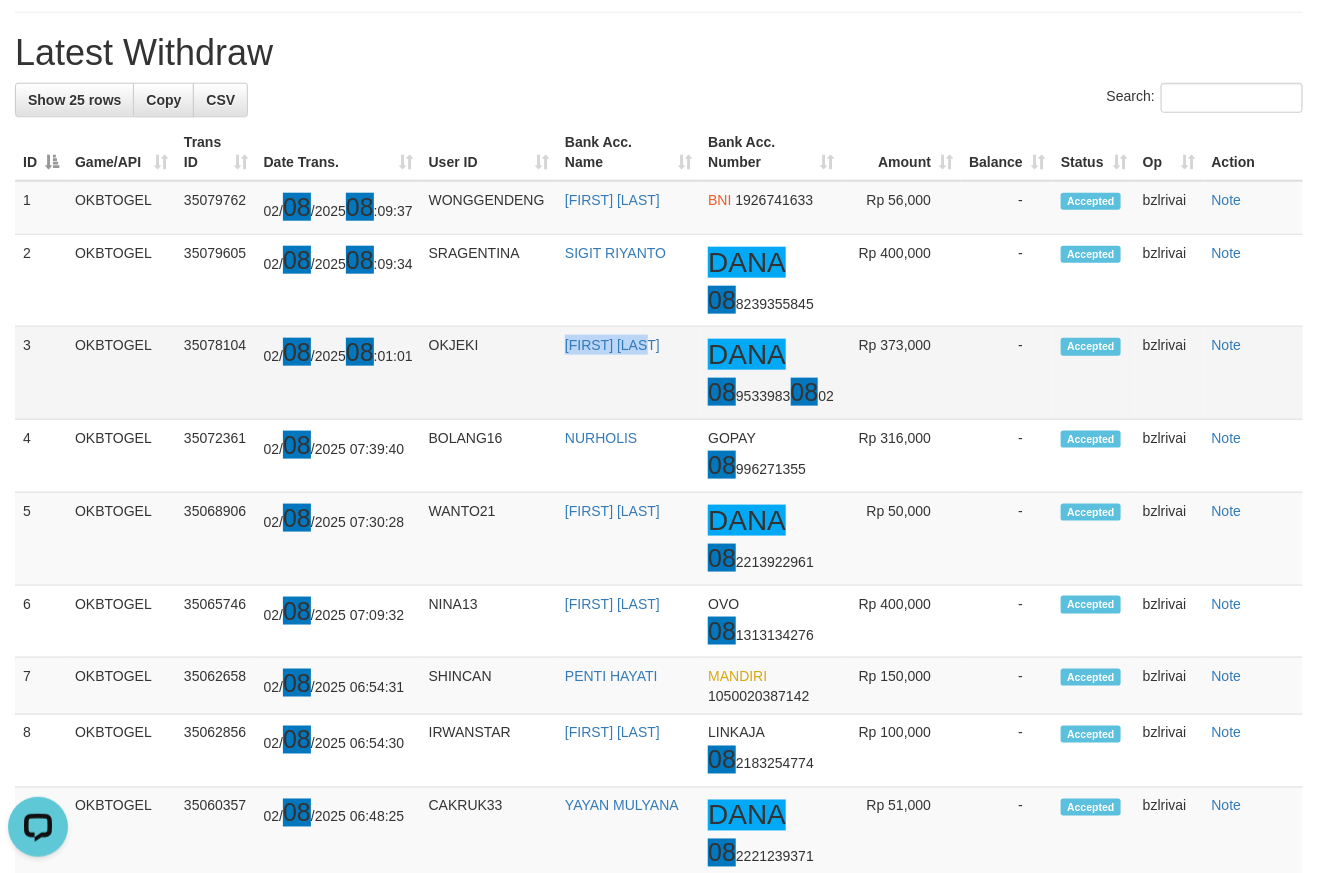 drag, startPoint x: 501, startPoint y: 391, endPoint x: 673, endPoint y: 394, distance: 172.02615 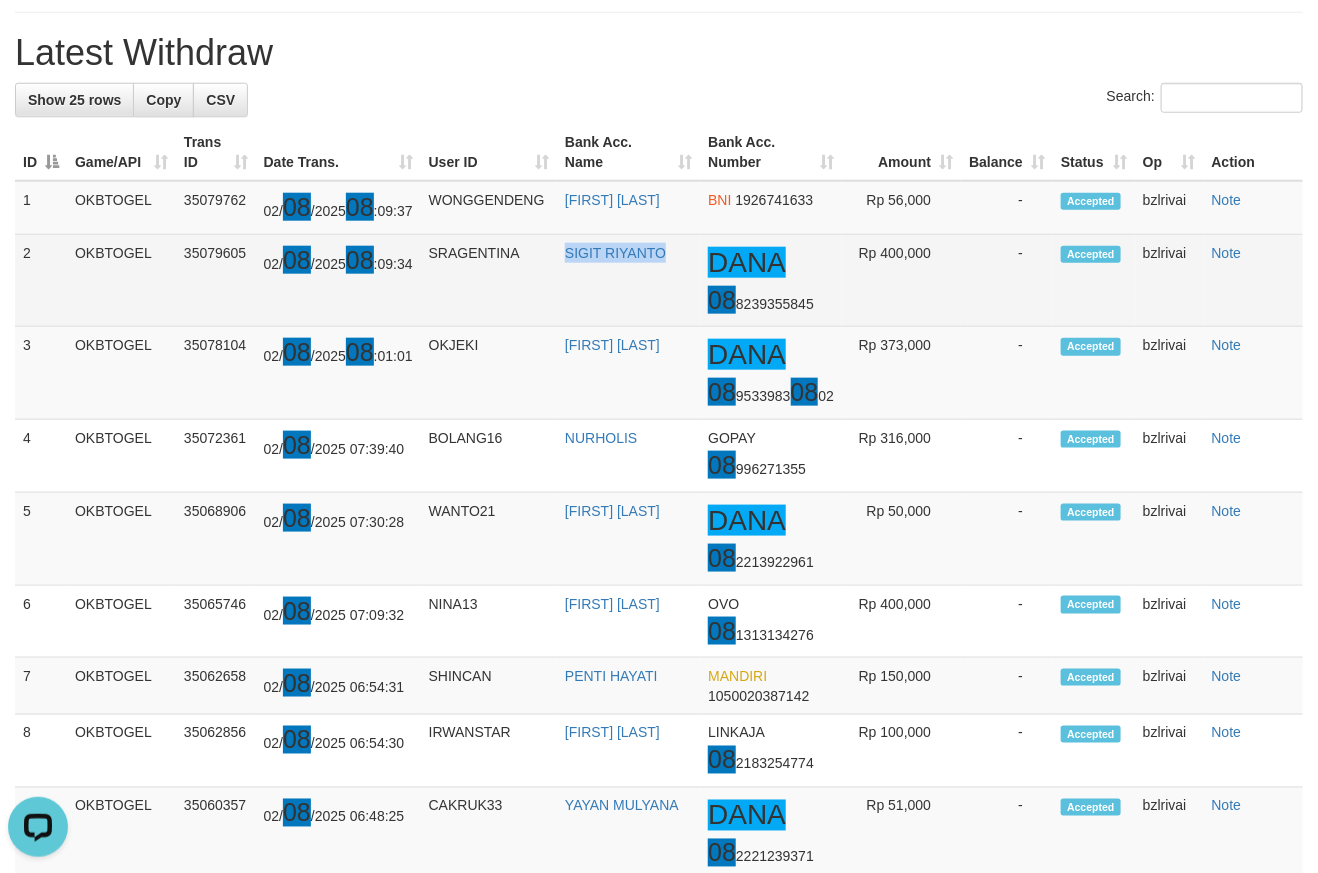 drag, startPoint x: 504, startPoint y: 307, endPoint x: 639, endPoint y: 303, distance: 135.05925 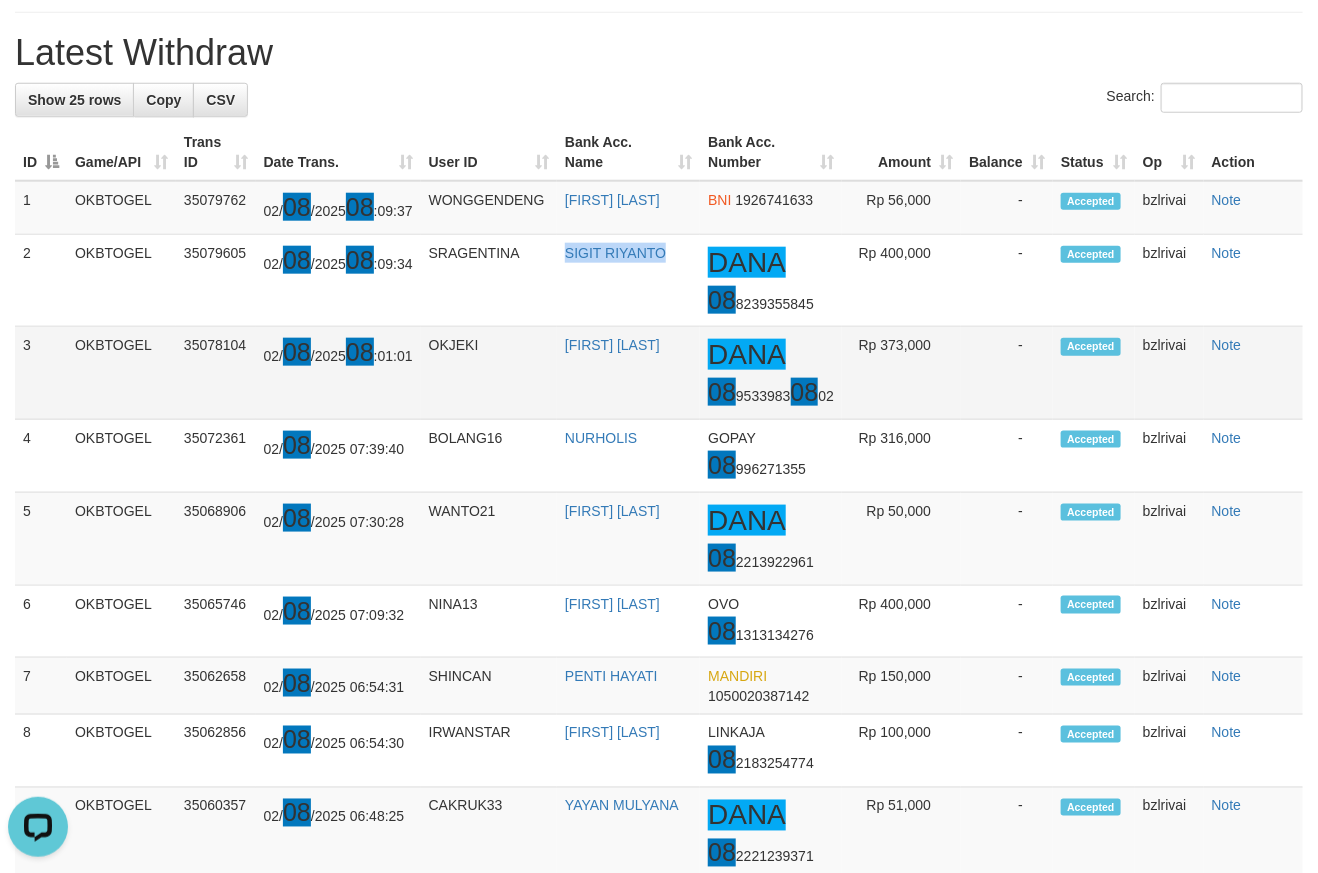 copy on "SIGIT RIYANTO" 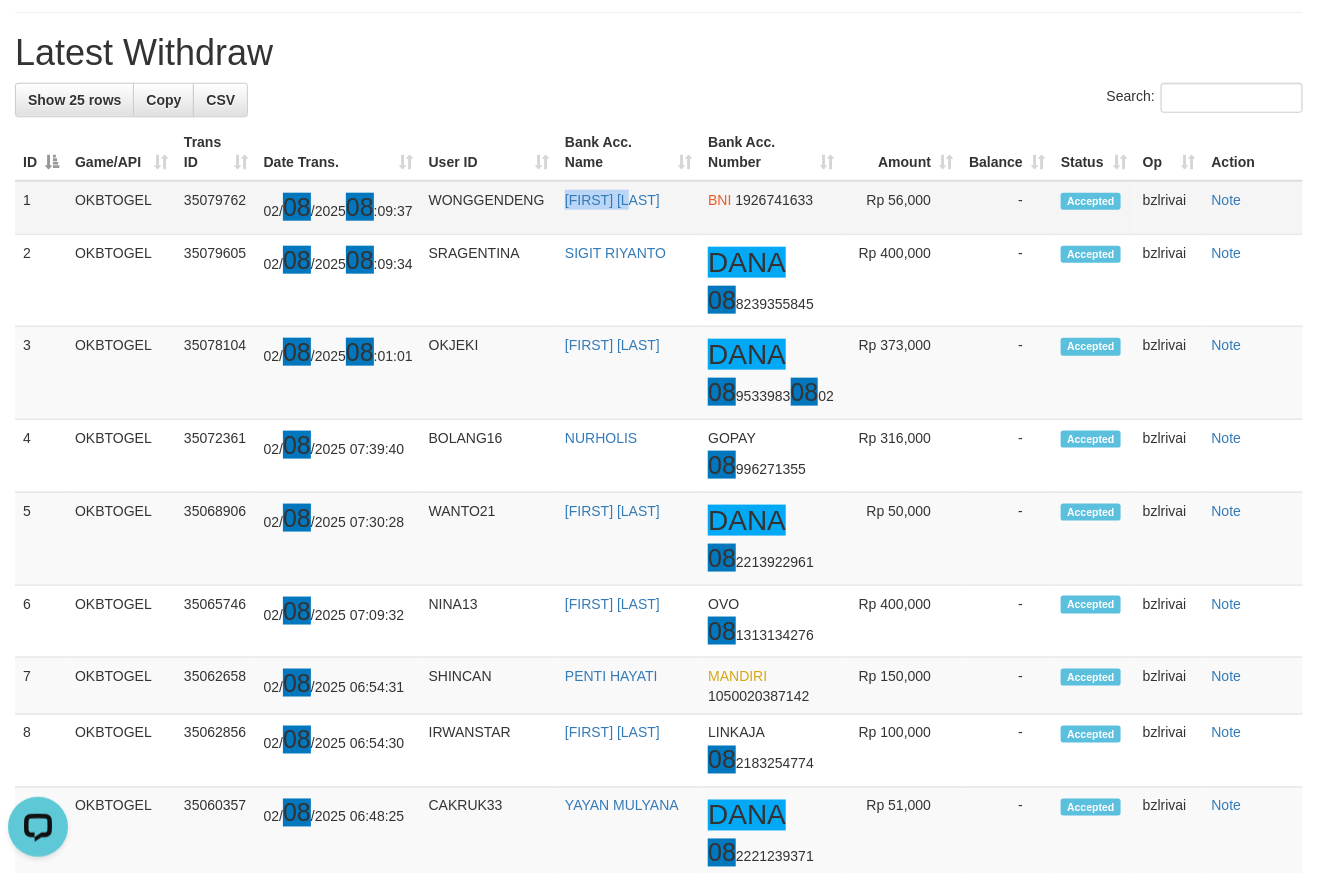 drag, startPoint x: 510, startPoint y: 217, endPoint x: 609, endPoint y: 216, distance: 99.00505 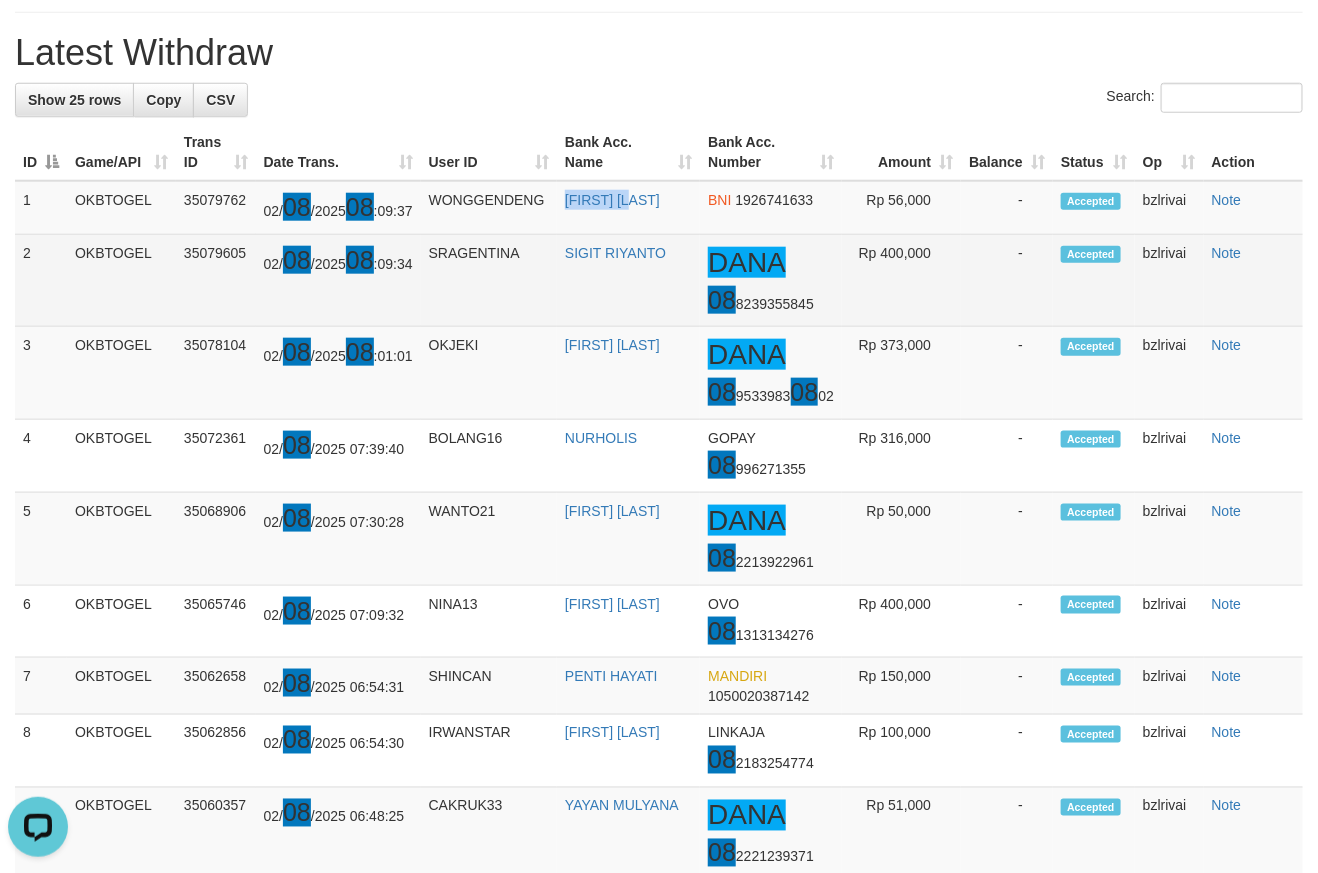 copy on "[FIRST] [LAST]" 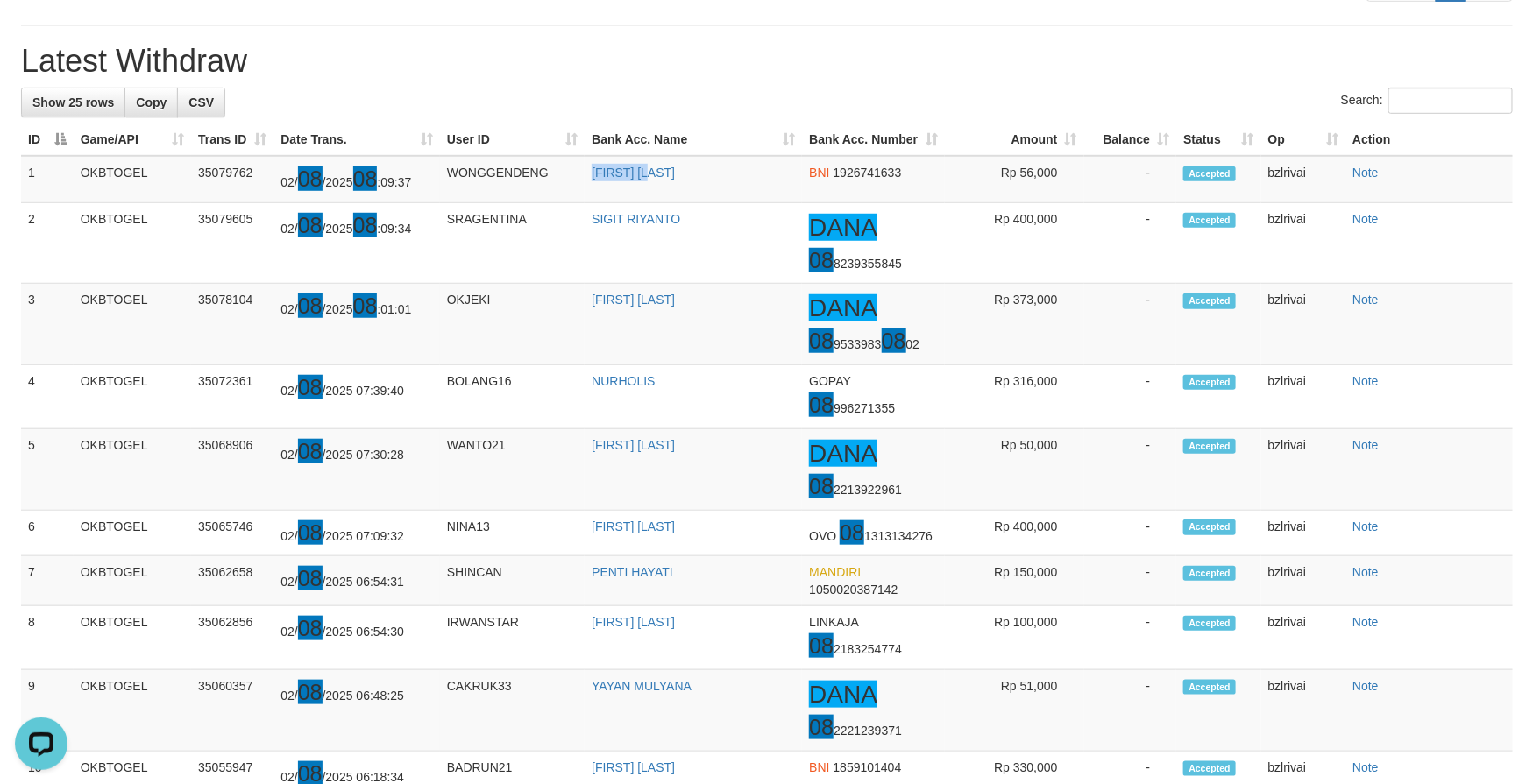scroll, scrollTop: 456, scrollLeft: 0, axis: vertical 